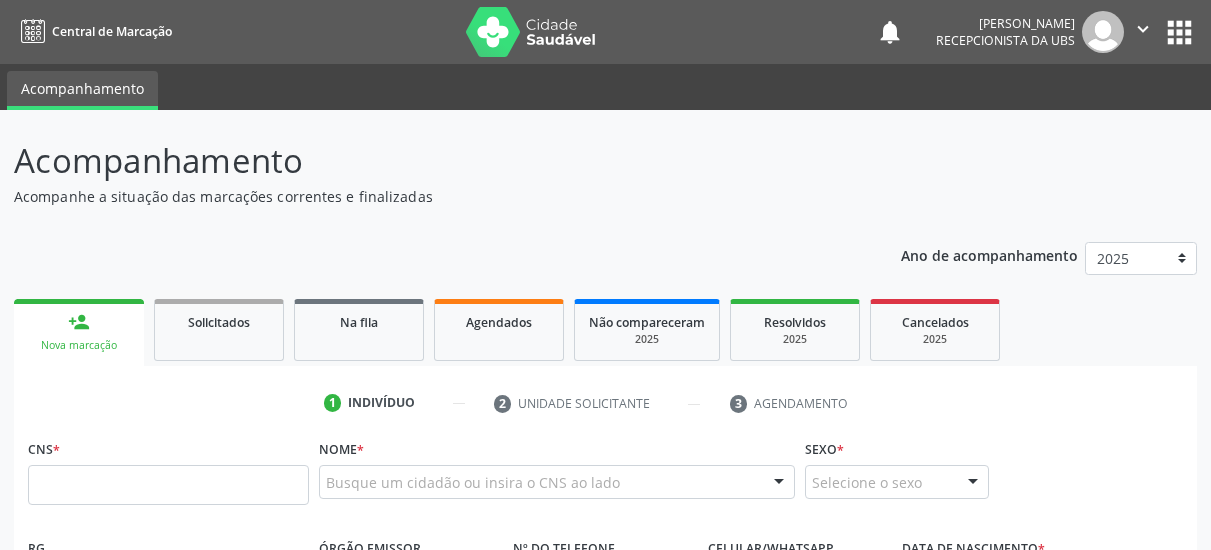 scroll, scrollTop: 0, scrollLeft: 0, axis: both 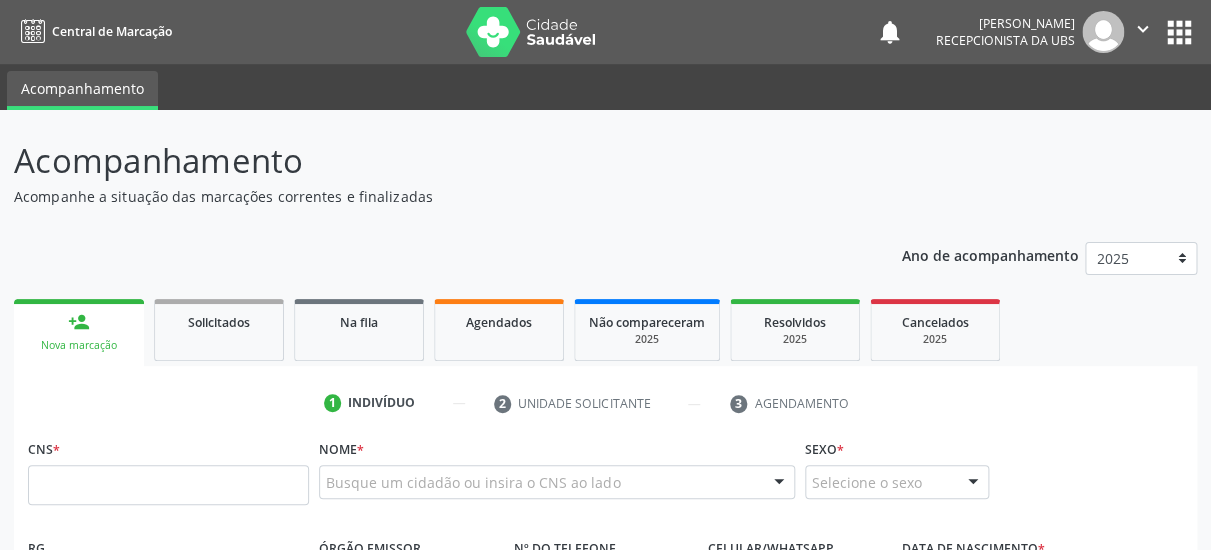 click at bounding box center (168, 485) 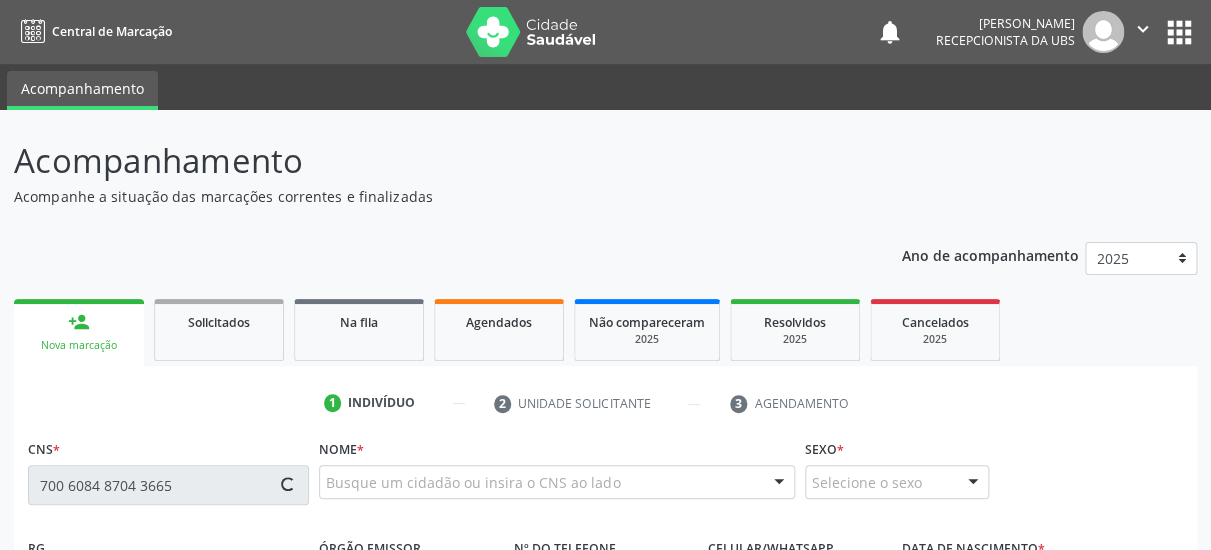 scroll, scrollTop: 108, scrollLeft: 0, axis: vertical 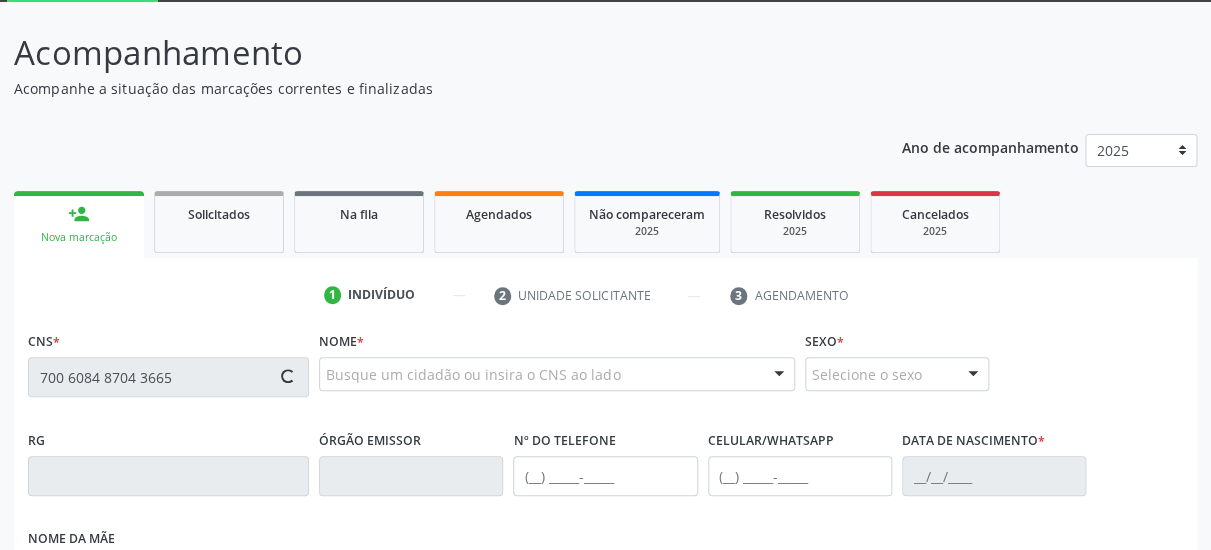 type on "700 6084 8704 3665" 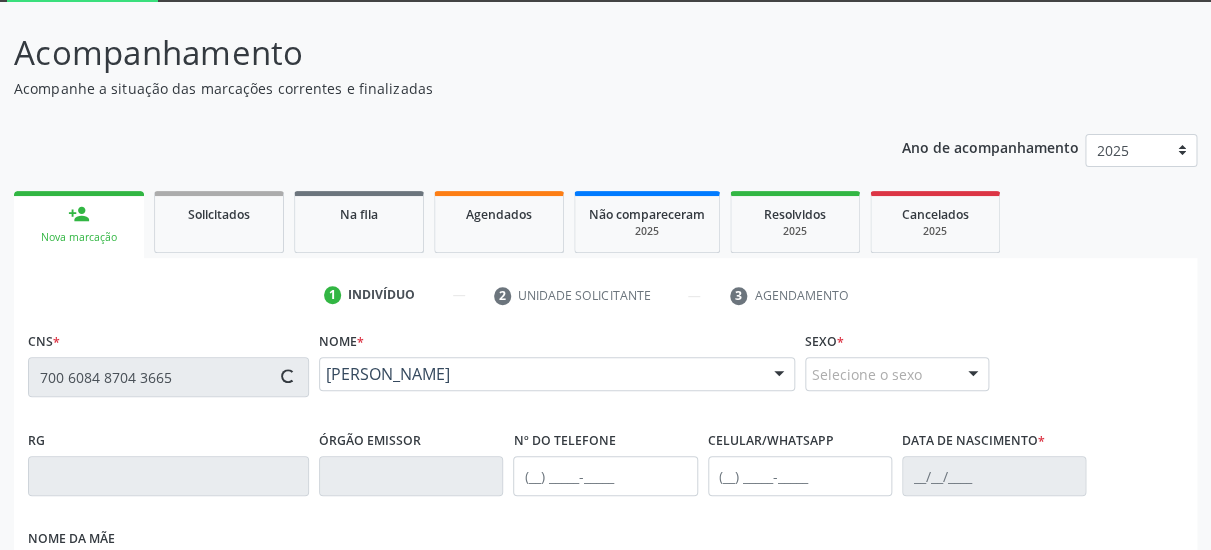 type on "(87) 99999-9999" 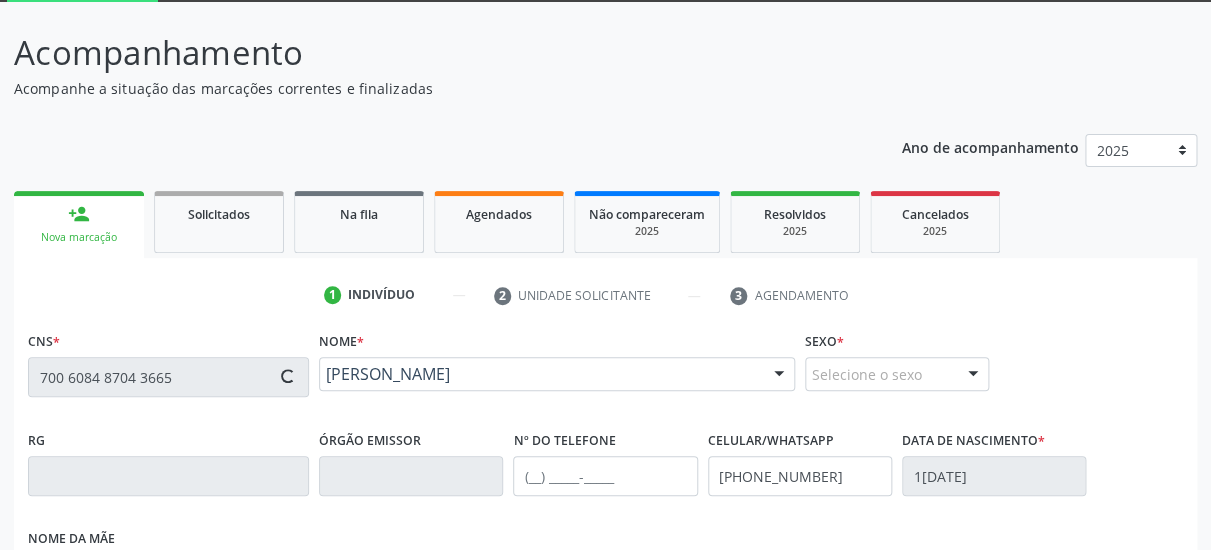 type on "122.417.594-81" 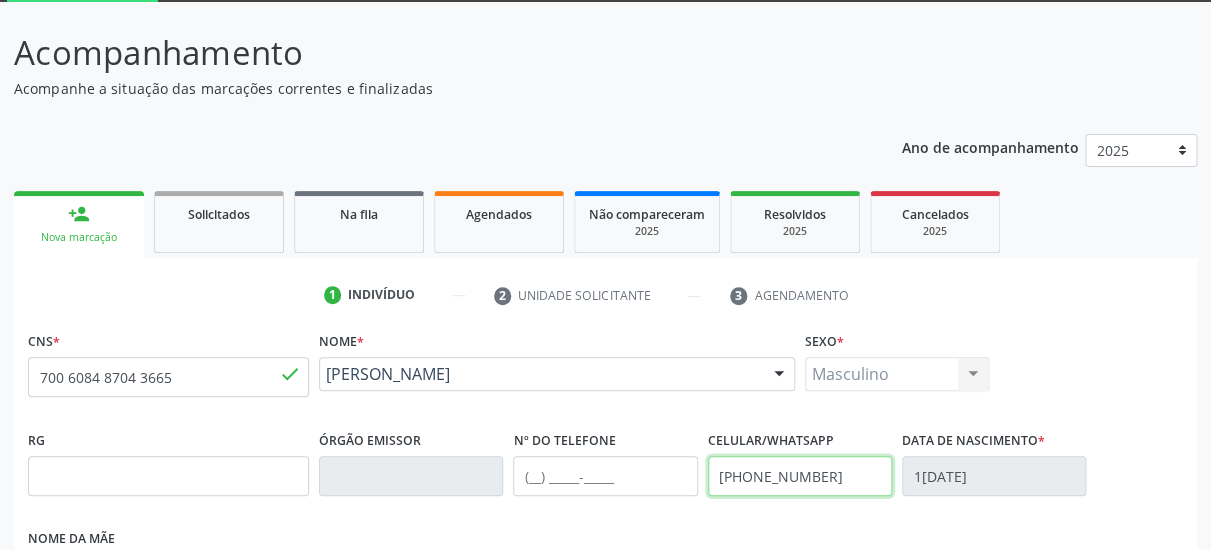 drag, startPoint x: 862, startPoint y: 480, endPoint x: 712, endPoint y: 513, distance: 153.58711 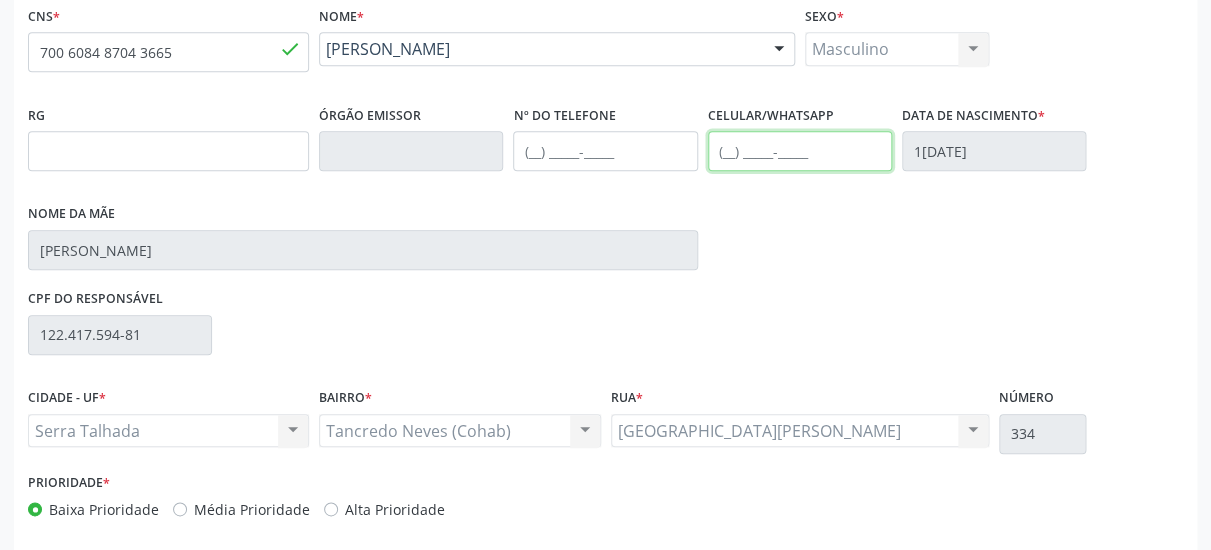 scroll, scrollTop: 519, scrollLeft: 0, axis: vertical 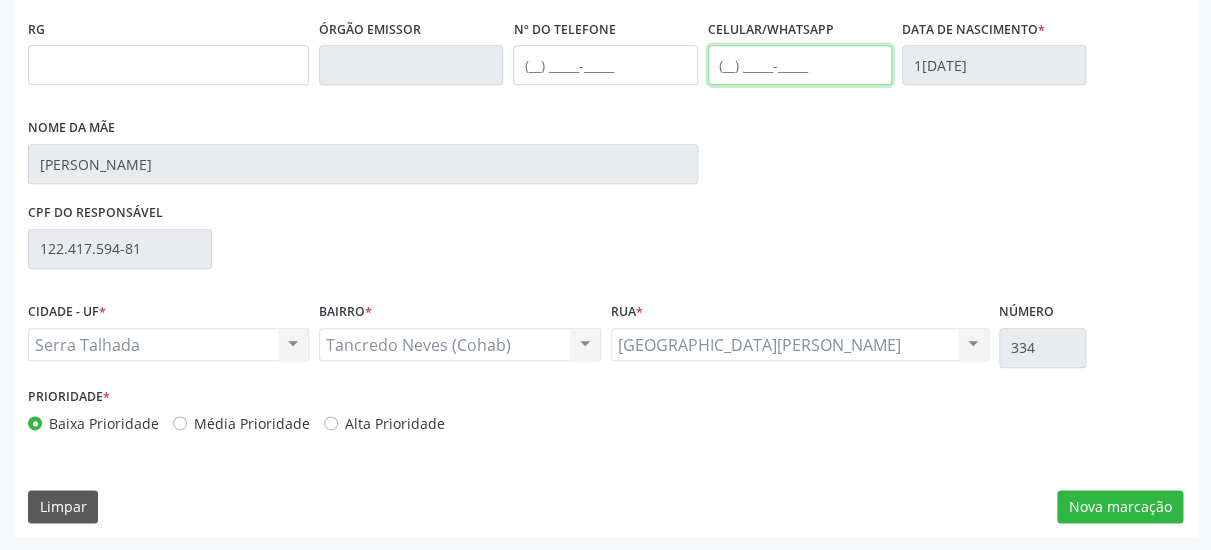 type 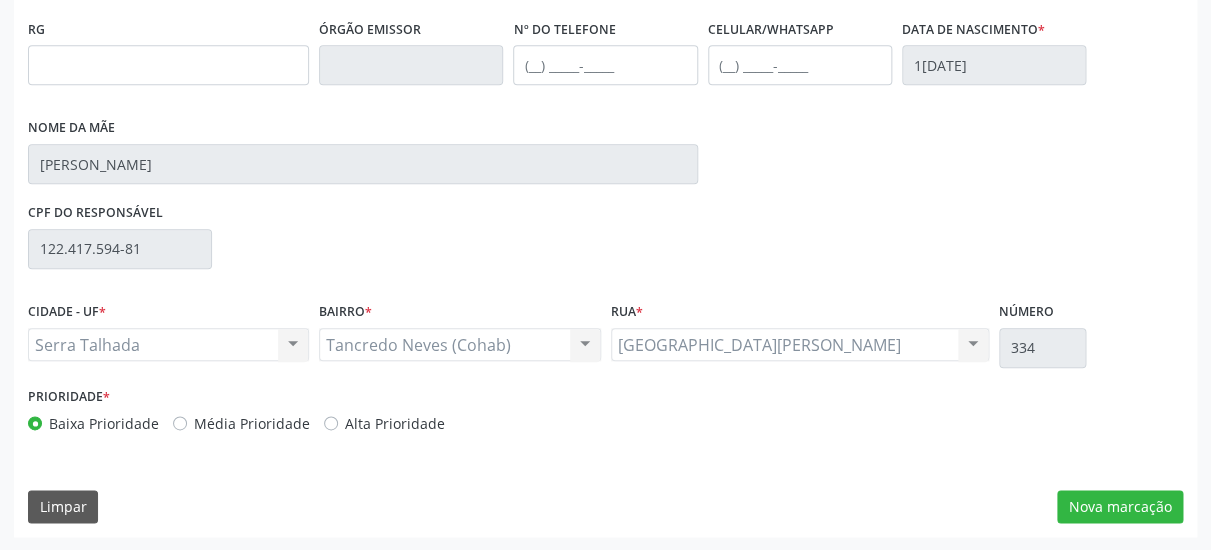 click on "CNS
*
700 6084 8704 3665       done
Nome
*
Davi Lima Costa
Davi Lima Costa
CNS:
700 6084 8704 3665
CPF:    --   Nascimento:
16/05/2023
Nenhum resultado encontrado para: "   "
Digite o nome ou CNS para buscar um indivíduo
Sexo
*
Masculino         Masculino   Feminino
Nenhum resultado encontrado para: "   "
Não há nenhuma opção para ser exibida.
RG
Órgão emissor
Nº do Telefone
Celular/WhatsApp
Data de nascimento
*
16/05/2023
Nome da mãe
Amanda Caroline Pereira de Lima
CPF do responsável
122.417.594-81
CIDADE - UF
*
Serra Talhada         Serra Talhada
Nenhum resultado encontrado para: "   "
*" at bounding box center [605, 226] 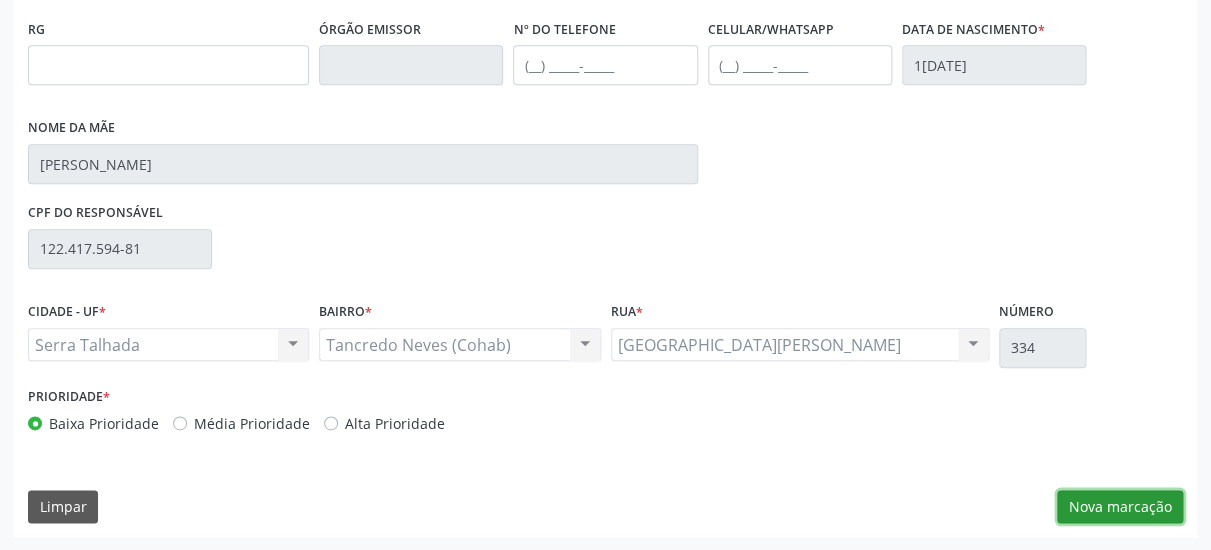 click on "Nova marcação" at bounding box center (1120, 507) 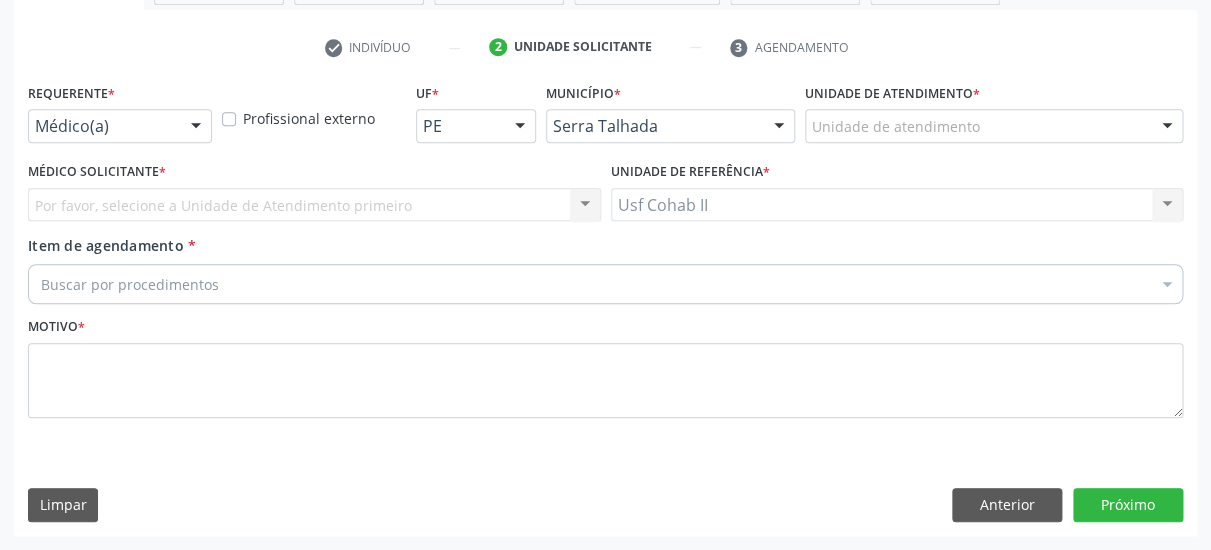 scroll, scrollTop: 373, scrollLeft: 0, axis: vertical 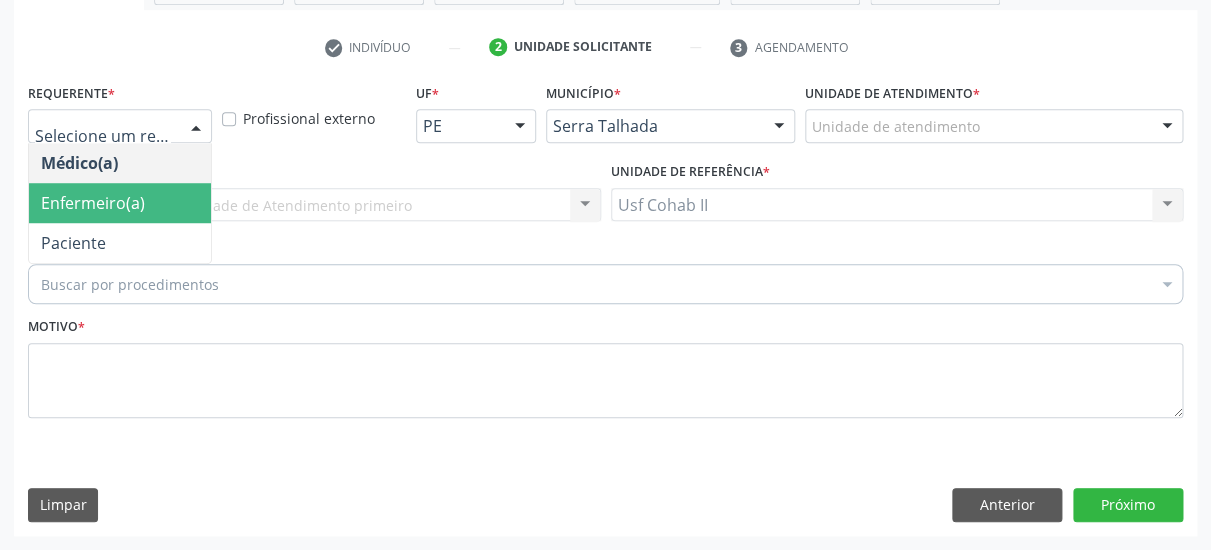drag, startPoint x: 0, startPoint y: 222, endPoint x: 22, endPoint y: 214, distance: 23.409399 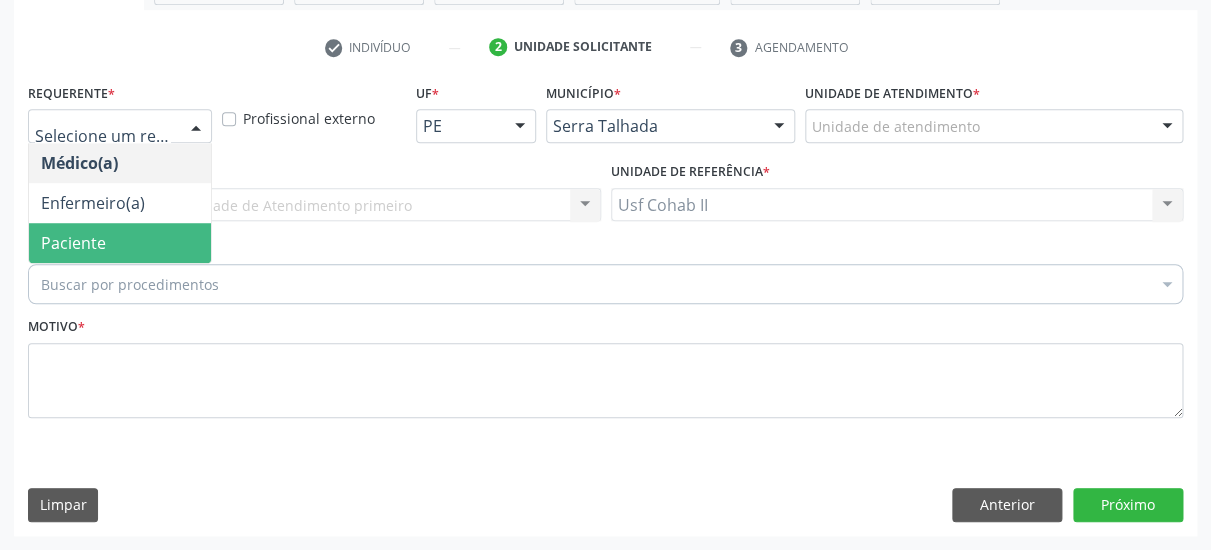 click on "Paciente" at bounding box center (120, 243) 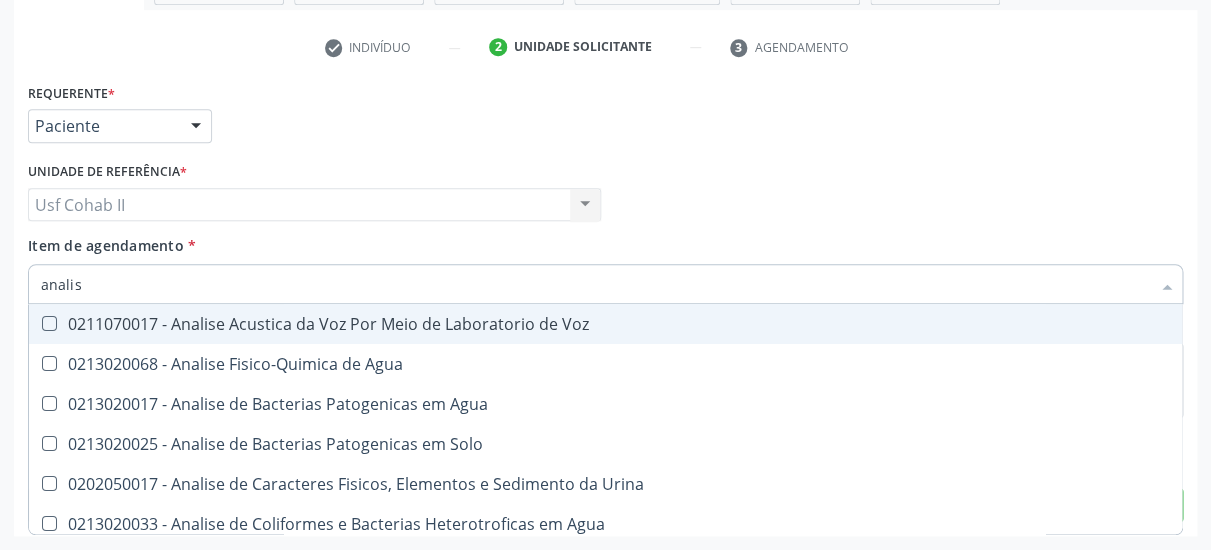 type on "analise" 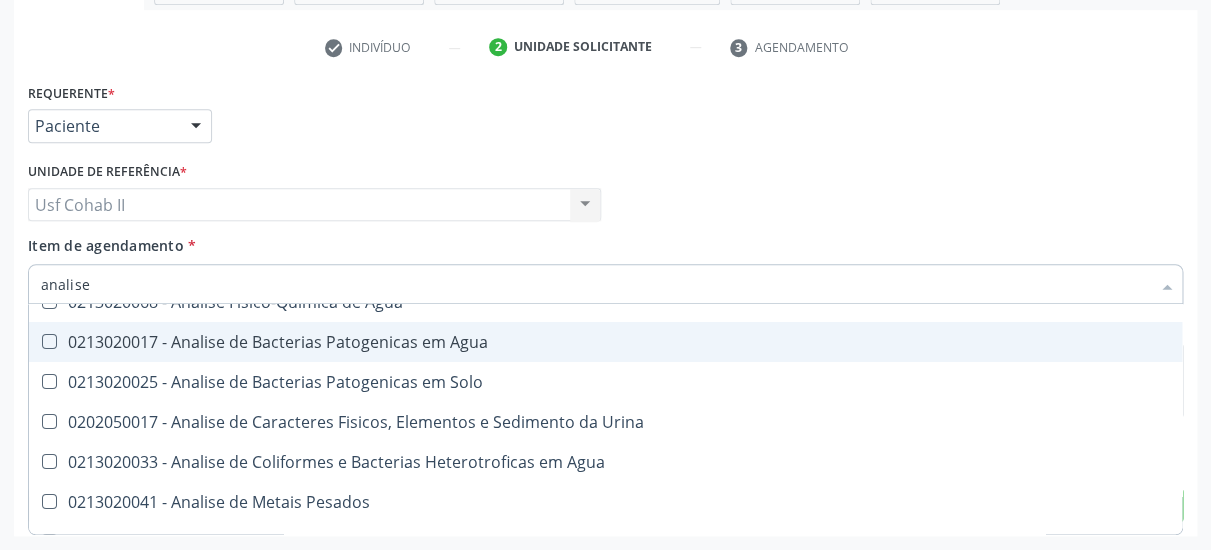 scroll, scrollTop: 130, scrollLeft: 0, axis: vertical 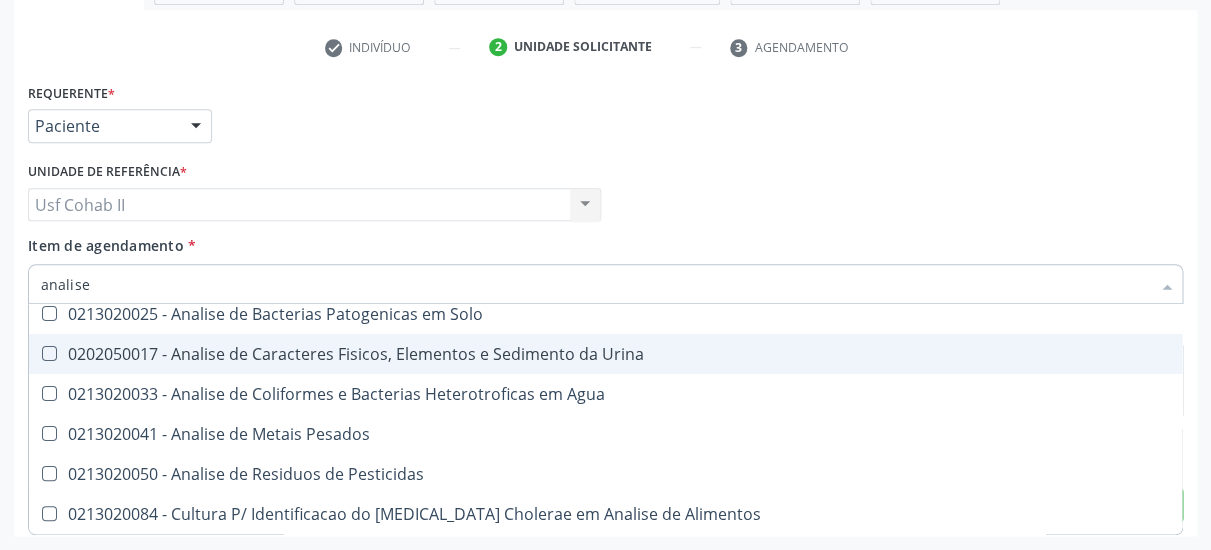 click on "0202050017 - Analise de Caracteres Fisicos, Elementos e Sedimento da Urina" at bounding box center [605, 354] 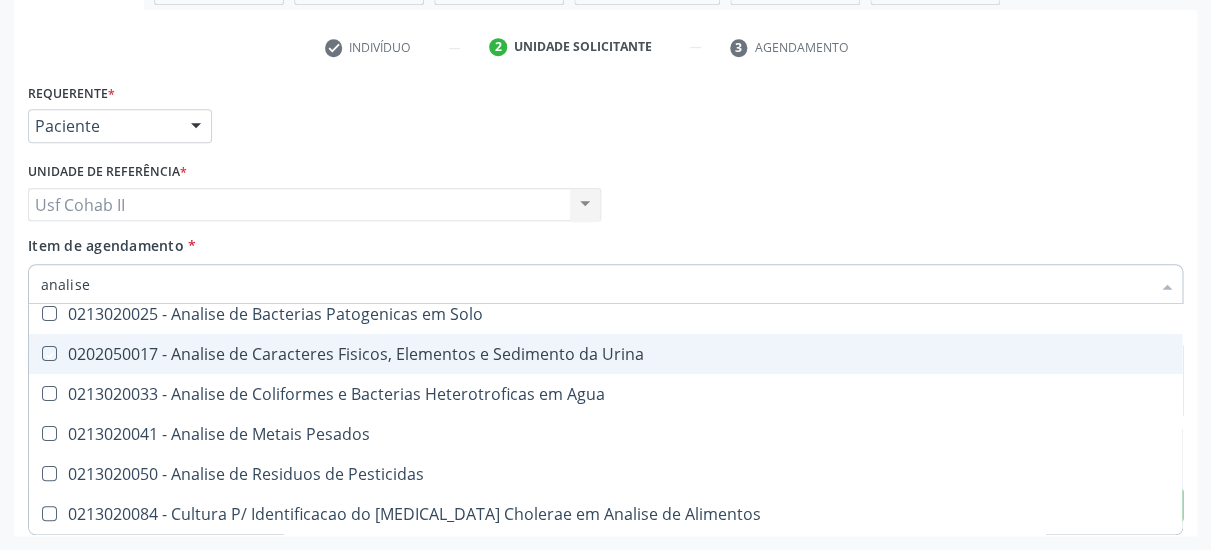 checkbox on "true" 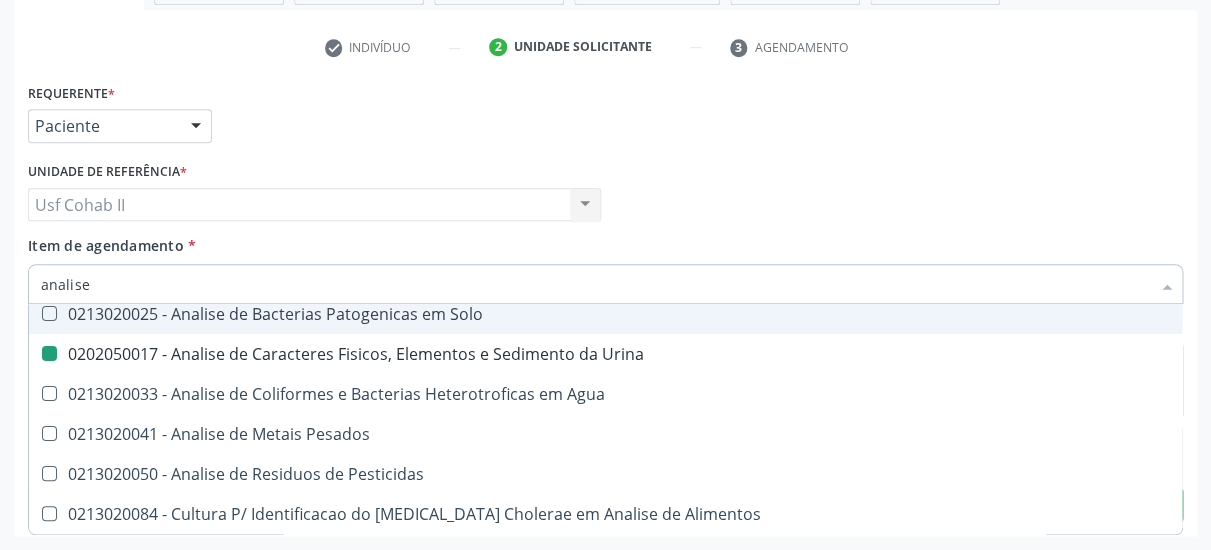 click on "Item de agendamento
*
analise
Desfazer seleção
0211070017 - Analise Acustica da Voz Por Meio de Laboratorio de Voz
0213020068 - Analise Fisico-Quimica de Agua
0213020017 - Analise de Bacterias Patogenicas em Agua
0213020025 - Analise de Bacterias Patogenicas em Solo
0202050017 - Analise de Caracteres Fisicos, Elementos e Sedimento da Urina
0213020033 - Analise de Coliformes e Bacterias Heterotroficas em Agua
0213020041 - Analise de Metais Pesados
0213020050 - Analise de Residuos de Pesticidas
0213020084 - Cultura P/ Identificacao do Vibrio Cholerae em Analise de Alimentos
Nenhum resultado encontrado para: " analise  "
Não há nenhuma opção para ser exibida." at bounding box center [605, 266] 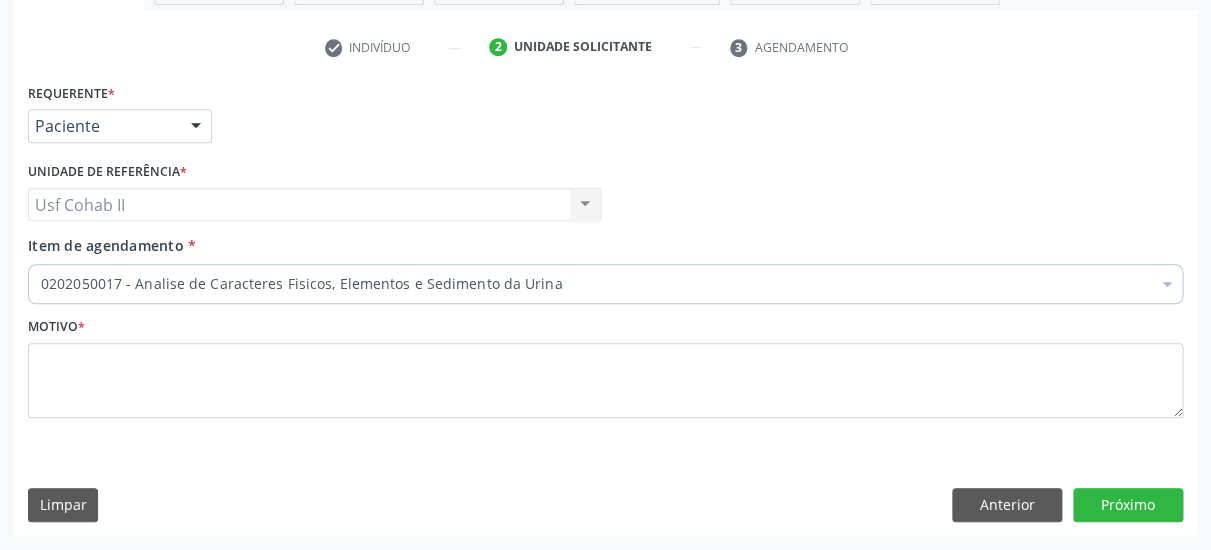scroll, scrollTop: 0, scrollLeft: 0, axis: both 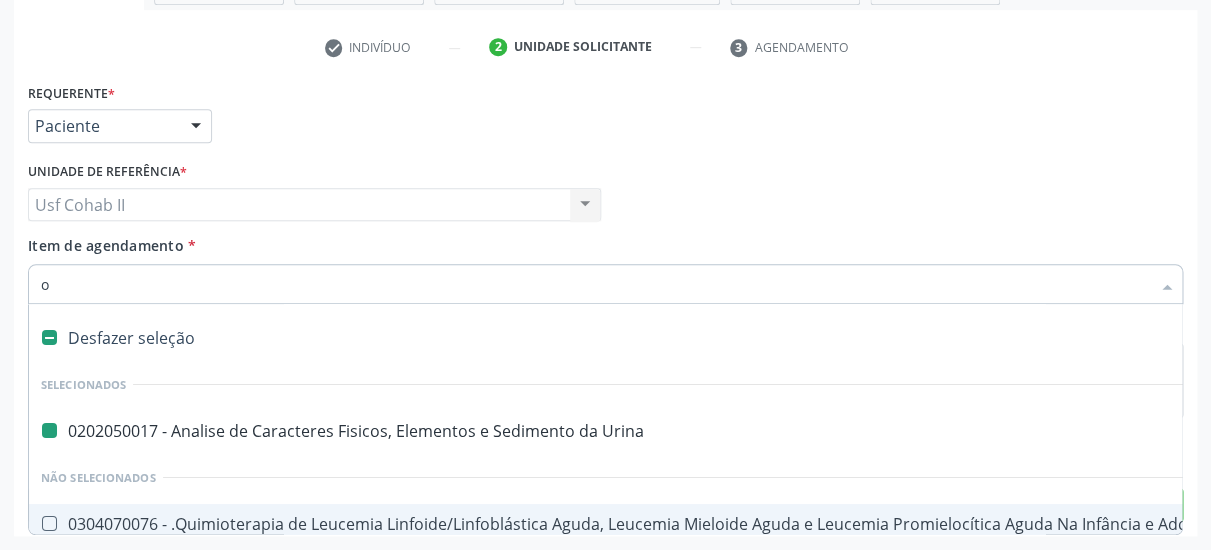 type on "ov" 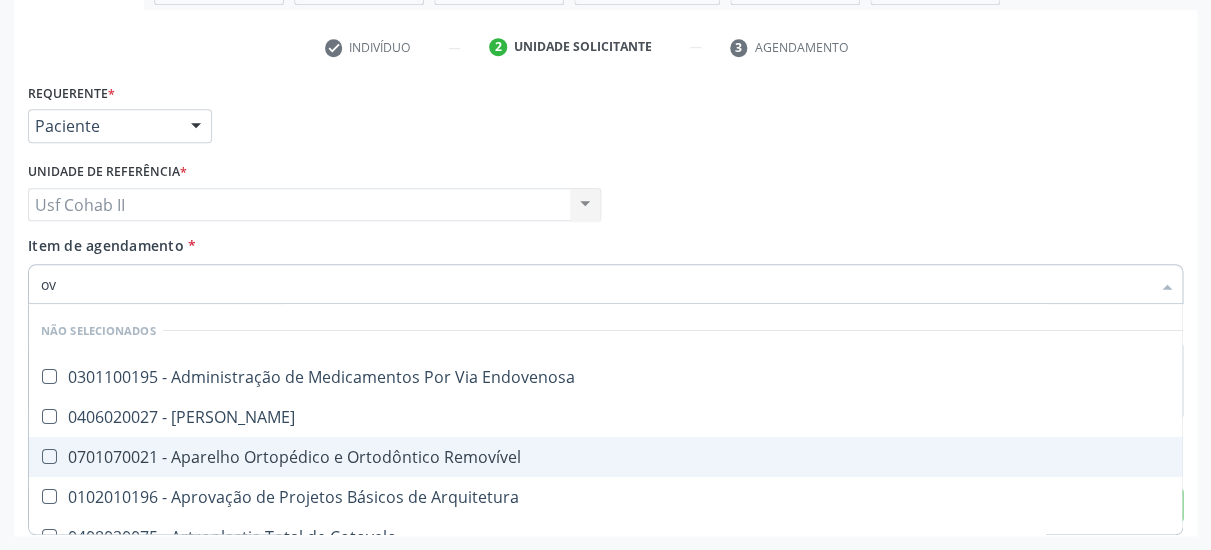 checkbox on "false" 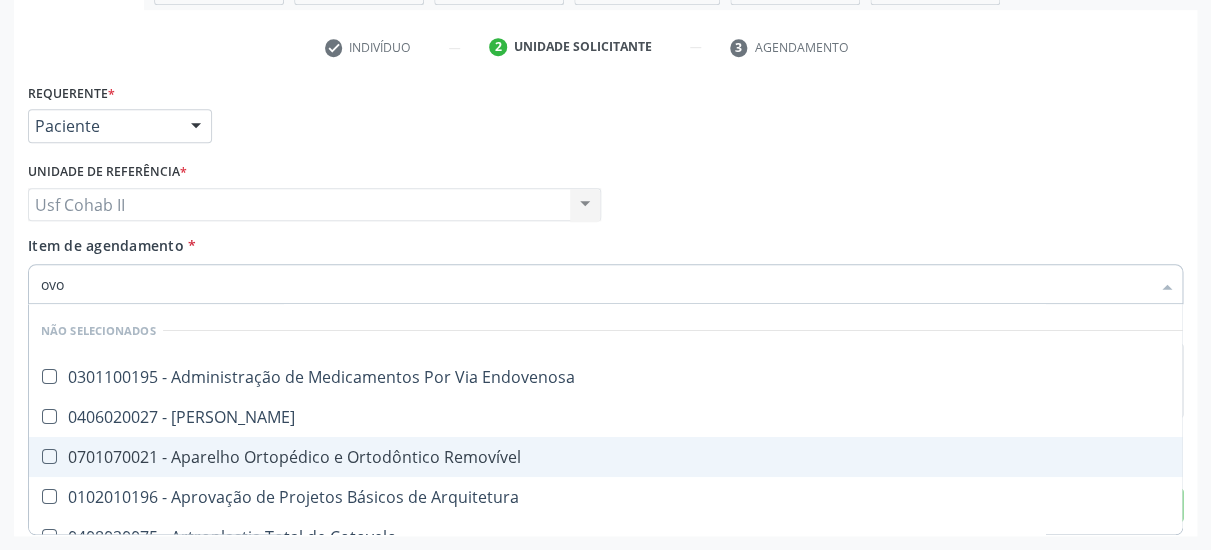 type on "ovos" 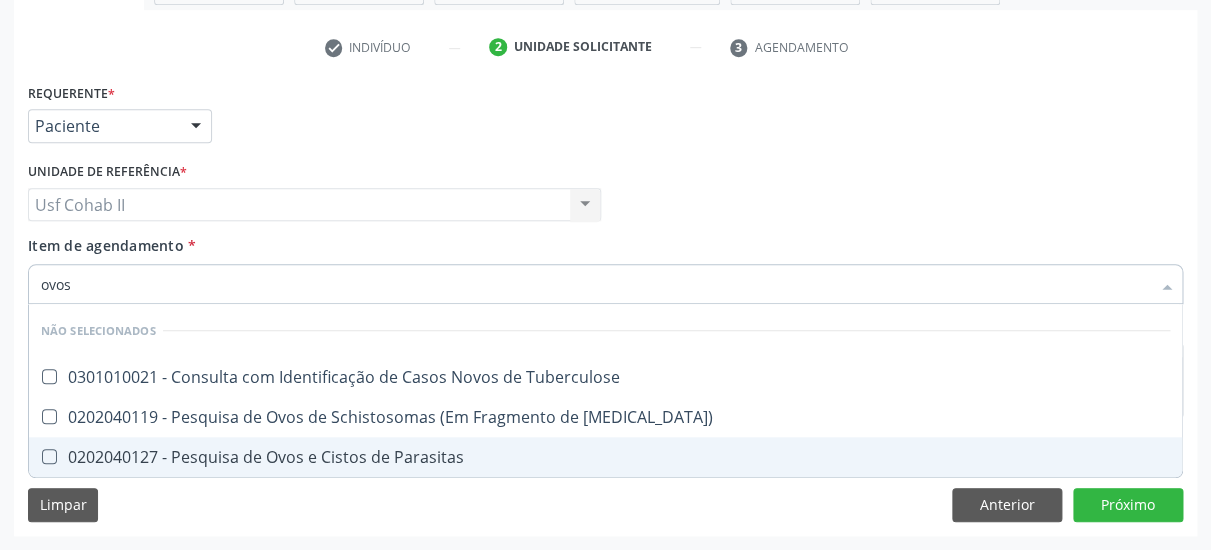 click on "0202040127 - Pesquisa de Ovos e Cistos de Parasitas" at bounding box center [605, 457] 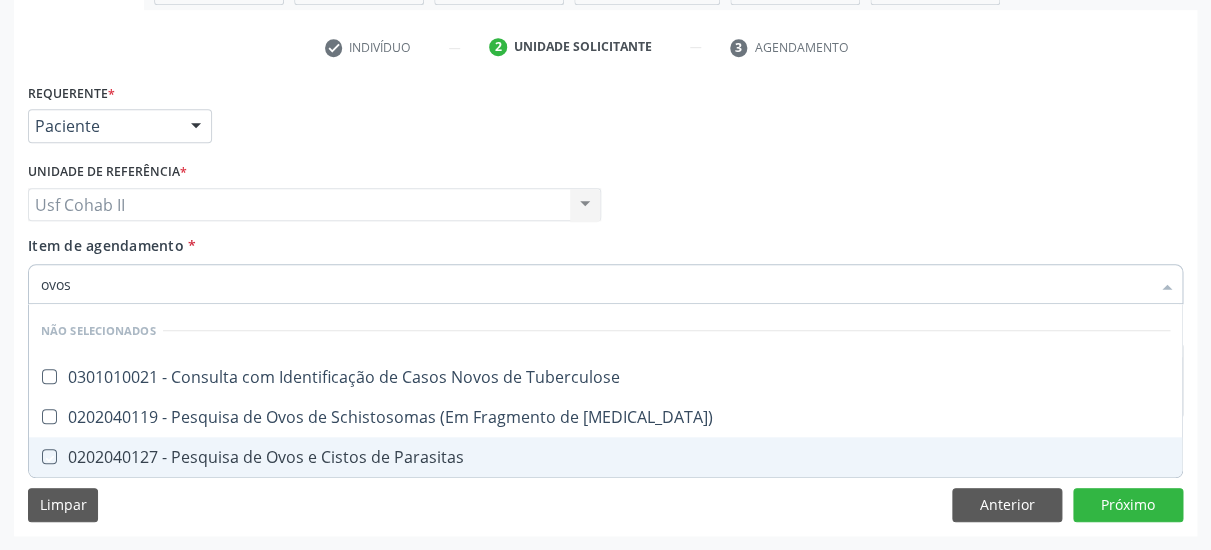 checkbox on "true" 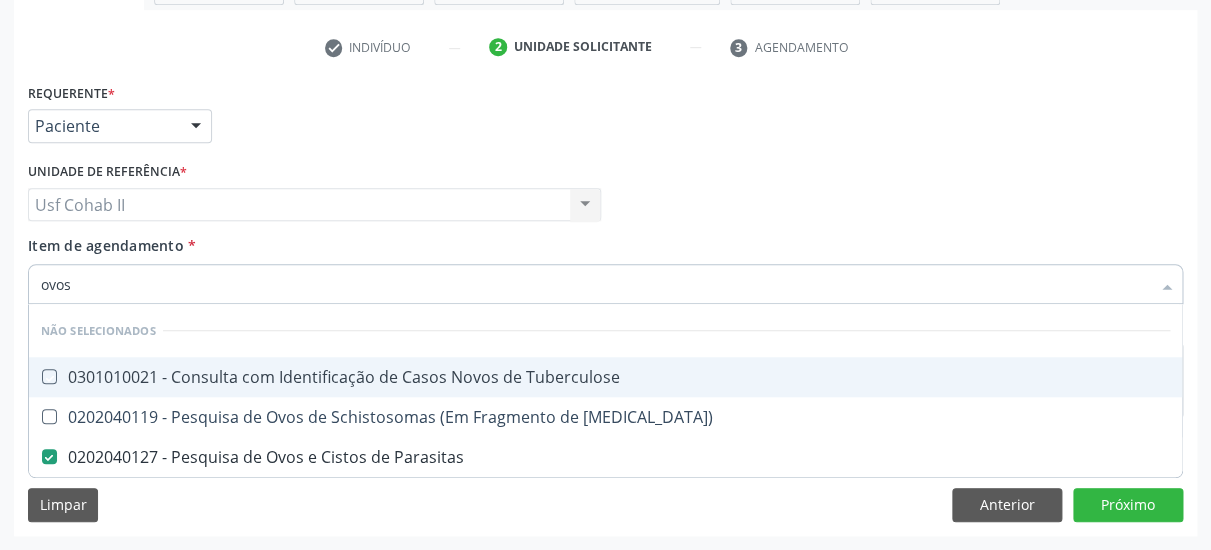 click on "Item de agendamento
*
ovos
Desfazer seleção
Não selecionados
0301010021 - Consulta com Identificação de Casos Novos de Tuberculose
0202040119 - Pesquisa de Ovos de Schistosomas (Em Fragmento de Mucosa)
0202040127 - Pesquisa de Ovos e Cistos de Parasitas
Nenhum resultado encontrado para: " ovos  "
Não há nenhuma opção para ser exibida." at bounding box center [605, 266] 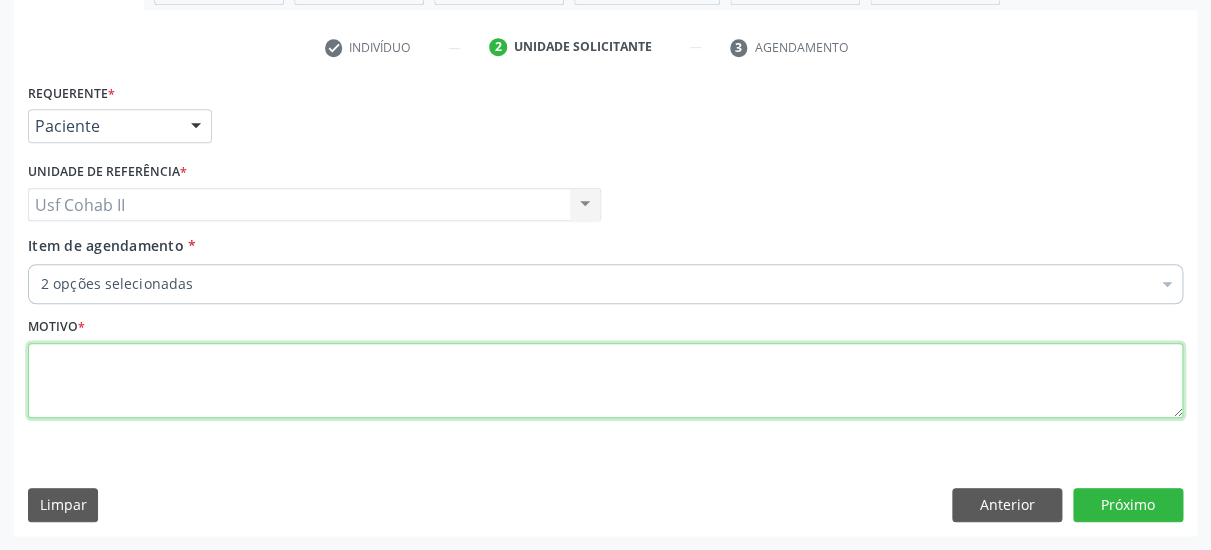 click at bounding box center (605, 381) 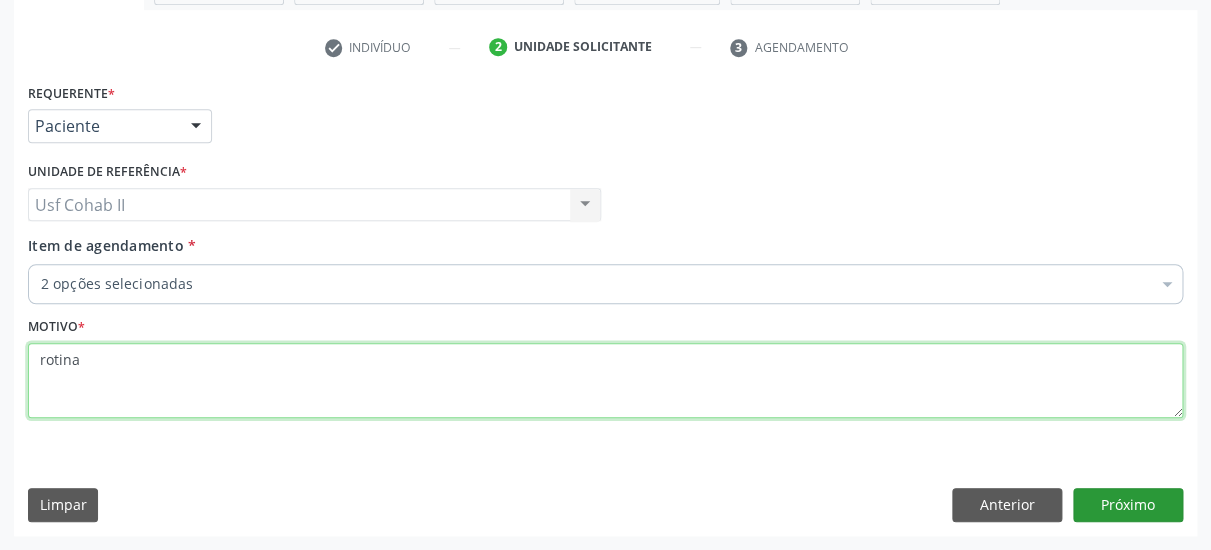 type on "rotina" 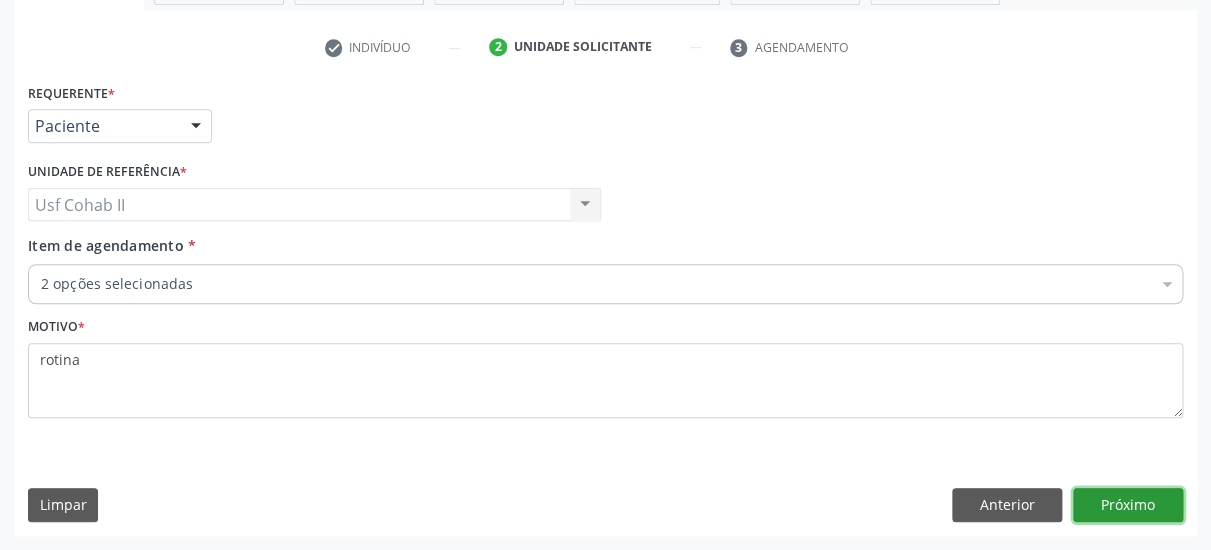 drag, startPoint x: 1153, startPoint y: 509, endPoint x: 1095, endPoint y: 499, distance: 58.855755 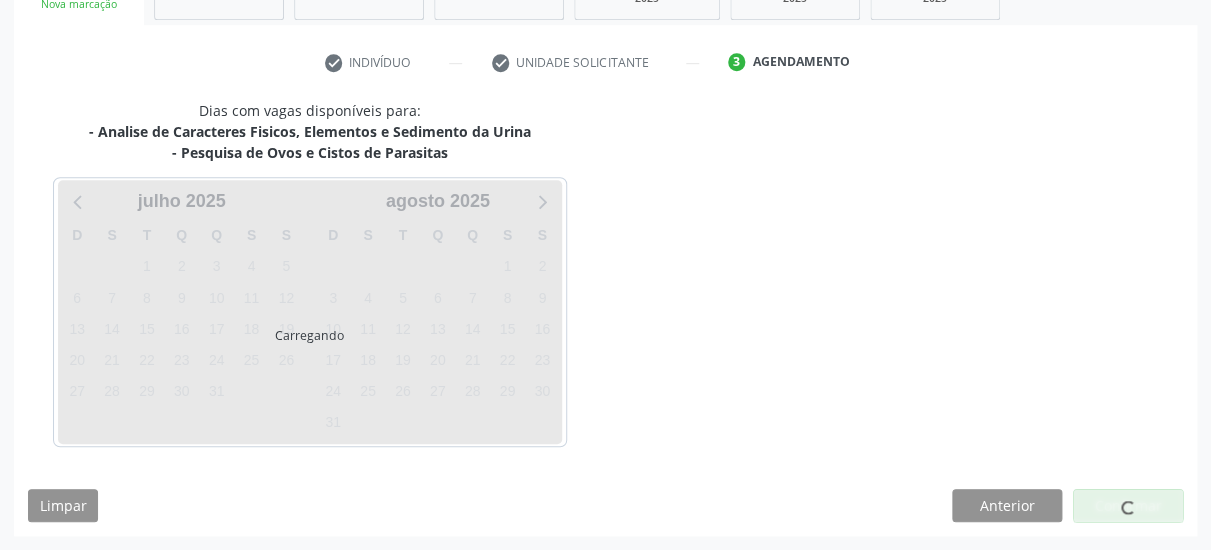 scroll, scrollTop: 340, scrollLeft: 0, axis: vertical 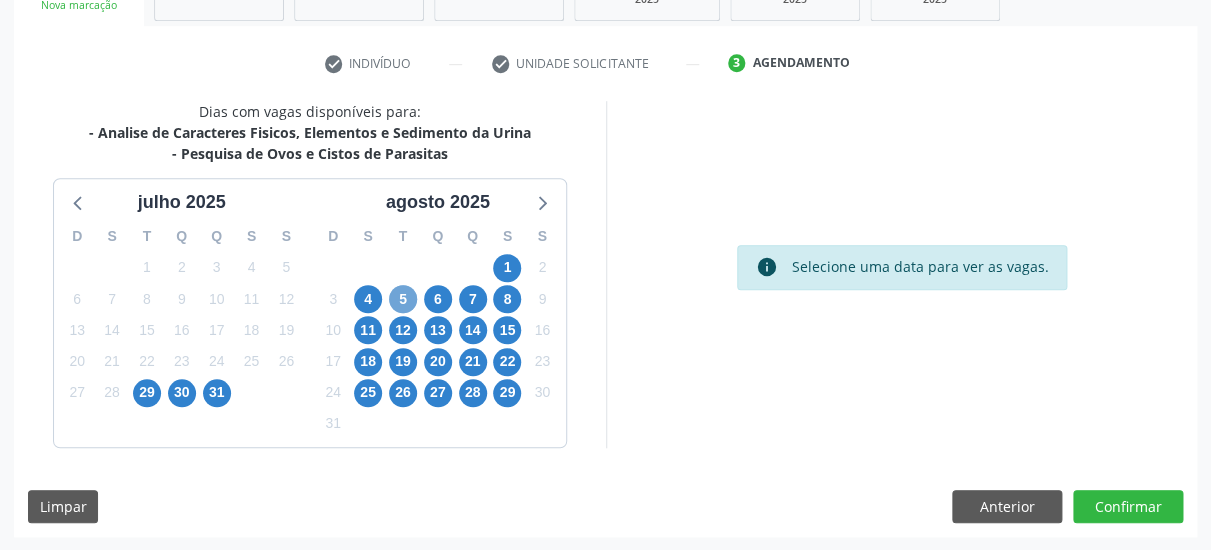 click on "5" at bounding box center (403, 299) 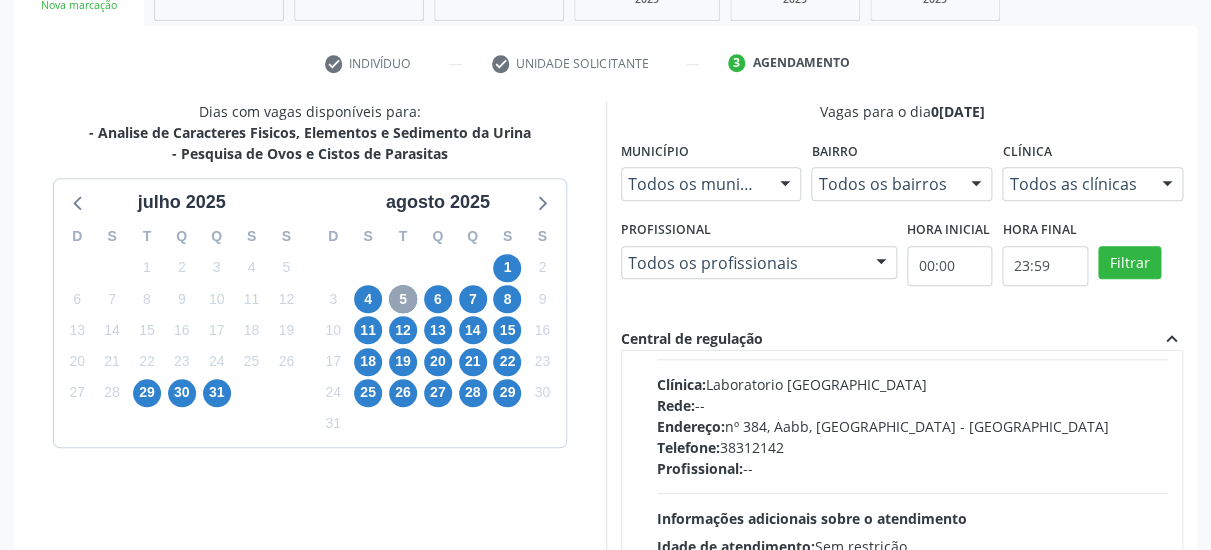 scroll, scrollTop: 1069, scrollLeft: 0, axis: vertical 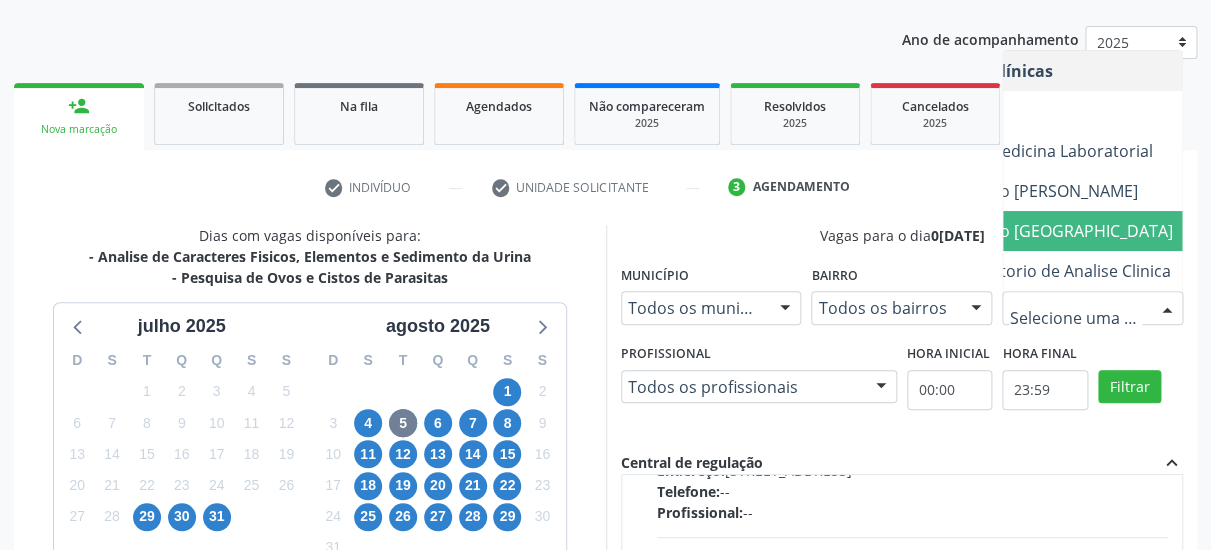 click on "Laboratorio [GEOGRAPHIC_DATA]" at bounding box center [1046, 231] 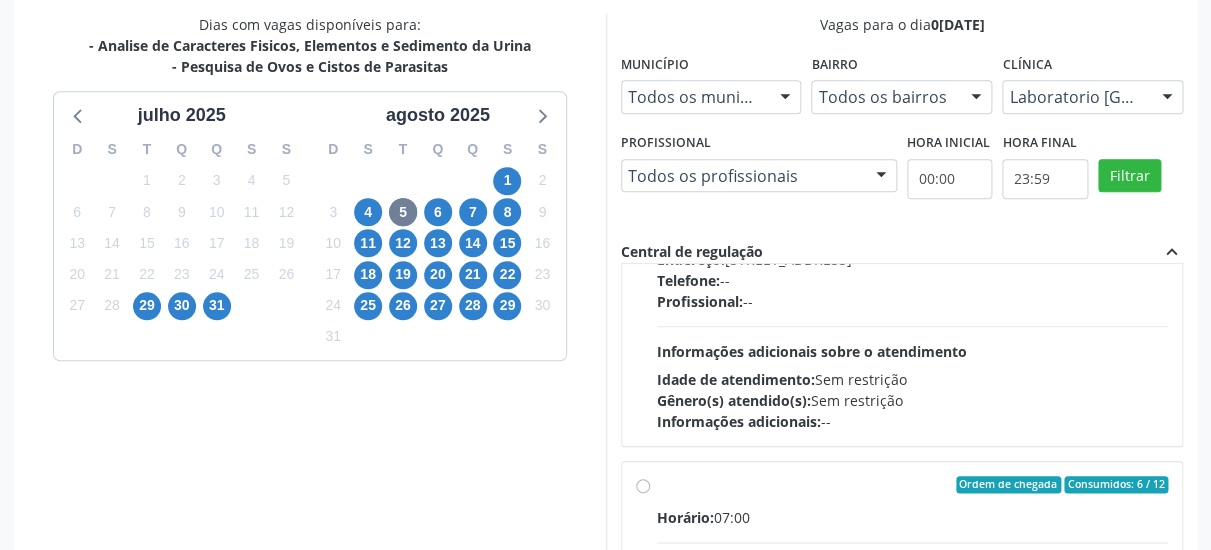 scroll, scrollTop: 432, scrollLeft: 0, axis: vertical 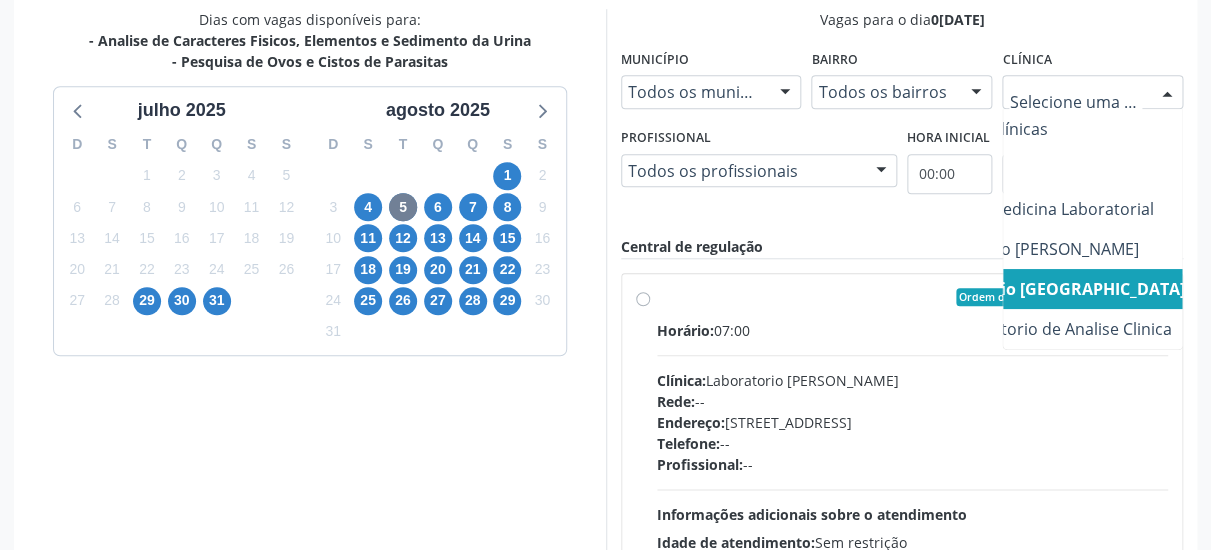 click on "Laboratorio [GEOGRAPHIC_DATA]" at bounding box center [1053, 289] 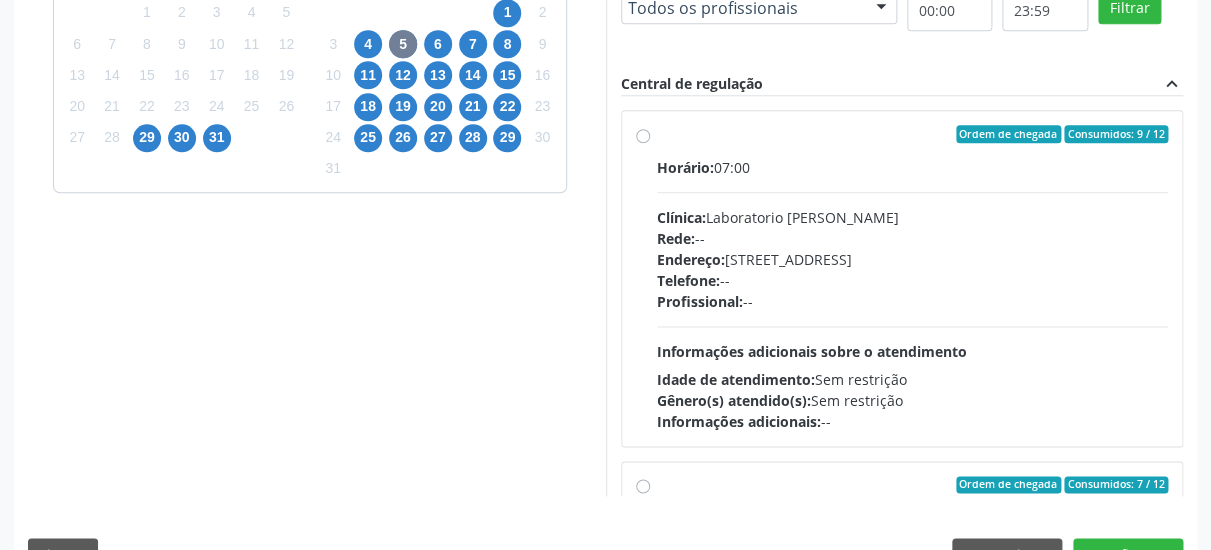 scroll, scrollTop: 603, scrollLeft: 0, axis: vertical 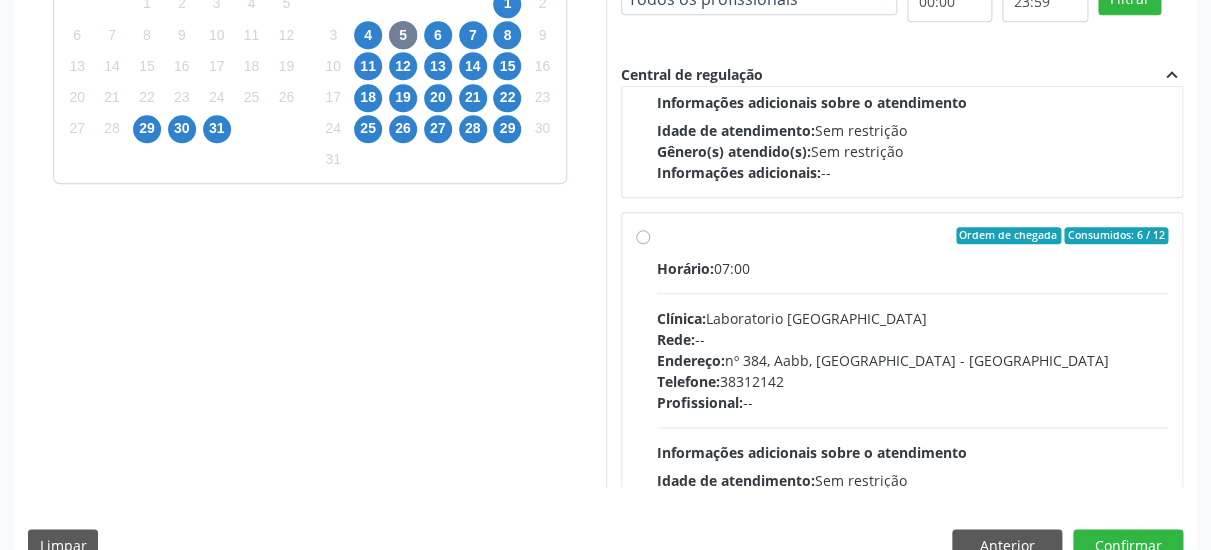 click on "Ordem de chegada
Consumidos: 6 / 12
Horário:   07:00
Clínica:  Laboratorio Sao Francisco
Rede:
--
Endereço:   nº 384, Aabb, Serra Talhada - PE
Telefone:   38312142
Profissional:
--
Informações adicionais sobre o atendimento
Idade de atendimento:
Sem restrição
Gênero(s) atendido(s):
Sem restrição
Informações adicionais:
--" at bounding box center (913, 381) 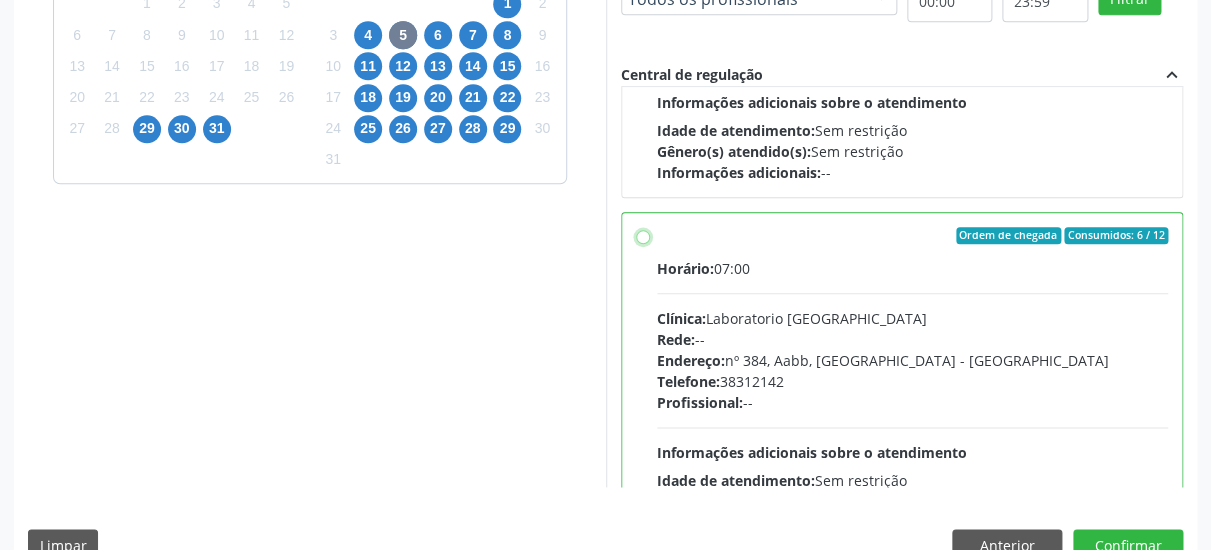 radio on "true" 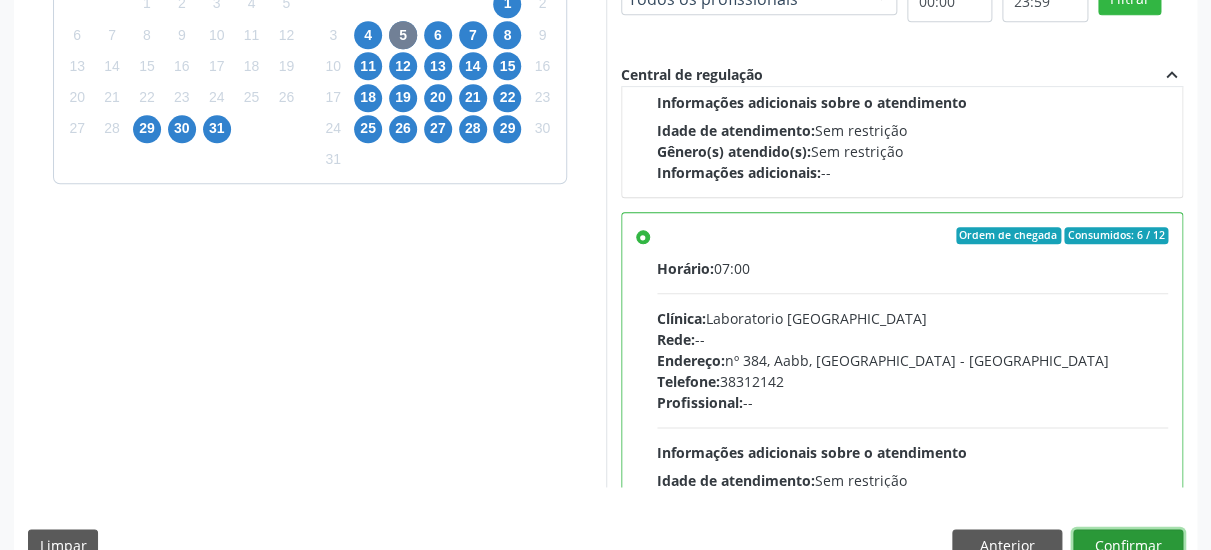 click on "Confirmar" at bounding box center (1128, 547) 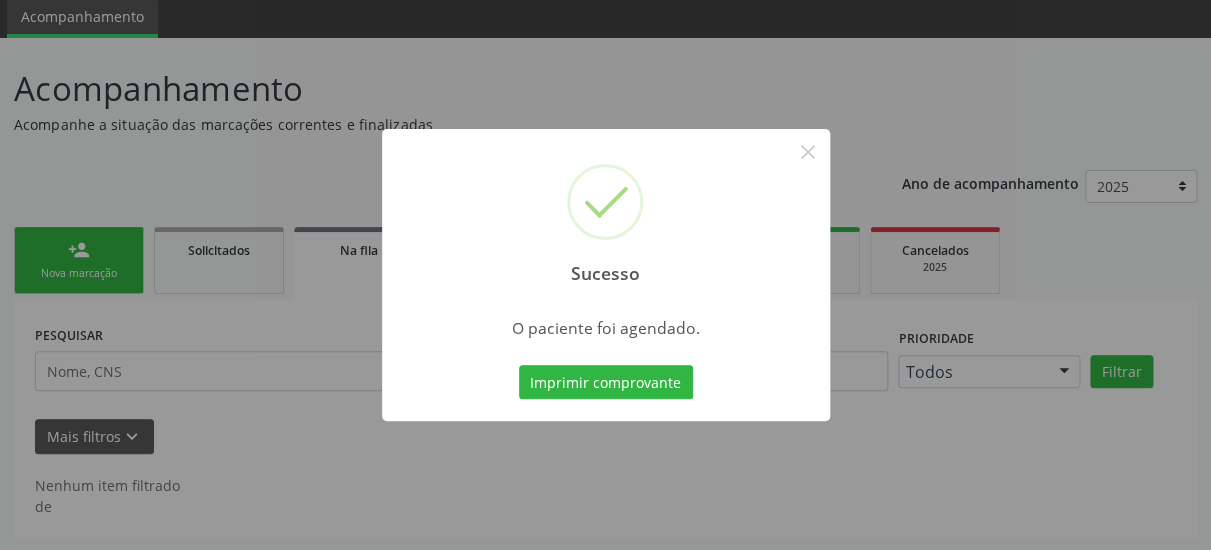 scroll, scrollTop: 51, scrollLeft: 0, axis: vertical 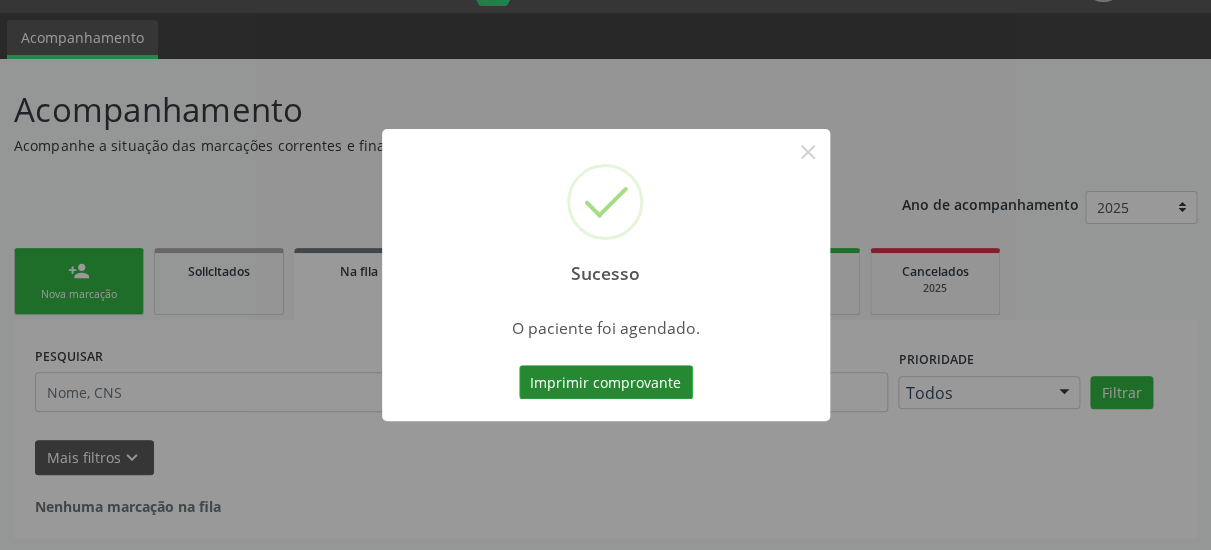 click on "Imprimir comprovante" at bounding box center [606, 382] 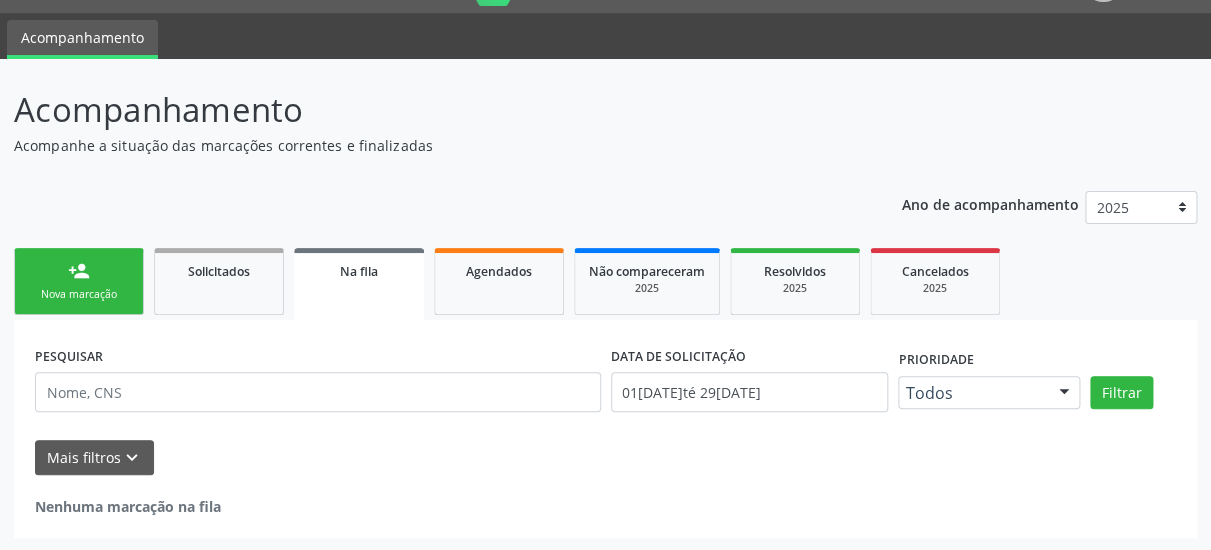 click on "person_add
Nova marcação" at bounding box center [79, 281] 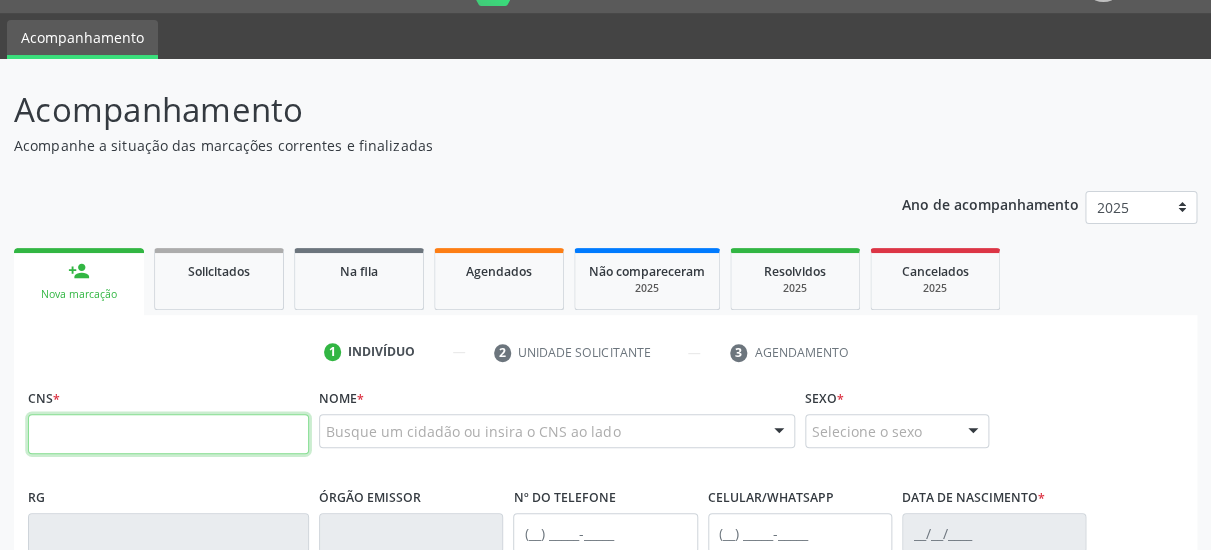 click at bounding box center (168, 434) 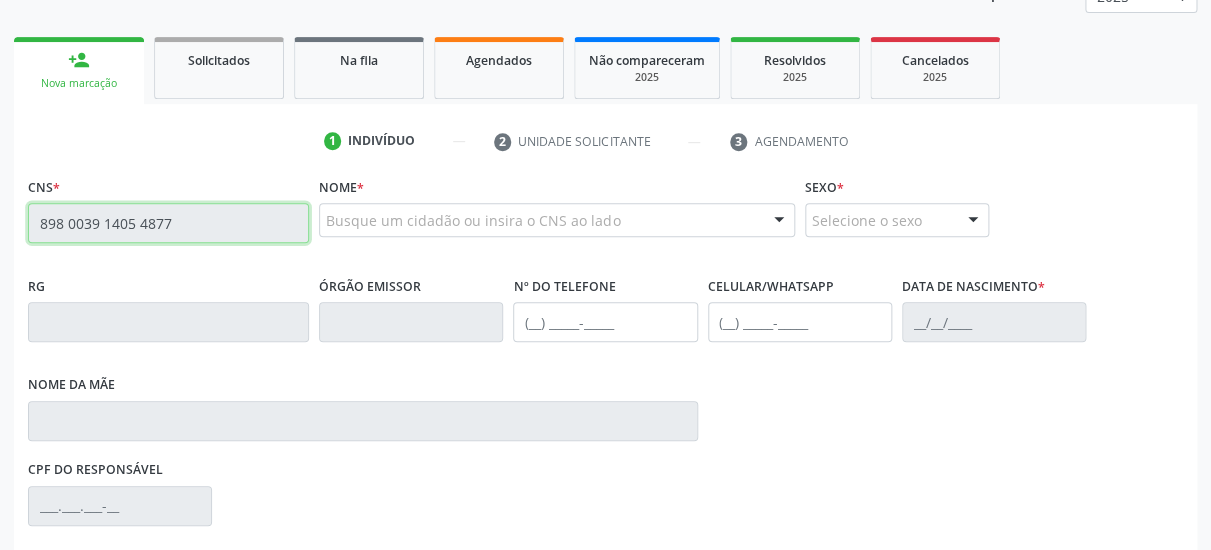 scroll, scrollTop: 267, scrollLeft: 0, axis: vertical 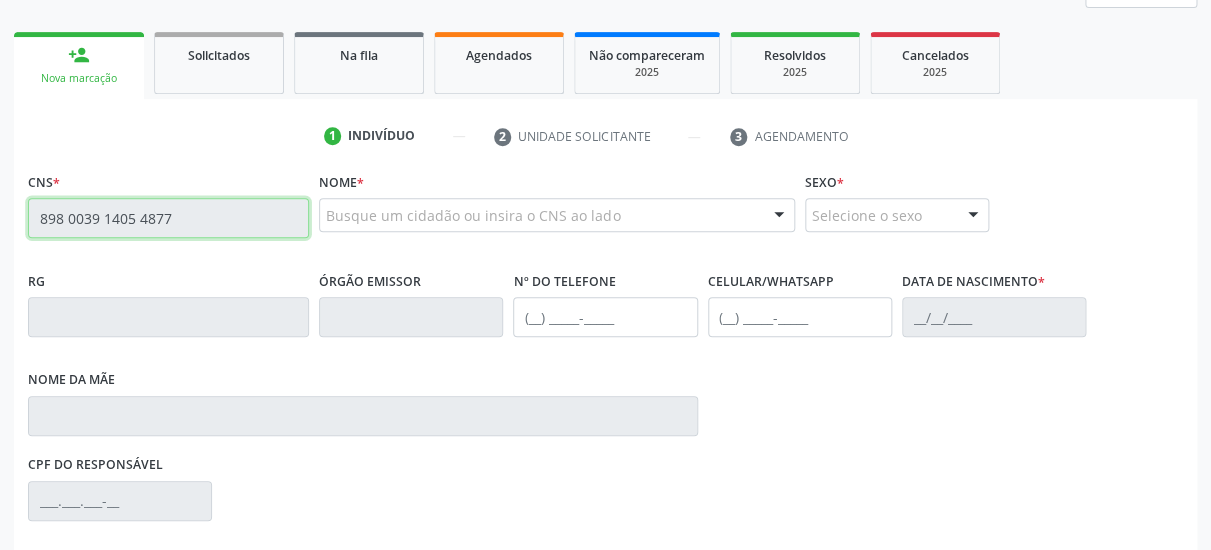type on "898 0039 1405 4877" 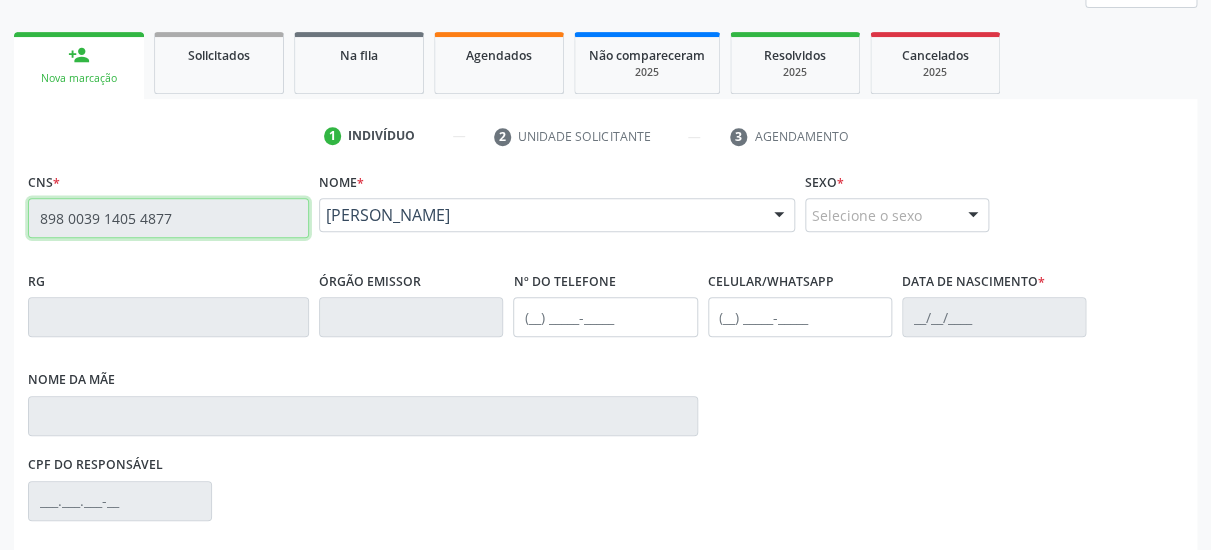 type on "(87) 99999-9999" 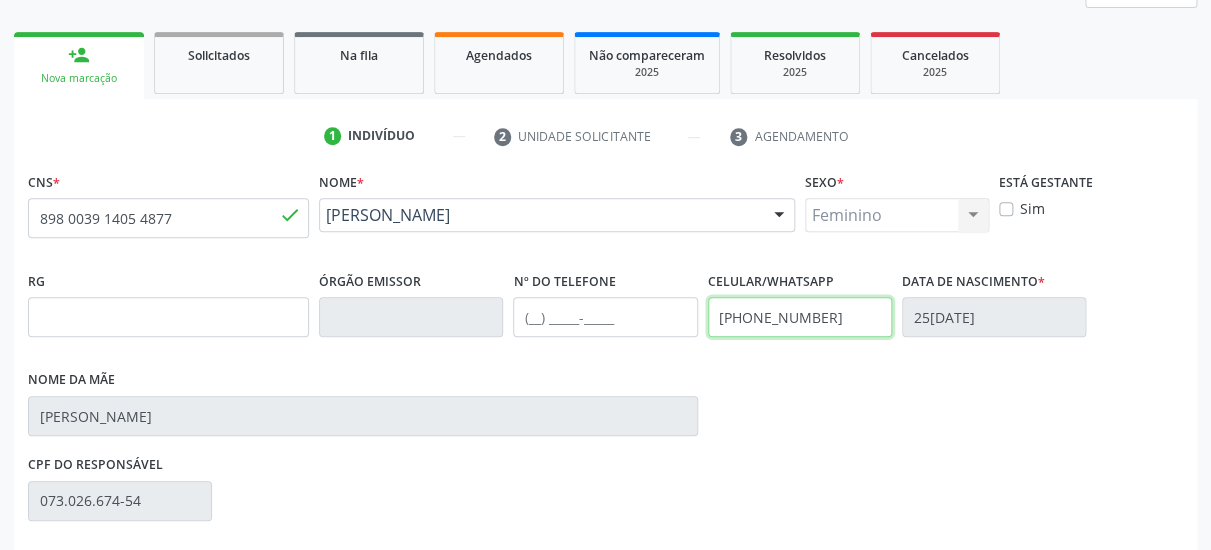 drag, startPoint x: 836, startPoint y: 326, endPoint x: 710, endPoint y: 317, distance: 126.32102 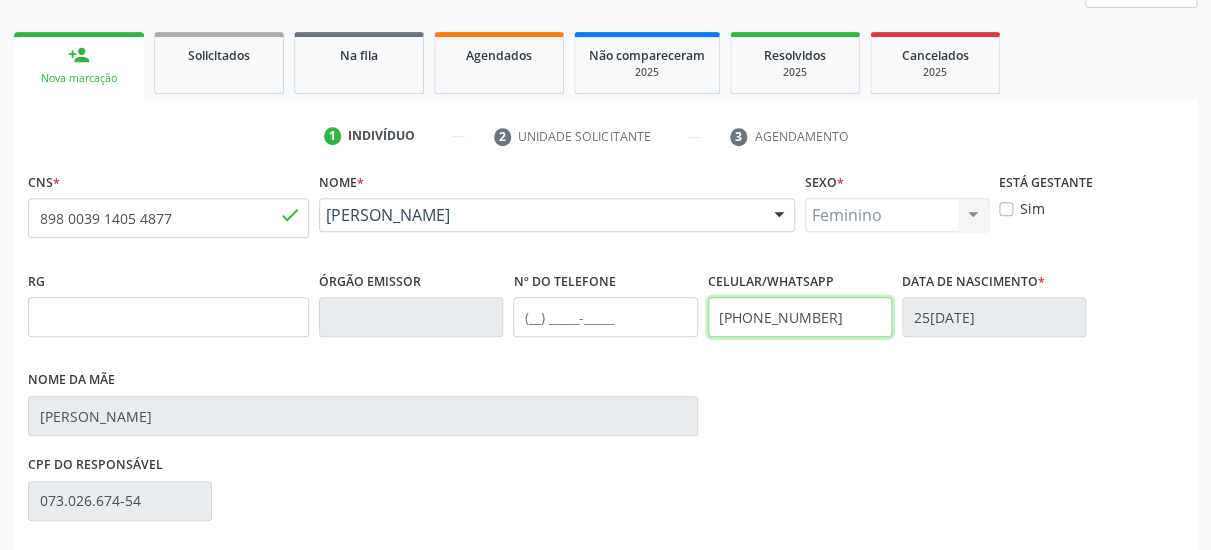 click on "(87) 99999-9999" at bounding box center [800, 317] 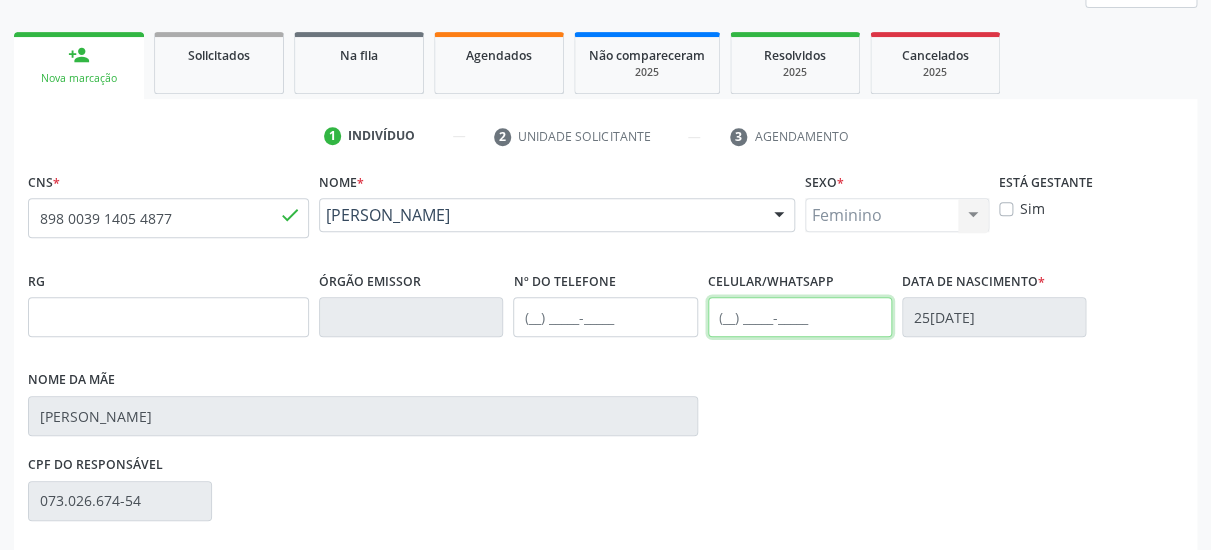 scroll, scrollTop: 519, scrollLeft: 0, axis: vertical 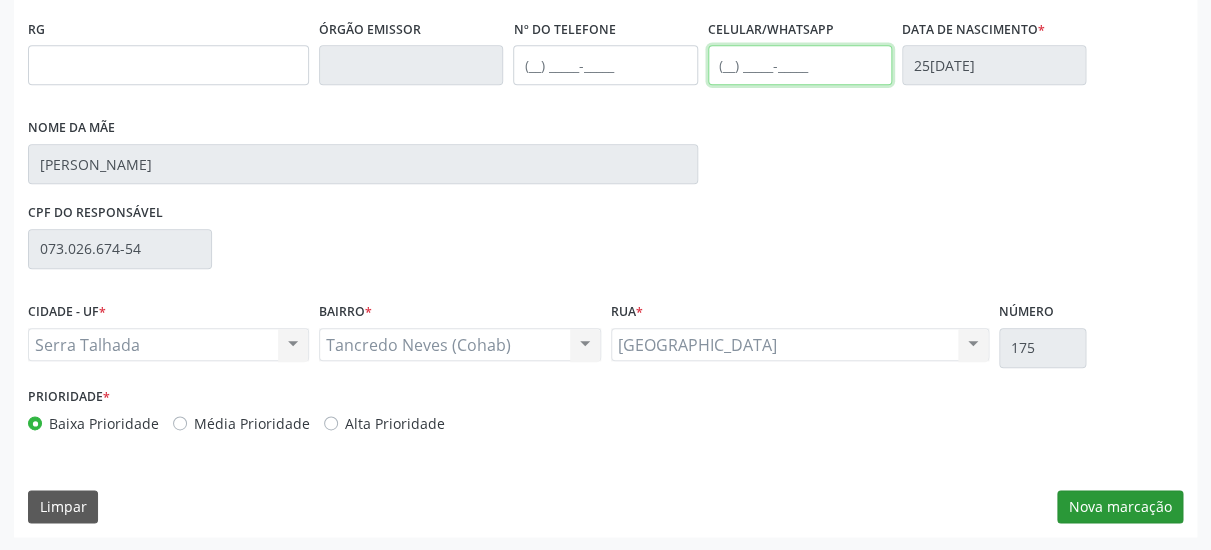 type 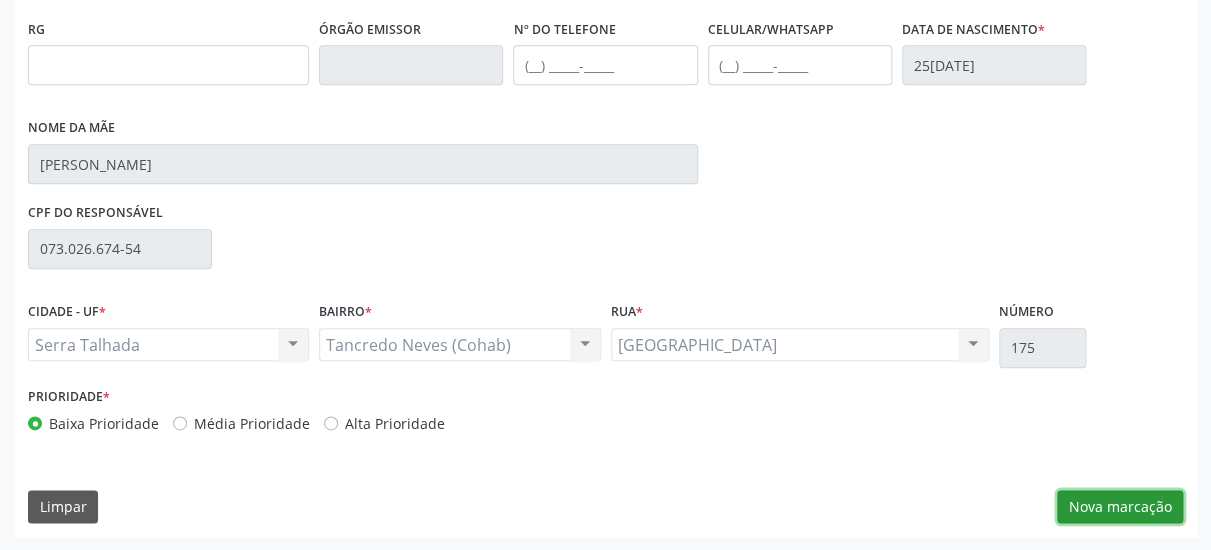 click on "Nova marcação" at bounding box center [1120, 507] 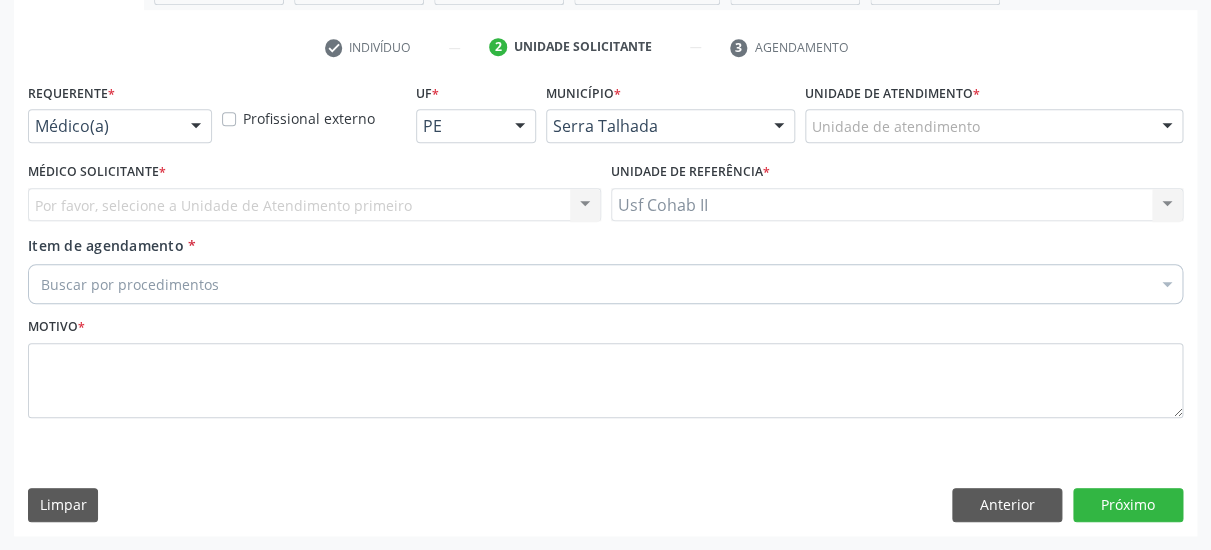 scroll, scrollTop: 373, scrollLeft: 0, axis: vertical 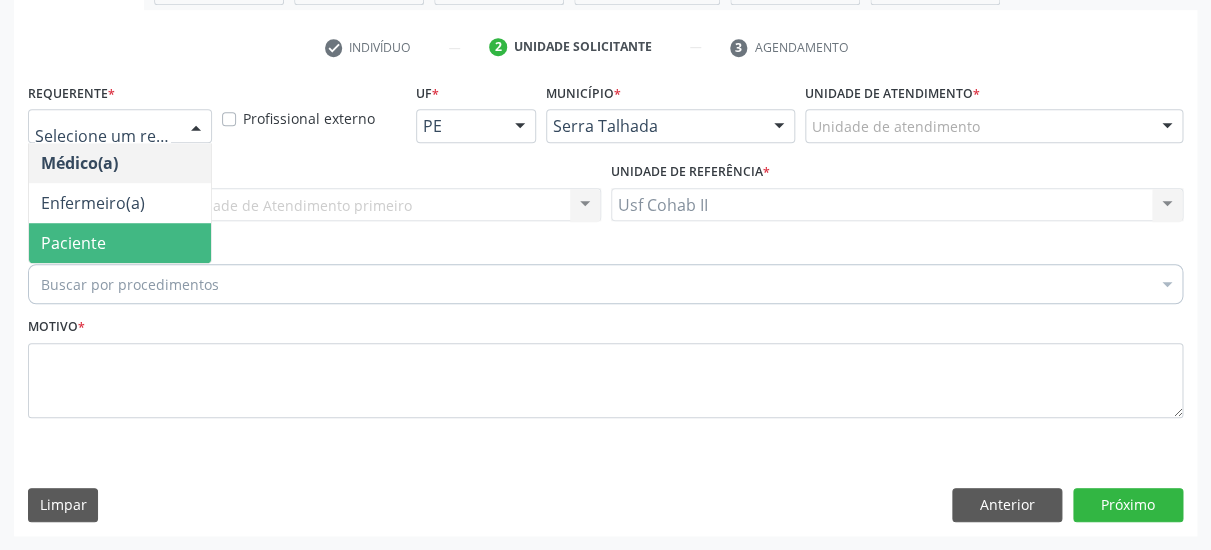 click on "Paciente" at bounding box center [120, 243] 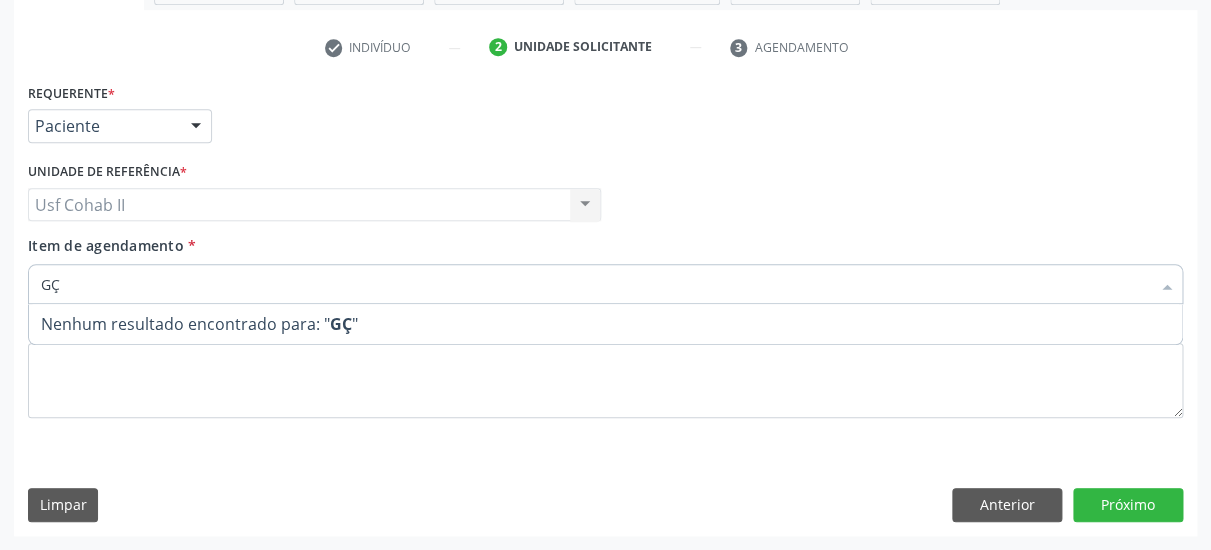 type on "G" 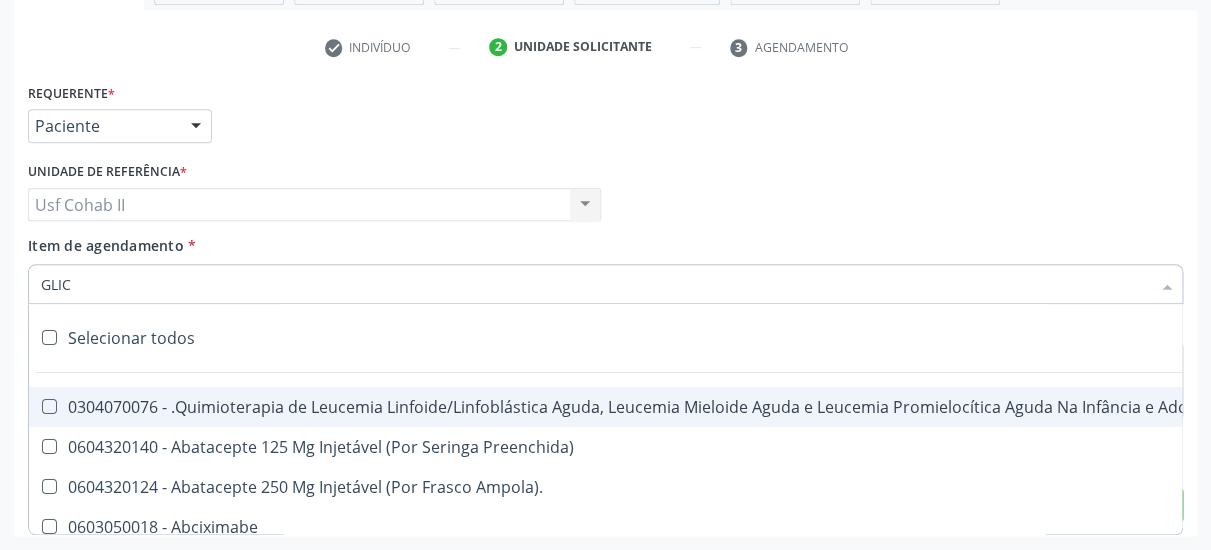 type on "GLICO" 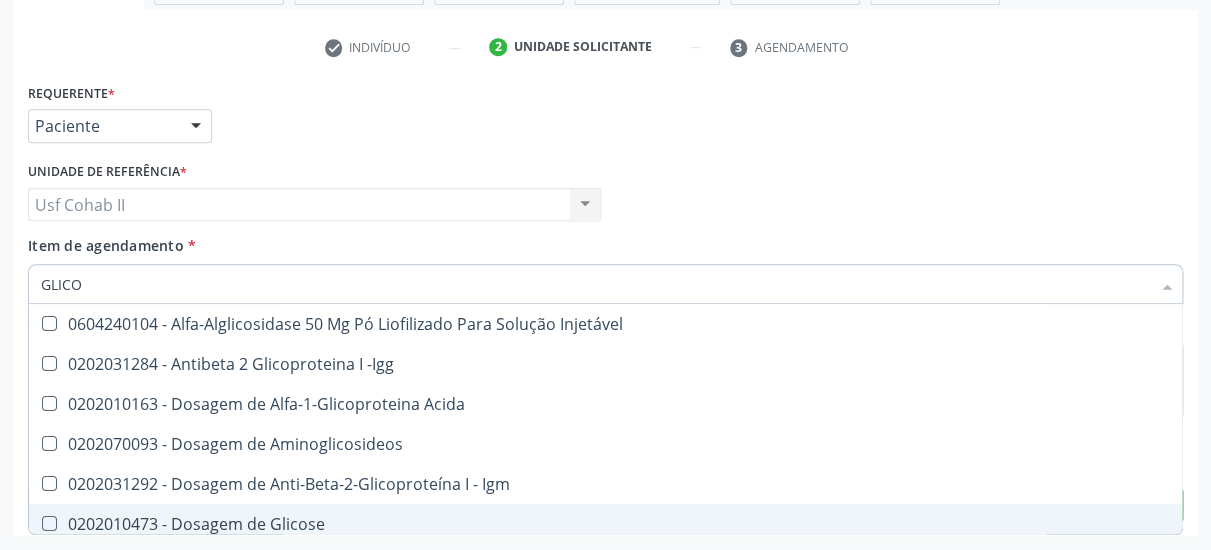 click on "0202010473 - Dosagem de Glicose" at bounding box center (605, 524) 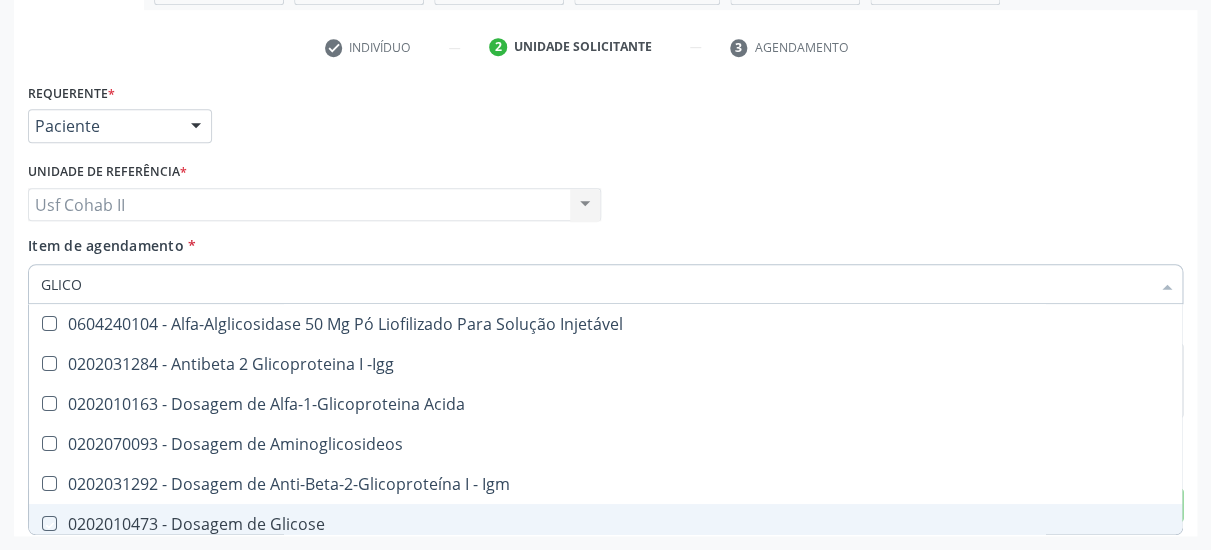checkbox on "true" 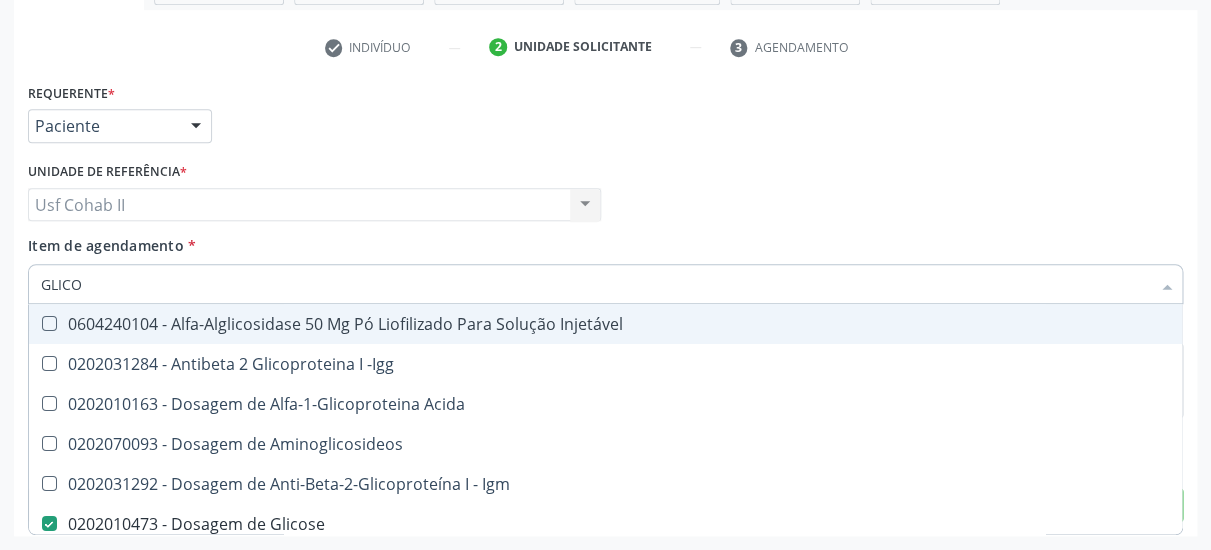 type on "GLICO" 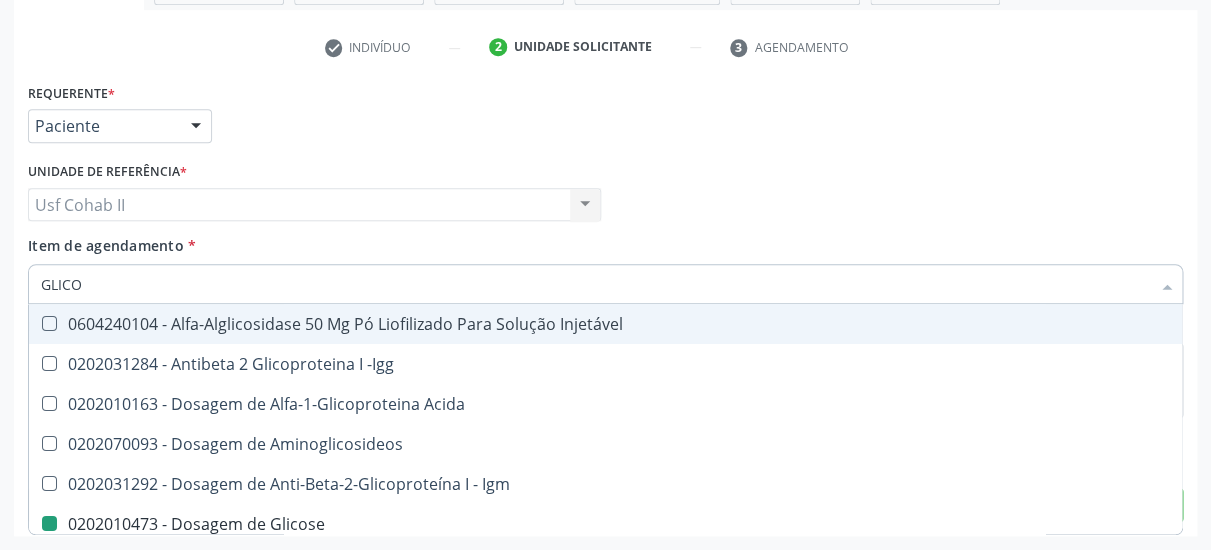 click on "Item de agendamento
*
GLICO
Desfazer seleção
0604240104 - Alfa-Alglicosidase 50 Mg Pó Liofilizado Para Solução Injetável
0202031284 - Antibeta 2 Glicoproteina I -Igg
0202010163 - Dosagem de Alfa-1-Glicoproteina Acida
0202070093 - Dosagem de Aminoglicosideos
0202031292 - Dosagem de Anti-Beta-2-Glicoproteína I - Igm
0202010473 - Dosagem de Glicose
0202090124 - Dosagem de Glicose no Líquido Sinovial e Derrames
0202010481 - Dosagem de Glicose-6-Fosfato Desidrogenase
0202010503 - Dosagem de Hemoglobina Glicosilada
0202100120 - Identificação de Glicosaminoglicanos Urinários Por Cromatografia em Camada Delgada , Eletroforese e Dosagem Quantitativa
0214010031 - Pesquisa de Glicose Na Urina
0202060454 - Teste de Supressao do Hgh Apos Glicose
Nenhum resultado encontrado para: " GLICO  "" at bounding box center (605, 266) 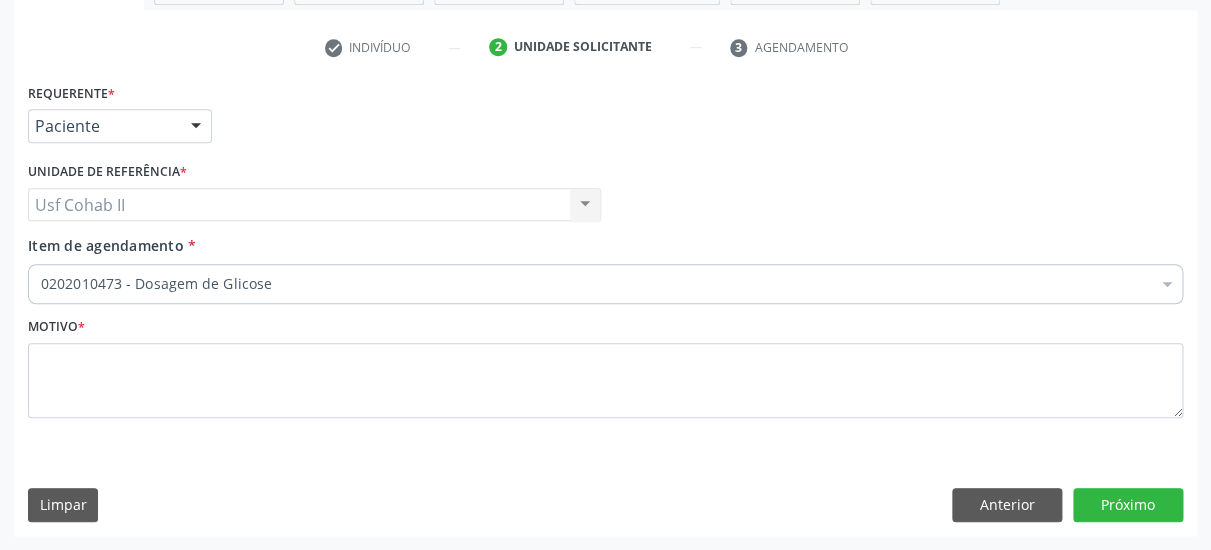 type 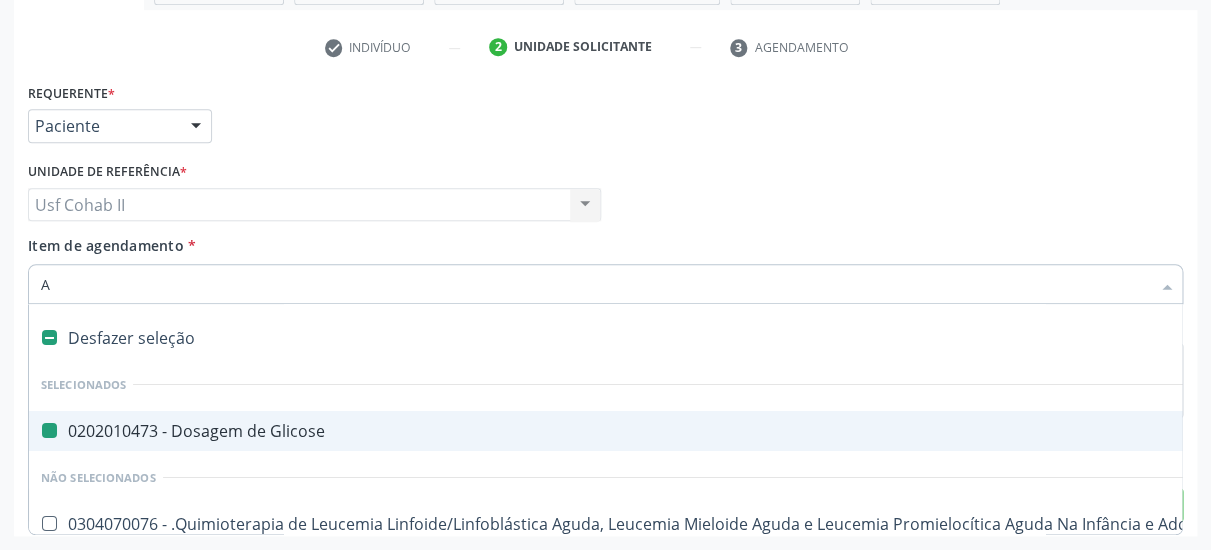 type on "AC" 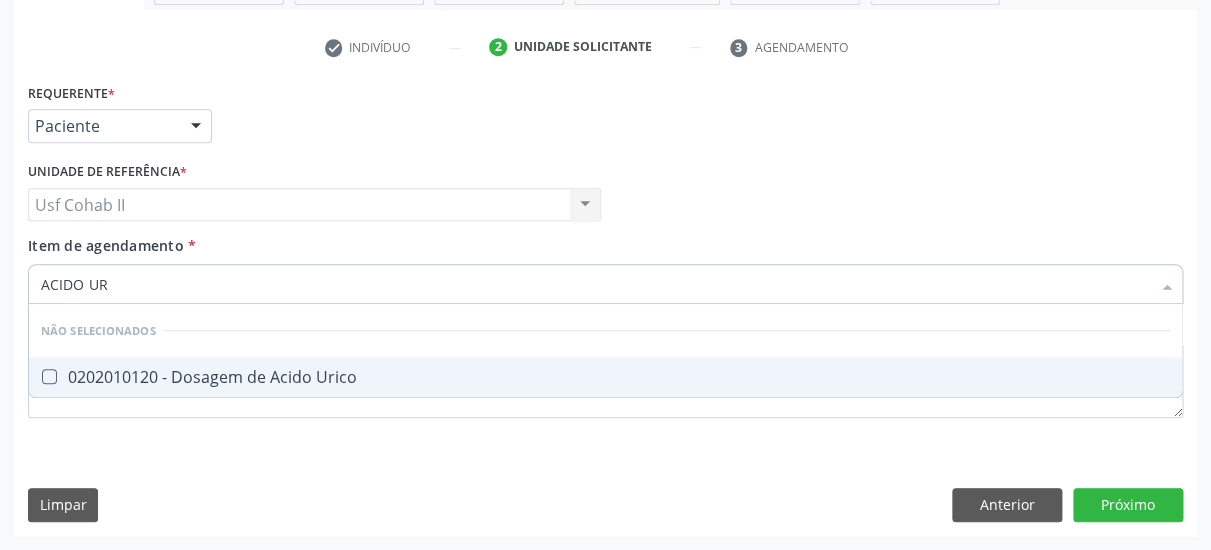 type on "ACIDO URI" 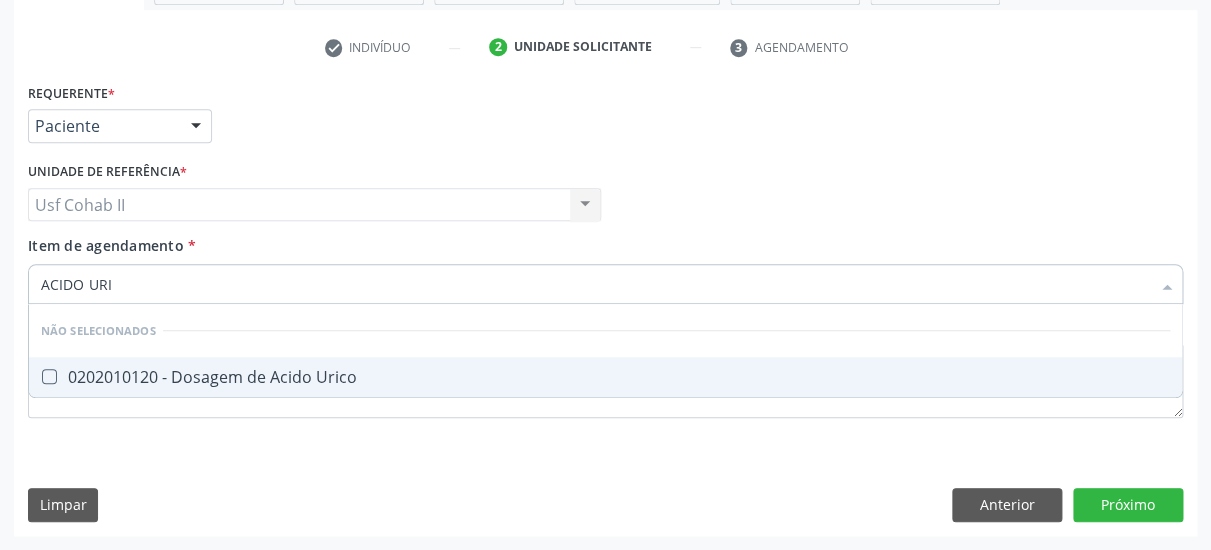 click on "0202010120 - Dosagem de Acido Urico" at bounding box center [605, 377] 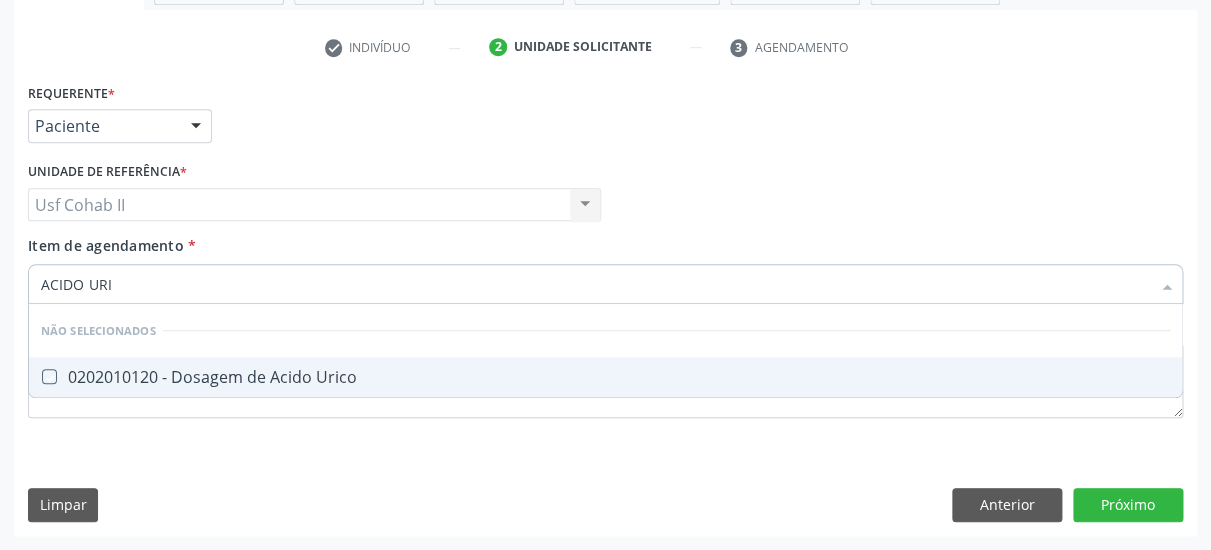 checkbox on "true" 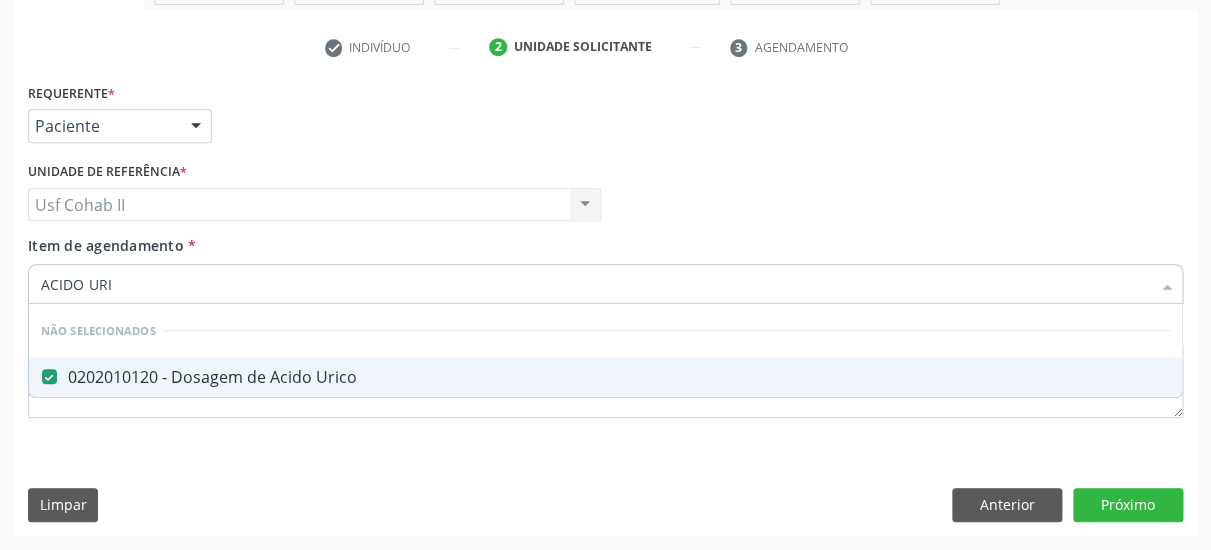 click on "Requerente
*
Paciente         Médico(a)   Enfermeiro(a)   Paciente
Nenhum resultado encontrado para: "   "
Não há nenhuma opção para ser exibida.
UF
PE         PE
Nenhum resultado encontrado para: "   "
Não há nenhuma opção para ser exibida.
Município
Serra Talhada         [GEOGRAPHIC_DATA] resultado encontrado para: "   "
Não há nenhuma opção para ser exibida.
Médico Solicitante
Por favor, selecione a Unidade de Atendimento primeiro
Nenhum resultado encontrado para: "   "
Não há nenhuma opção para ser exibida.
Unidade de referência
*
Usf Cohab II         Usf Cohab II
Nenhum resultado encontrado para: "   "
Não há nenhuma opção para ser exibida.
Item de agendamento
*" at bounding box center (605, 306) 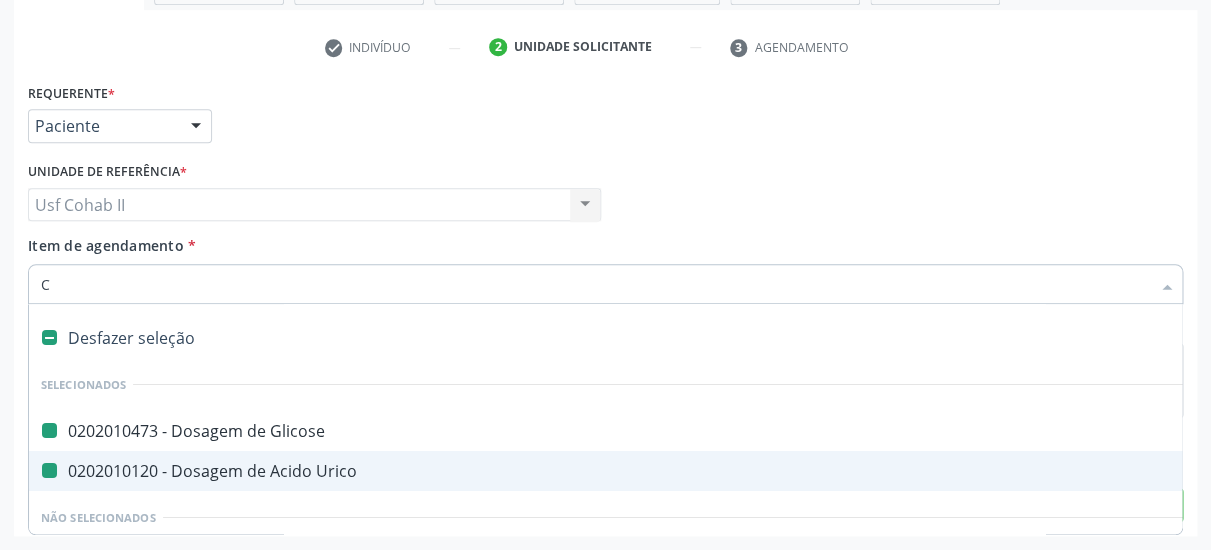 type on "CR" 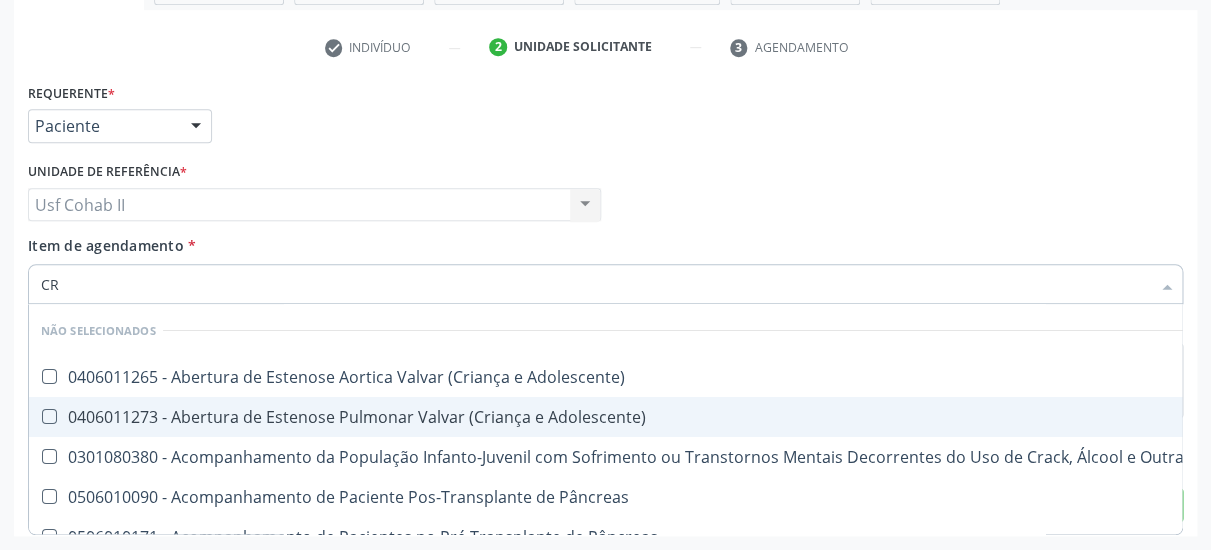 checkbox on "false" 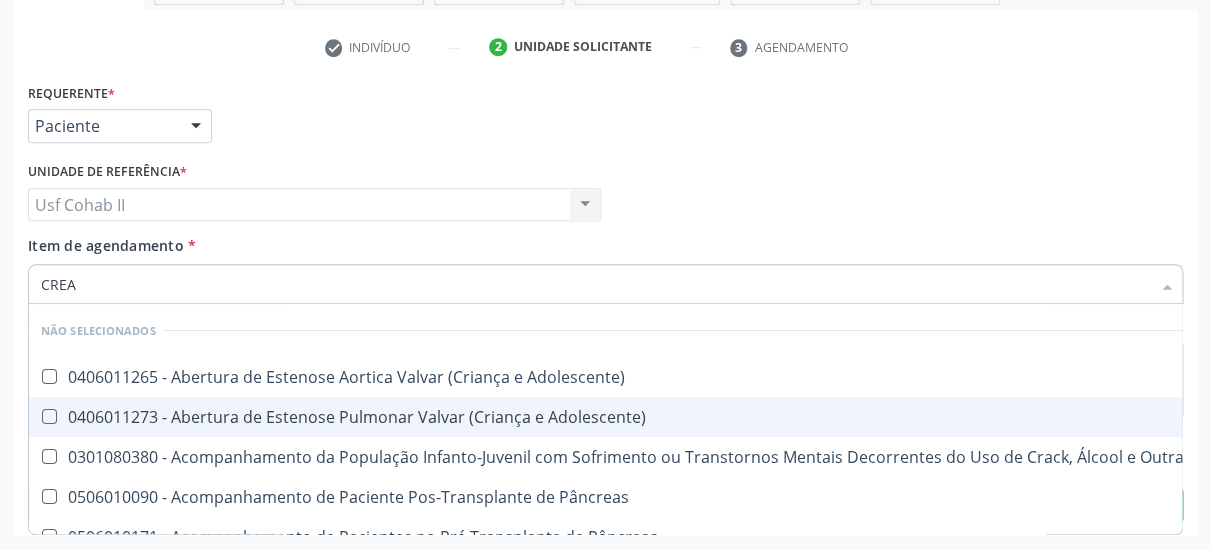 type on "CREAT" 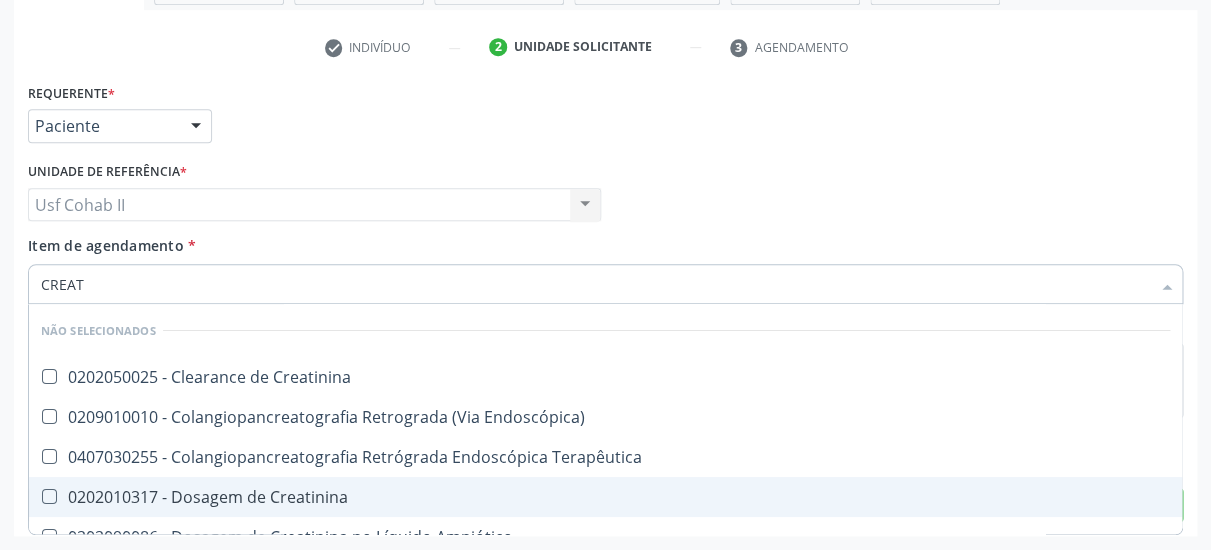 click on "0202010317 - Dosagem de Creatinina" at bounding box center [605, 497] 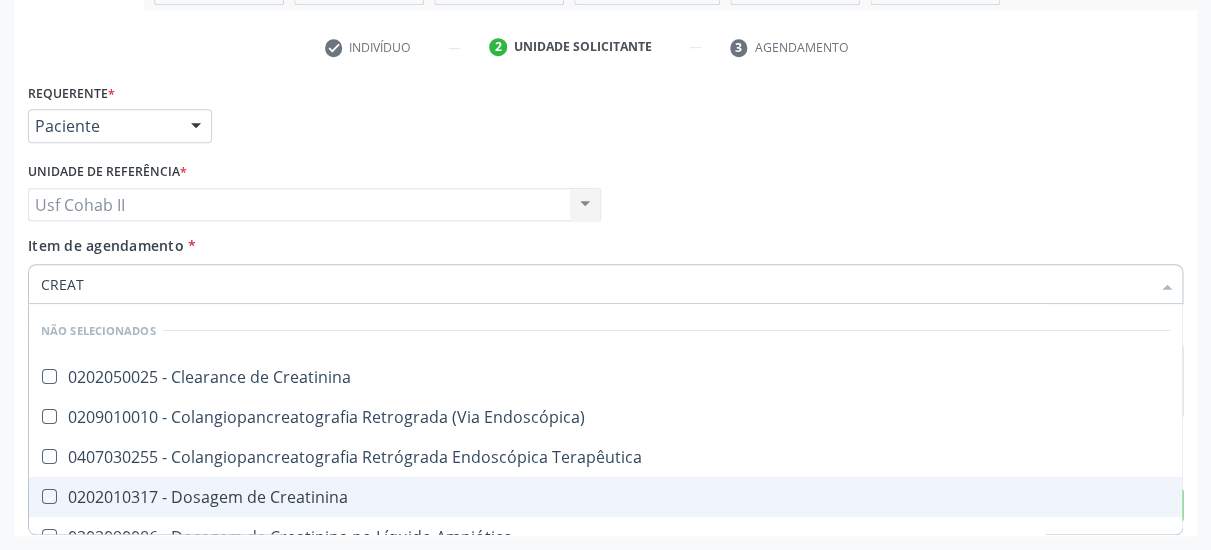 checkbox on "true" 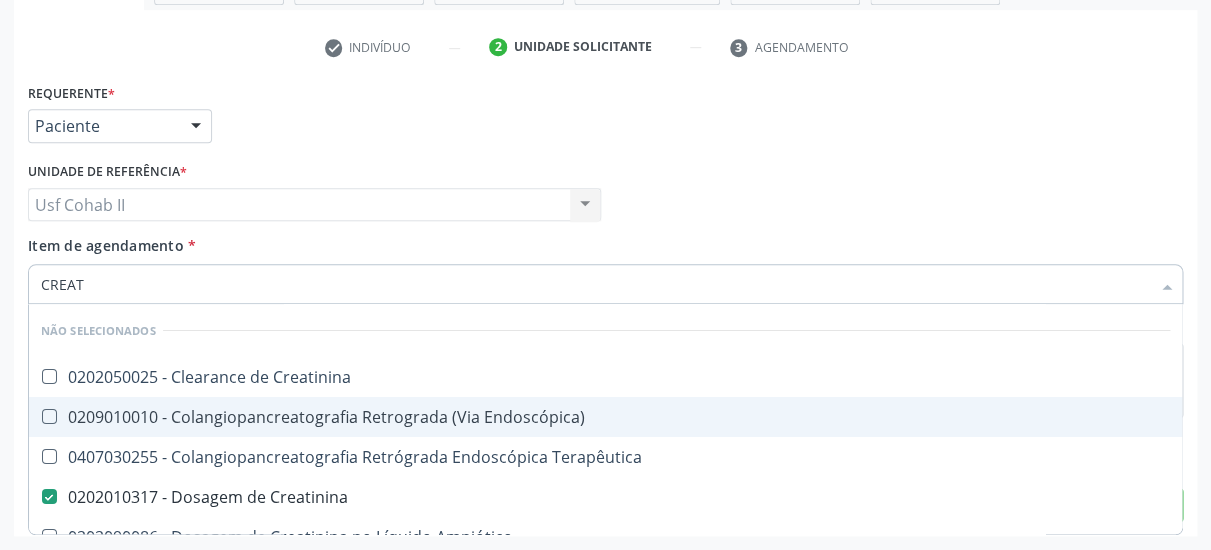 type on "CREAT" 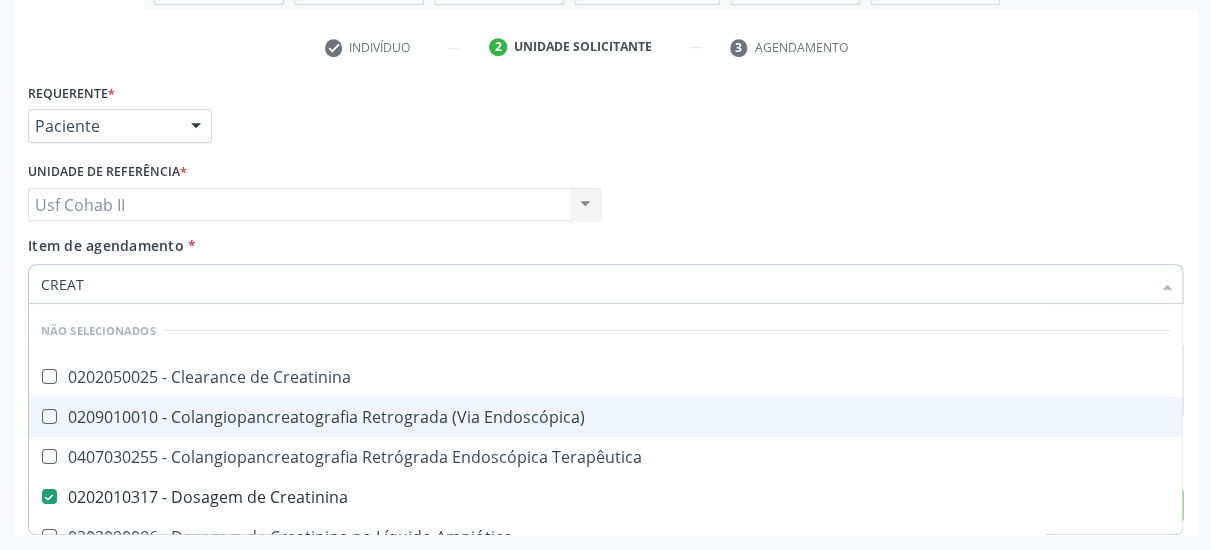 click on "Unidade de referência
*
Usf Cohab II         Usf Cohab II
Nenhum resultado encontrado para: "   "
Não há nenhuma opção para ser exibida." at bounding box center [314, 196] 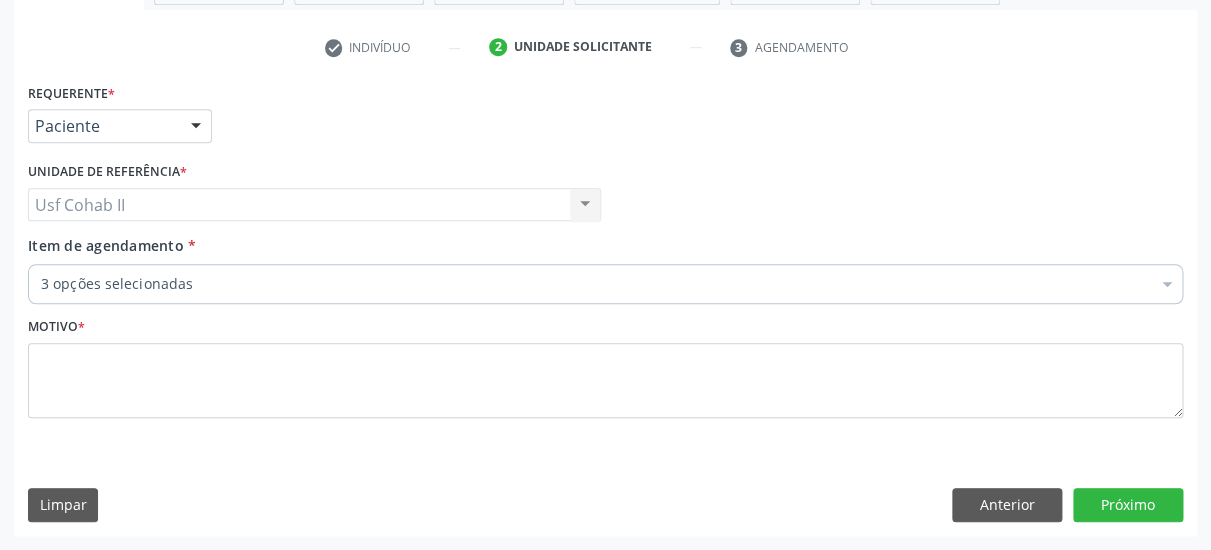 type 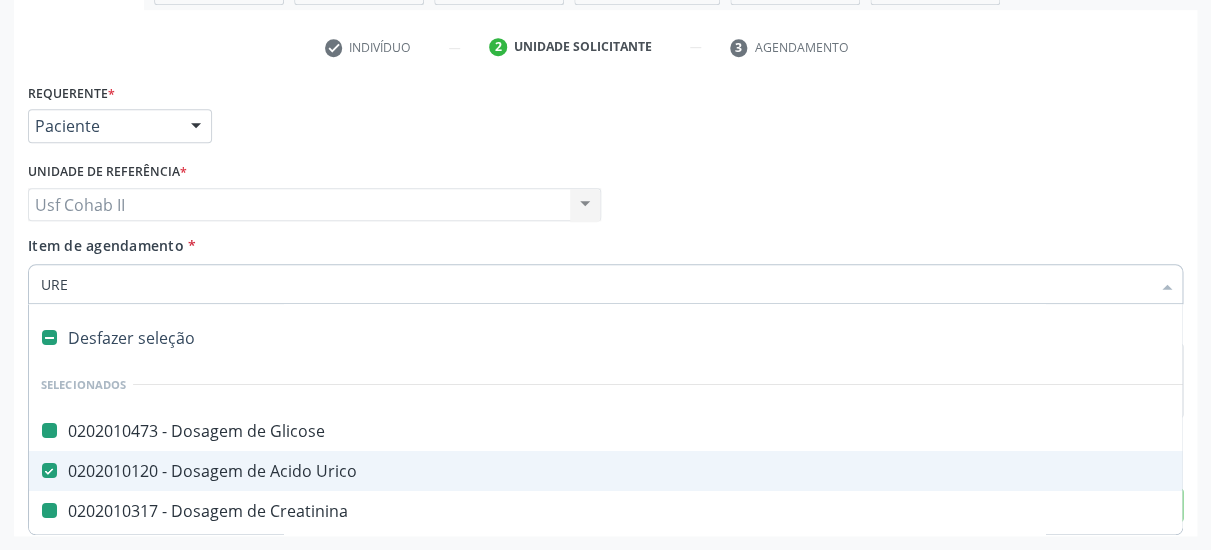 type on "UREI" 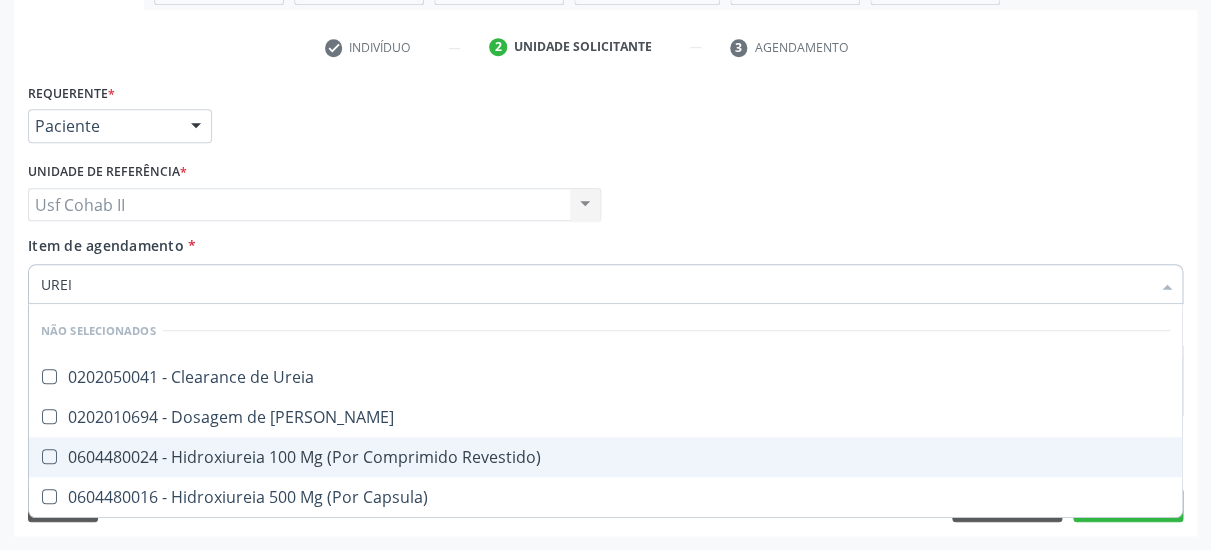 checkbox on "false" 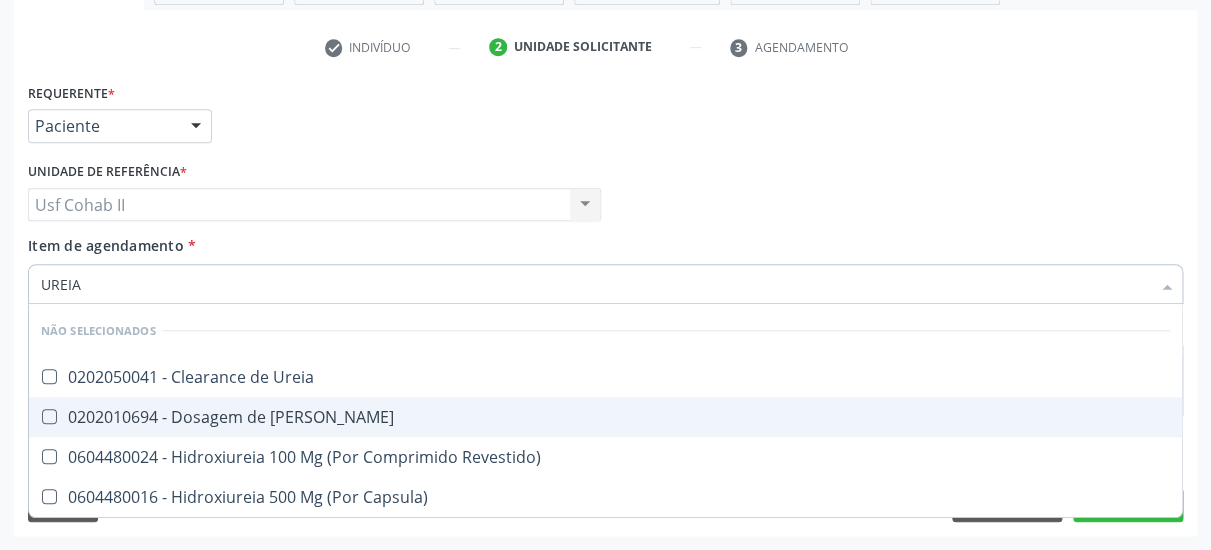click on "0202010694 - Dosagem de [PERSON_NAME]" at bounding box center (605, 417) 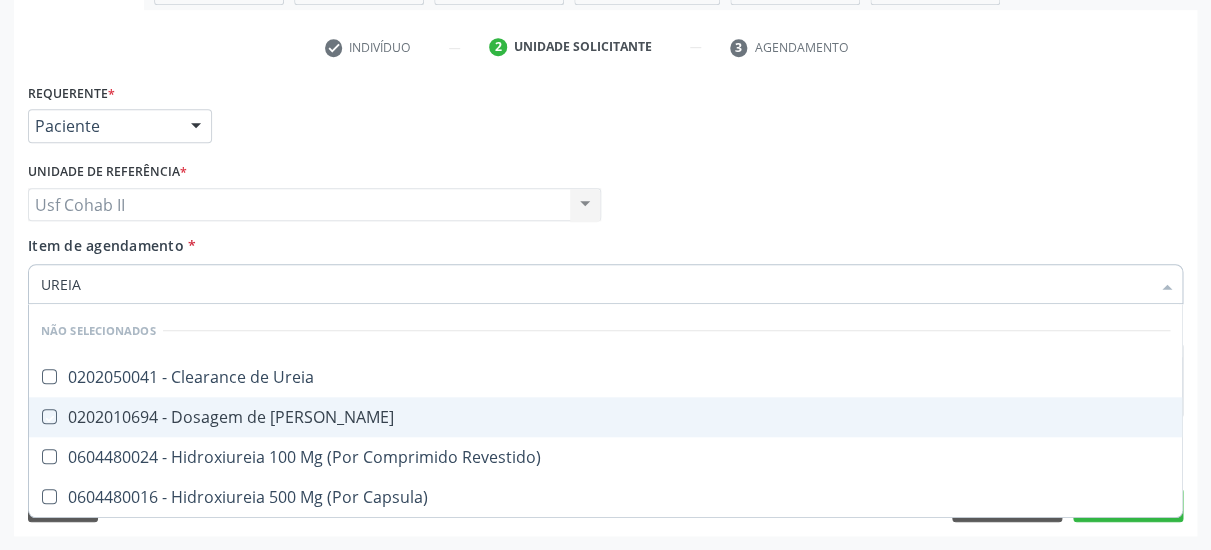 checkbox on "true" 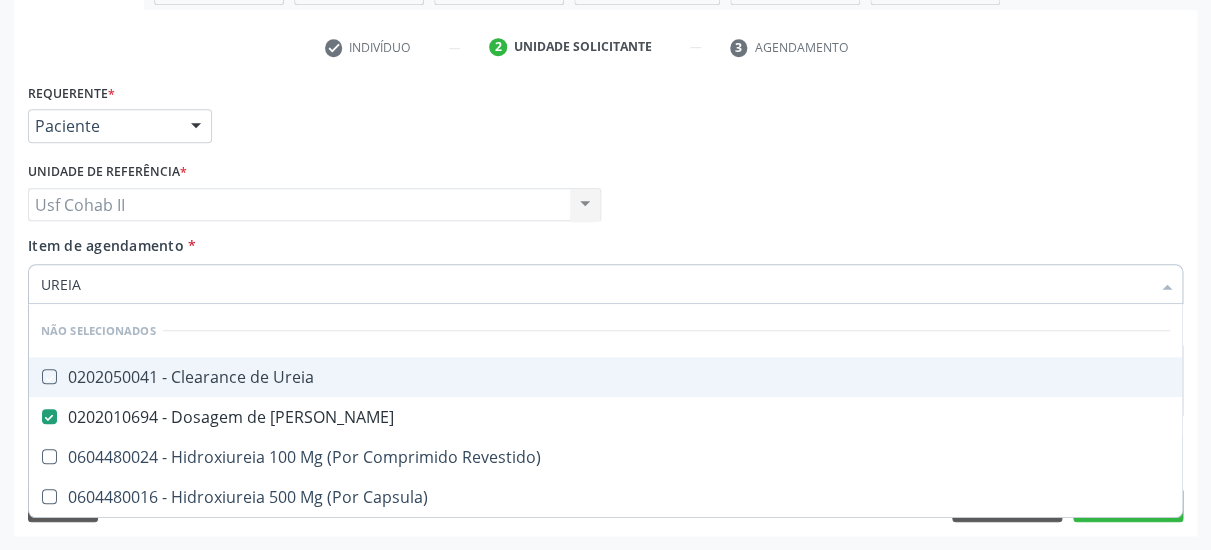 click on "Item de agendamento
*
UREIA
Desfazer seleção
Não selecionados
0202050041 - Clearance de Ureia
0202010694 - Dosagem de Ureia
0604480024 - Hidroxiureia 100 Mg (Por Comprimido Revestido)
0604480016 - Hidroxiureia 500 Mg (Por Capsula)
Nenhum resultado encontrado para: " UREIA  "
Não há nenhuma opção para ser exibida." at bounding box center (605, 266) 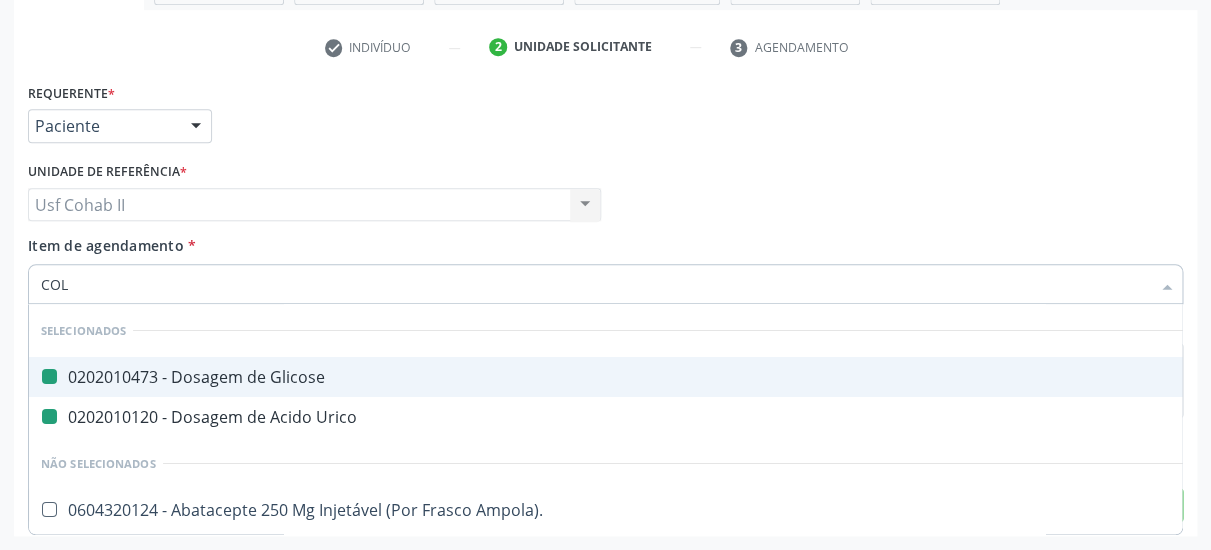type on "COLE" 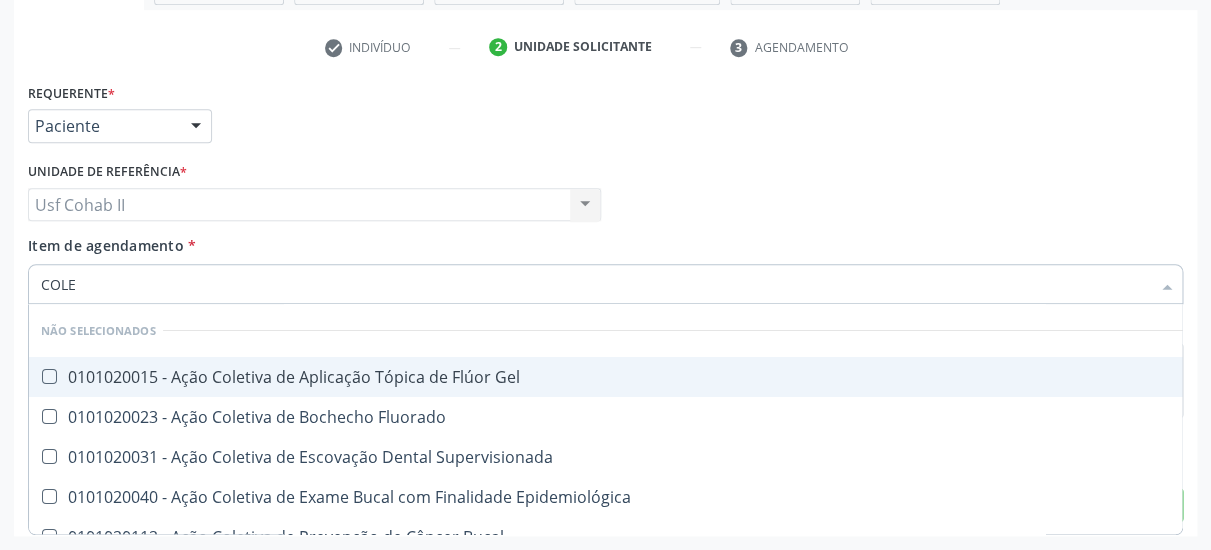 checkbox on "false" 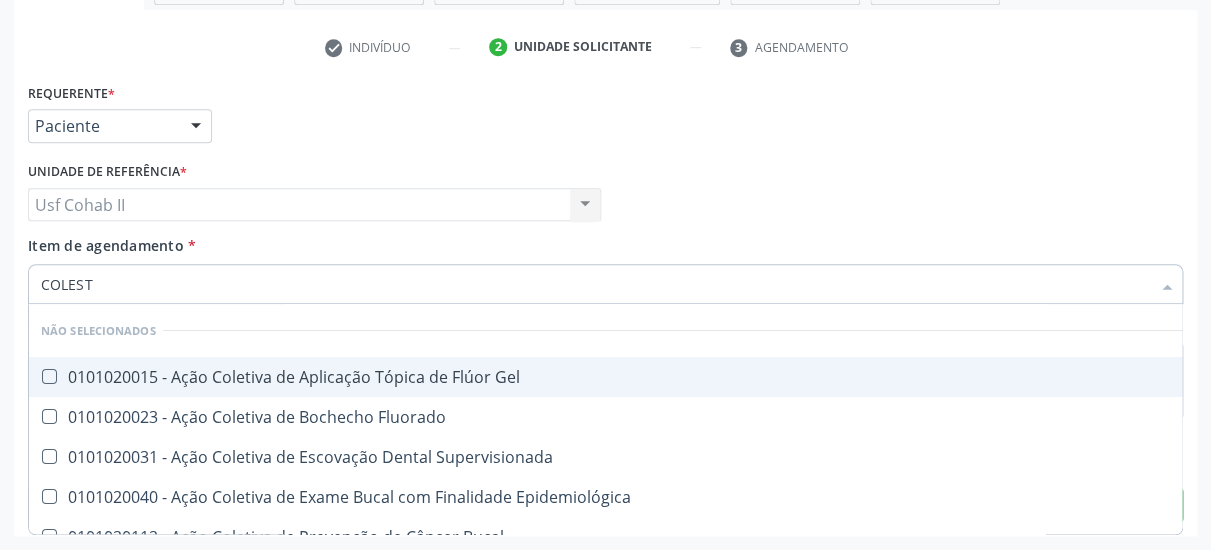 type on "COLESTE" 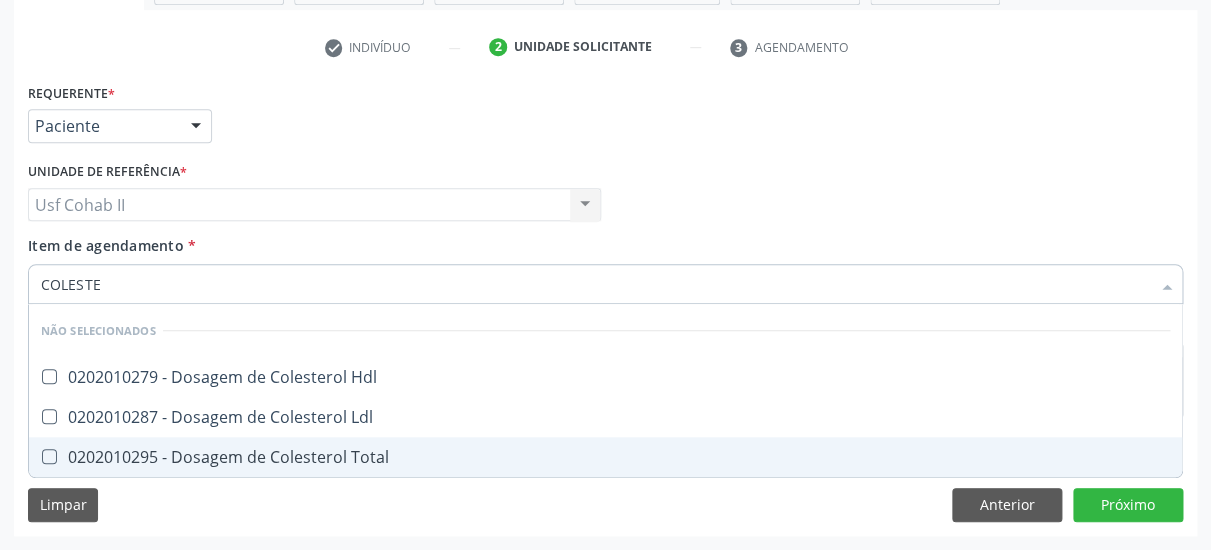 drag, startPoint x: 225, startPoint y: 437, endPoint x: 233, endPoint y: 422, distance: 17 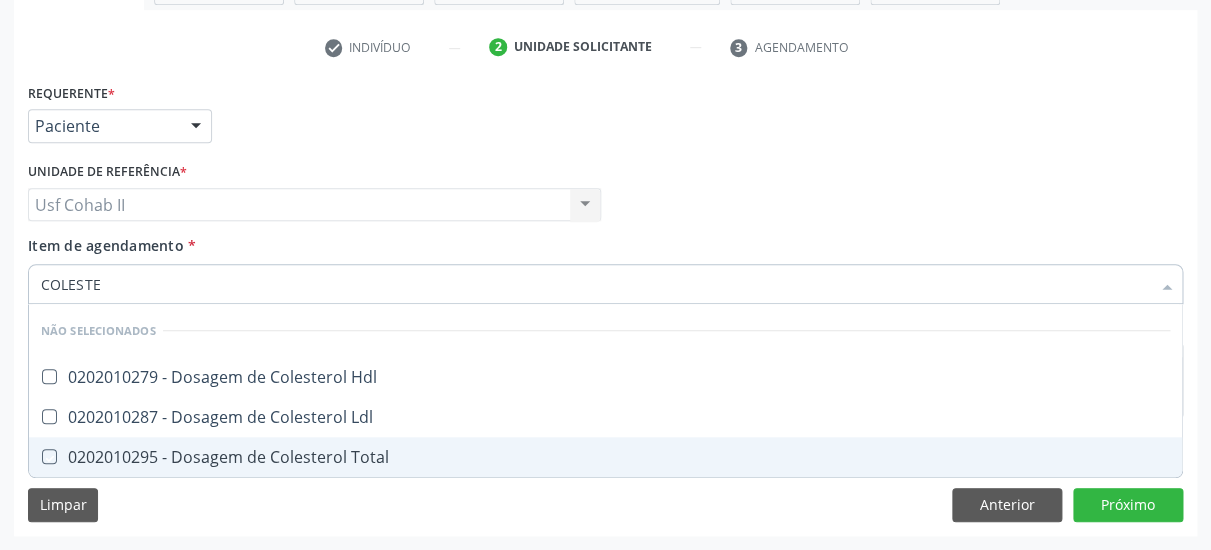 checkbox on "true" 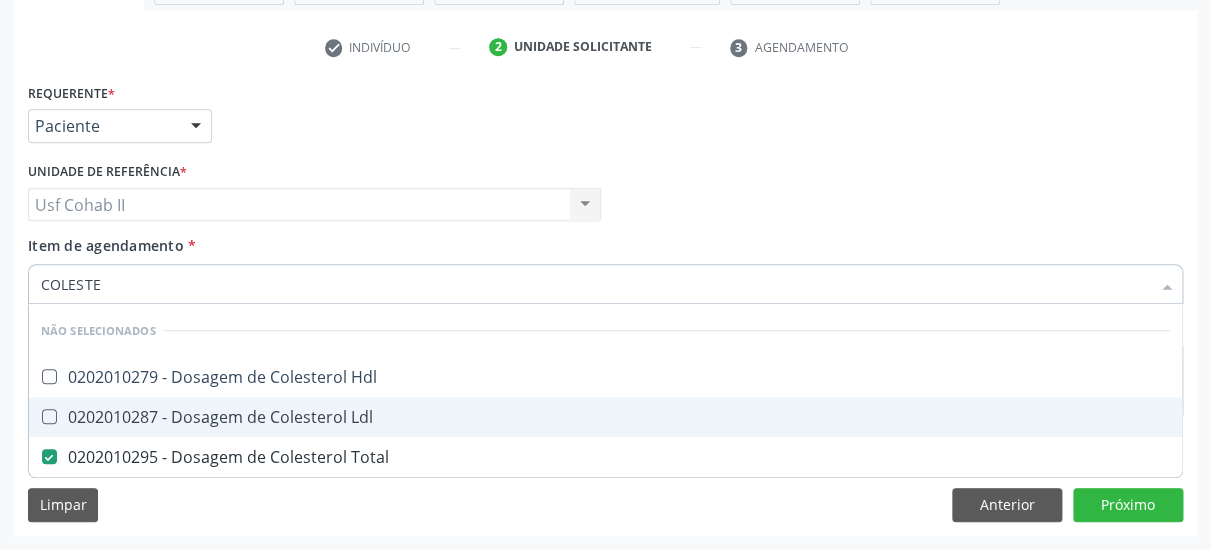 drag, startPoint x: 239, startPoint y: 408, endPoint x: 260, endPoint y: 370, distance: 43.416588 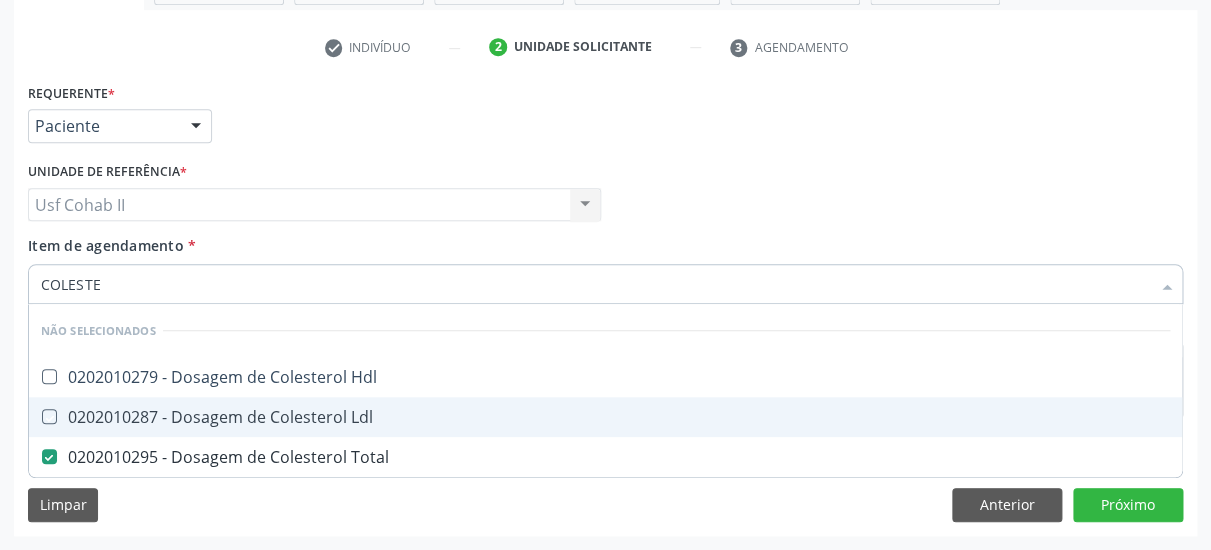 checkbox on "true" 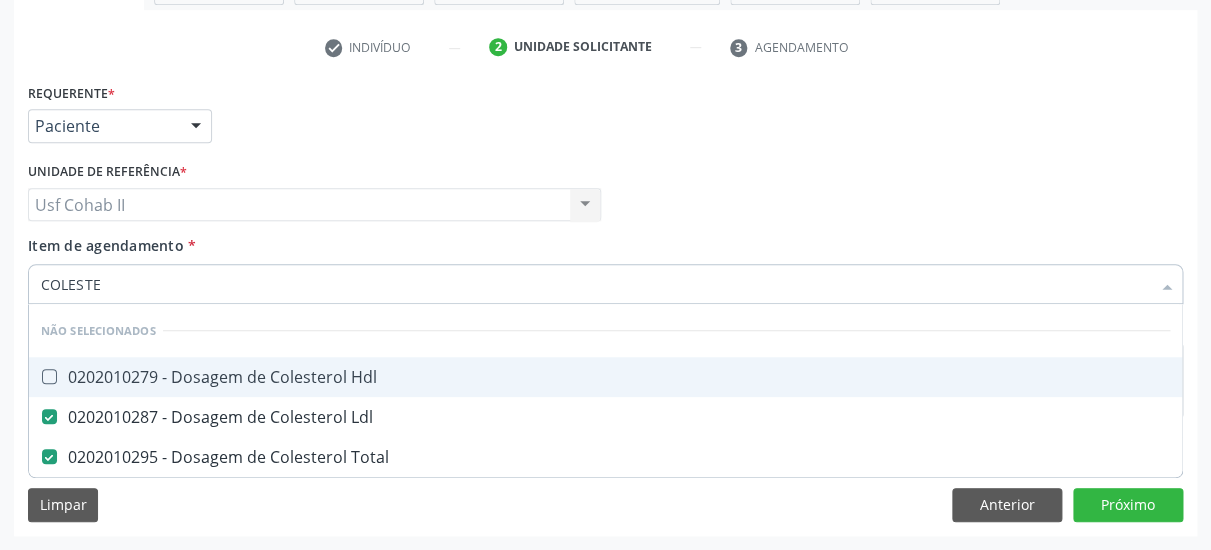 click on "0202010279 - Dosagem de Colesterol Hdl" at bounding box center [605, 377] 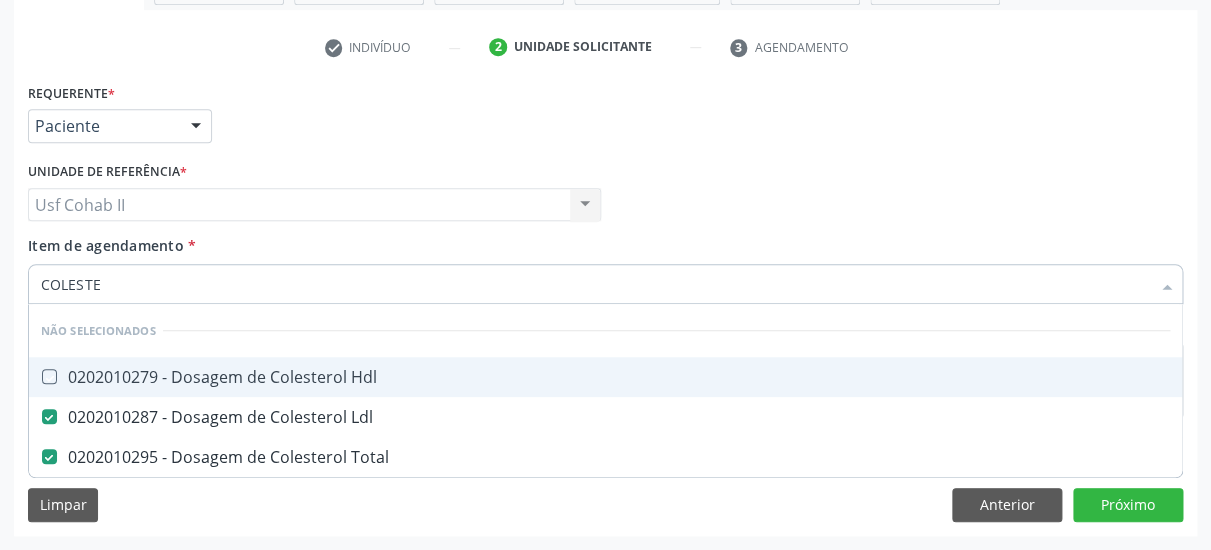checkbox on "true" 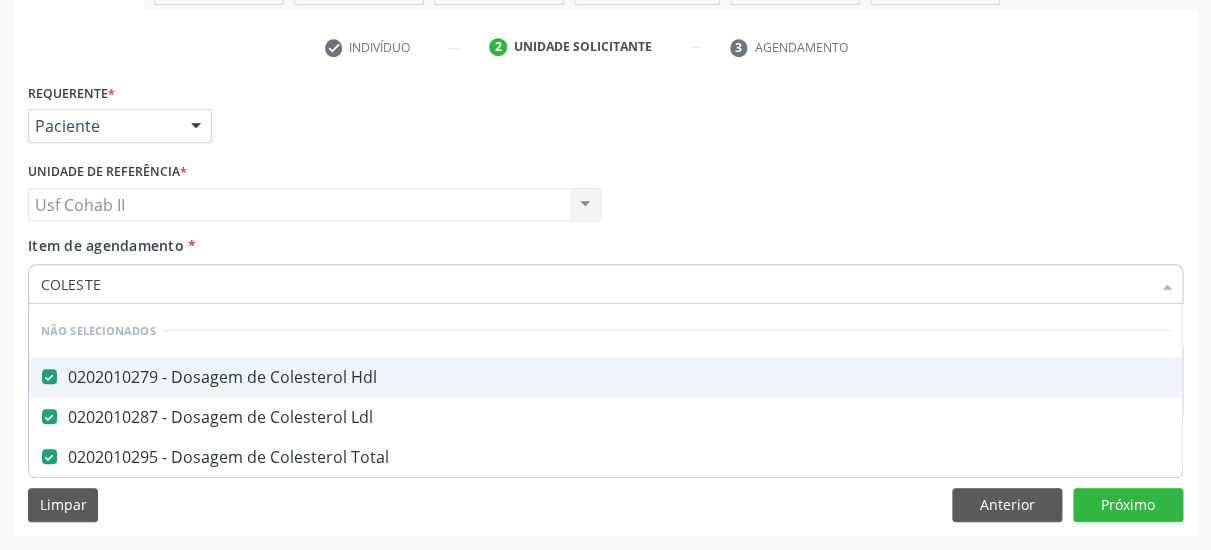 click on "Item de agendamento
*
COLESTE
Desfazer seleção
Não selecionados
0202010279 - Dosagem de Colesterol Hdl
0202010287 - Dosagem de Colesterol Ldl
0202010295 - Dosagem de Colesterol Total
Nenhum resultado encontrado para: " COLESTE  "
Não há nenhuma opção para ser exibida." at bounding box center (605, 266) 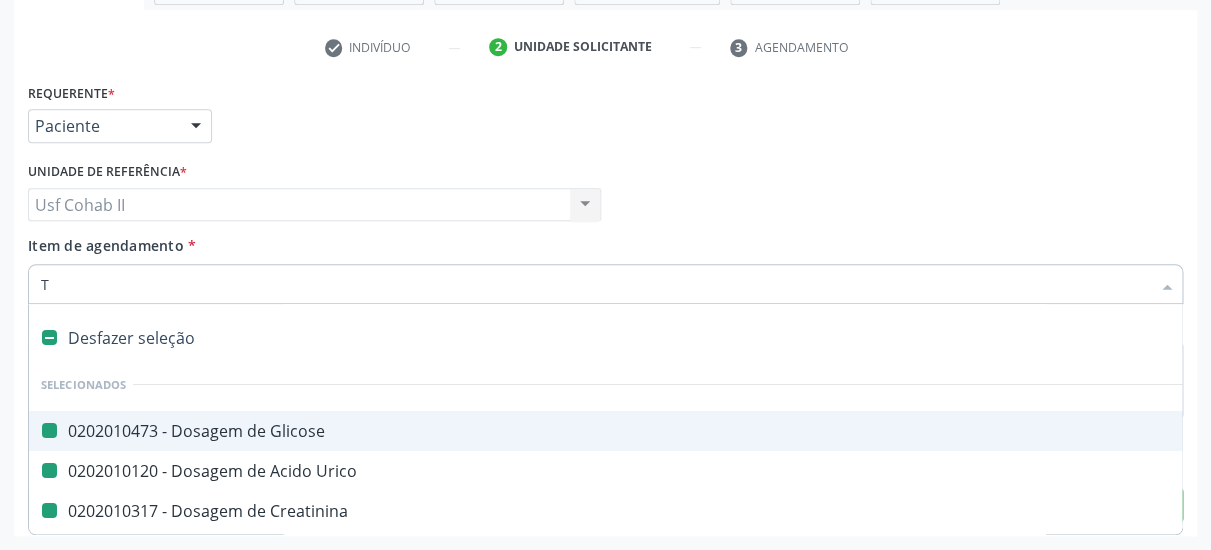 type on "TR" 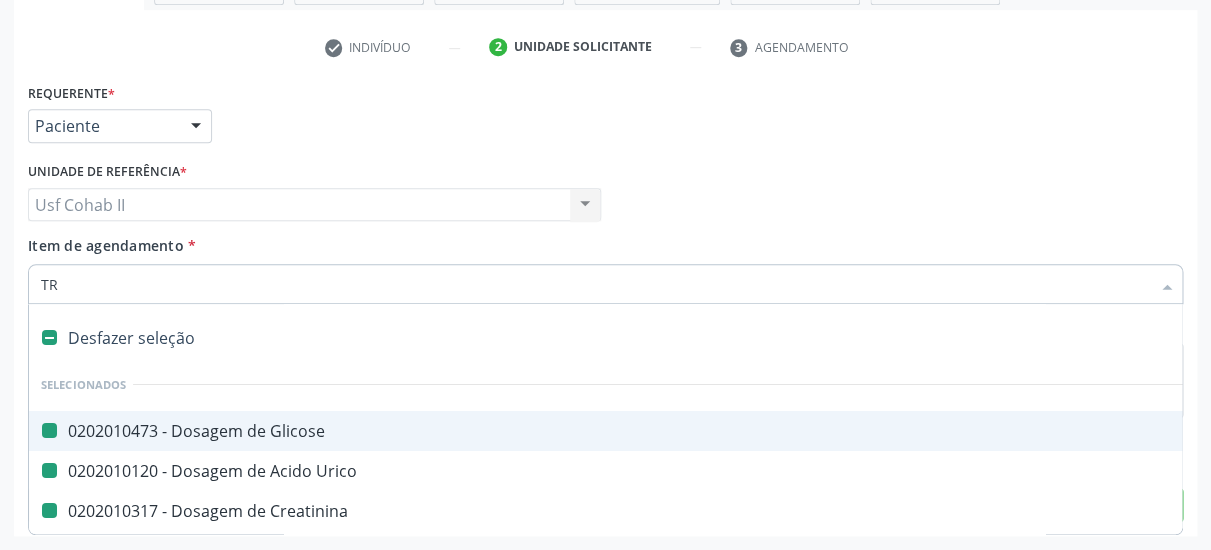 checkbox on "false" 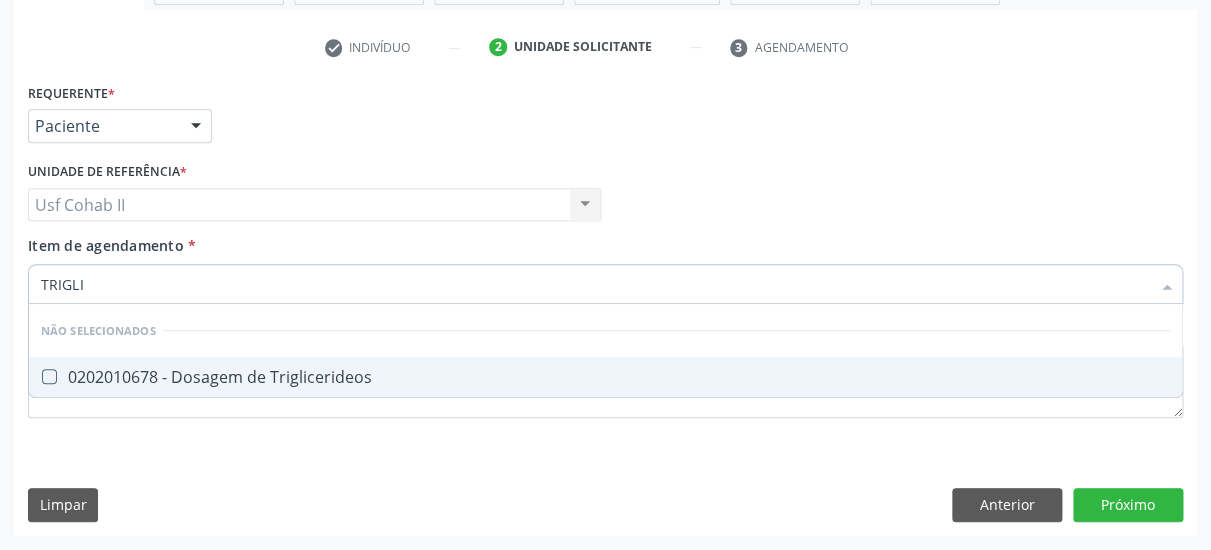 type on "TRIGLIC" 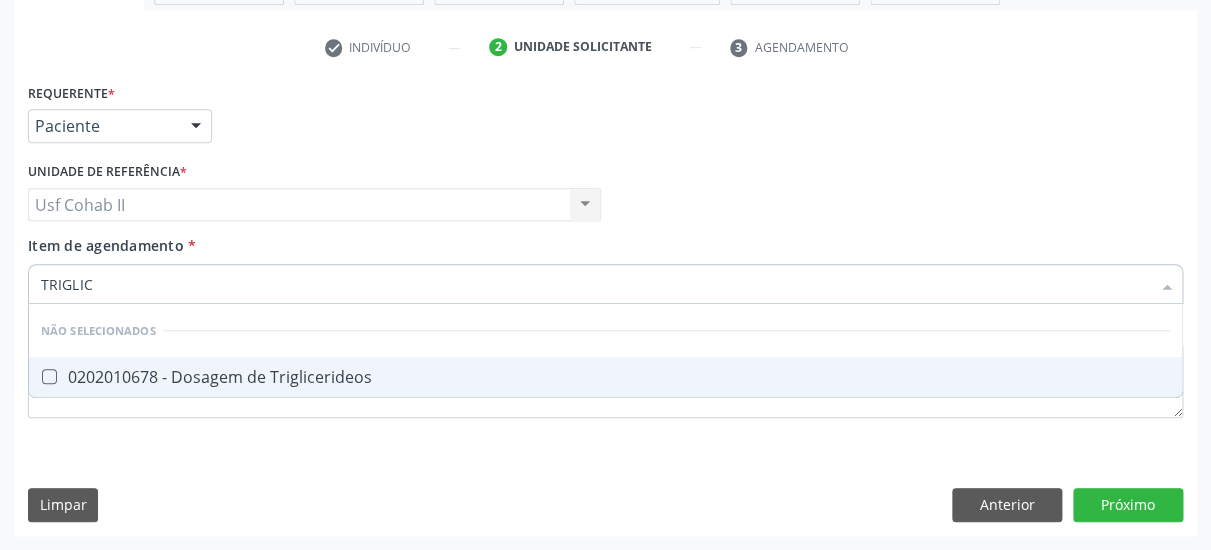 drag, startPoint x: 306, startPoint y: 358, endPoint x: 329, endPoint y: 320, distance: 44.418465 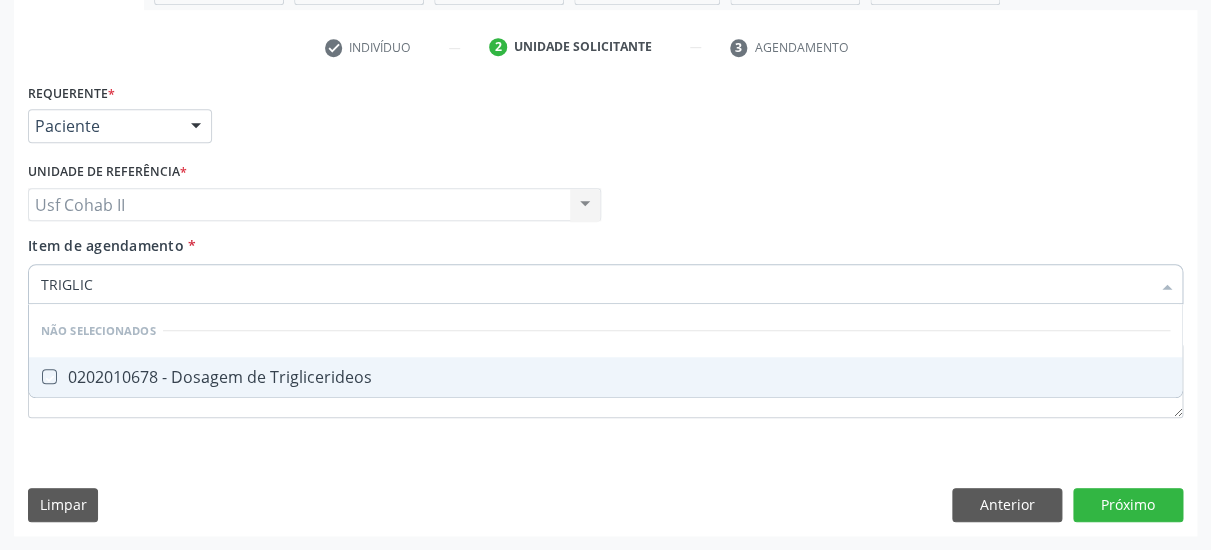 checkbox on "true" 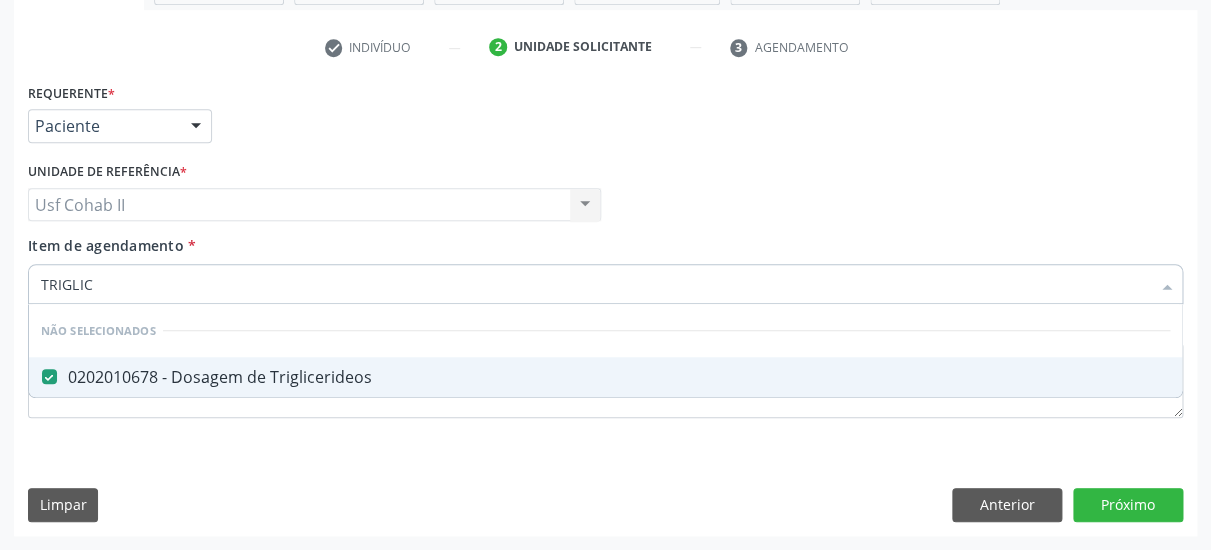 type on "TRIGLIC" 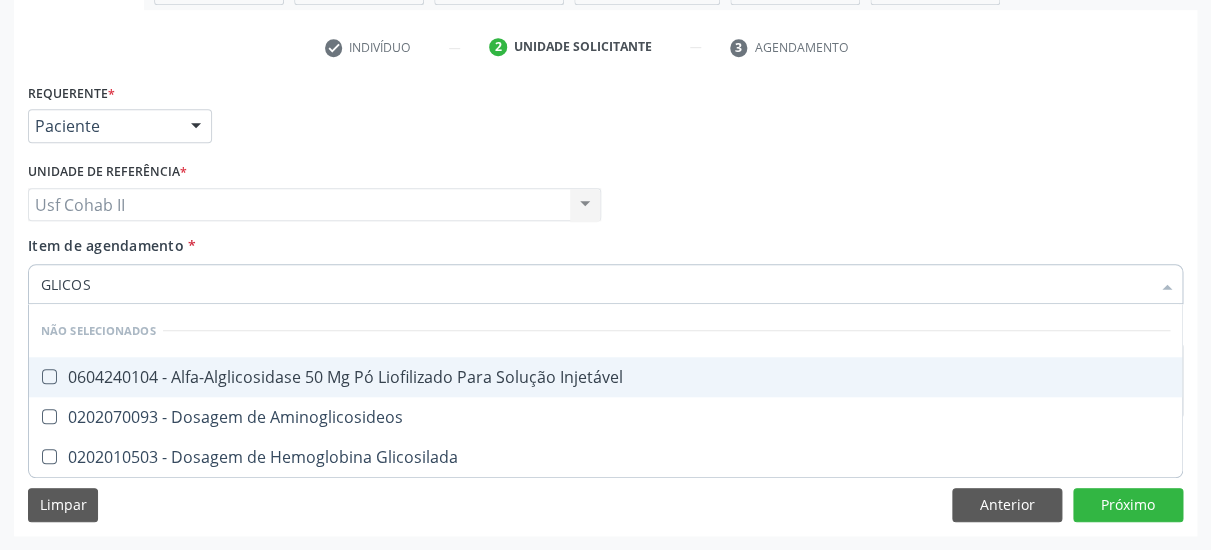 type on "GLICOSI" 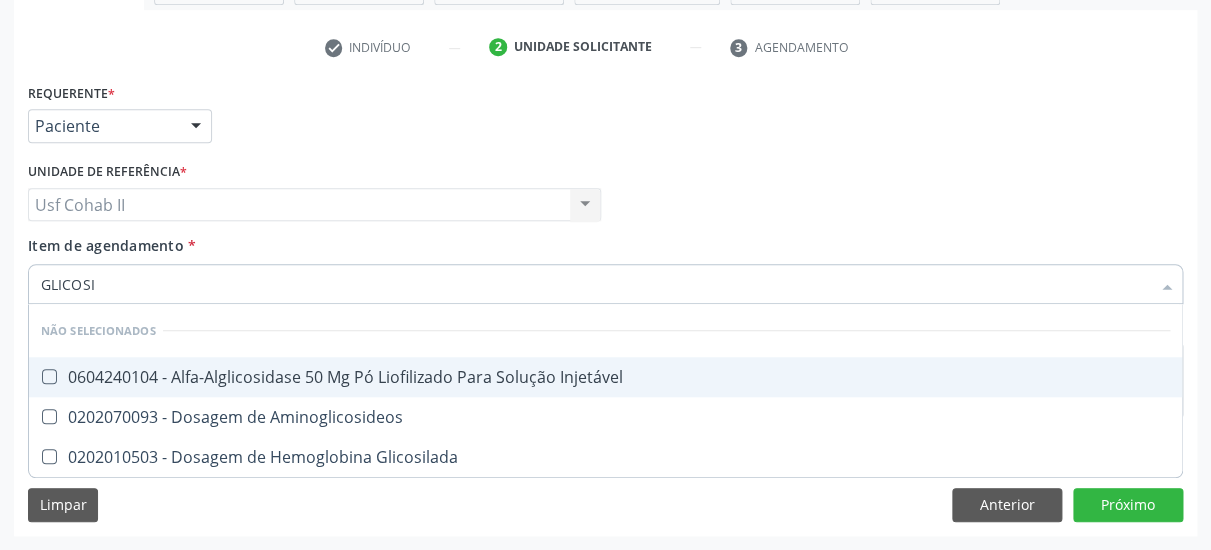 type on "GLICOSIL" 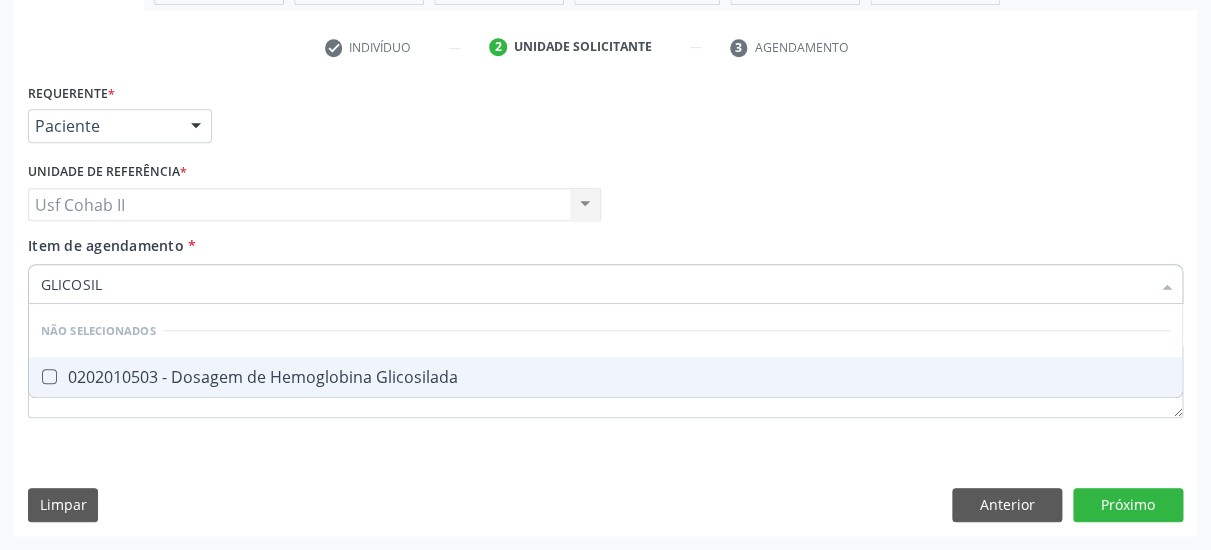 click on "0202010503 - Dosagem de Hemoglobina Glicosilada" at bounding box center [605, 377] 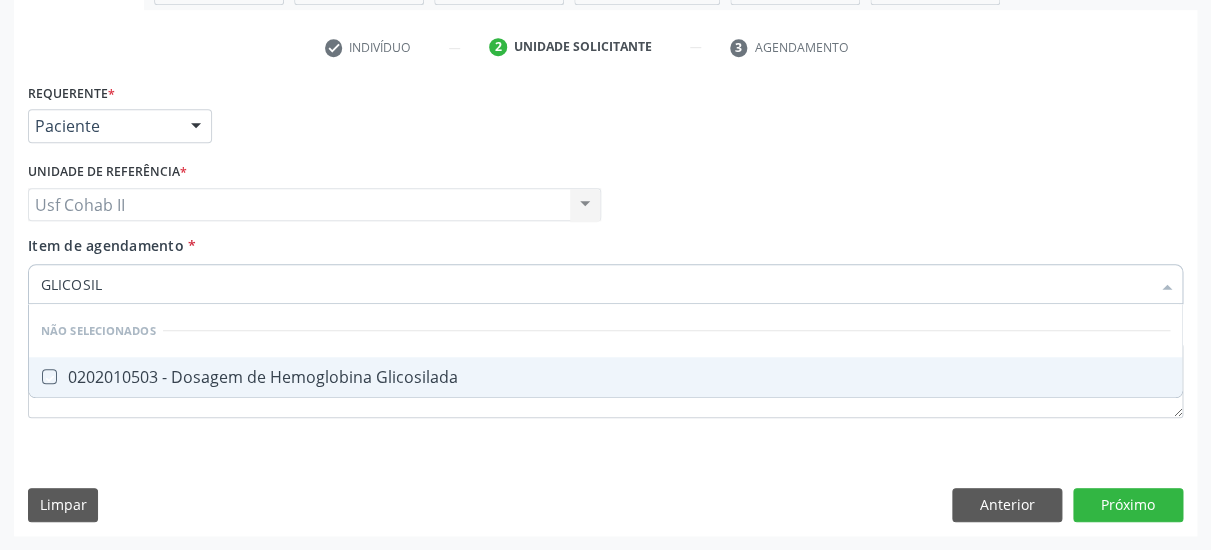 checkbox on "true" 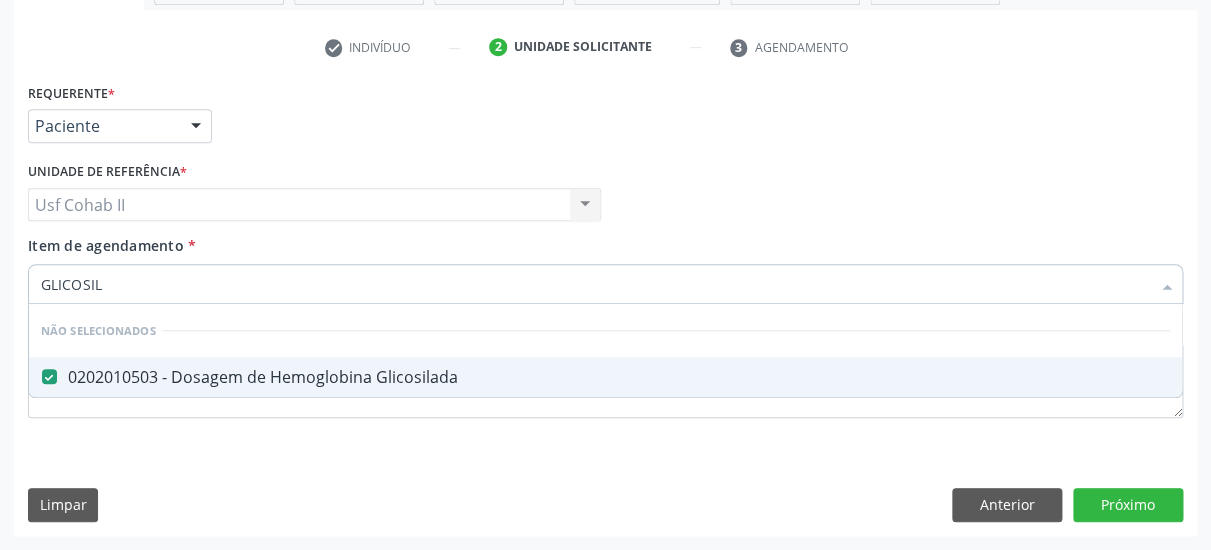 click on "Item de agendamento
*
GLICOSIL
Desfazer seleção
Não selecionados
0202010503 - Dosagem de Hemoglobina Glicosilada
Nenhum resultado encontrado para: " GLICOSIL  "
Não há nenhuma opção para ser exibida." at bounding box center [605, 266] 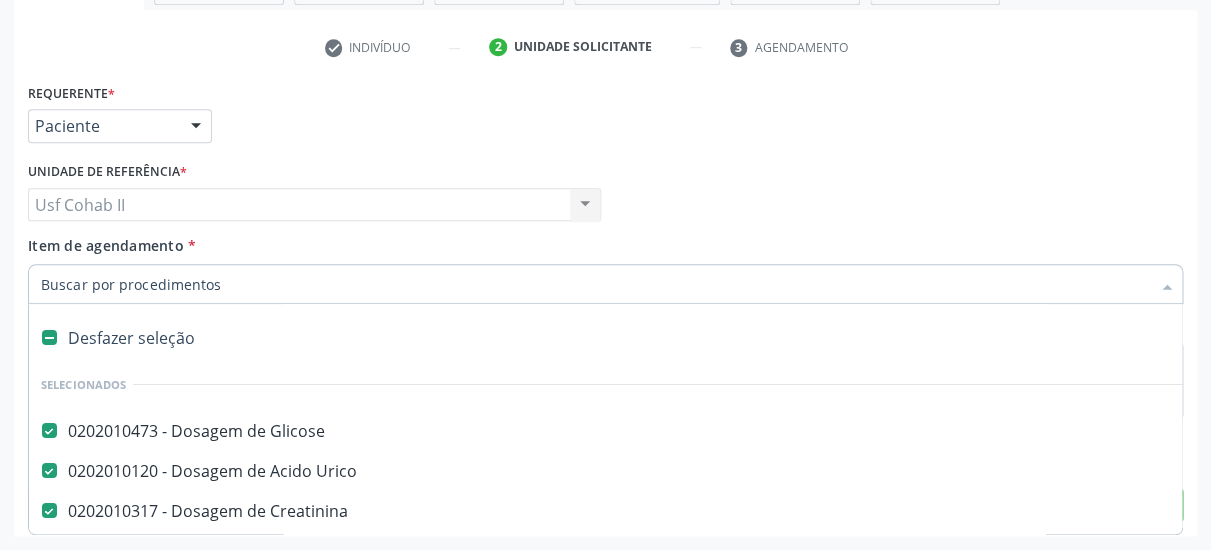 scroll, scrollTop: 259, scrollLeft: 0, axis: vertical 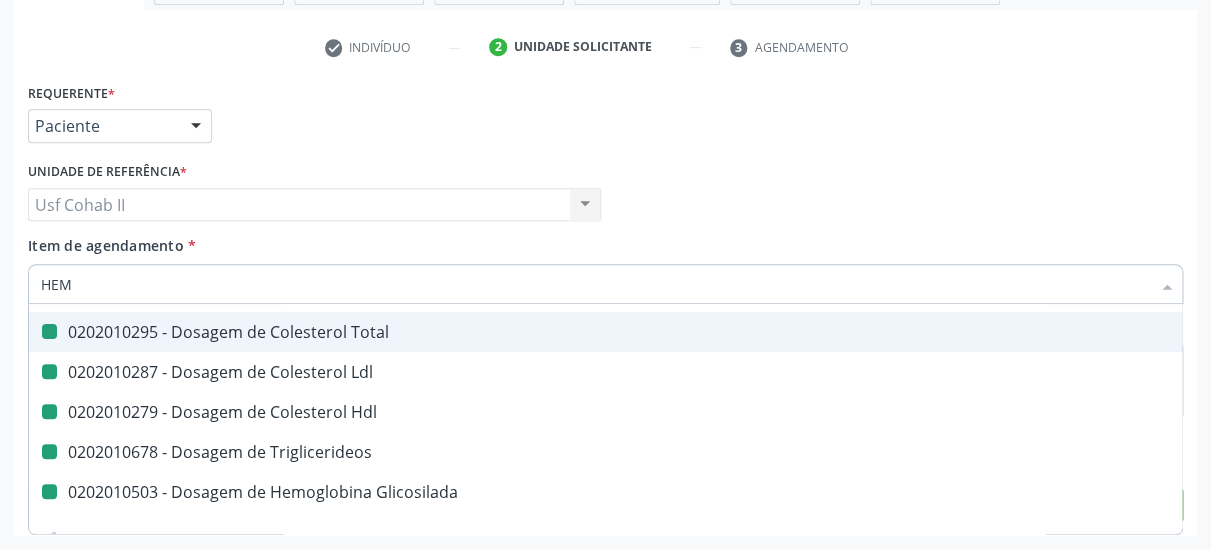 type on "HEMO" 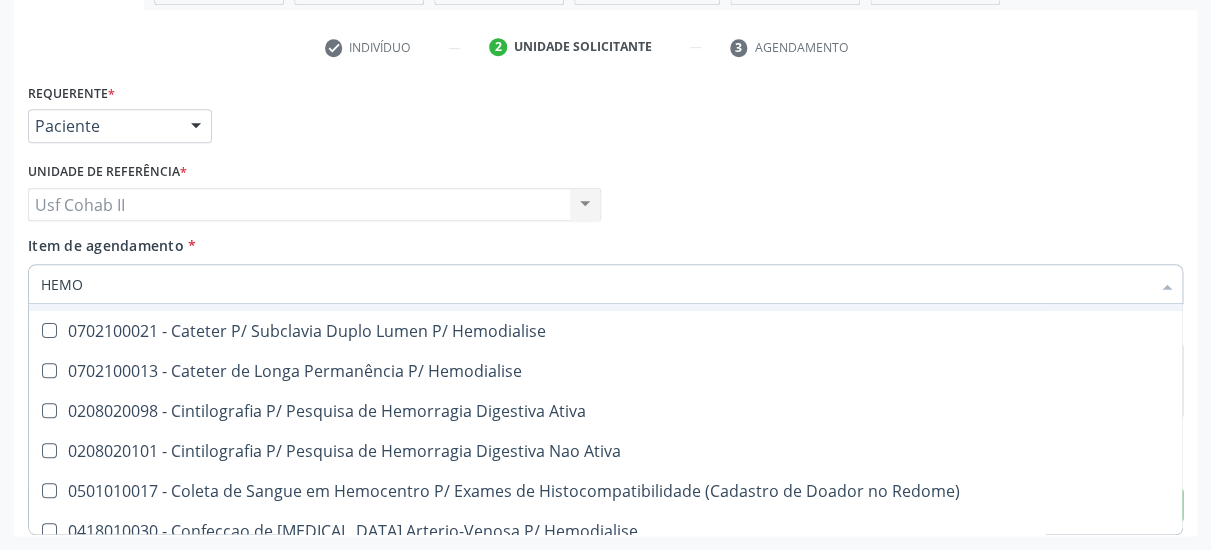 checkbox on "false" 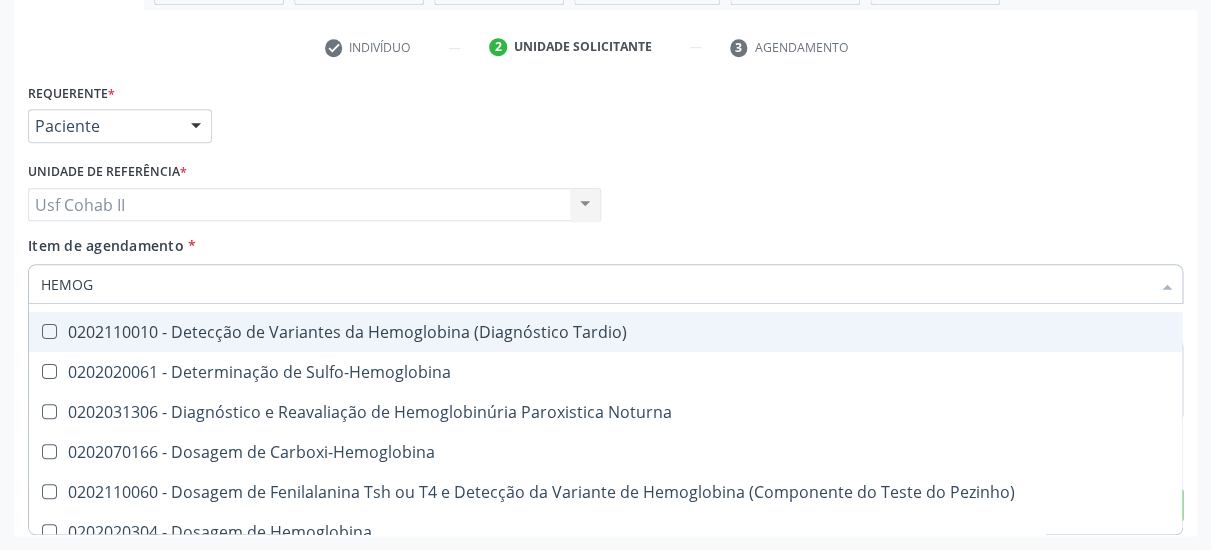 type on "HEMOGR" 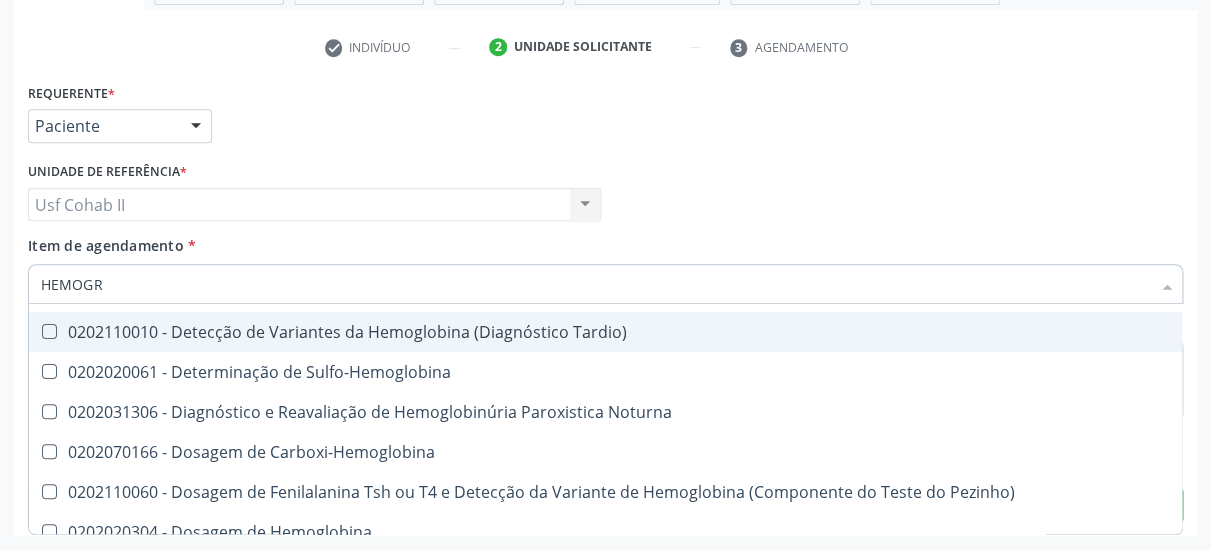 scroll, scrollTop: 0, scrollLeft: 0, axis: both 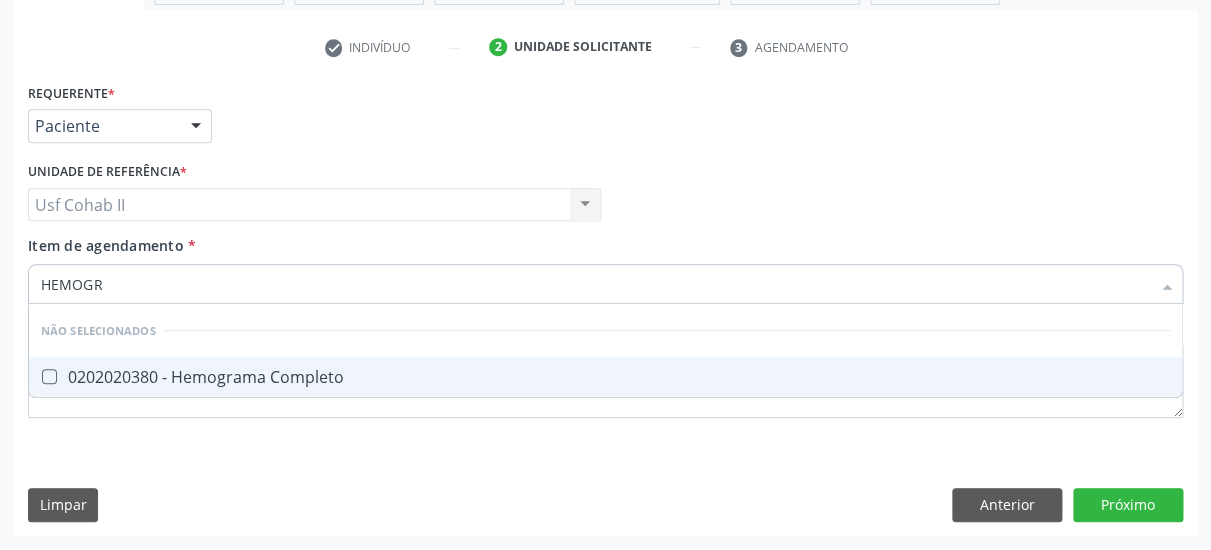 type on "HEMOGRA" 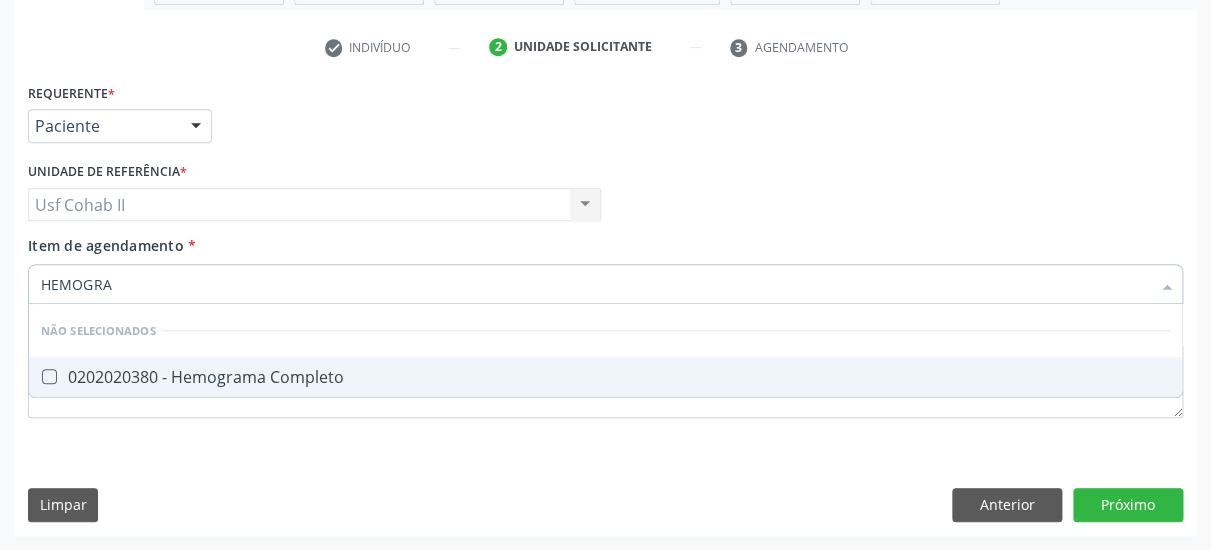 click on "0202020380 - Hemograma Completo" at bounding box center [605, 377] 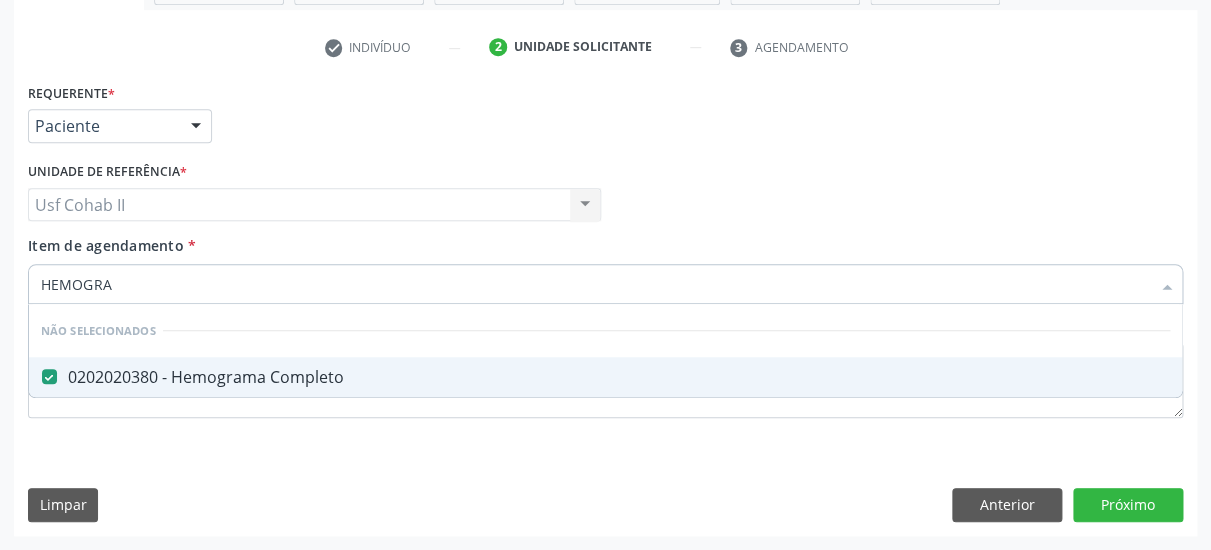 checkbox on "true" 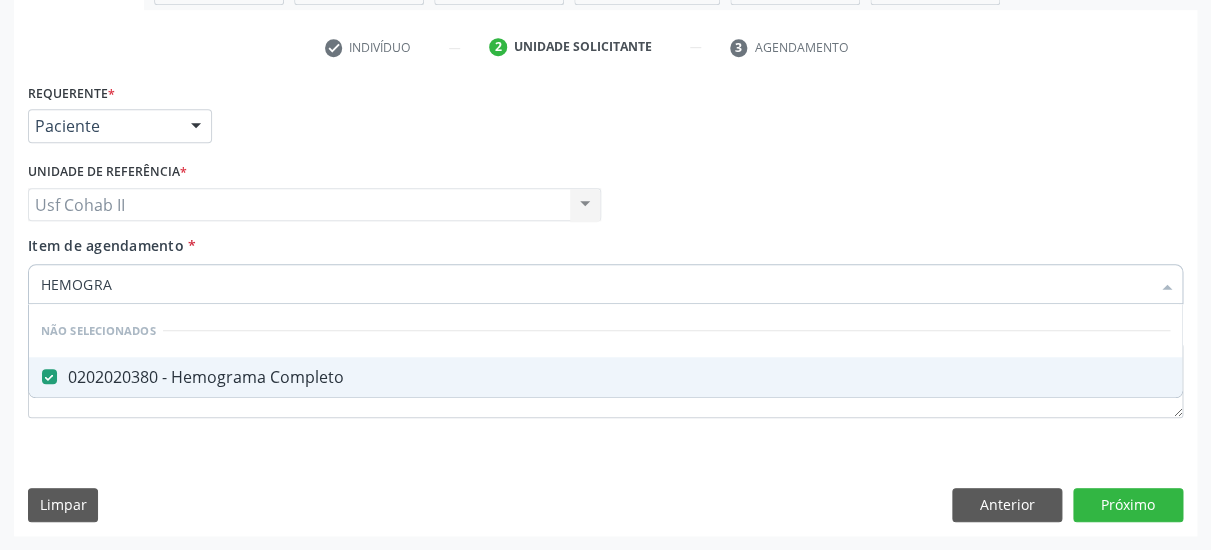 click on "Item de agendamento
*
HEMOGRA
Desfazer seleção
Não selecionados
0202020380 - Hemograma Completo
Nenhum resultado encontrado para: " HEMOGRA  "
Não há nenhuma opção para ser exibida." at bounding box center (605, 266) 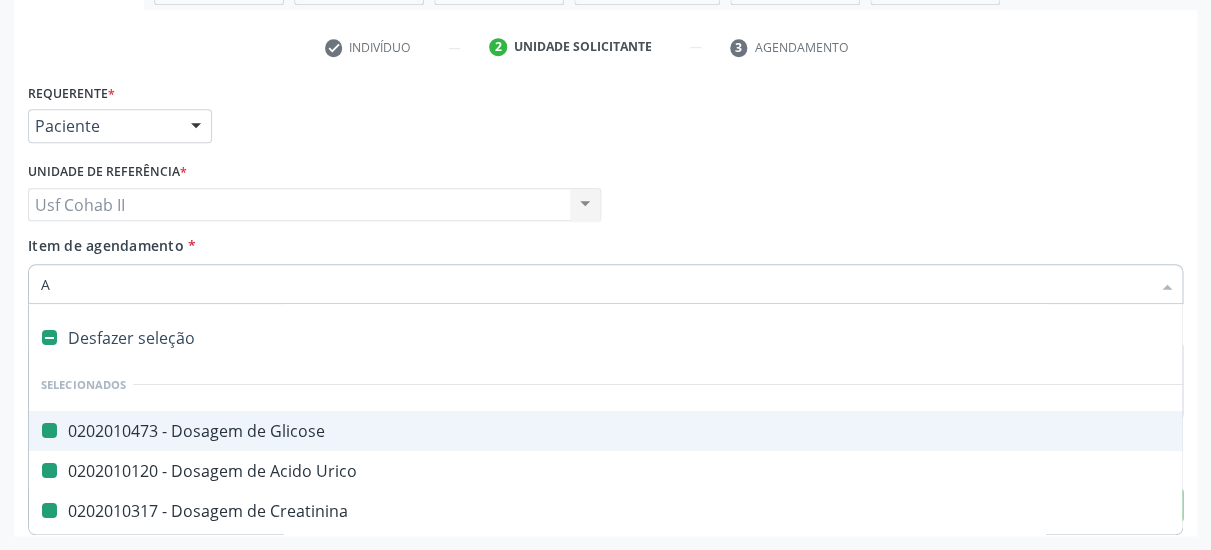 type on "AB" 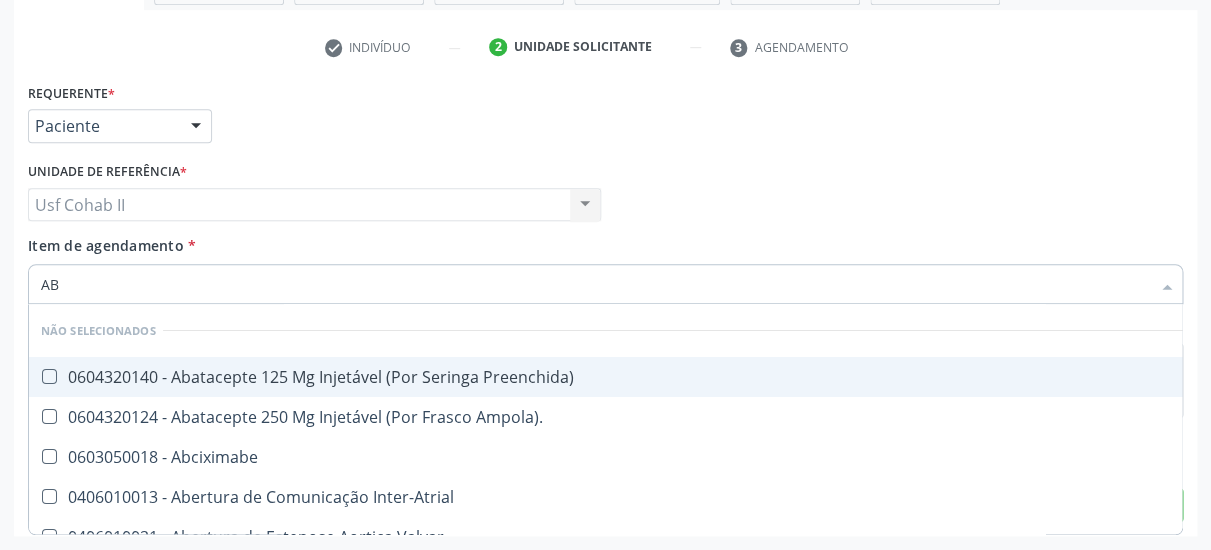checkbox on "false" 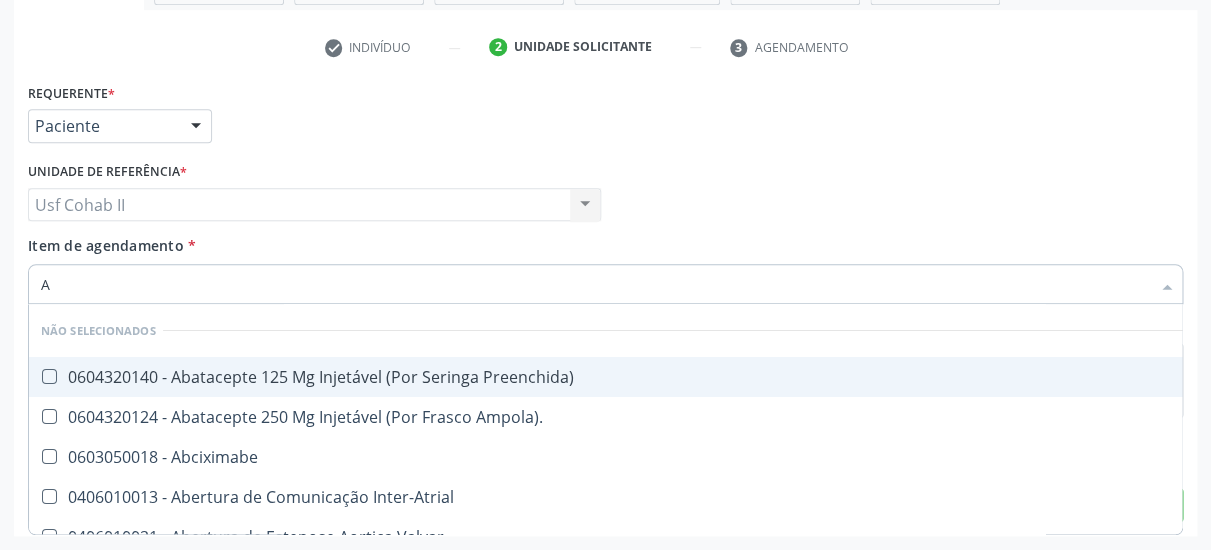 checkbox on "true" 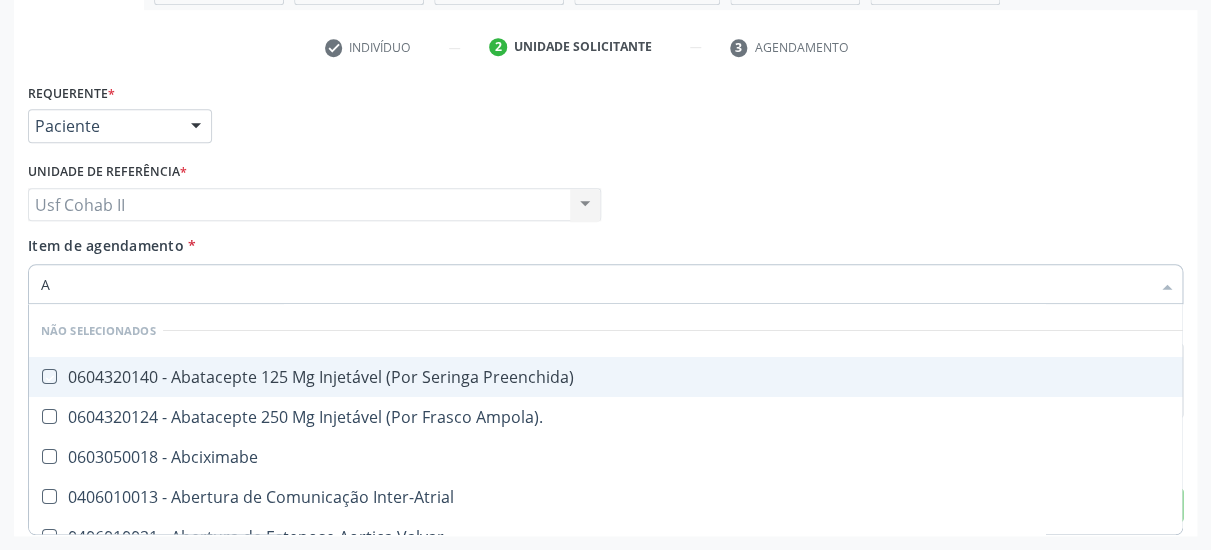 checkbox on "true" 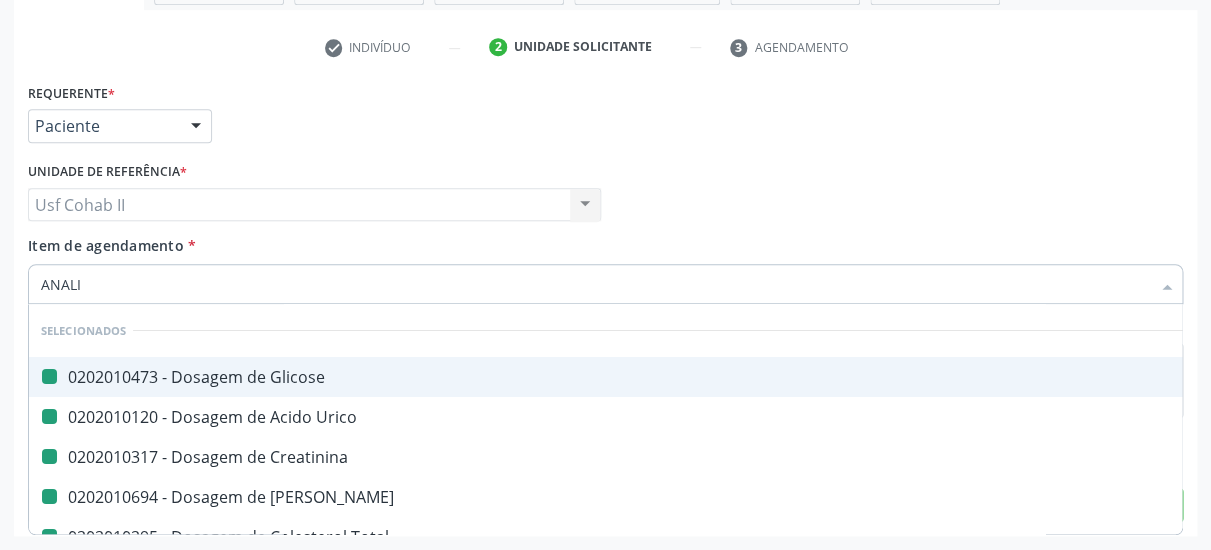 type on "ANALIS" 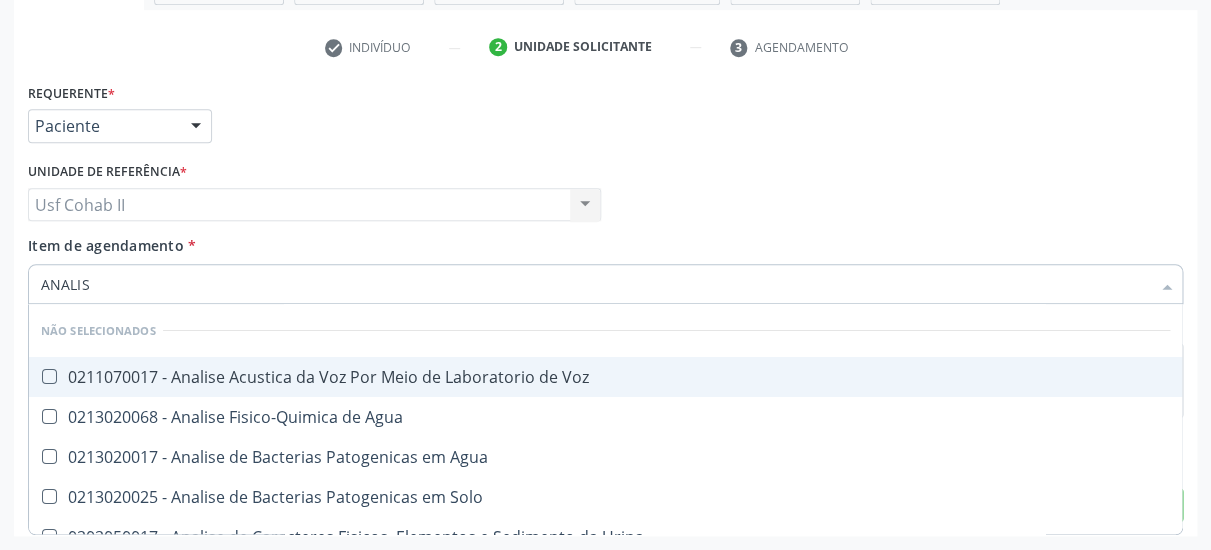 checkbox on "false" 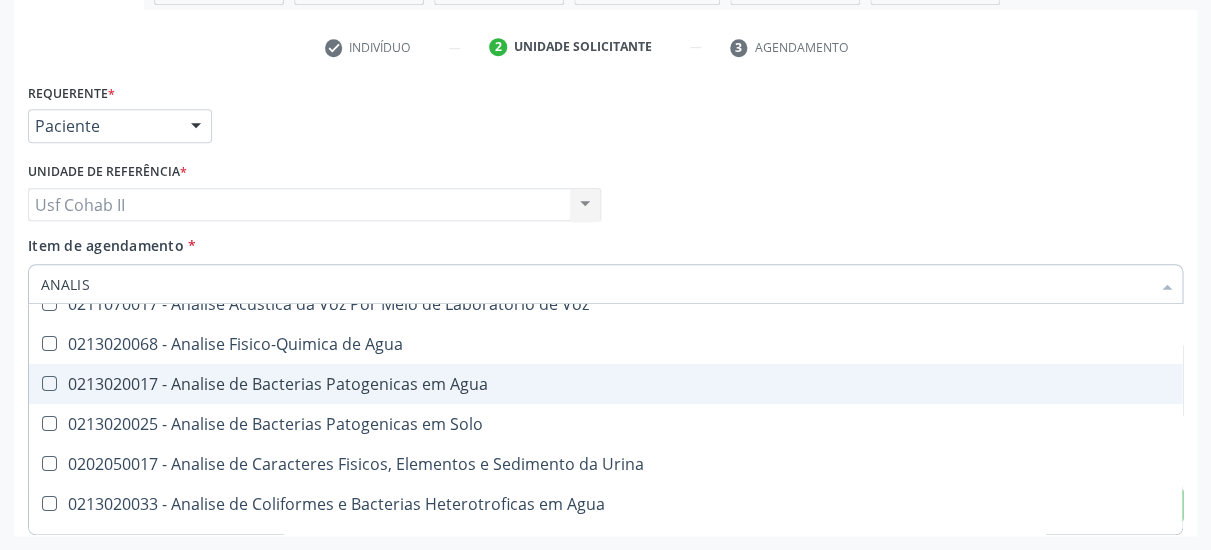 scroll, scrollTop: 130, scrollLeft: 0, axis: vertical 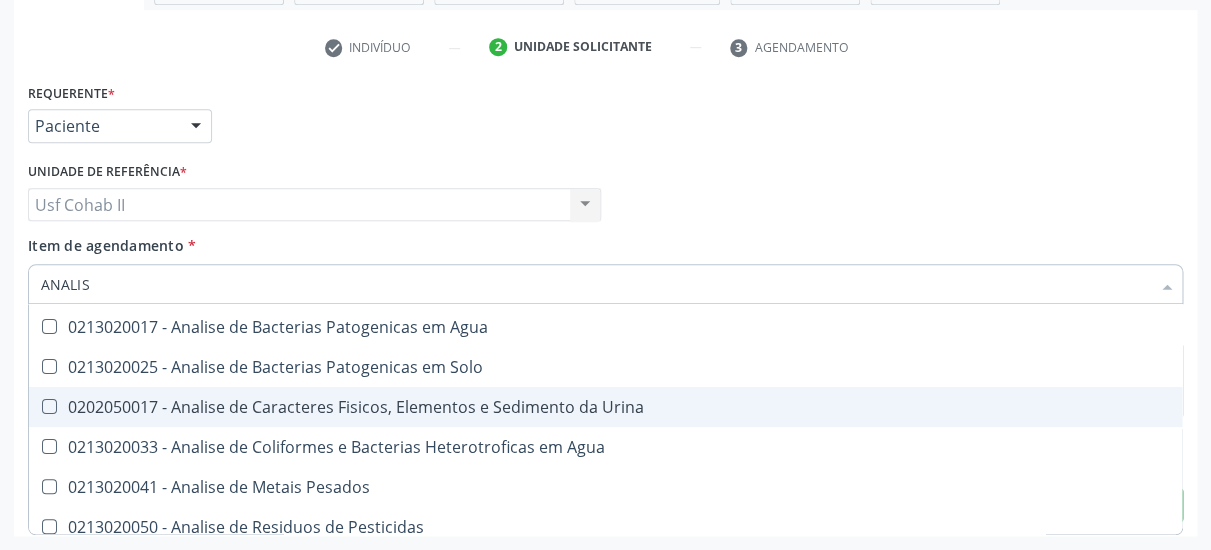 click on "0202050017 - Analise de Caracteres Fisicos, Elementos e Sedimento da Urina" at bounding box center [605, 407] 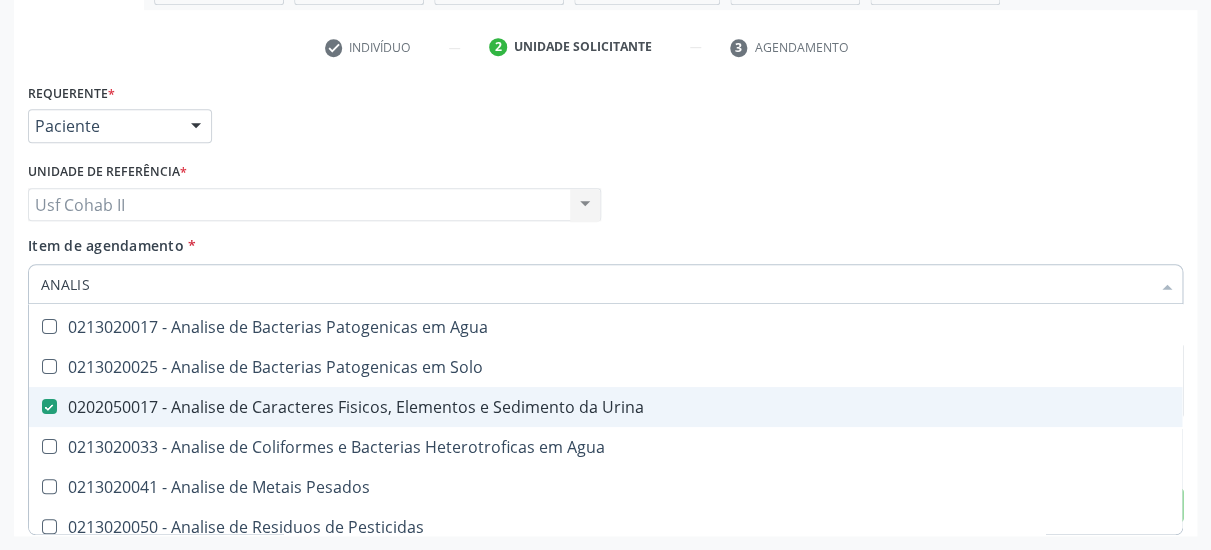 checkbox on "true" 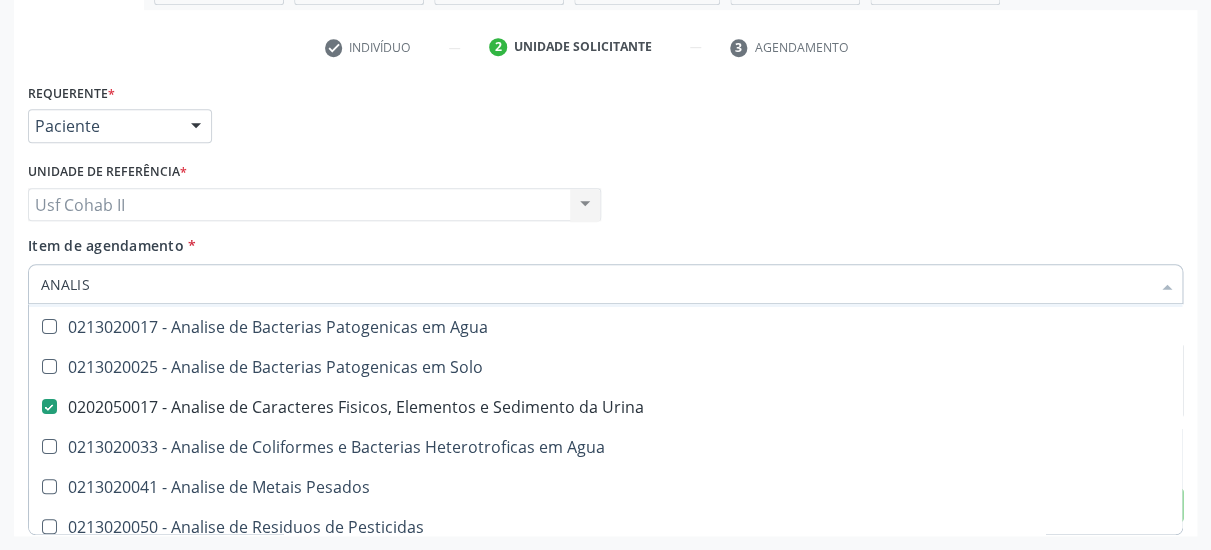 click on "Item de agendamento
*
ANALIS
Desfazer seleção
Não selecionados
0211070017 - Analise Acustica da Voz Por Meio de Laboratorio de Voz
0213020068 - Analise Fisico-Quimica de Agua
0213020017 - Analise de Bacterias Patogenicas em Agua
0213020025 - Analise de Bacterias Patogenicas em Solo
0202050017 - Analise de Caracteres Fisicos, Elementos e Sedimento da Urina
0213020033 - Analise de Coliformes e Bacterias Heterotroficas em Agua
0213020041 - Analise de Metais Pesados
0213020050 - Analise de Residuos de Pesticidas
0213020084 - Cultura P/ Identificacao do Vibrio Cholerae em Analise de Alimentos
Nenhum resultado encontrado para: " ANALIS  "
Não há nenhuma opção para ser exibida." at bounding box center (605, 266) 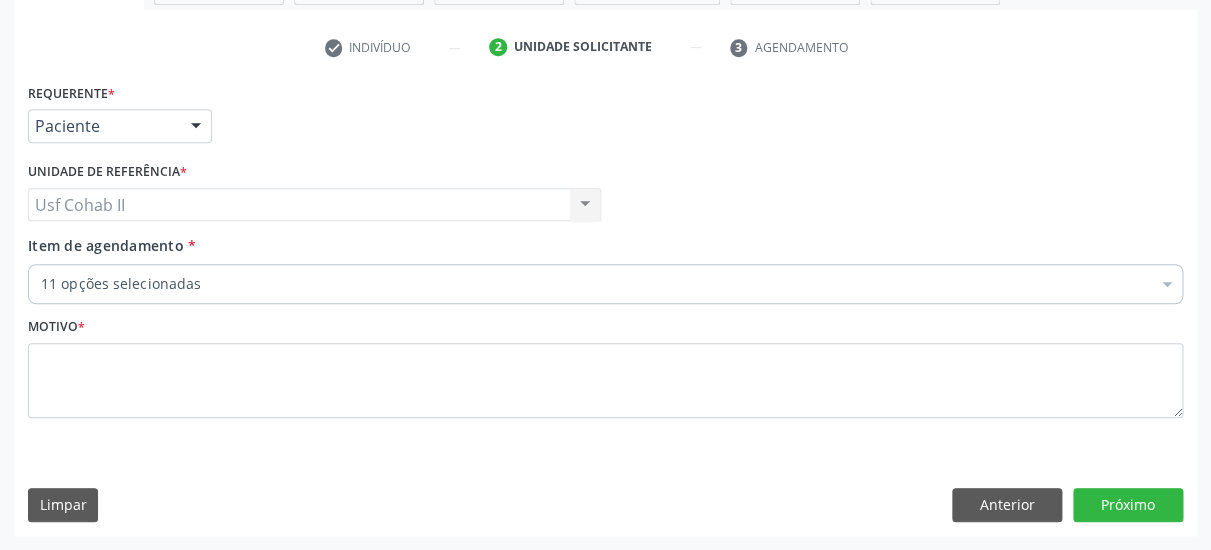 scroll, scrollTop: 0, scrollLeft: 0, axis: both 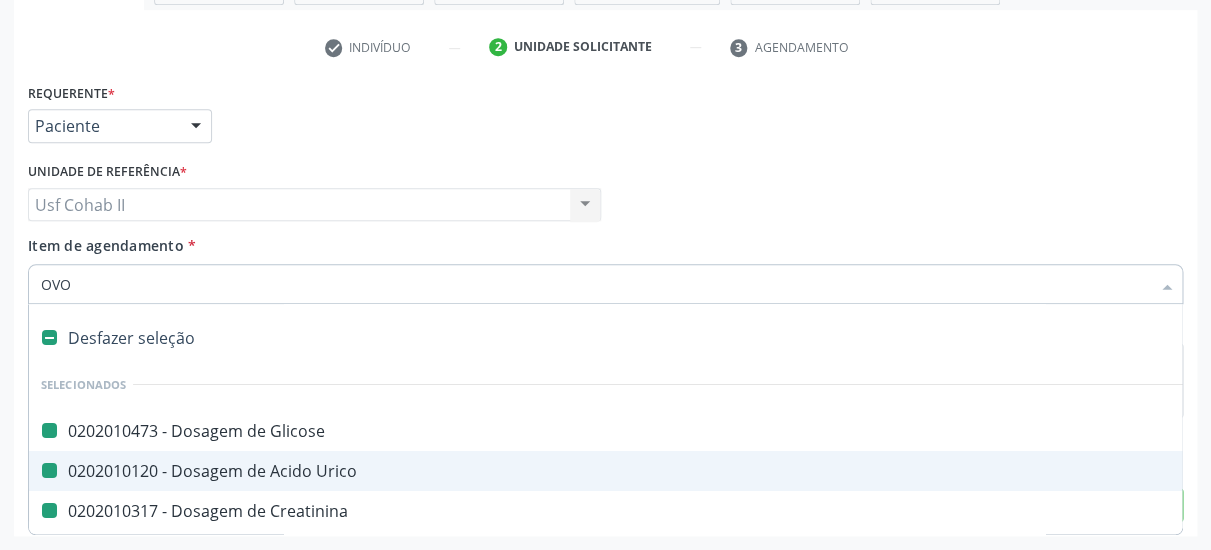 type on "OVOS" 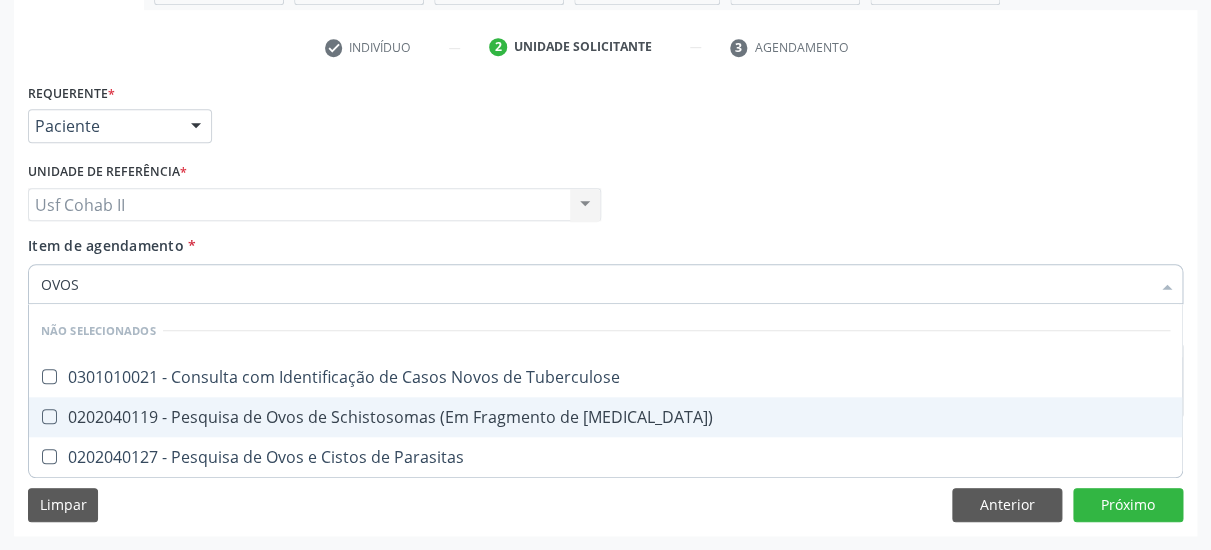 checkbox on "false" 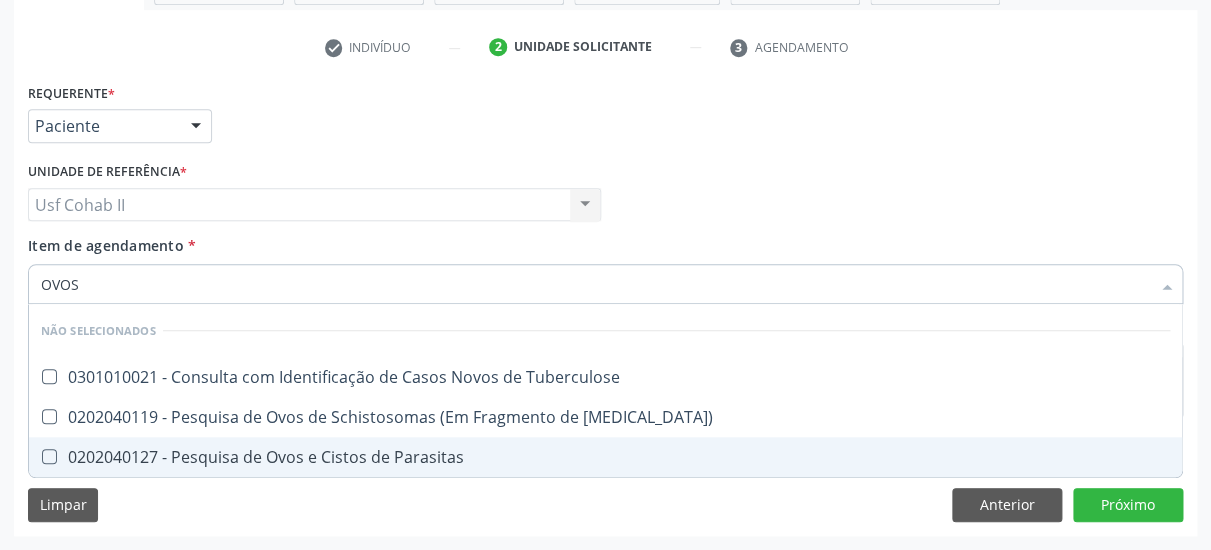 click on "0202040127 - Pesquisa de Ovos e Cistos de Parasitas" at bounding box center (605, 457) 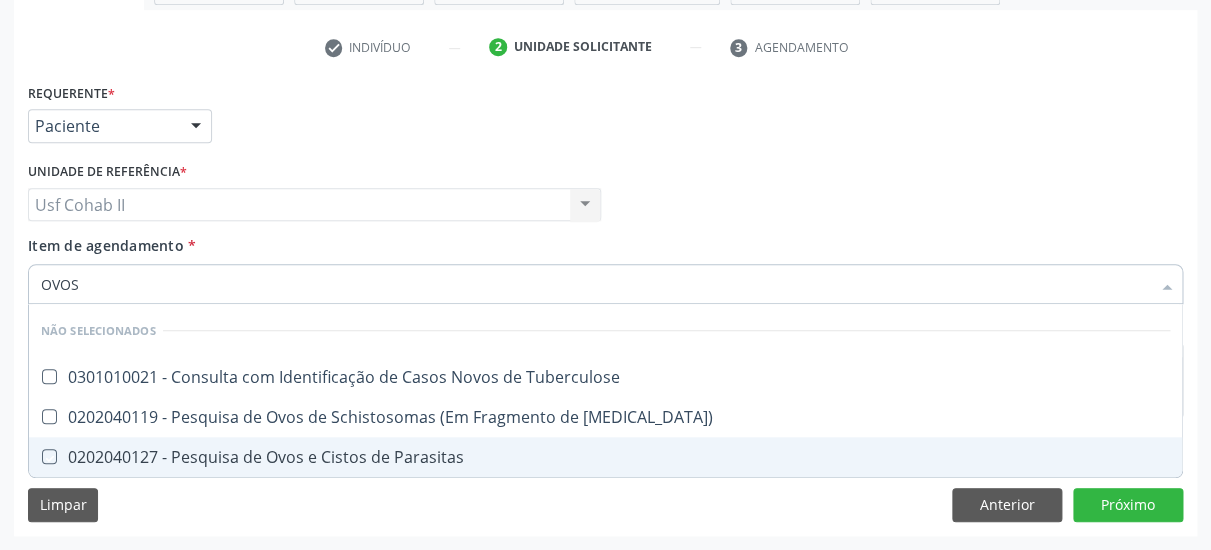 checkbox on "true" 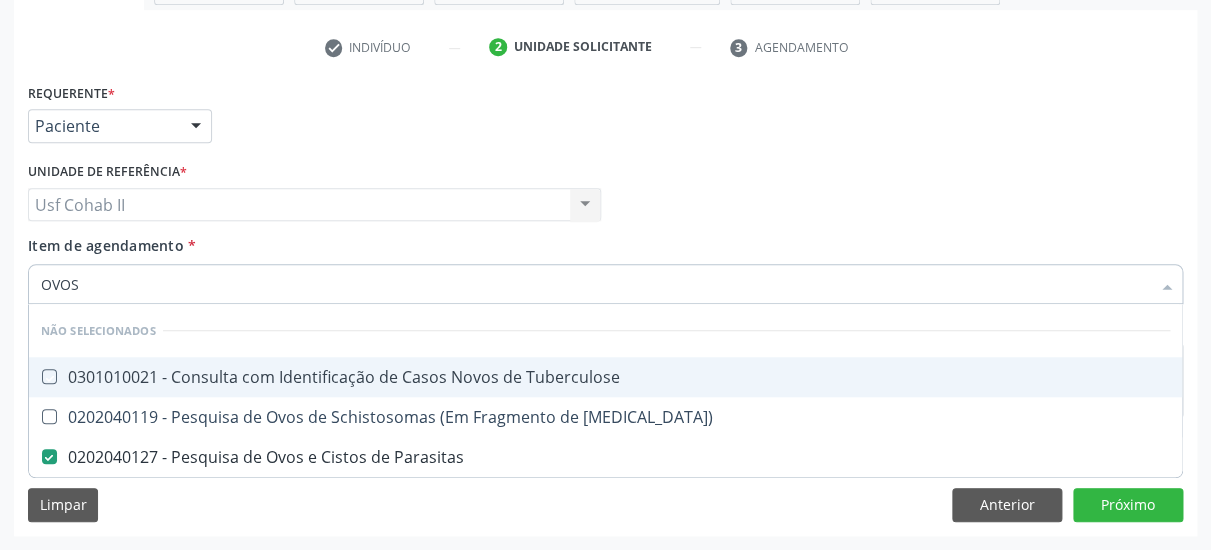 click on "Item de agendamento
*
OVOS
Desfazer seleção
Não selecionados
0301010021 - Consulta com Identificação de Casos Novos de Tuberculose
0202040119 - Pesquisa de Ovos de Schistosomas (Em Fragmento de Mucosa)
0202040127 - Pesquisa de Ovos e Cistos de Parasitas
Nenhum resultado encontrado para: " OVOS  "
Não há nenhuma opção para ser exibida." at bounding box center (605, 266) 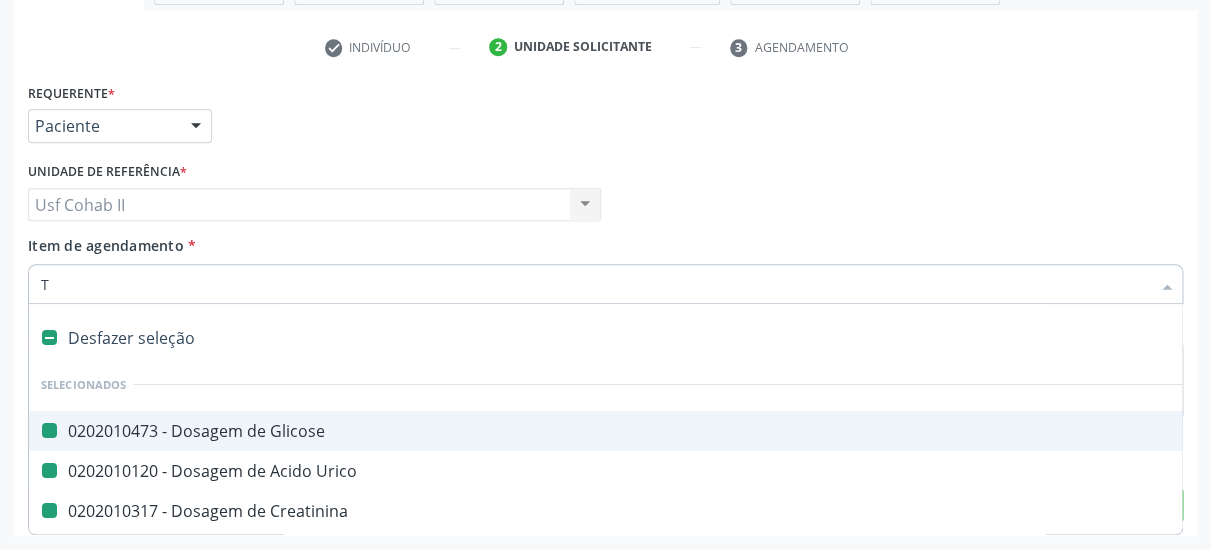 type on "TH" 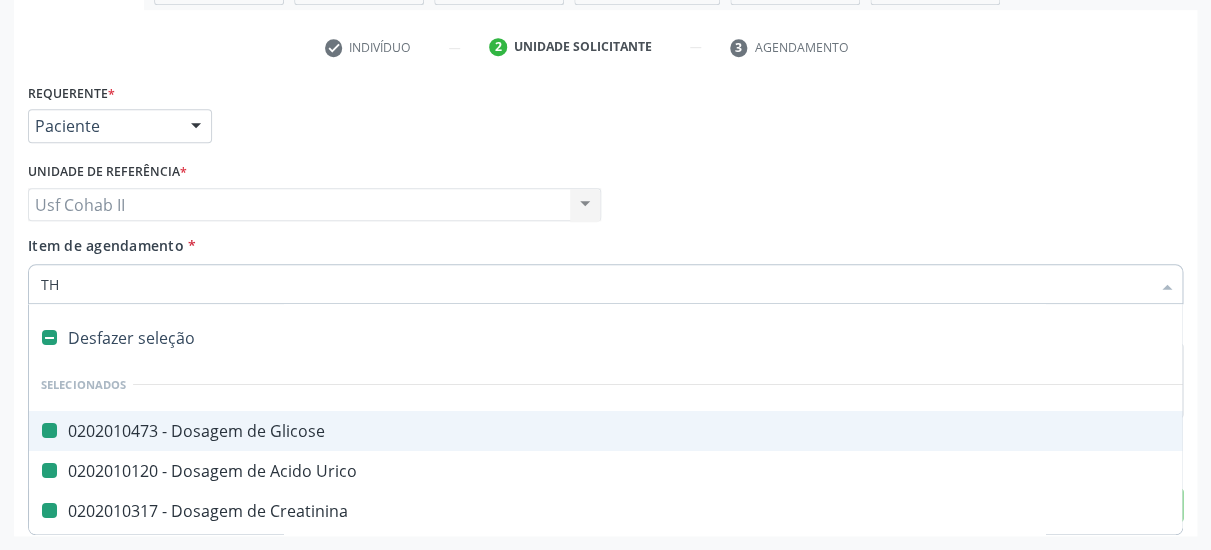 checkbox on "false" 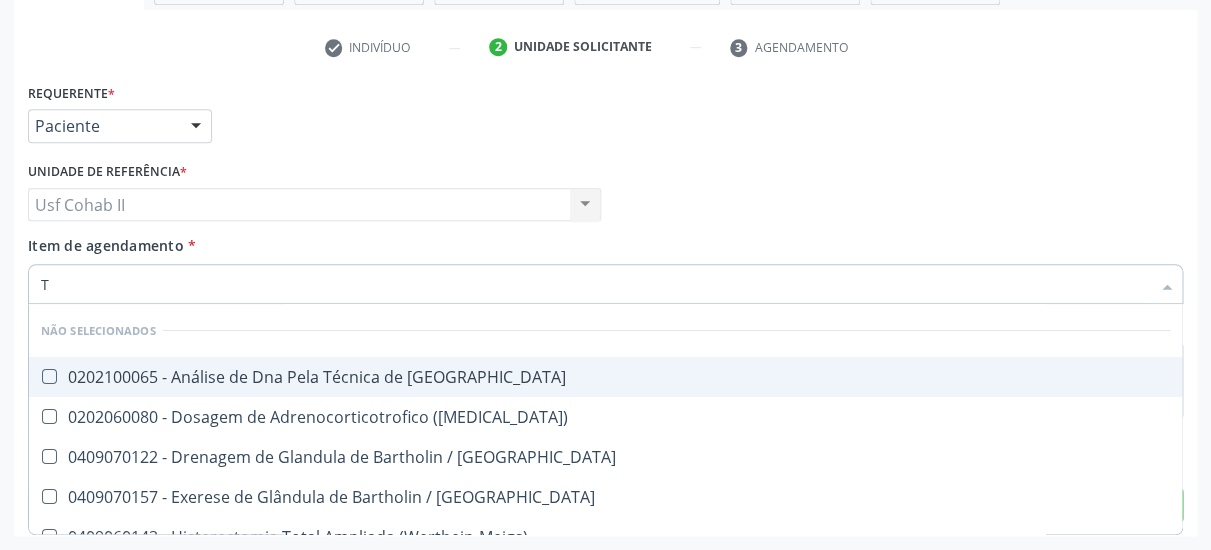 type on "TS" 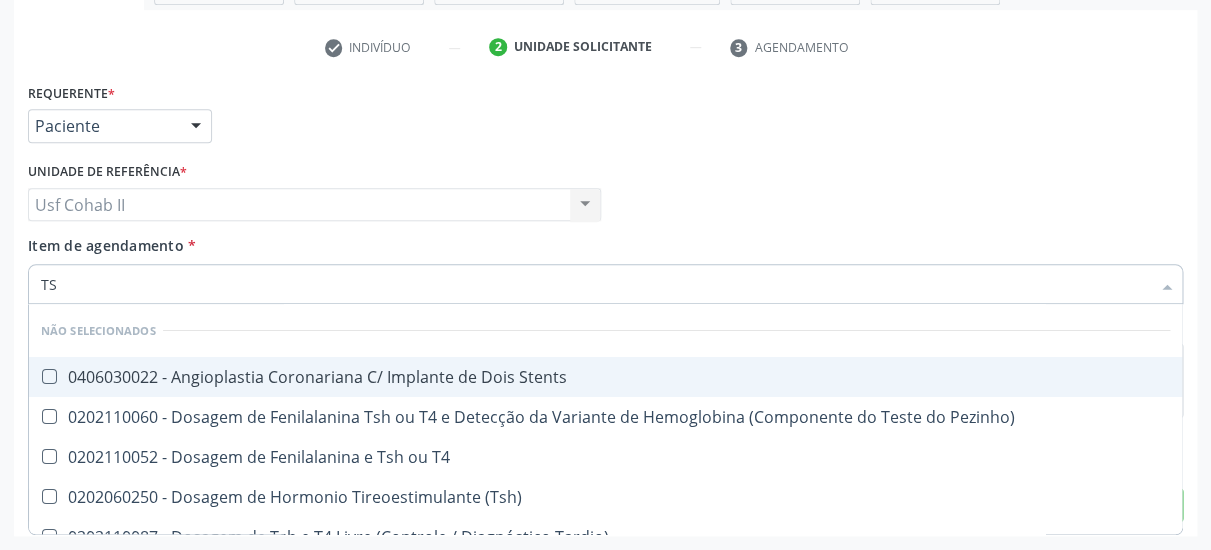 type on "TSH" 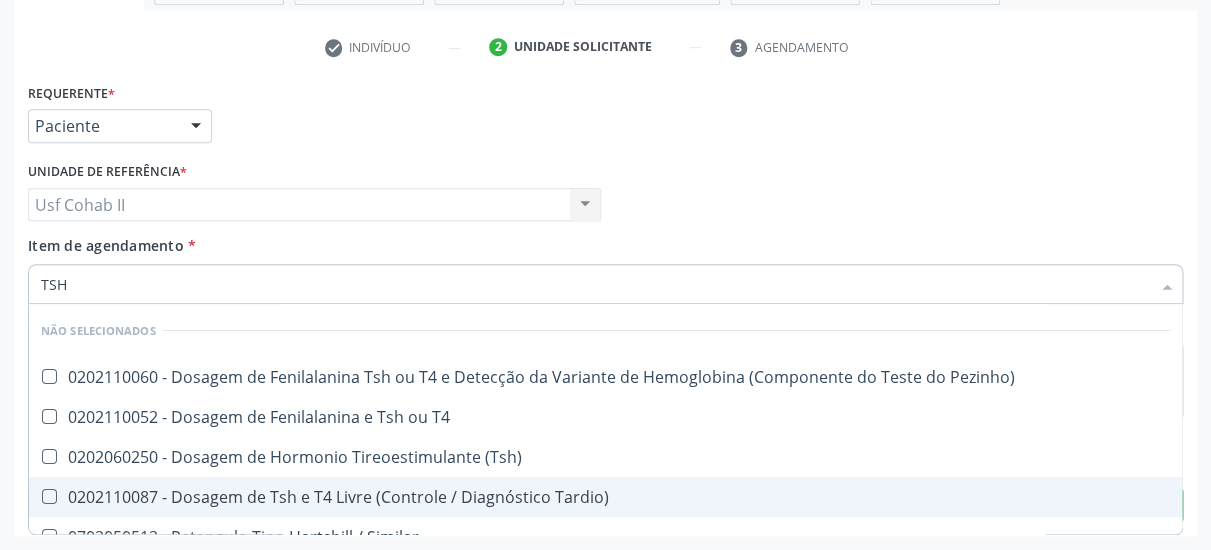 drag, startPoint x: 371, startPoint y: 467, endPoint x: 375, endPoint y: 456, distance: 11.7046995 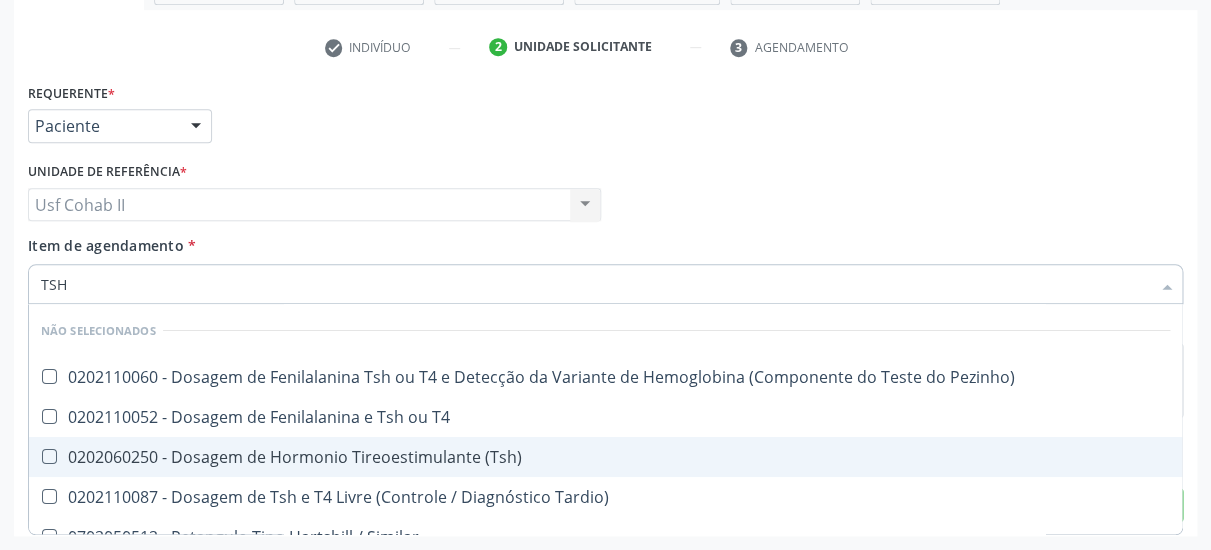 click on "0202060250 - Dosagem de Hormonio Tireoestimulante (Tsh)" at bounding box center (605, 457) 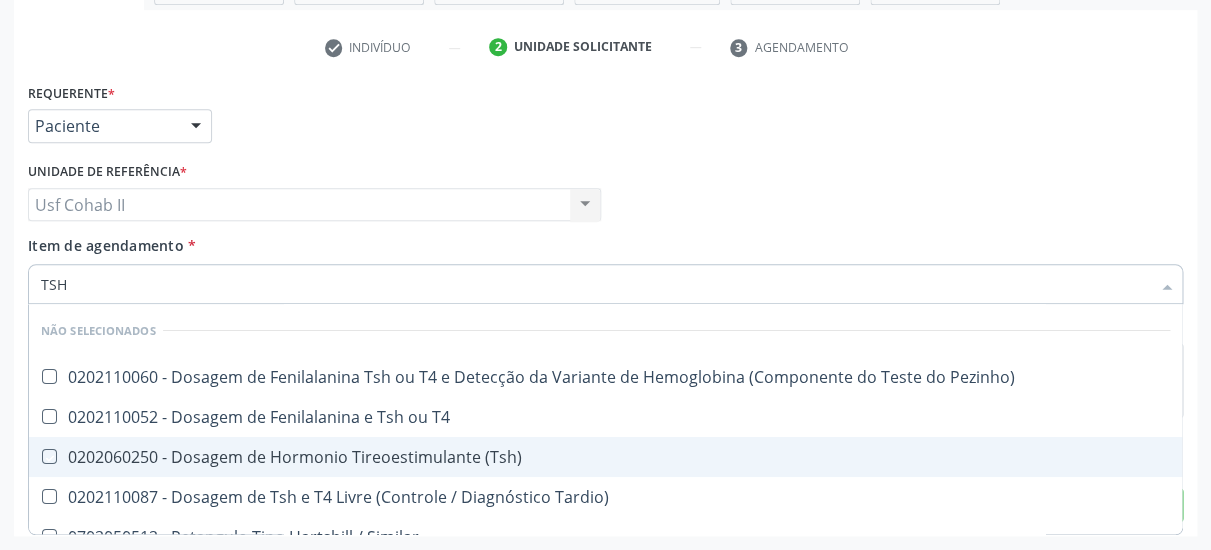 checkbox on "true" 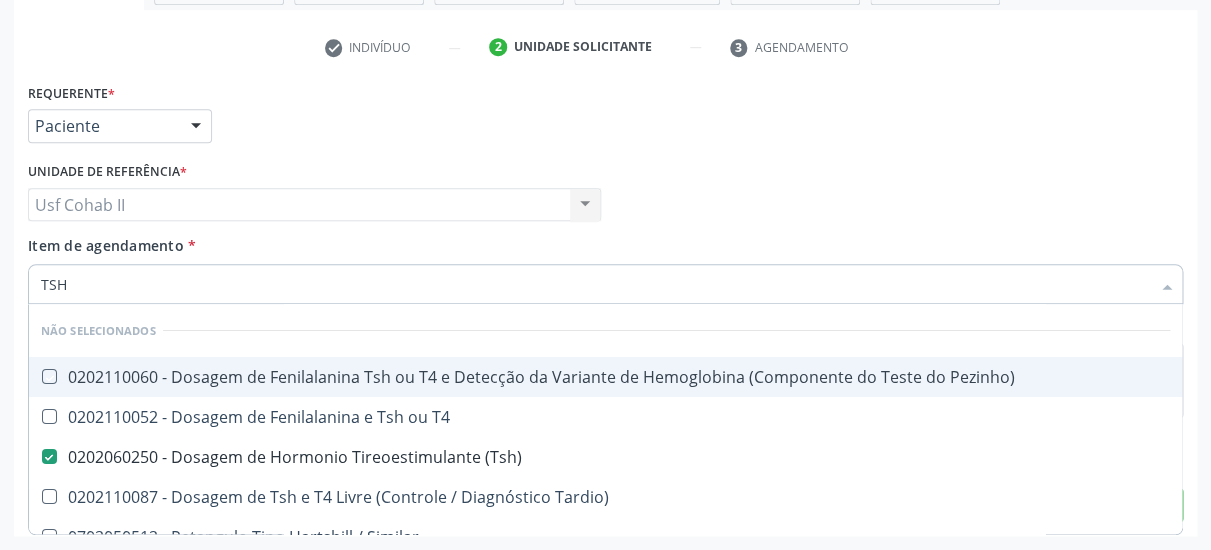 click on "Item de agendamento
*
TSH
Desfazer seleção
Não selecionados
0202110060 - Dosagem de Fenilalanina Tsh ou T4 e Detecção da Variante de Hemoglobina (Componente do Teste do Pezinho)
0202110052 - Dosagem de Fenilalanina e Tsh ou T4
0202060250 - Dosagem de Hormonio Tireoestimulante (Tsh)
0202110087 - Dosagem de Tsh e T4 Livre (Controle / Diagnóstico Tardio)
0702050512 - Retangulo Tipo Hartshill / Similar
0202060403 - Teste de Estimulo da Prolactina / Tsh Apos Trh
Nenhum resultado encontrado para: " TSH  "
Não há nenhuma opção para ser exibida." at bounding box center (605, 266) 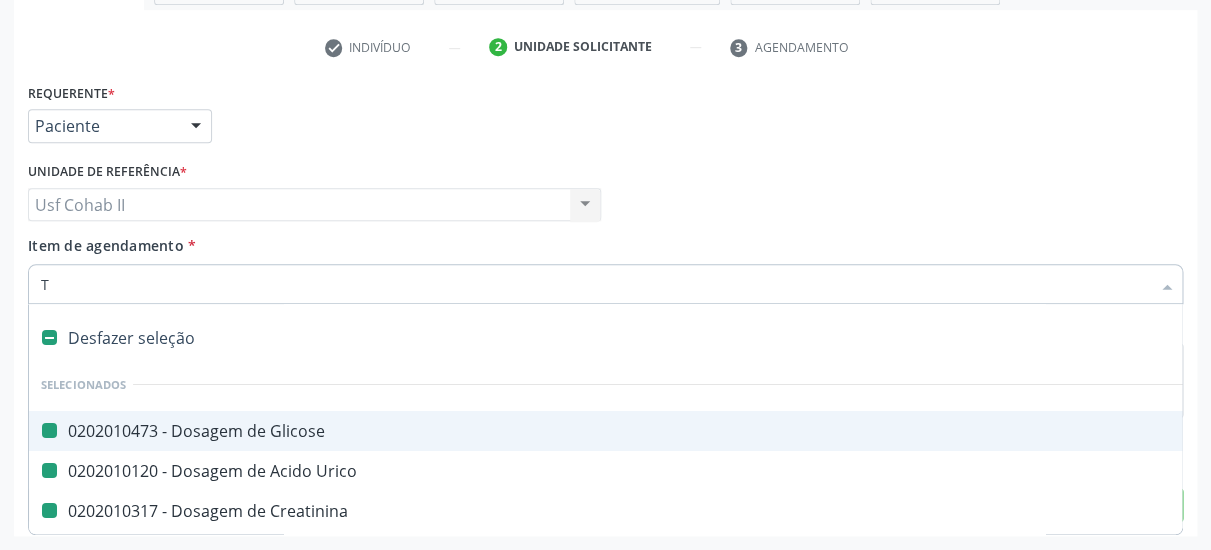 type on "T4" 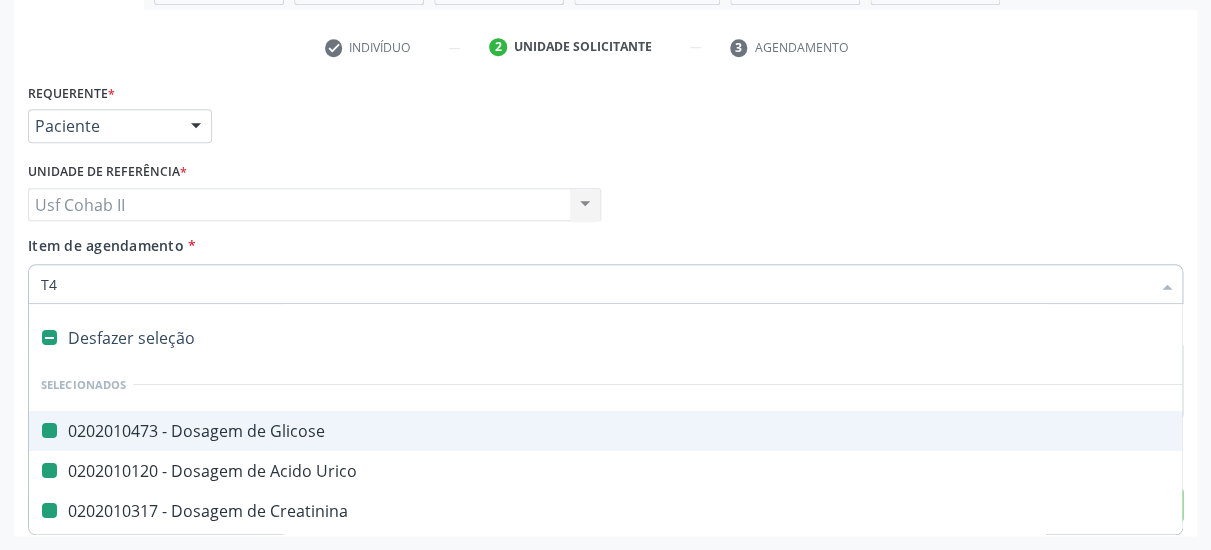 checkbox on "false" 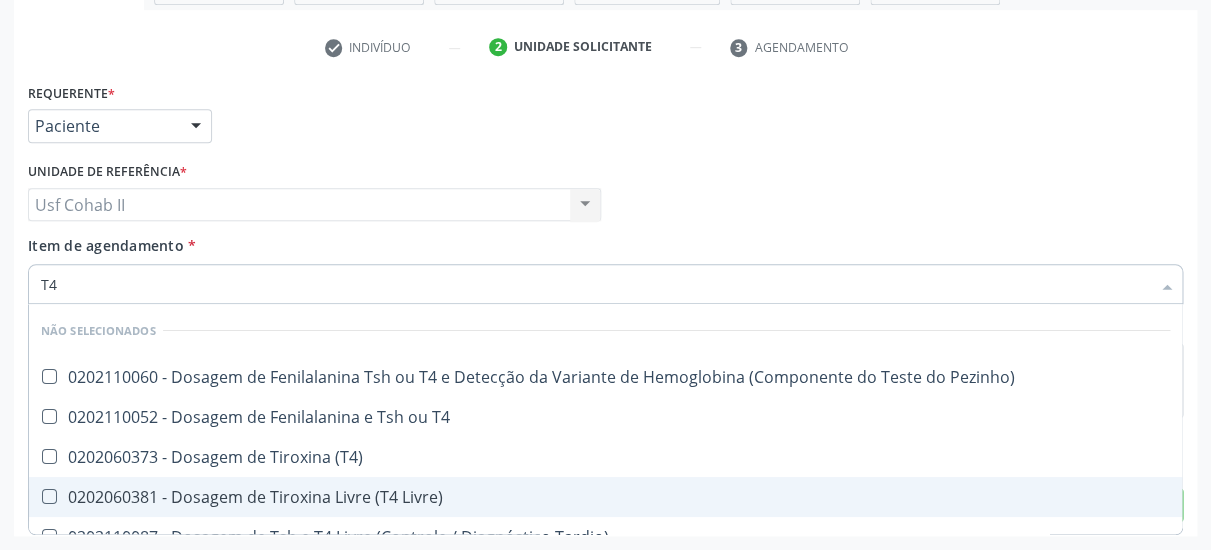 click on "0202060381 - Dosagem de Tiroxina Livre (T4 Livre)" at bounding box center (605, 497) 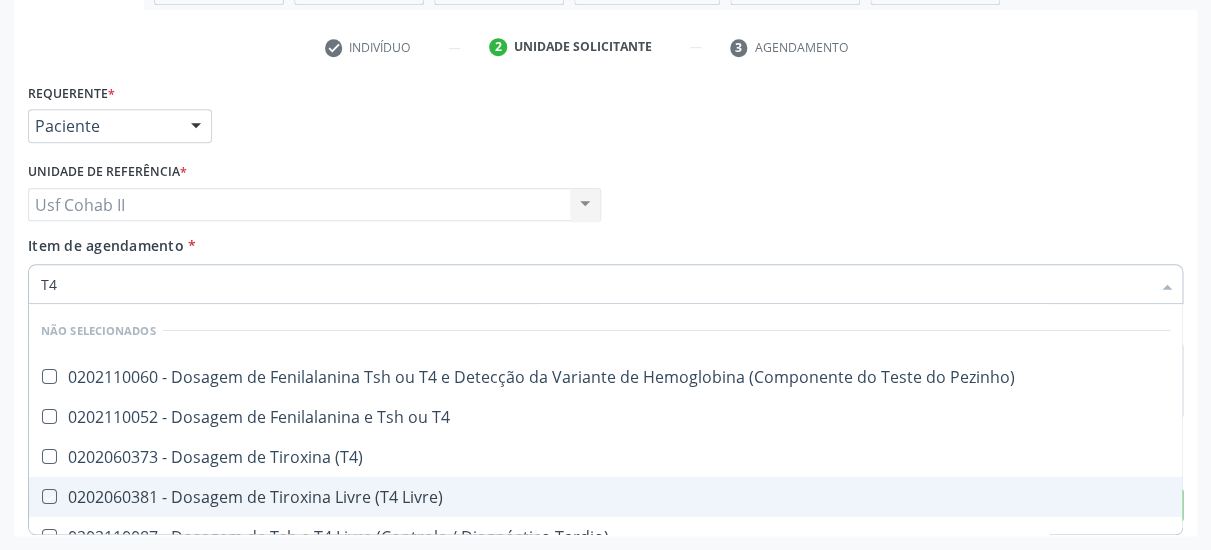 checkbox on "true" 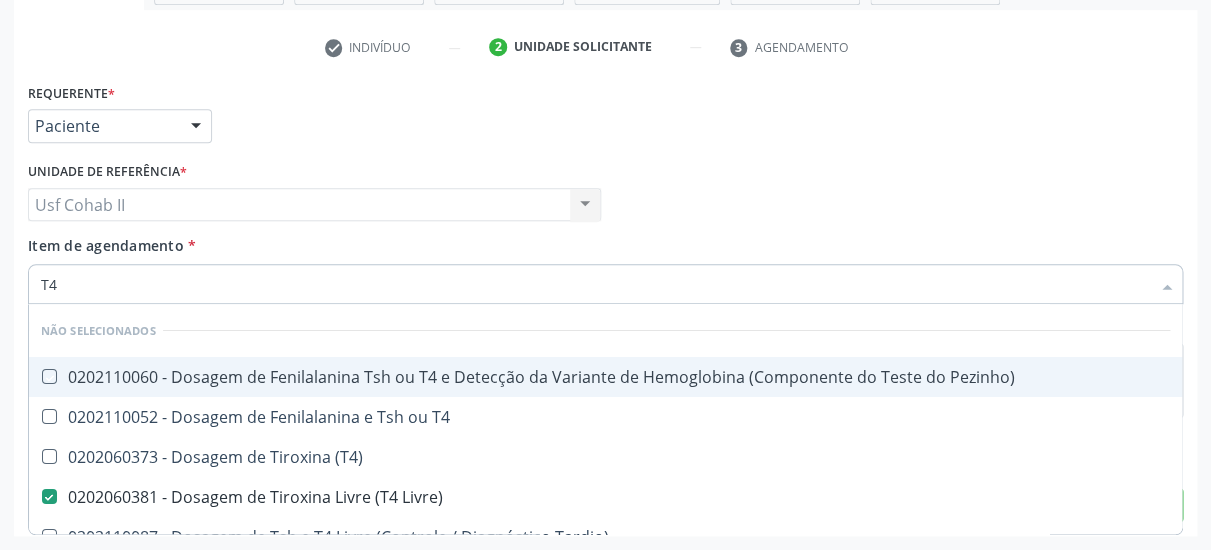 click on "Item de agendamento
*
T4
Desfazer seleção
Não selecionados
0202110060 - Dosagem de Fenilalanina Tsh ou T4 e Detecção da Variante de Hemoglobina (Componente do Teste do Pezinho)
0202110052 - Dosagem de Fenilalanina e Tsh ou T4
0202060373 - Dosagem de Tiroxina (T4)
0202060381 - Dosagem de Tiroxina Livre (T4 Livre)
0202110087 - Dosagem de Tsh e T4 Livre (Controle / Diagnóstico Tardio)
Nenhum resultado encontrado para: " T4  "
Não há nenhuma opção para ser exibida." at bounding box center [605, 266] 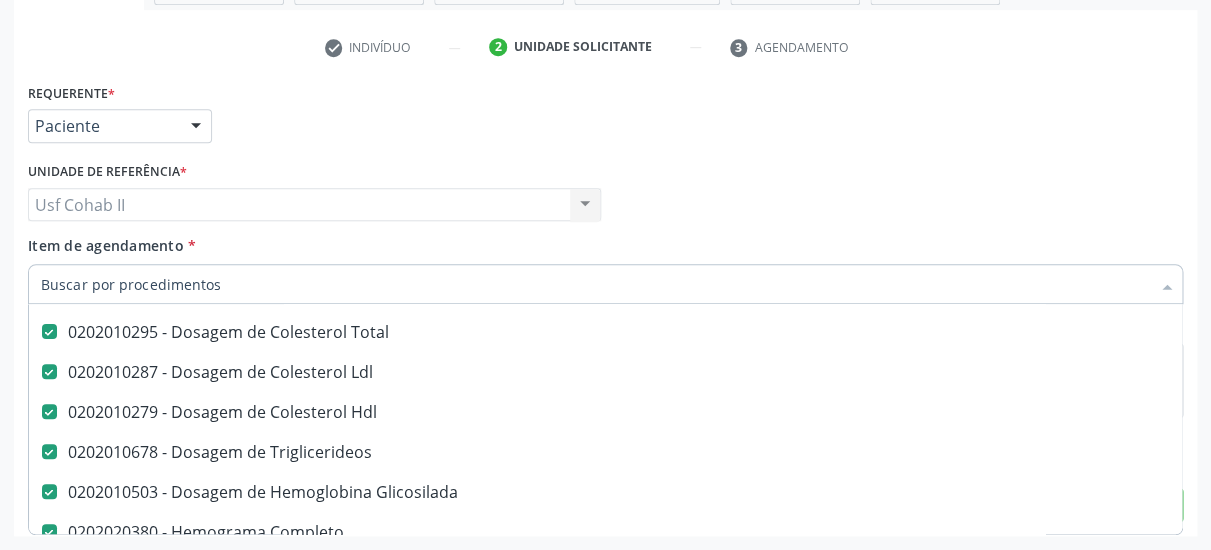 scroll, scrollTop: 518, scrollLeft: 0, axis: vertical 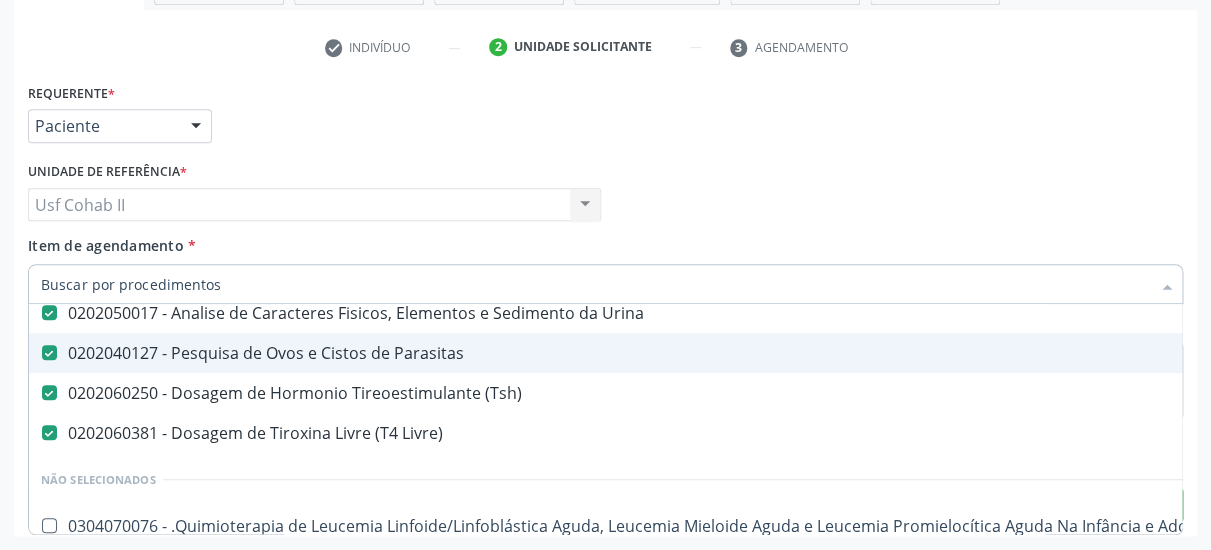 click on "Médico Solicitante
Por favor, selecione a Unidade de Atendimento primeiro
Nenhum resultado encontrado para: "   "
Não há nenhuma opção para ser exibida.
Unidade de referência
*
Usf Cohab II         Usf Cohab II
Nenhum resultado encontrado para: "   "
Não há nenhuma opção para ser exibida." at bounding box center [605, 196] 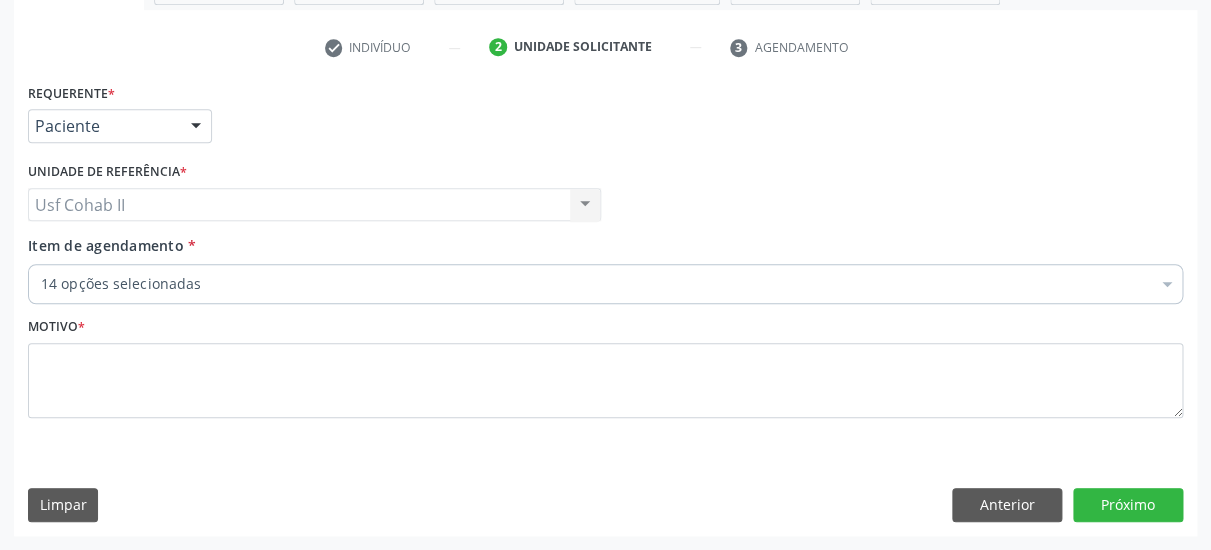 scroll, scrollTop: 0, scrollLeft: 0, axis: both 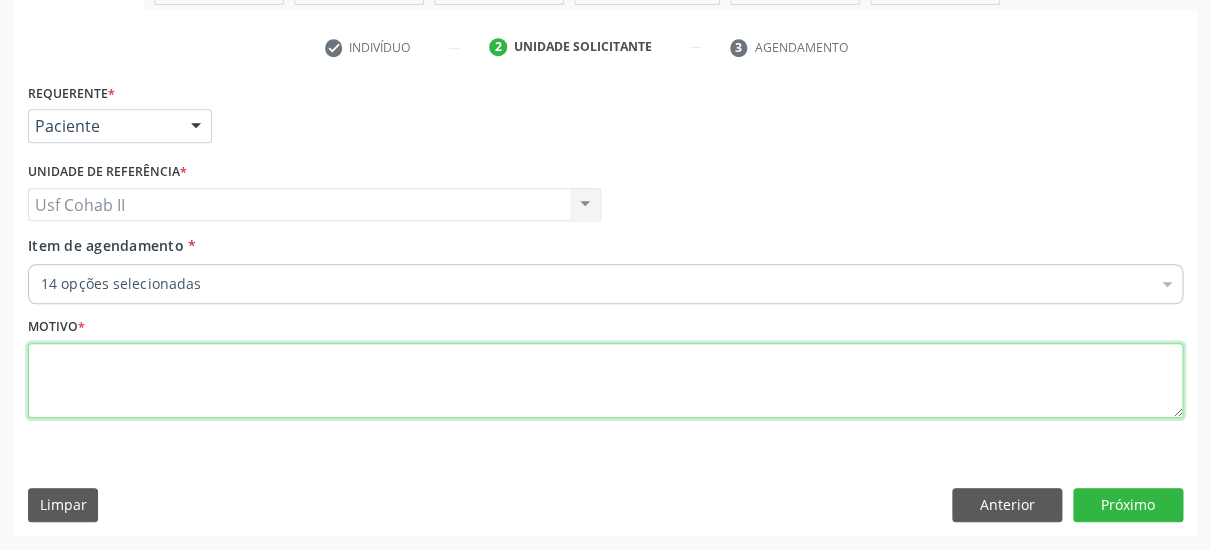 click at bounding box center (605, 381) 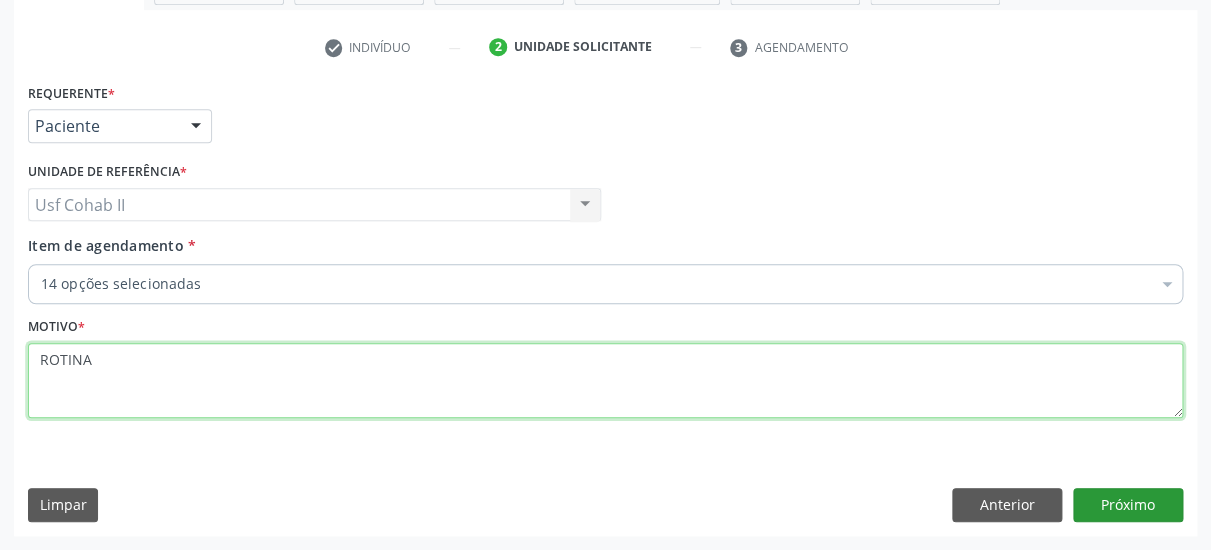 type on "ROTINA" 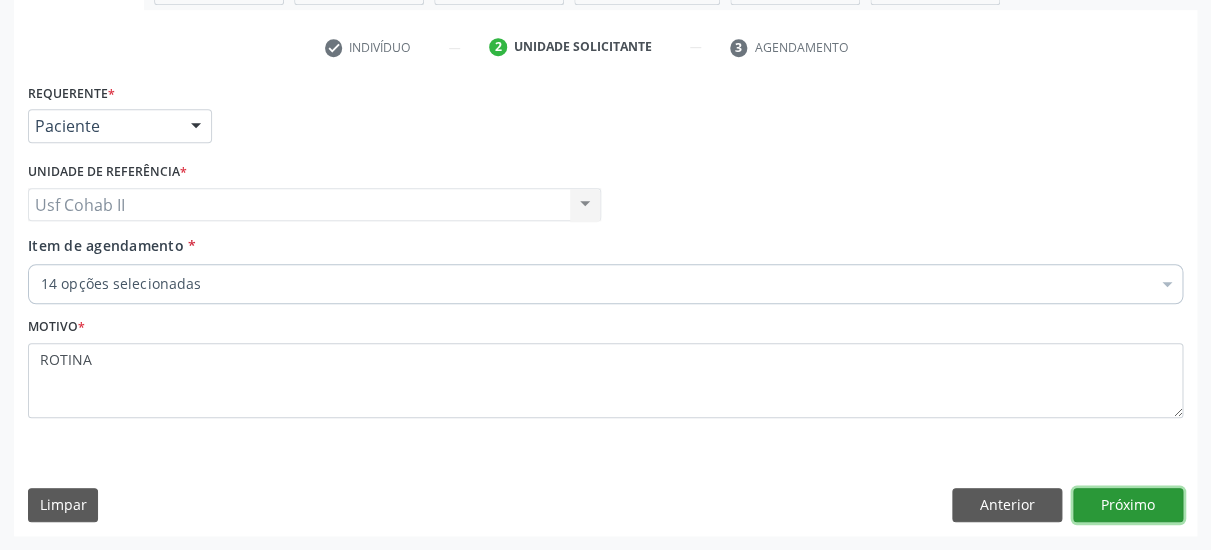 click on "Próximo" at bounding box center (1128, 505) 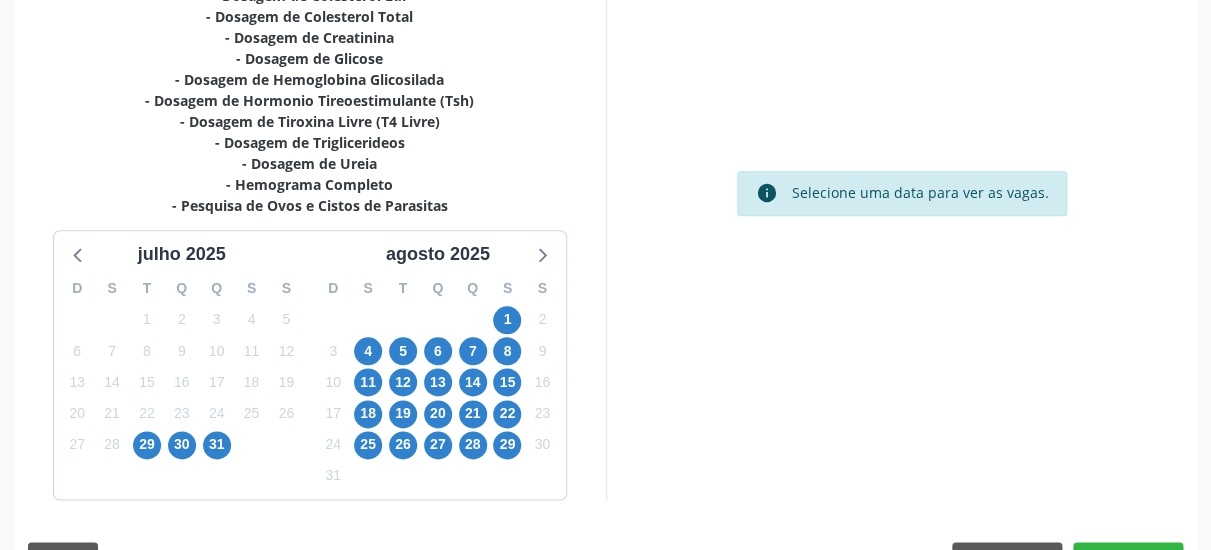 scroll, scrollTop: 589, scrollLeft: 0, axis: vertical 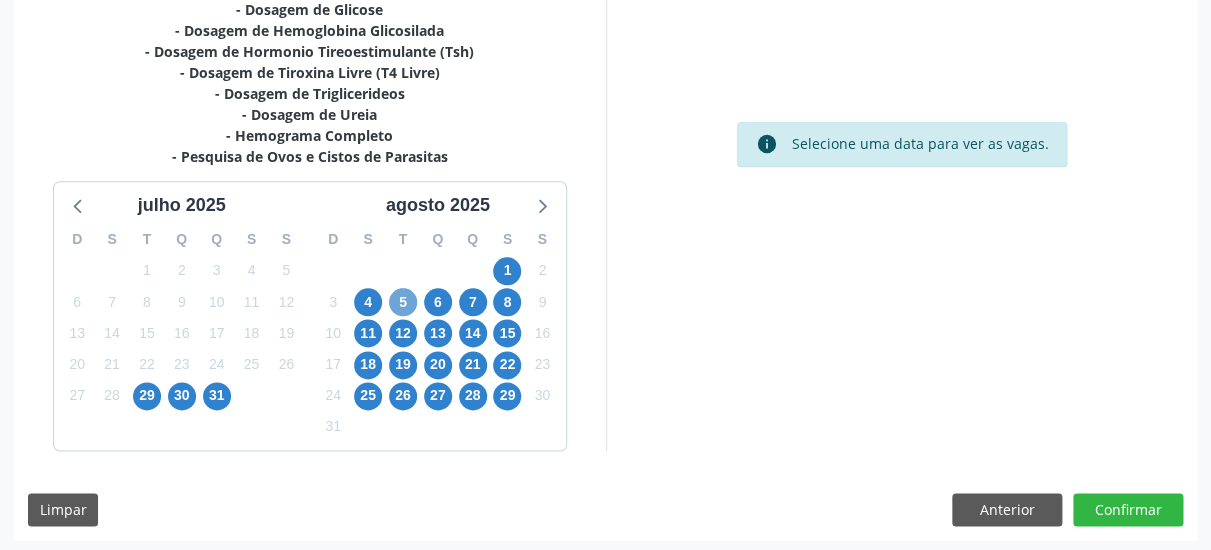 click on "5" at bounding box center (403, 302) 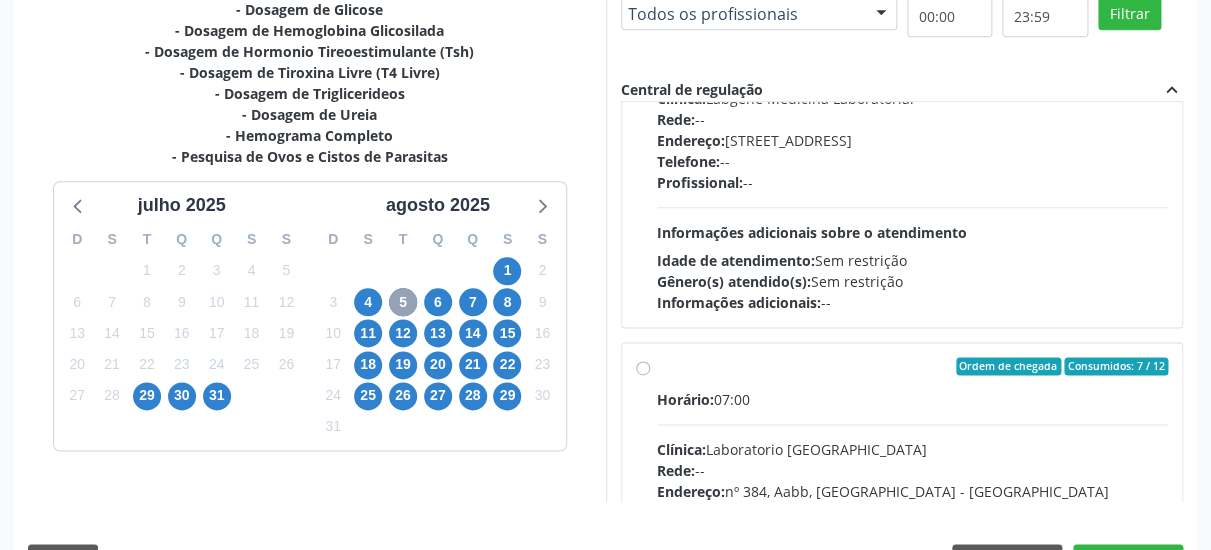scroll, scrollTop: 594, scrollLeft: 0, axis: vertical 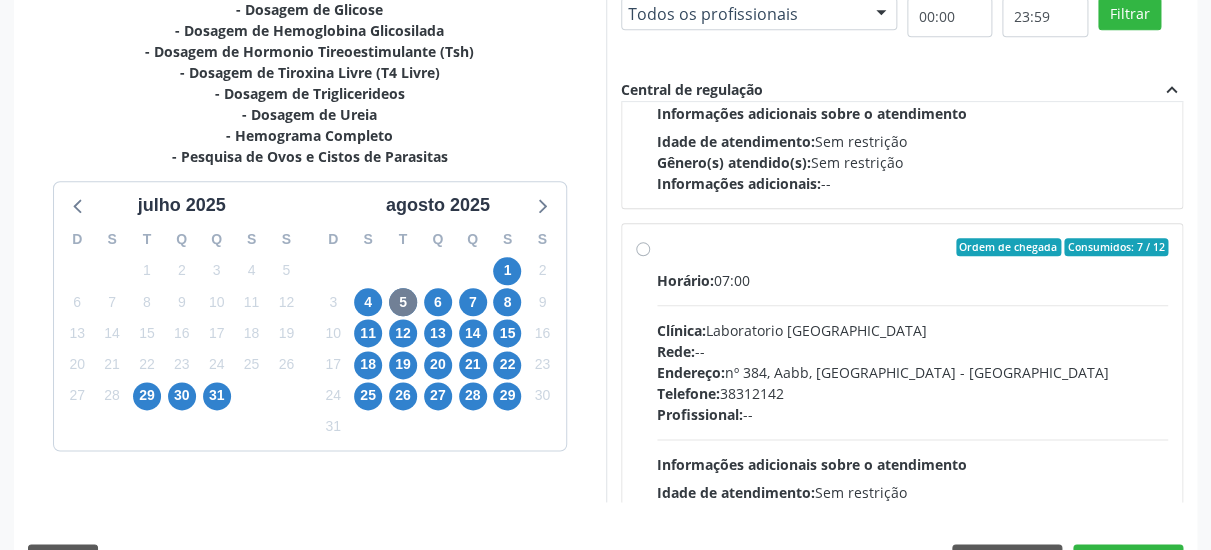 click on "Ordem de chegada
Consumidos: 7 / 12
Horário:   07:00
Clínica:  Laboratorio Sao Francisco
Rede:
--
Endereço:   nº 384, Aabb, Serra Talhada - PE
Telefone:   38312142
Profissional:
--
Informações adicionais sobre o atendimento
Idade de atendimento:
Sem restrição
Gênero(s) atendido(s):
Sem restrição
Informações adicionais:
--" at bounding box center [913, 391] 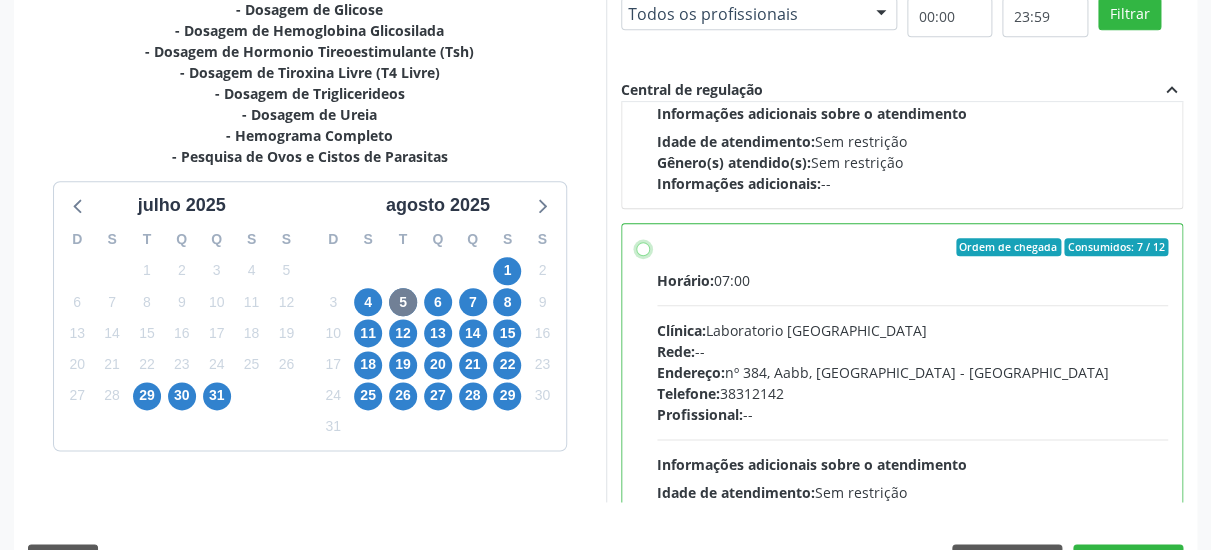 radio on "true" 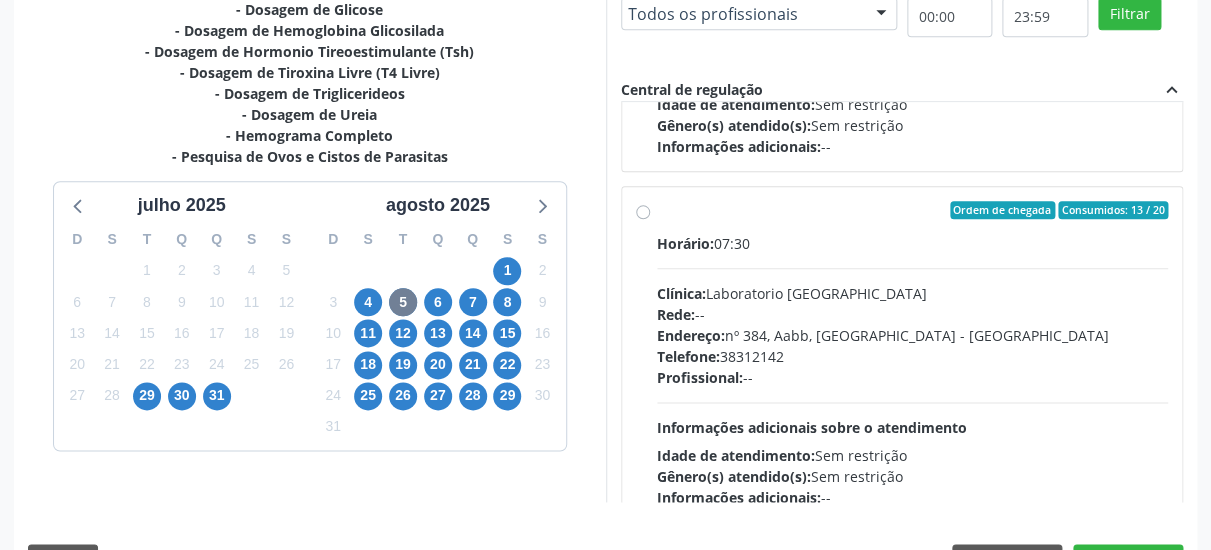 scroll, scrollTop: 1499, scrollLeft: 0, axis: vertical 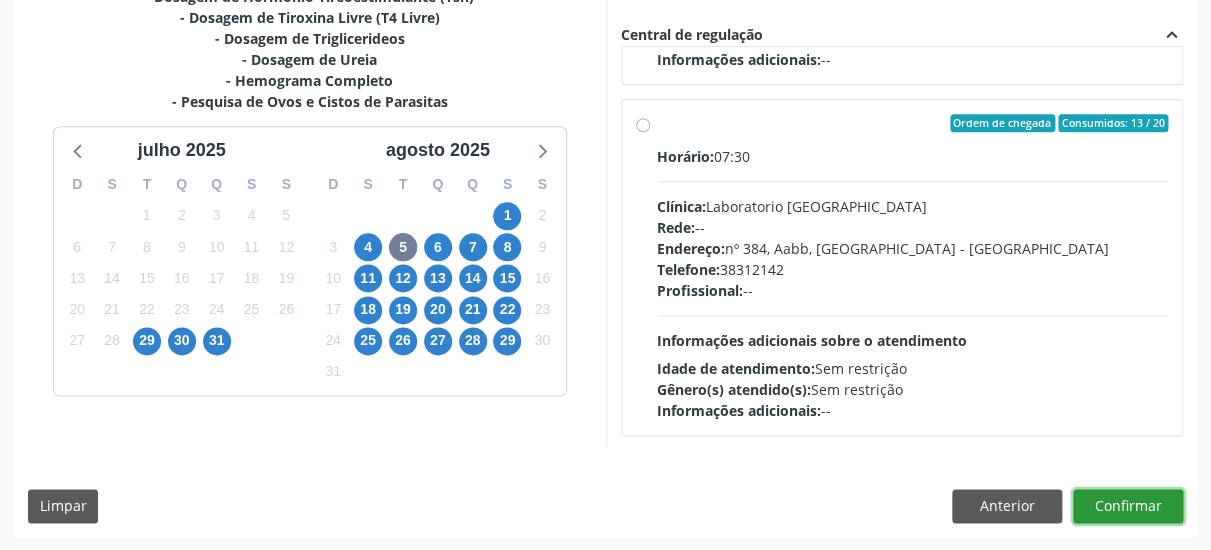 click on "Confirmar" at bounding box center (1128, 506) 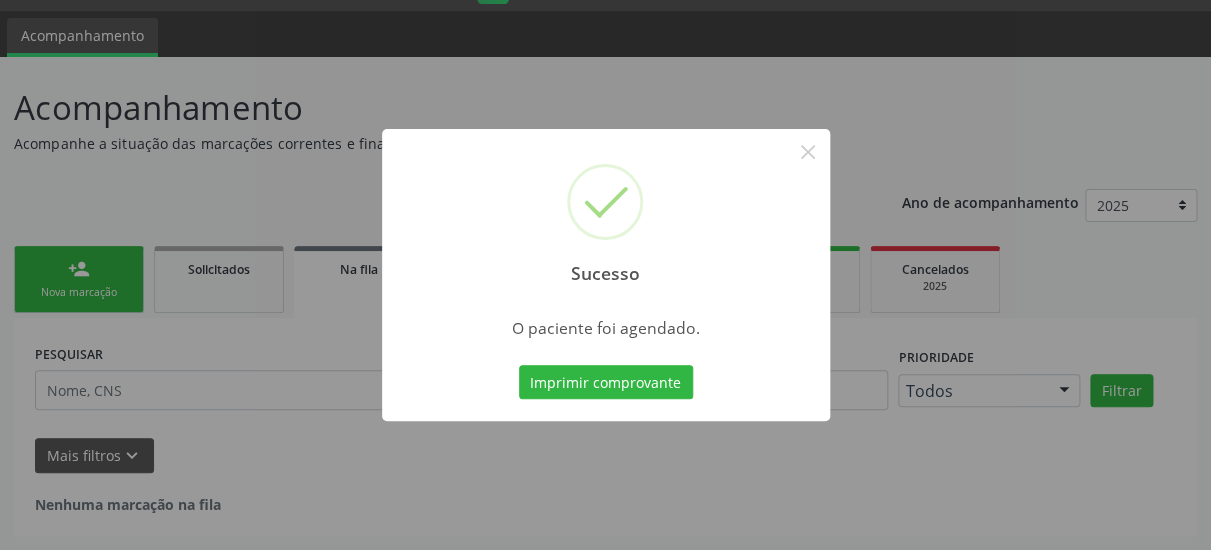 scroll, scrollTop: 51, scrollLeft: 0, axis: vertical 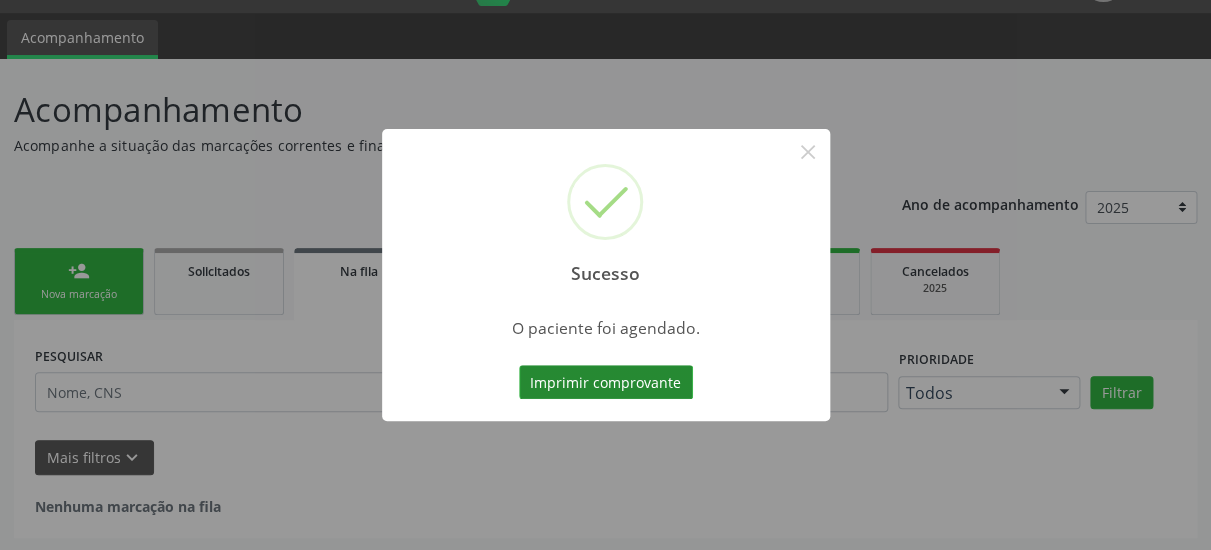 click on "Imprimir comprovante" at bounding box center [606, 382] 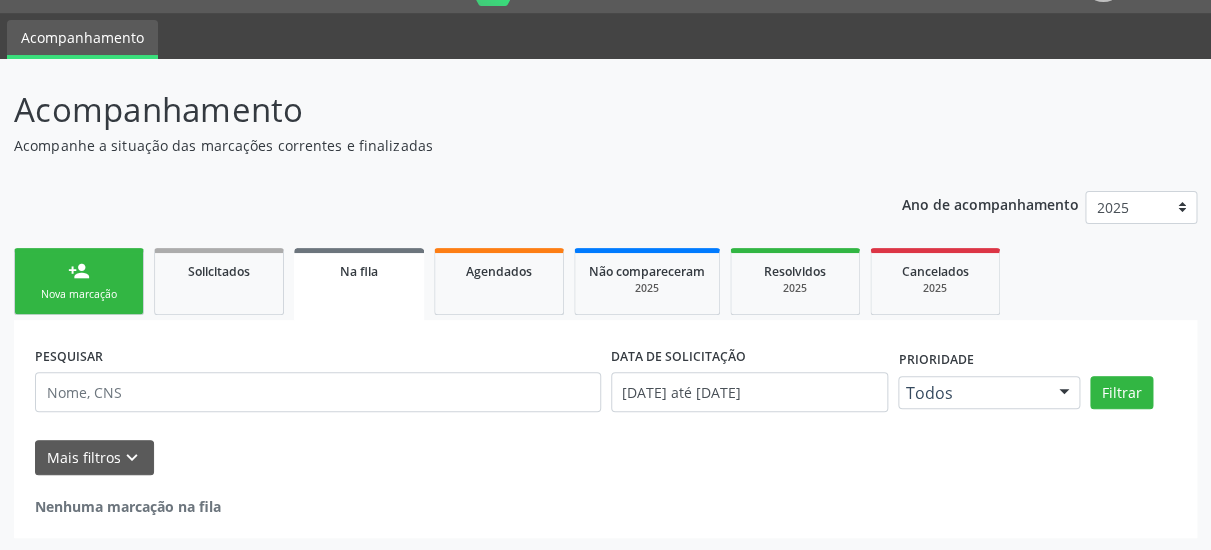 scroll, scrollTop: 51, scrollLeft: 0, axis: vertical 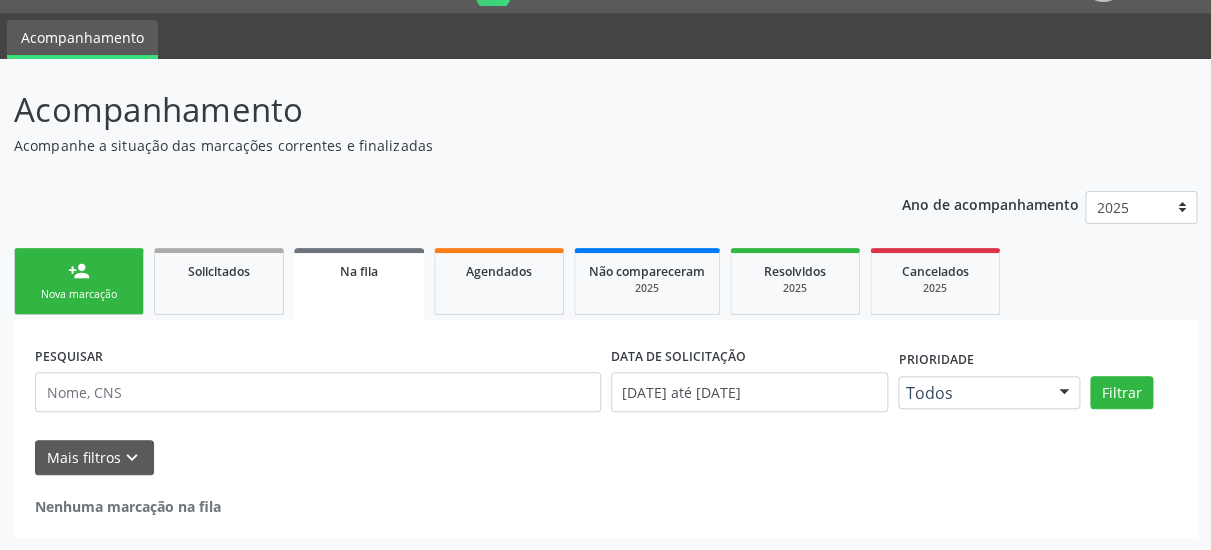click on "Nova marcação" at bounding box center (79, 294) 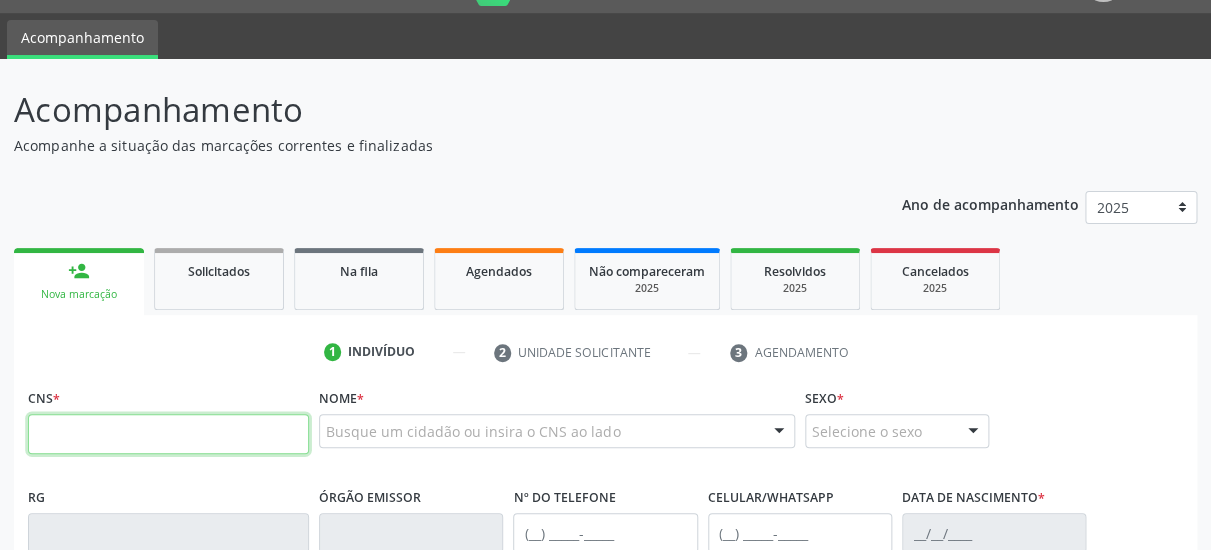 click at bounding box center [168, 434] 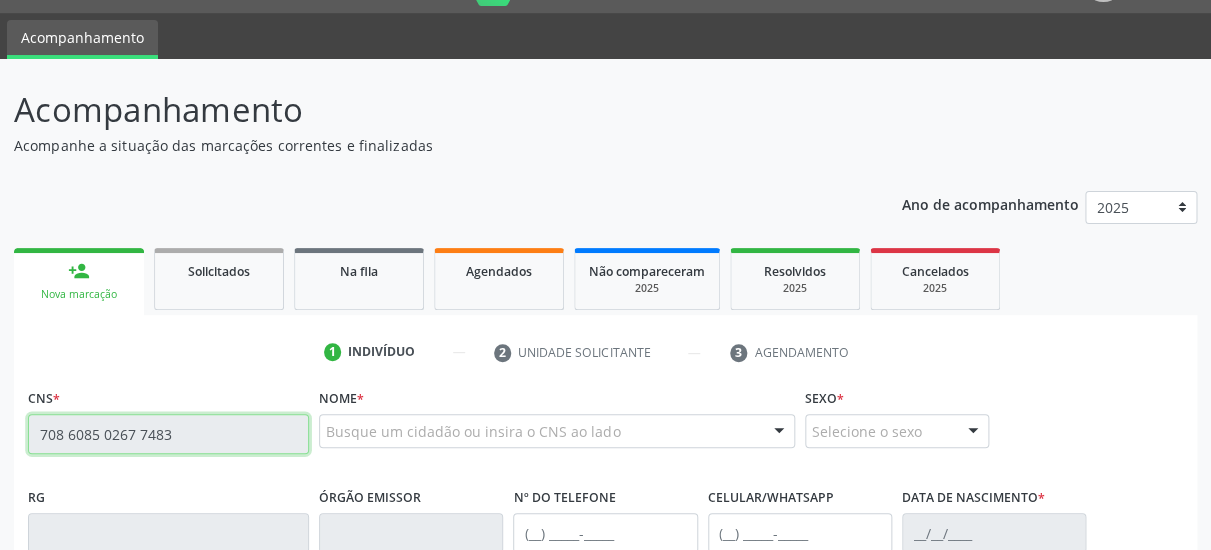 type on "708 6085 0267 7483" 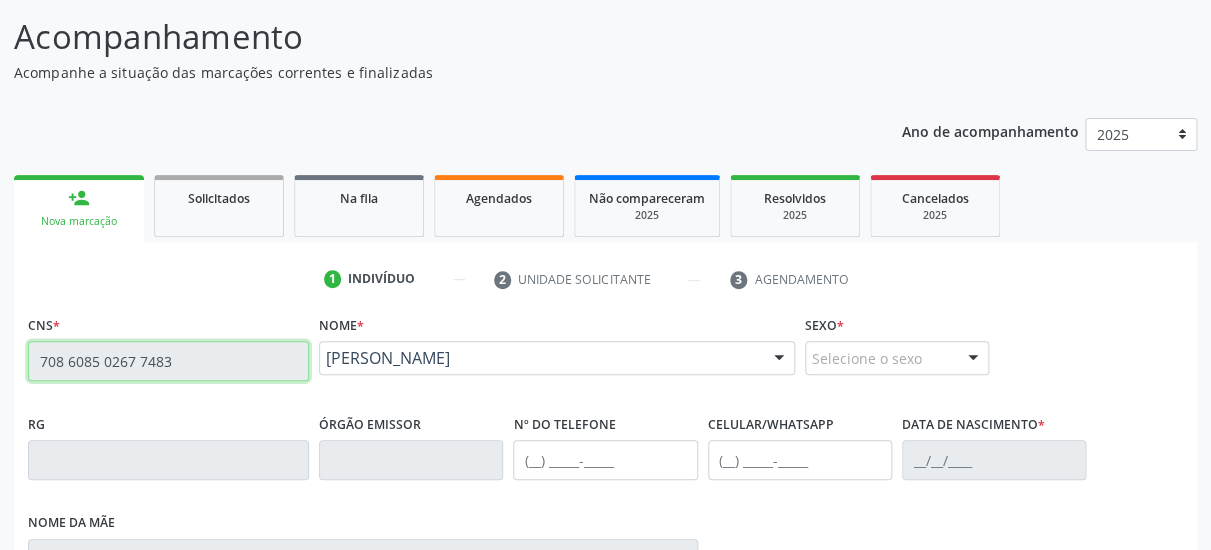 scroll, scrollTop: 159, scrollLeft: 0, axis: vertical 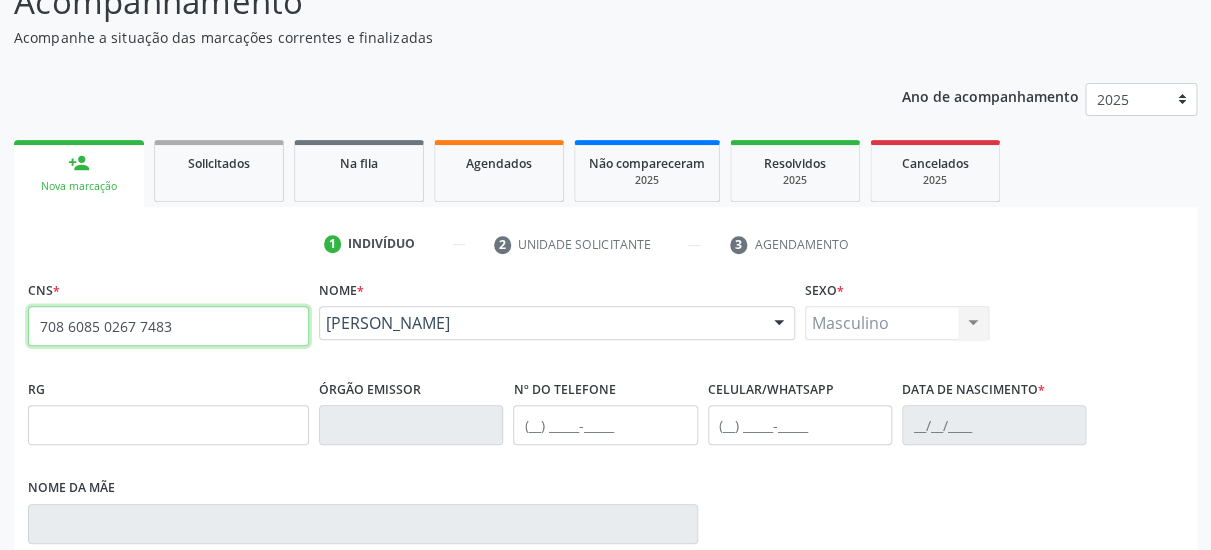 type on "(87) 99999-9999" 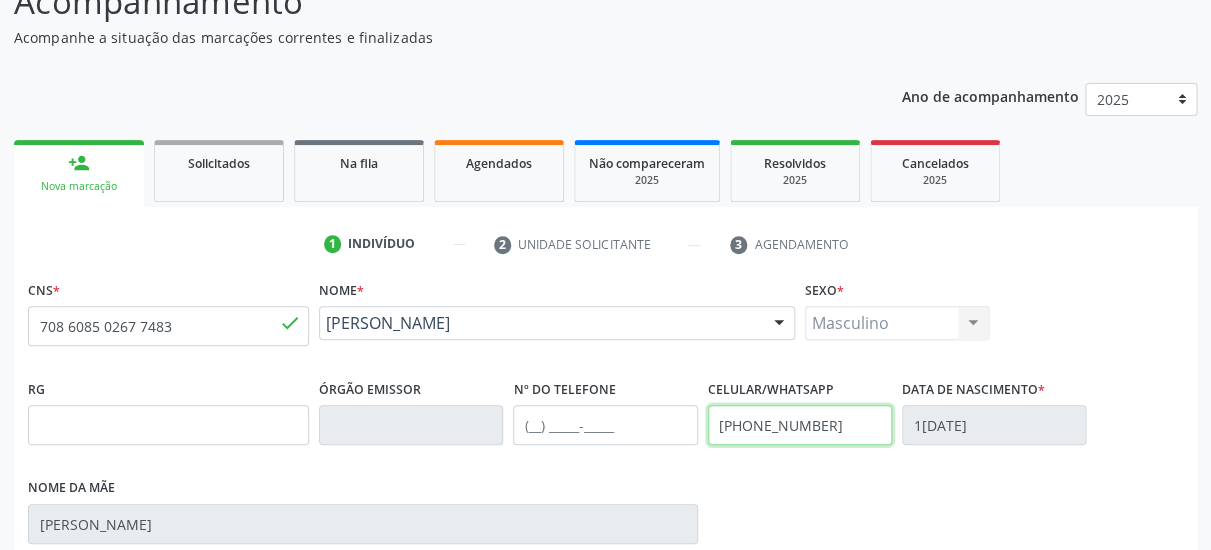 drag, startPoint x: 856, startPoint y: 432, endPoint x: 293, endPoint y: 424, distance: 563.0568 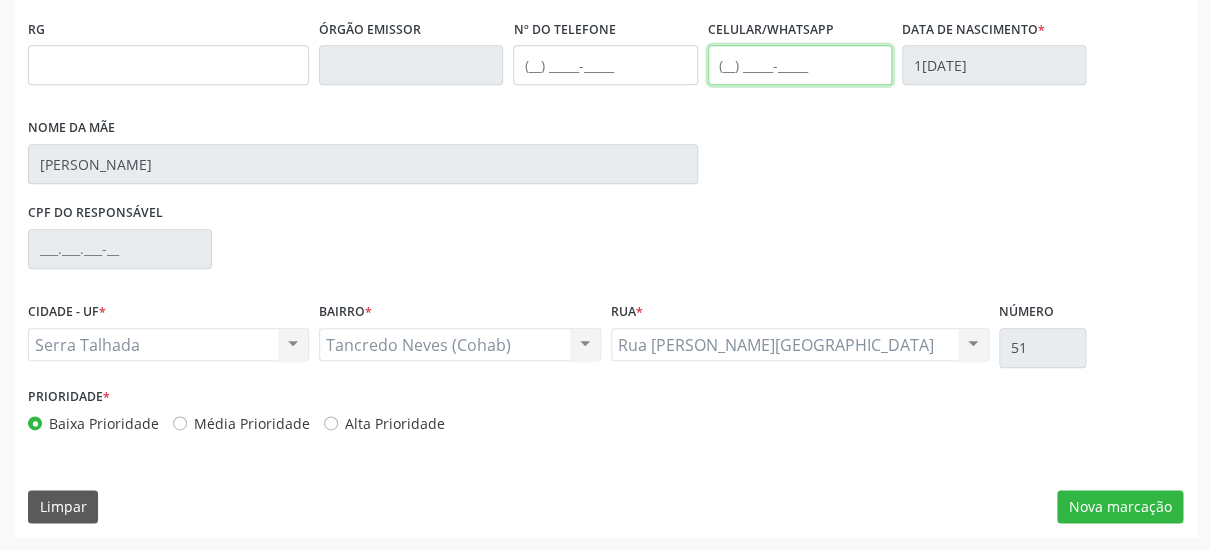 scroll, scrollTop: 519, scrollLeft: 0, axis: vertical 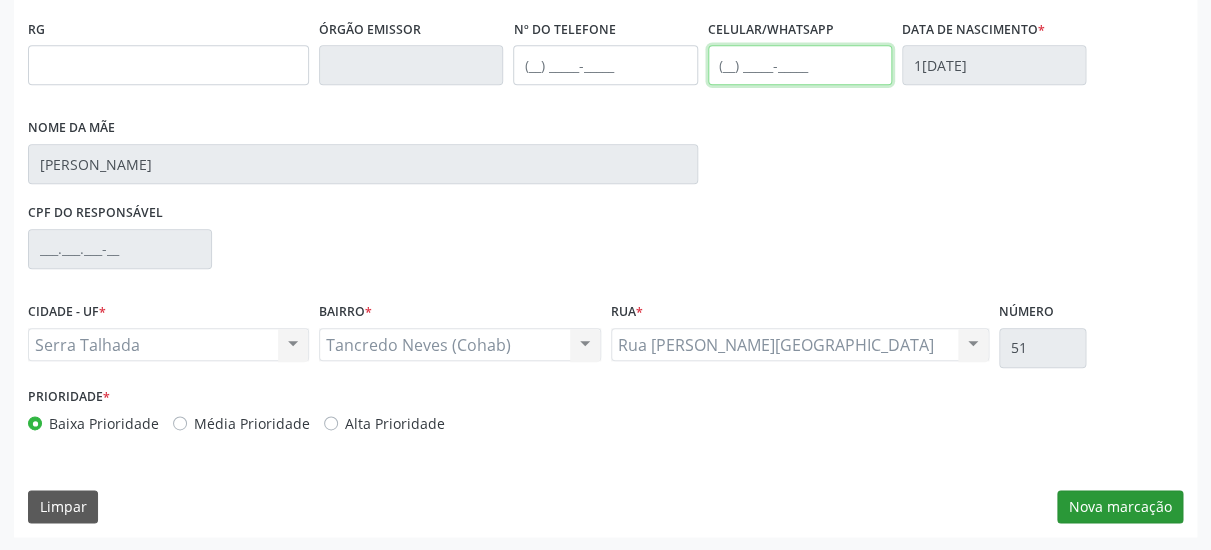 type 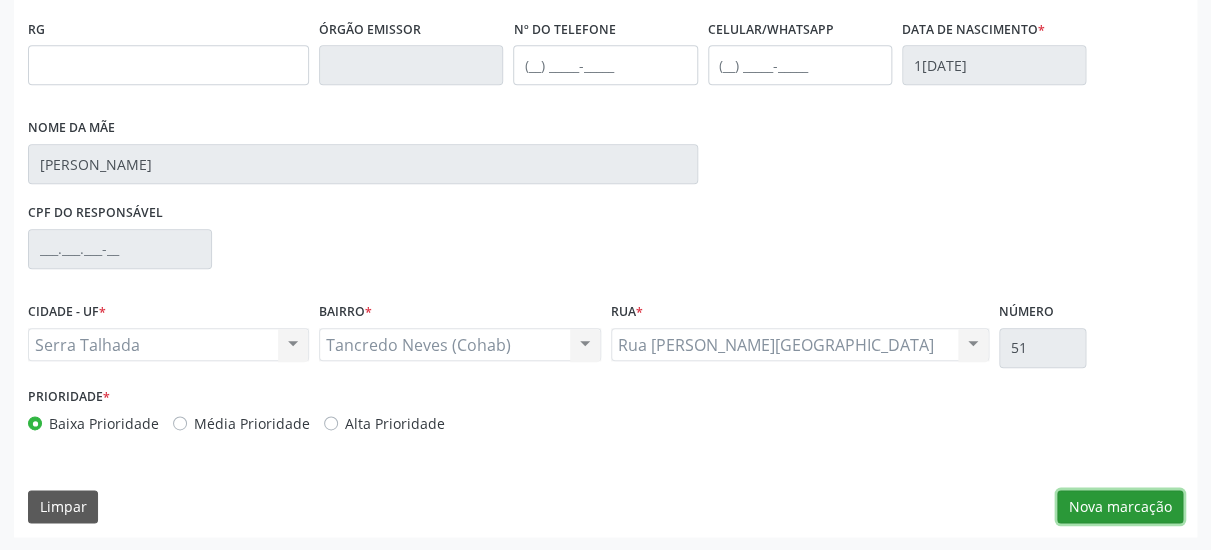 click on "Nova marcação" at bounding box center [1120, 507] 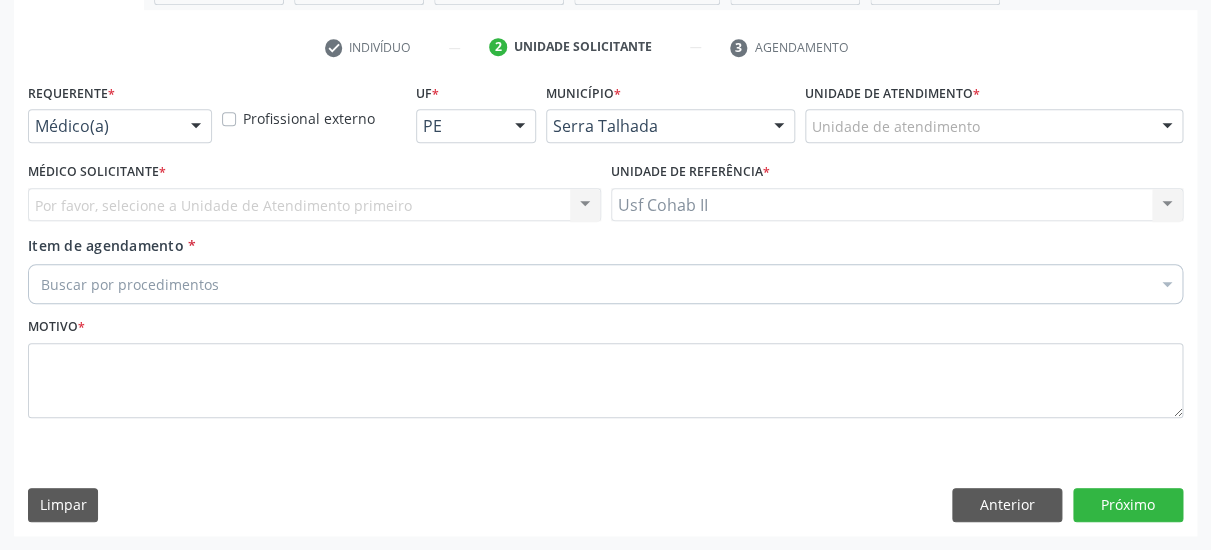 scroll, scrollTop: 373, scrollLeft: 0, axis: vertical 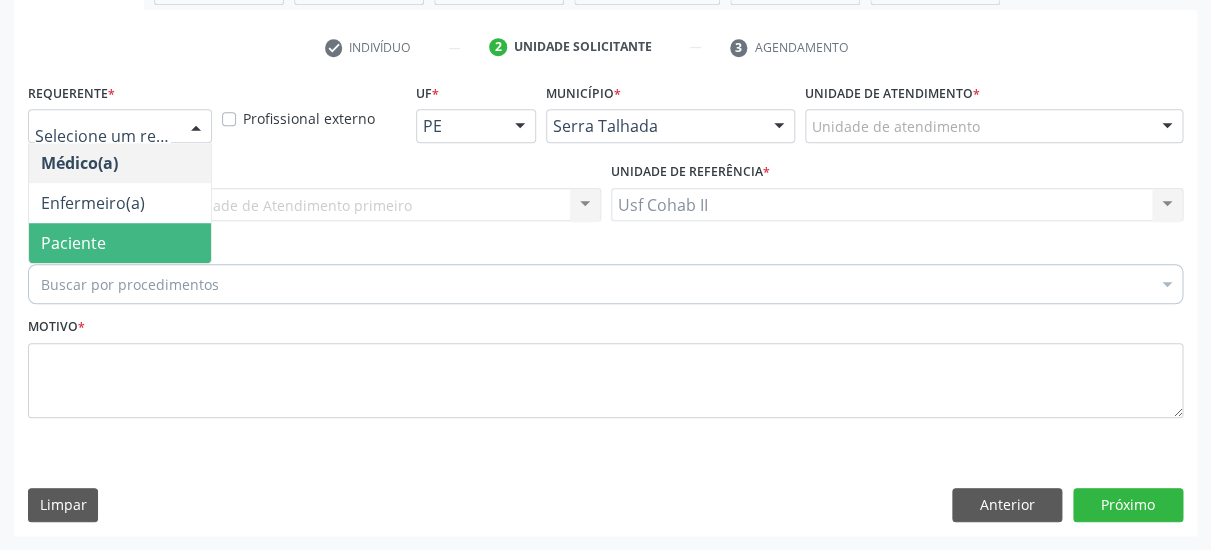 click on "Paciente" at bounding box center (120, 243) 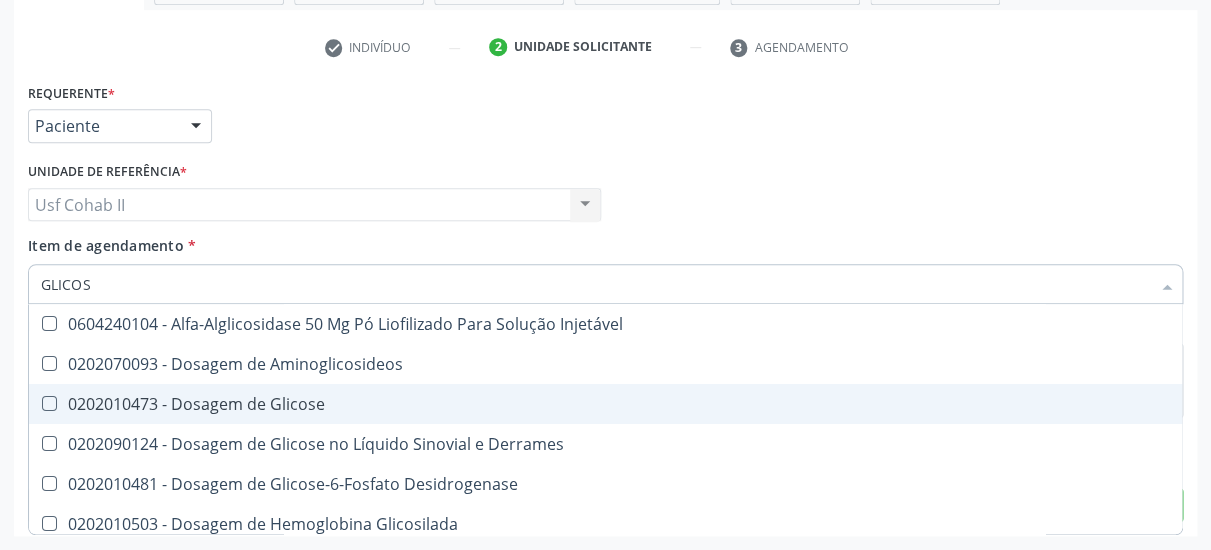 type on "GLICOSE" 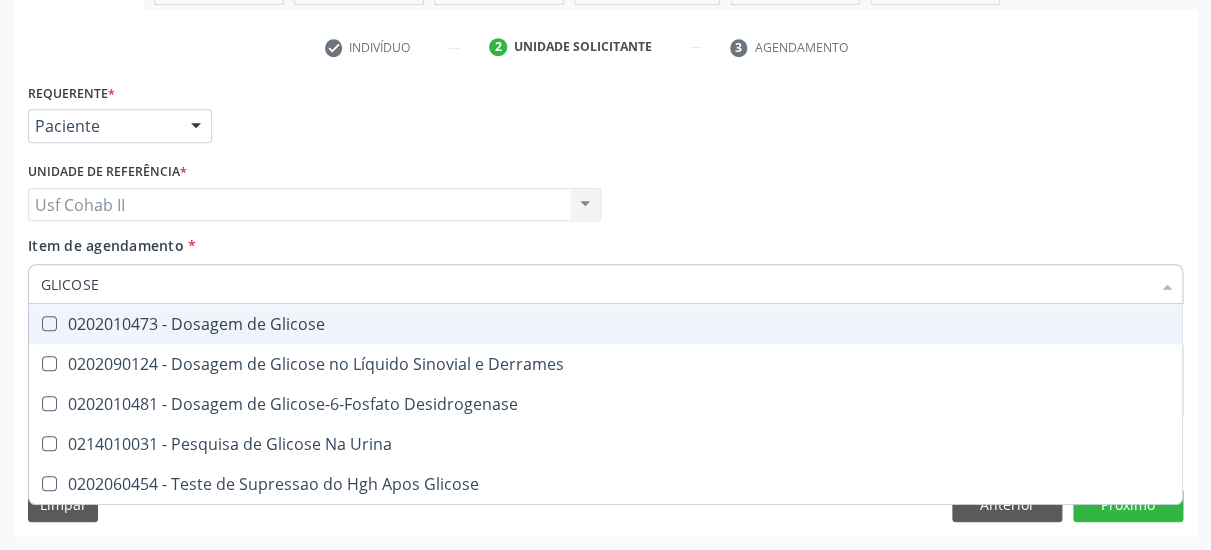 click on "0202010473 - Dosagem de Glicose" at bounding box center [605, 324] 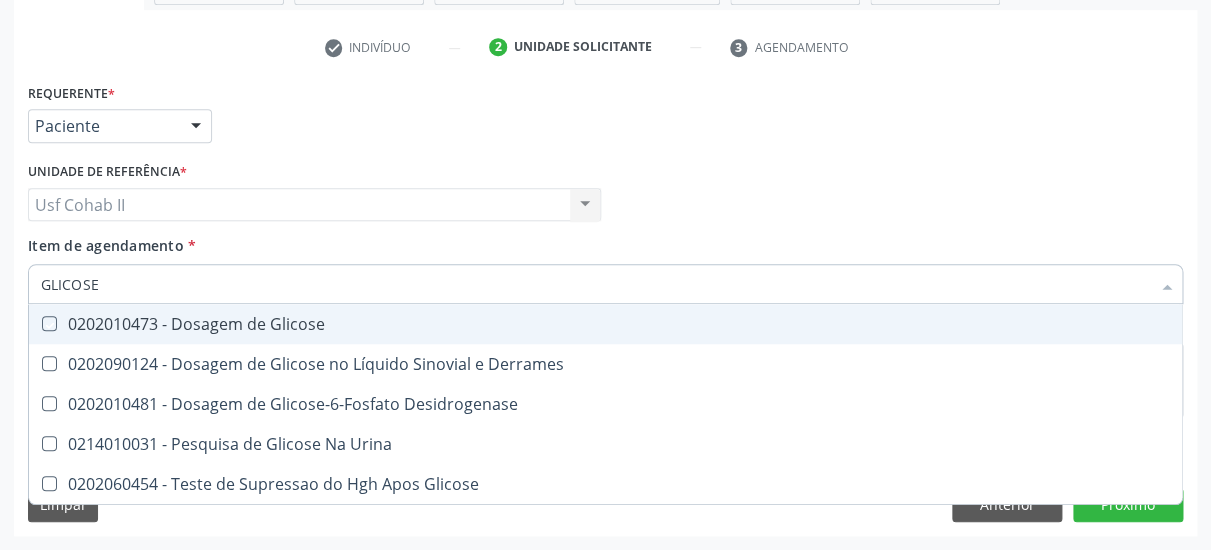 checkbox on "true" 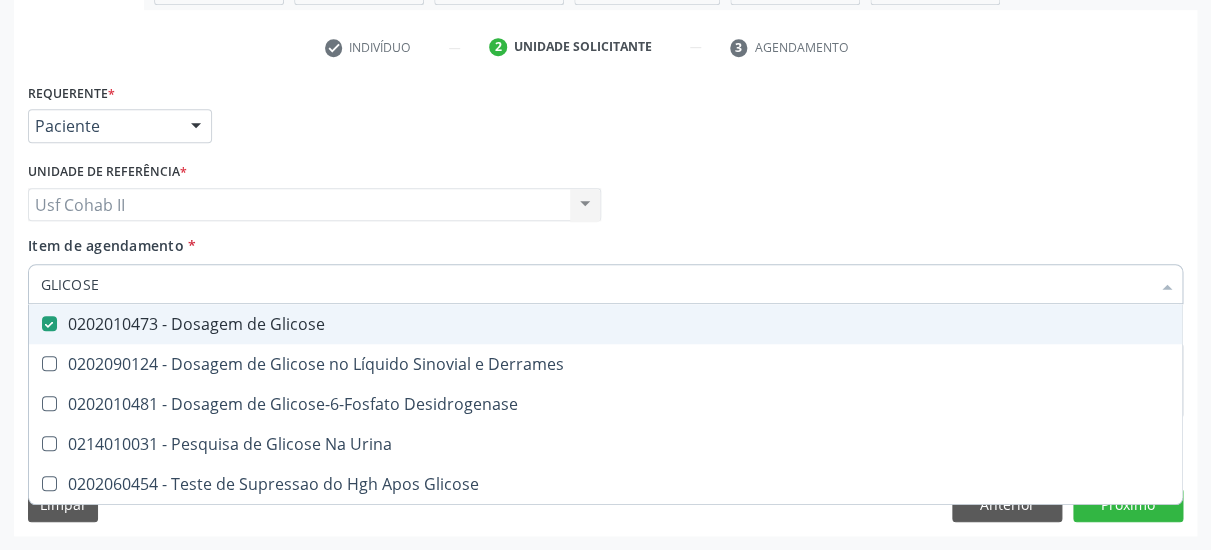 type on "GLICOSE" 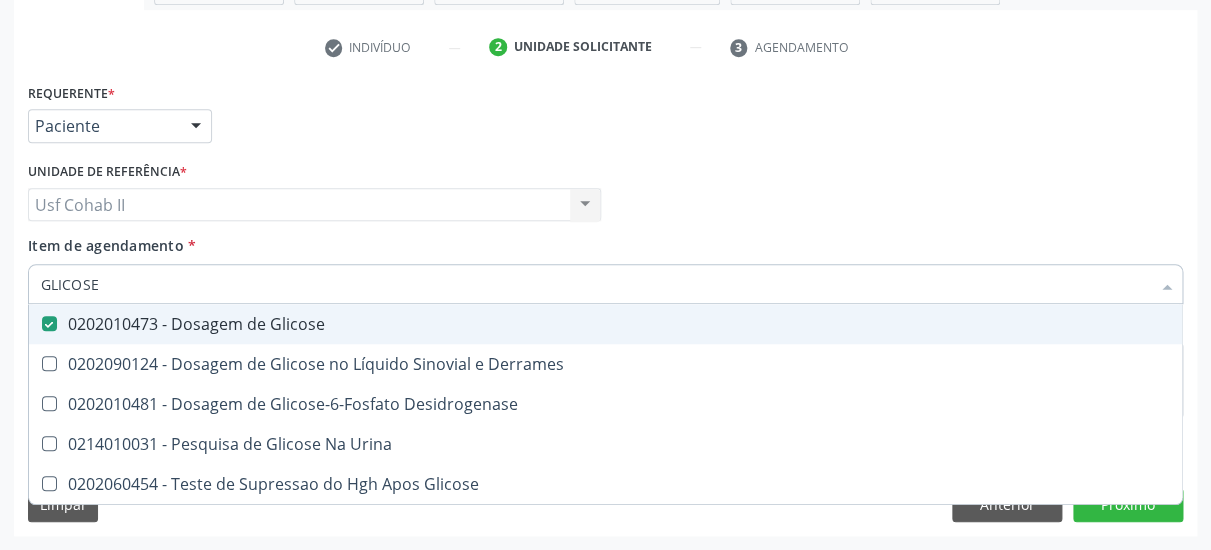 click on "Item de agendamento
*
GLICOSE
Desfazer seleção
0202010473 - Dosagem de Glicose
0202090124 - Dosagem de Glicose no Líquido Sinovial e Derrames
0202010481 - Dosagem de Glicose-6-Fosfato Desidrogenase
0214010031 - Pesquisa de Glicose Na Urina
0202060454 - Teste de Supressao do Hgh Apos Glicose
Nenhum resultado encontrado para: " GLICOSE  "
Não há nenhuma opção para ser exibida." at bounding box center [605, 266] 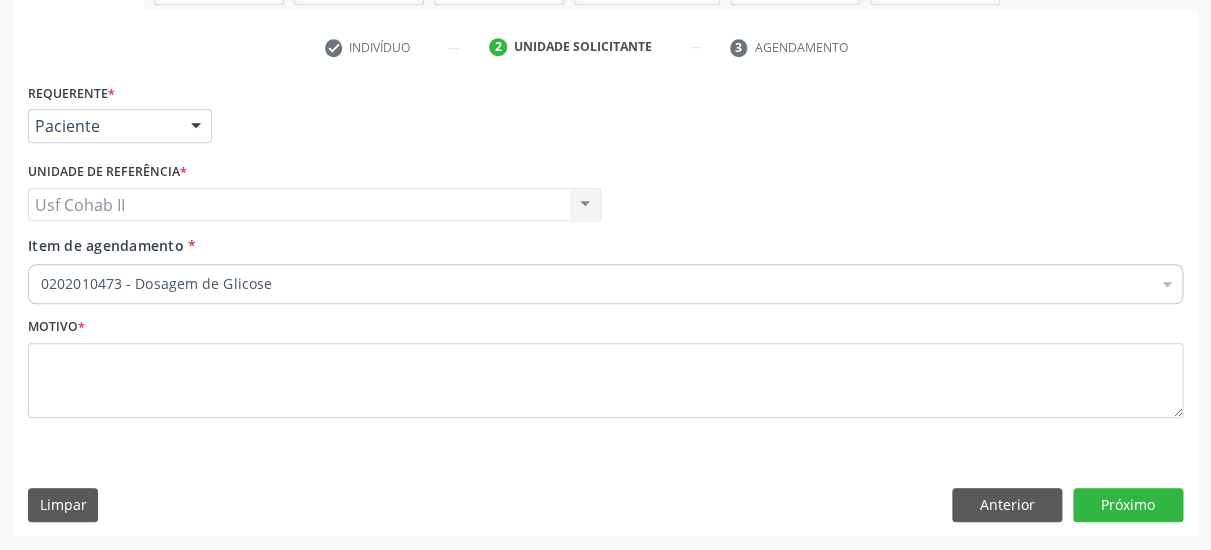 type 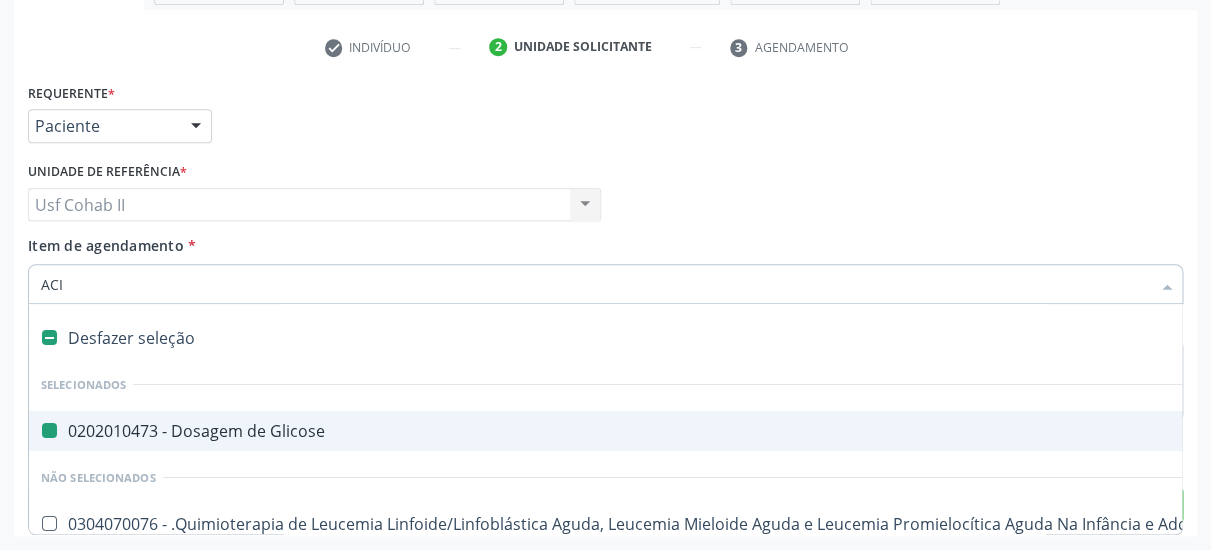type on "ACID" 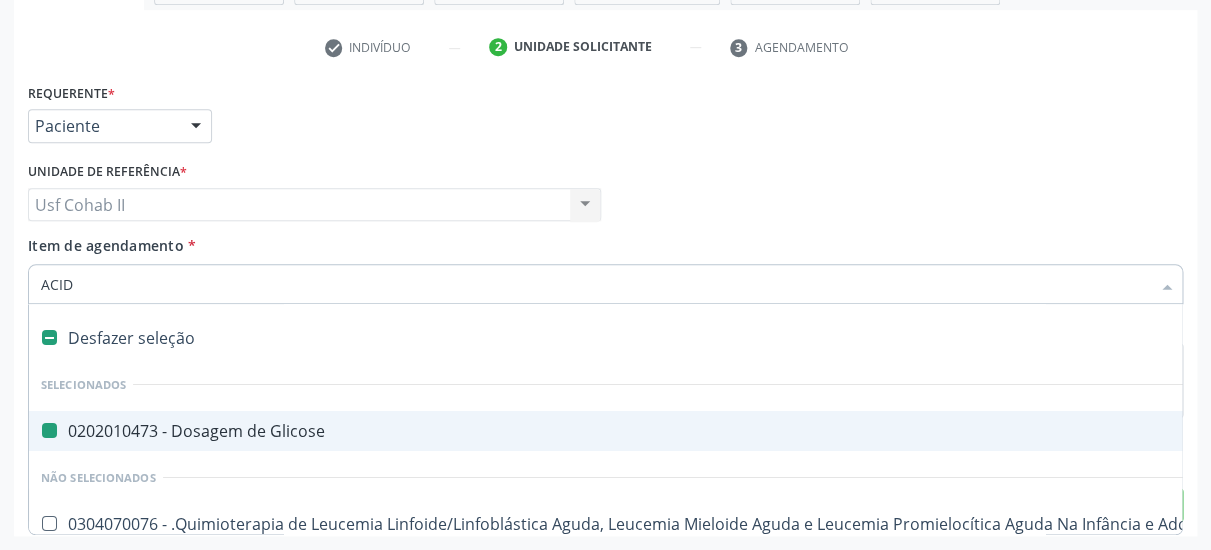 checkbox on "false" 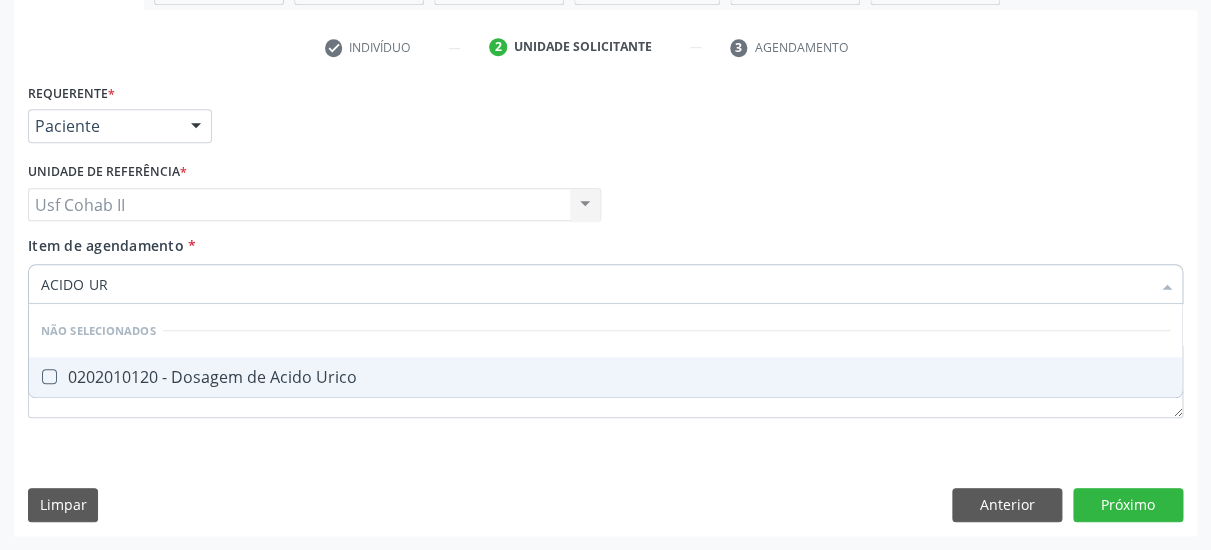 type on "ACIDO URI" 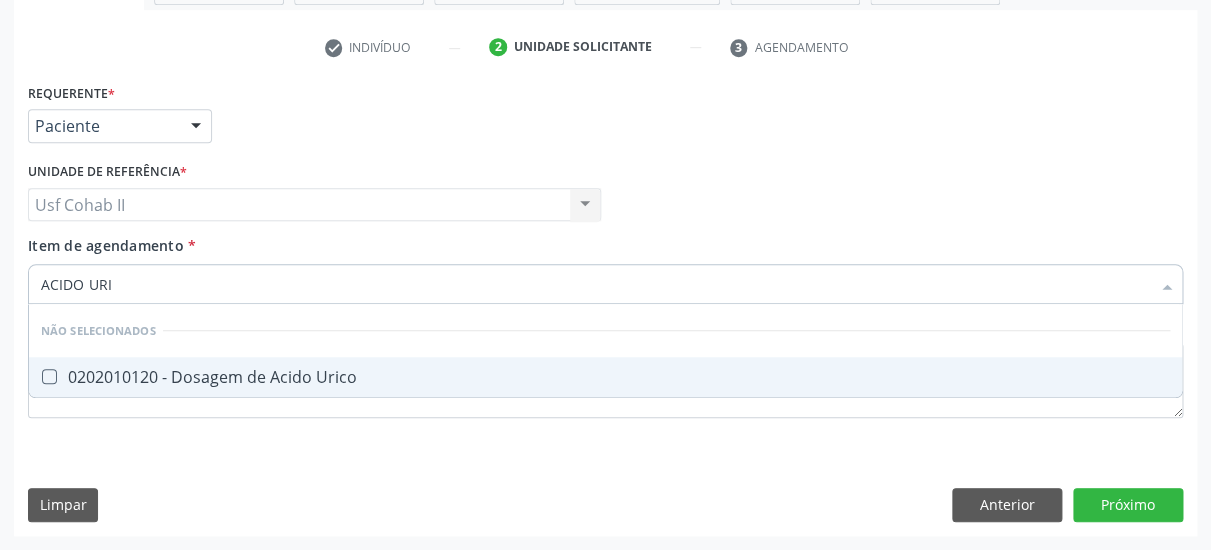 drag, startPoint x: 237, startPoint y: 352, endPoint x: 264, endPoint y: 335, distance: 31.906113 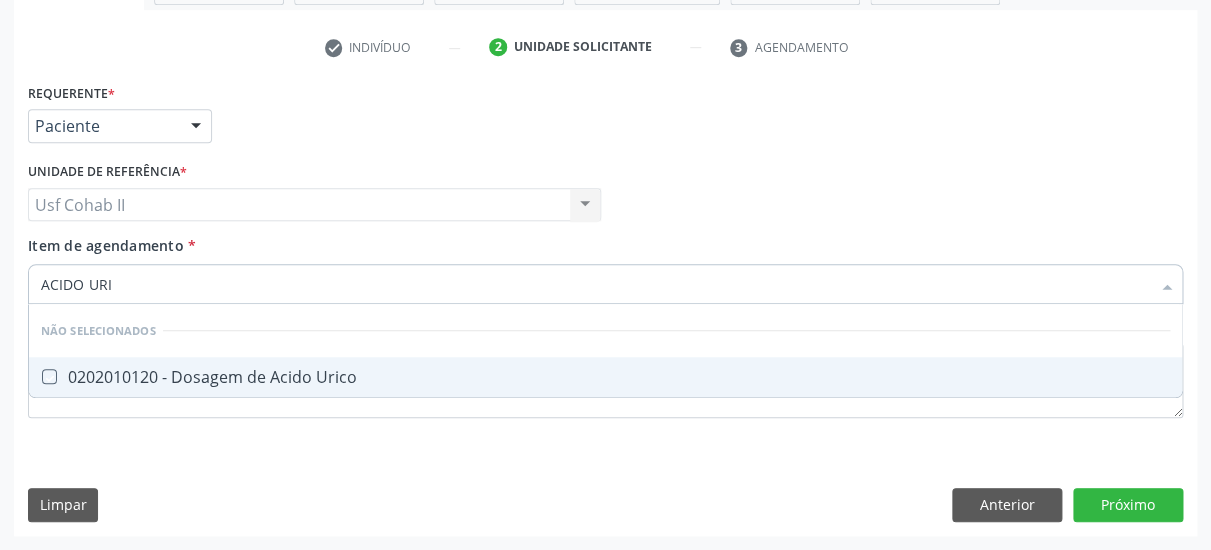 checkbox on "true" 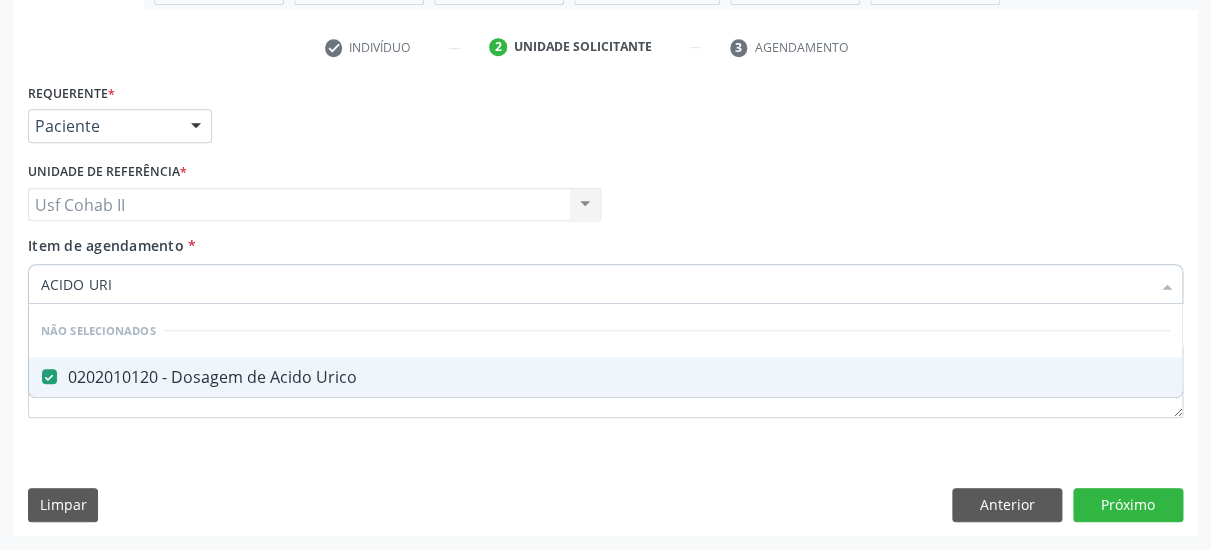 type on "ACIDO URI" 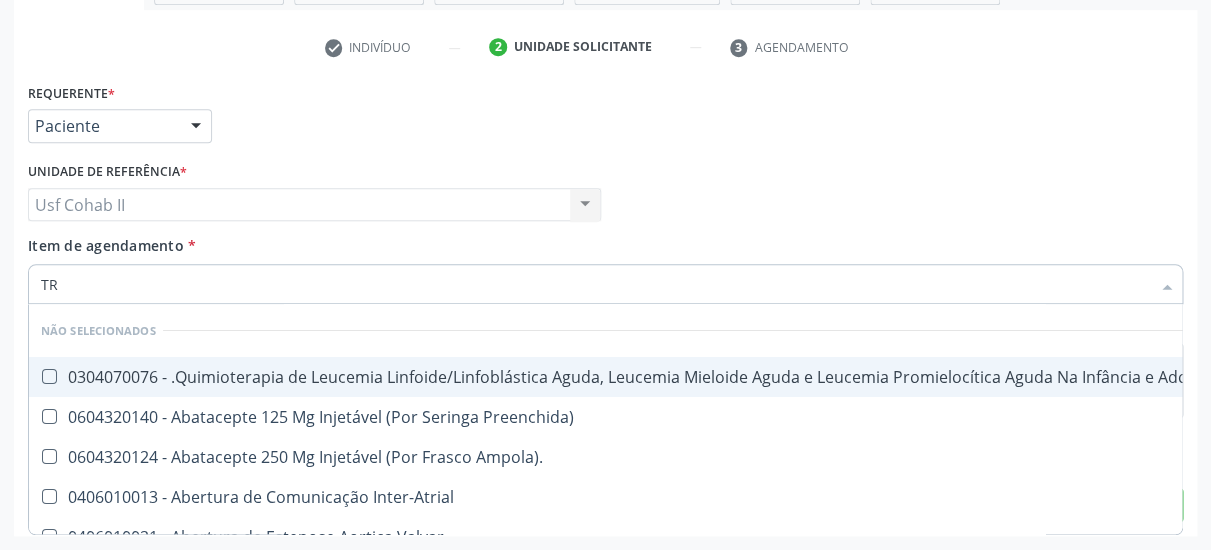 type on "TRI" 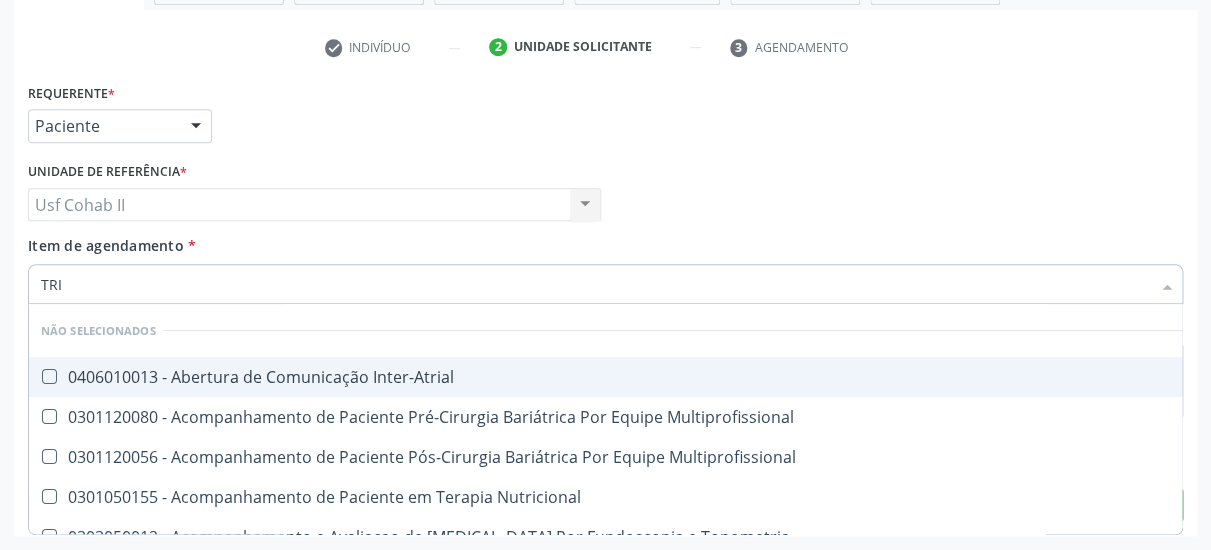 checkbox on "false" 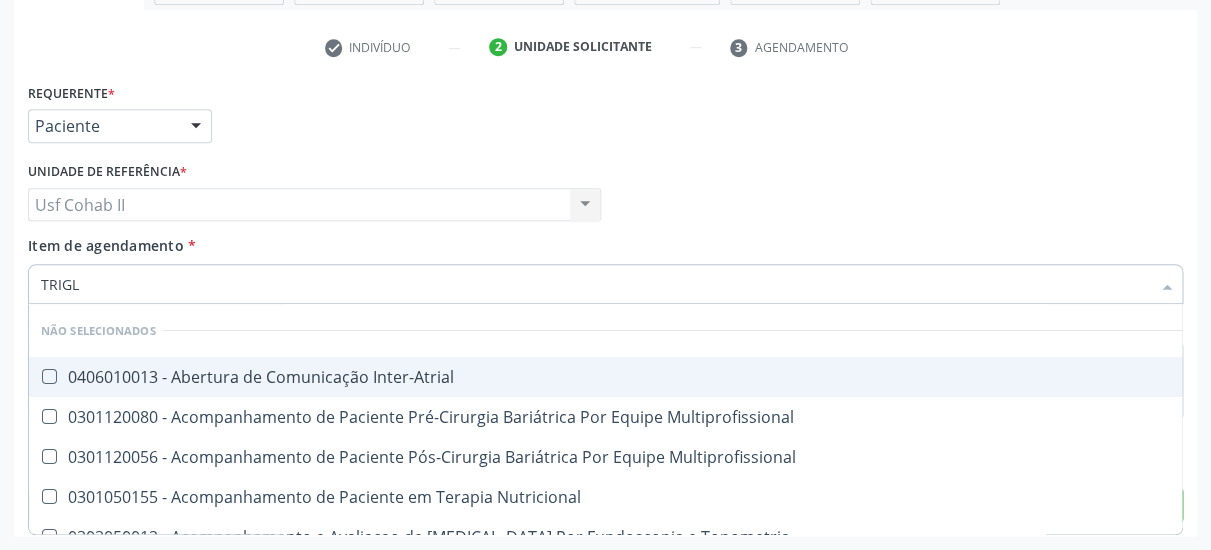type on "TRIGLI" 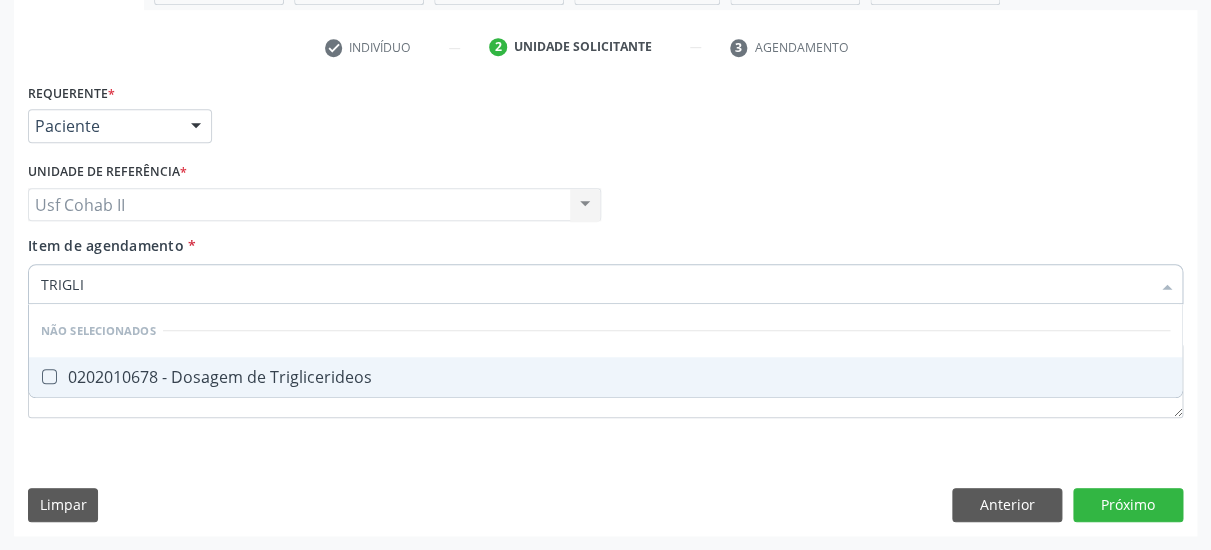 click on "0202010678 - Dosagem de Triglicerideos" at bounding box center [605, 377] 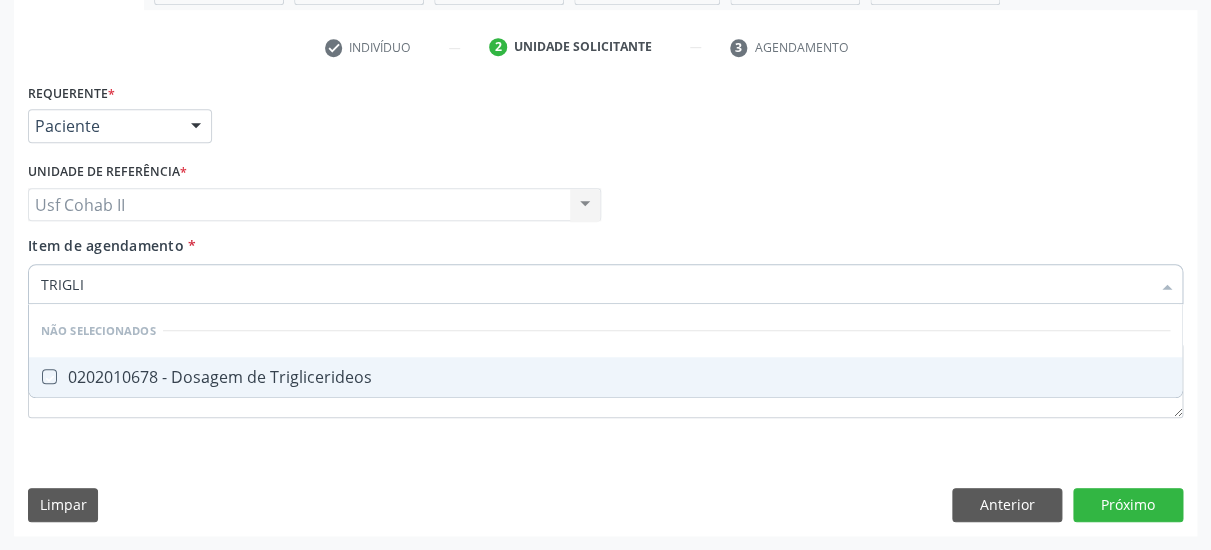 checkbox on "true" 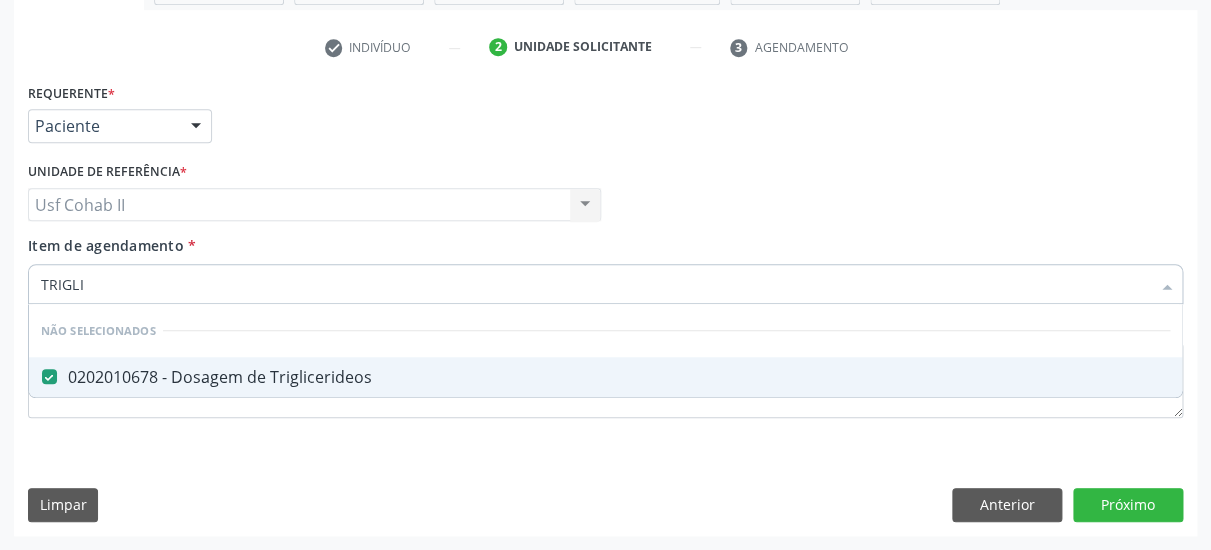 type on "TRIGLI" 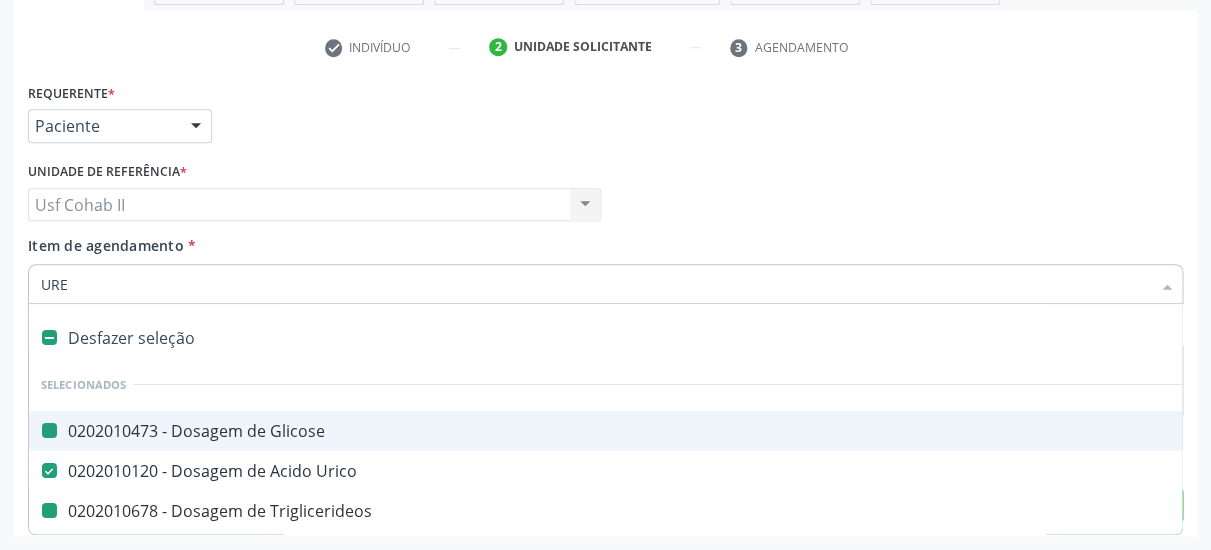 type on "UREI" 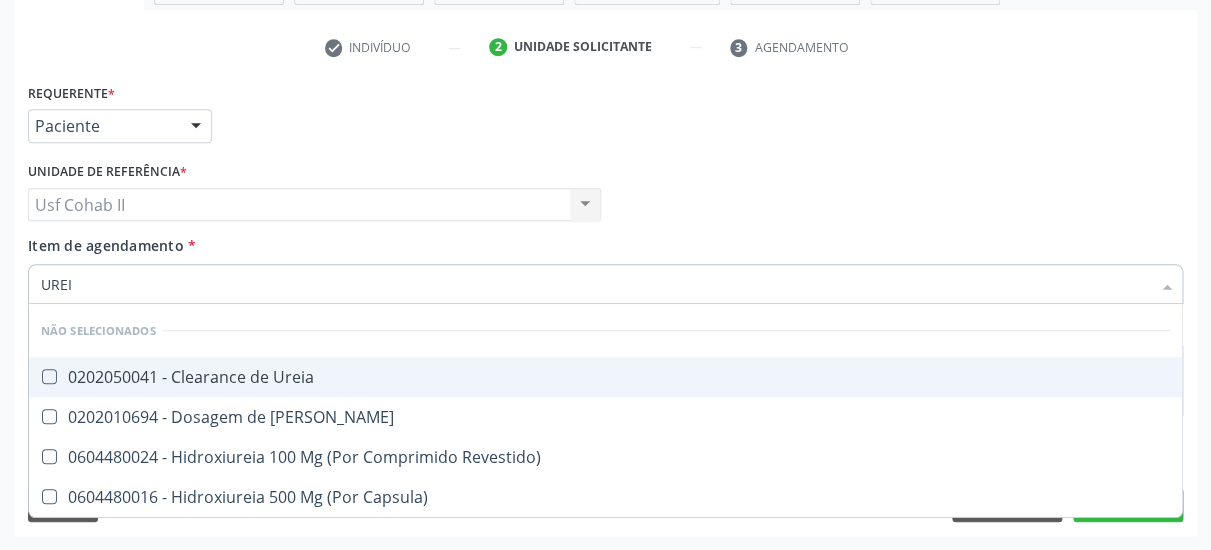 checkbox on "false" 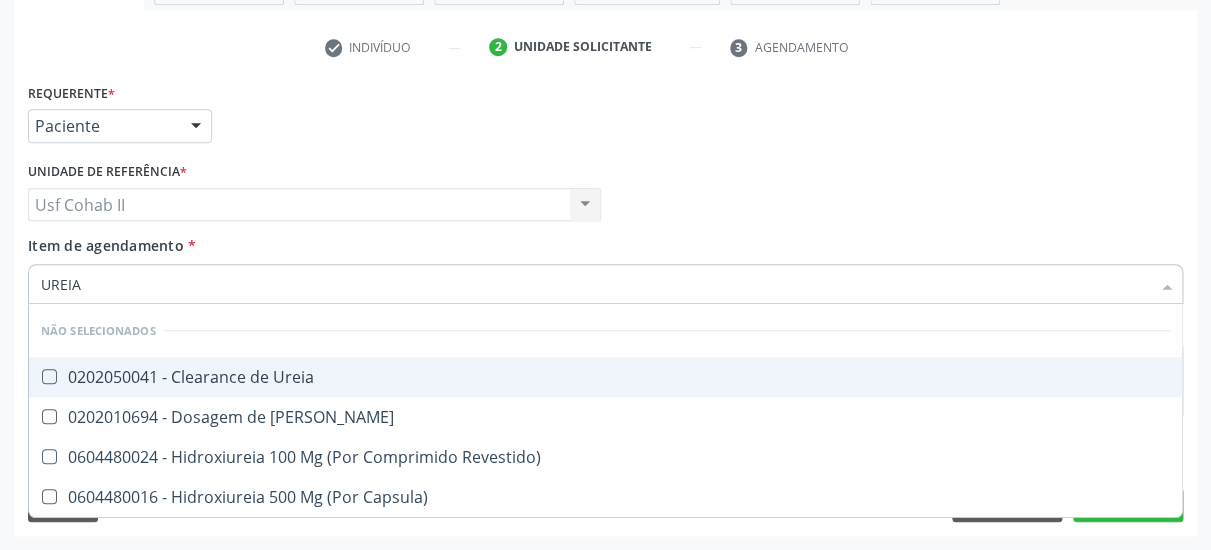 click on "0202050041 - Clearance de Ureia" at bounding box center [605, 377] 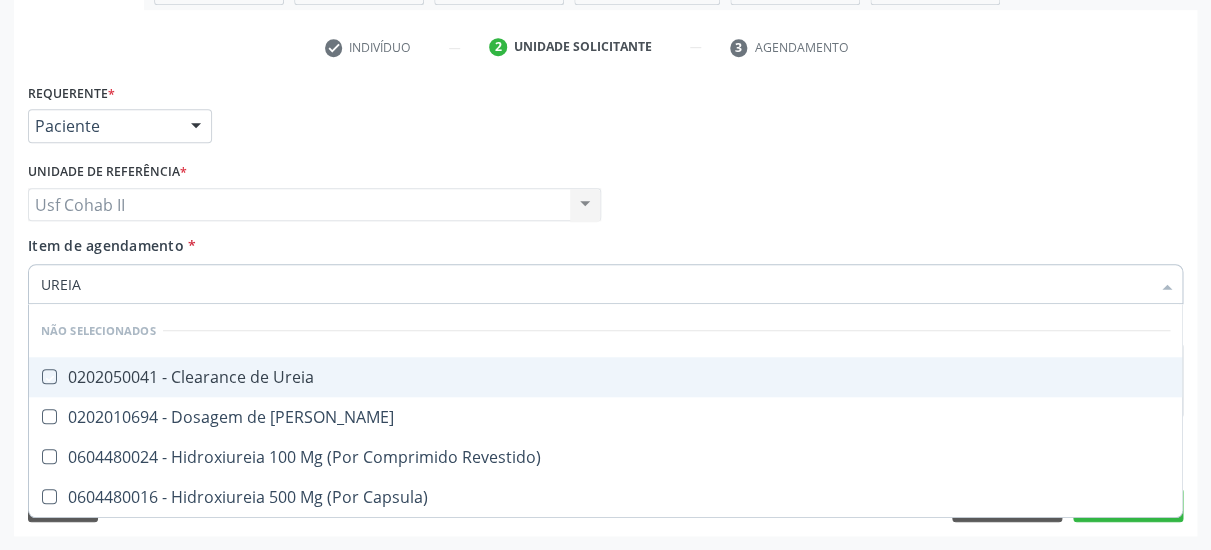 checkbox on "true" 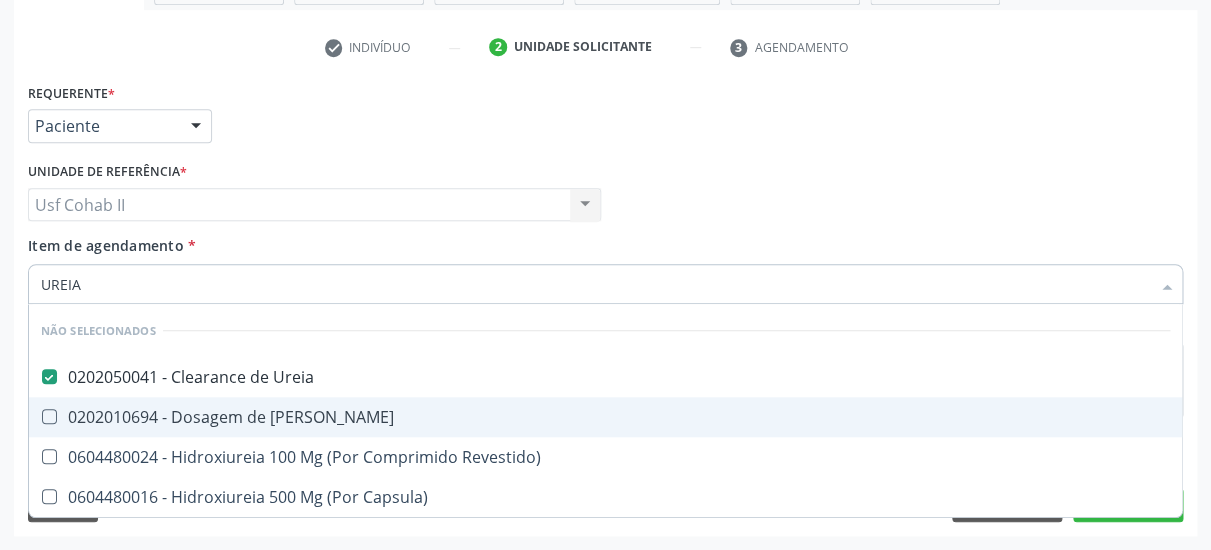 click on "0202010694 - Dosagem de [PERSON_NAME]" at bounding box center (605, 417) 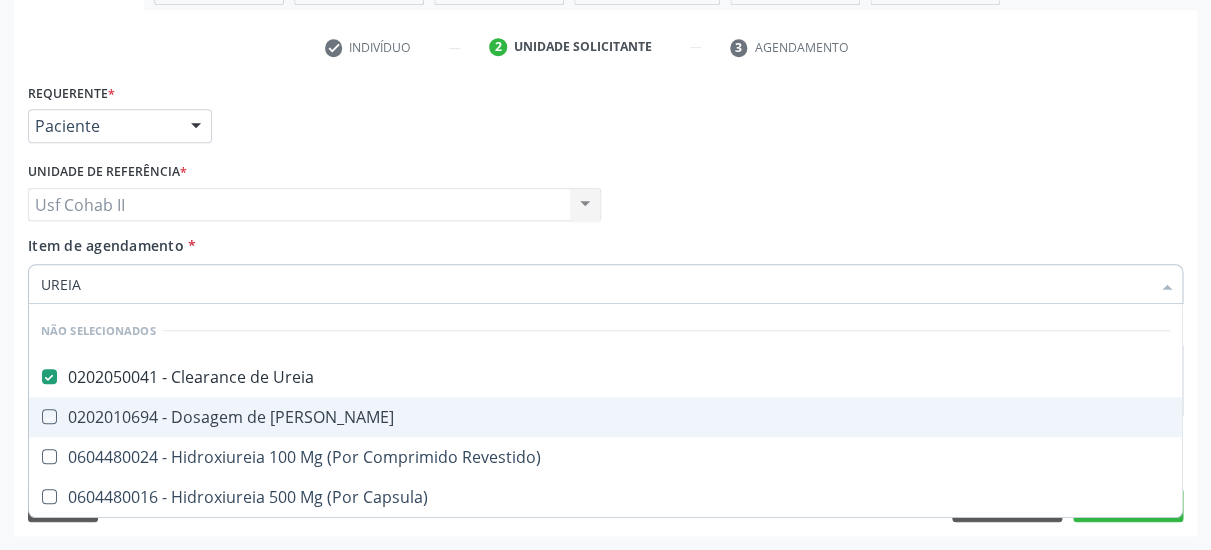 checkbox on "true" 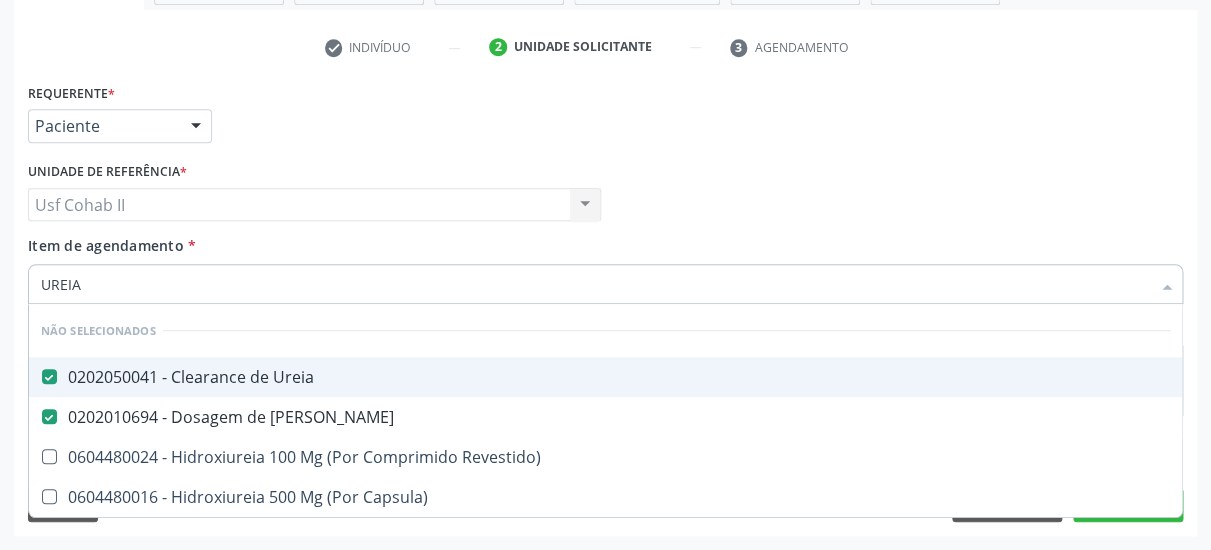 click on "0202050041 - Clearance de Ureia" at bounding box center [605, 377] 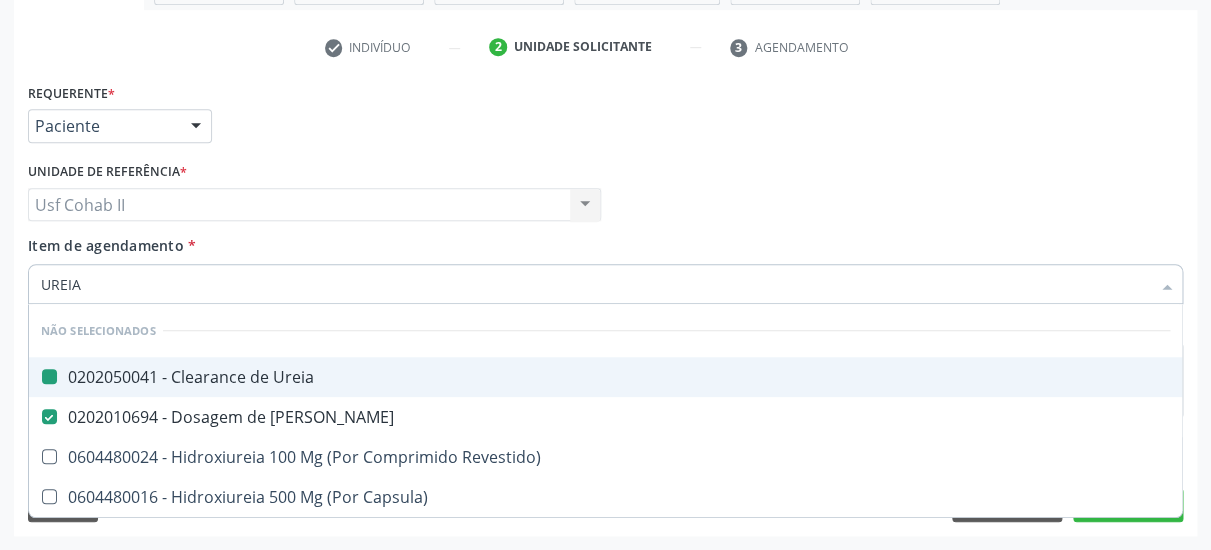 checkbox on "false" 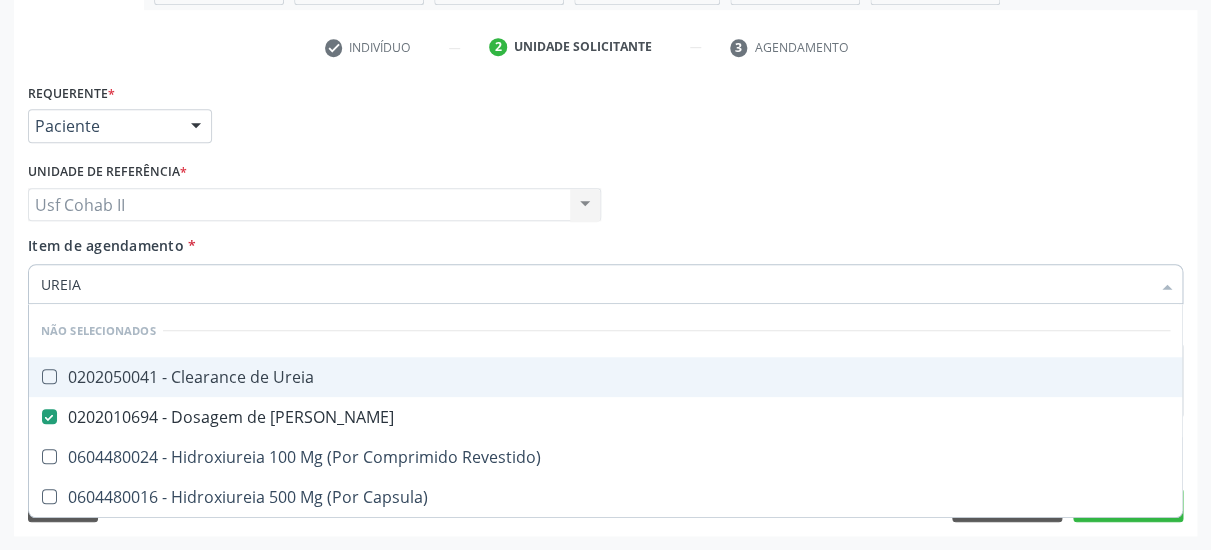 type on "UREIA" 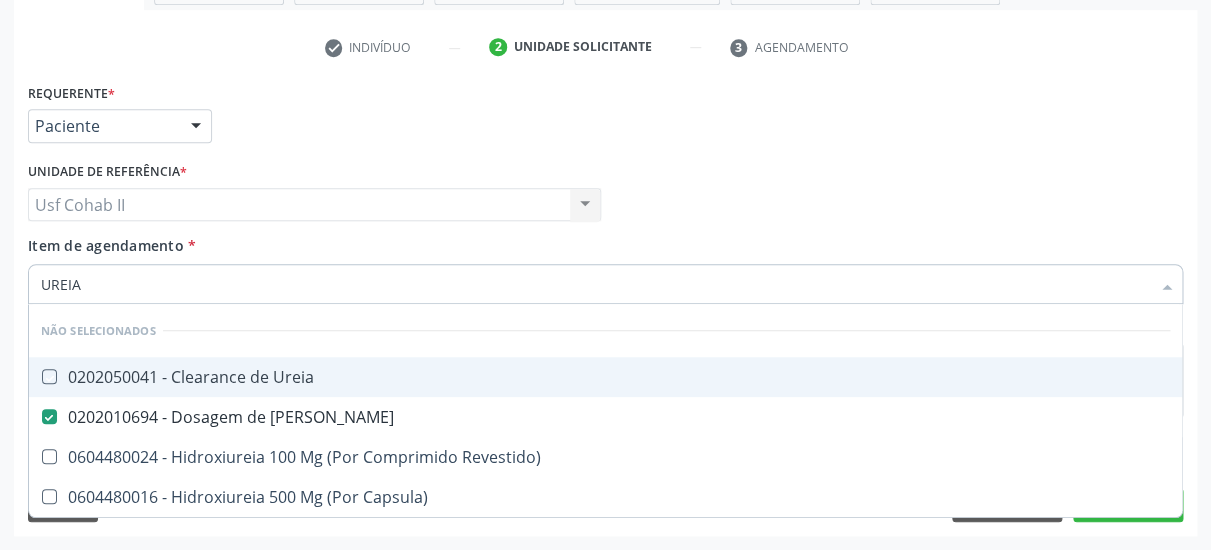 click on "Item de agendamento
*
UREIA
Desfazer seleção
Não selecionados
0202050041 - Clearance de Ureia
0202010694 - Dosagem de Ureia
0604480024 - Hidroxiureia 100 Mg (Por Comprimido Revestido)
0604480016 - Hidroxiureia 500 Mg (Por Capsula)
Nenhum resultado encontrado para: " UREIA  "
Não há nenhuma opção para ser exibida." at bounding box center (605, 266) 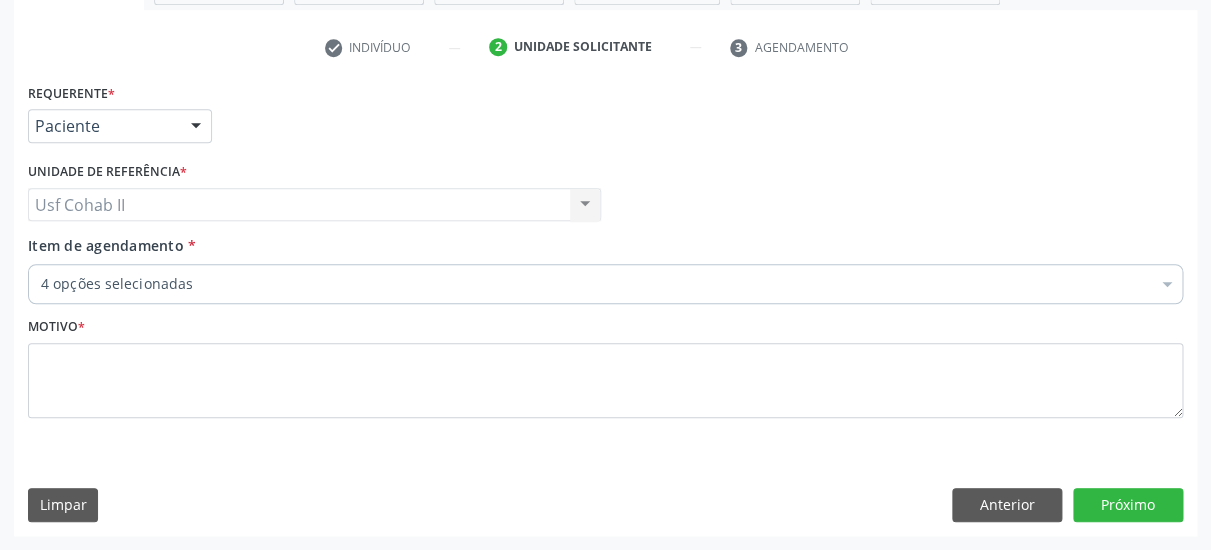 type 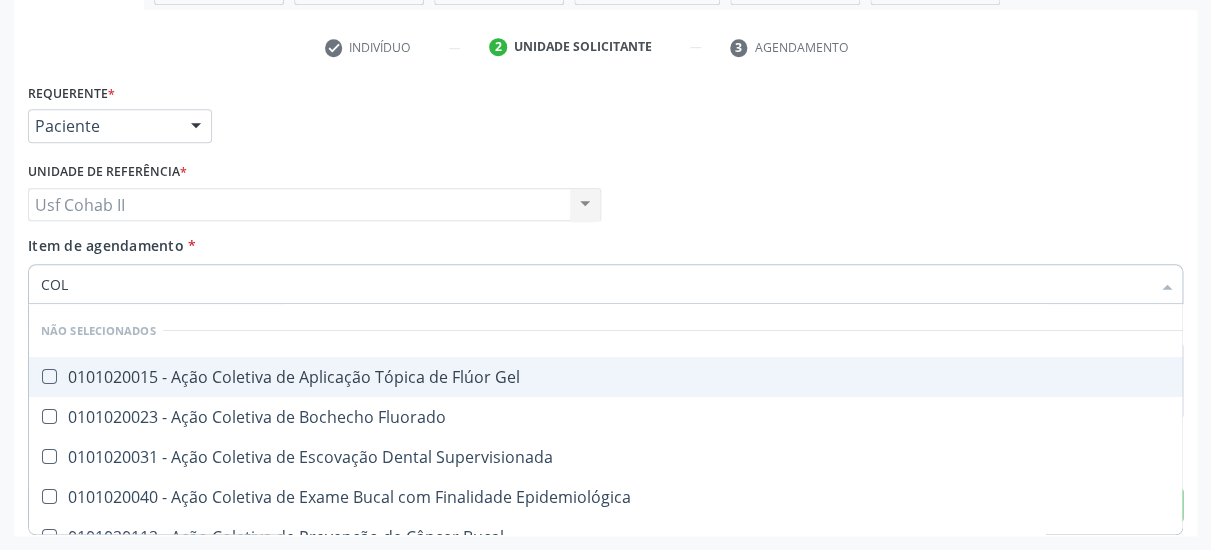 type on "COLE" 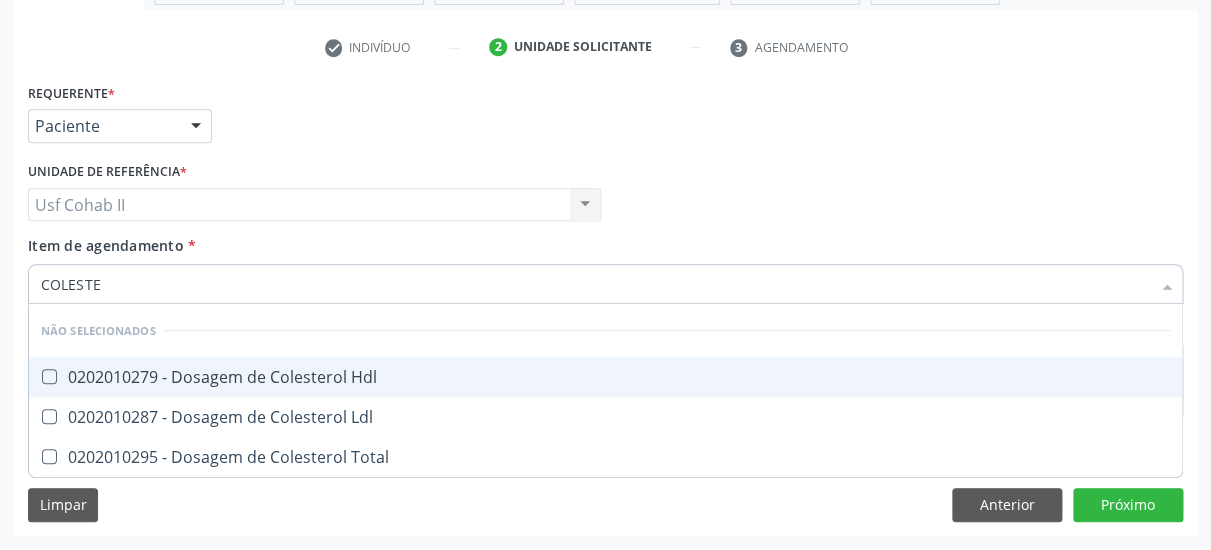 type on "COLESTER" 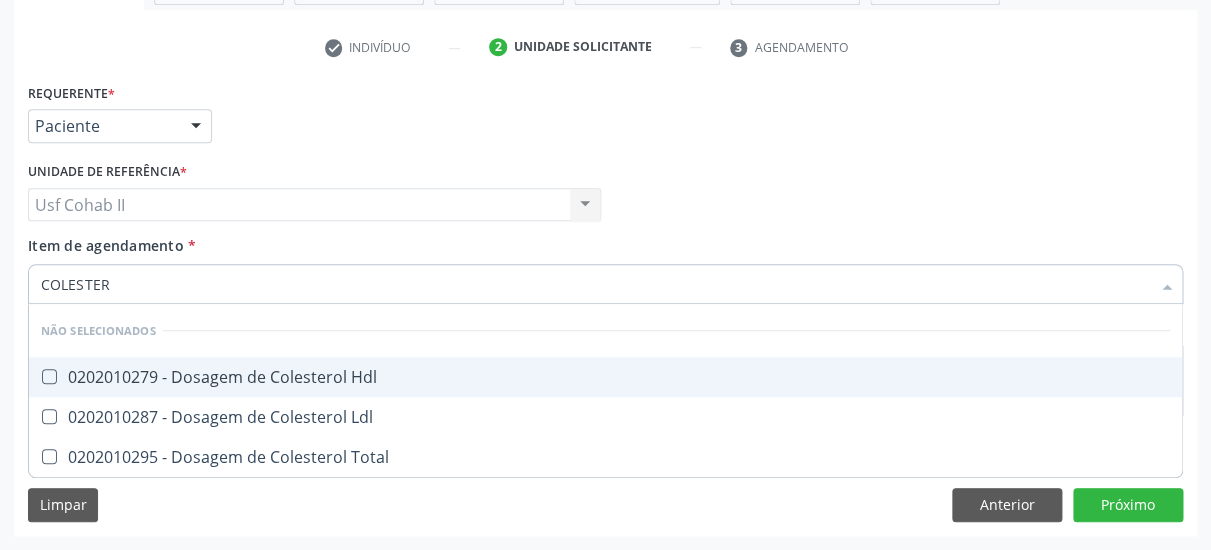 click on "0202010279 - Dosagem de Colesterol Hdl" at bounding box center (605, 377) 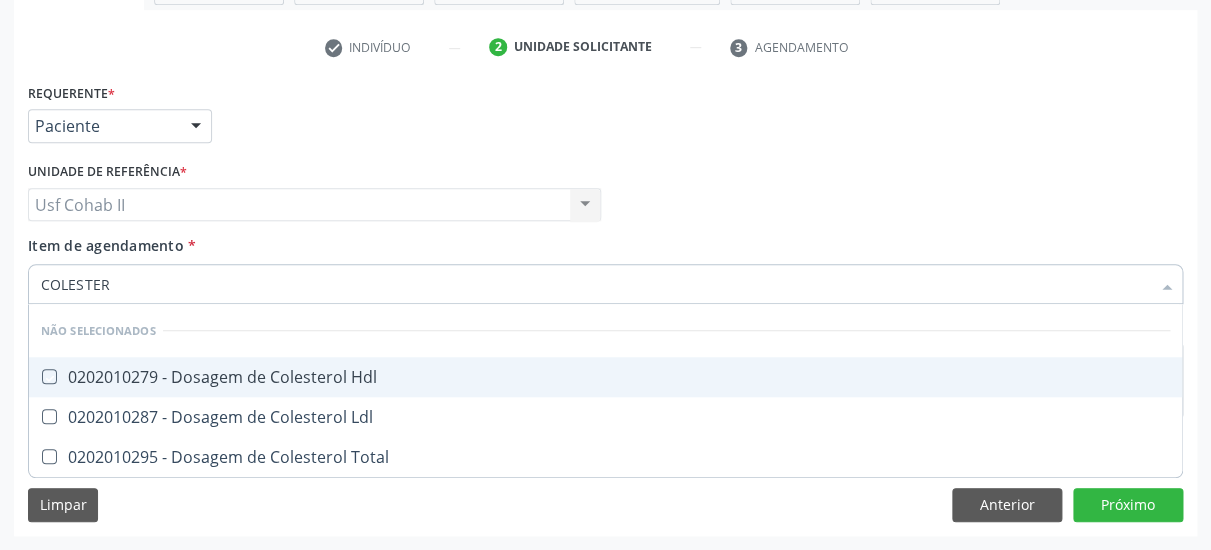 checkbox on "true" 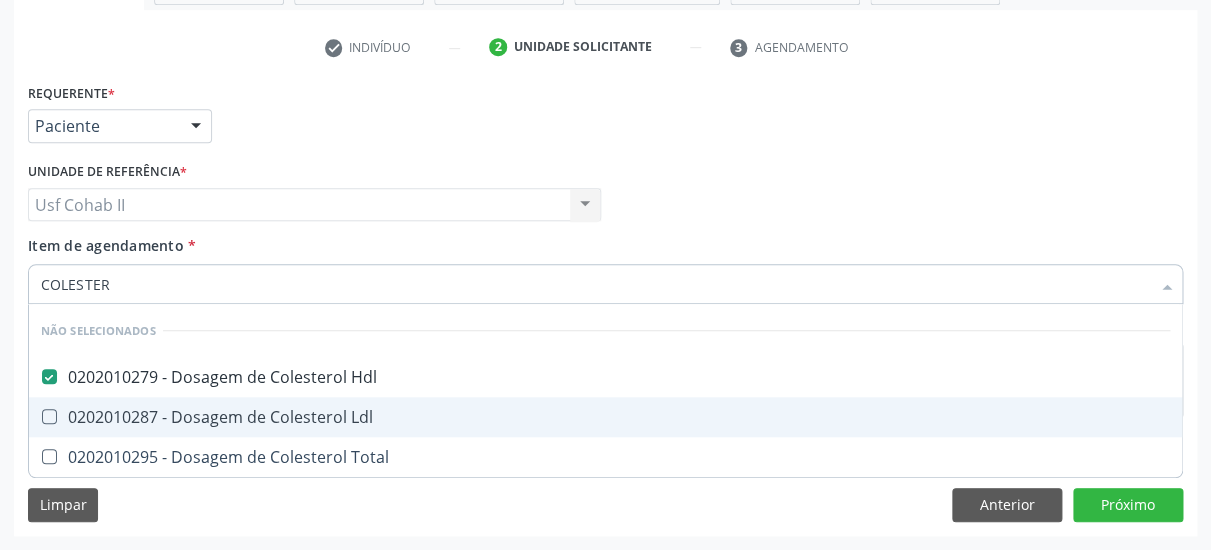 click on "0202010287 - Dosagem de Colesterol Ldl" at bounding box center (605, 417) 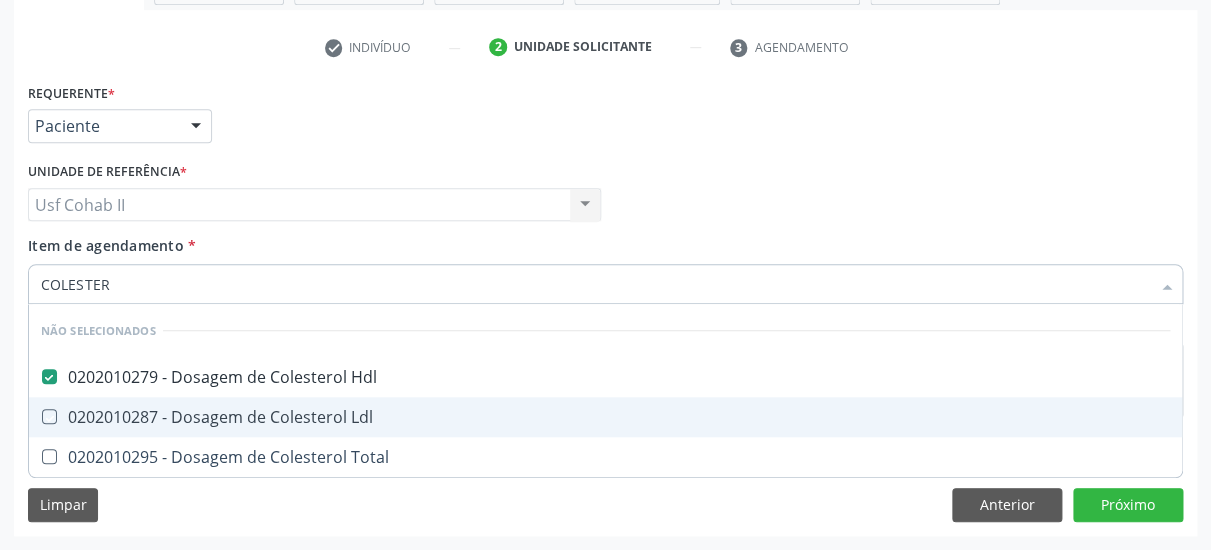 checkbox on "true" 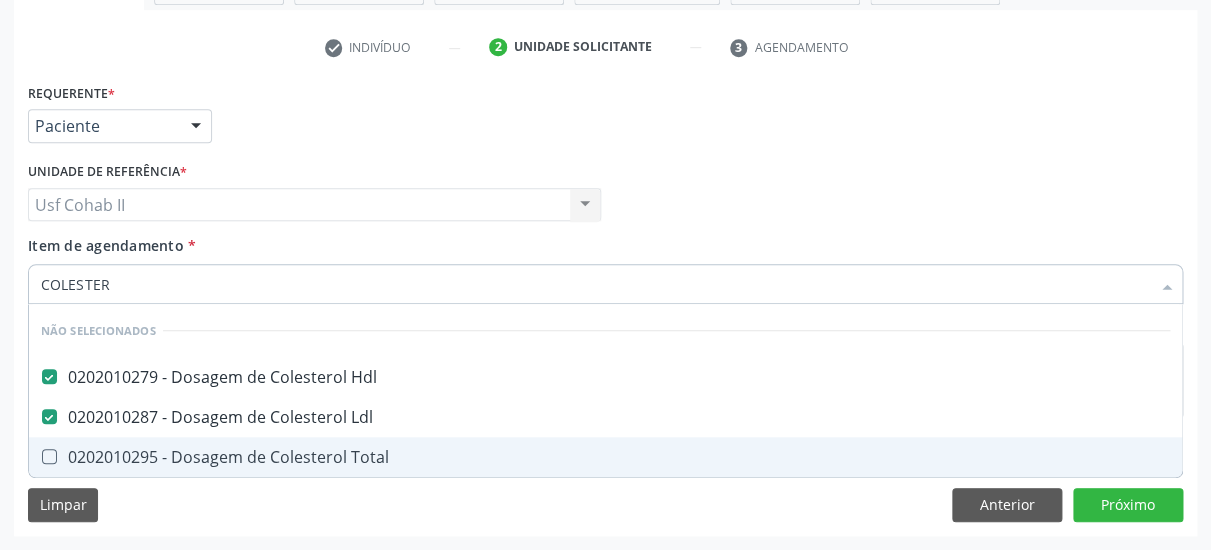 click on "0202010295 - Dosagem de Colesterol Total" at bounding box center [605, 457] 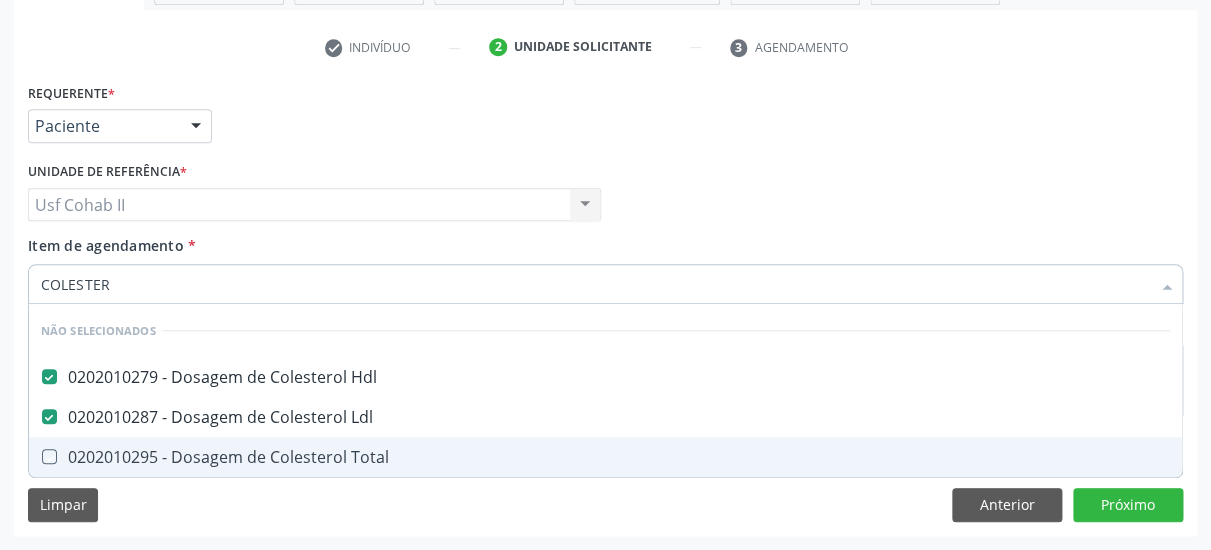 checkbox on "true" 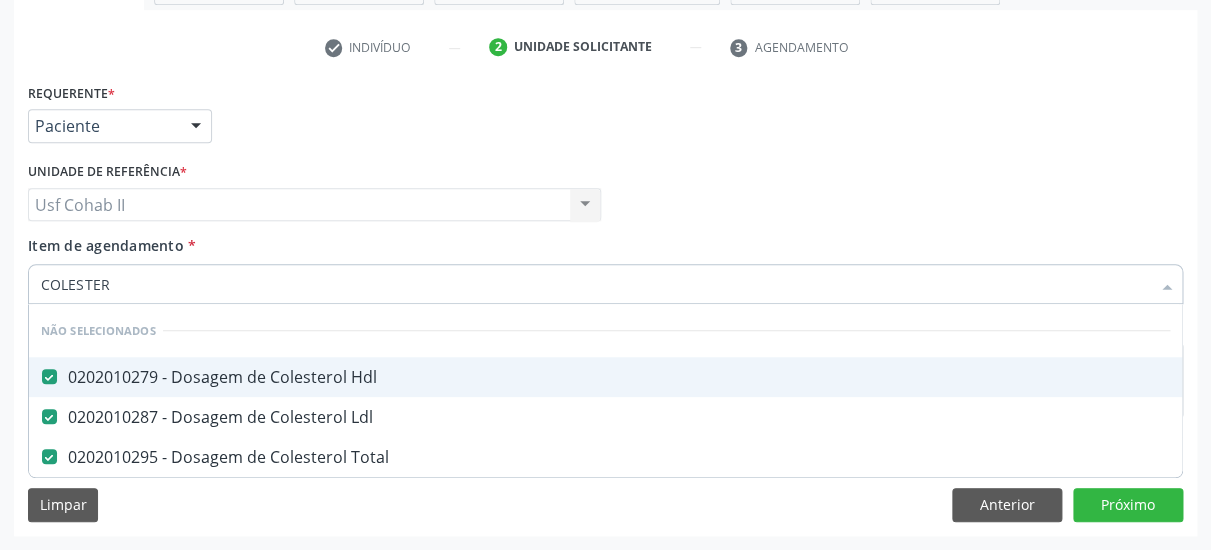 click on "Item de agendamento
*
COLESTER
Desfazer seleção
Não selecionados
0202010279 - Dosagem de Colesterol Hdl
0202010287 - Dosagem de Colesterol Ldl
0202010295 - Dosagem de Colesterol Total
Nenhum resultado encontrado para: " COLESTER  "
Não há nenhuma opção para ser exibida." at bounding box center (605, 266) 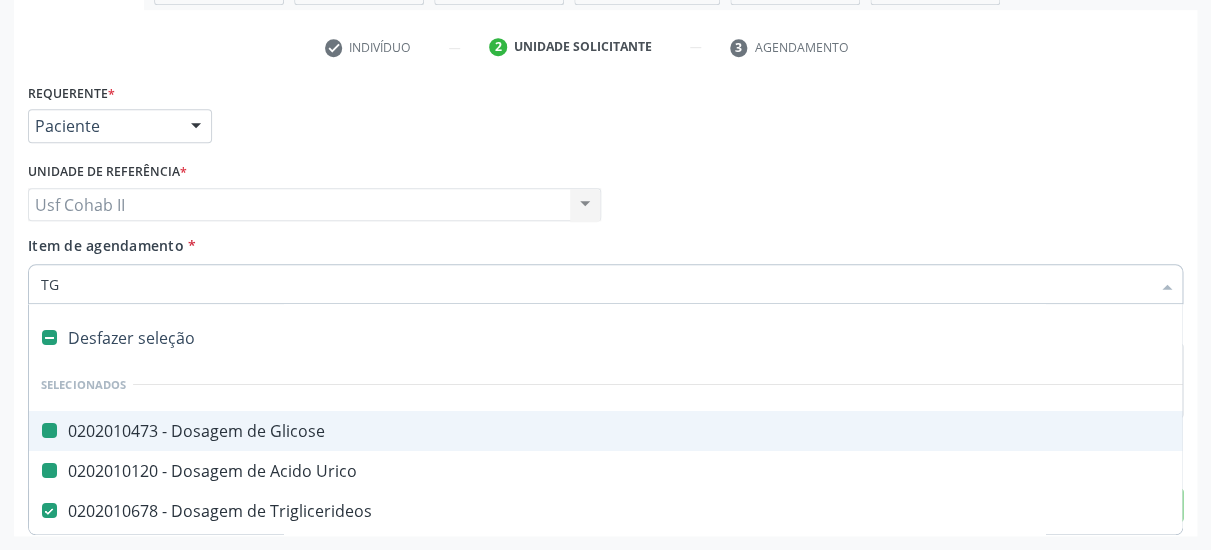 type on "TGO" 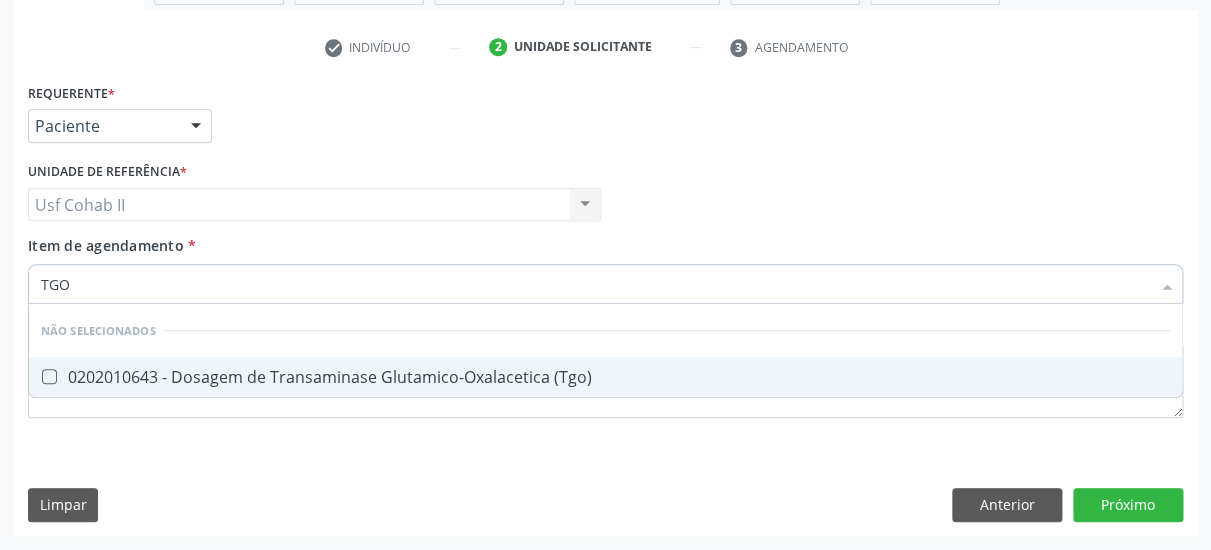 click on "0202010643 - Dosagem de Transaminase Glutamico-Oxalacetica (Tgo)" at bounding box center (605, 377) 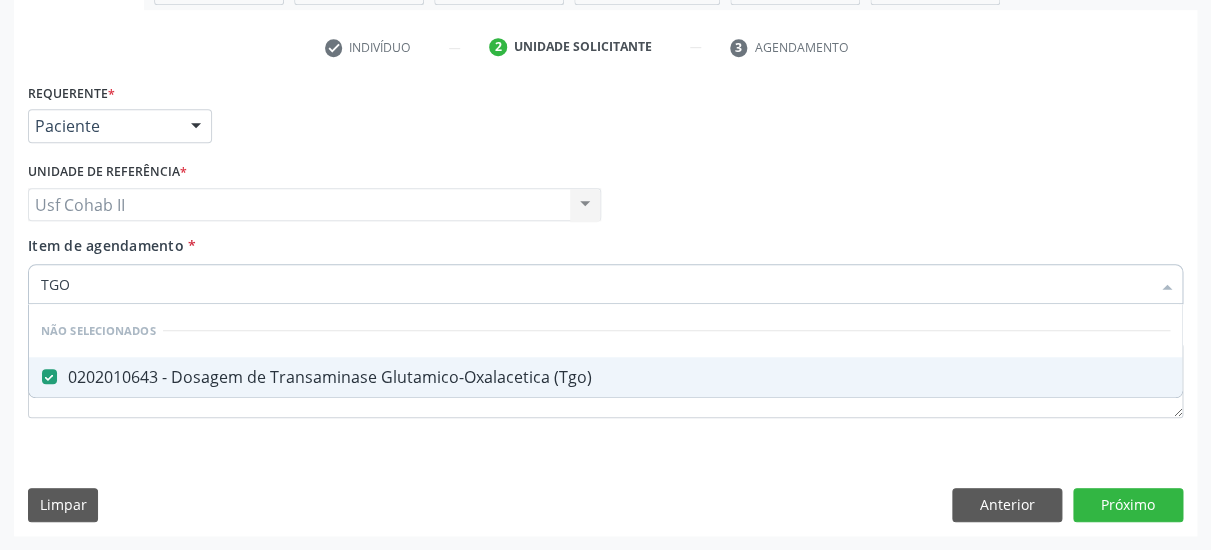 checkbox on "true" 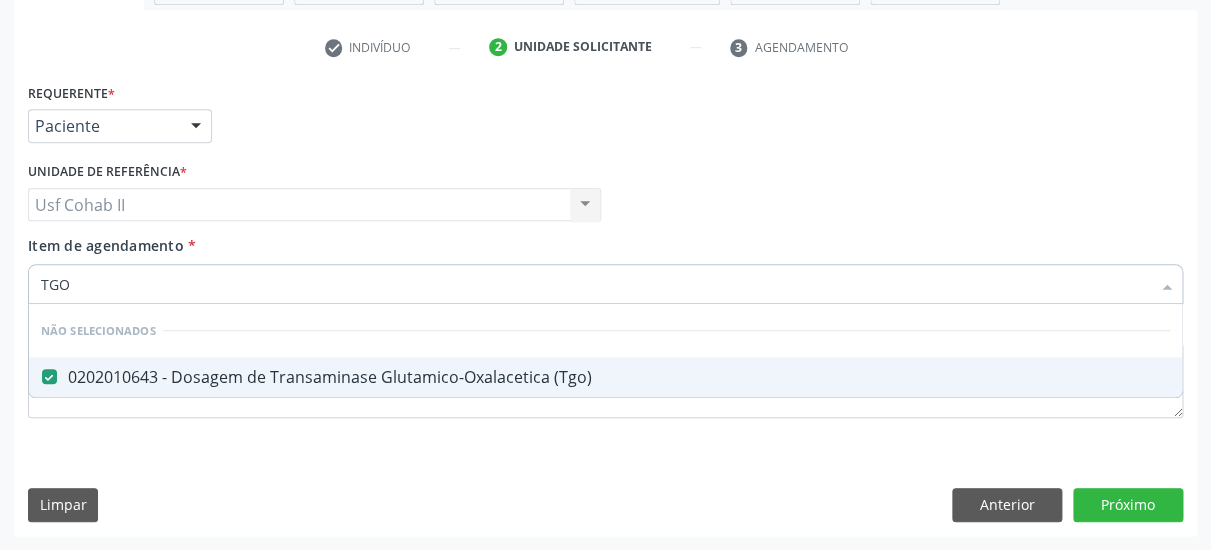 click on "Item de agendamento
*
TGO
Desfazer seleção
Não selecionados
0202010643 - Dosagem de Transaminase Glutamico-Oxalacetica (Tgo)
Nenhum resultado encontrado para: " TGO  "
Não há nenhuma opção para ser exibida." at bounding box center (605, 266) 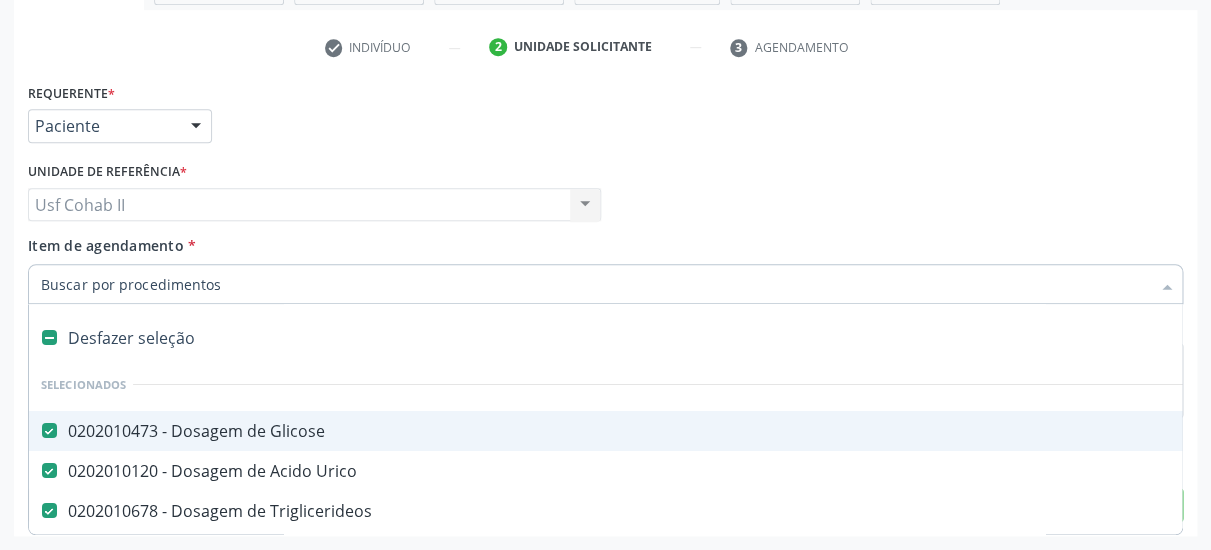 type on "T" 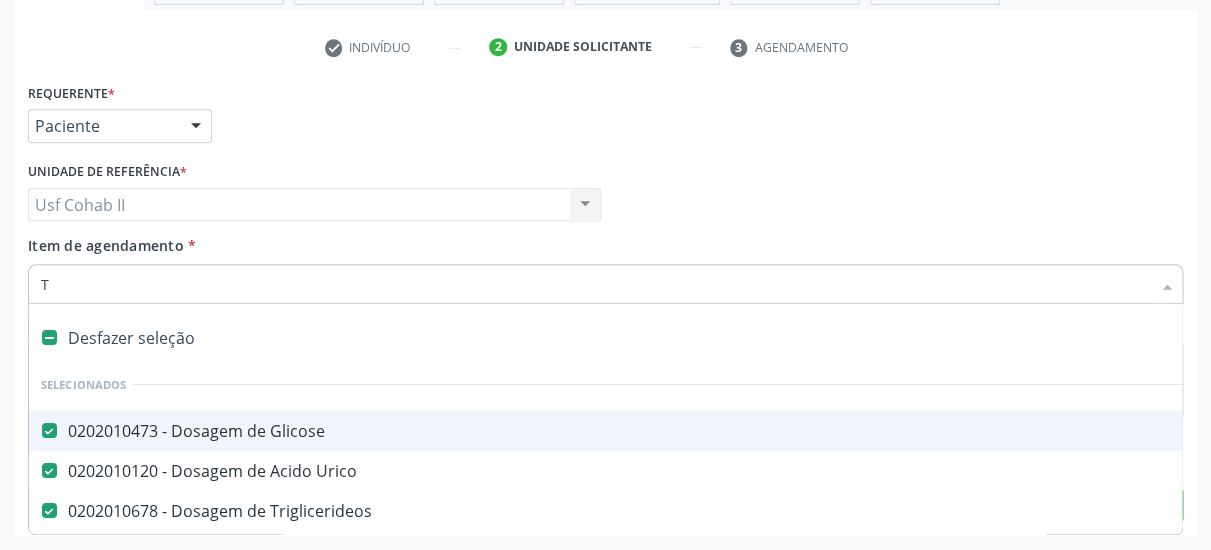 checkbox on "false" 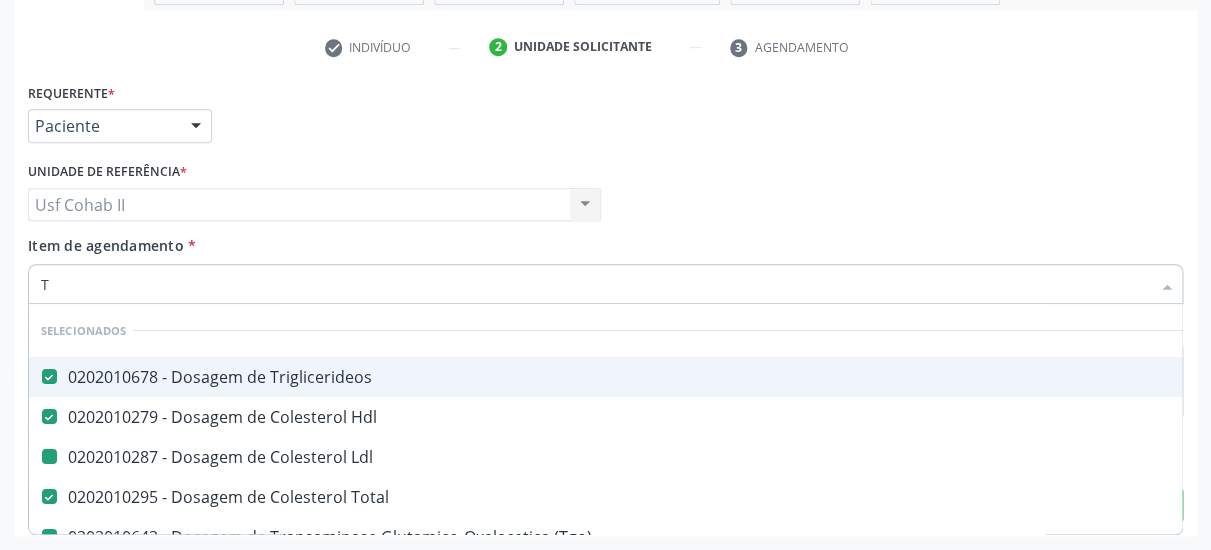 type on "TG" 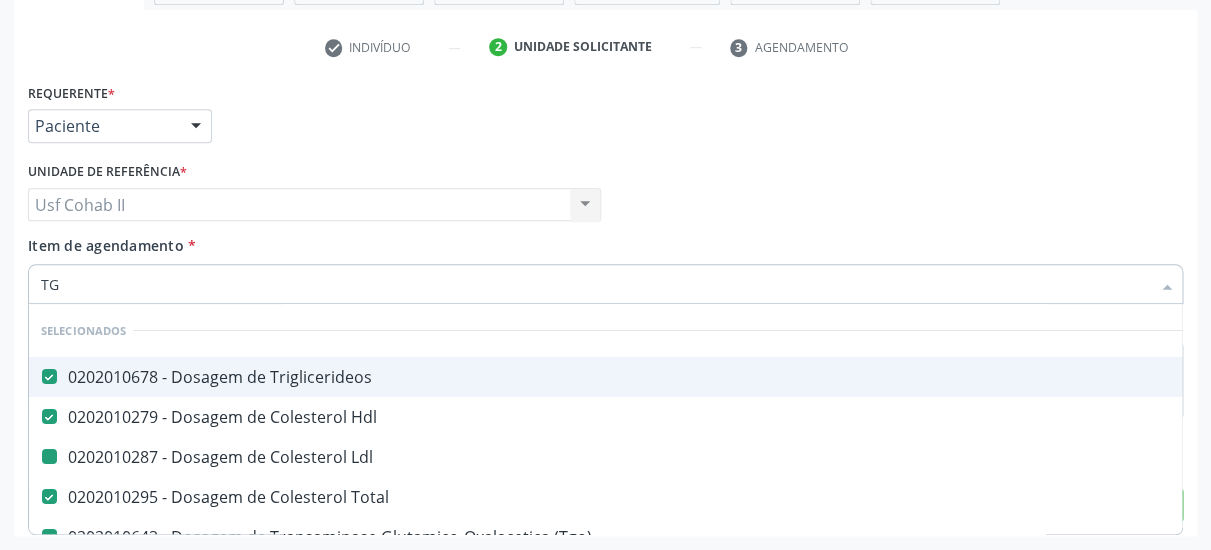 checkbox on "false" 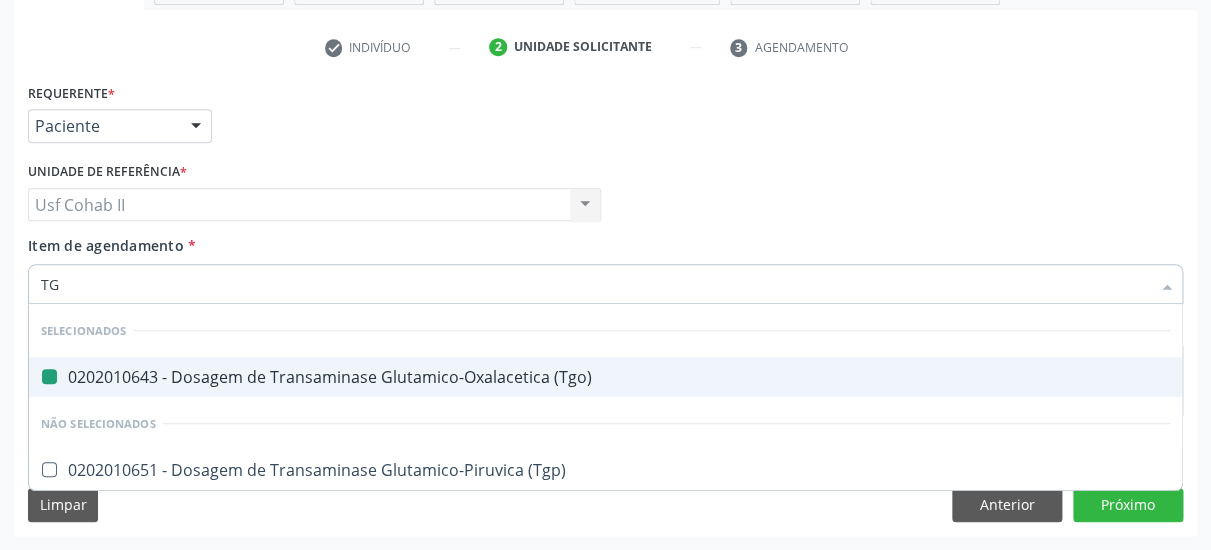 type on "TGP" 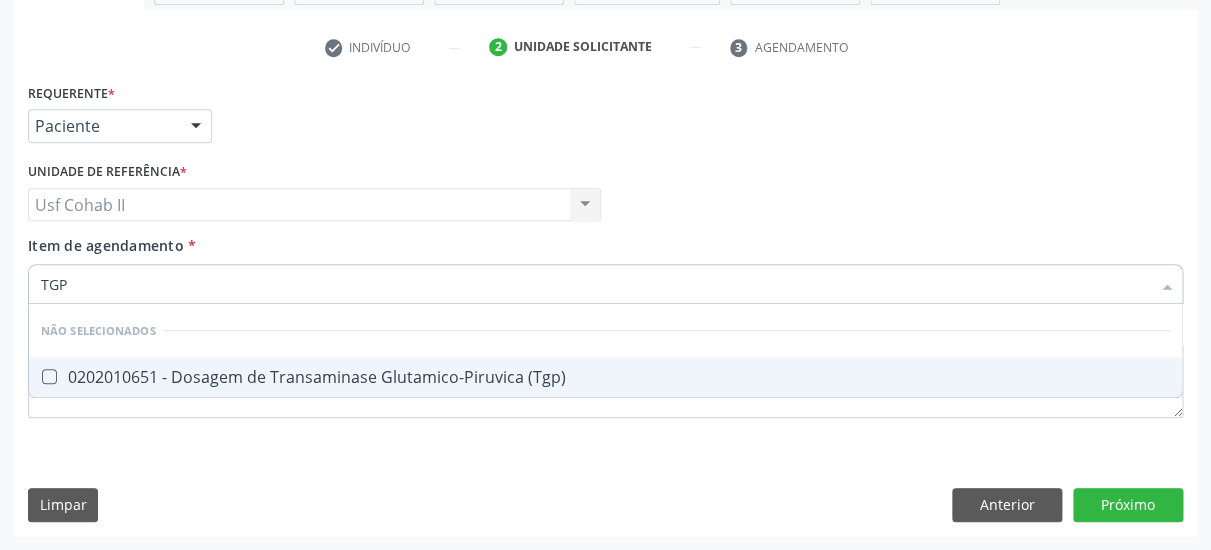 click on "0202010651 - Dosagem de Transaminase Glutamico-Piruvica (Tgp)" at bounding box center (605, 377) 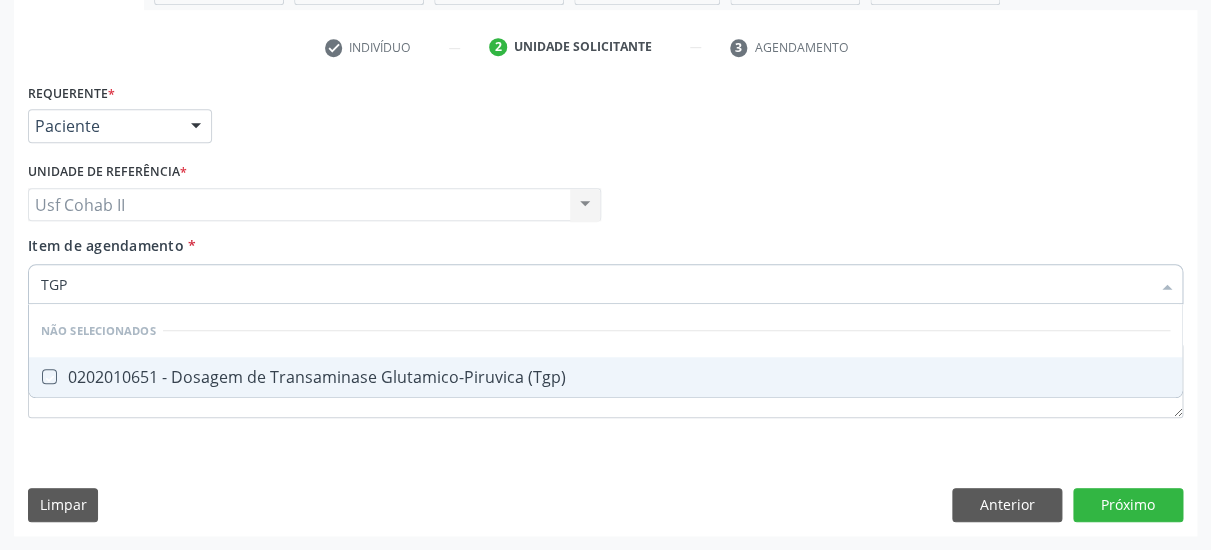 checkbox on "true" 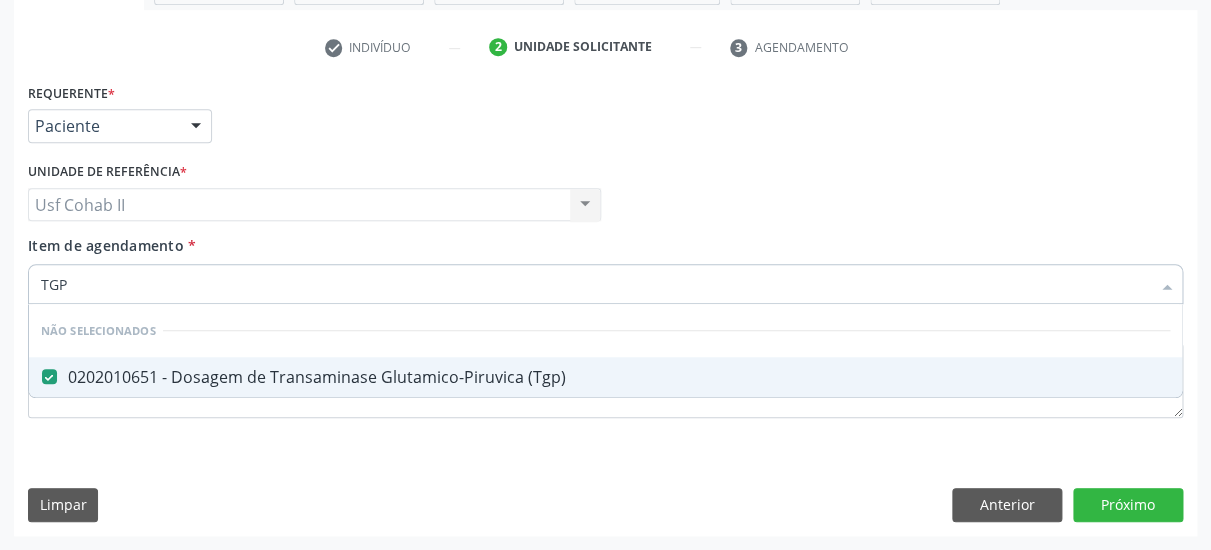 click on "Item de agendamento
*
TGP
Desfazer seleção
Não selecionados
0202010651 - Dosagem de Transaminase Glutamico-Piruvica (Tgp)
Nenhum resultado encontrado para: " TGP  "
Não há nenhuma opção para ser exibida." at bounding box center (605, 266) 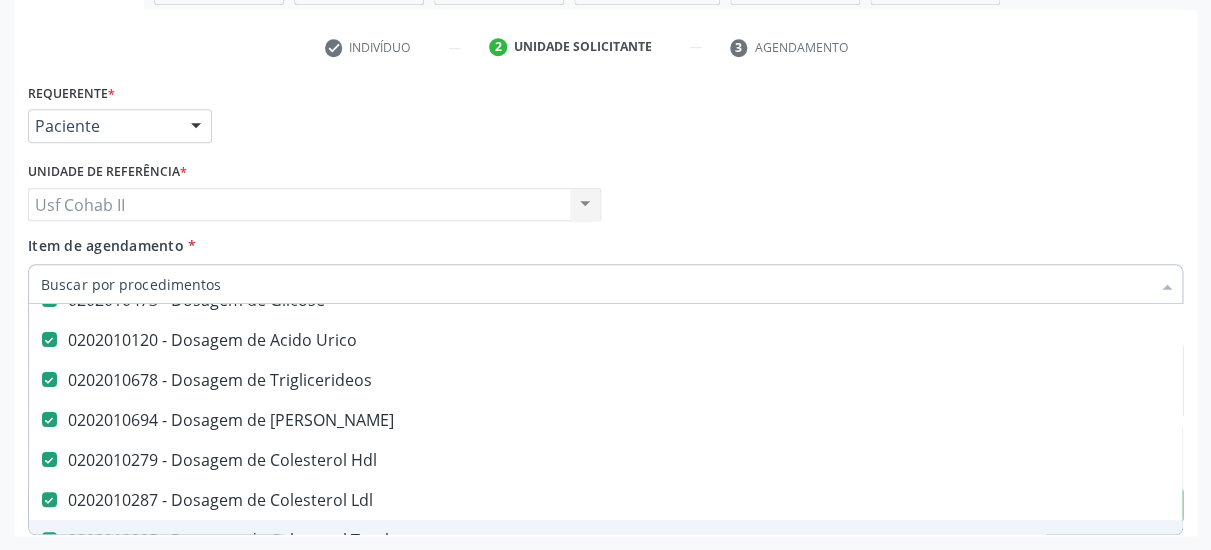 scroll, scrollTop: 130, scrollLeft: 0, axis: vertical 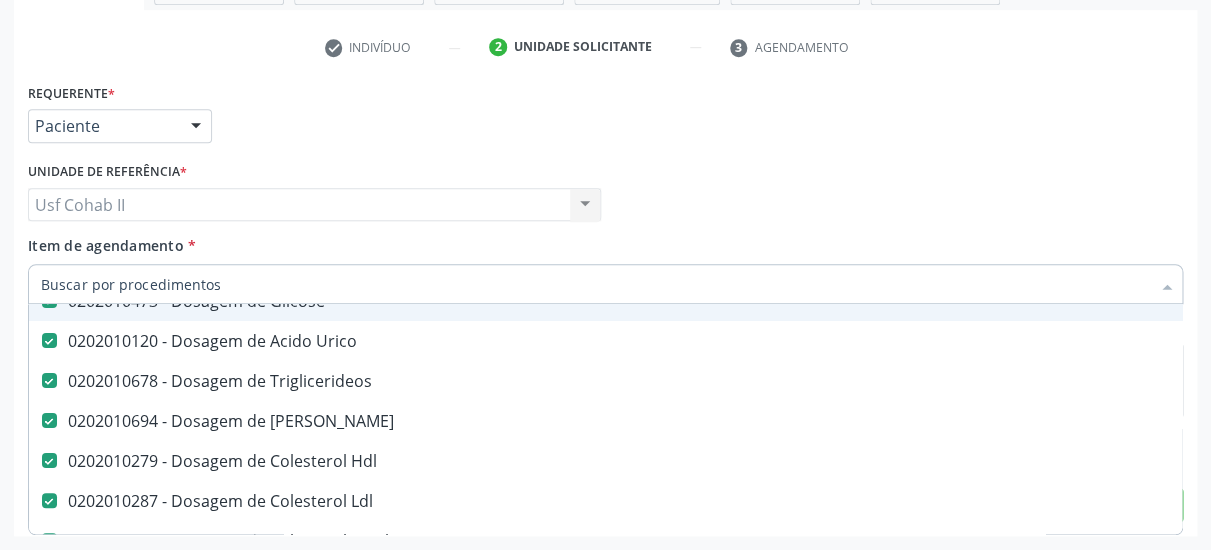 click on "Item de agendamento
*" at bounding box center (595, 284) 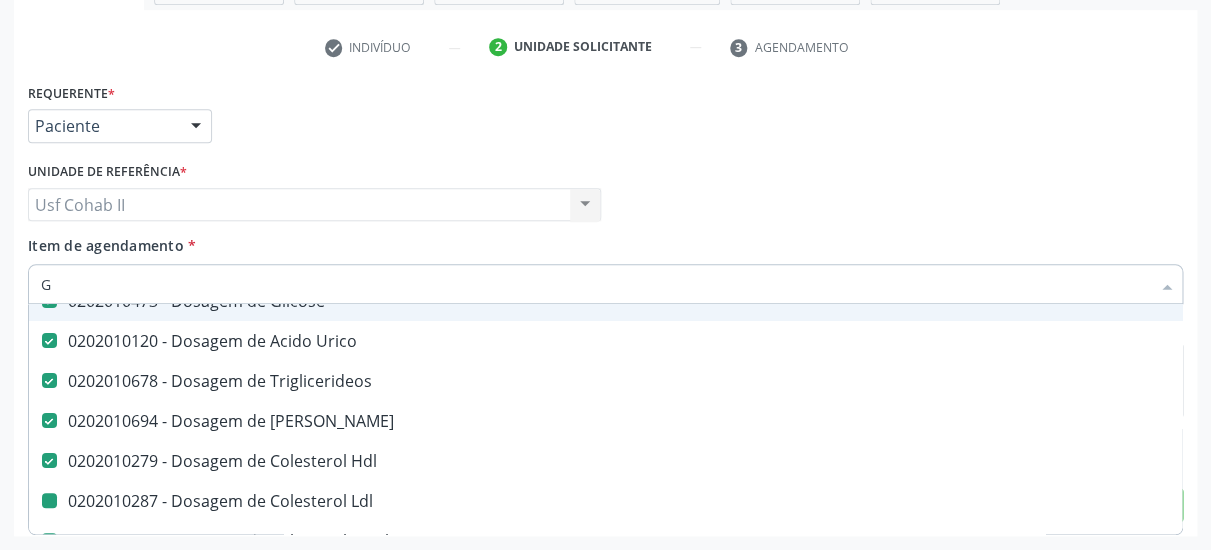 type on "GL" 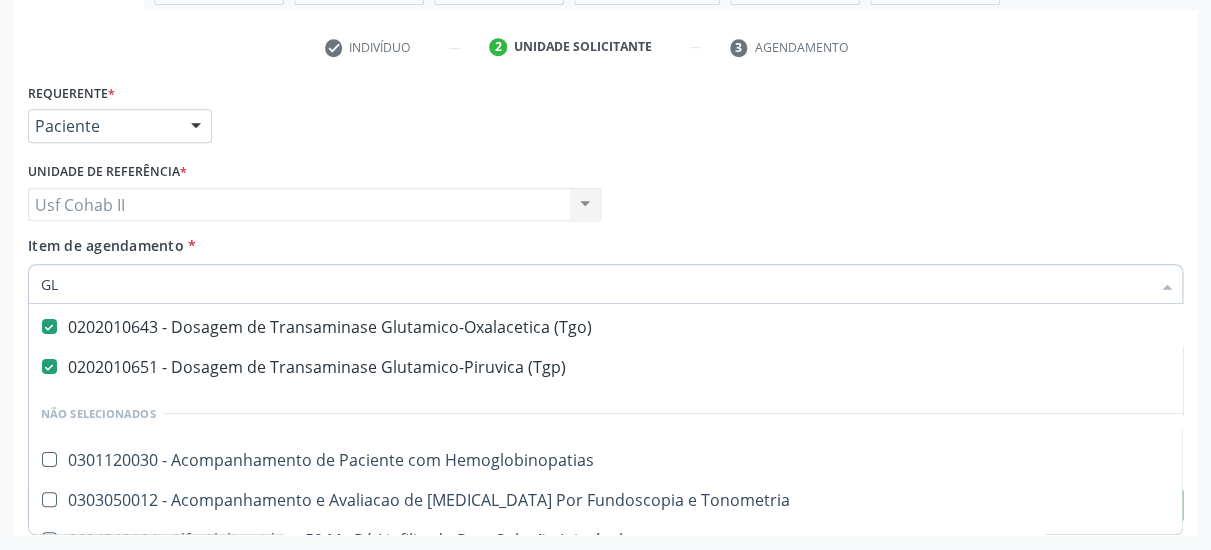 checkbox on "false" 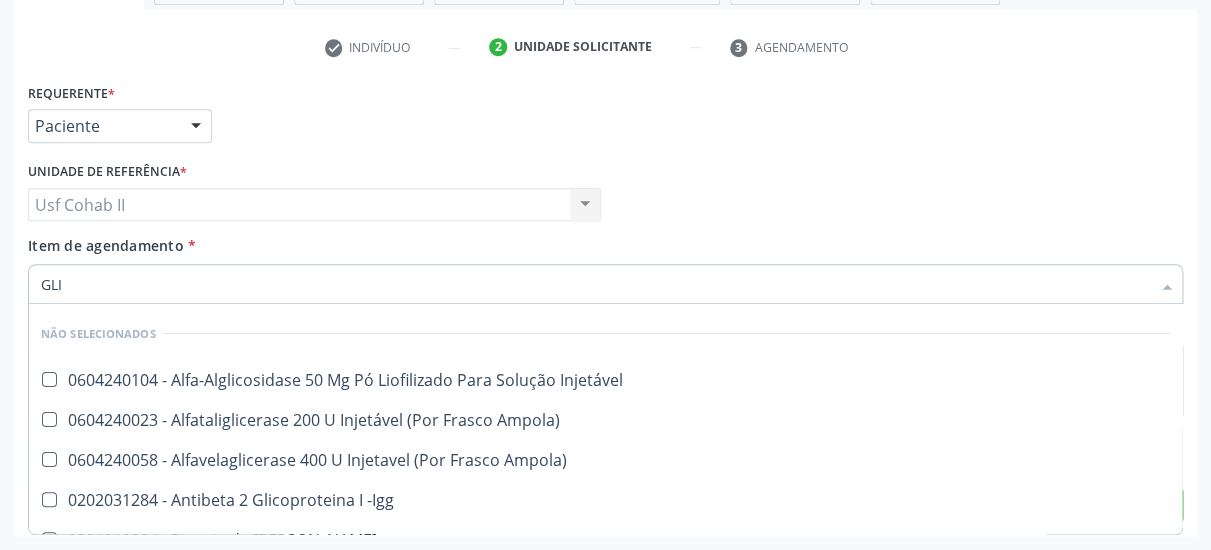 type on "GLIC" 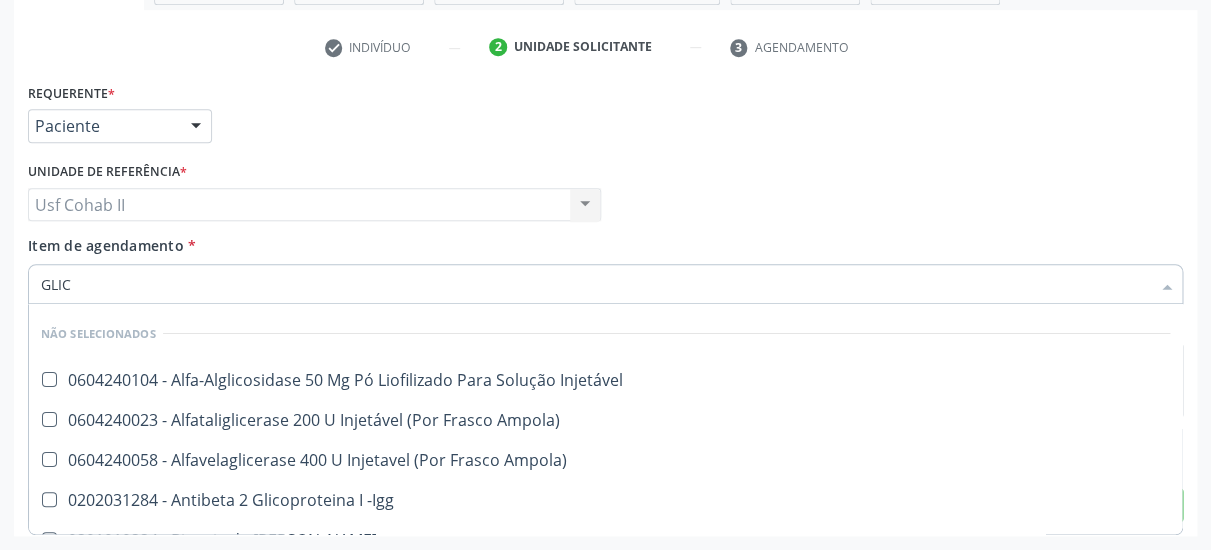 checkbox on "false" 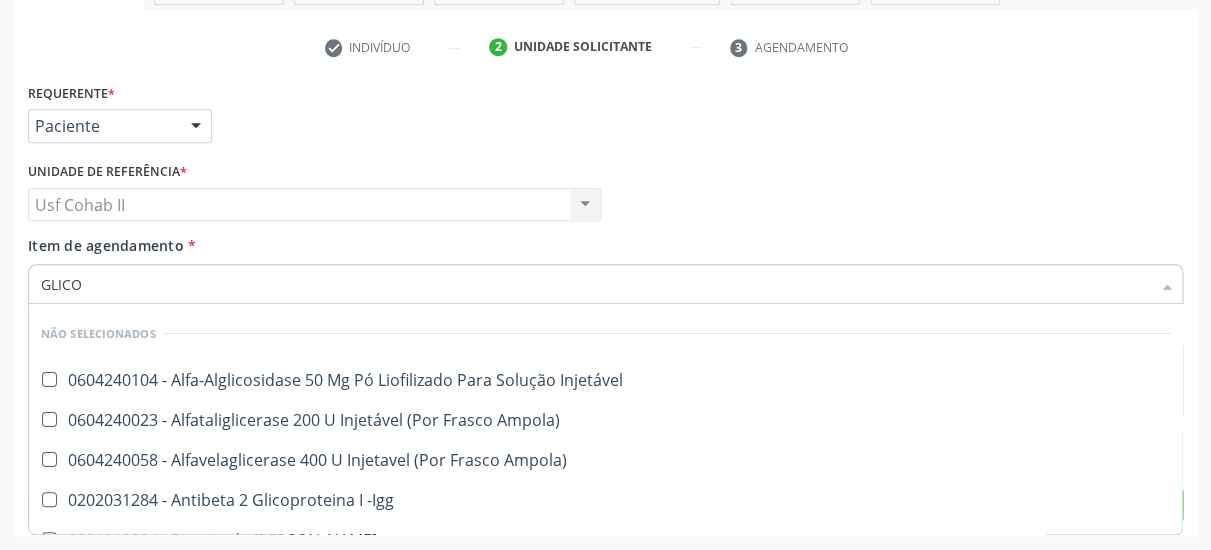 scroll, scrollTop: 76, scrollLeft: 0, axis: vertical 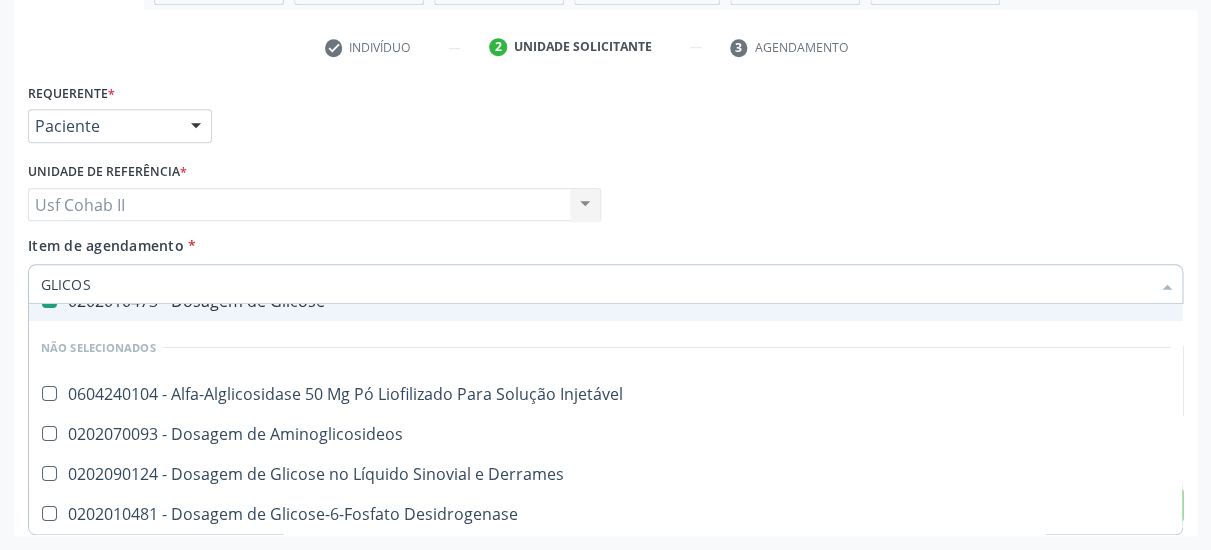 type on "GLICOSI" 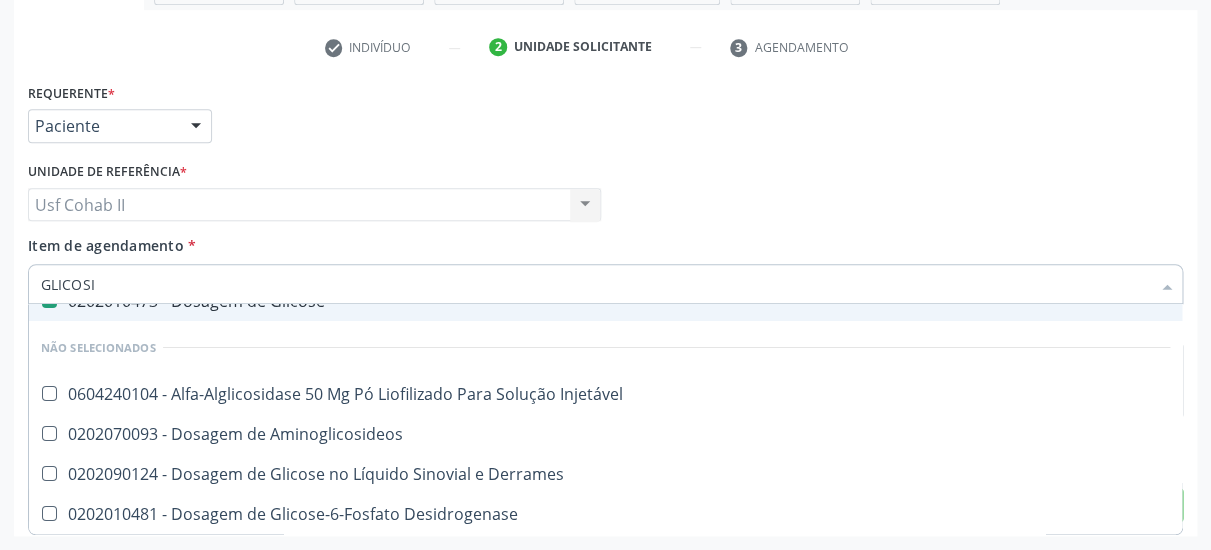 scroll, scrollTop: 0, scrollLeft: 0, axis: both 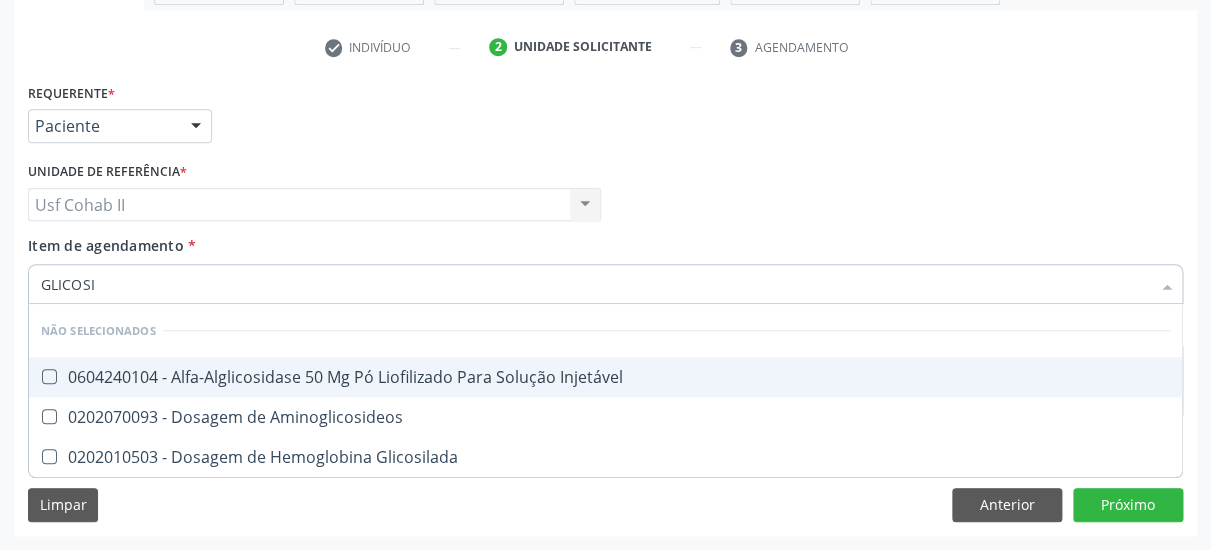 type on "GLICOSIL" 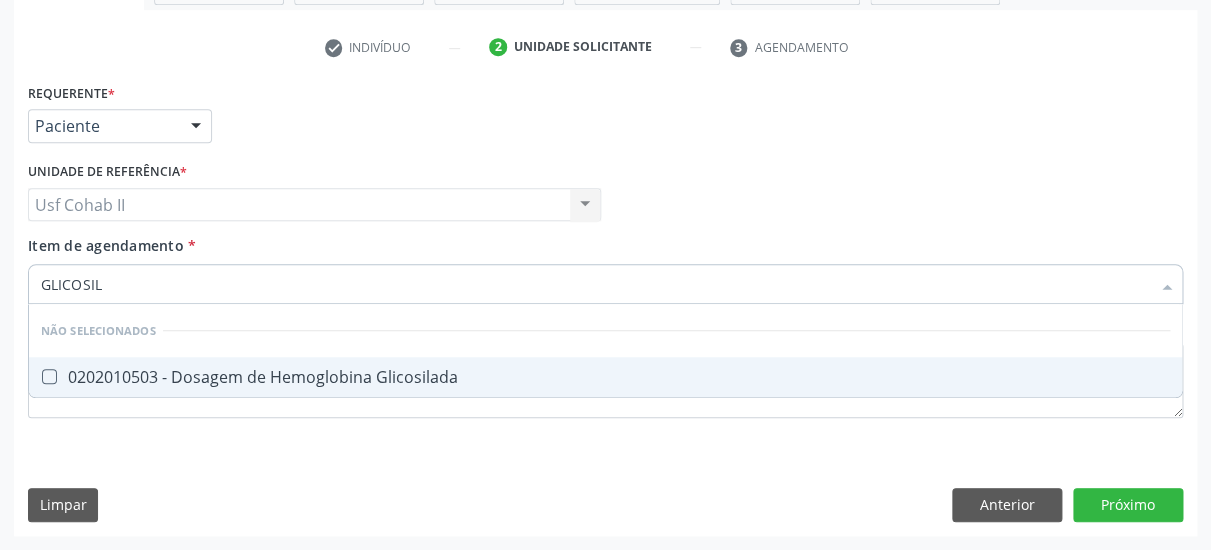 click on "0202010503 - Dosagem de Hemoglobina Glicosilada" at bounding box center [605, 377] 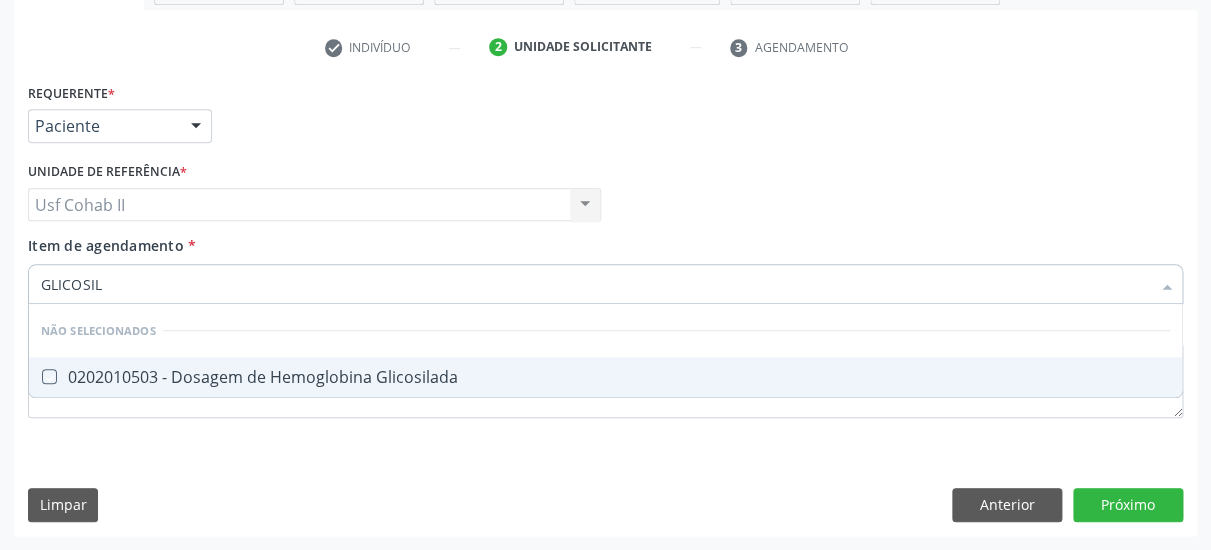 checkbox on "true" 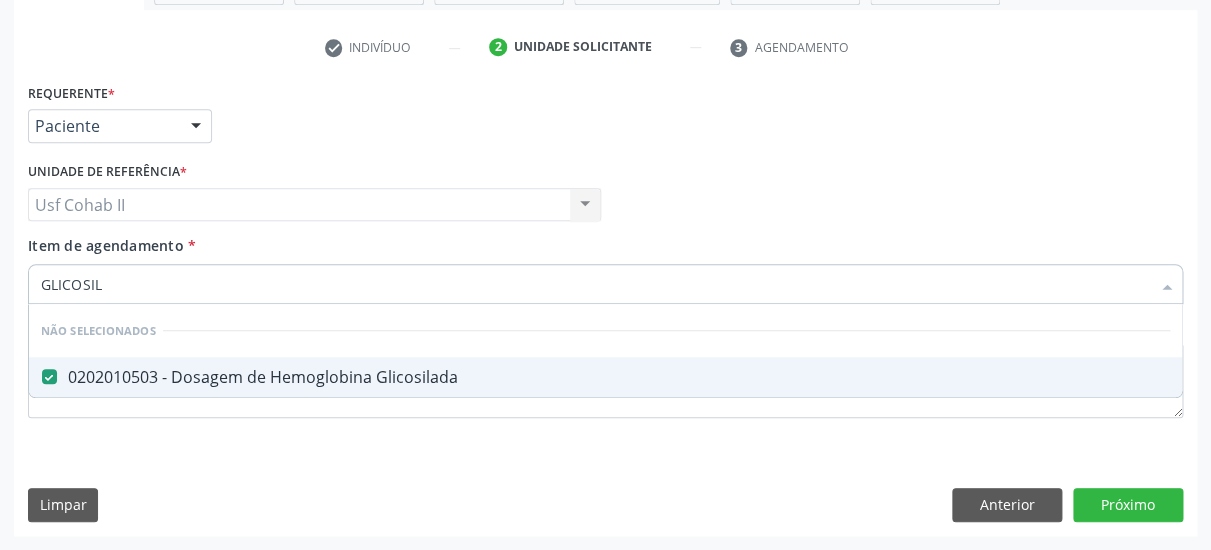 click on "Item de agendamento
*
GLICOSIL
Desfazer seleção
Não selecionados
0202010503 - Dosagem de Hemoglobina Glicosilada
Nenhum resultado encontrado para: " GLICOSIL  "
Não há nenhuma opção para ser exibida." at bounding box center (605, 266) 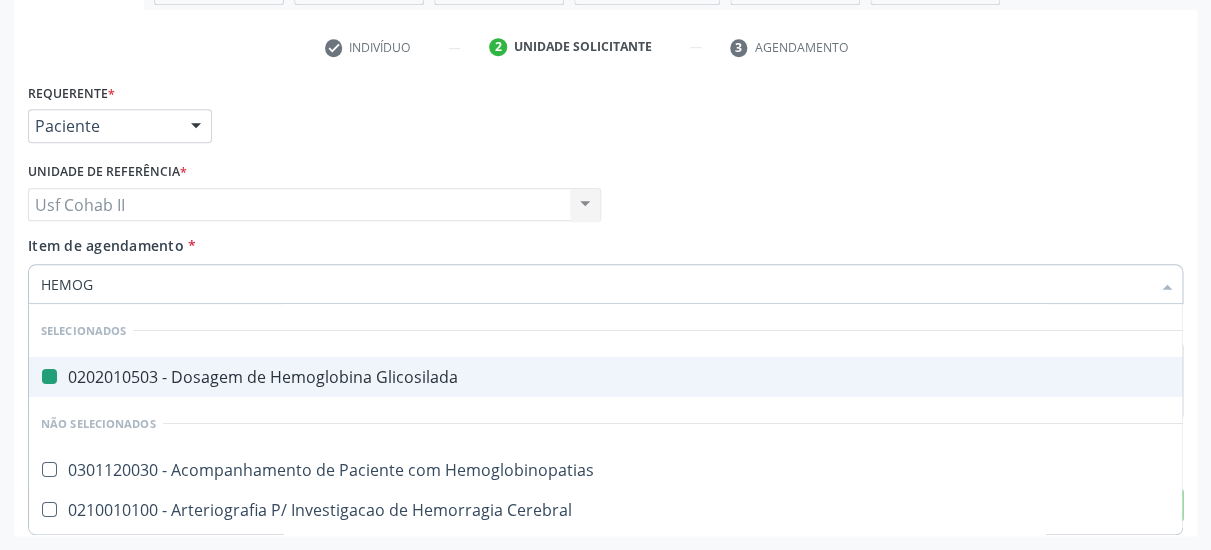 type on "HEMOGR" 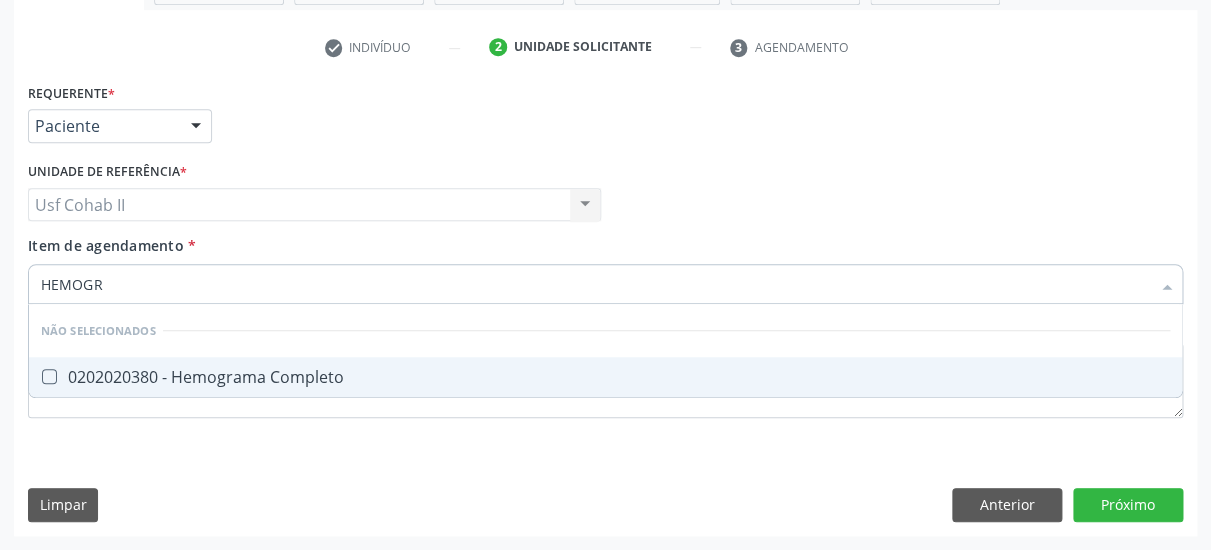 checkbox on "false" 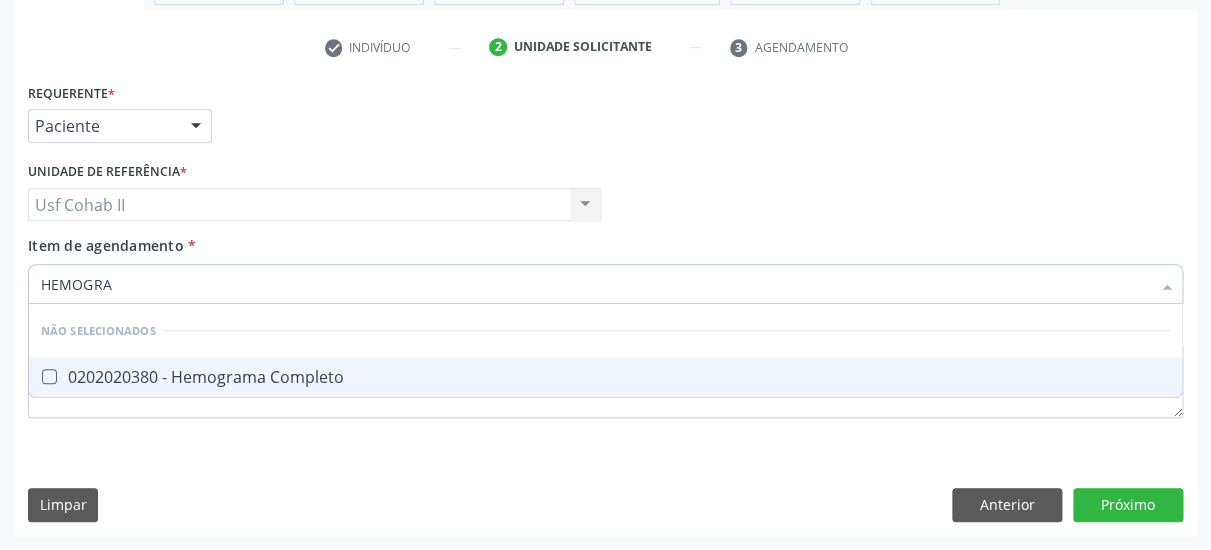 type on "HEMOGRAM" 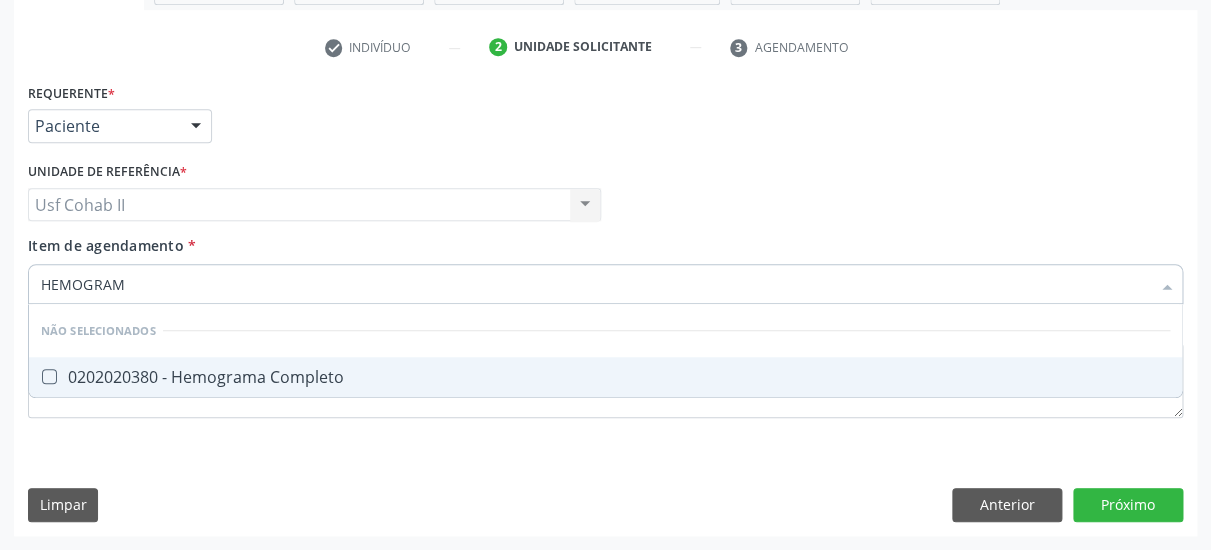 click on "0202020380 - Hemograma Completo" at bounding box center (605, 377) 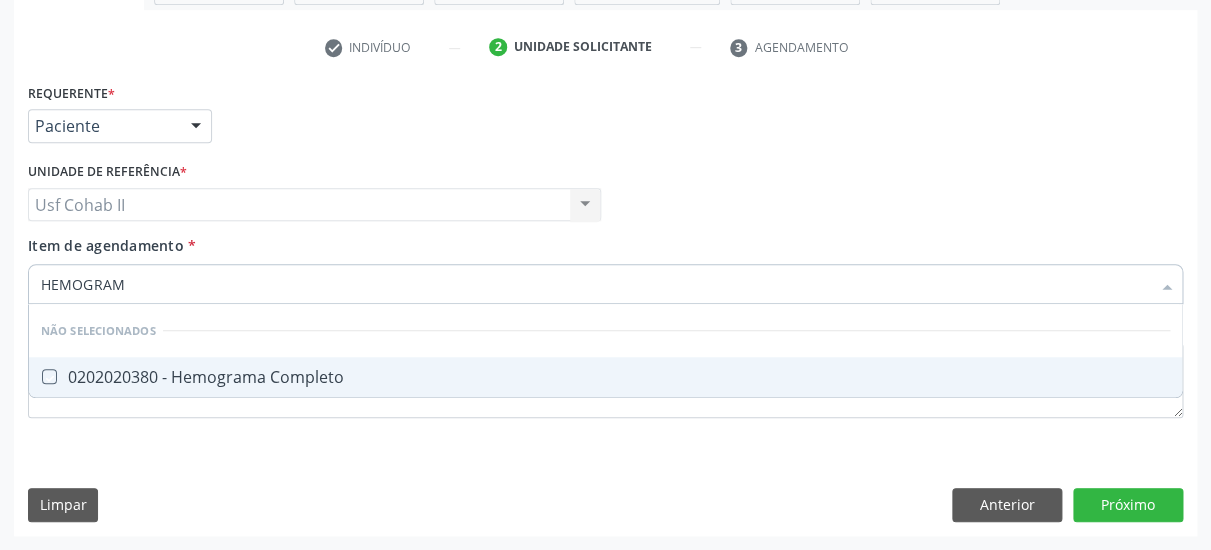 checkbox on "true" 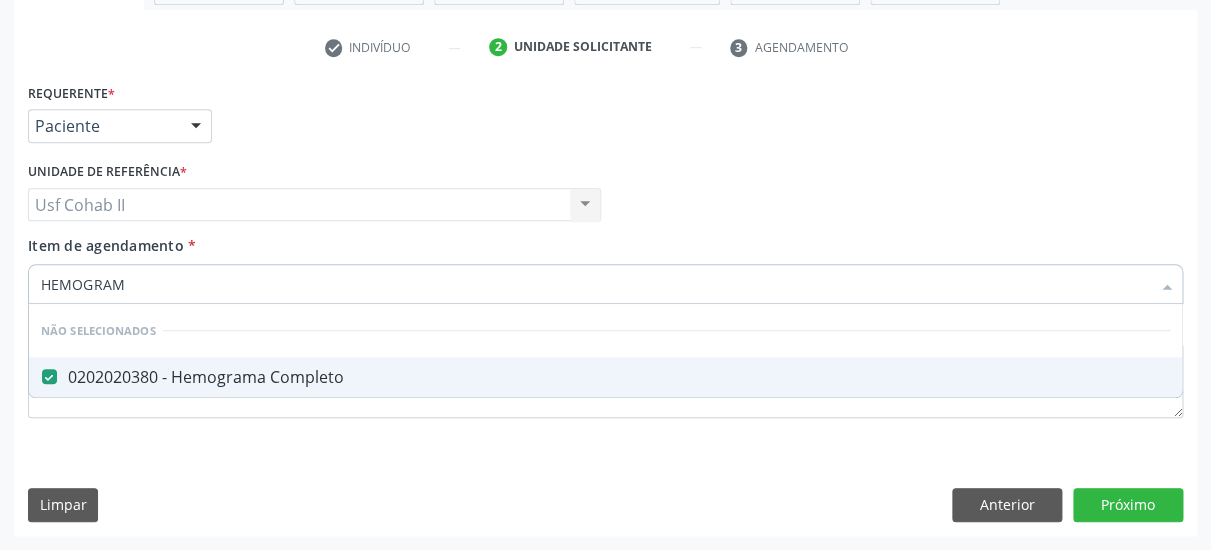 click on "Requerente
*
Paciente         Médico(a)   Enfermeiro(a)   Paciente
Nenhum resultado encontrado para: "   "
Não há nenhuma opção para ser exibida.
UF
PE         PE
Nenhum resultado encontrado para: "   "
Não há nenhuma opção para ser exibida.
Município
Serra Talhada         [GEOGRAPHIC_DATA] resultado encontrado para: "   "
Não há nenhuma opção para ser exibida.
Médico Solicitante
Por favor, selecione a Unidade de Atendimento primeiro
Nenhum resultado encontrado para: "   "
Não há nenhuma opção para ser exibida.
Unidade de referência
*
Usf Cohab II         Usf Cohab II
Nenhum resultado encontrado para: "   "
Não há nenhuma opção para ser exibida.
Item de agendamento
*" at bounding box center [605, 262] 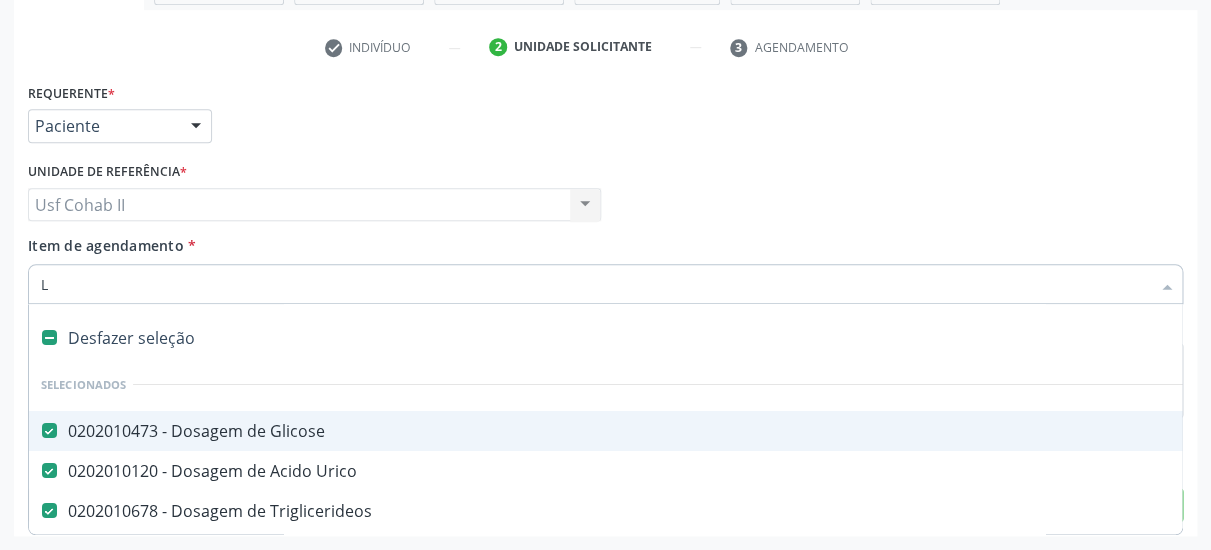 type on "LA" 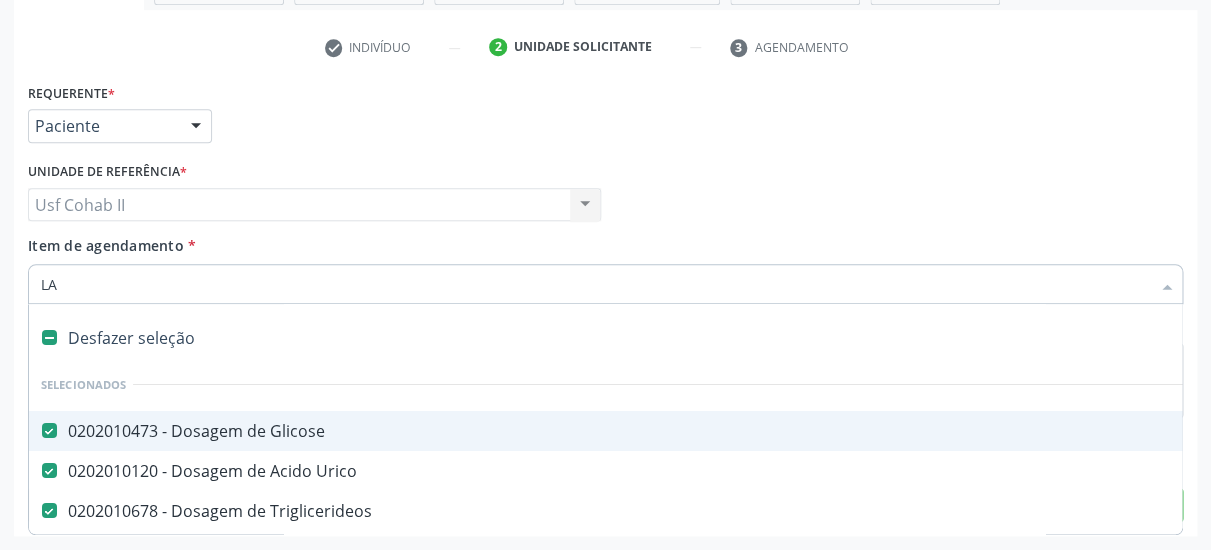 checkbox on "false" 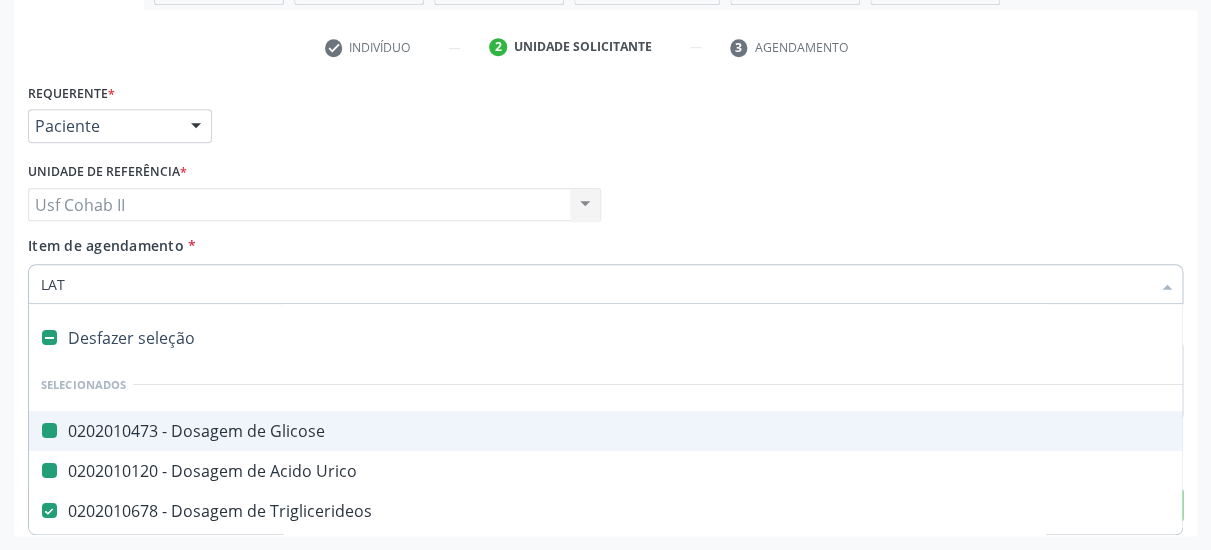 type on "LATE" 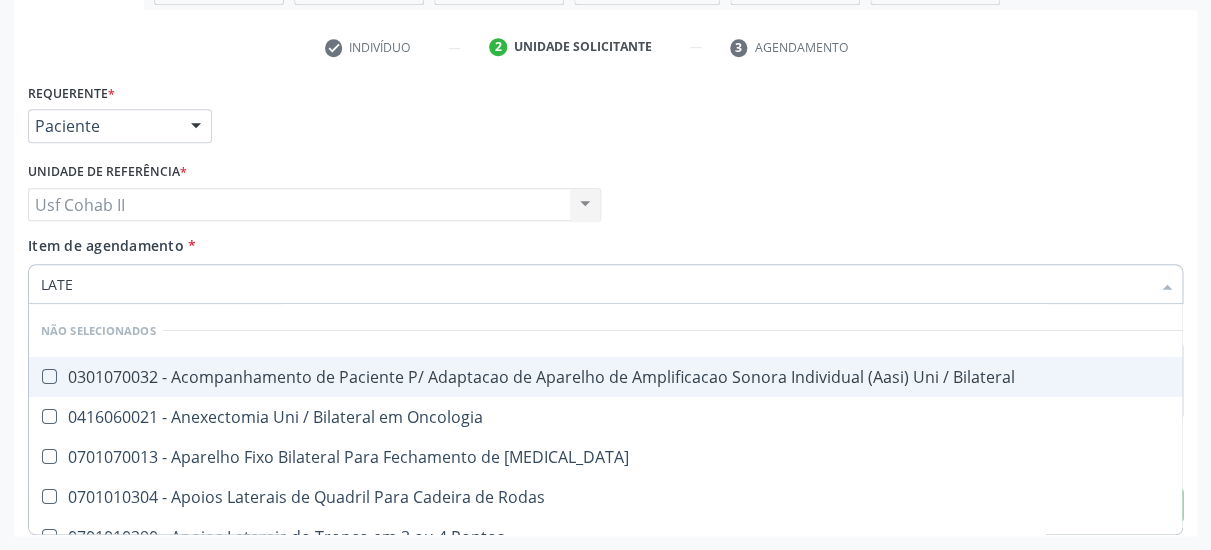 checkbox on "false" 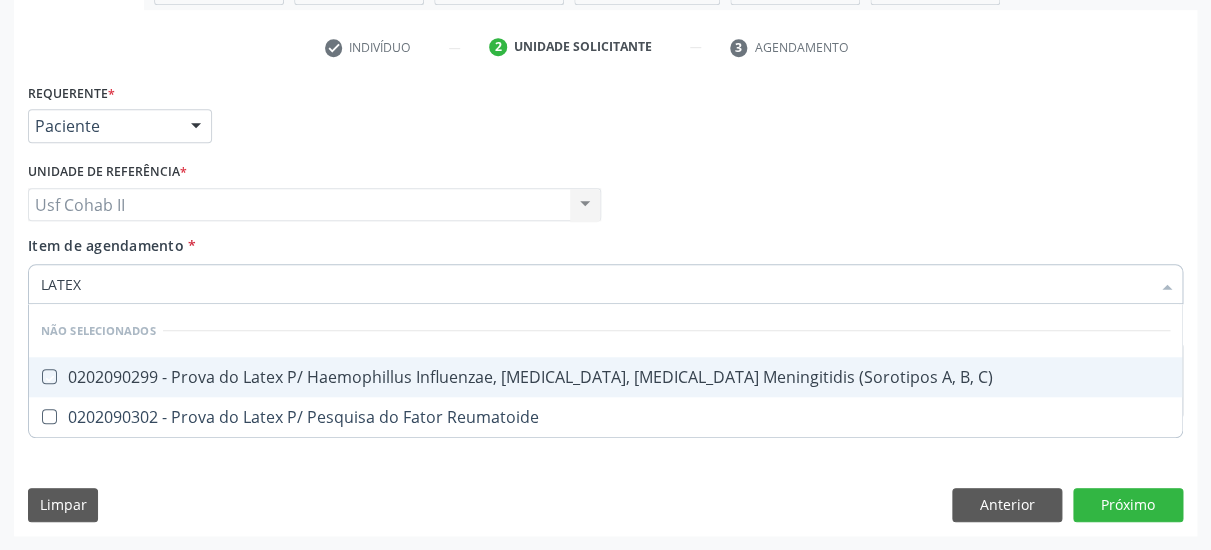 click on "Item de agendamento
*
LATEX
Desfazer seleção
Não selecionados
0202090299 - Prova do Latex P/ Haemophillus Influenzae, Streptococcus Pneumoniae, Neisseria Meningitidis (Sorotipos A, B, C)
0202090302 - Prova do Latex P/ Pesquisa do Fator Reumatoide
Nenhum resultado encontrado para: " LATEX  "
Não há nenhuma opção para ser exibida." at bounding box center (605, 266) 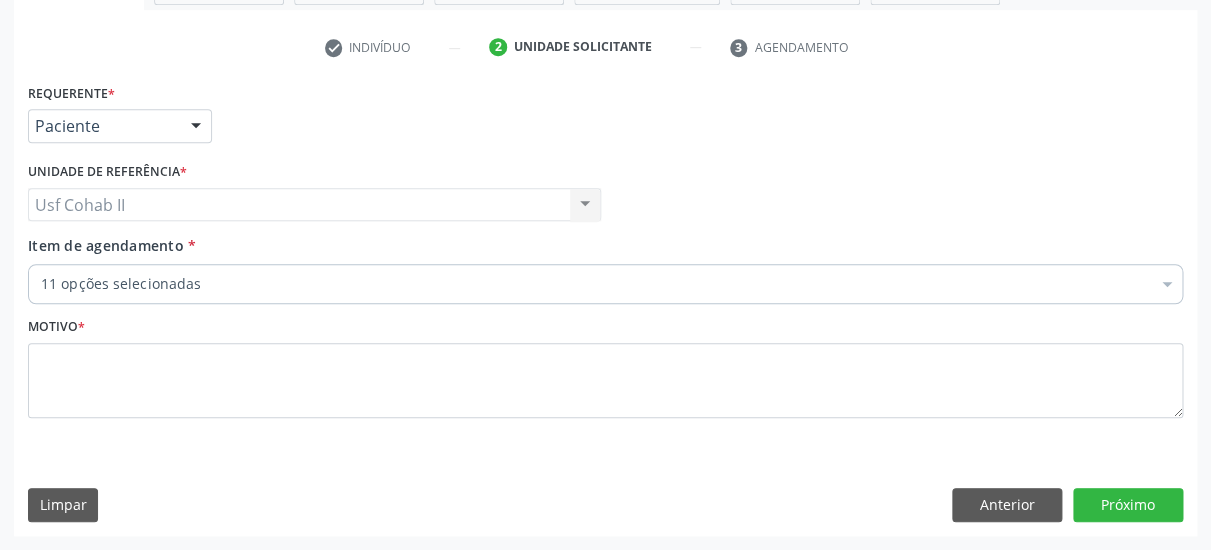 checkbox on "true" 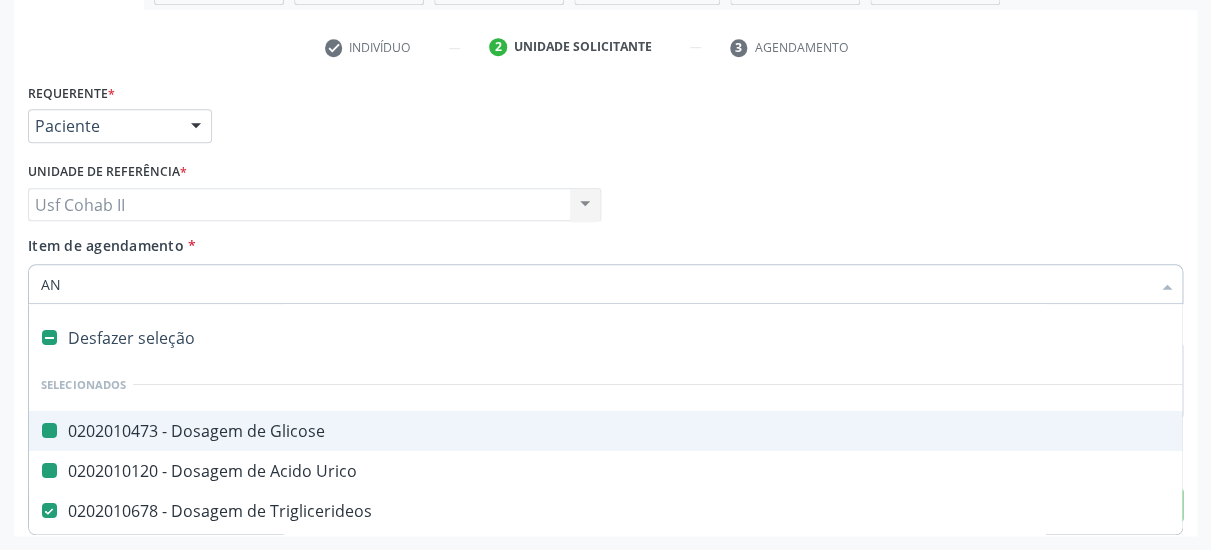 type on "ANA" 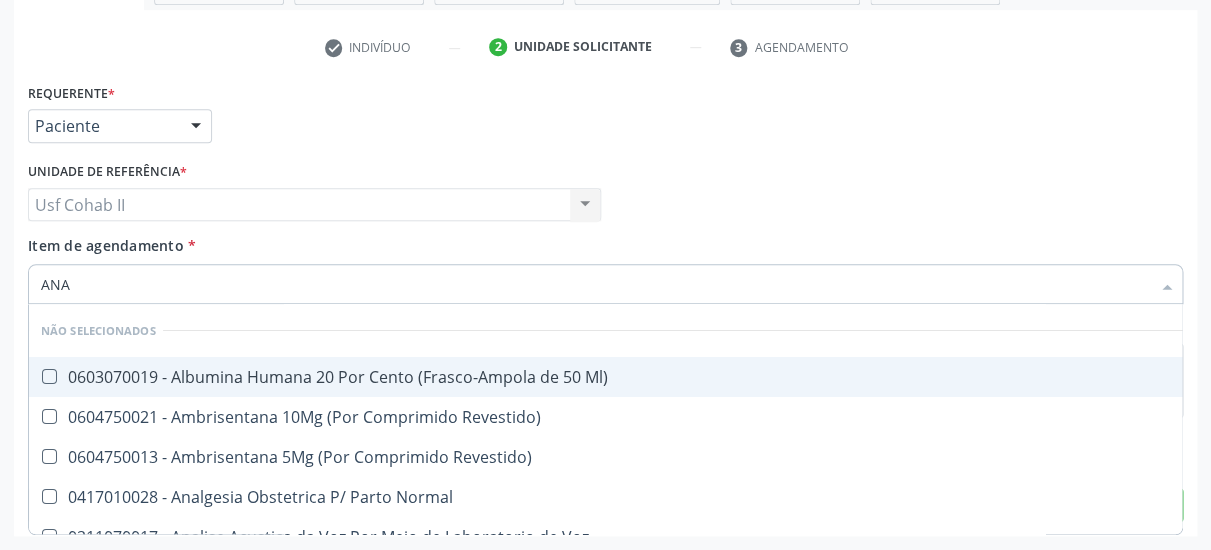 checkbox on "false" 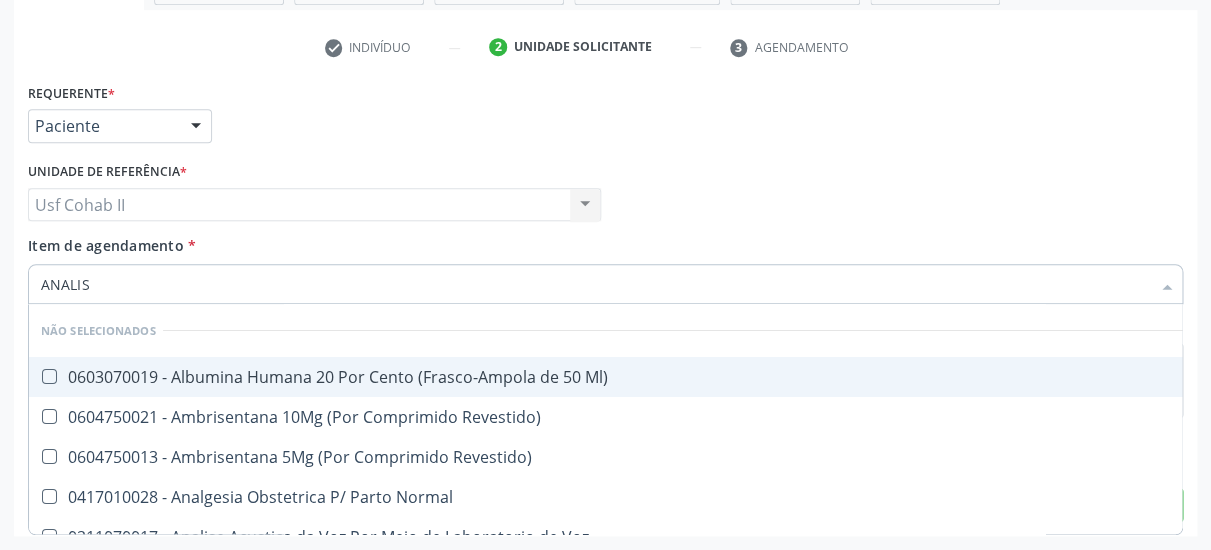type on "ANALISE" 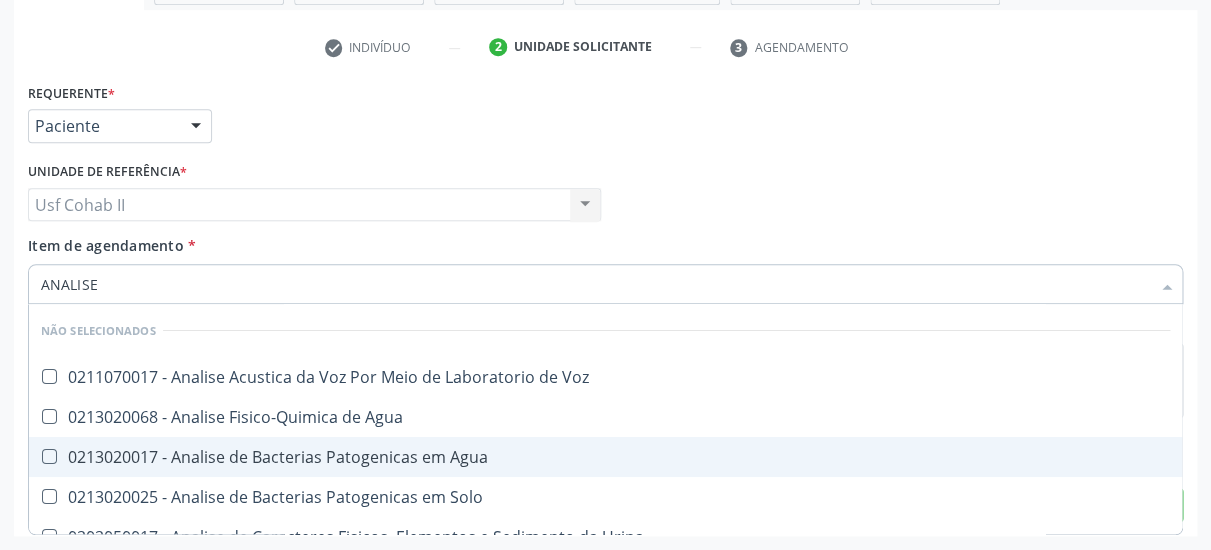 scroll, scrollTop: 130, scrollLeft: 0, axis: vertical 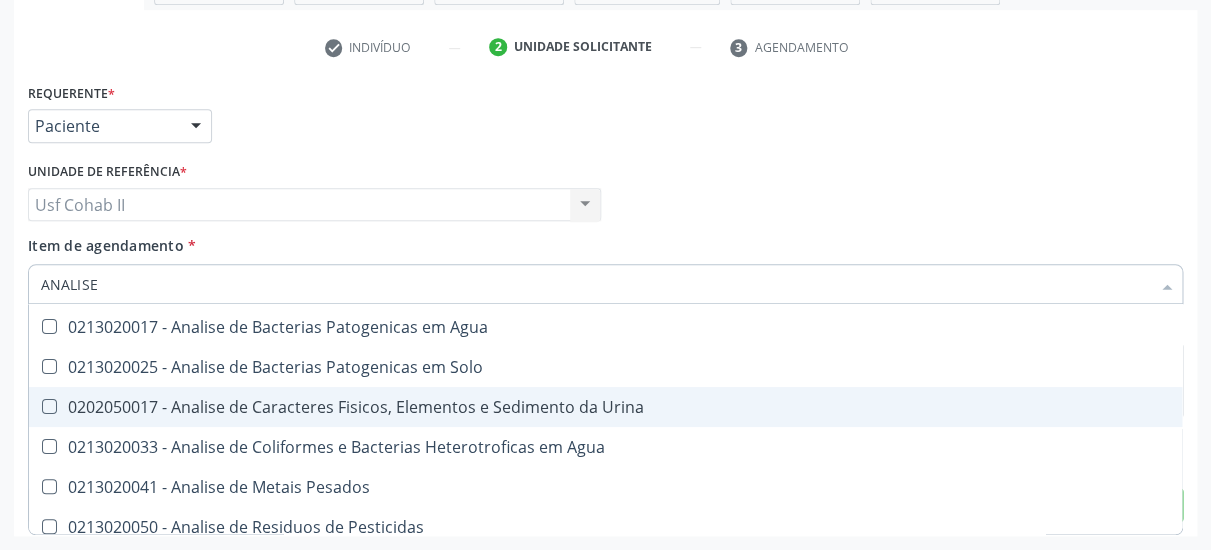 click on "0202050017 - Analise de Caracteres Fisicos, Elementos e Sedimento da Urina" at bounding box center (605, 407) 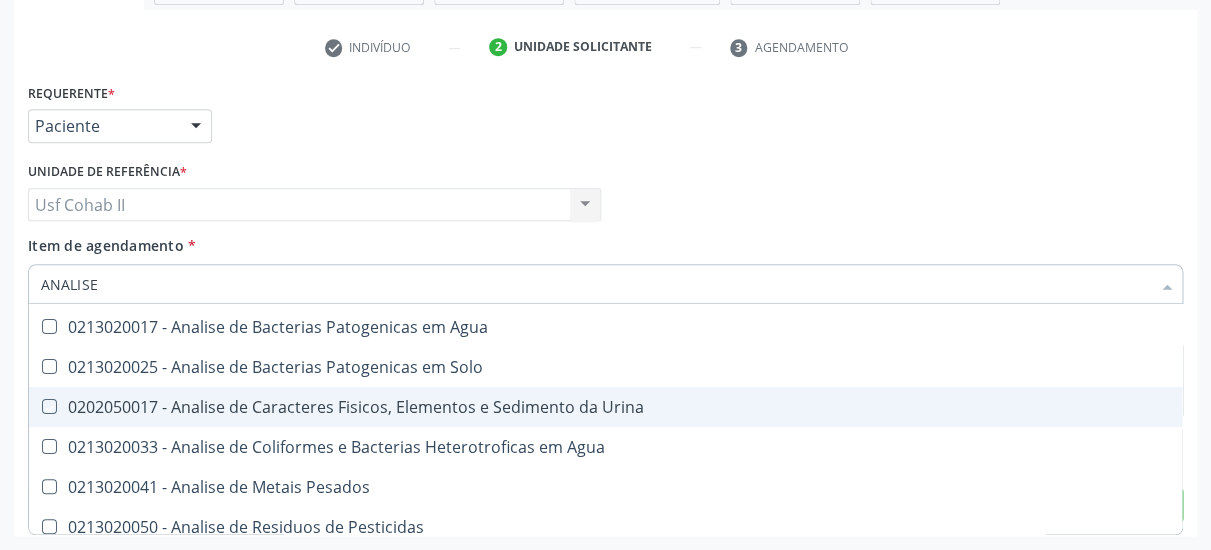 checkbox on "true" 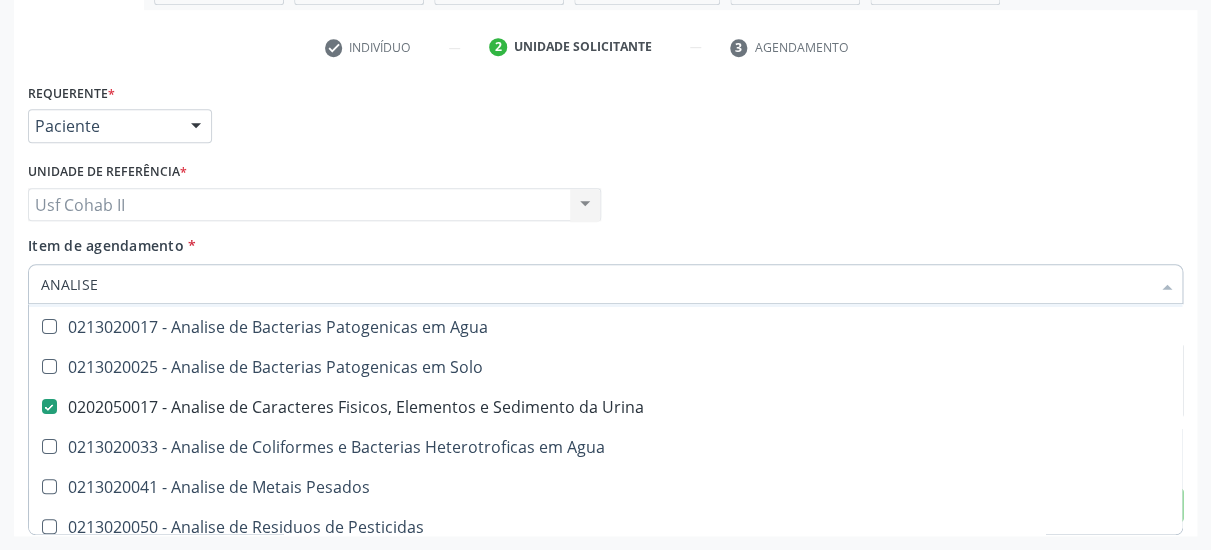 click on "Item de agendamento
*
ANALISE
Desfazer seleção
Não selecionados
0211070017 - Analise Acustica da Voz Por Meio de Laboratorio de Voz
0213020068 - Analise Fisico-Quimica de Agua
0213020017 - Analise de Bacterias Patogenicas em Agua
0213020025 - Analise de Bacterias Patogenicas em [GEOGRAPHIC_DATA]
0202050017 - Analise de Caracteres Fisicos, Elementos e Sedimento da Urina
0213020033 - Analise de Coliformes e Bacterias Heterotroficas em Agua
0213020041 - Analise de Metais Pesados
0213020050 - Analise de Residuos de Pesticidas
0213020084 - Cultura P/ Identificacao do [MEDICAL_DATA] Cholerae em Analise de Alimentos
Nenhum resultado encontrado para: " ANALISE  "
Não há nenhuma opção para ser exibida." at bounding box center [605, 266] 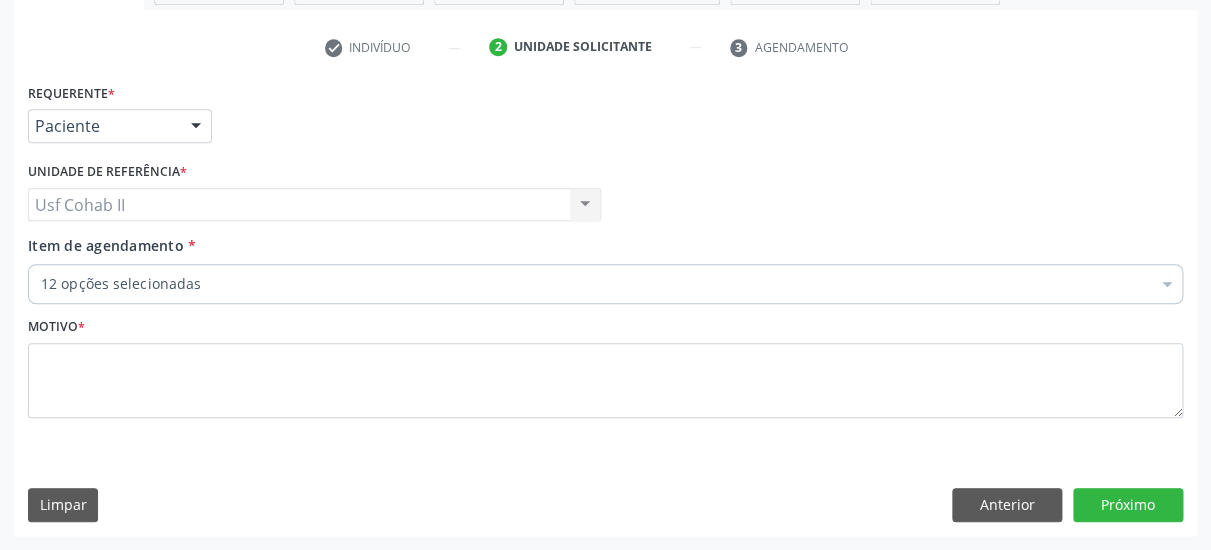 scroll, scrollTop: 0, scrollLeft: 0, axis: both 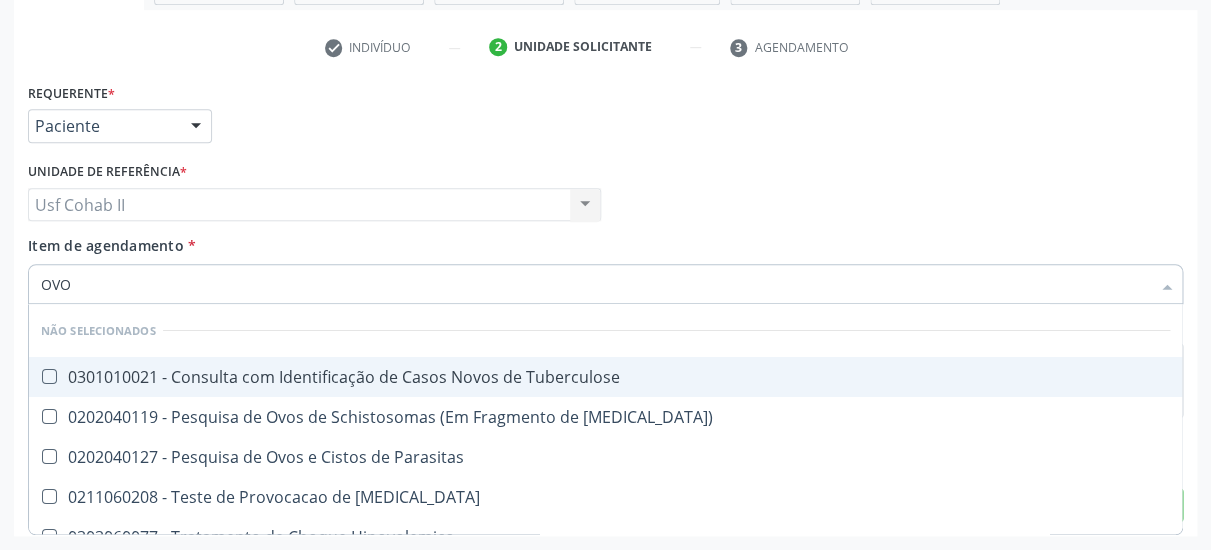 type on "OVOS" 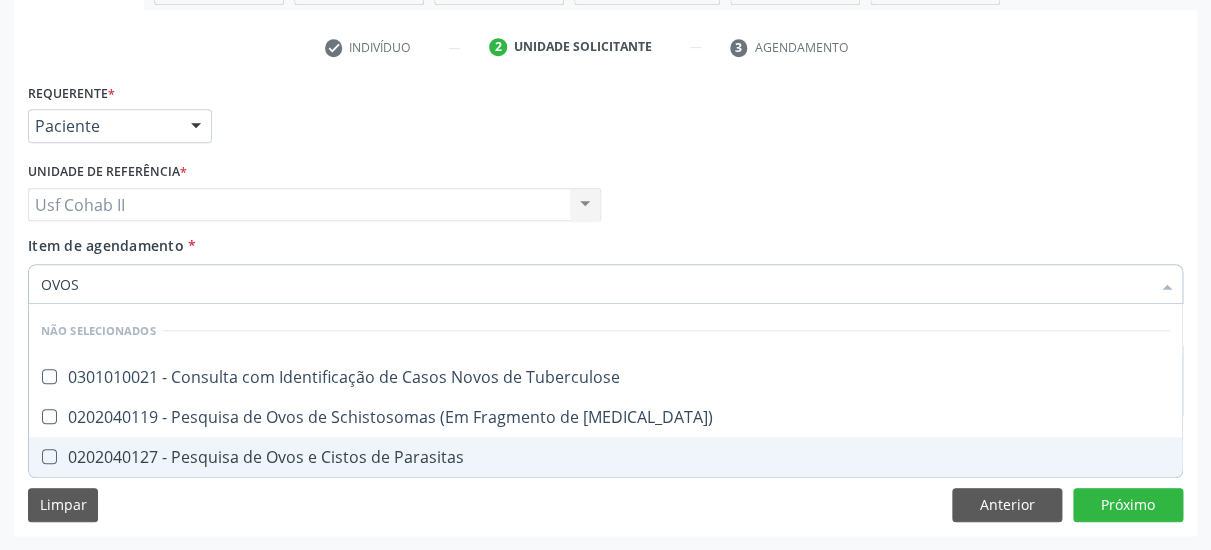 click on "0202040127 - Pesquisa de Ovos e Cistos de Parasitas" at bounding box center (605, 457) 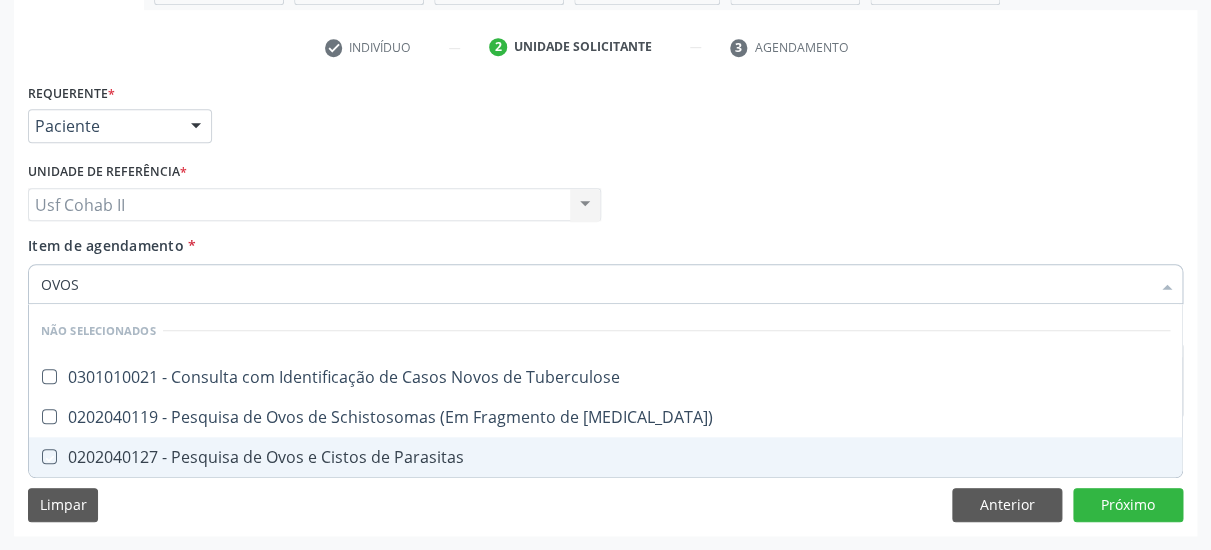 checkbox on "true" 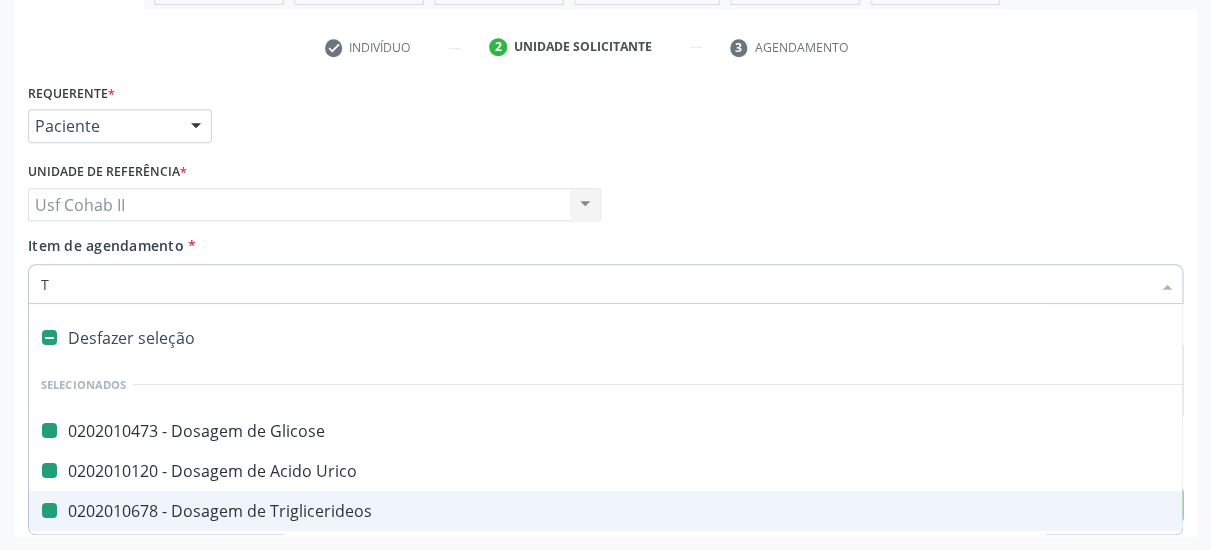 type on "T4" 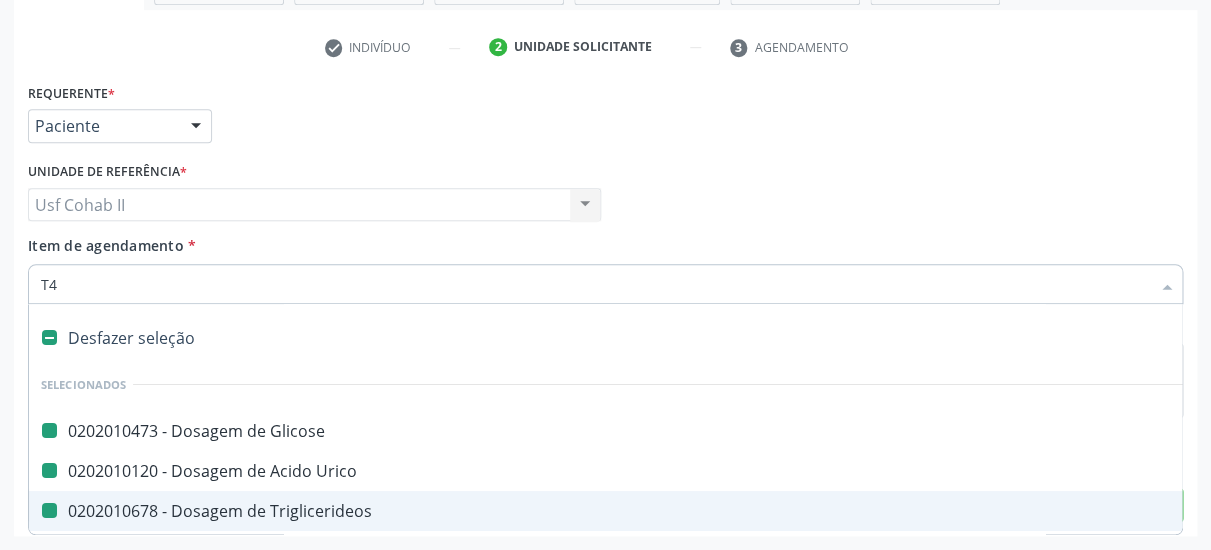 checkbox on "false" 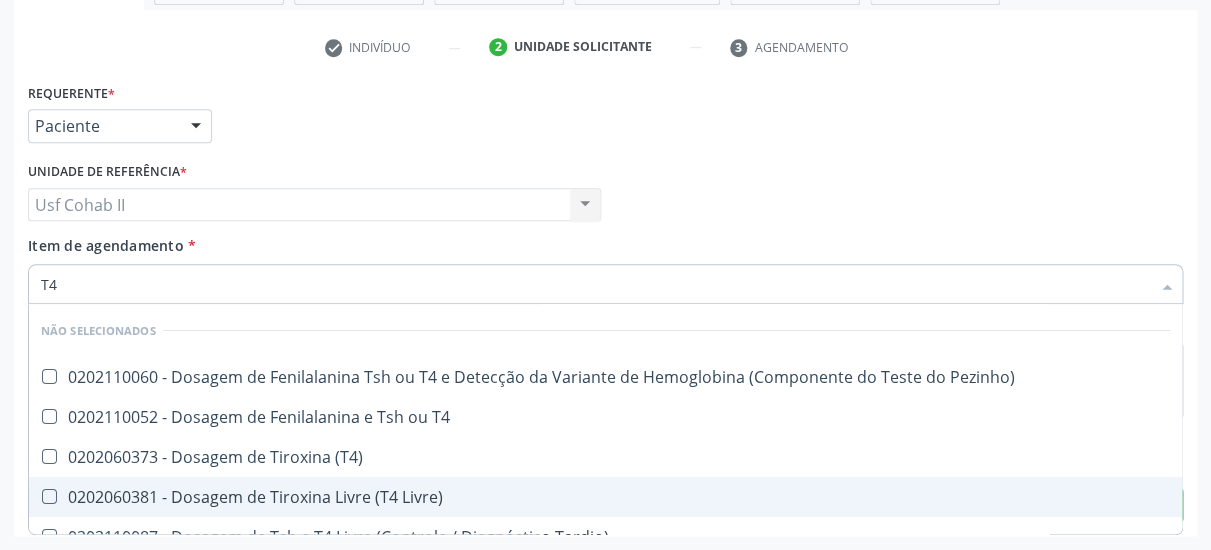 click on "0202060381 - Dosagem de Tiroxina Livre (T4 Livre)" at bounding box center (605, 497) 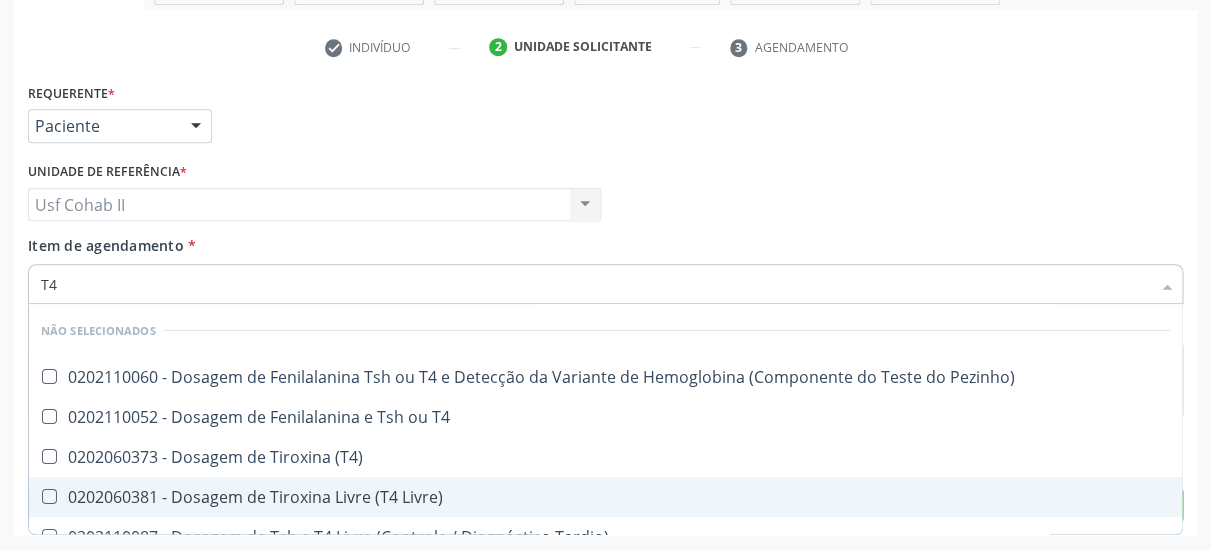 checkbox on "true" 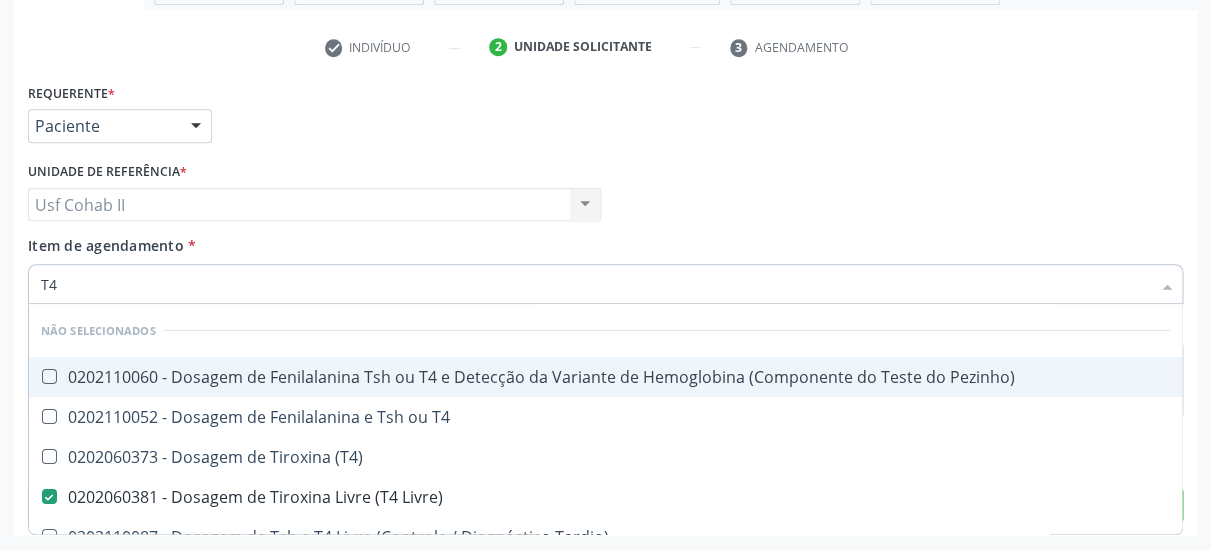 click on "Unidade de referência
*
Usf Cohab II         Usf Cohab II
Nenhum resultado encontrado para: "   "
Não há nenhuma opção para ser exibida." at bounding box center [314, 196] 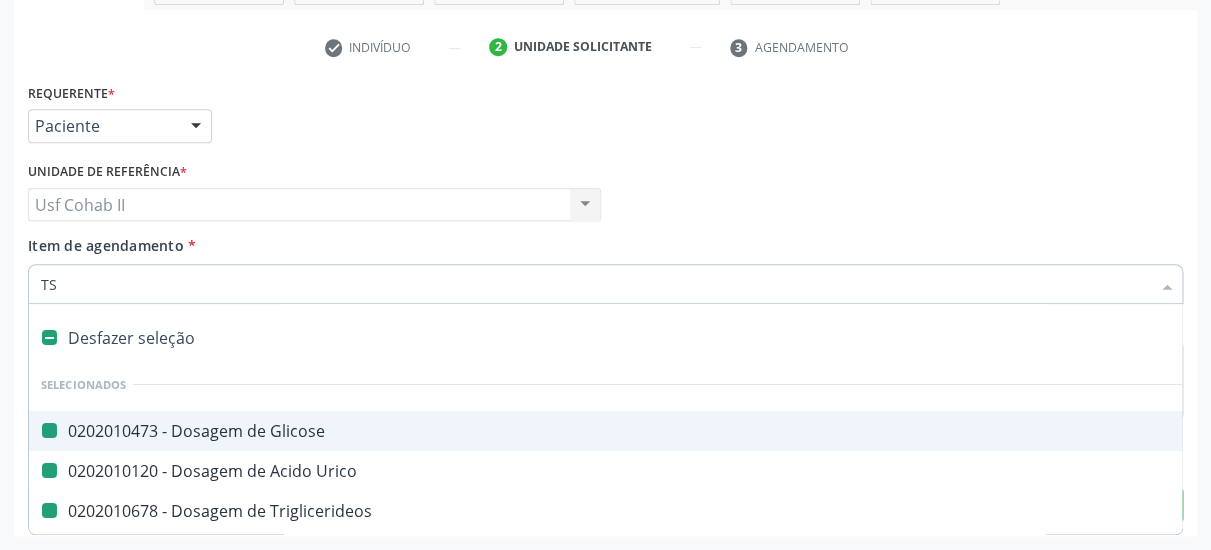type on "TSH" 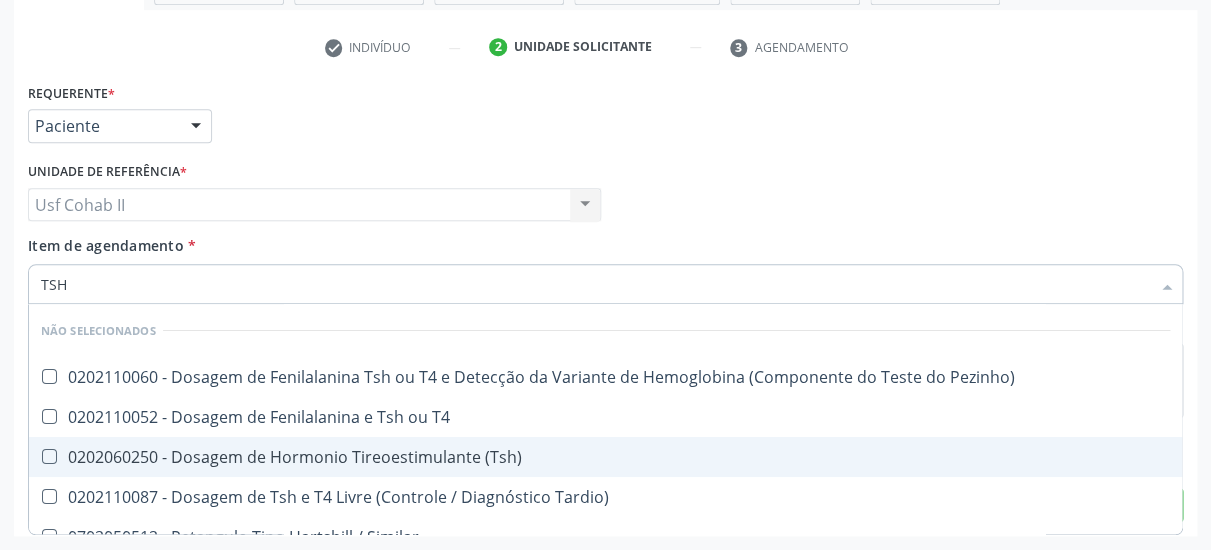 click on "0202060250 - Dosagem de Hormonio Tireoestimulante (Tsh)" at bounding box center (605, 457) 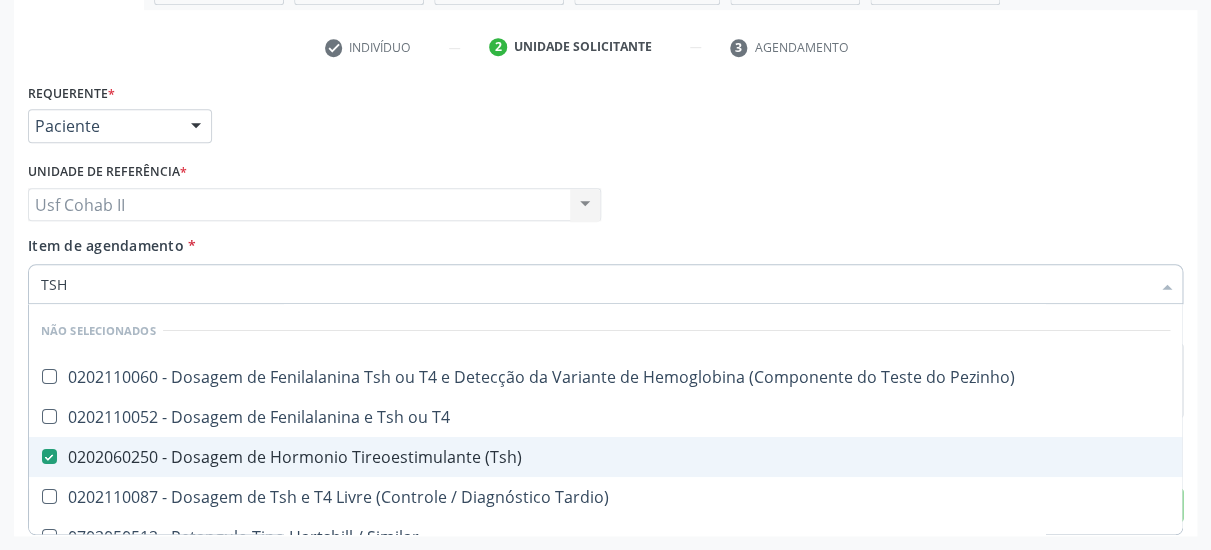 checkbox on "true" 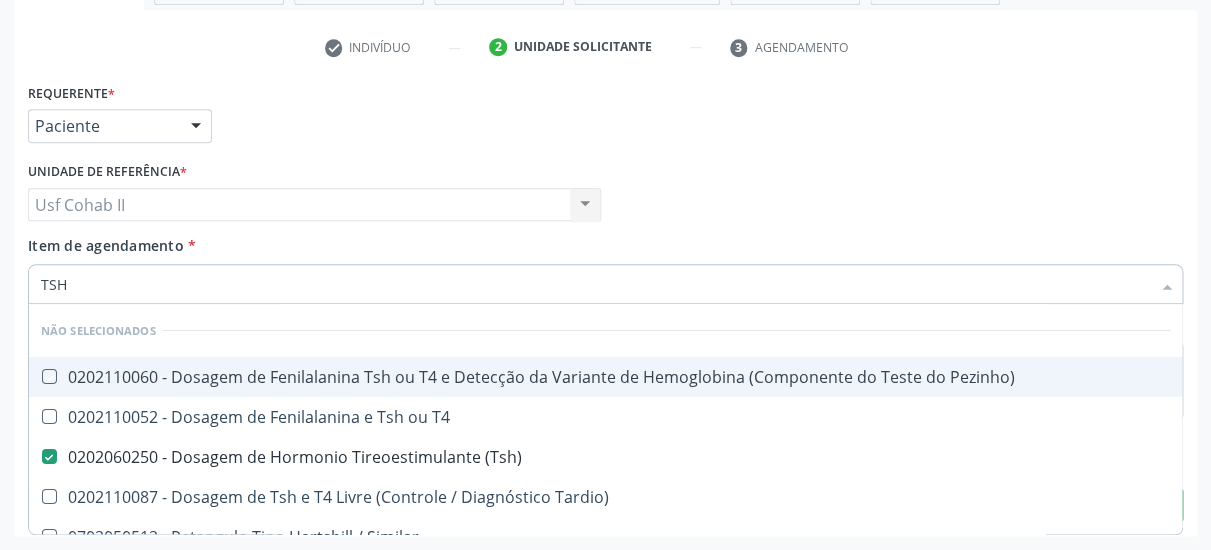 click on "Item de agendamento
*
TSH
Desfazer seleção
Não selecionados
0202110060 - Dosagem de Fenilalanina Tsh ou T4 e Detecção da Variante de Hemoglobina (Componente do Teste do Pezinho)
0202110052 - Dosagem de Fenilalanina e Tsh ou T4
0202060250 - Dosagem de Hormonio Tireoestimulante (Tsh)
0202110087 - Dosagem de Tsh e T4 Livre (Controle / Diagnóstico Tardio)
0702050512 - Retangulo Tipo Hartshill / Similar
0202060403 - Teste de Estimulo da Prolactina / Tsh Apos Trh
Nenhum resultado encontrado para: " TSH  "
Não há nenhuma opção para ser exibida." at bounding box center (605, 266) 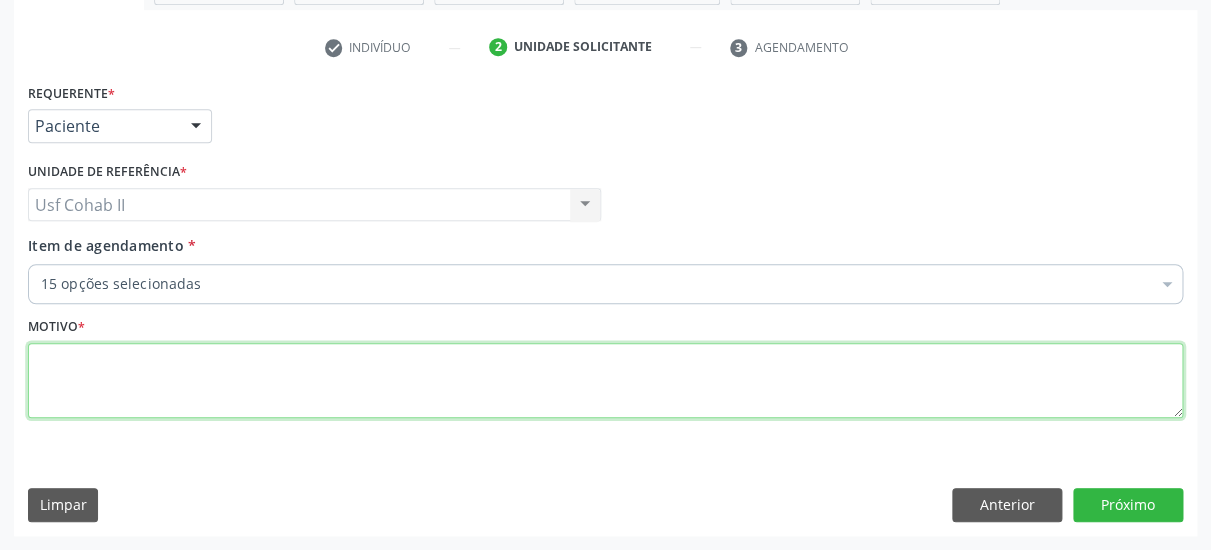 click at bounding box center (605, 381) 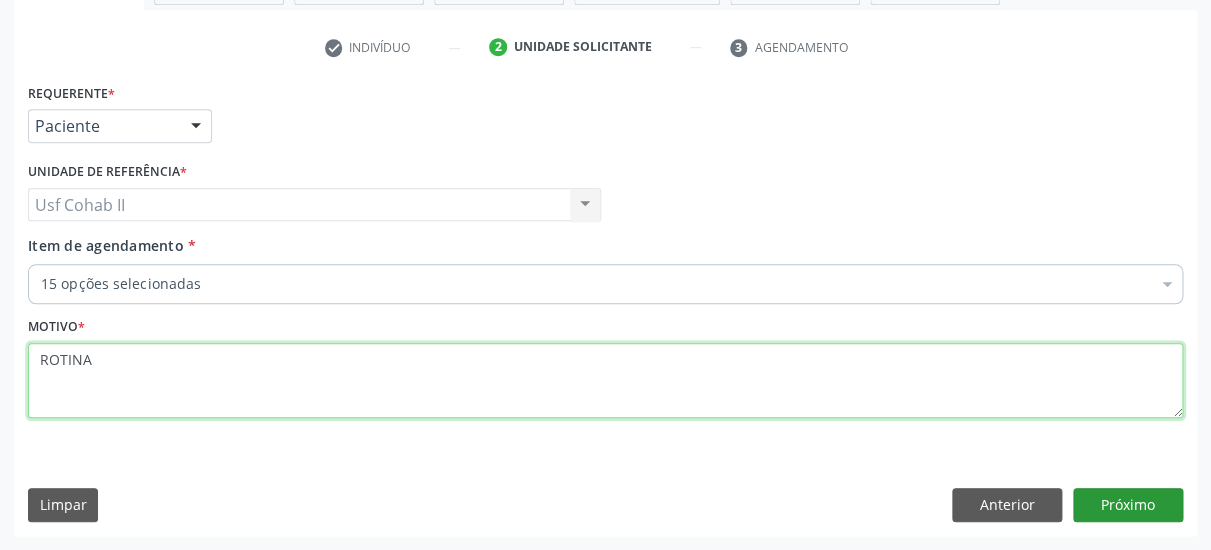 type on "ROTINA" 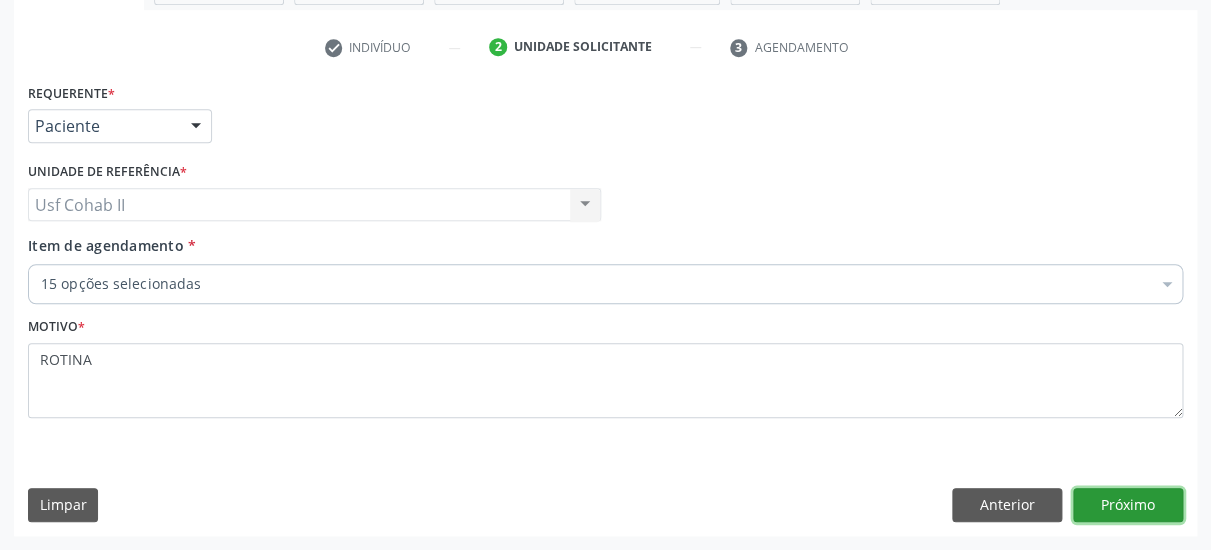 click on "Próximo" at bounding box center (1128, 505) 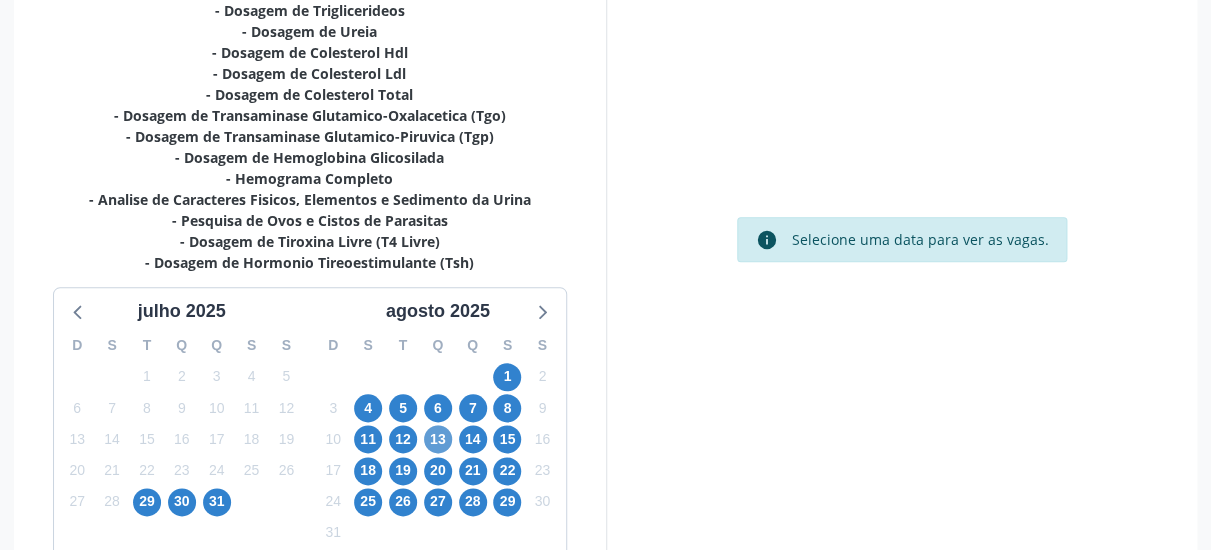 scroll, scrollTop: 589, scrollLeft: 0, axis: vertical 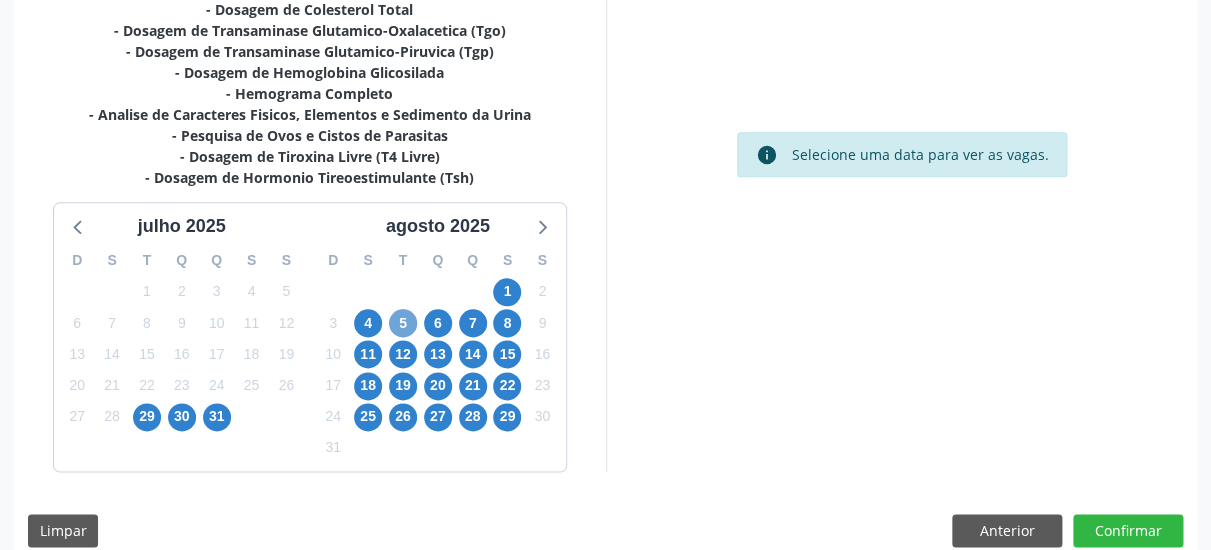 click on "5" at bounding box center (403, 323) 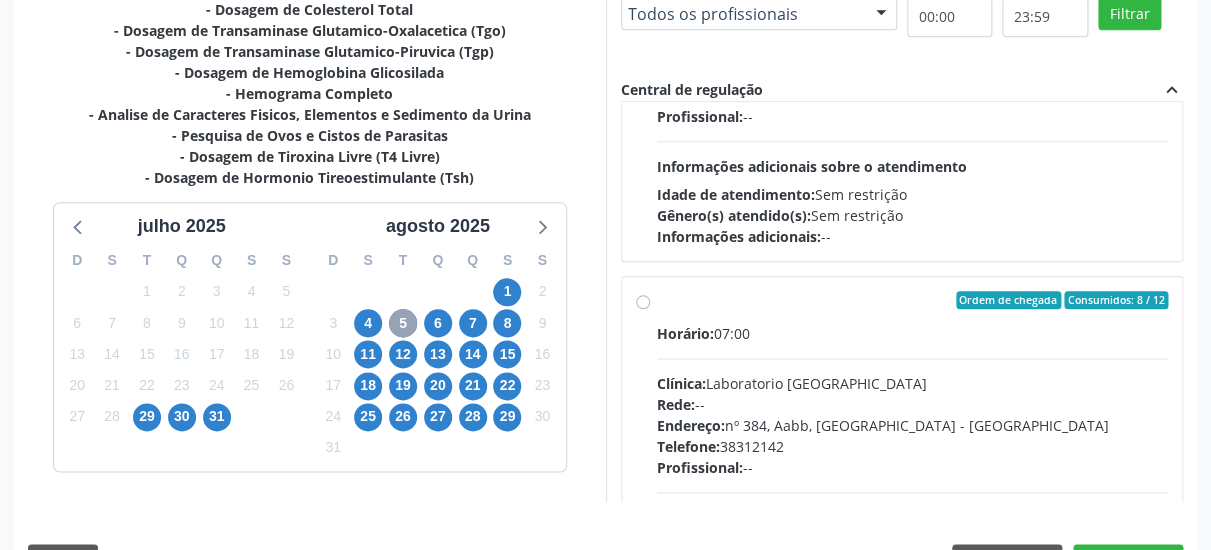 scroll, scrollTop: 594, scrollLeft: 0, axis: vertical 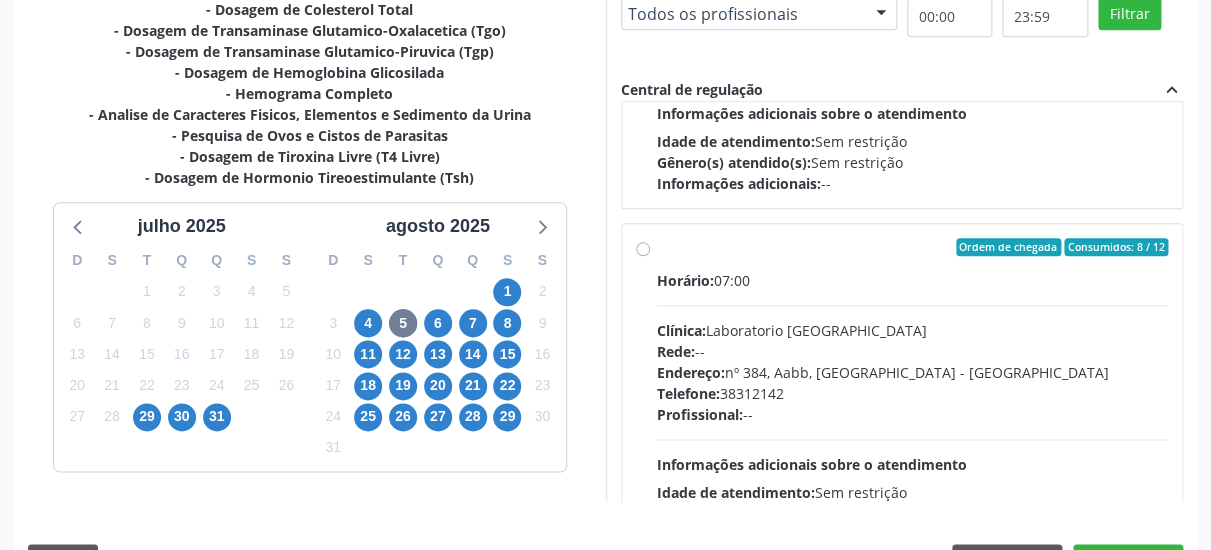 click on "Ordem de chegada
Consumidos: 8 / 12
Horário:   07:00
Clínica:  Laboratorio Sao Francisco
Rede:
--
Endereço:   nº 384, Aabb, Serra Talhada - PE
Telefone:   38312142
Profissional:
--
Informações adicionais sobre o atendimento
Idade de atendimento:
Sem restrição
Gênero(s) atendido(s):
Sem restrição
Informações adicionais:
--" at bounding box center (913, 391) 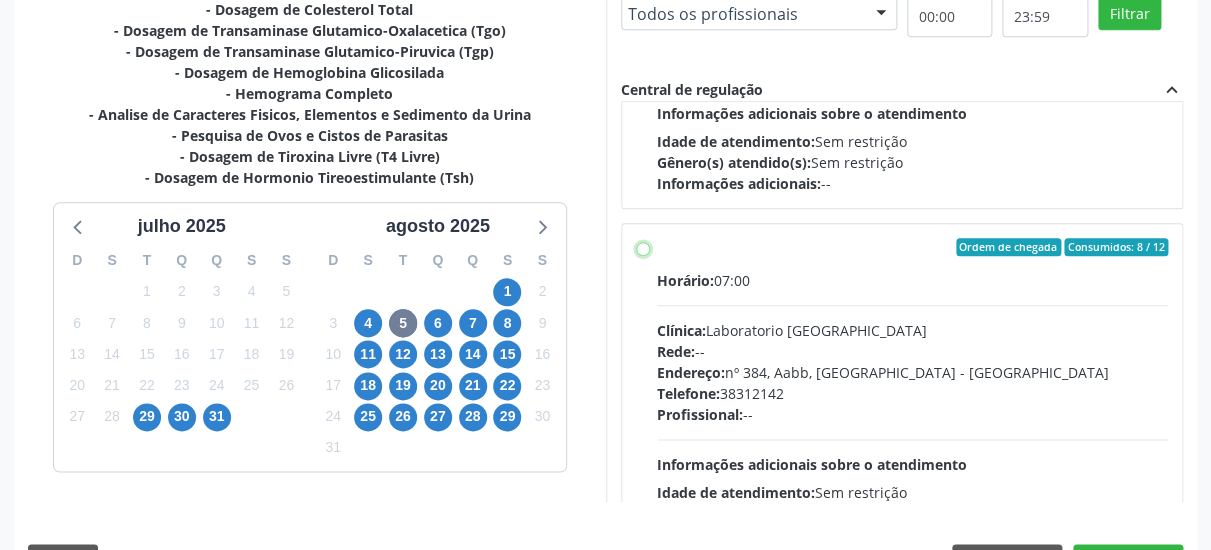 click on "Ordem de chegada
Consumidos: 8 / 12
Horário:   07:00
Clínica:  Laboratorio Sao Francisco
Rede:
--
Endereço:   nº 384, Aabb, Serra Talhada - PE
Telefone:   38312142
Profissional:
--
Informações adicionais sobre o atendimento
Idade de atendimento:
Sem restrição
Gênero(s) atendido(s):
Sem restrição
Informações adicionais:
--" at bounding box center (643, 247) 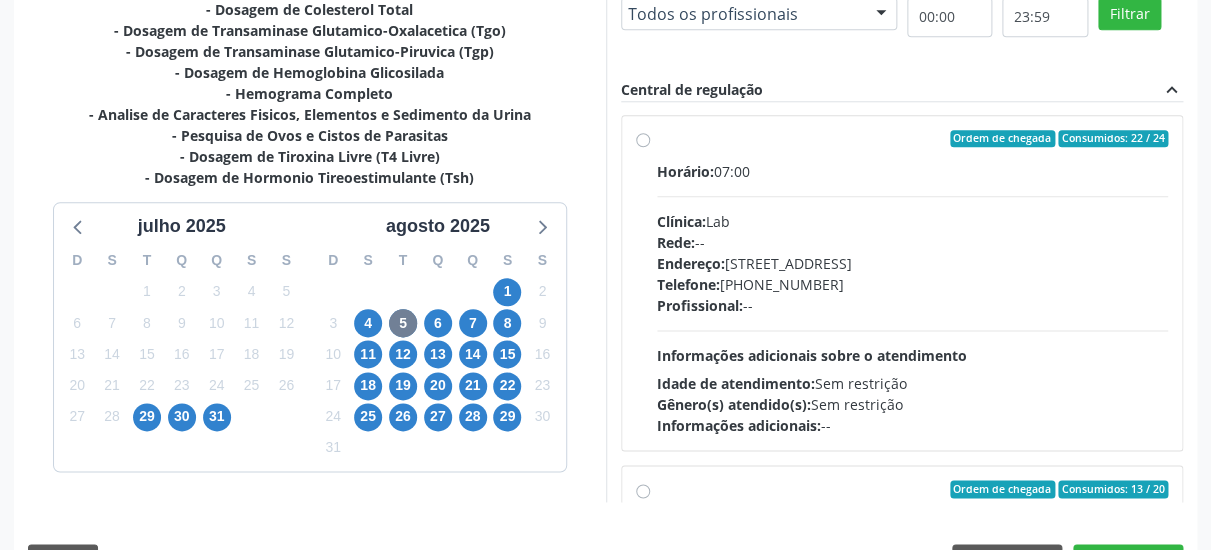 scroll, scrollTop: 1499, scrollLeft: 0, axis: vertical 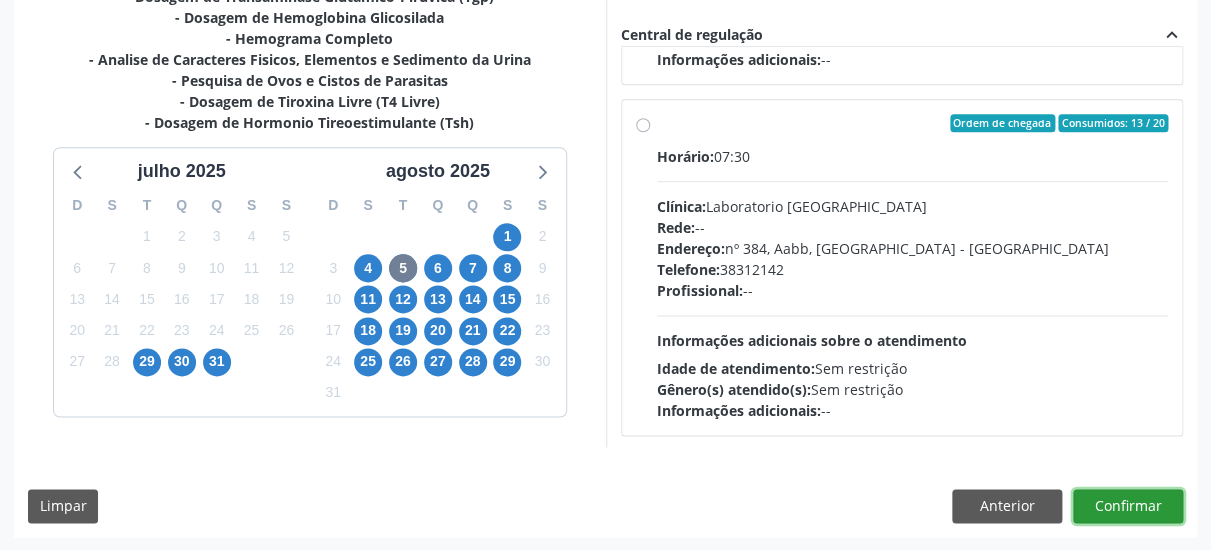 click on "Confirmar" at bounding box center (1128, 506) 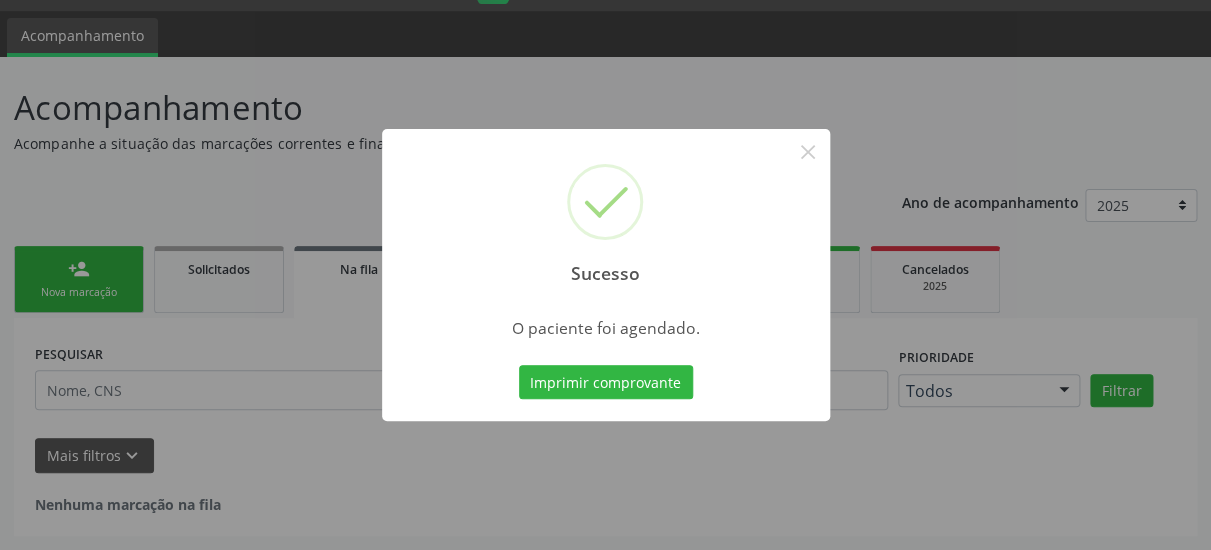 scroll, scrollTop: 51, scrollLeft: 0, axis: vertical 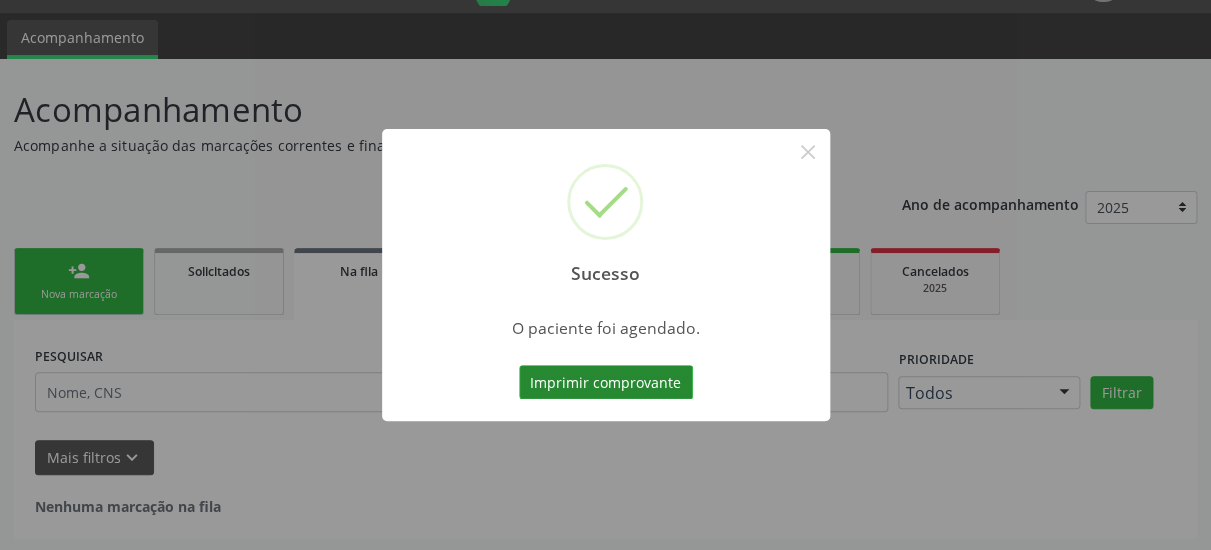 click on "Imprimir comprovante" at bounding box center [606, 382] 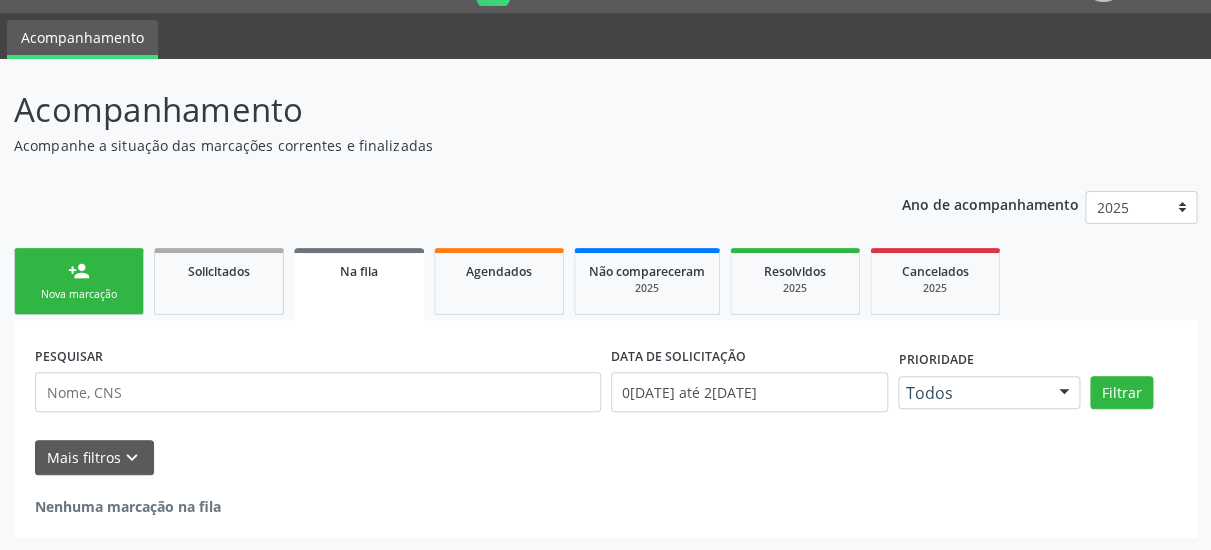 scroll, scrollTop: 51, scrollLeft: 0, axis: vertical 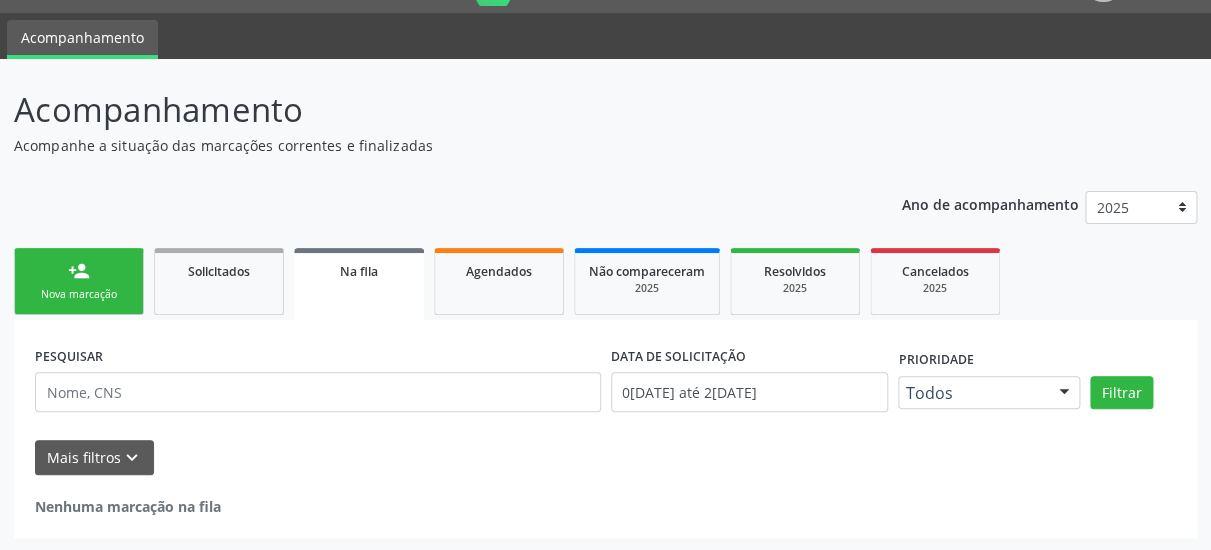 click on "person_add
Nova marcação" at bounding box center [79, 281] 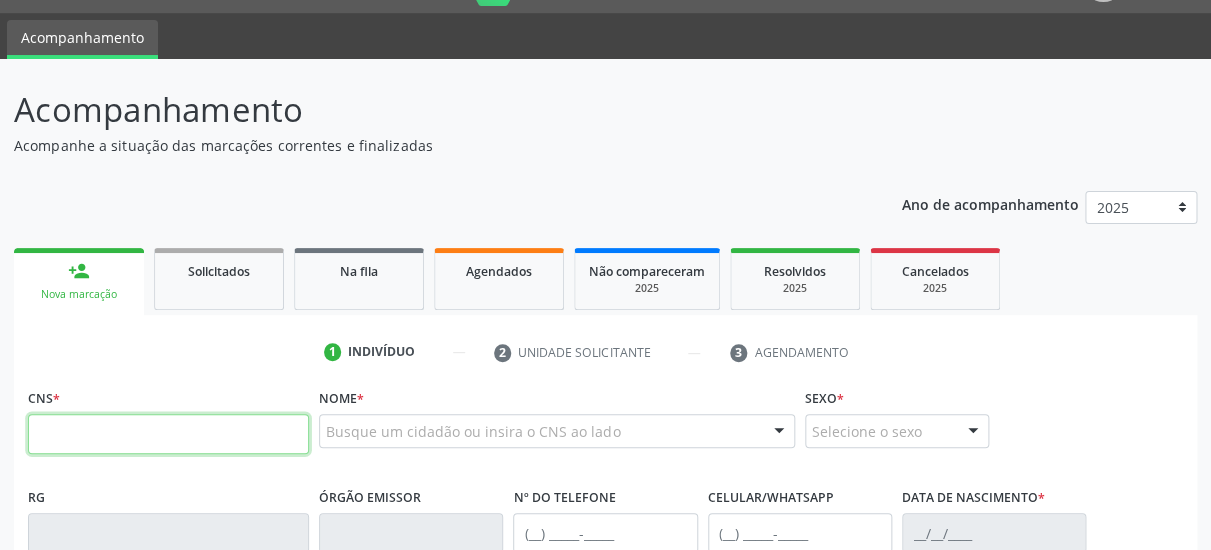 click at bounding box center [168, 434] 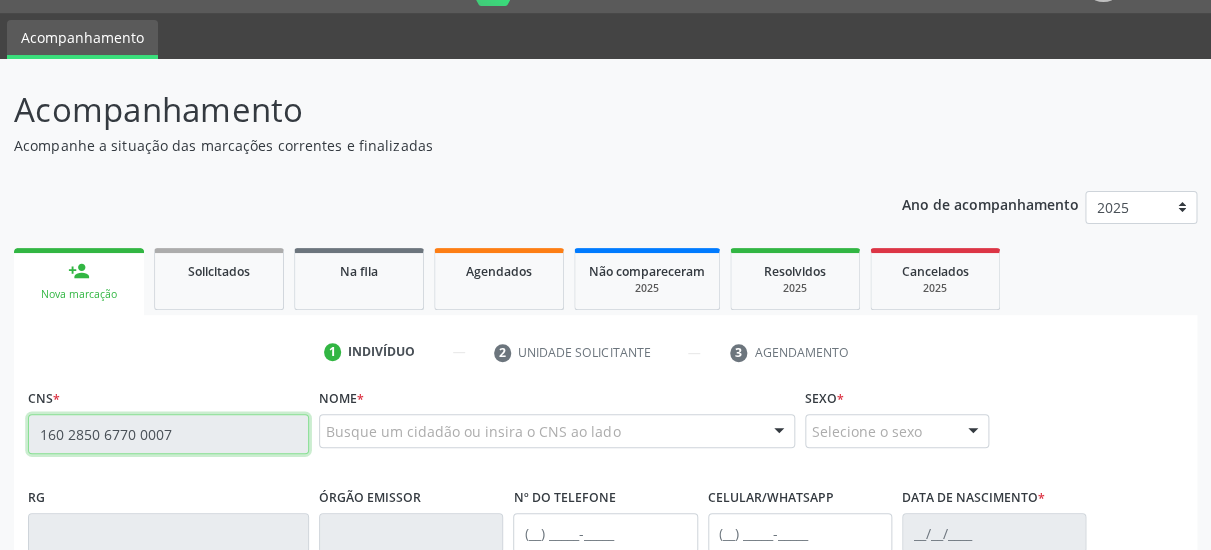 type on "160 2850 6770 0007" 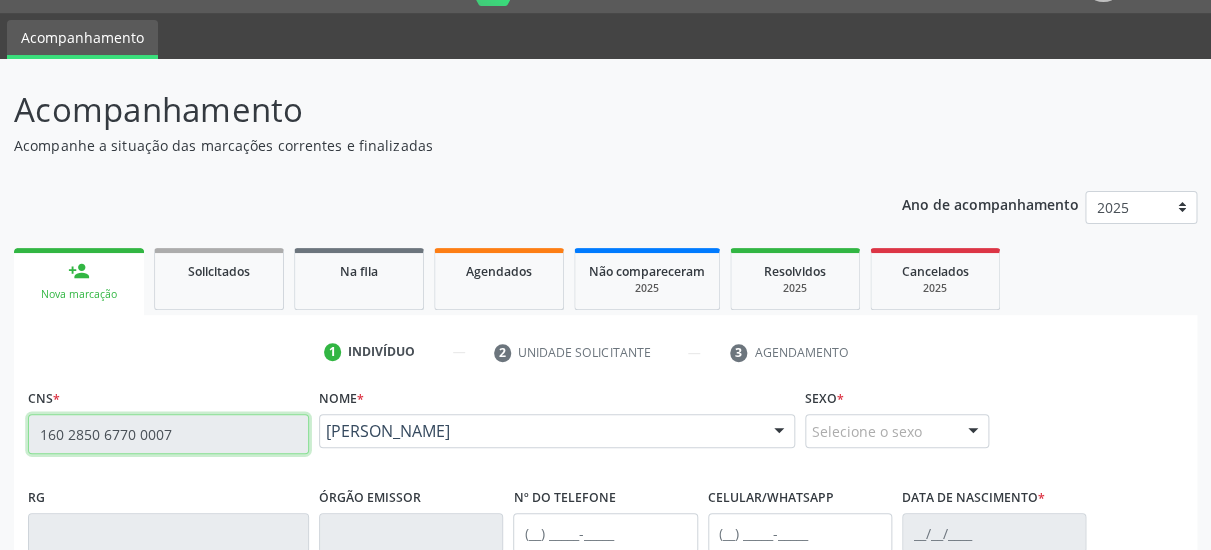 type on "(87) 99999-9999" 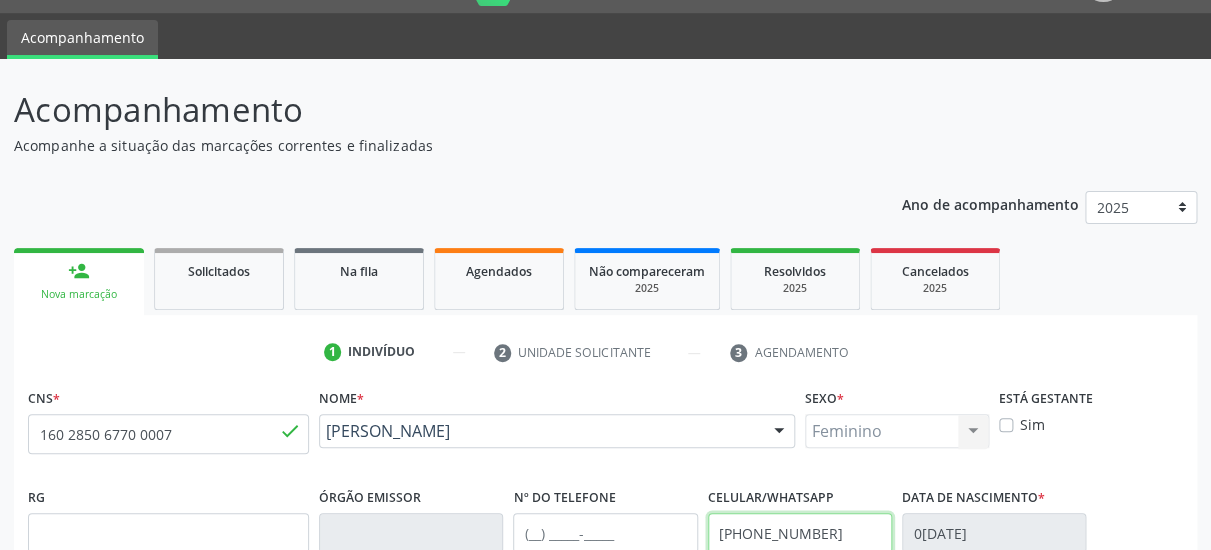 drag, startPoint x: 826, startPoint y: 531, endPoint x: 487, endPoint y: 527, distance: 339.0236 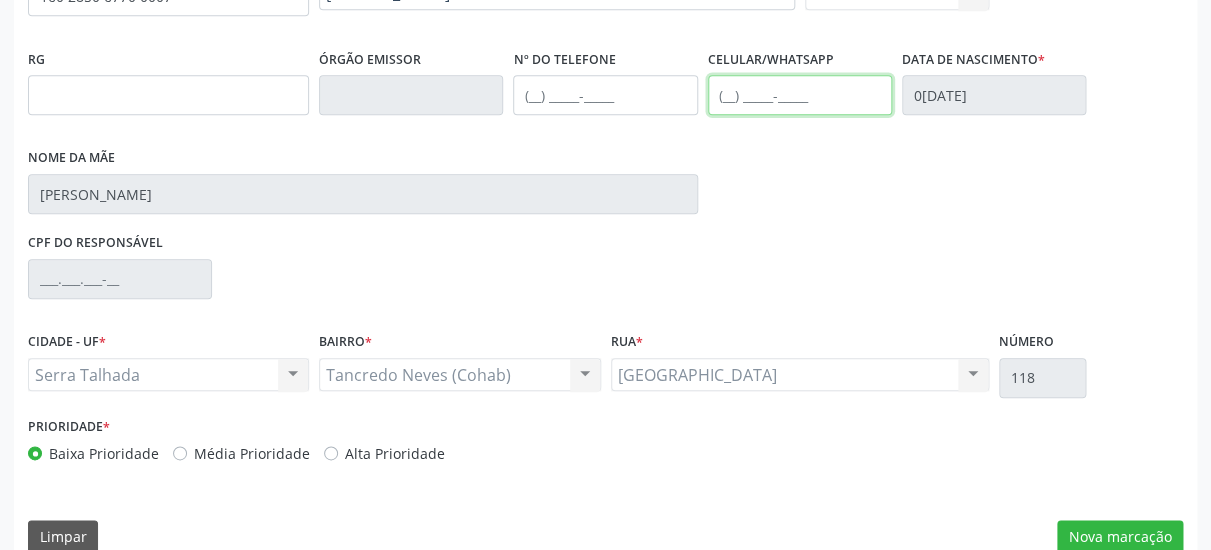 scroll, scrollTop: 519, scrollLeft: 0, axis: vertical 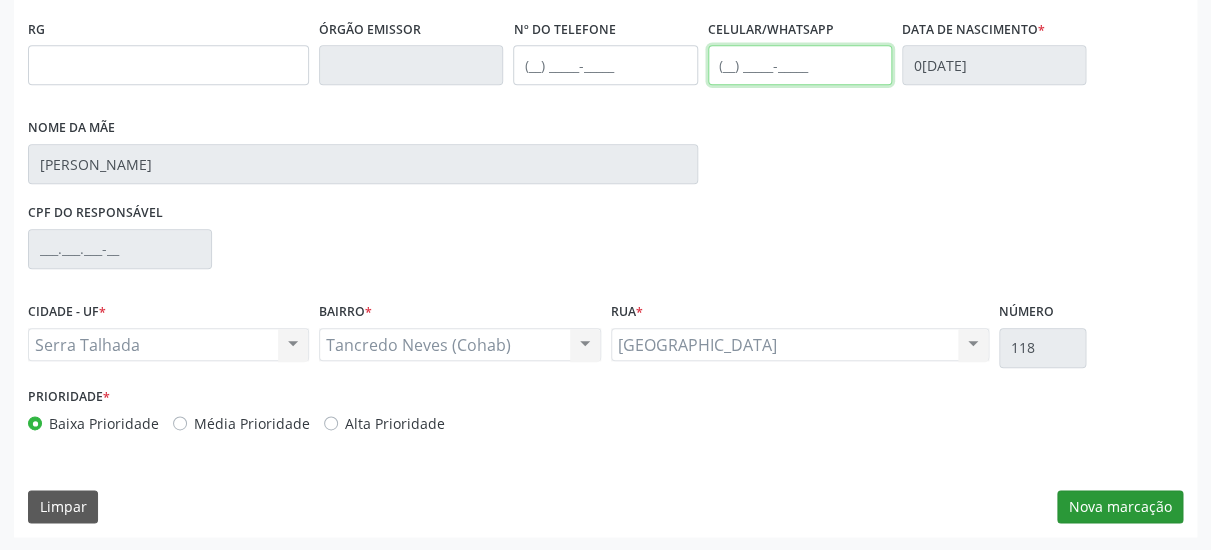 type 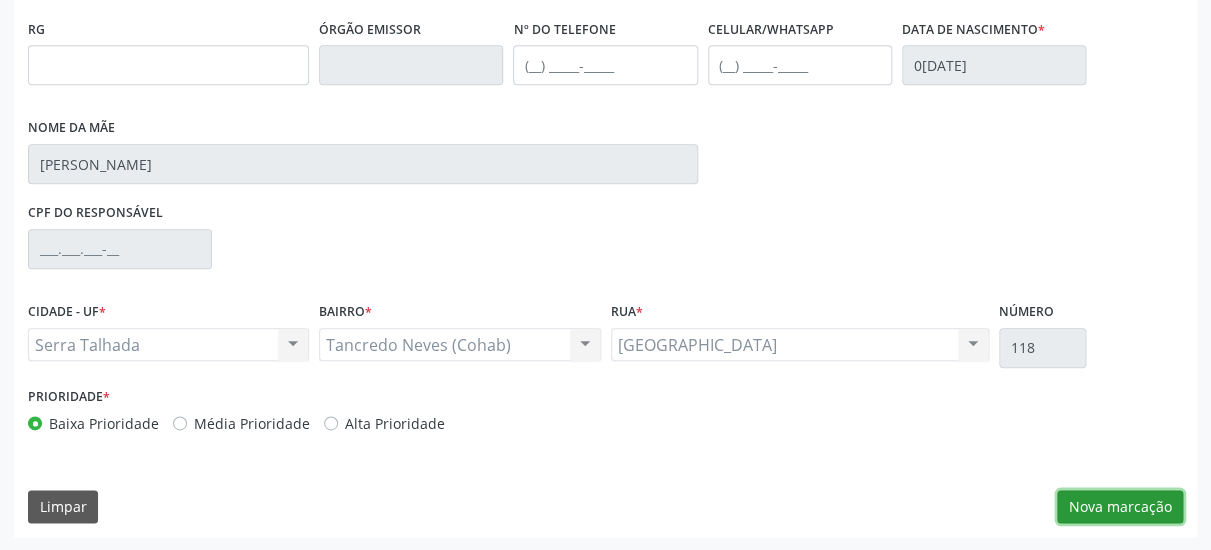 click on "Nova marcação" at bounding box center [1120, 507] 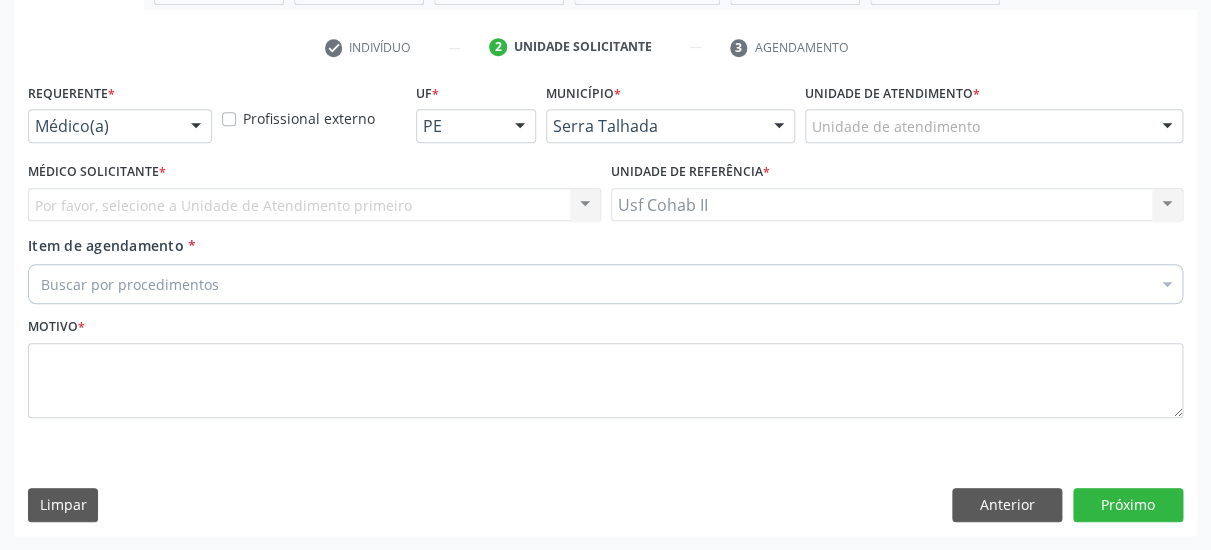 scroll, scrollTop: 373, scrollLeft: 0, axis: vertical 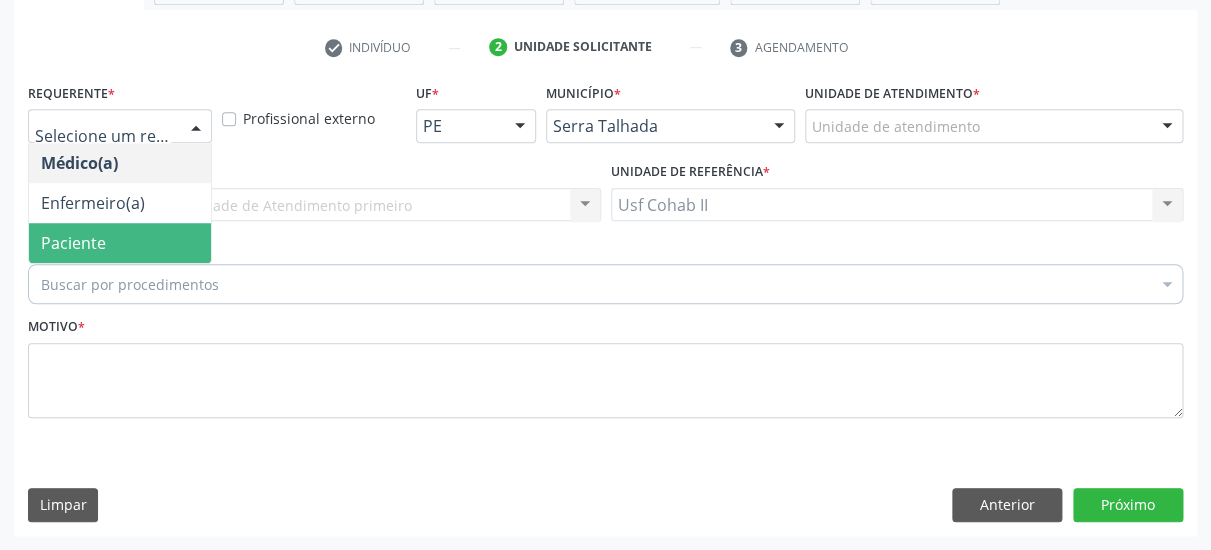 click on "Paciente" at bounding box center [120, 243] 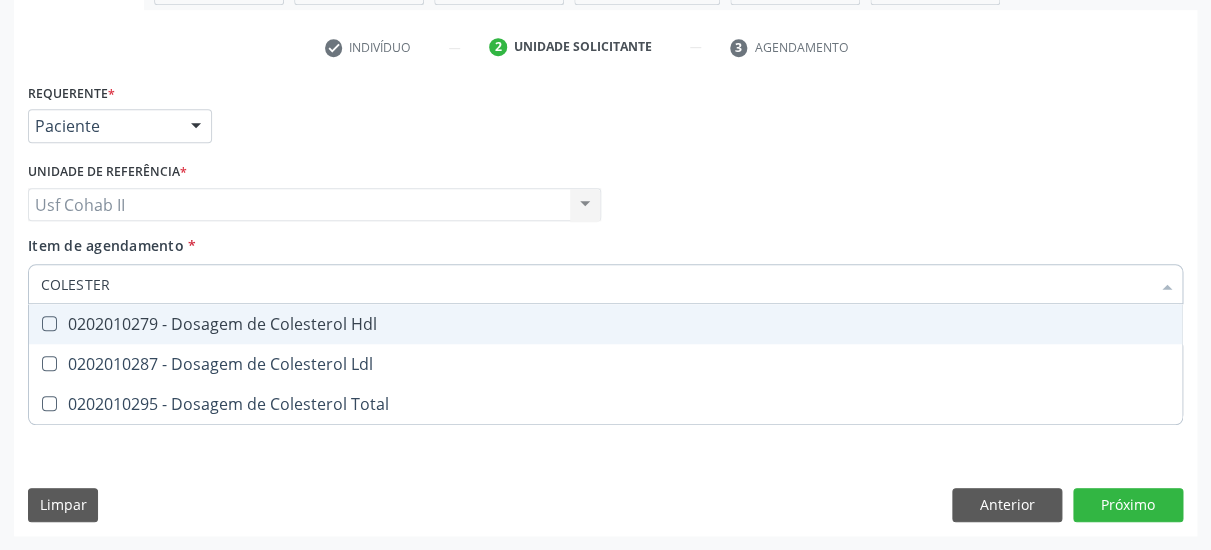 type on "COLESTERO" 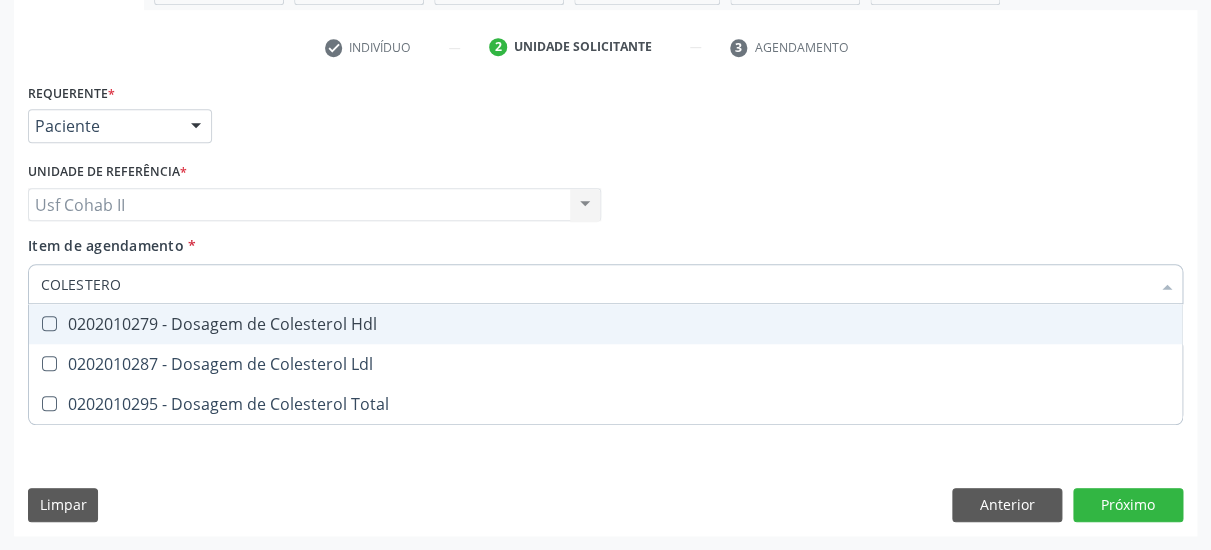 click on "0202010279 - Dosagem de Colesterol Hdl" at bounding box center [605, 324] 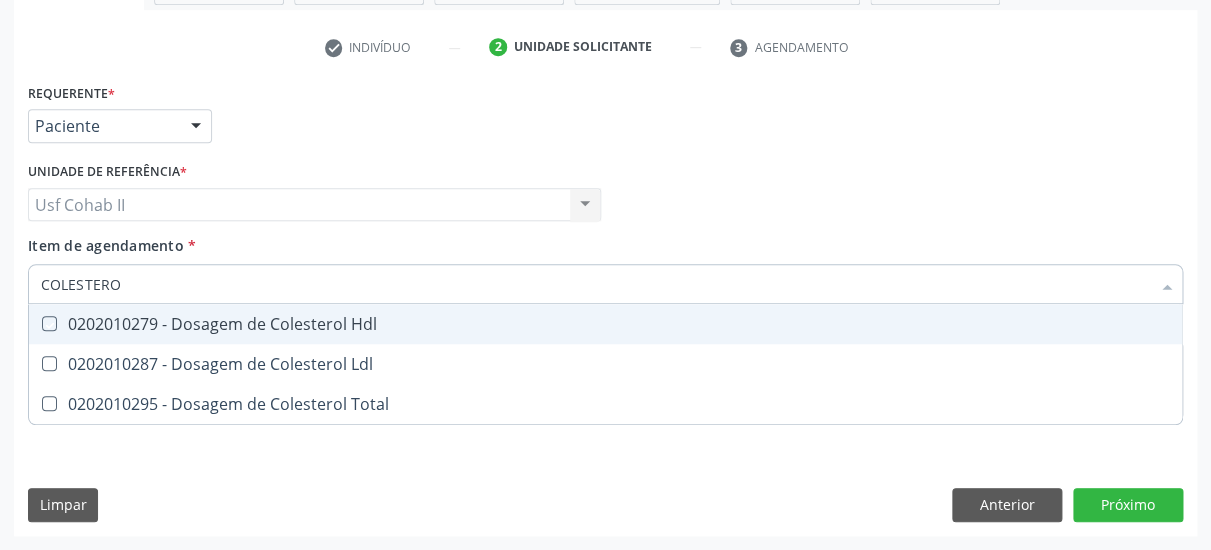 checkbox on "true" 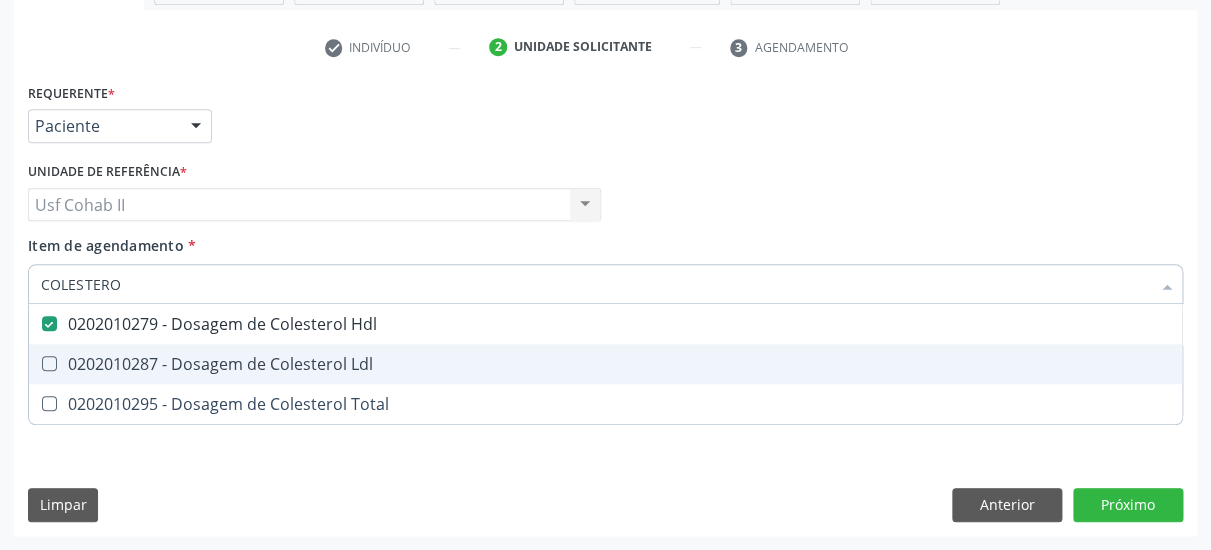 click on "0202010287 - Dosagem de Colesterol Ldl" at bounding box center [605, 364] 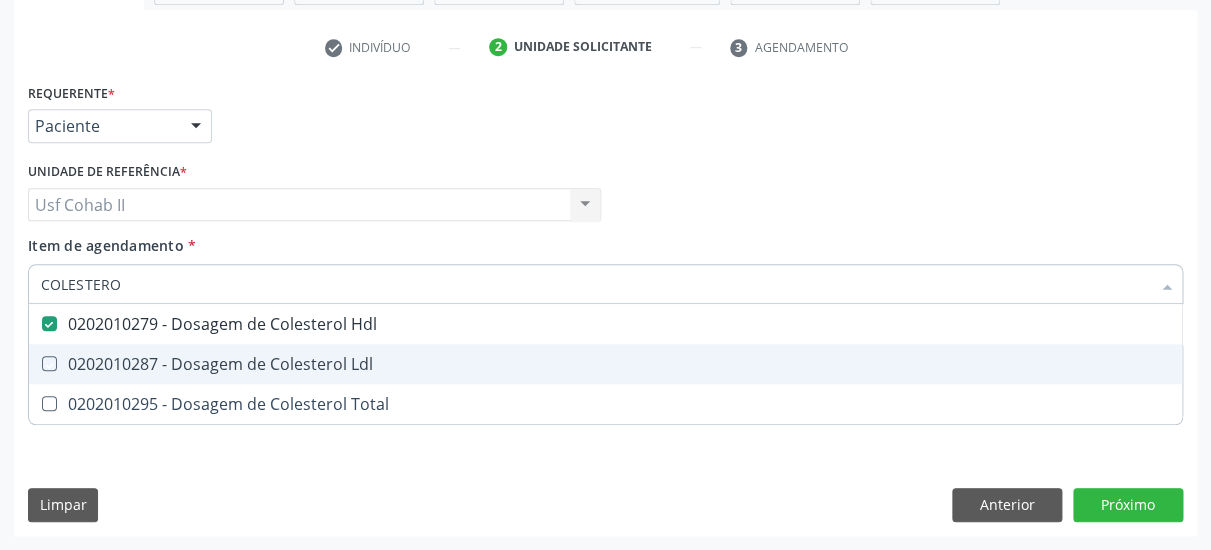 checkbox on "true" 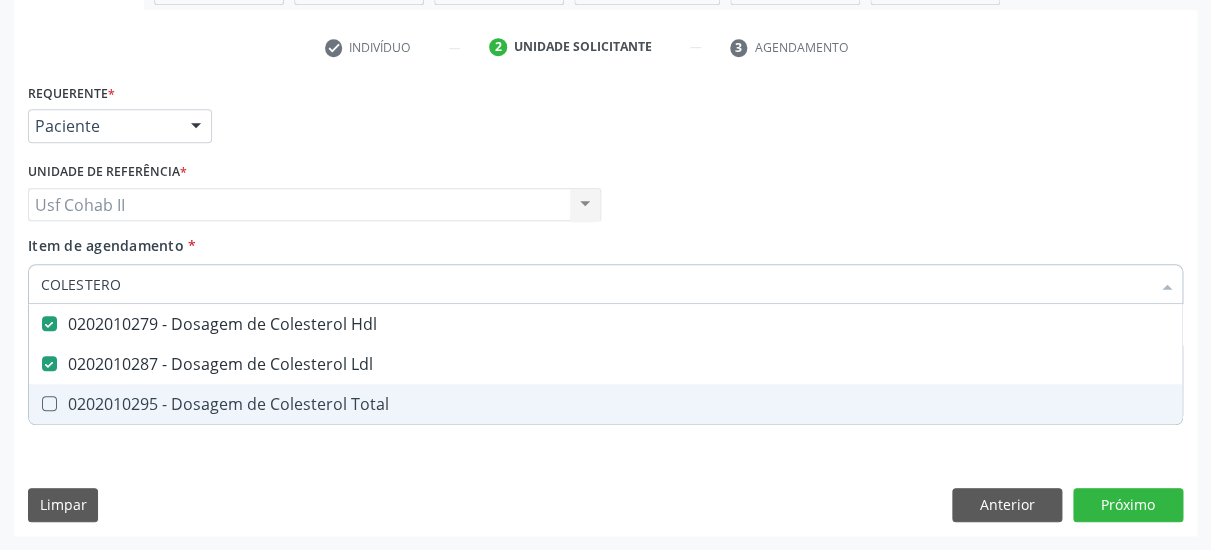 click on "0202010295 - Dosagem de Colesterol Total" at bounding box center (605, 404) 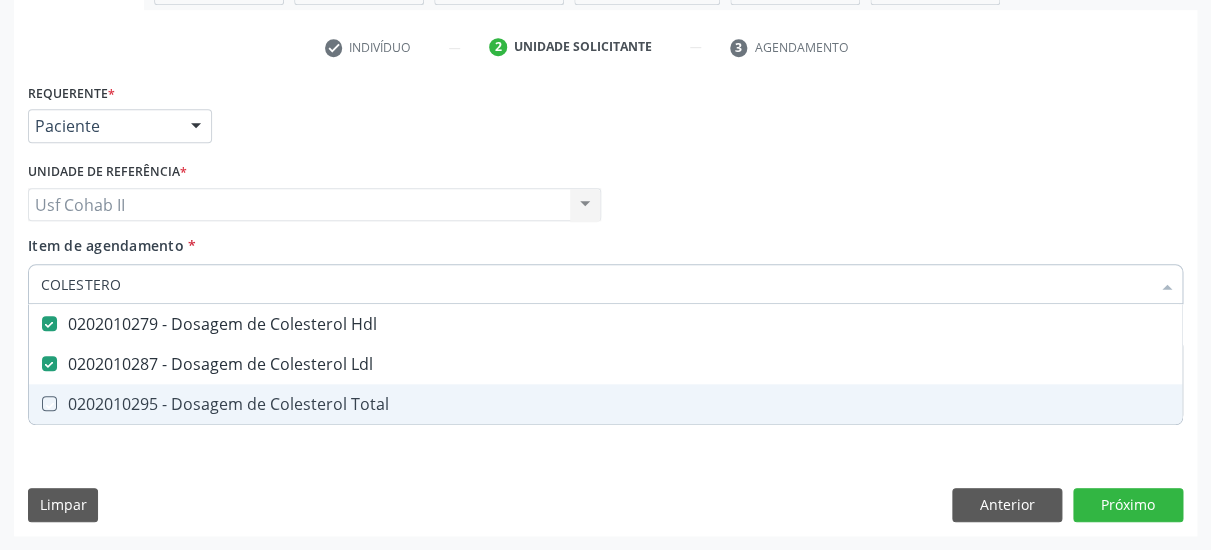 checkbox on "true" 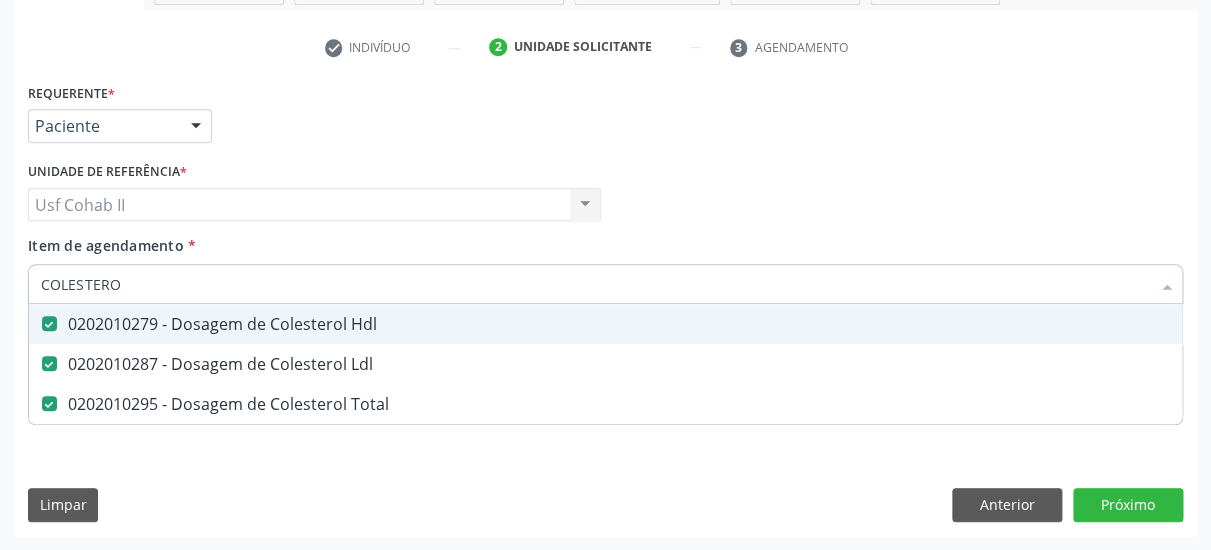 click on "Item de agendamento
*
COLESTERO
Desfazer seleção
0202010279 - Dosagem de Colesterol Hdl
0202010287 - Dosagem de Colesterol Ldl
0202010295 - Dosagem de Colesterol Total
Nenhum resultado encontrado para: " COLESTERO  "
Não há nenhuma opção para ser exibida." at bounding box center (605, 266) 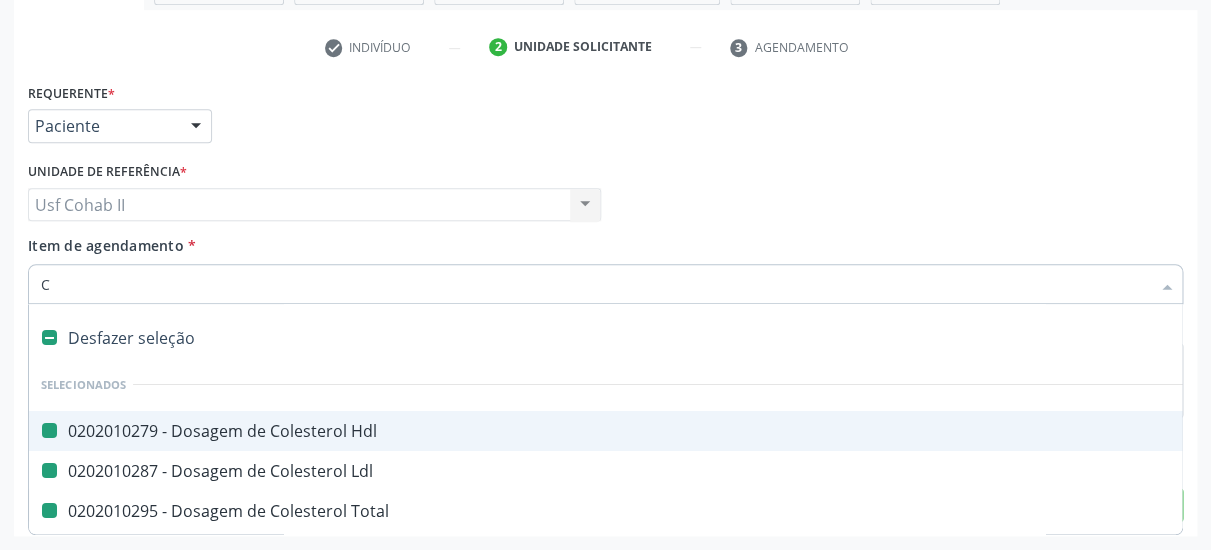 type on "CR" 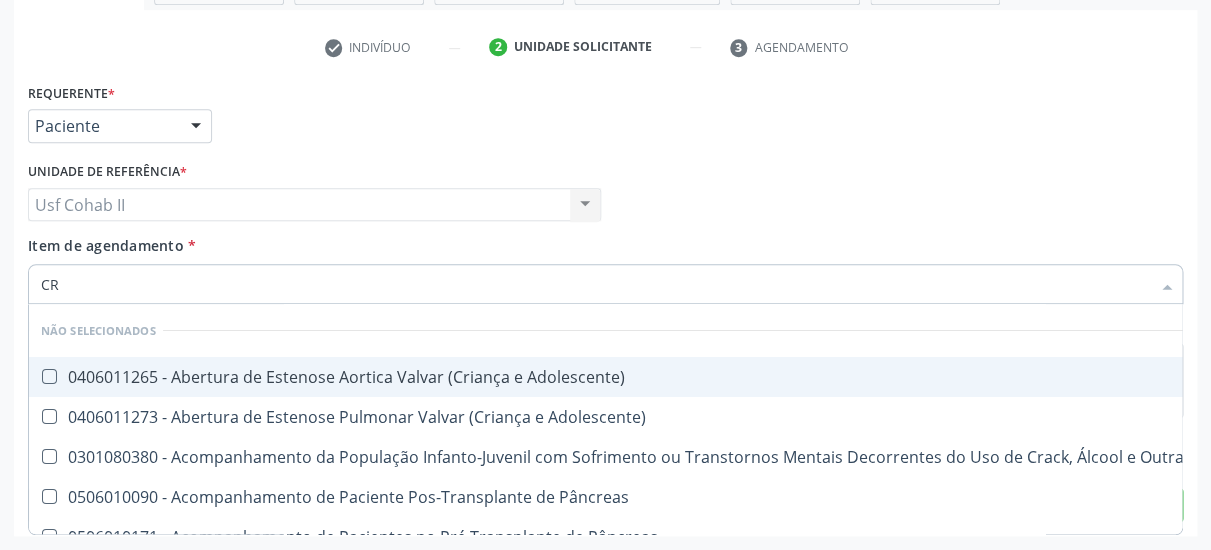 checkbox on "false" 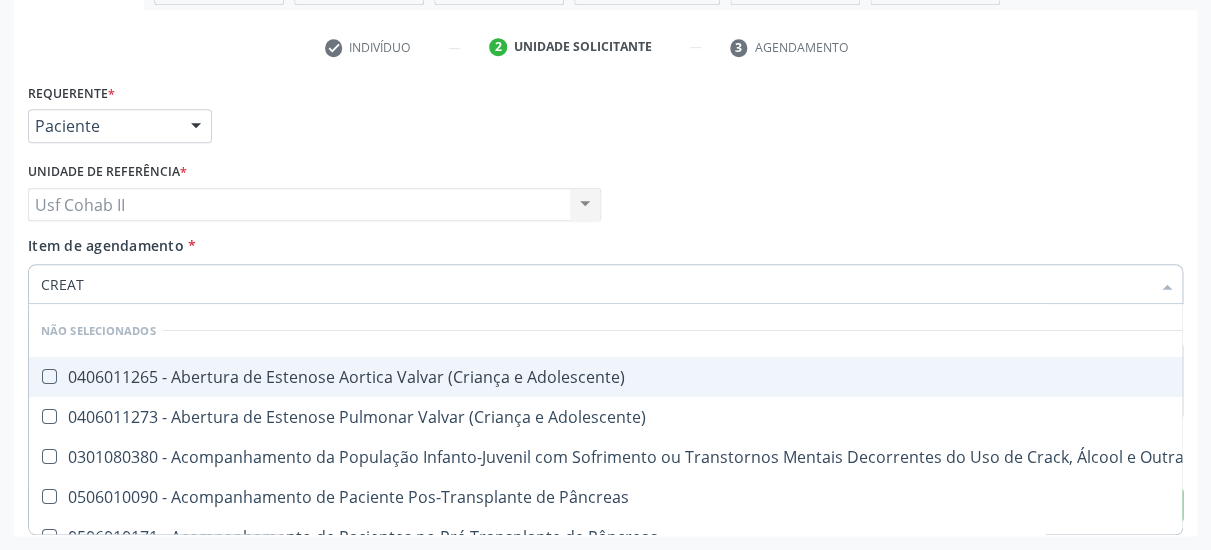 type on "CREATI" 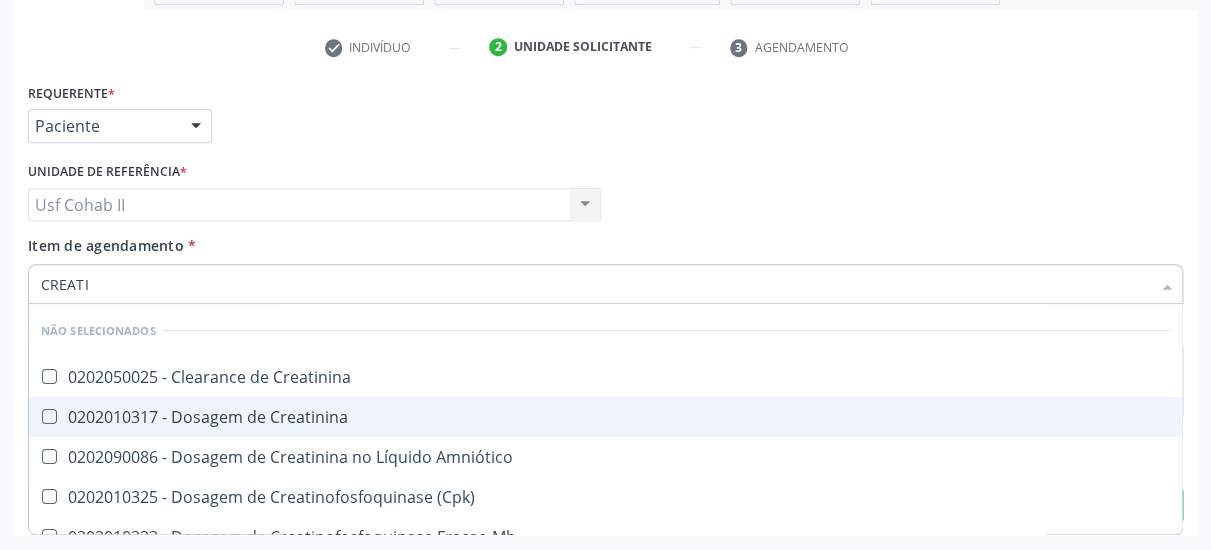 click on "0202010317 - Dosagem de Creatinina" at bounding box center (605, 417) 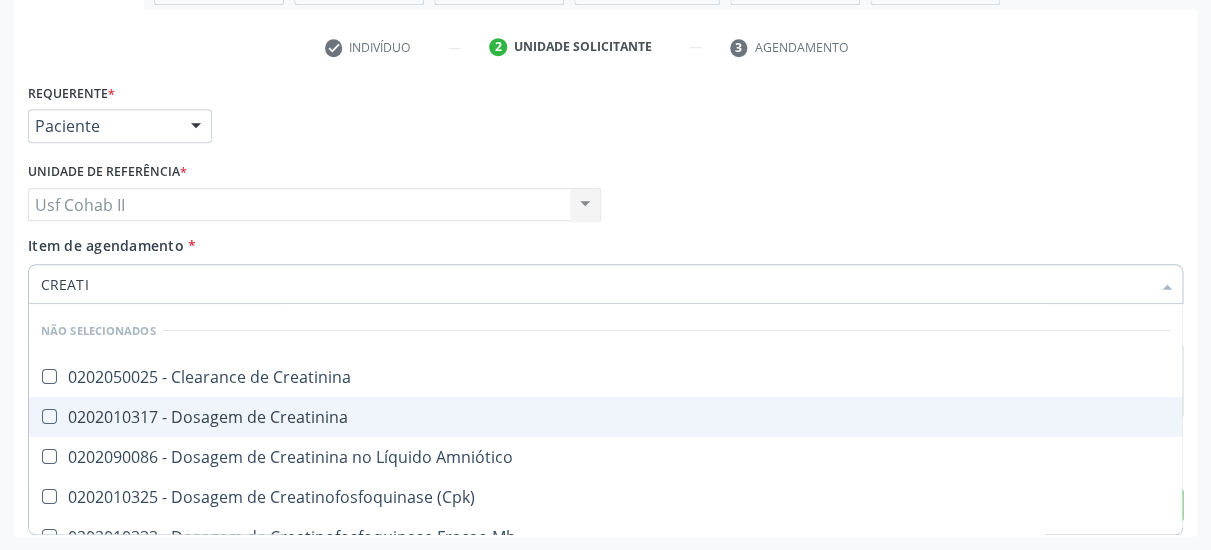 checkbox on "true" 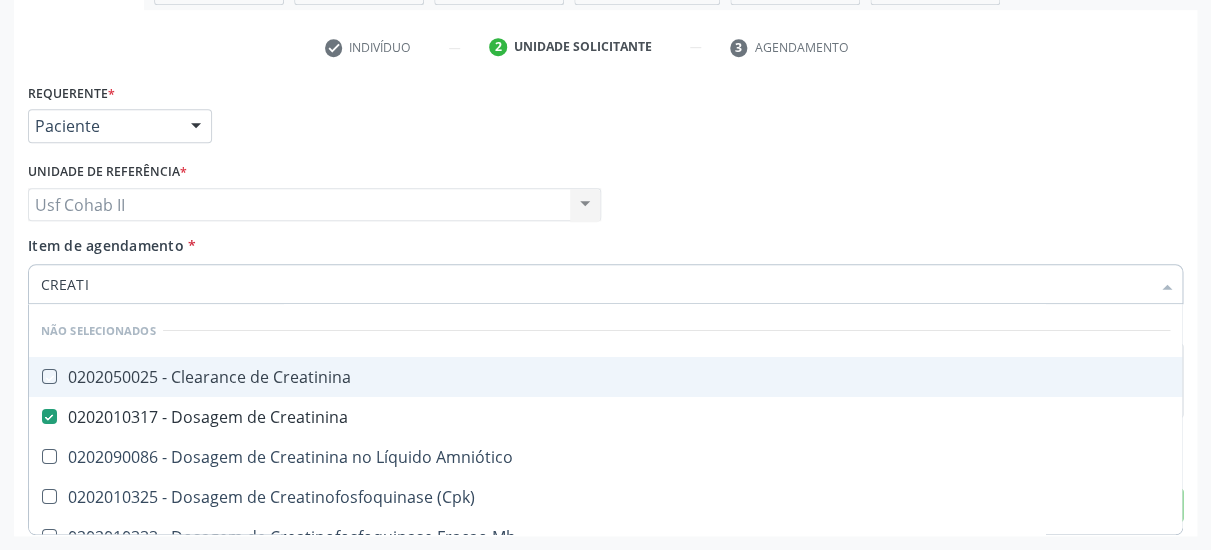 click on "Item de agendamento
*
CREATI
Desfazer seleção
Não selecionados
0202050025 - Clearance de Creatinina
0202010317 - Dosagem de Creatinina
0202090086 - Dosagem de Creatinina no Líquido Amniótico
0202010325 - Dosagem de Creatinofosfoquinase (Cpk)
0202010333 - Dosagem de Creatinofosfoquinase Fracao Mb
0604580010 - Pancreatina 10.000 Ui (Por Capsula)
0604580029 - Pancreatina 25000 Ui (Por Capsula)
Nenhum resultado encontrado para: " CREATI  "
Não há nenhuma opção para ser exibida." at bounding box center [605, 266] 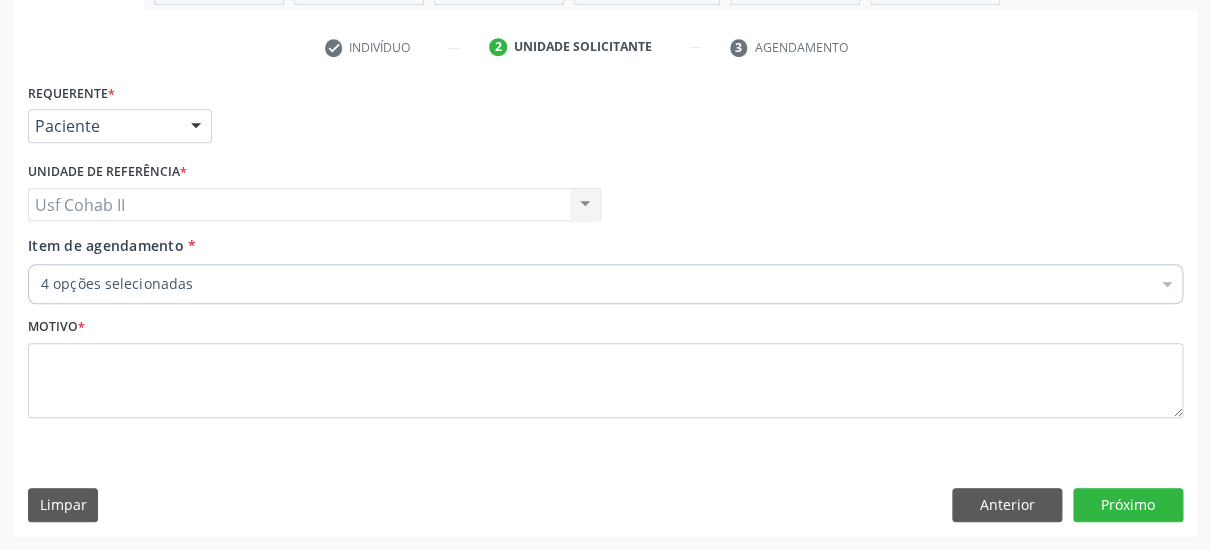 type 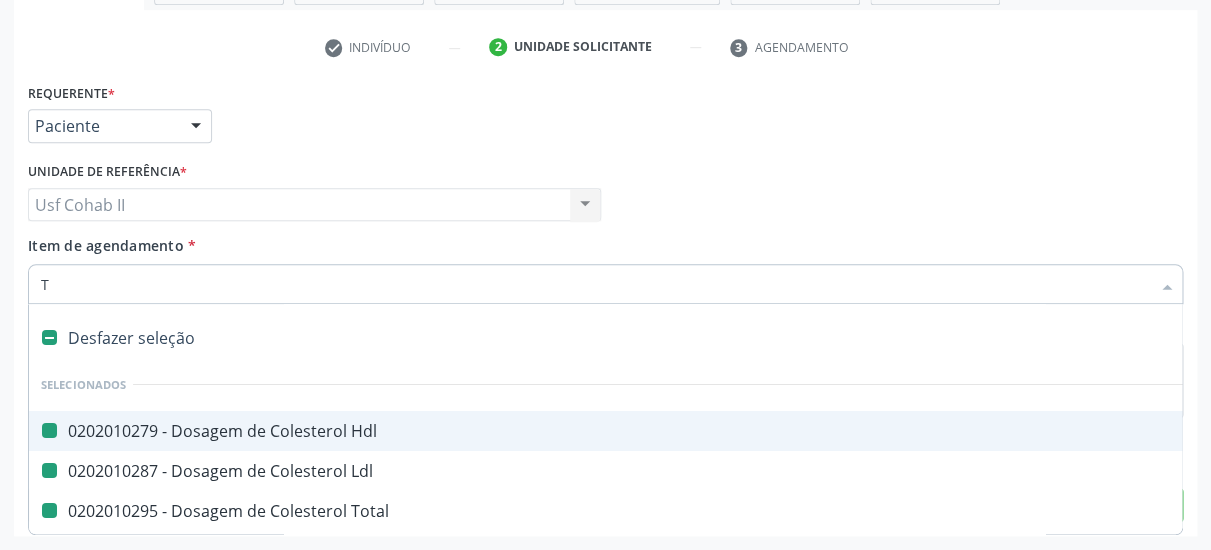 type on "TR" 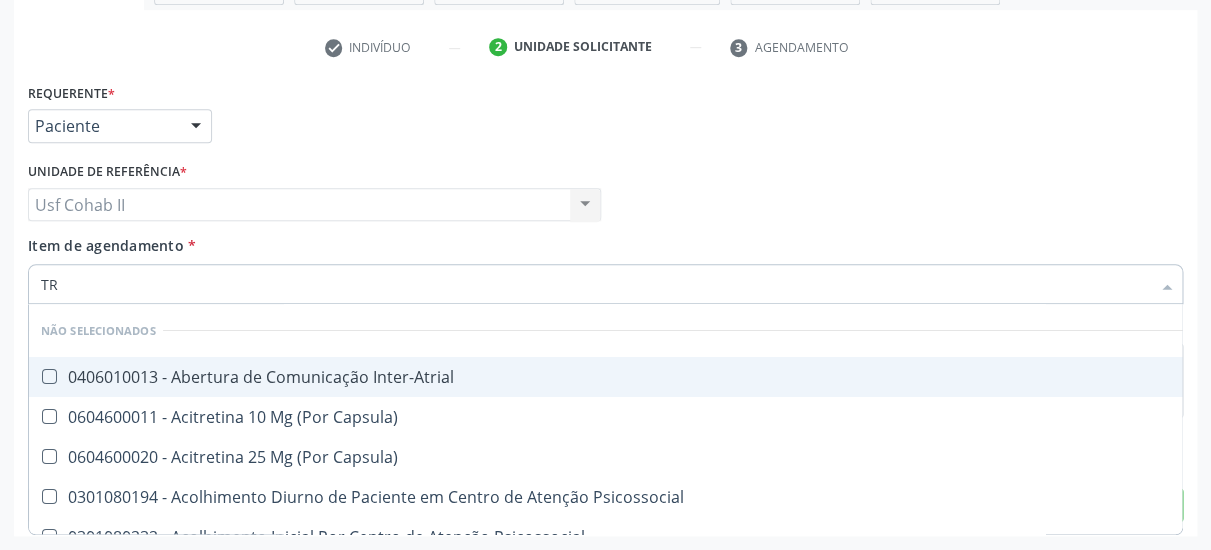 checkbox on "false" 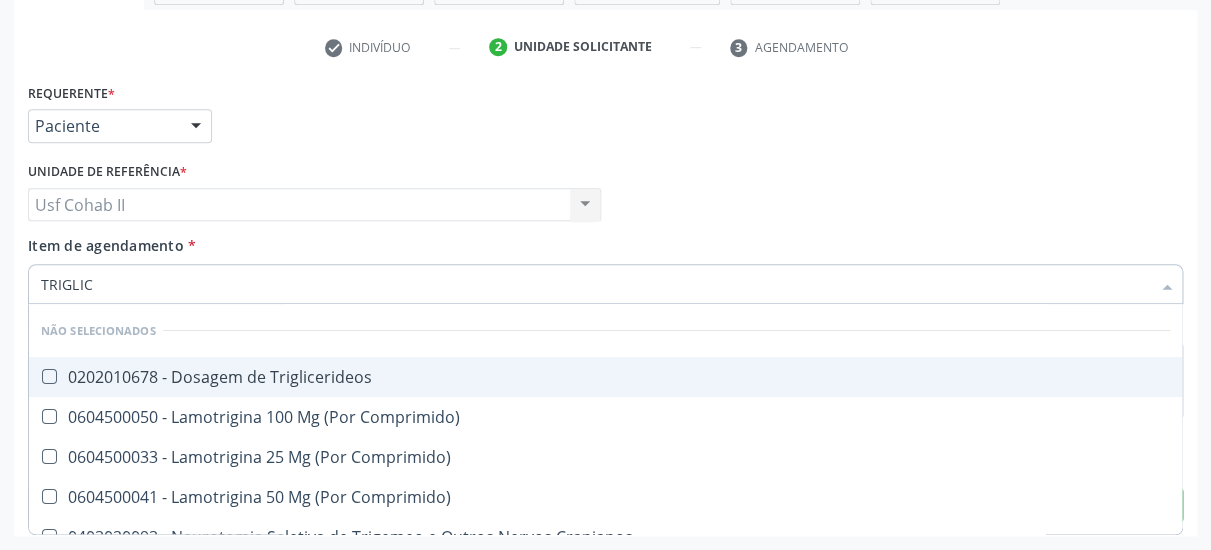 type on "TRIGLICE" 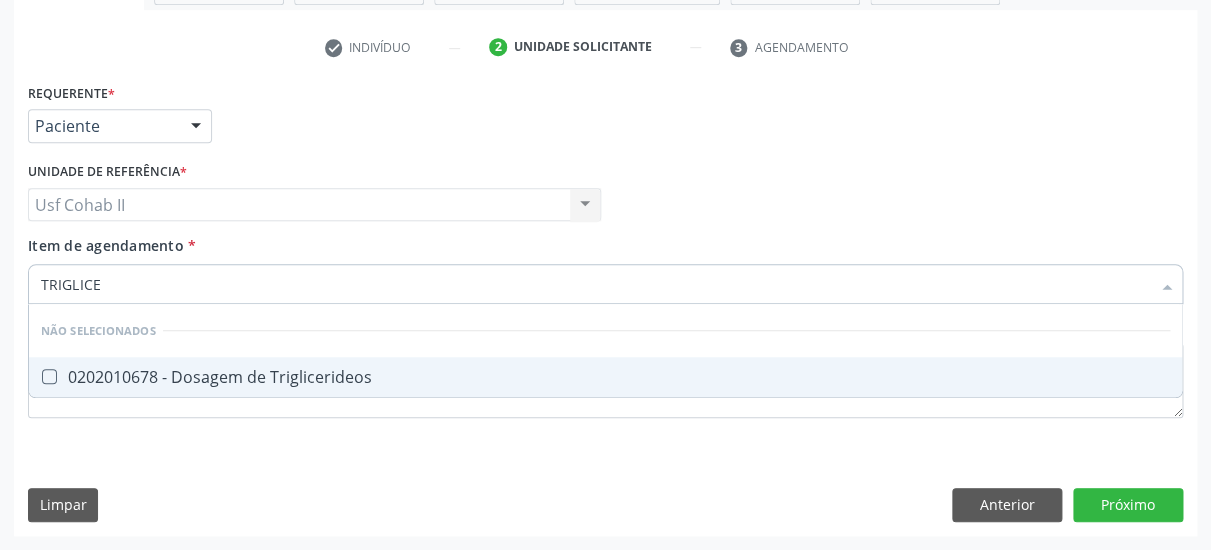 click on "0202010678 - Dosagem de Triglicerideos" at bounding box center (605, 377) 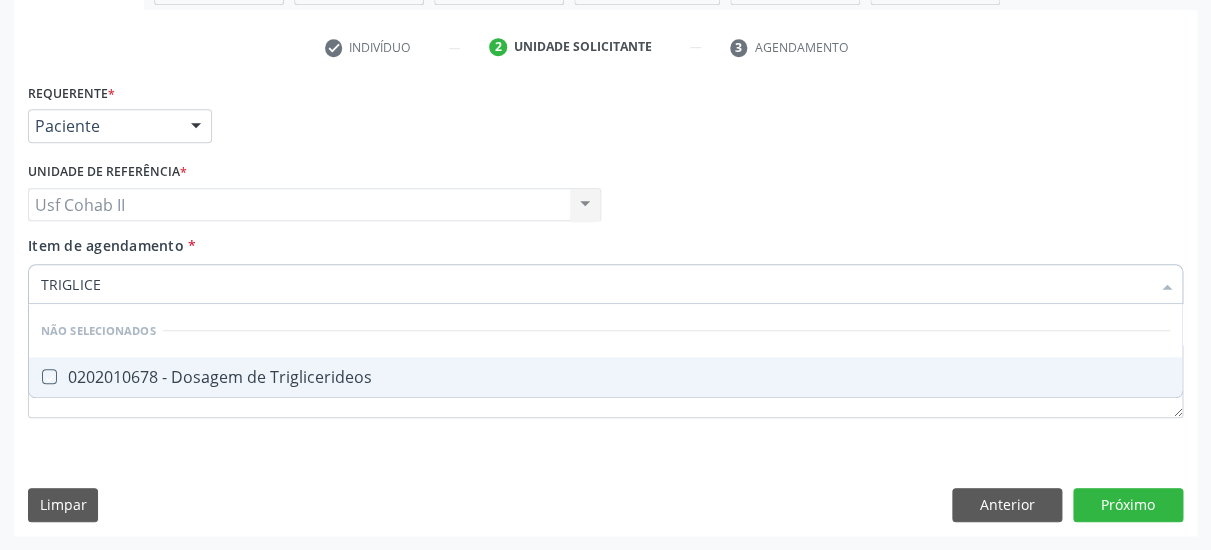 checkbox on "true" 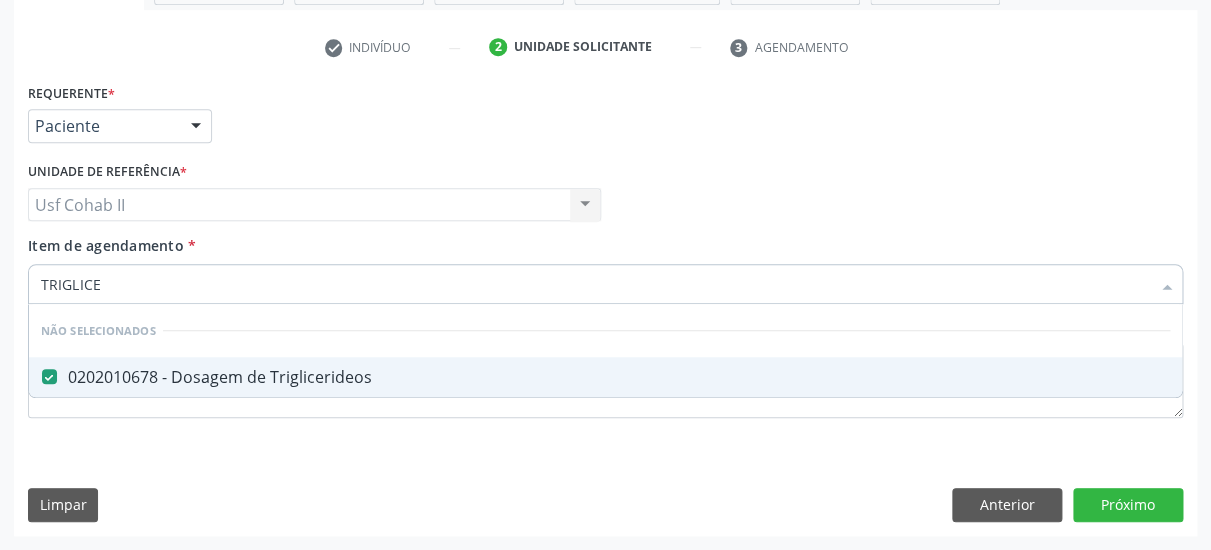 click on "Item de agendamento
*
TRIGLICE
Desfazer seleção
Não selecionados
0202010678 - Dosagem de Triglicerideos
Nenhum resultado encontrado para: " TRIGLICE  "
Não há nenhuma opção para ser exibida." at bounding box center [605, 266] 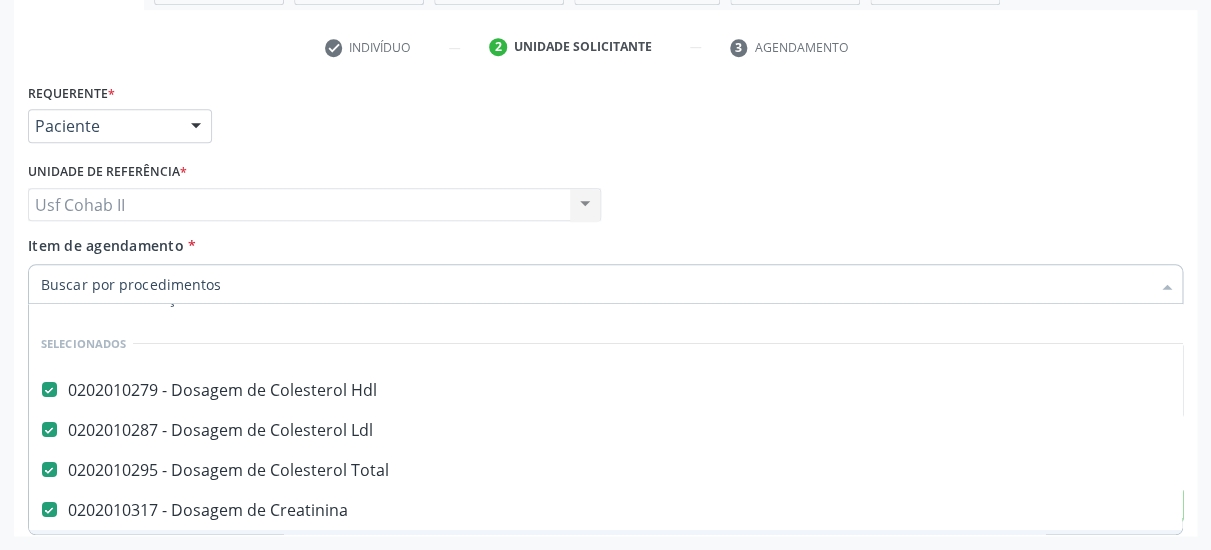scroll, scrollTop: 0, scrollLeft: 0, axis: both 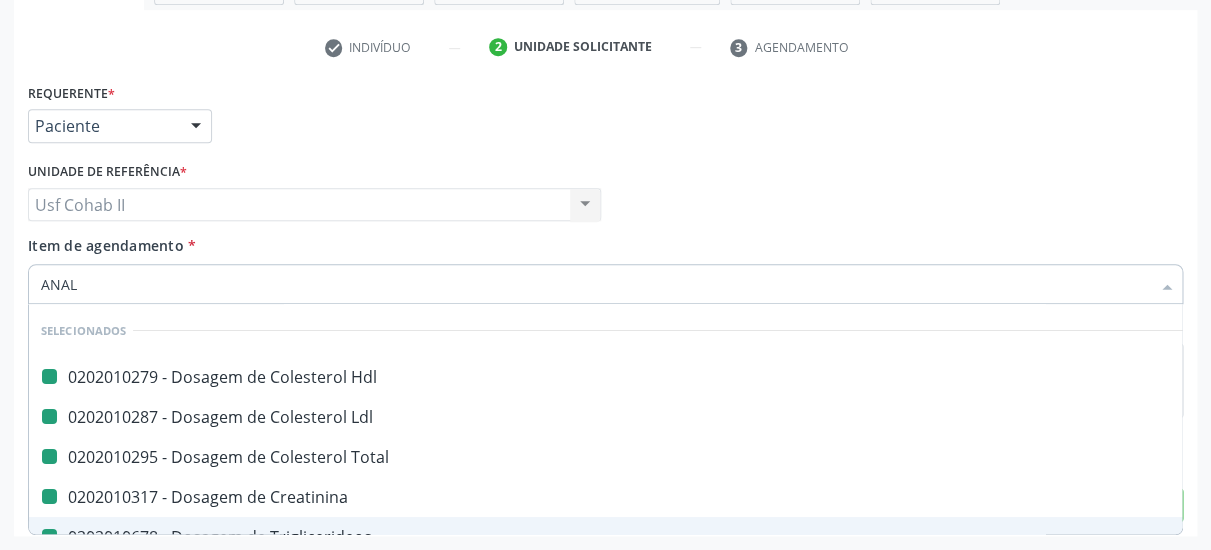 type on "ANALI" 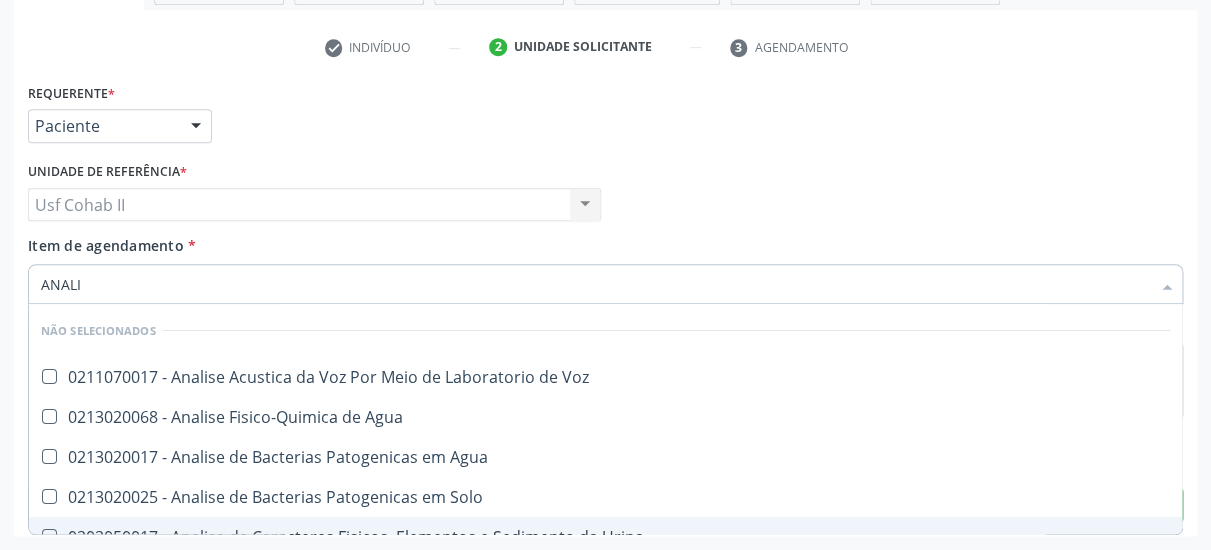 checkbox on "false" 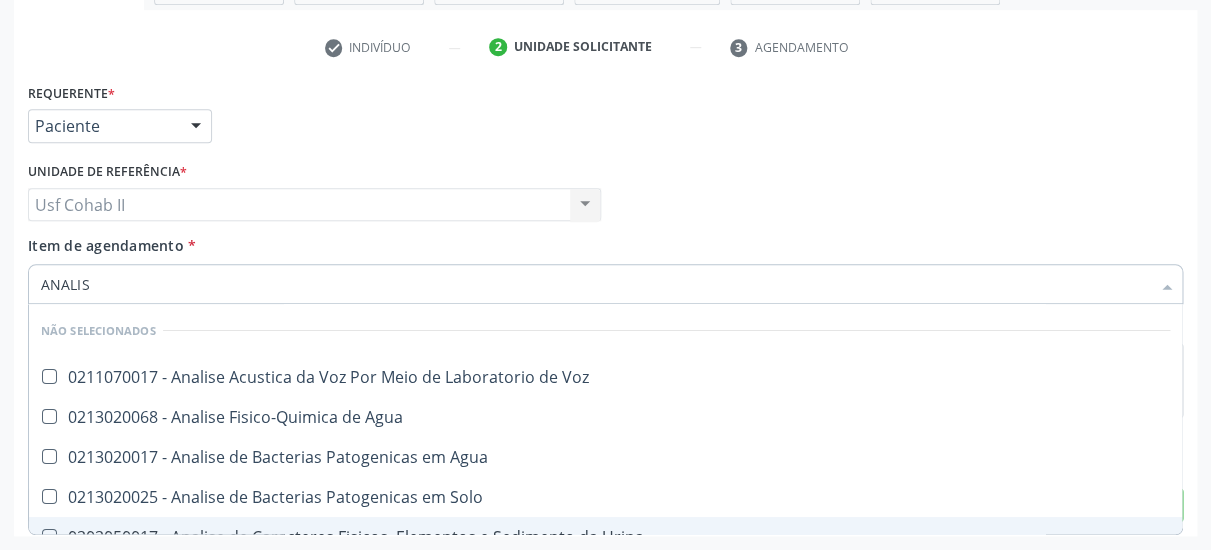 type on "ANALISE" 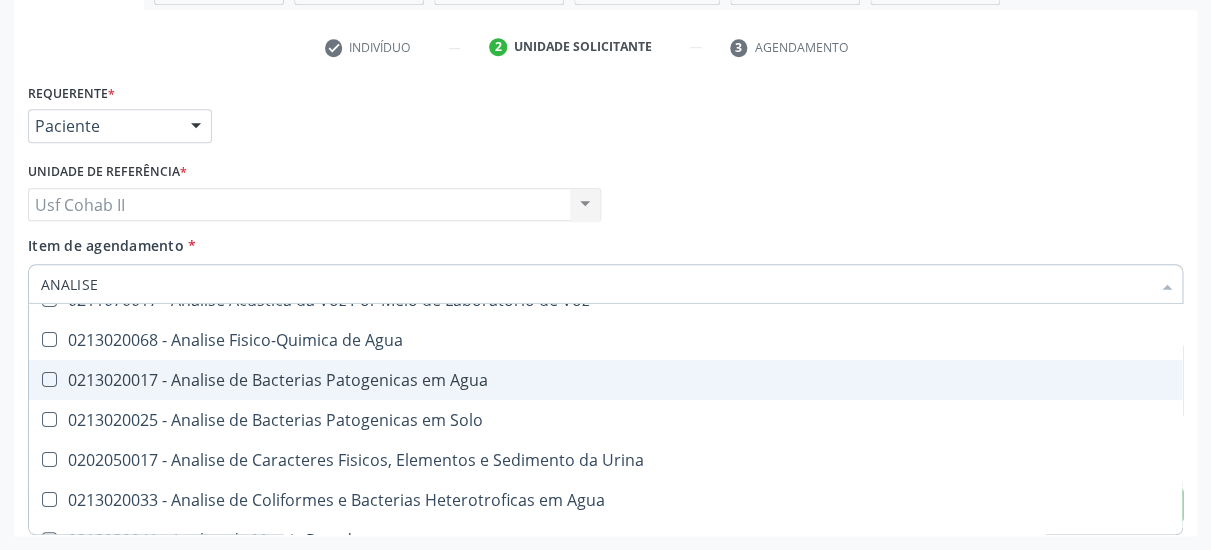 scroll, scrollTop: 130, scrollLeft: 0, axis: vertical 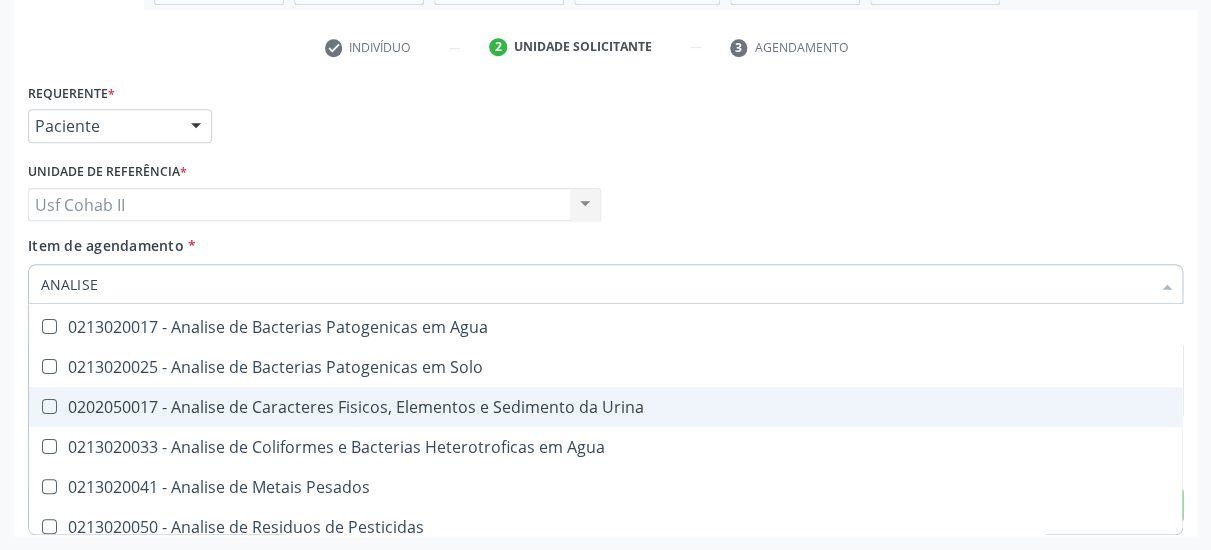 click on "0202050017 - Analise de Caracteres Fisicos, Elementos e Sedimento da Urina" at bounding box center [605, 407] 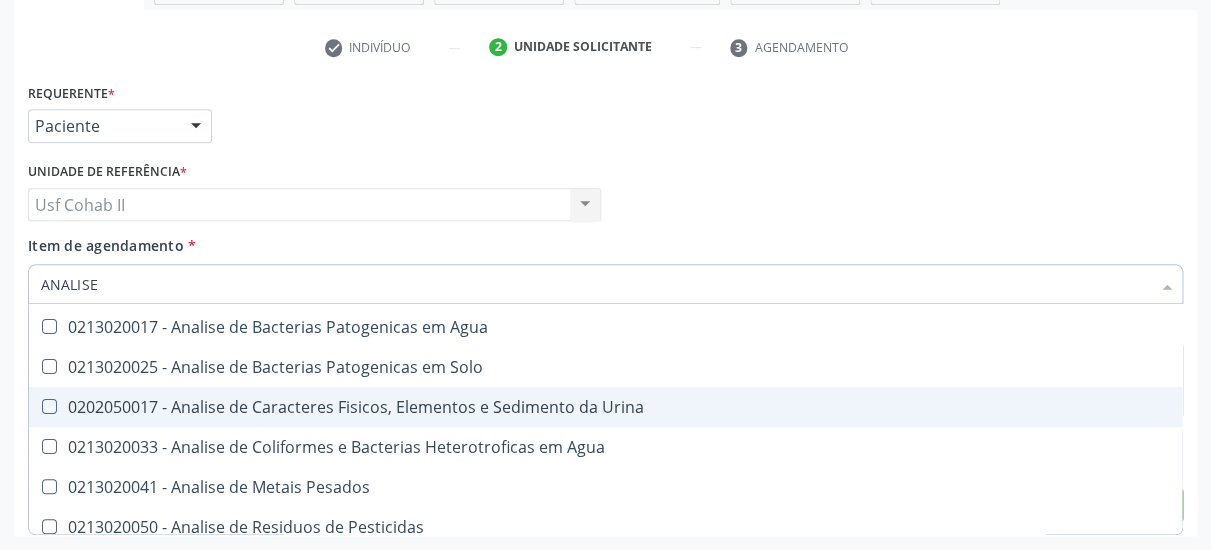 checkbox on "true" 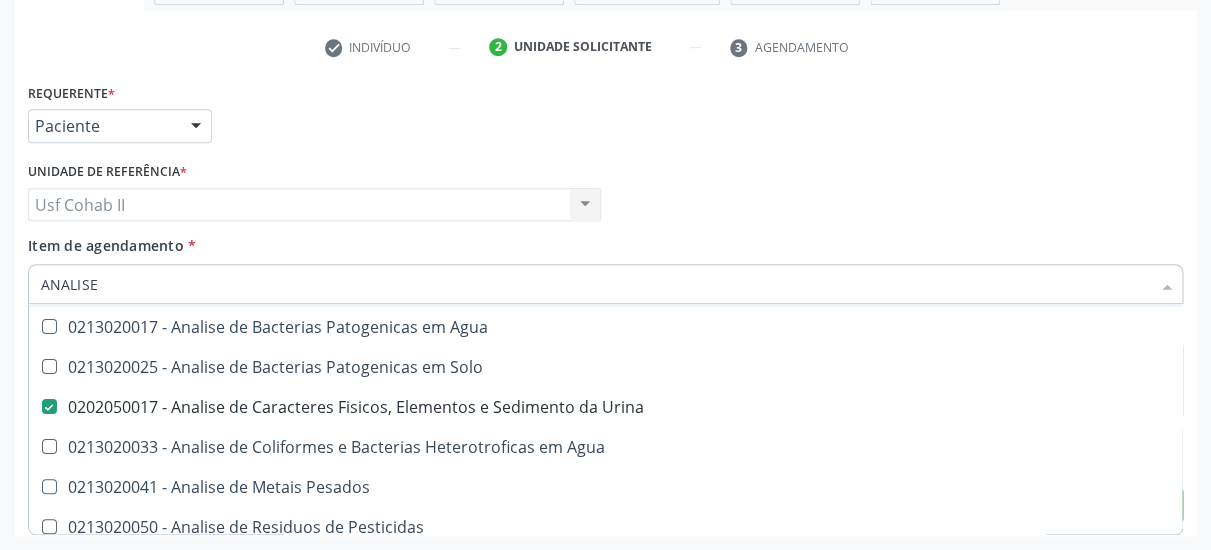 click on "Unidade de referência
*
Usf Cohab II         Usf Cohab II
Nenhum resultado encontrado para: "   "
Não há nenhuma opção para ser exibida." at bounding box center [314, 196] 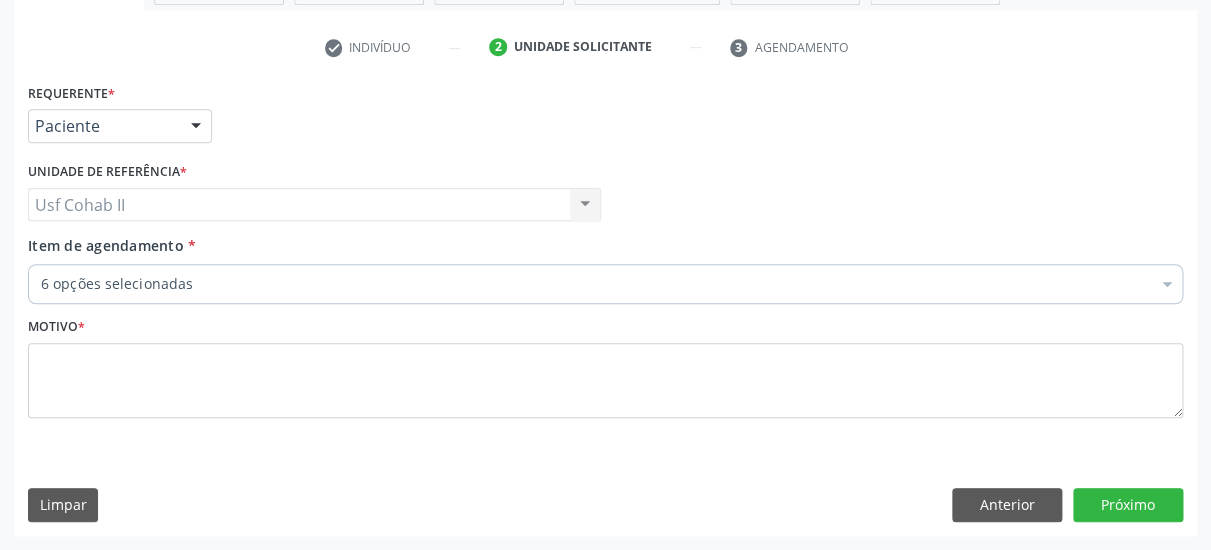 scroll, scrollTop: 0, scrollLeft: 0, axis: both 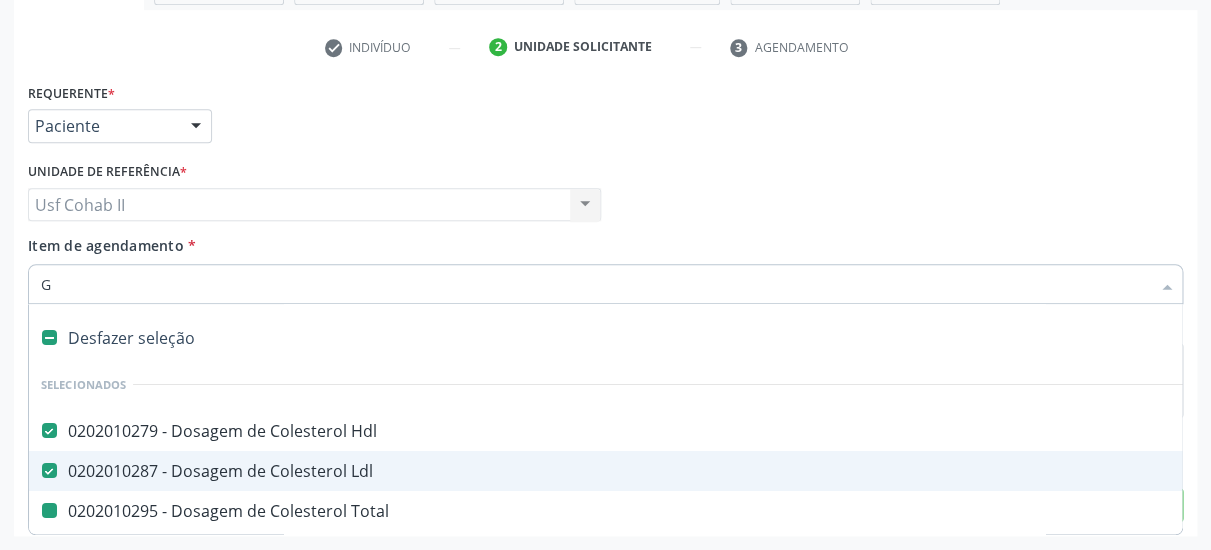 type on "GL" 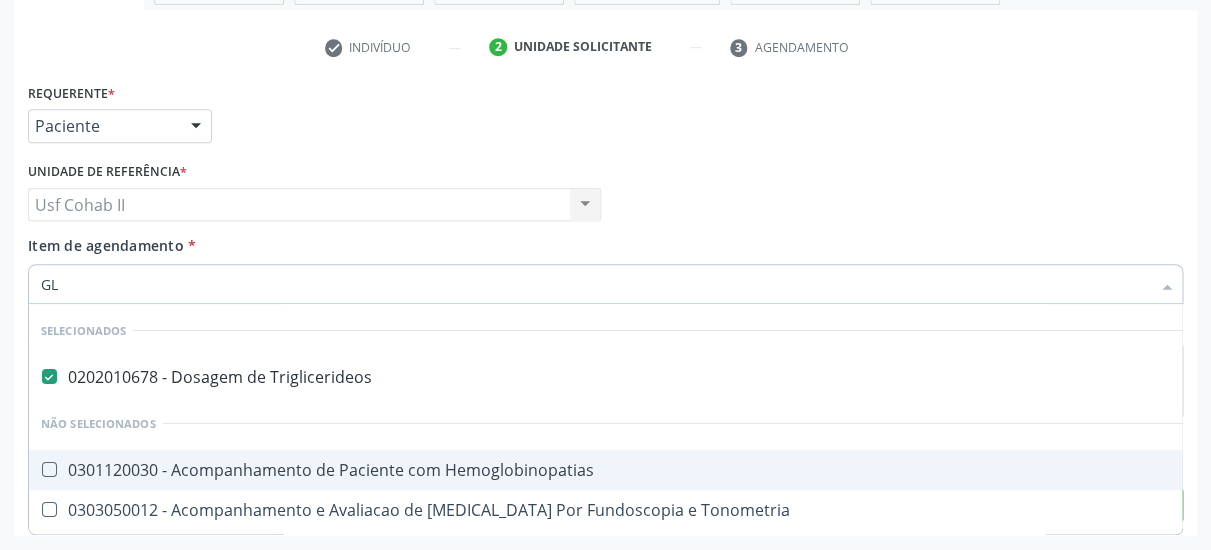 checkbox on "false" 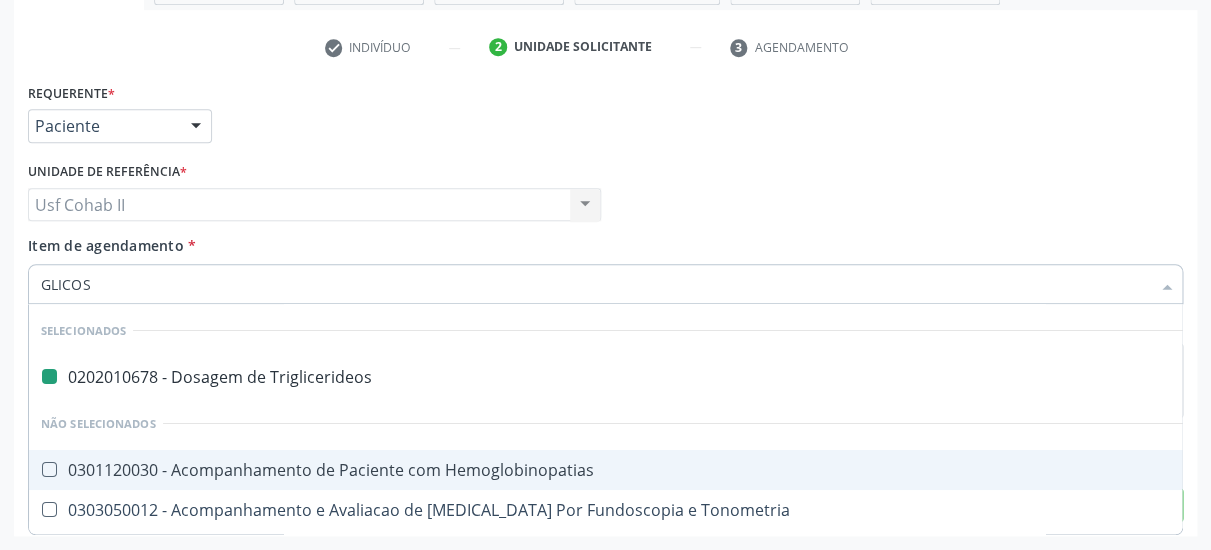 type on "GLICOSE" 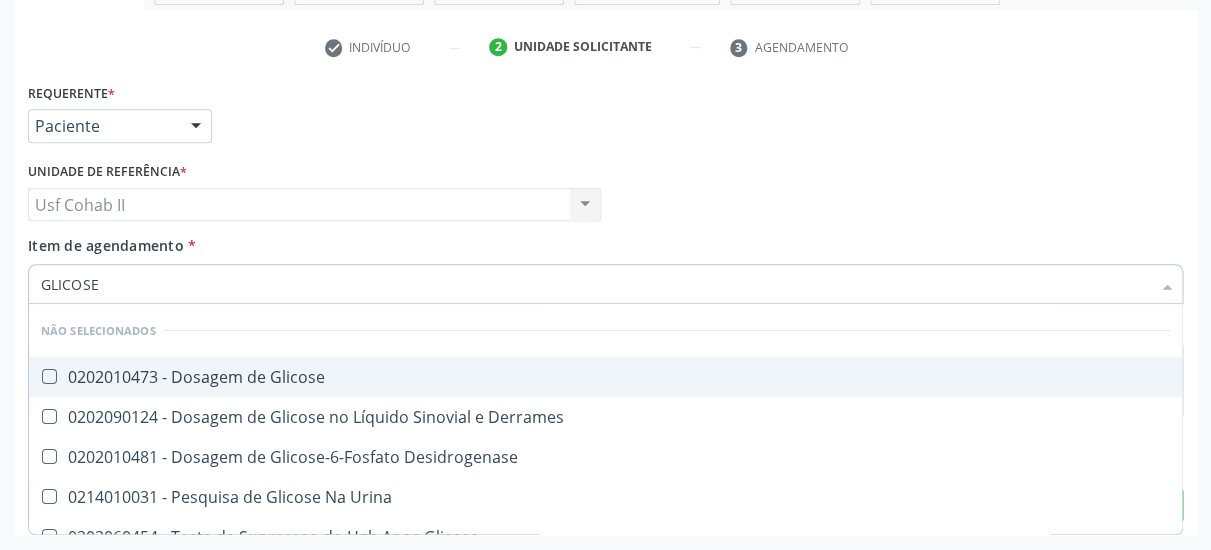 click on "0202010473 - Dosagem de Glicose" at bounding box center [605, 377] 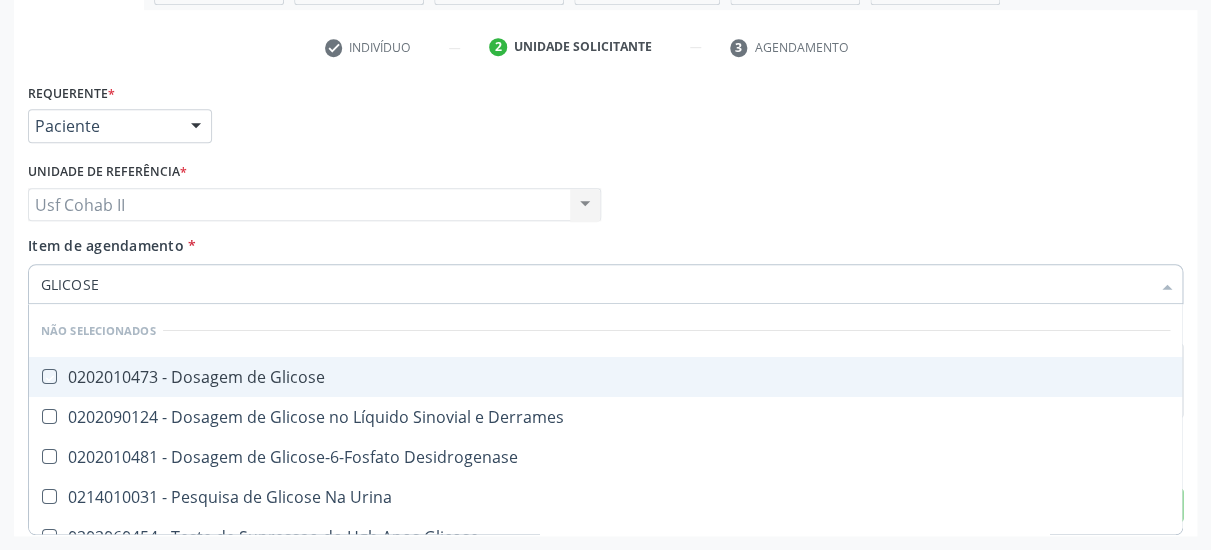 checkbox on "true" 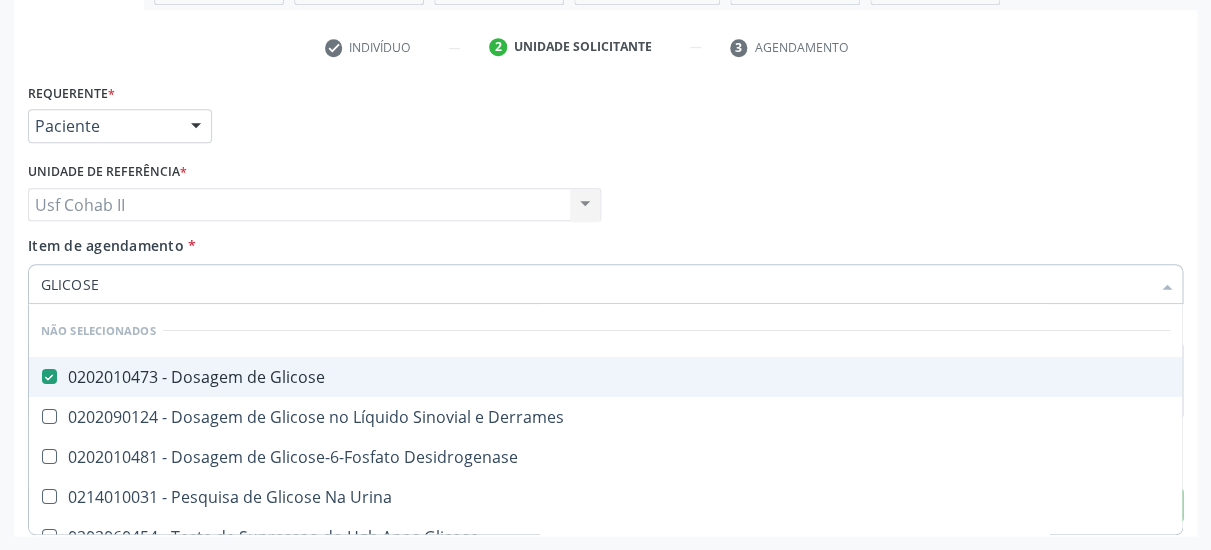 click on "Item de agendamento
*
GLICOSE
Desfazer seleção
Não selecionados
0202010473 - Dosagem de Glicose
0202090124 - Dosagem de Glicose no Líquido Sinovial e Derrames
0202010481 - Dosagem de Glicose-6-Fosfato Desidrogenase
0214010031 - Pesquisa de Glicose Na Urina
0202060454 - Teste de Supressao do Hgh Apos Glicose
Nenhum resultado encontrado para: " GLICOSE  "
Não há nenhuma opção para ser exibida." at bounding box center (605, 266) 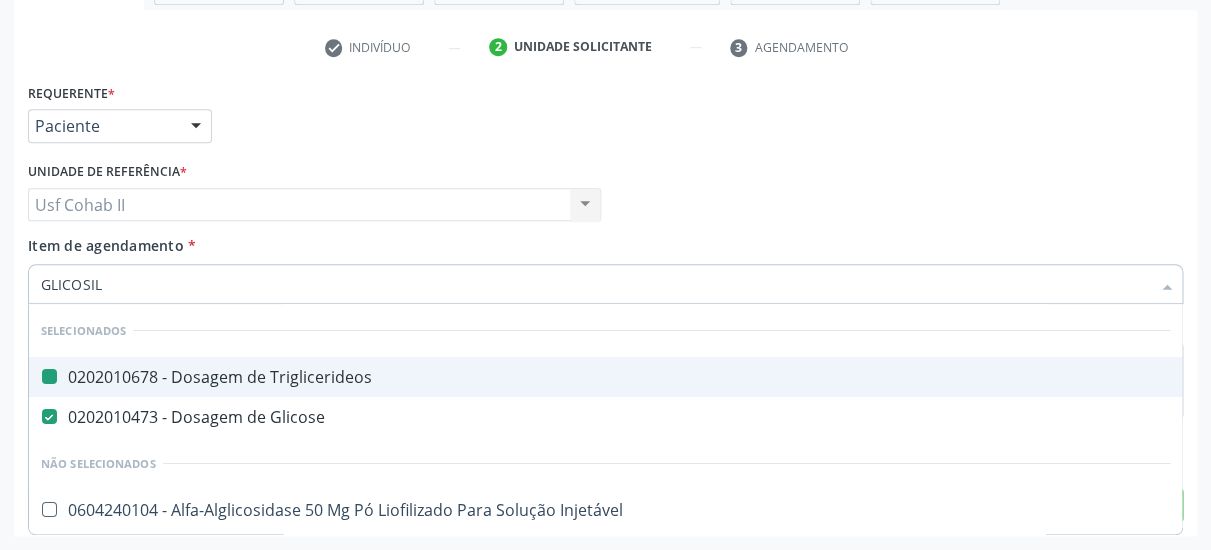 type on "GLICOSILA" 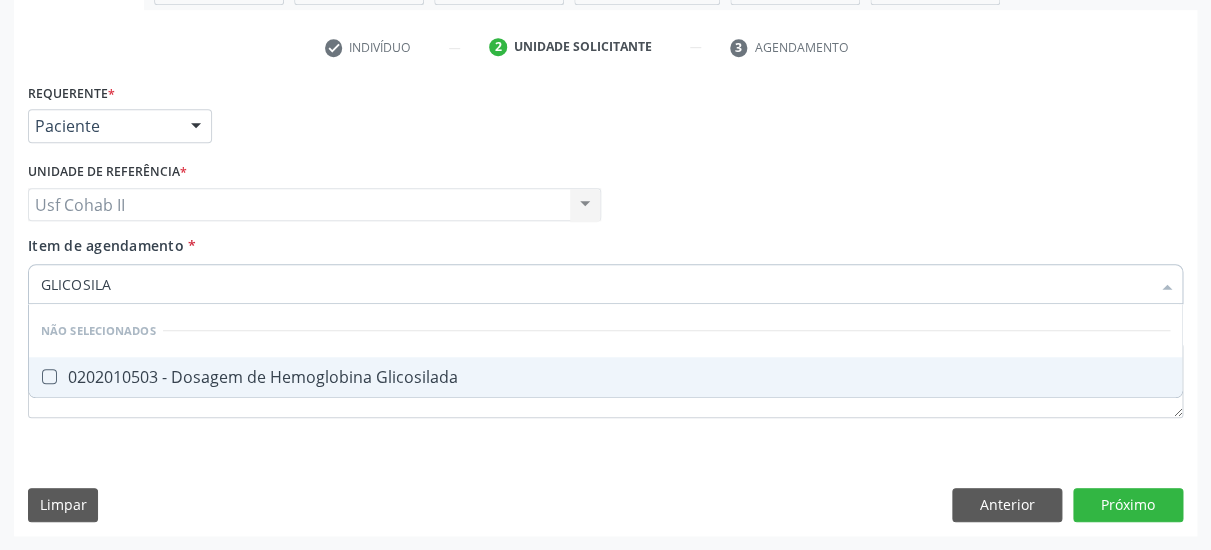 click on "0202010503 - Dosagem de Hemoglobina Glicosilada" at bounding box center (605, 377) 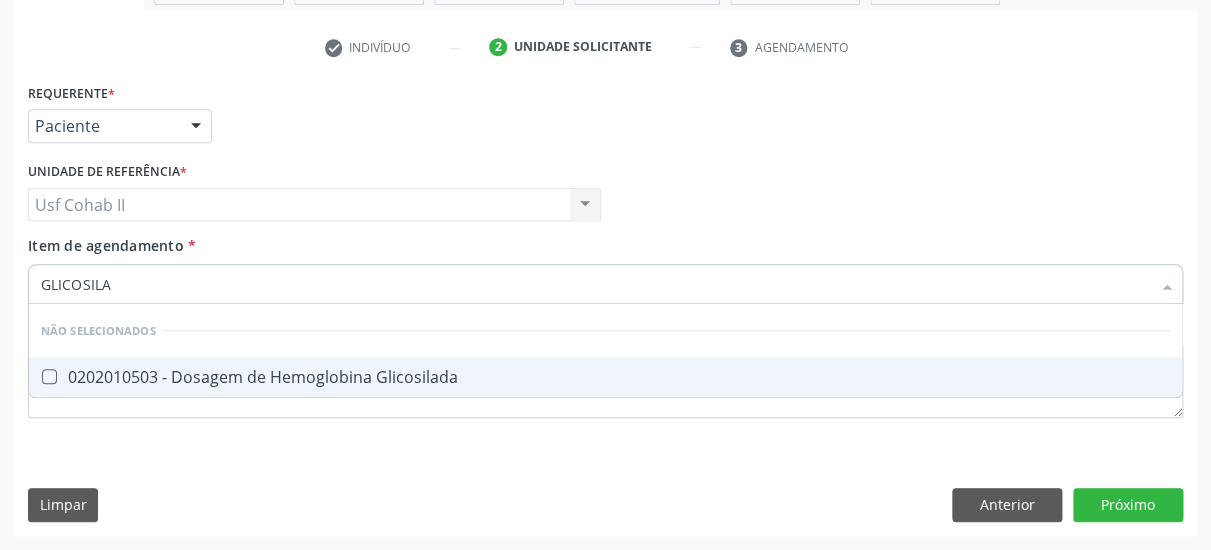 checkbox on "true" 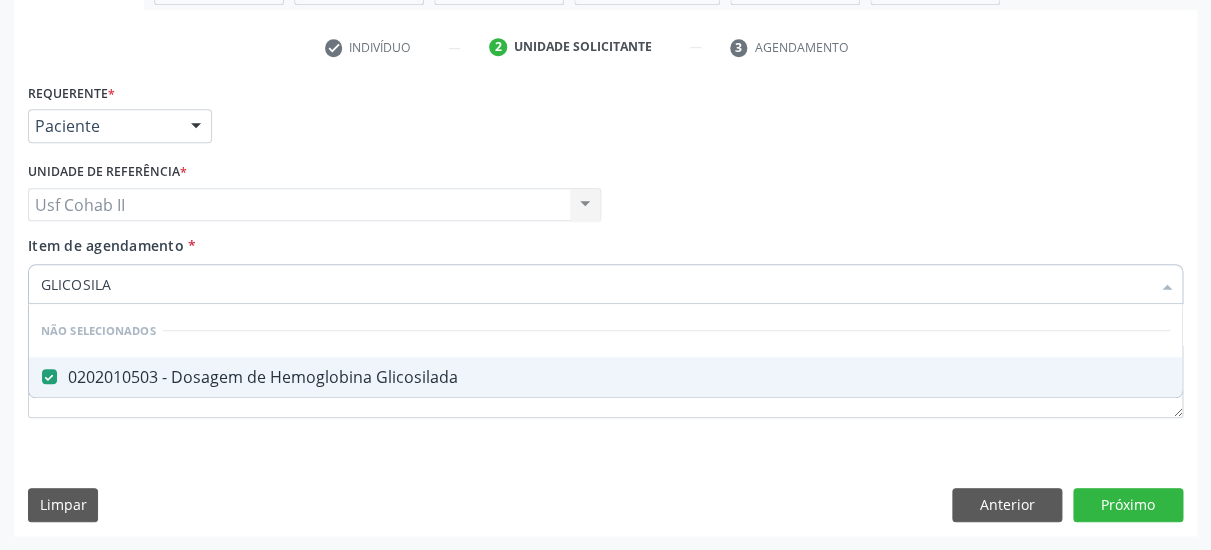 click on "Requerente
*
Paciente         Médico(a)   Enfermeiro(a)   Paciente
Nenhum resultado encontrado para: "   "
Não há nenhuma opção para ser exibida.
UF
PE         PE
Nenhum resultado encontrado para: "   "
Não há nenhuma opção para ser exibida.
Município
Serra Talhada         [GEOGRAPHIC_DATA] resultado encontrado para: "   "
Não há nenhuma opção para ser exibida.
Médico Solicitante
Por favor, selecione a Unidade de Atendimento primeiro
Nenhum resultado encontrado para: "   "
Não há nenhuma opção para ser exibida.
Unidade de referência
*
Usf Cohab II         Usf Cohab II
Nenhum resultado encontrado para: "   "
Não há nenhuma opção para ser exibida.
Item de agendamento
*" at bounding box center (605, 262) 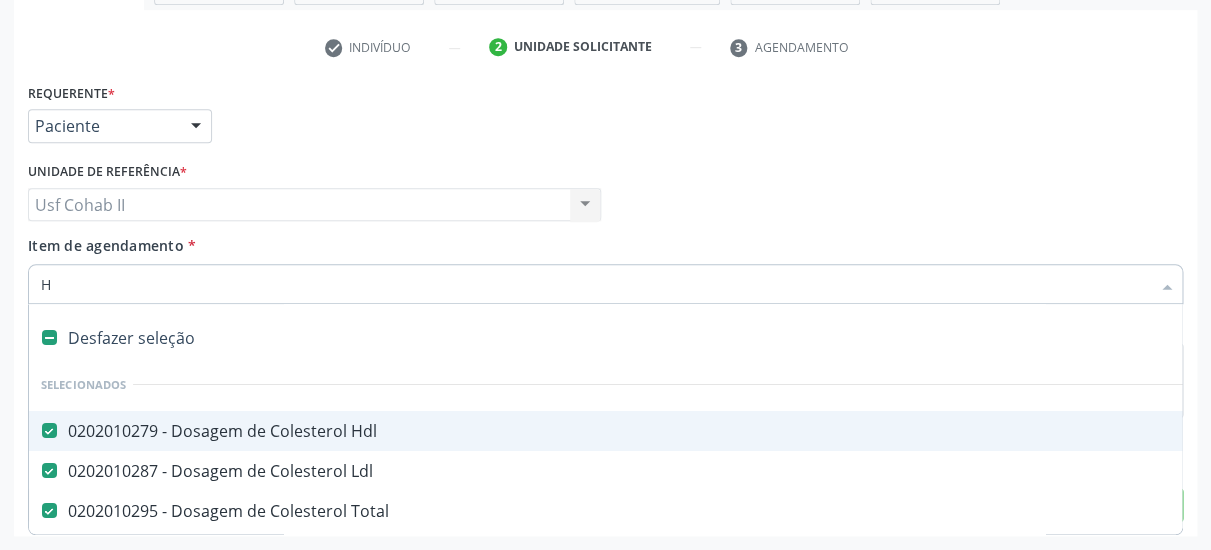 type on "HE" 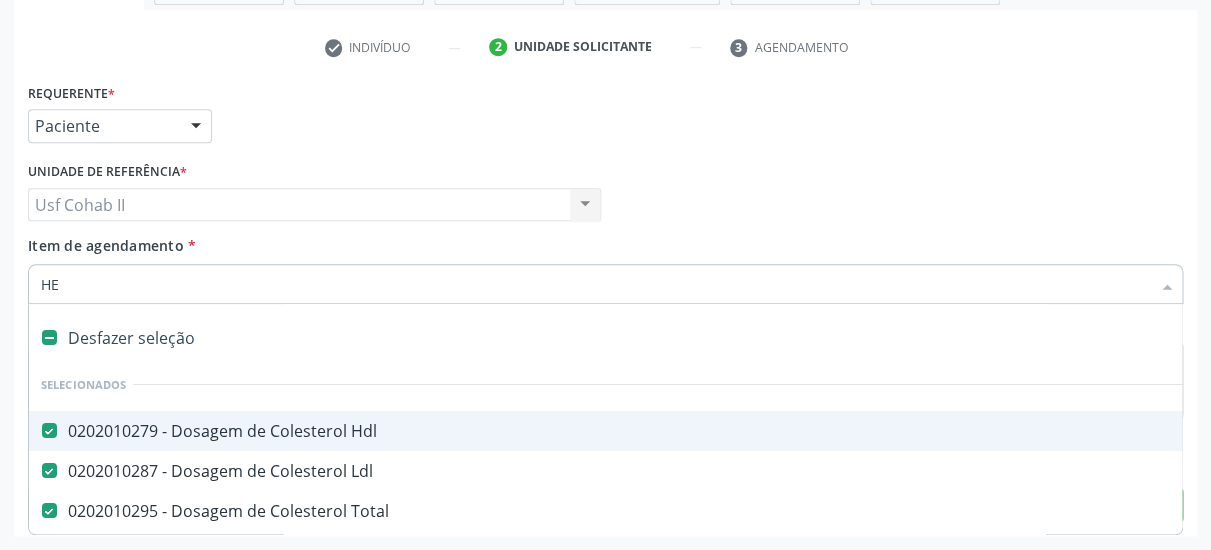 checkbox on "false" 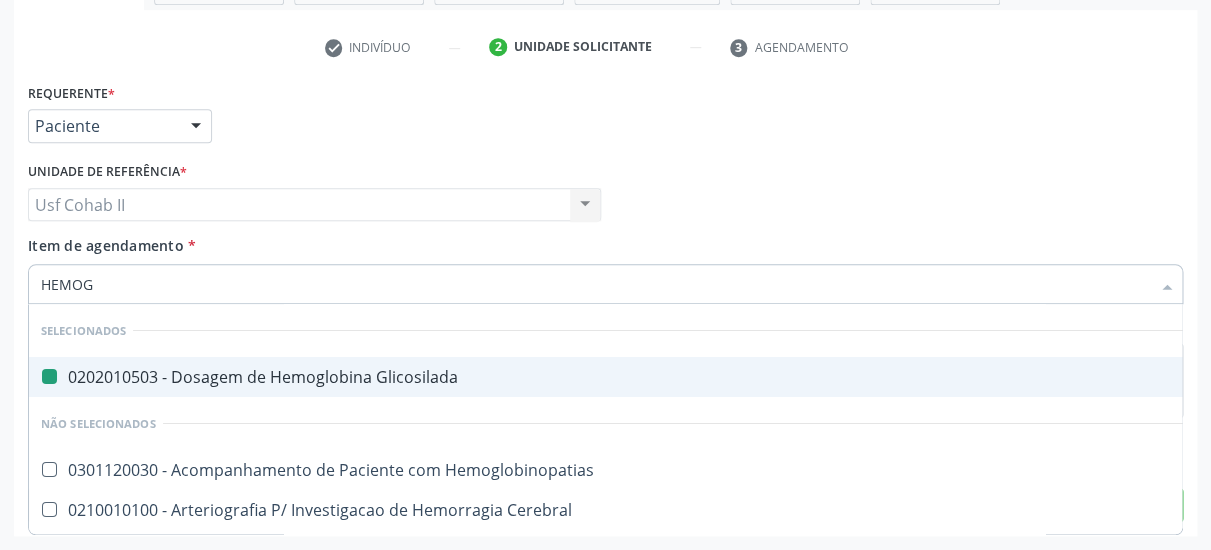 type on "HEMOGR" 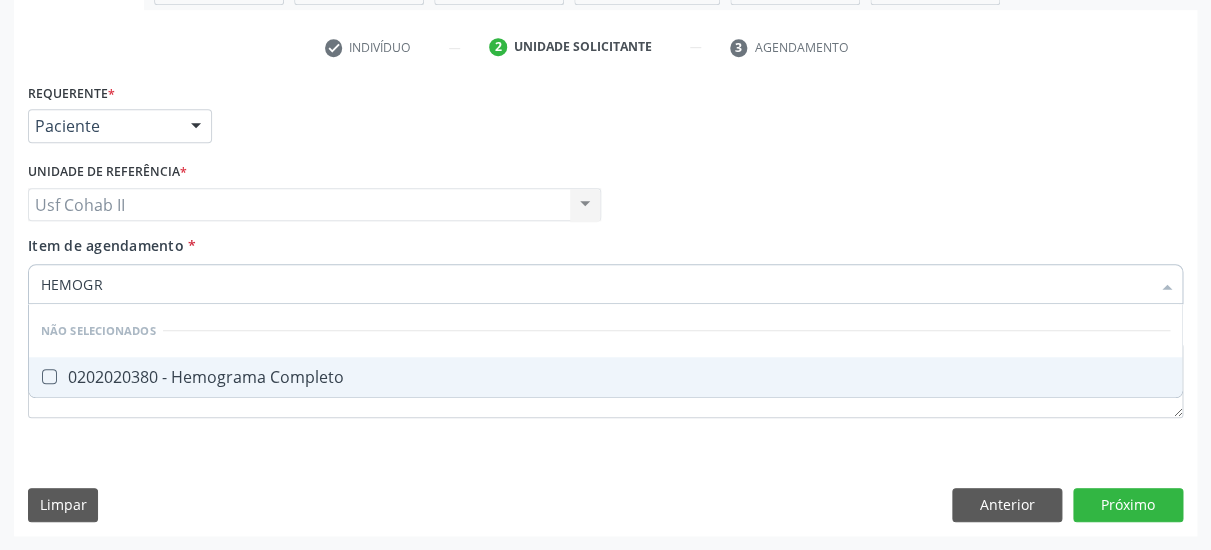 click on "0202020380 - Hemograma Completo" at bounding box center [605, 377] 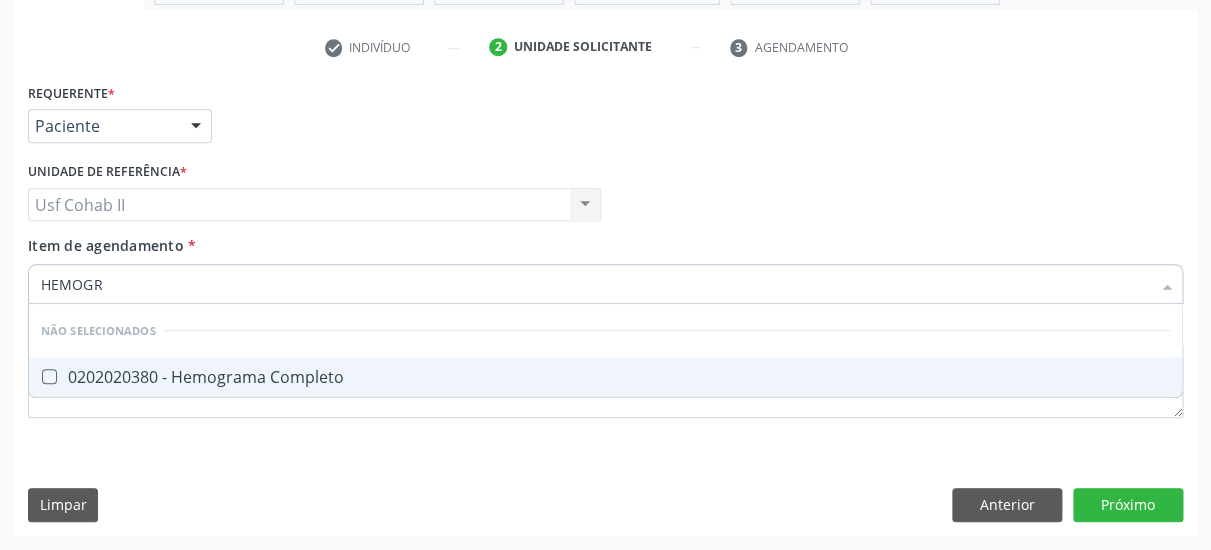 checkbox on "true" 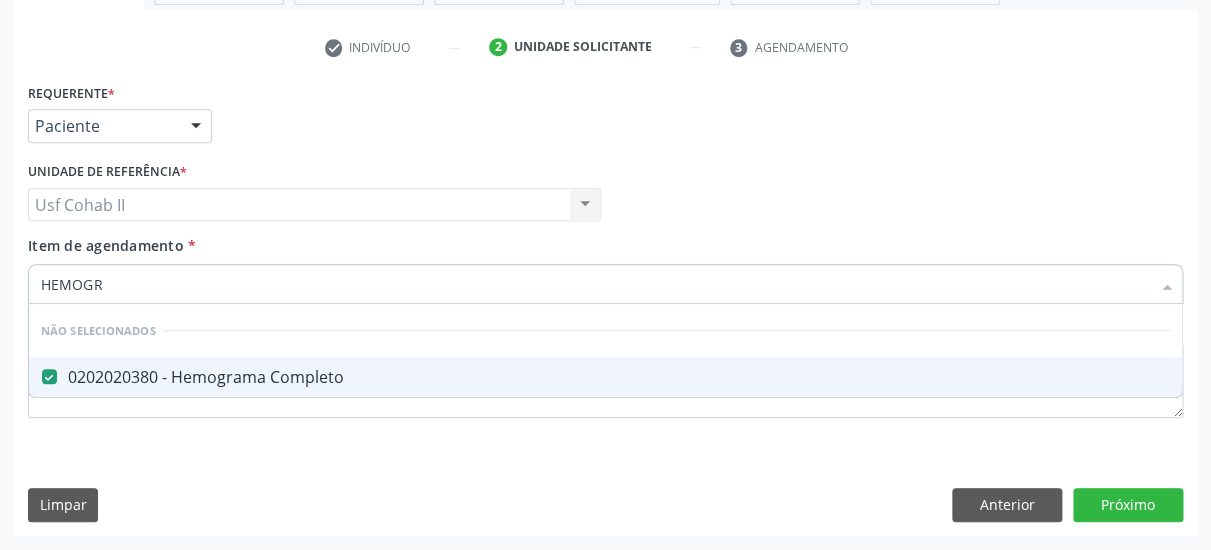 click on "Requerente
*
Paciente         Médico(a)   Enfermeiro(a)   Paciente
Nenhum resultado encontrado para: "   "
Não há nenhuma opção para ser exibida.
UF
PE         PE
Nenhum resultado encontrado para: "   "
Não há nenhuma opção para ser exibida.
Município
Serra Talhada         [GEOGRAPHIC_DATA] resultado encontrado para: "   "
Não há nenhuma opção para ser exibida.
Médico Solicitante
Por favor, selecione a Unidade de Atendimento primeiro
Nenhum resultado encontrado para: "   "
Não há nenhuma opção para ser exibida.
Unidade de referência
*
Usf Cohab II         Usf Cohab II
Nenhum resultado encontrado para: "   "
Não há nenhuma opção para ser exibida.
Item de agendamento
*" at bounding box center [605, 306] 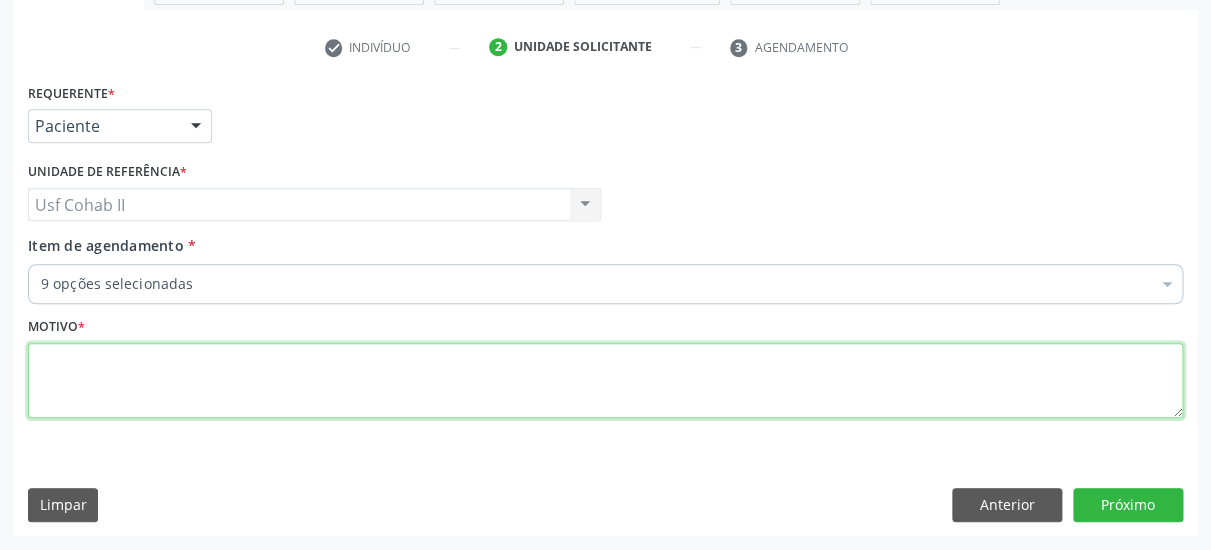 click at bounding box center (605, 381) 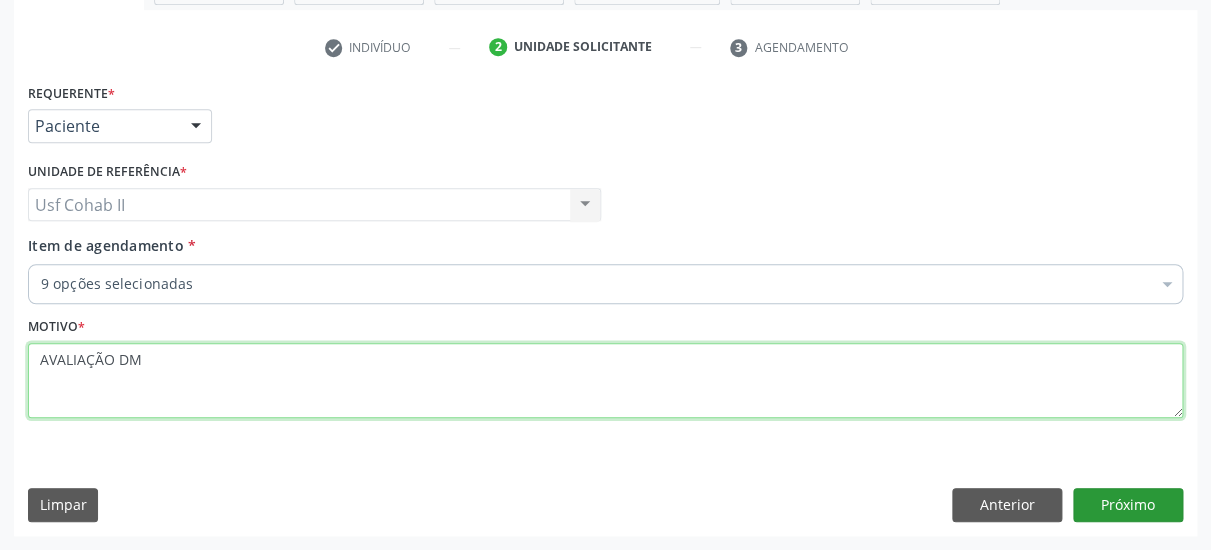 type on "AVALIAÇÃO DM" 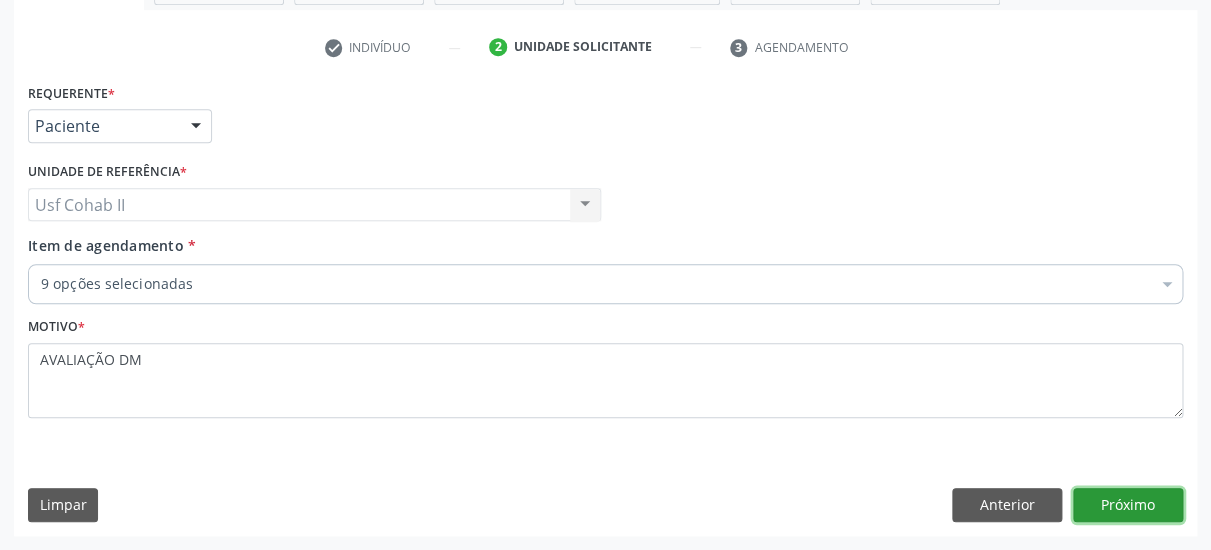 click on "Próximo" at bounding box center (1128, 505) 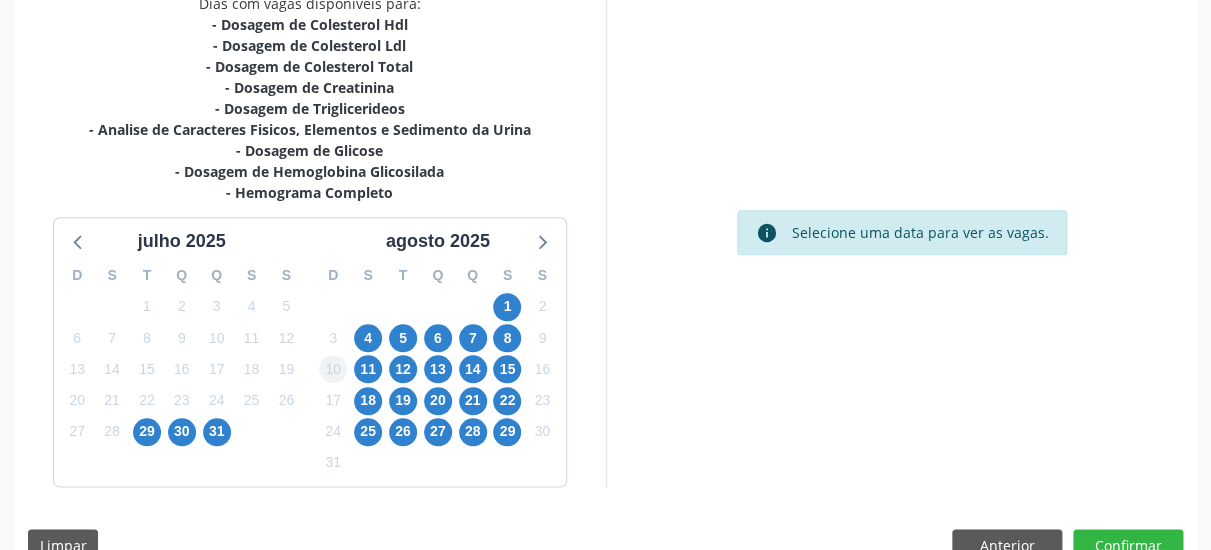 scroll, scrollTop: 481, scrollLeft: 0, axis: vertical 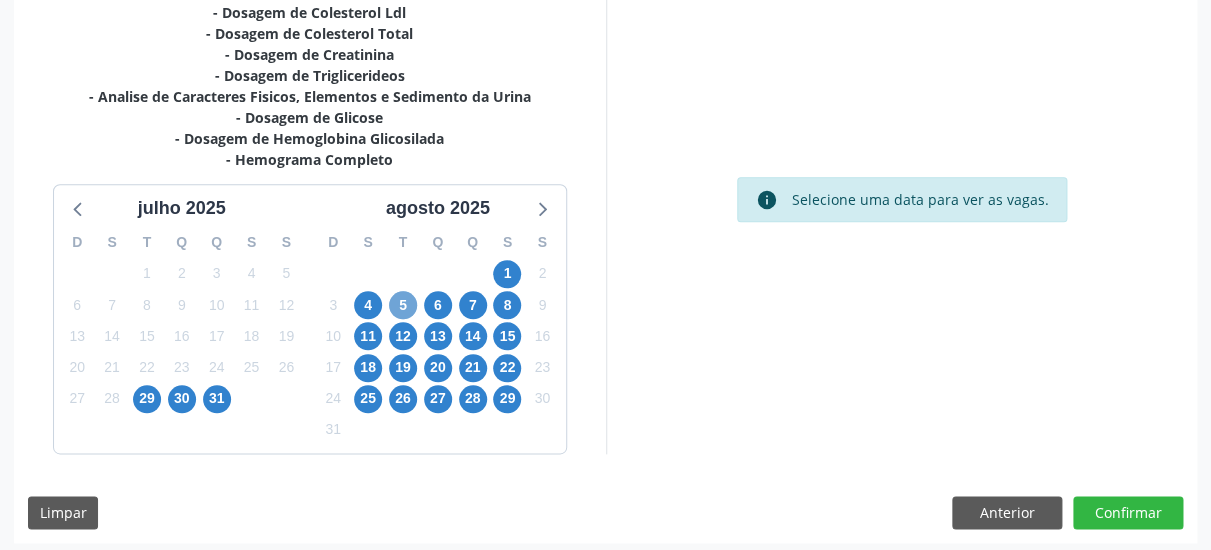 click on "5" at bounding box center [403, 305] 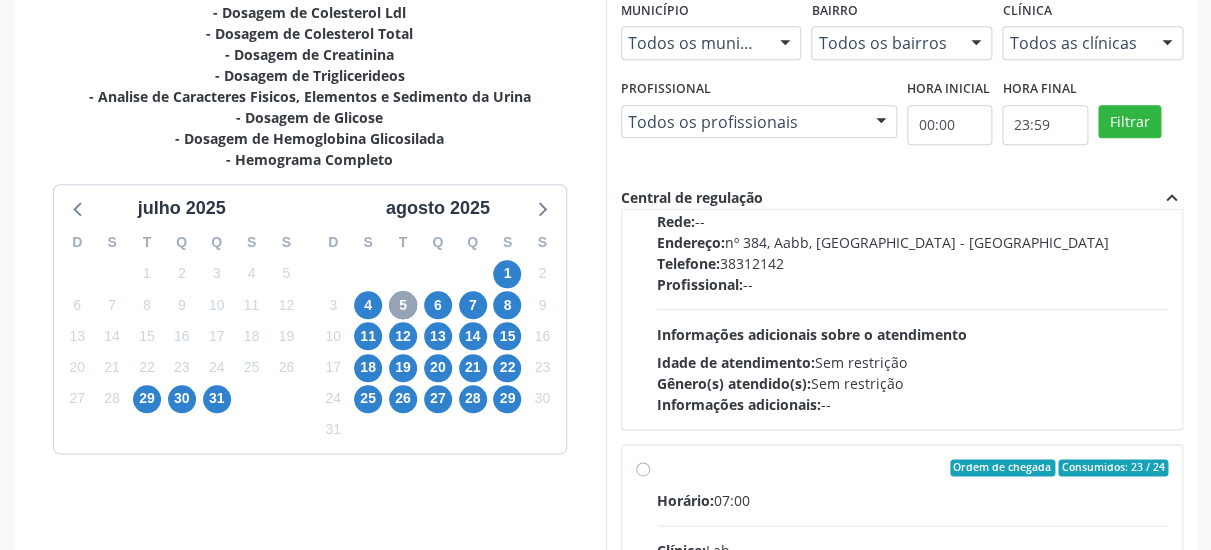 scroll, scrollTop: 713, scrollLeft: 0, axis: vertical 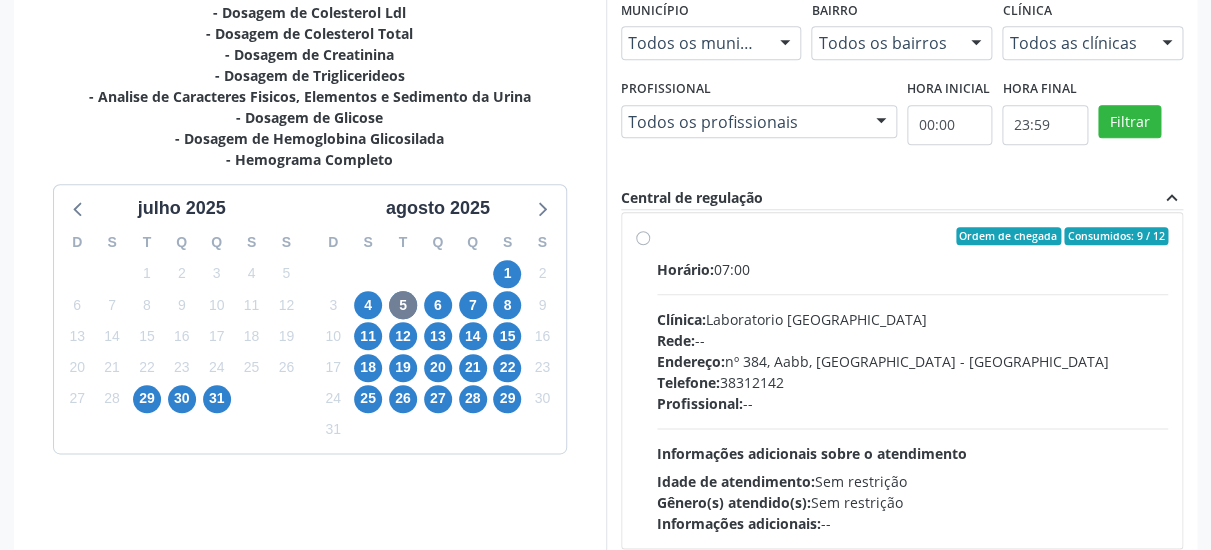 click on "Ordem de chegada
Consumidos: 9 / 12
Horário:   07:00
Clínica:  Laboratorio Sao Francisco
Rede:
--
Endereço:   nº 384, Aabb, Serra Talhada - PE
Telefone:   38312142
Profissional:
--
Informações adicionais sobre o atendimento
Idade de atendimento:
Sem restrição
Gênero(s) atendido(s):
Sem restrição
Informações adicionais:
--" at bounding box center [913, 380] 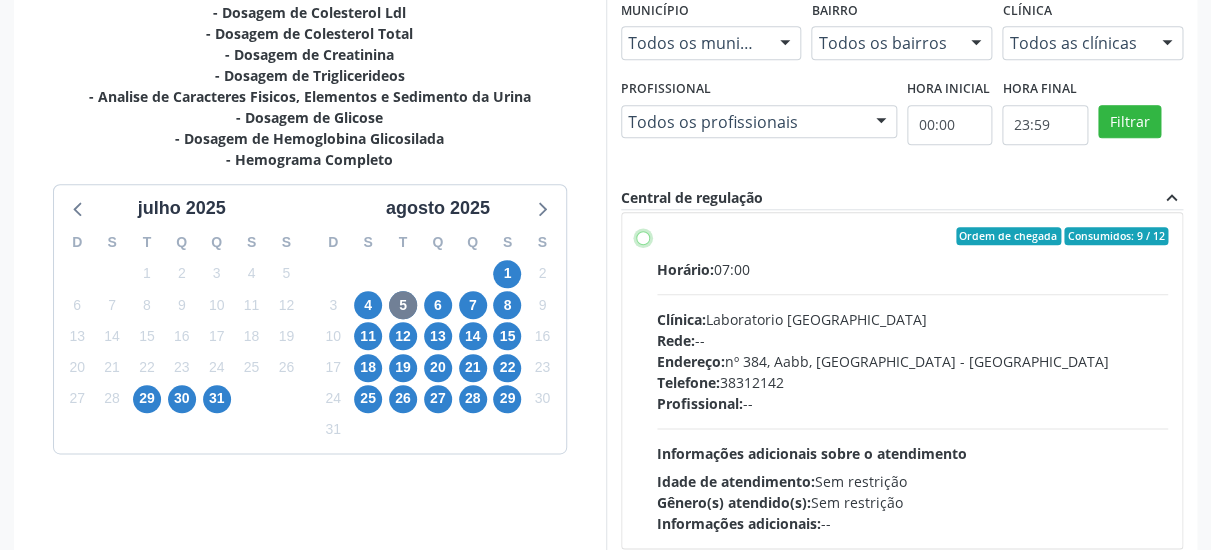 radio on "true" 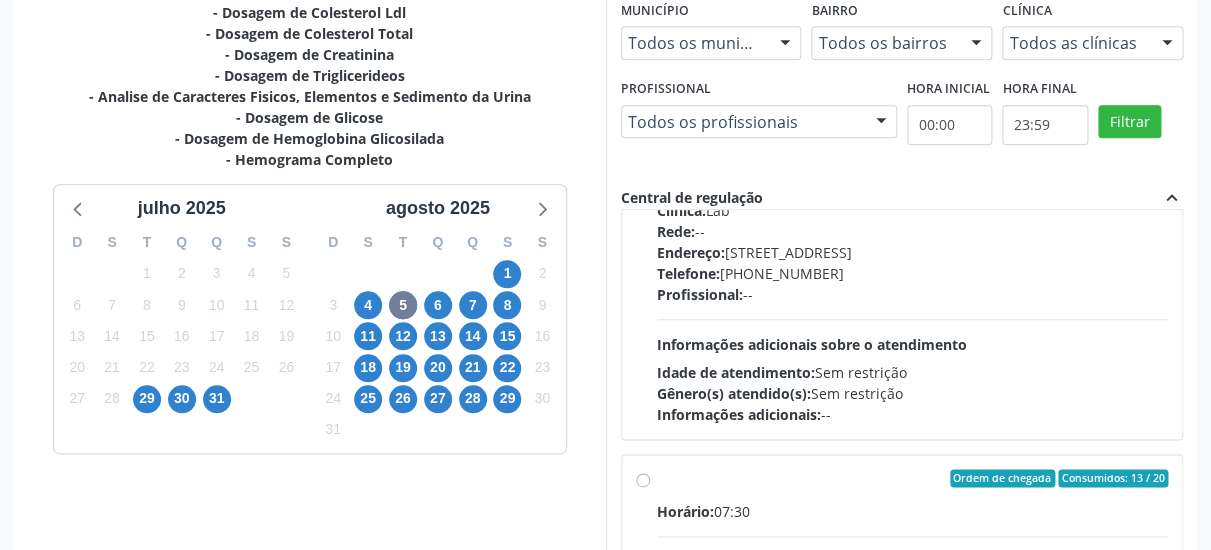 scroll, scrollTop: 1499, scrollLeft: 0, axis: vertical 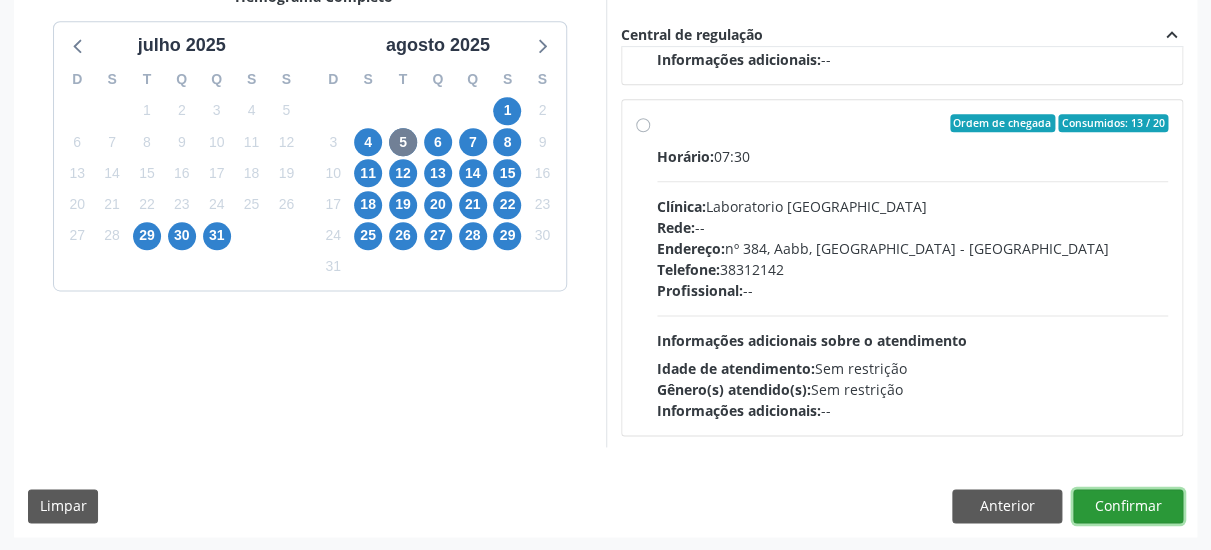 click on "Confirmar" at bounding box center (1128, 506) 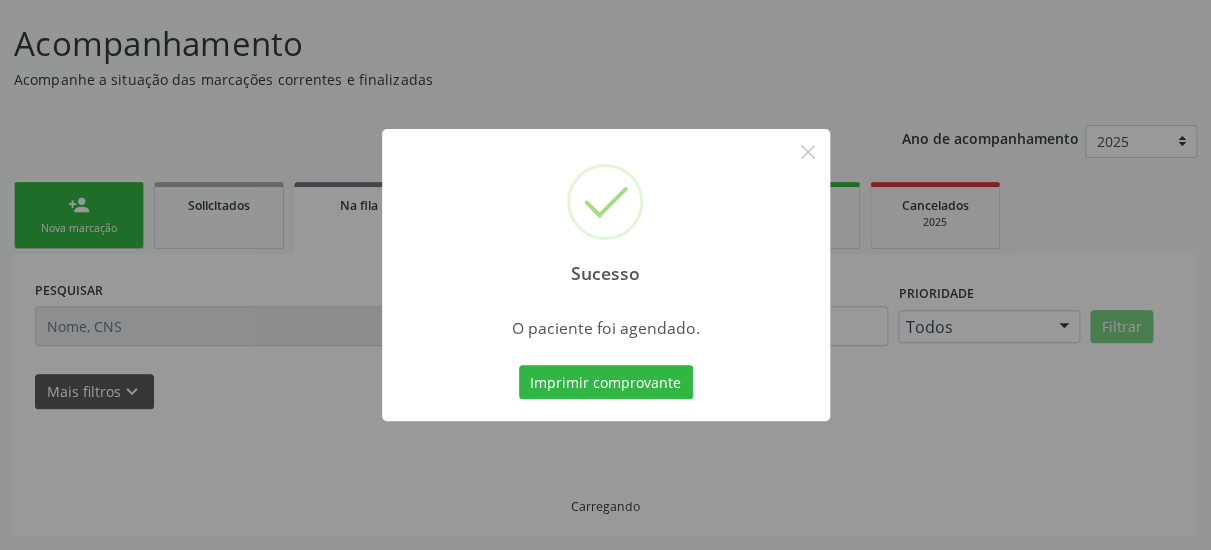 scroll, scrollTop: 51, scrollLeft: 0, axis: vertical 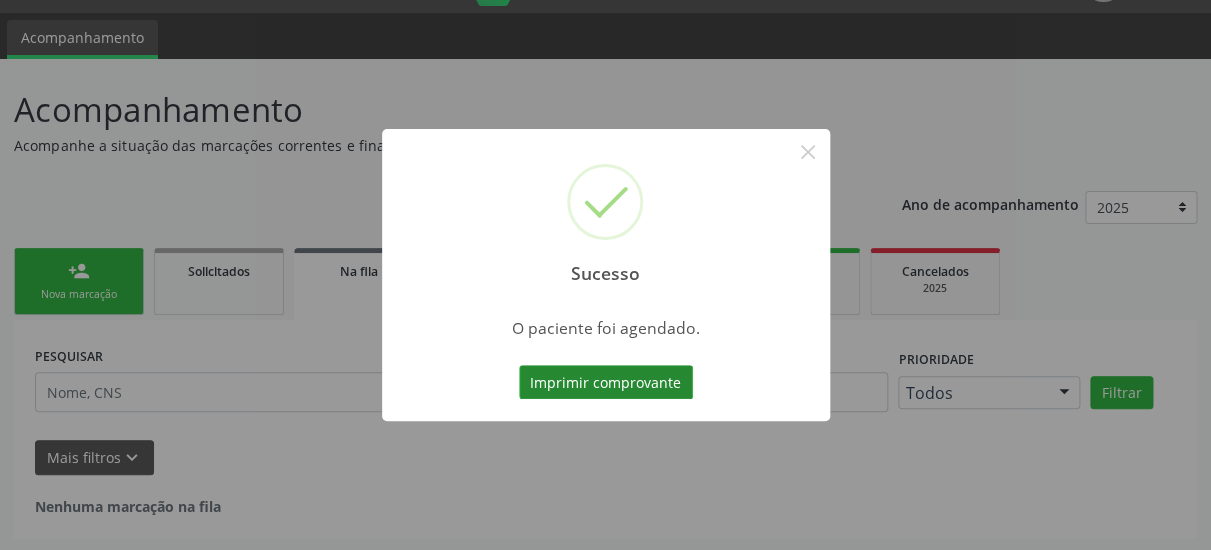 click on "Imprimir comprovante" at bounding box center (606, 382) 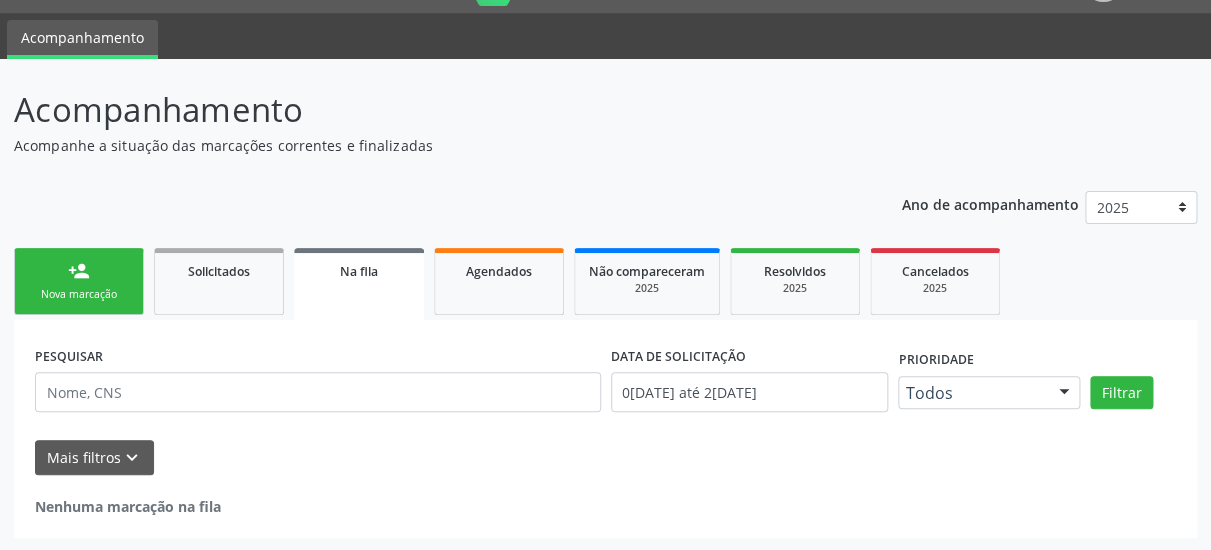 click on "person_add
Nova marcação" at bounding box center [79, 281] 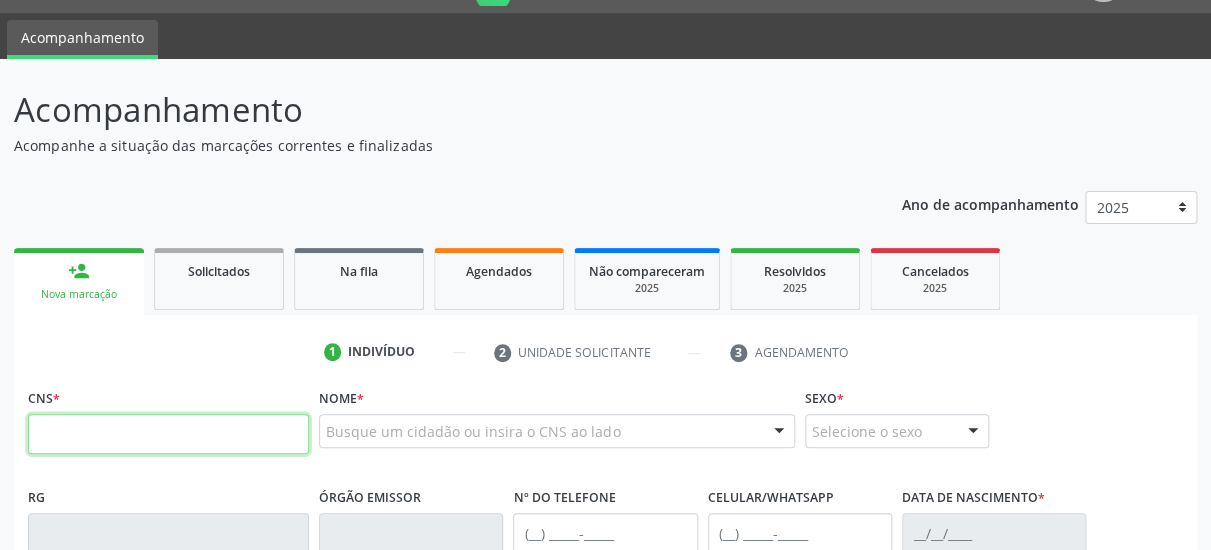 click at bounding box center [168, 434] 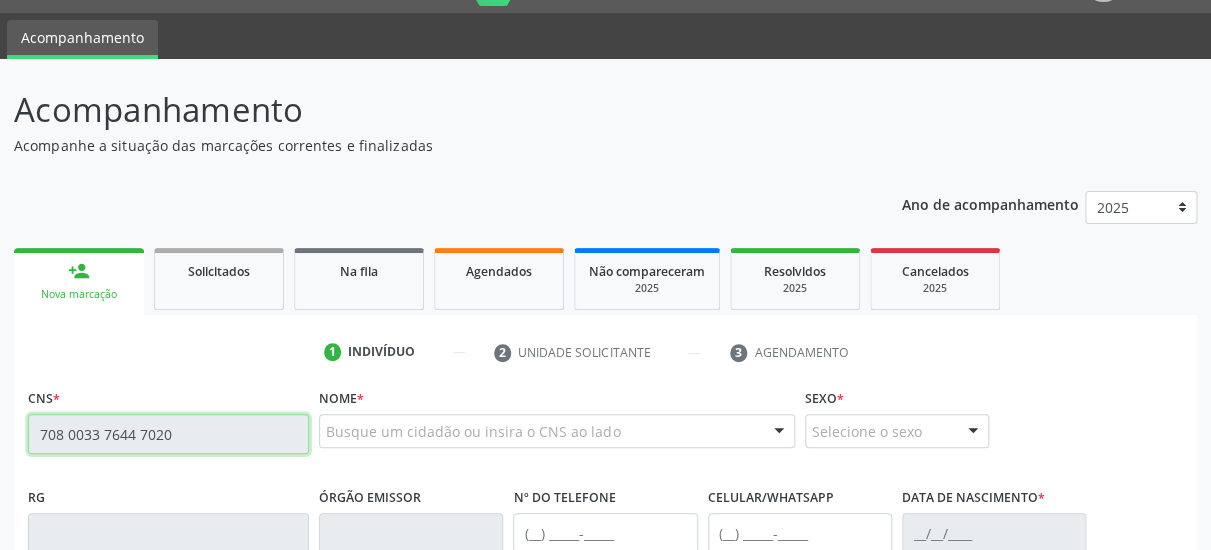 type on "708 0033 7644 7020" 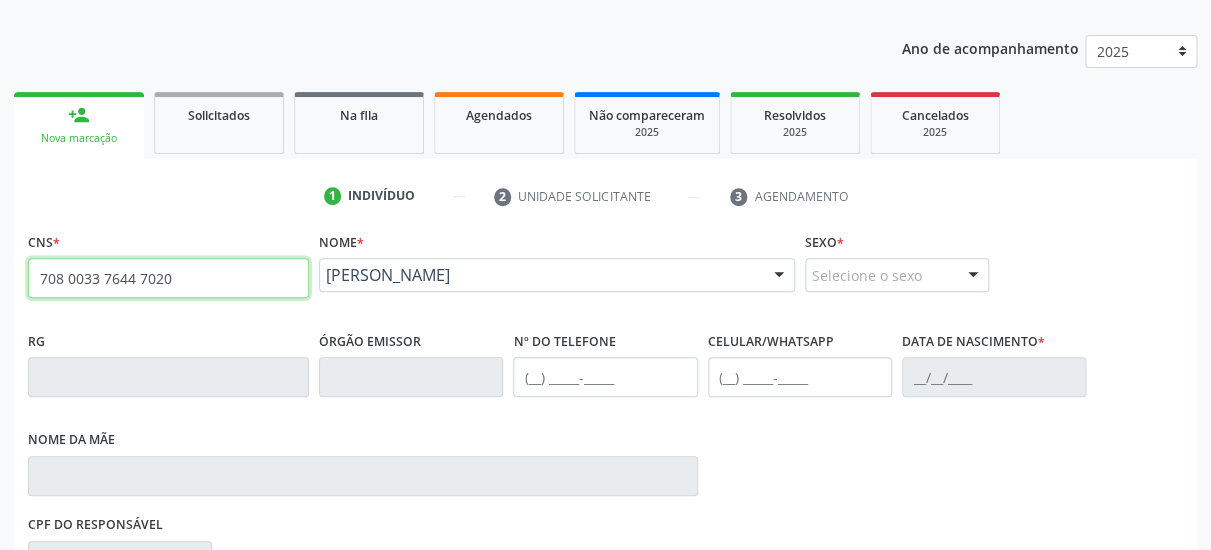 scroll, scrollTop: 267, scrollLeft: 0, axis: vertical 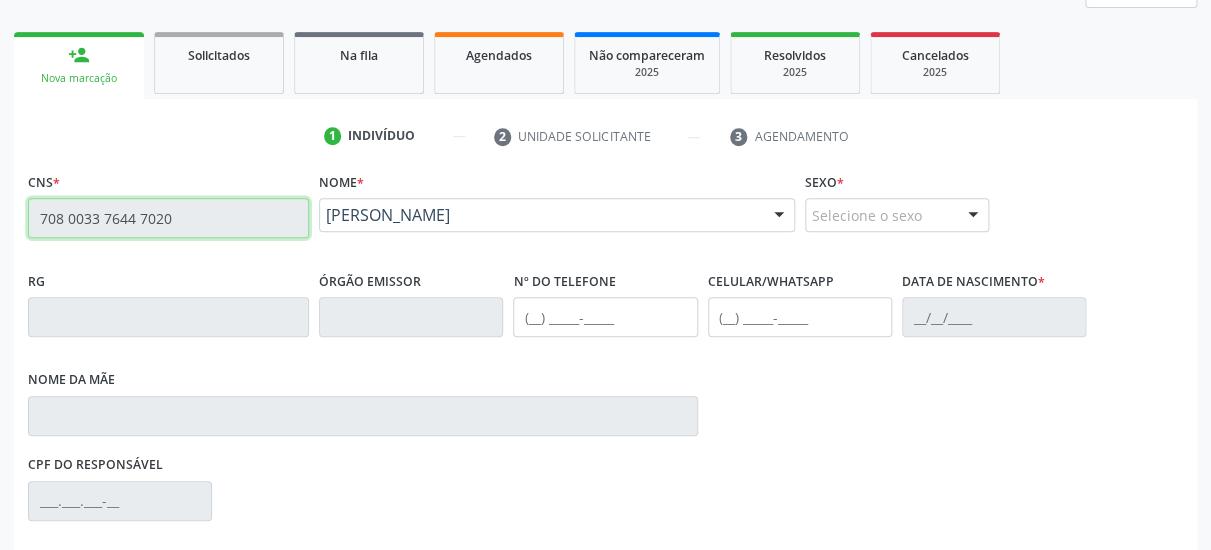 type on "[PHONE_NUMBER]" 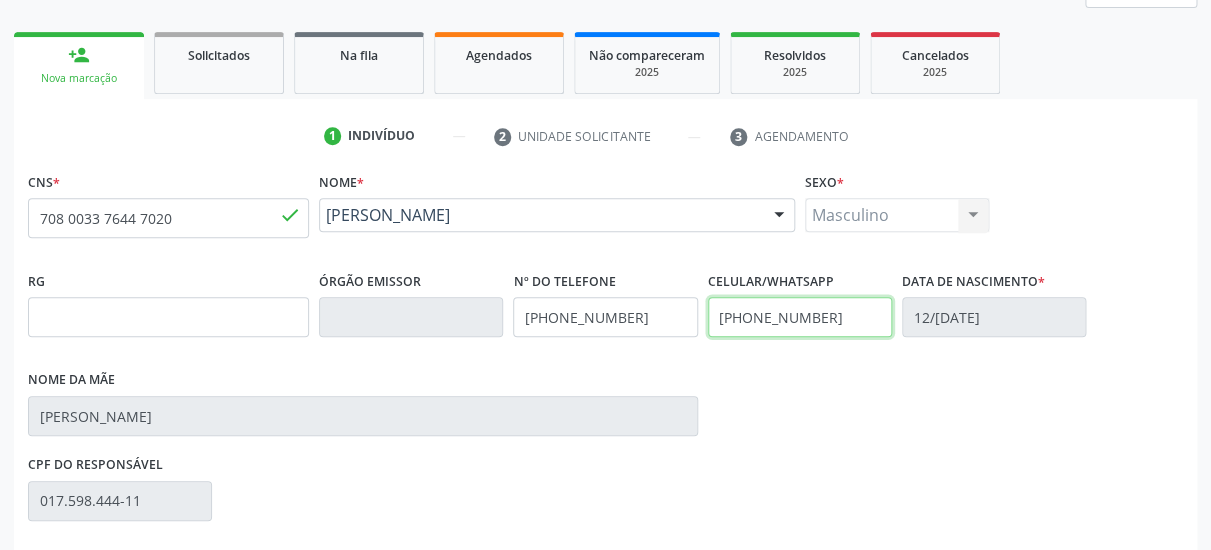 drag, startPoint x: 865, startPoint y: 320, endPoint x: 599, endPoint y: 302, distance: 266.60834 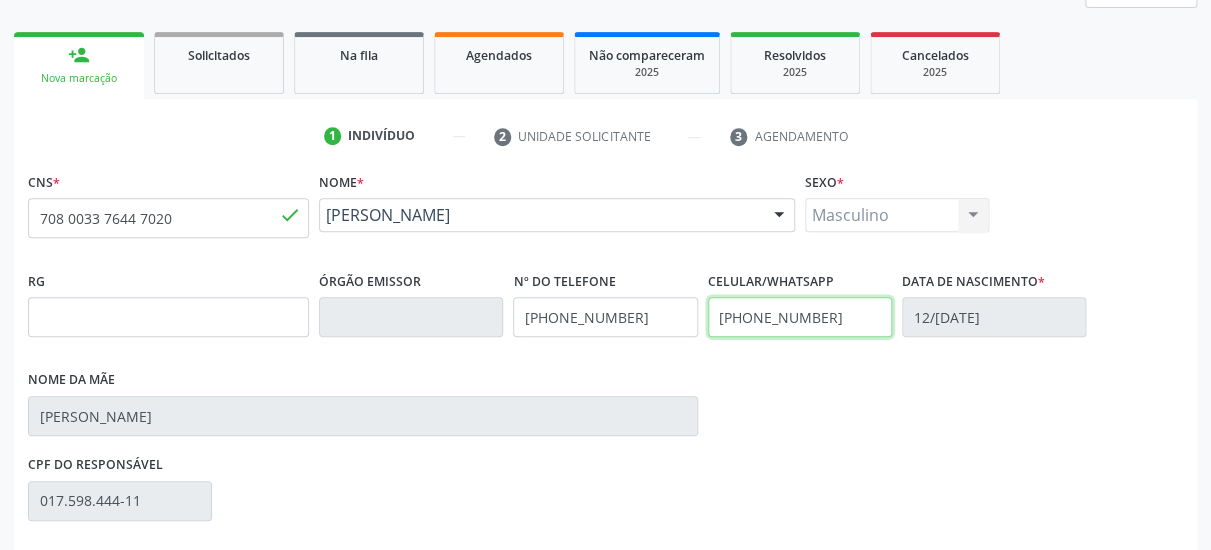 click on "[PHONE_NUMBER]" at bounding box center [800, 317] 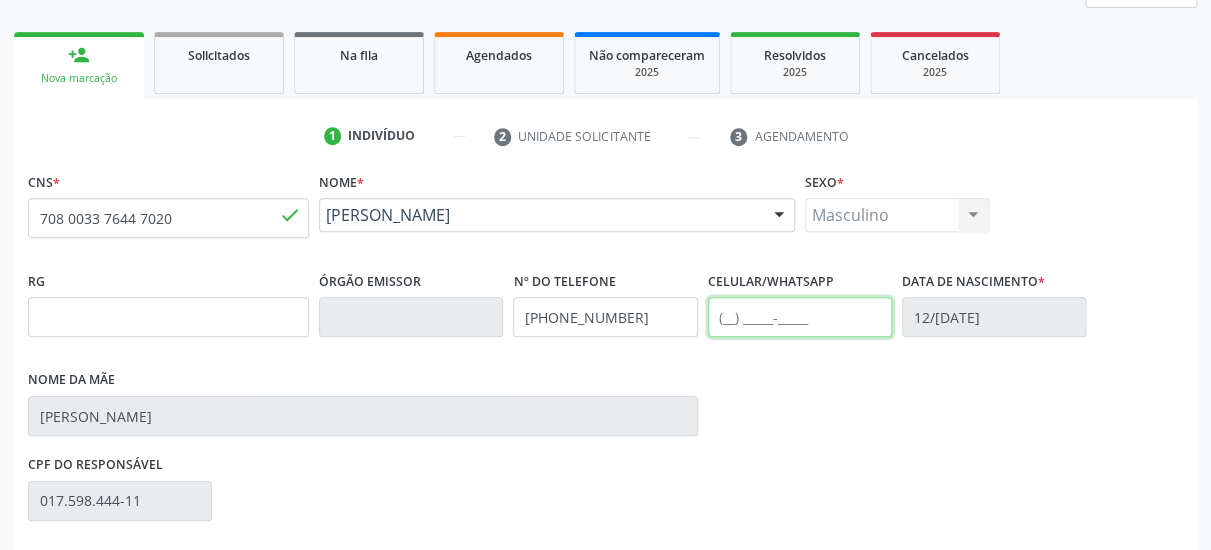 scroll, scrollTop: 519, scrollLeft: 0, axis: vertical 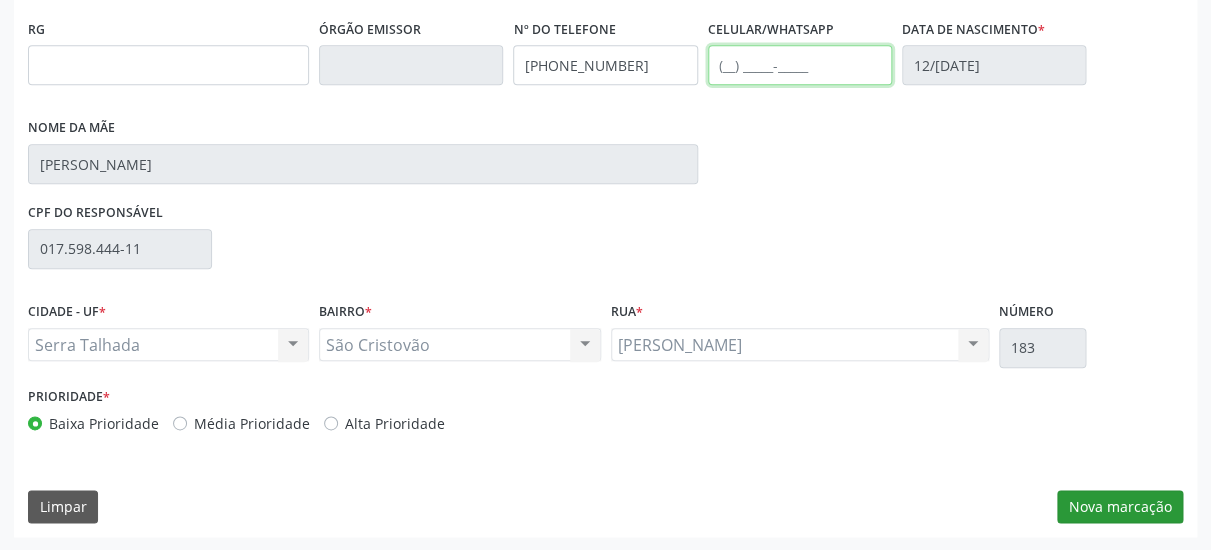 type 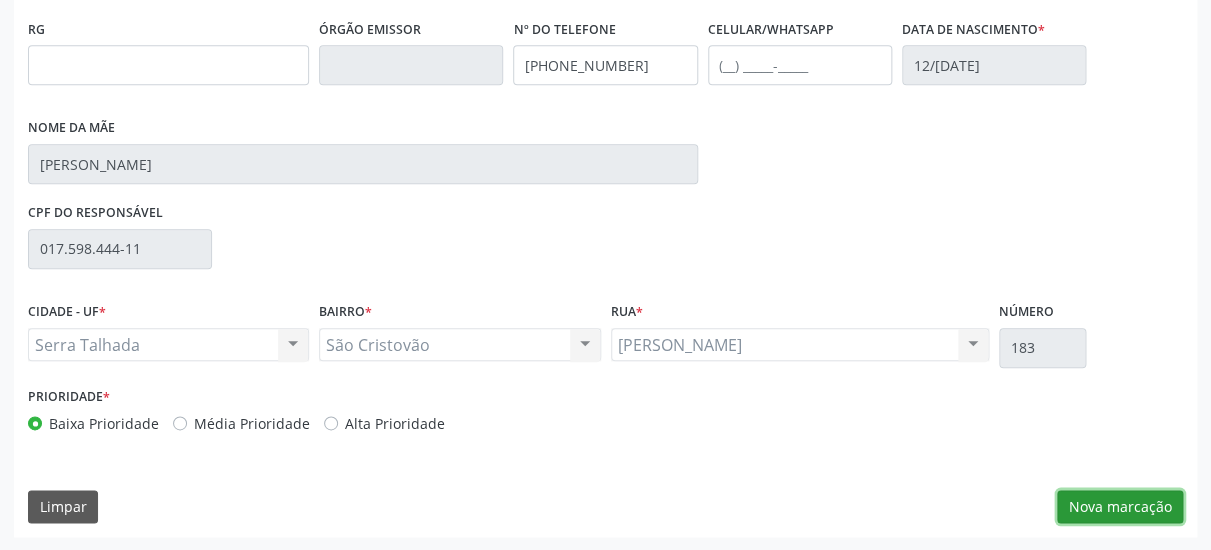 click on "Nova marcação" at bounding box center [1120, 507] 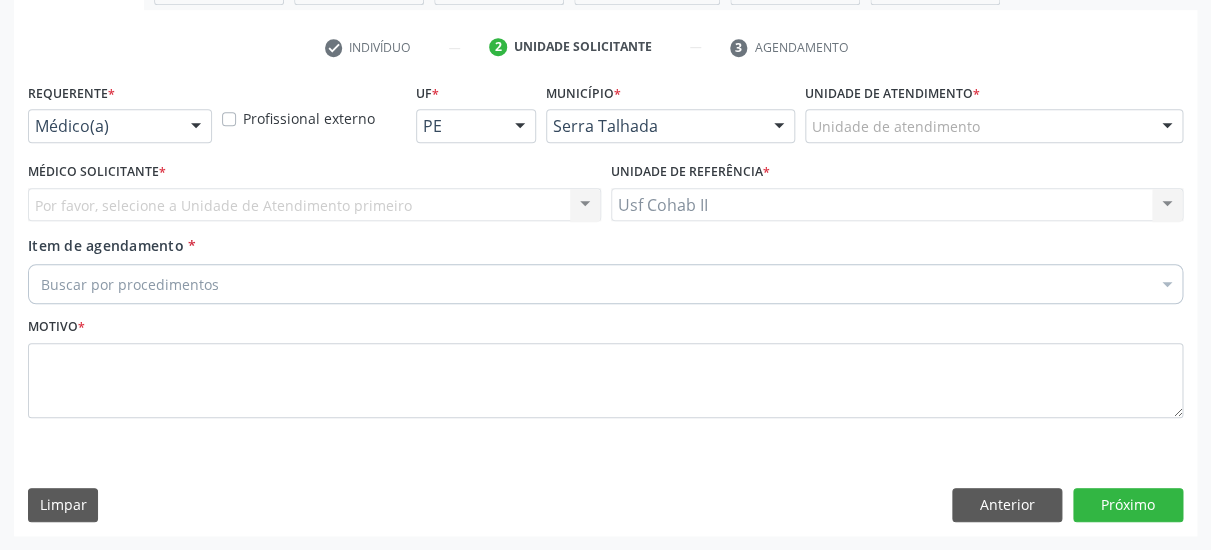 scroll, scrollTop: 373, scrollLeft: 0, axis: vertical 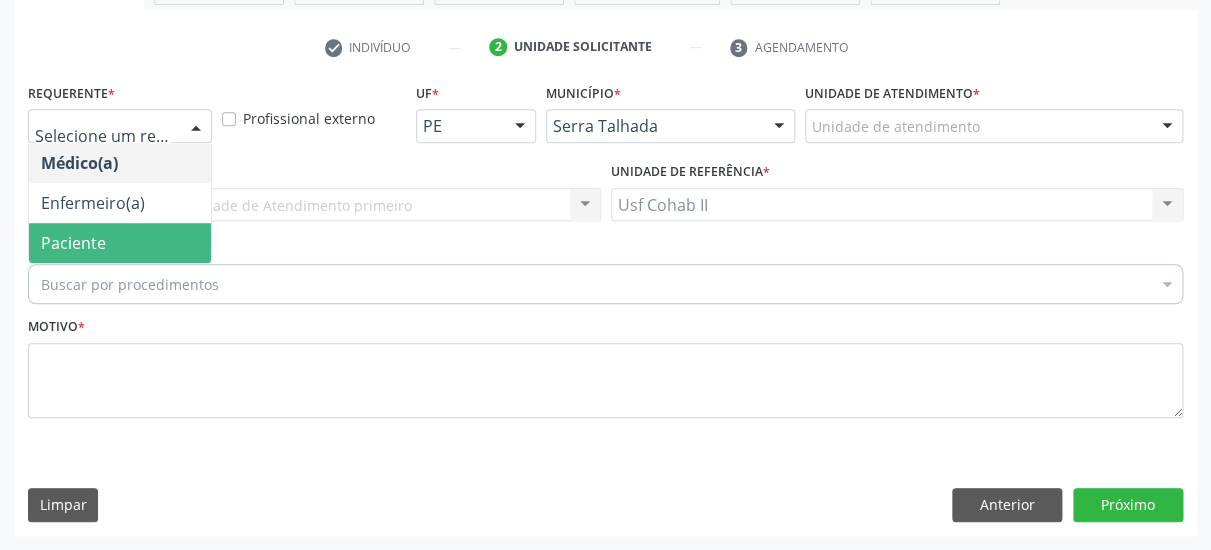 click on "Paciente" at bounding box center [73, 243] 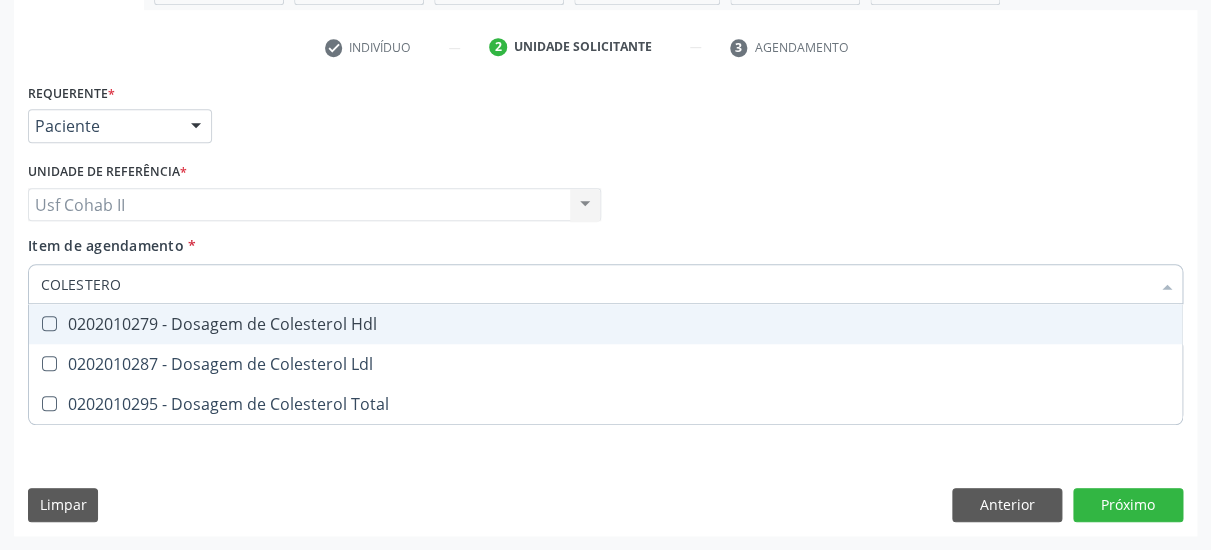 type on "COLESTEROL" 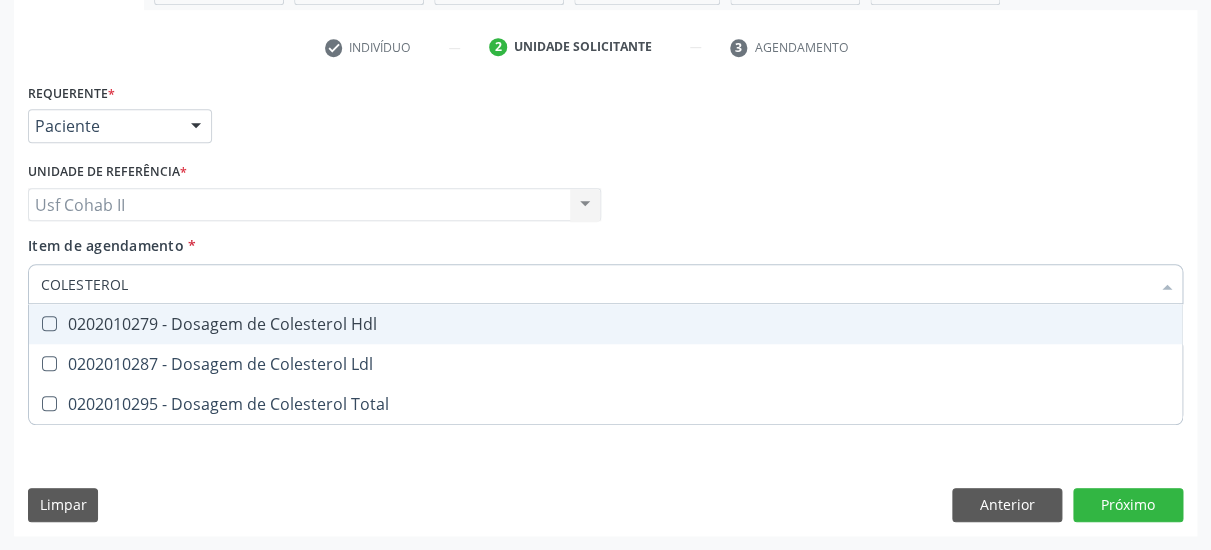 click on "0202010279 - Dosagem de Colesterol Hdl" at bounding box center [605, 324] 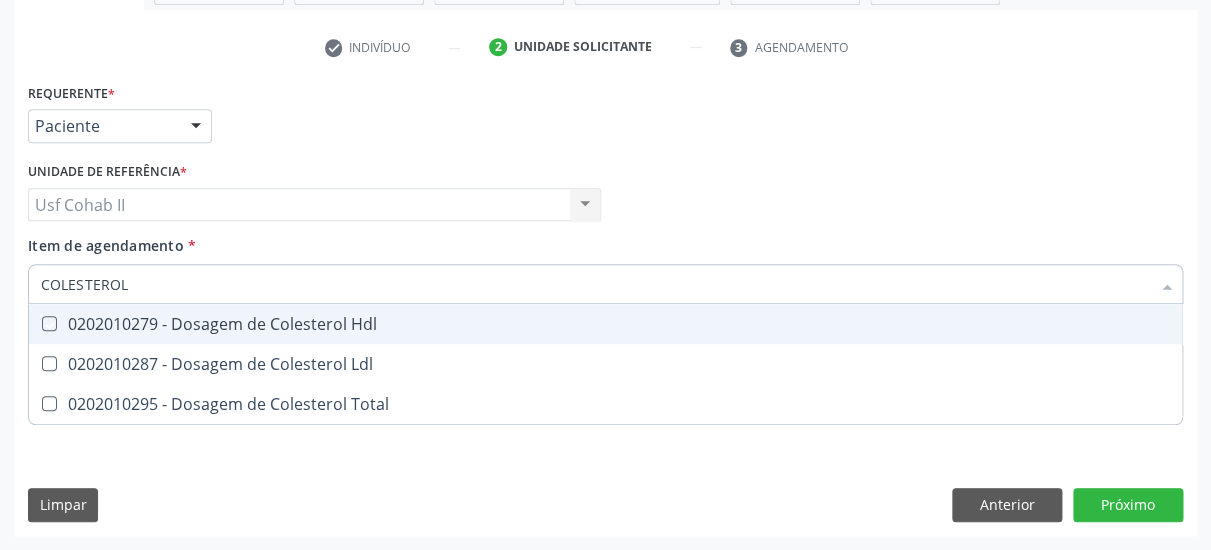checkbox on "true" 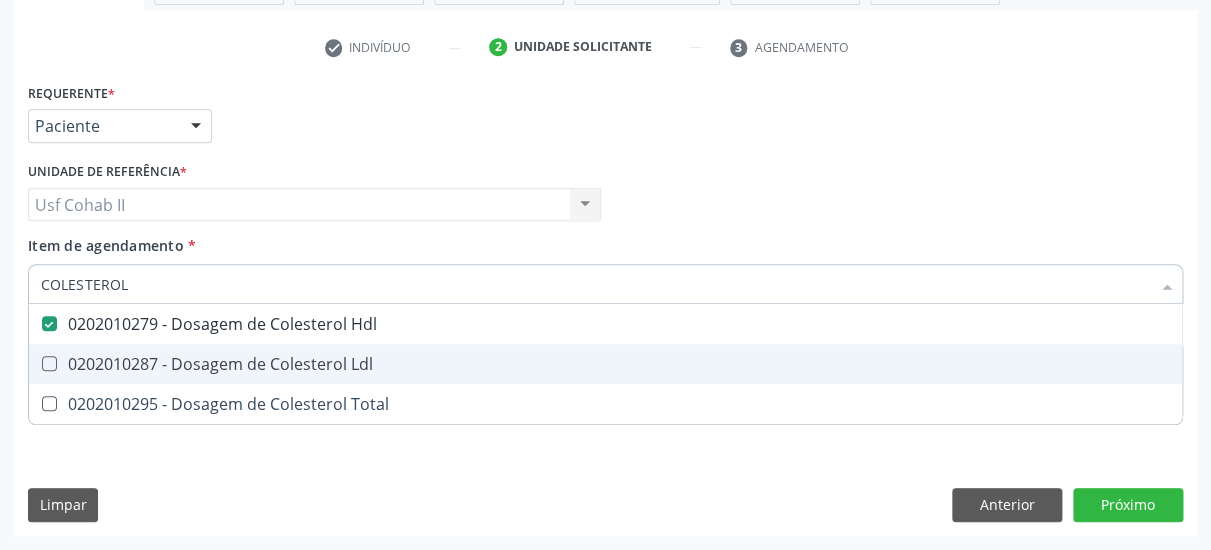 click on "0202010287 - Dosagem de Colesterol Ldl" at bounding box center (605, 364) 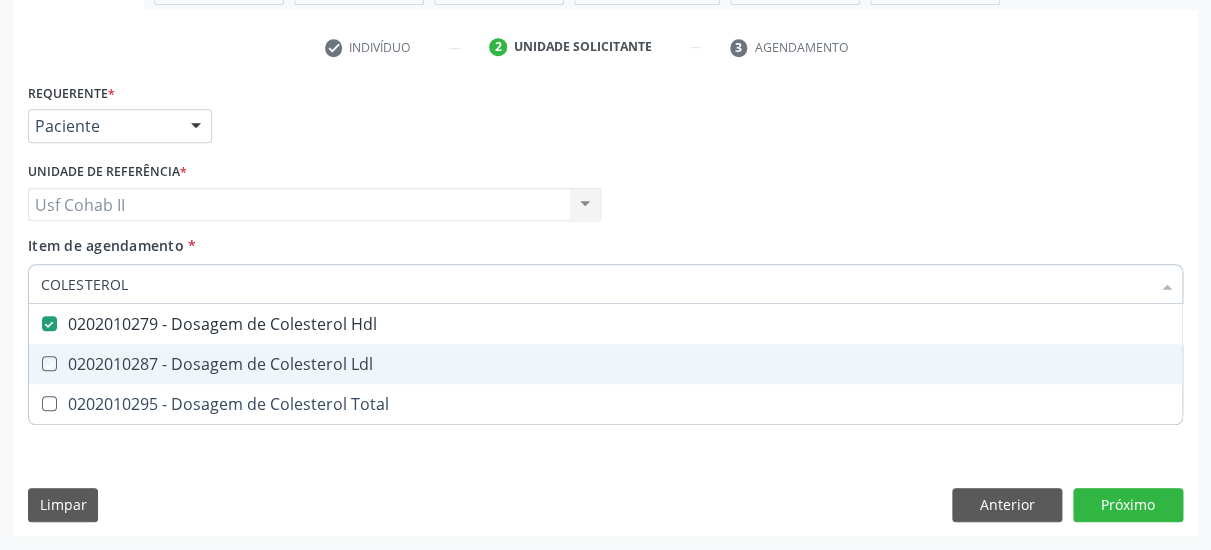 checkbox on "true" 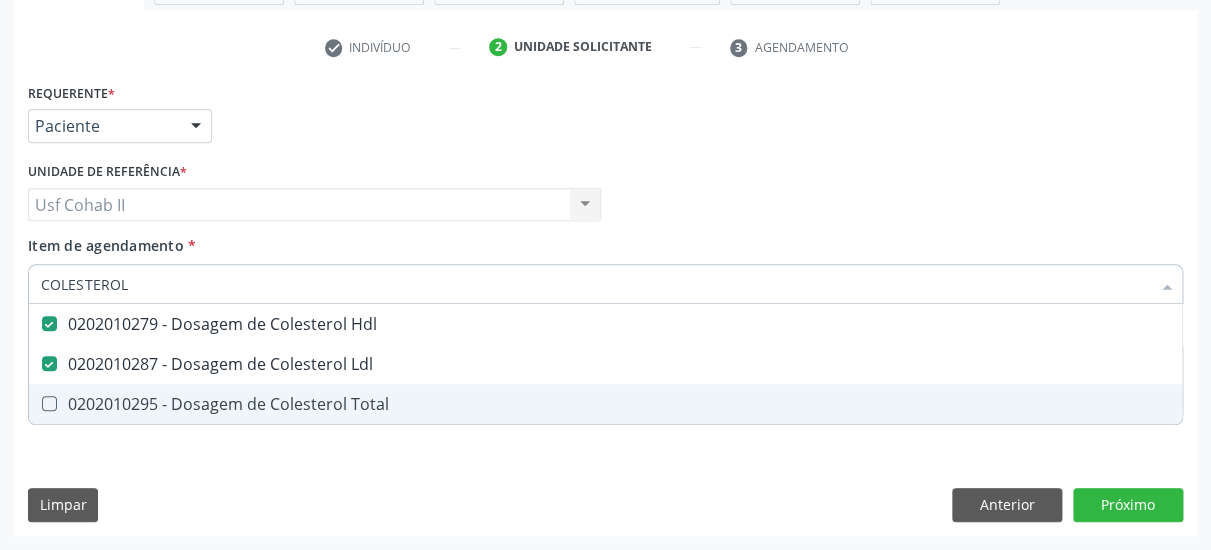 click on "0202010295 - Dosagem de Colesterol Total" at bounding box center [605, 404] 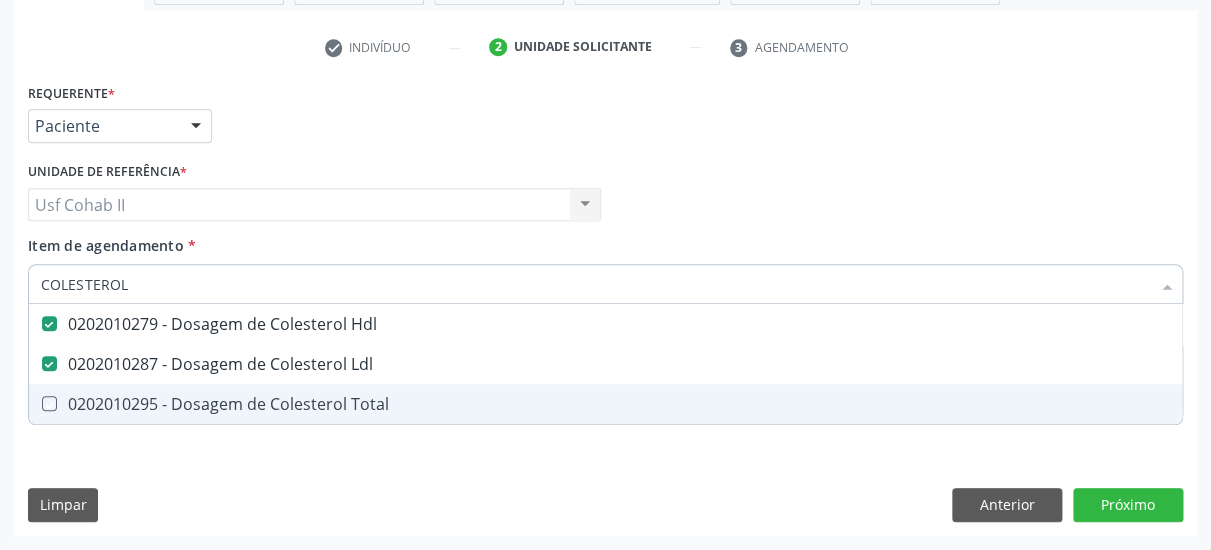 checkbox on "true" 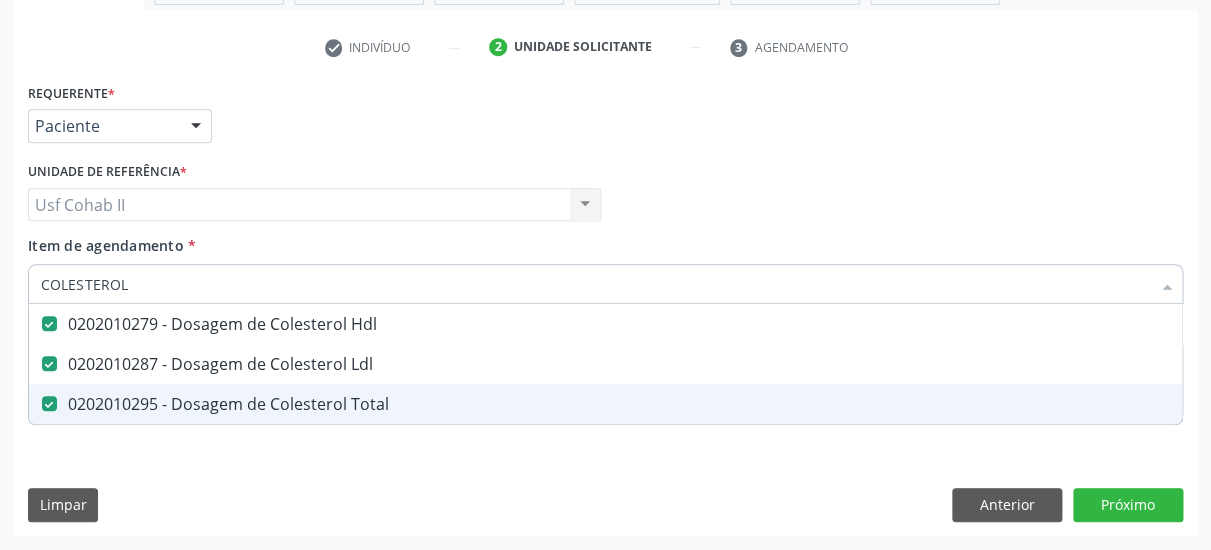 type on "COLESTEROL" 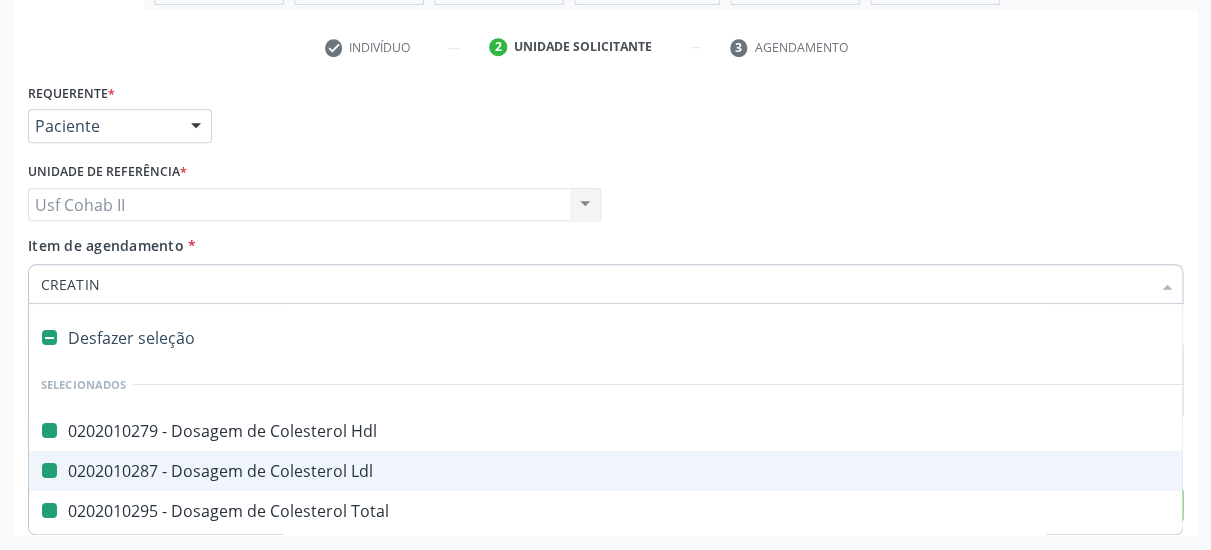 type on "CREATINA" 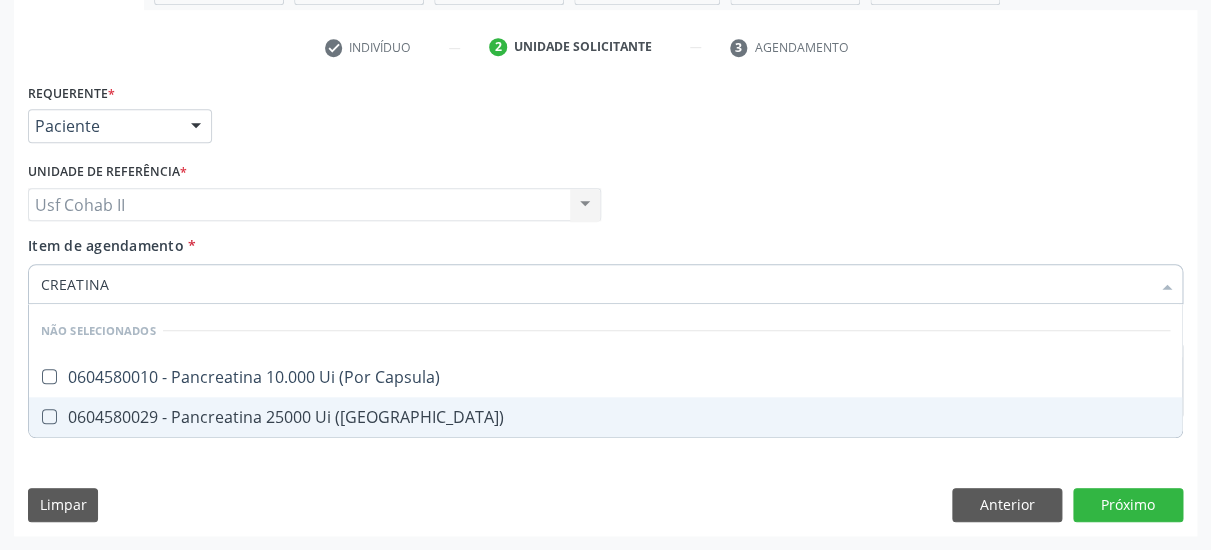 checkbox on "false" 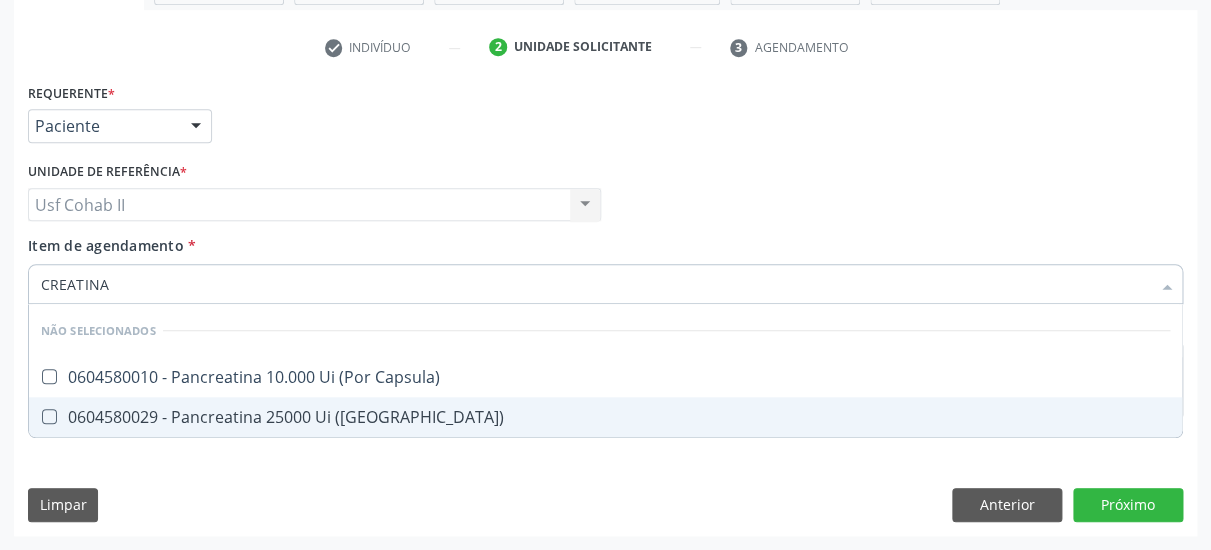 type on "CREATIN" 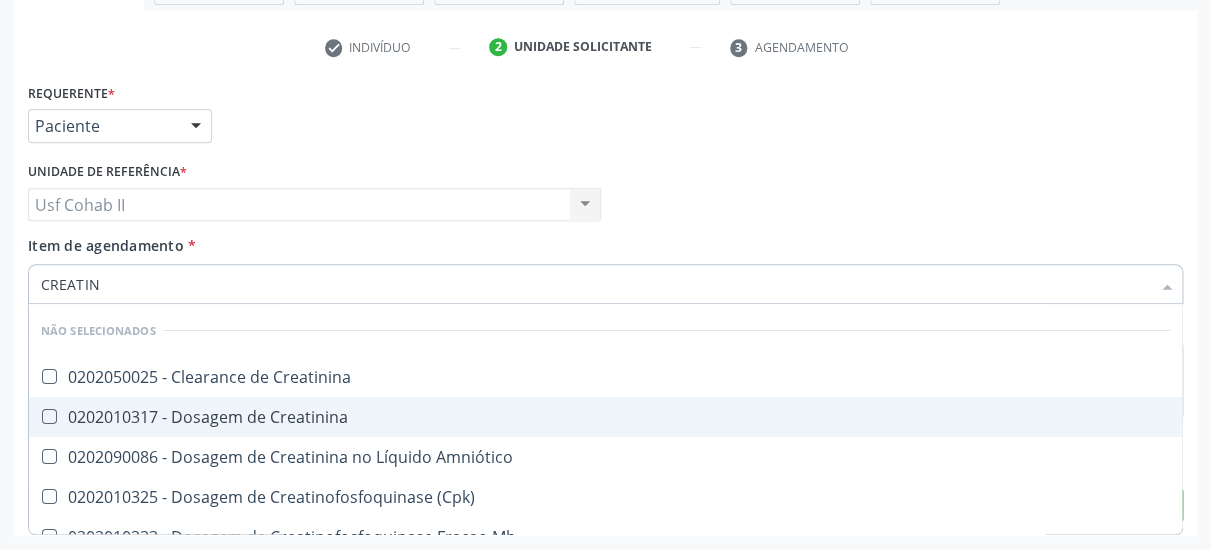 click on "0202010317 - Dosagem de Creatinina" at bounding box center [605, 417] 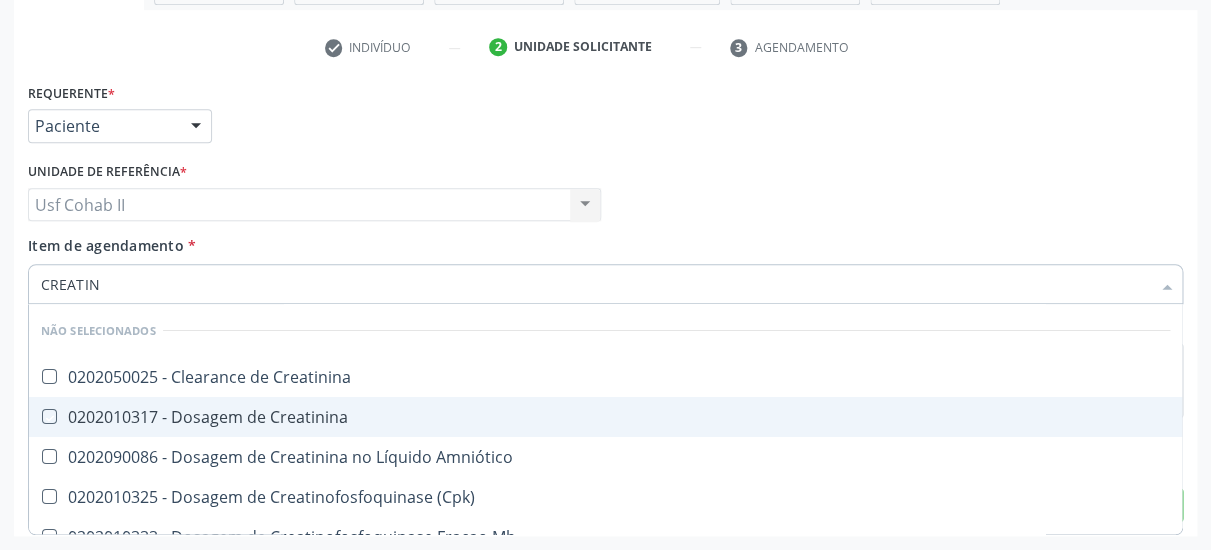 checkbox on "true" 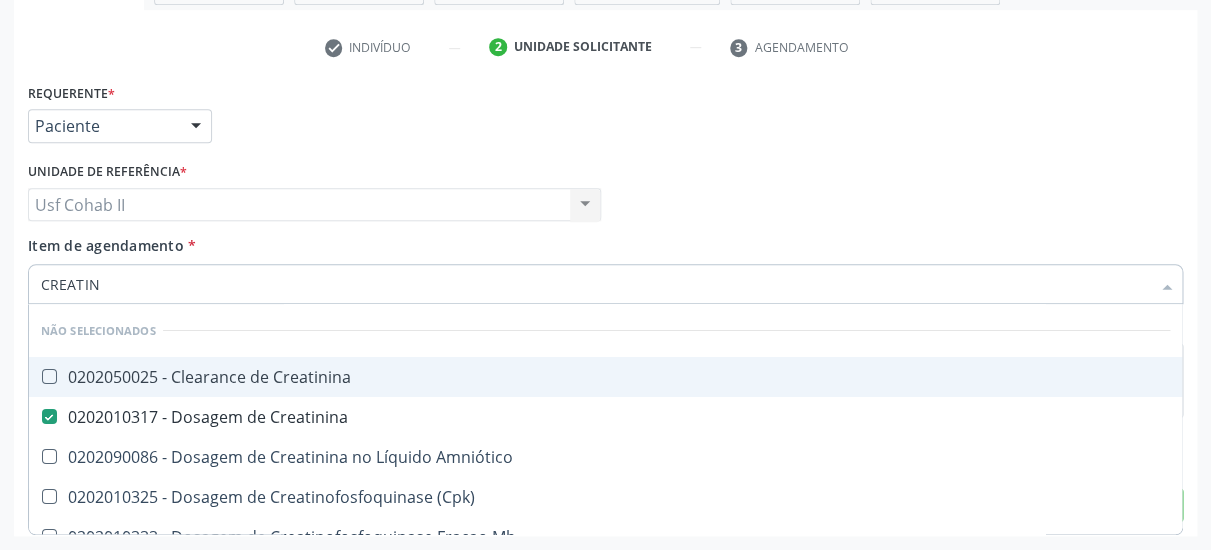 type on "CREATIN" 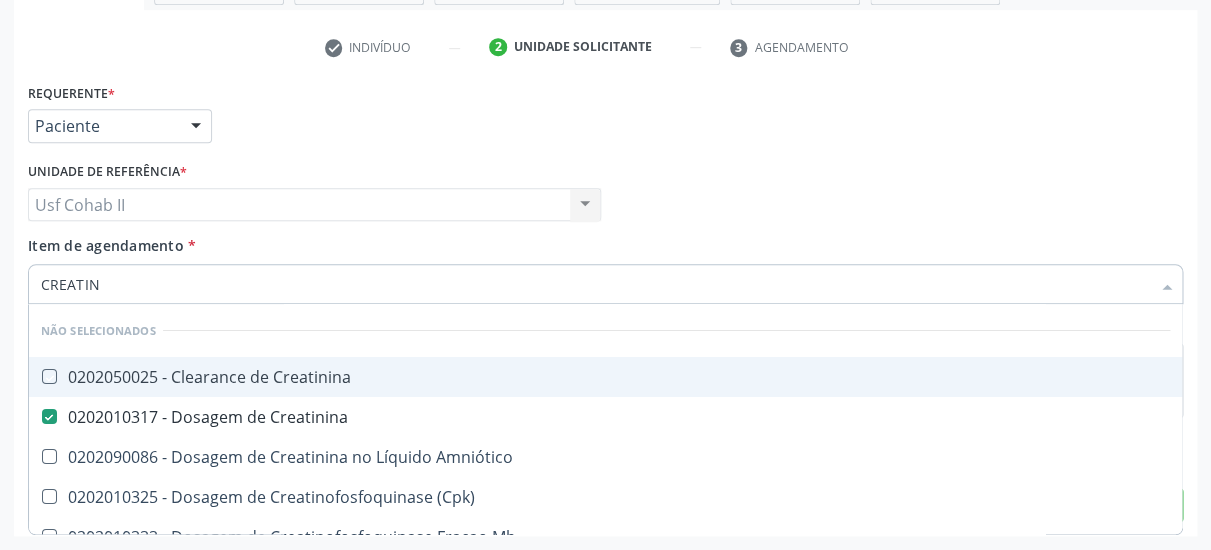click on "Item de agendamento
*
CREATIN
Desfazer seleção
Não selecionados
0202050025 - Clearance de Creatinina
0202010317 - Dosagem de Creatinina
0202090086 - Dosagem de Creatinina no Líquido Amniótico
0202010325 - Dosagem de Creatinofosfoquinase (Cpk)
0202010333 - Dosagem de Creatinofosfoquinase Fracao Mb
0604580010 - Pancreatina 10.000 Ui (Por Capsula)
0604580029 - Pancreatina 25000 Ui (Por Capsula)
Nenhum resultado encontrado para: " CREATIN  "
Não há nenhuma opção para ser exibida." at bounding box center (605, 266) 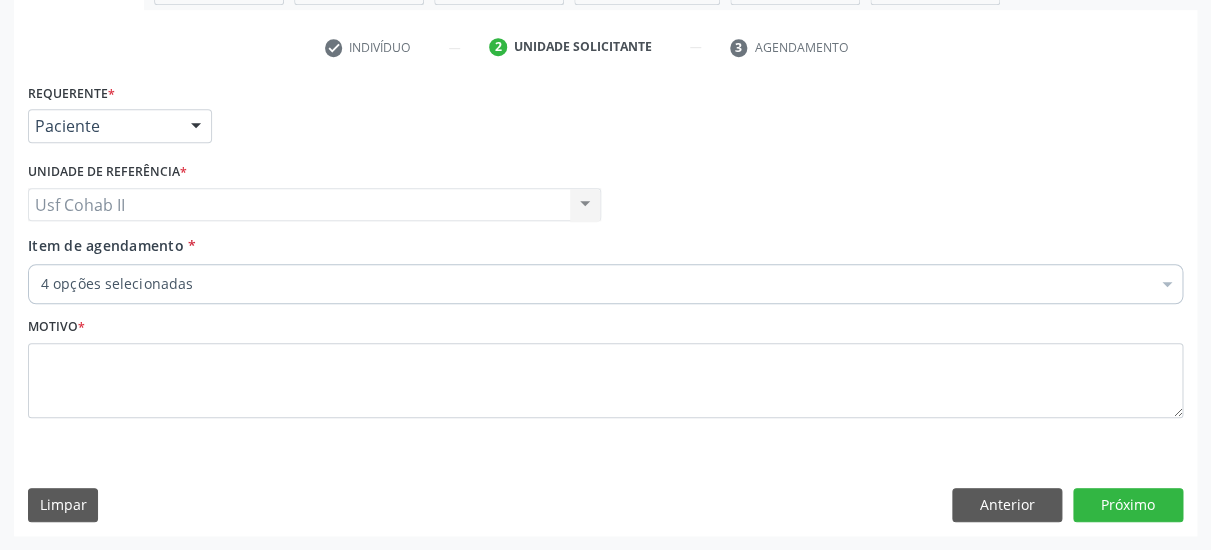 type 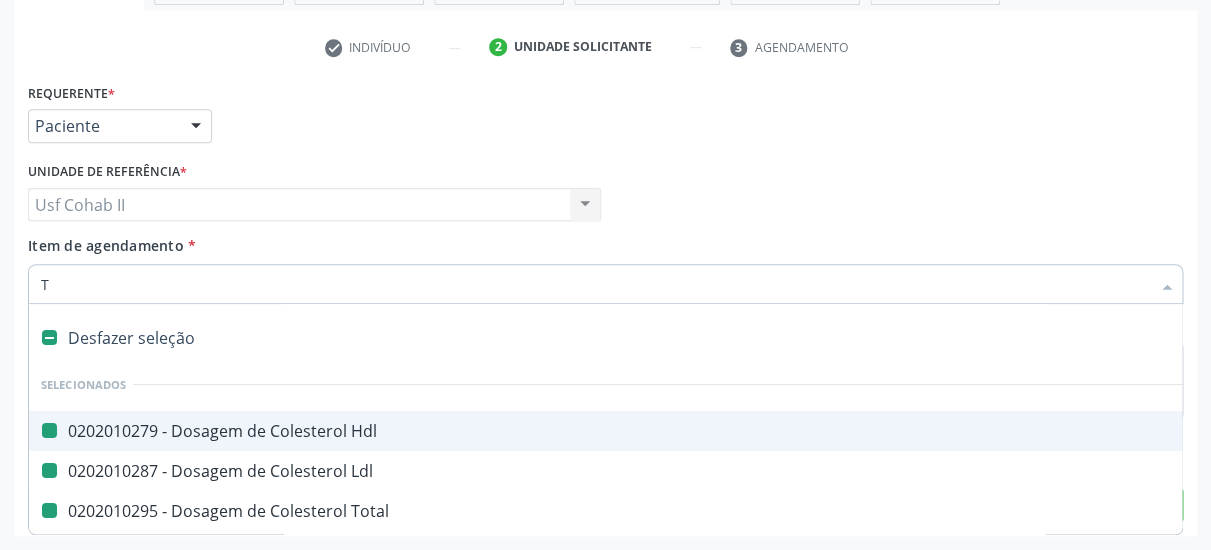 type on "TR" 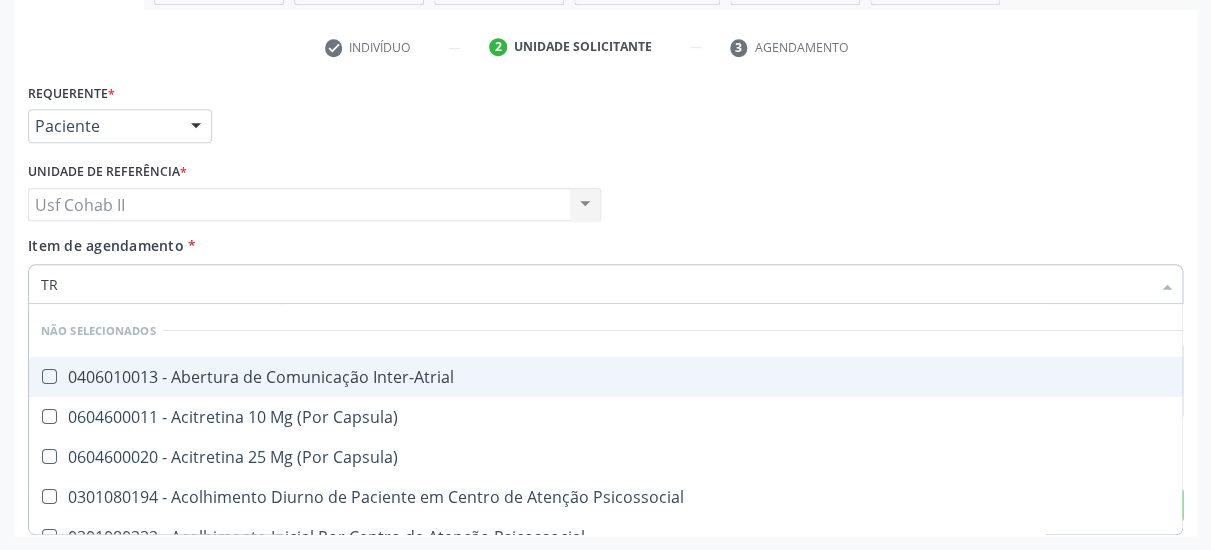 checkbox on "false" 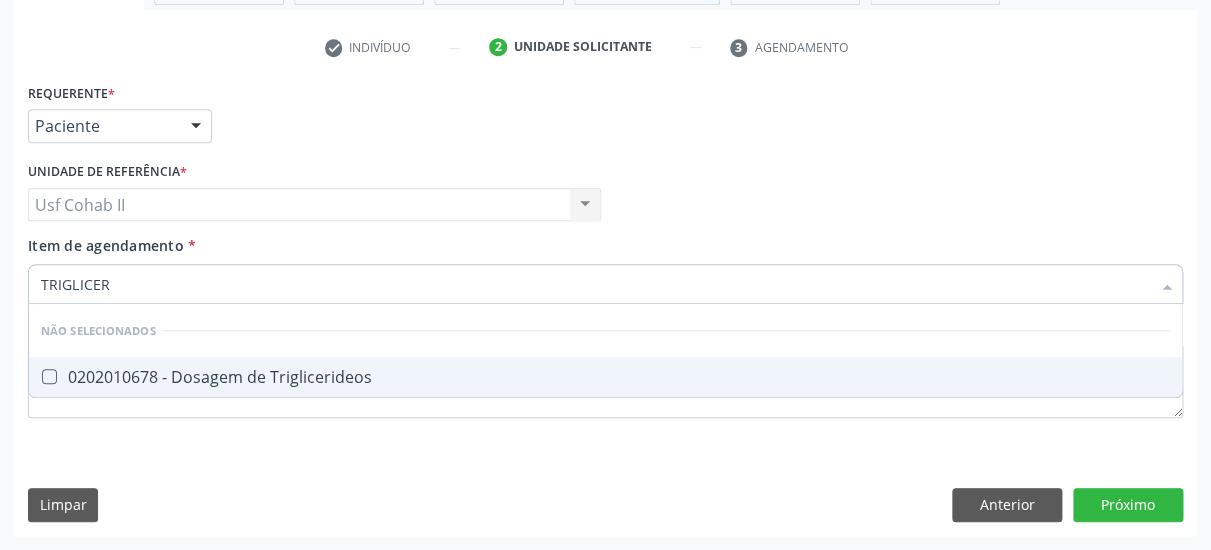 type on "TRIGLICERI" 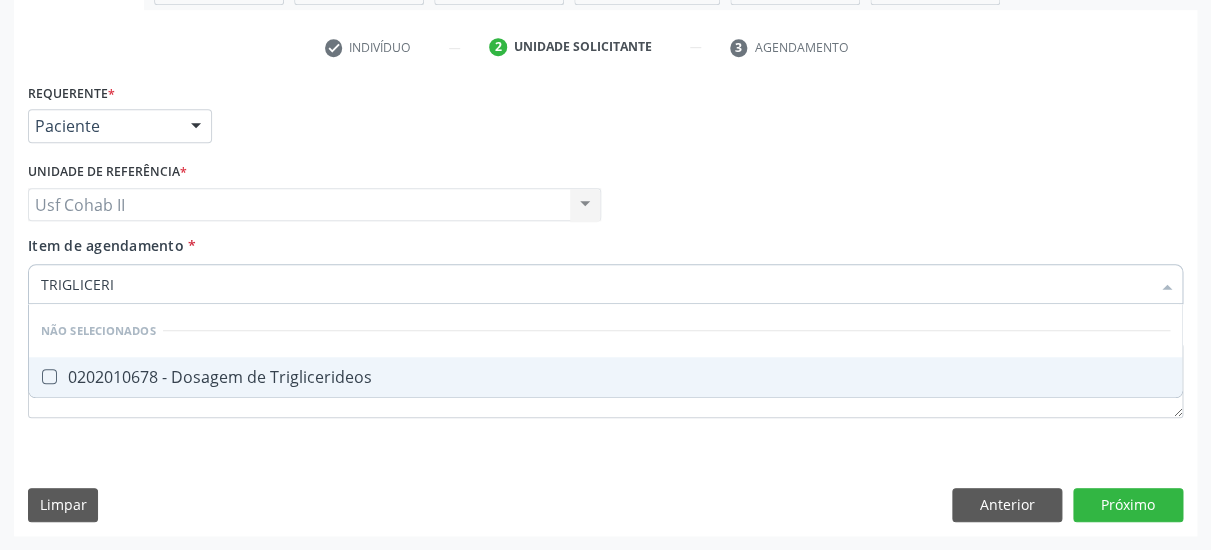 drag, startPoint x: 260, startPoint y: 365, endPoint x: 254, endPoint y: 305, distance: 60.299255 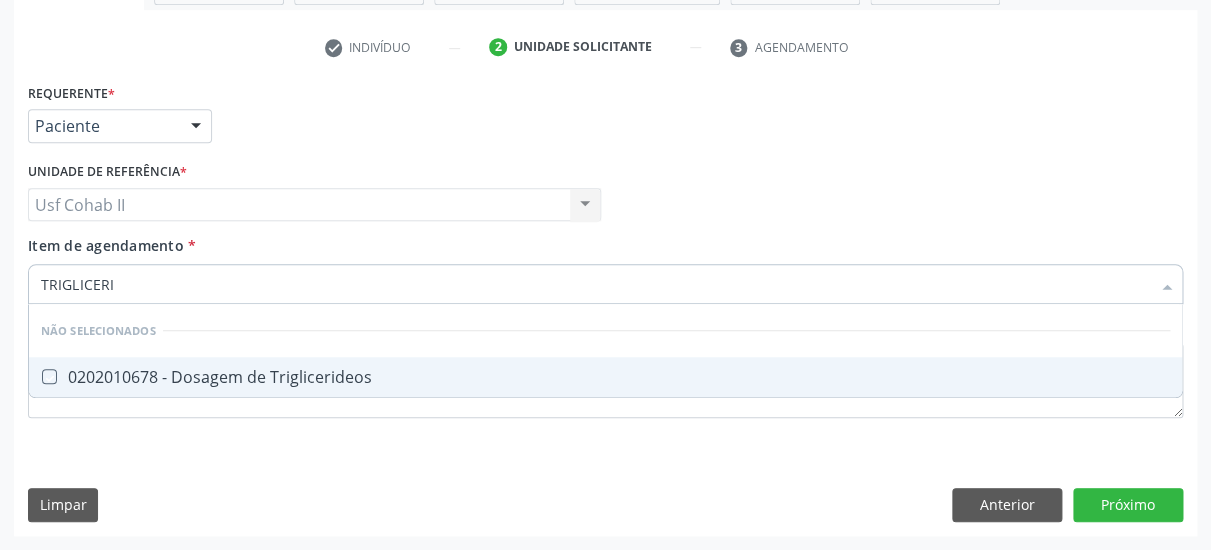 checkbox on "true" 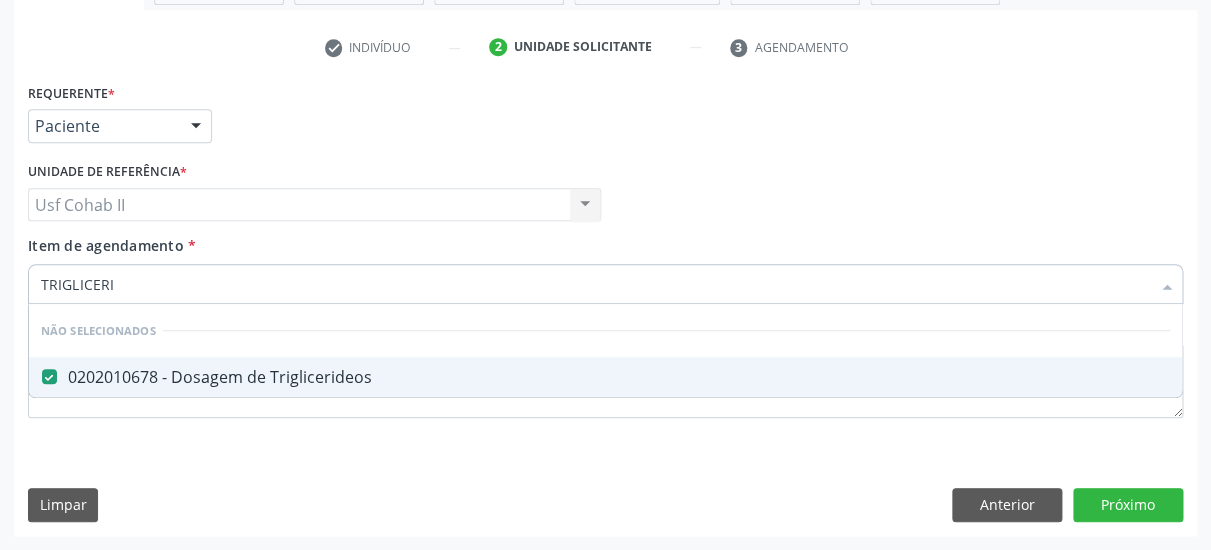 type on "TRIGLICERI" 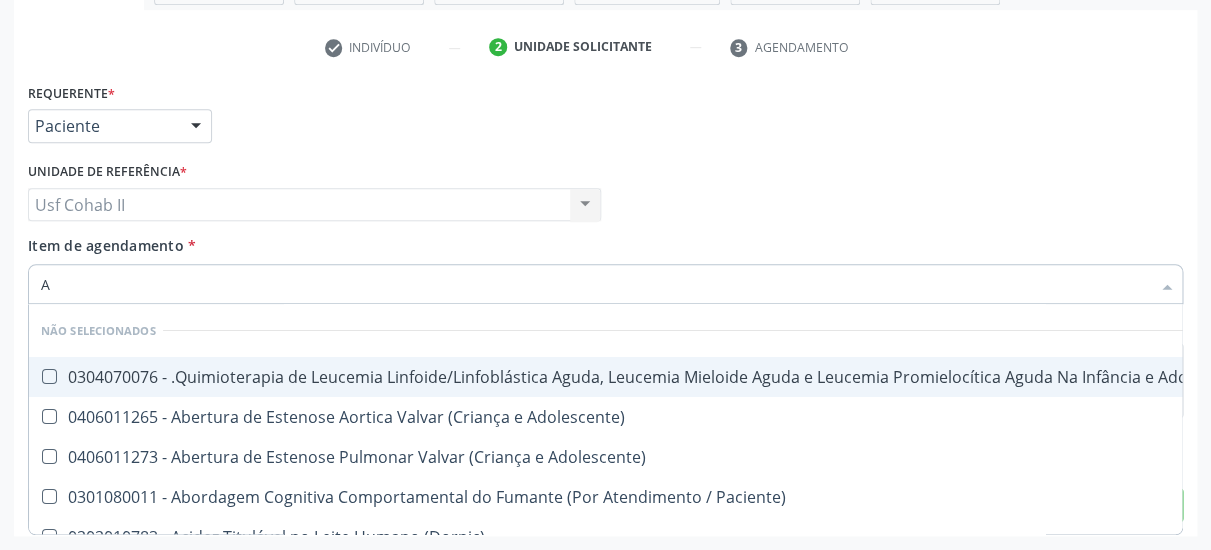 type on "AN" 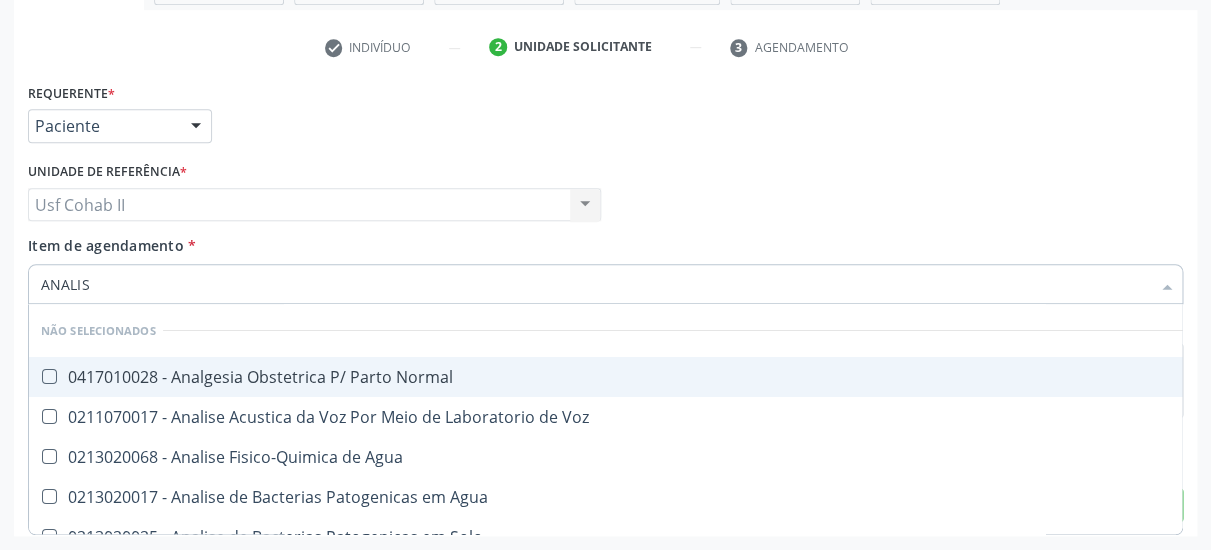 type on "ANALISE" 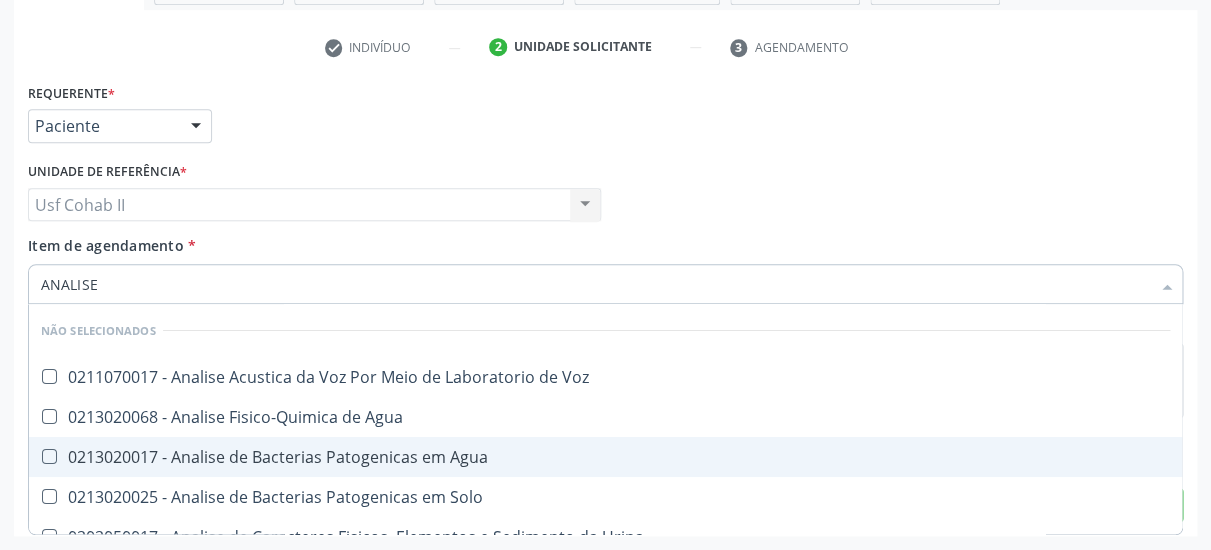 scroll, scrollTop: 130, scrollLeft: 0, axis: vertical 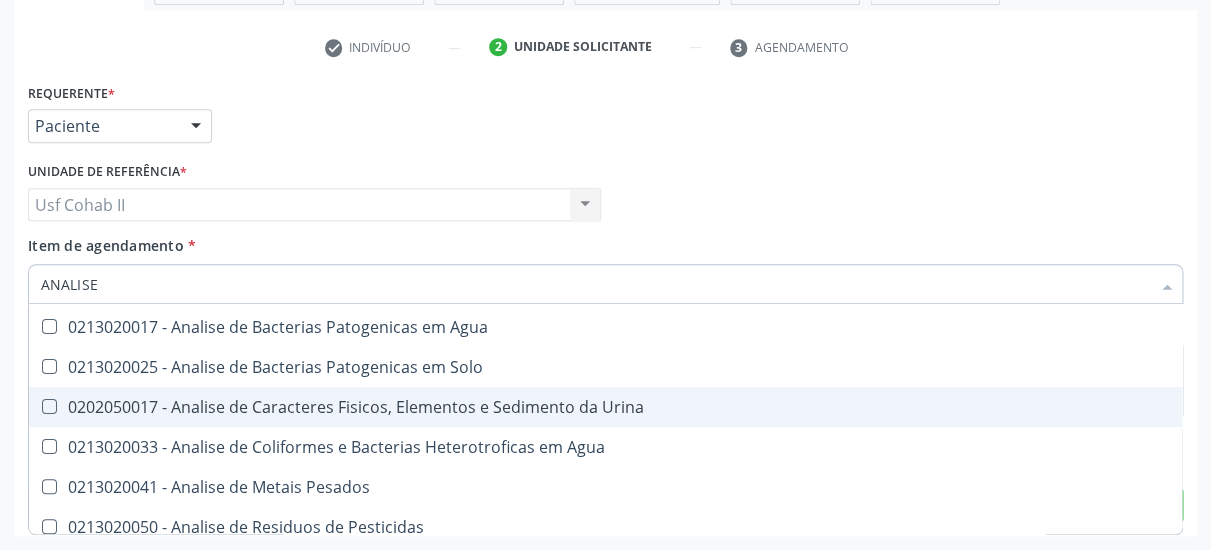 click on "0202050017 - Analise de Caracteres Fisicos, Elementos e Sedimento da Urina" at bounding box center [605, 407] 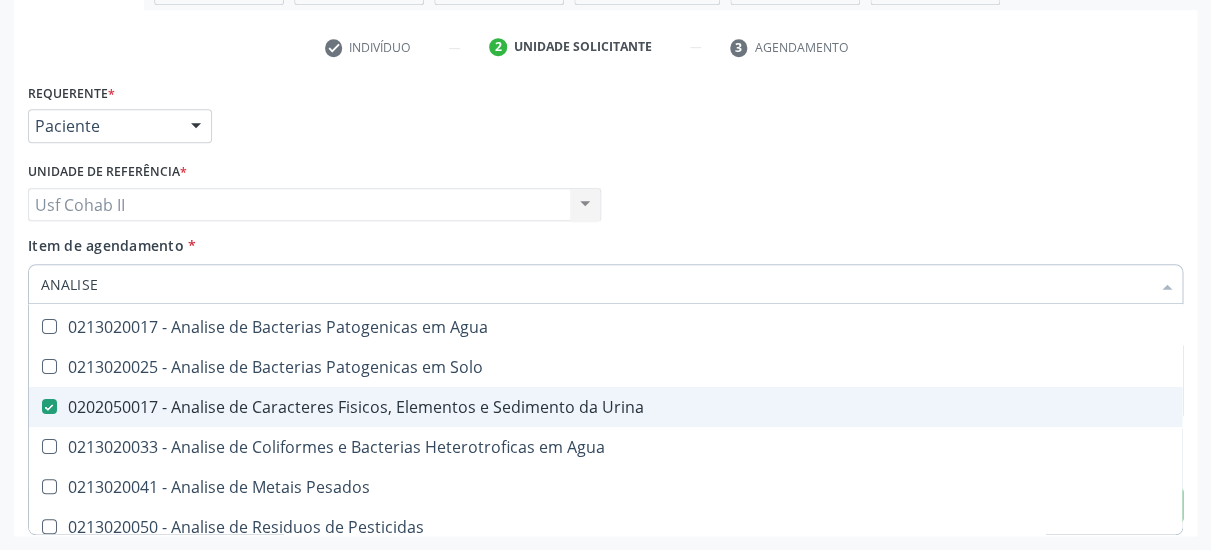 checkbox on "true" 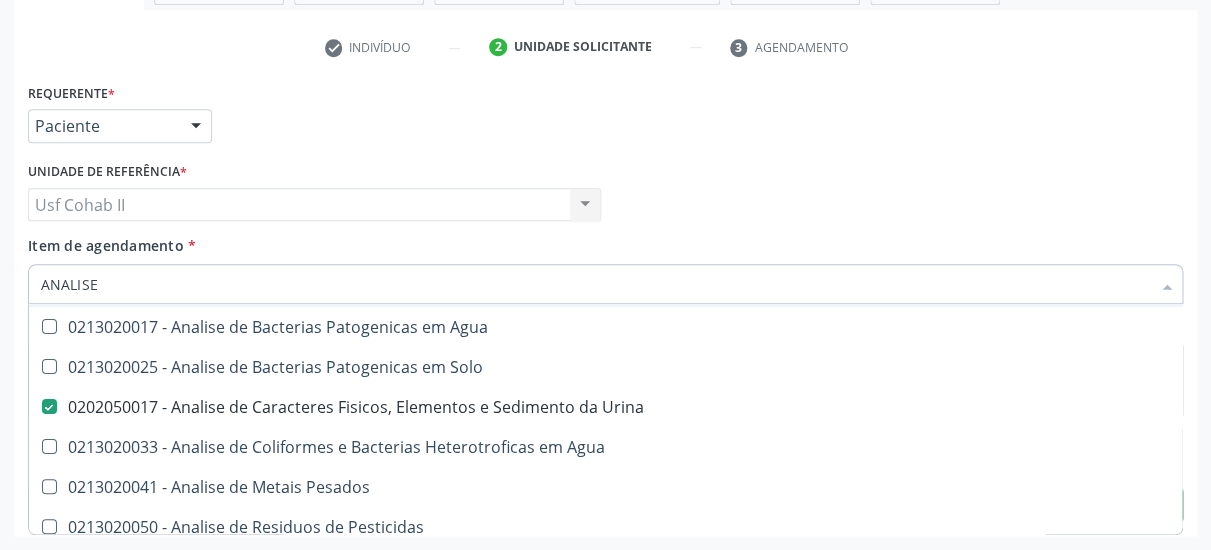 click on "Unidade de referência
*
Usf Cohab II         Usf Cohab II
Nenhum resultado encontrado para: "   "
Não há nenhuma opção para ser exibida." at bounding box center (314, 196) 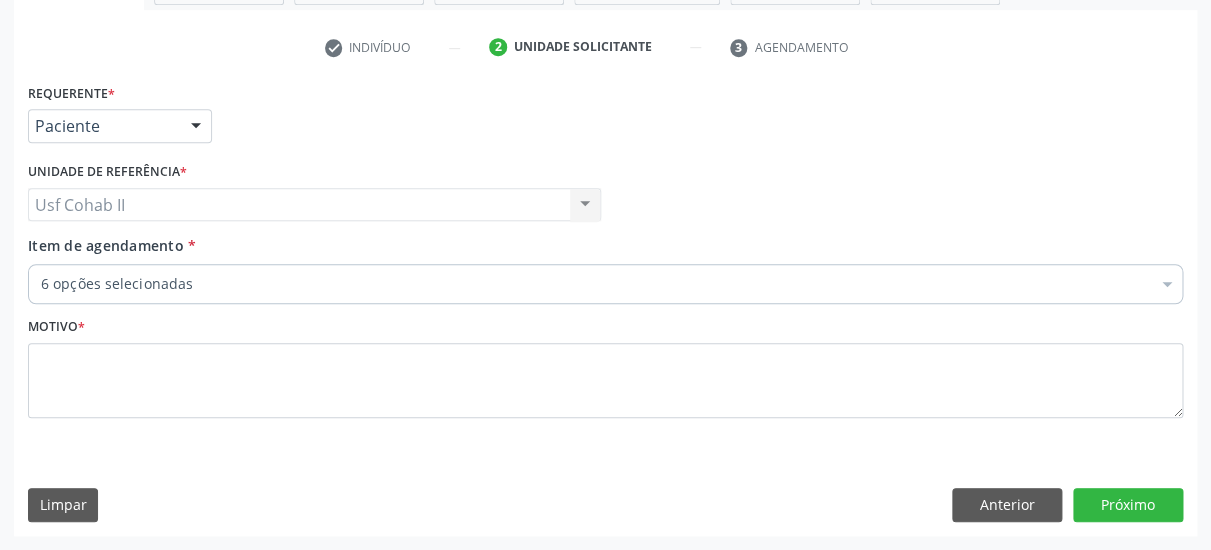 scroll, scrollTop: 0, scrollLeft: 0, axis: both 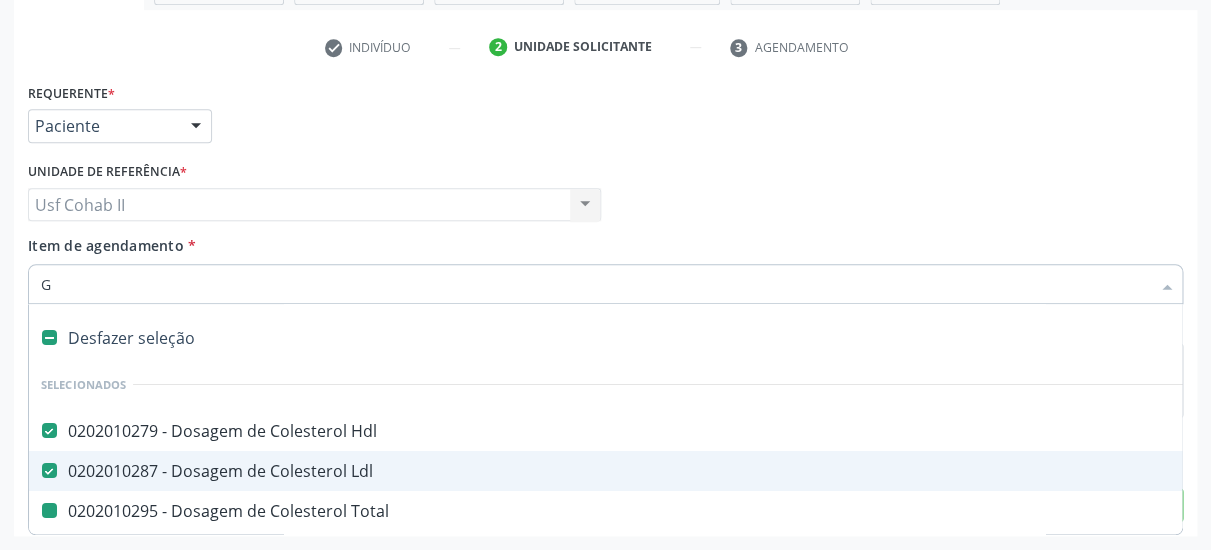 type on "GL" 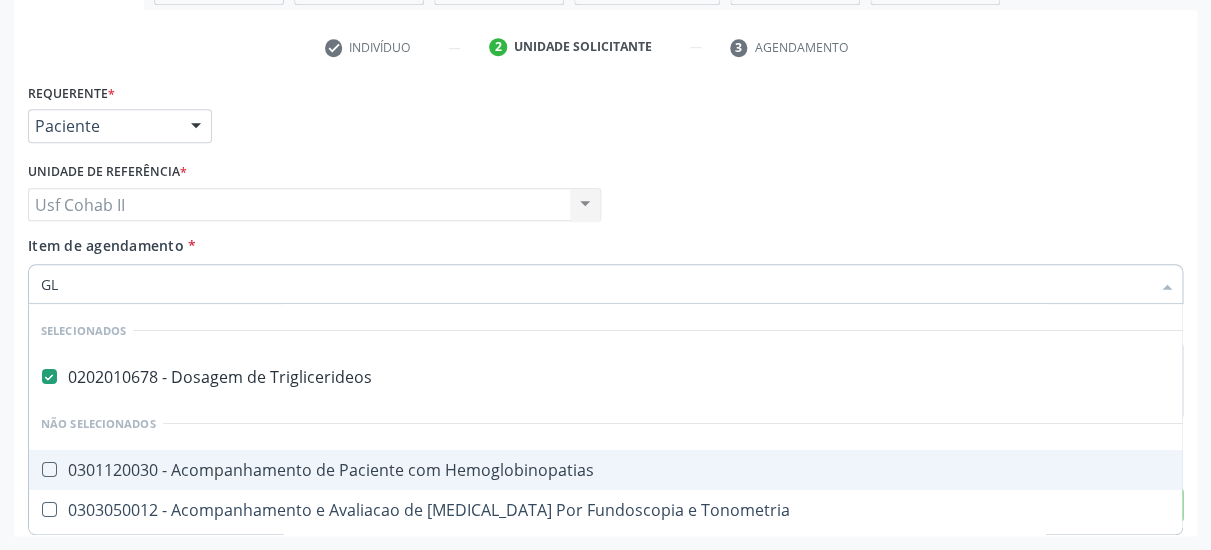 checkbox on "false" 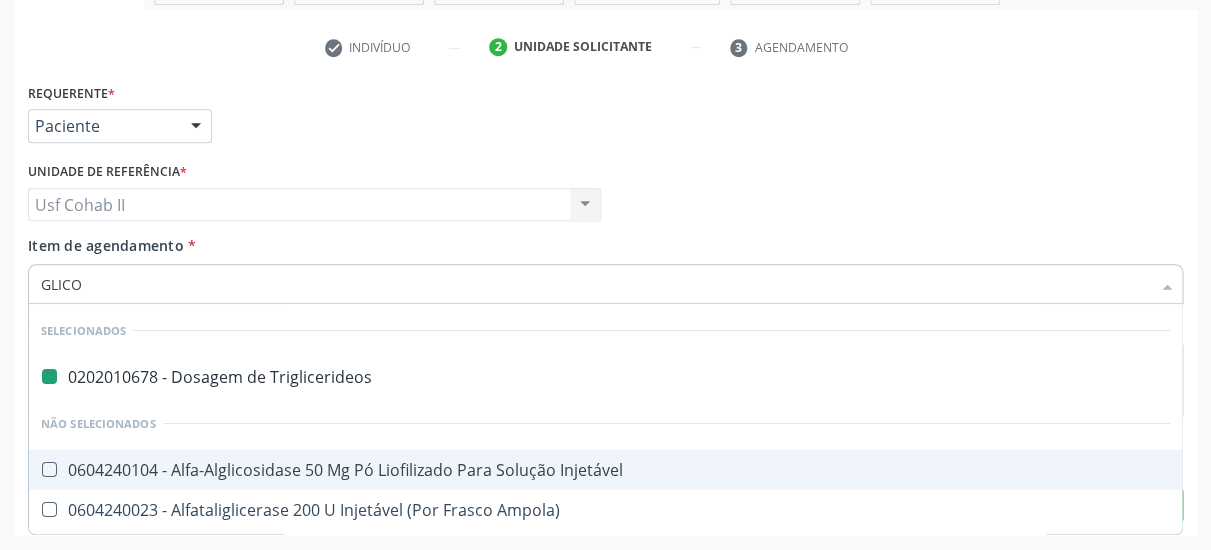 type on "GLICOS" 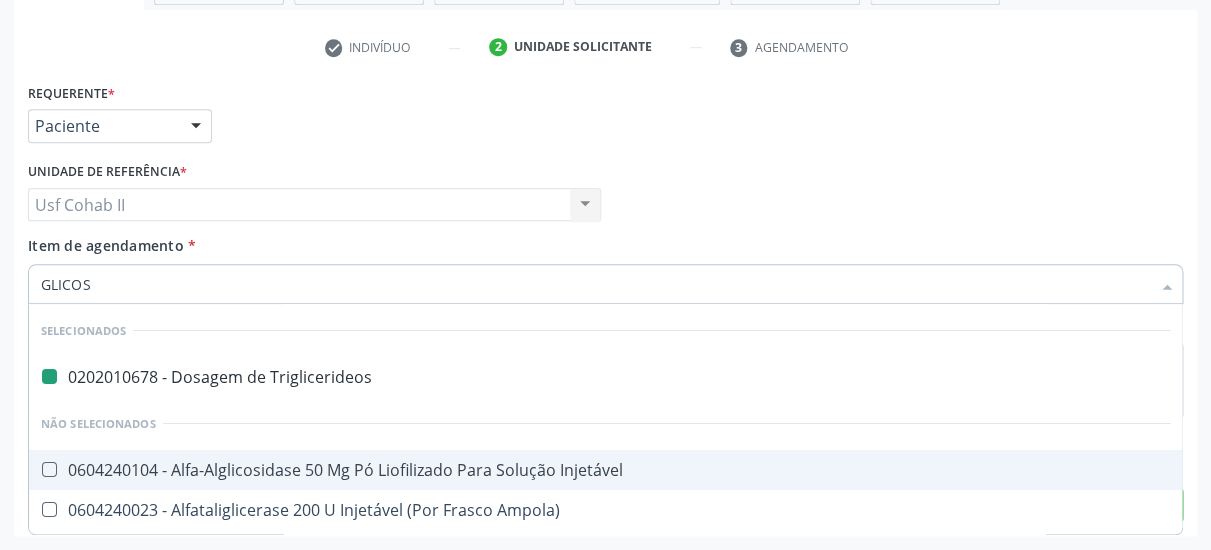 checkbox on "false" 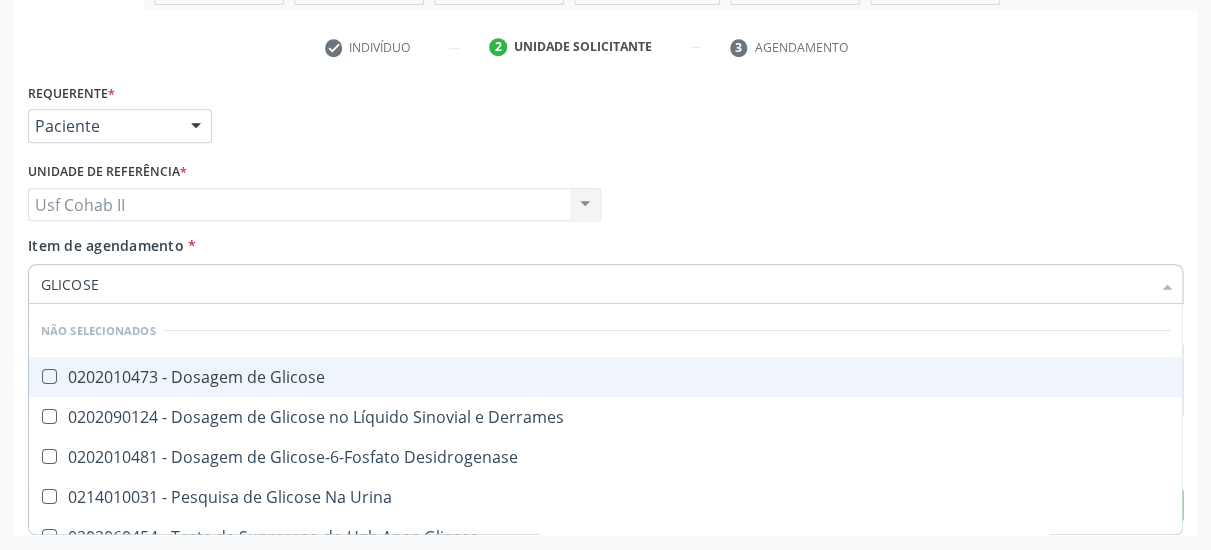 click on "0202010473 - Dosagem de Glicose" at bounding box center (605, 377) 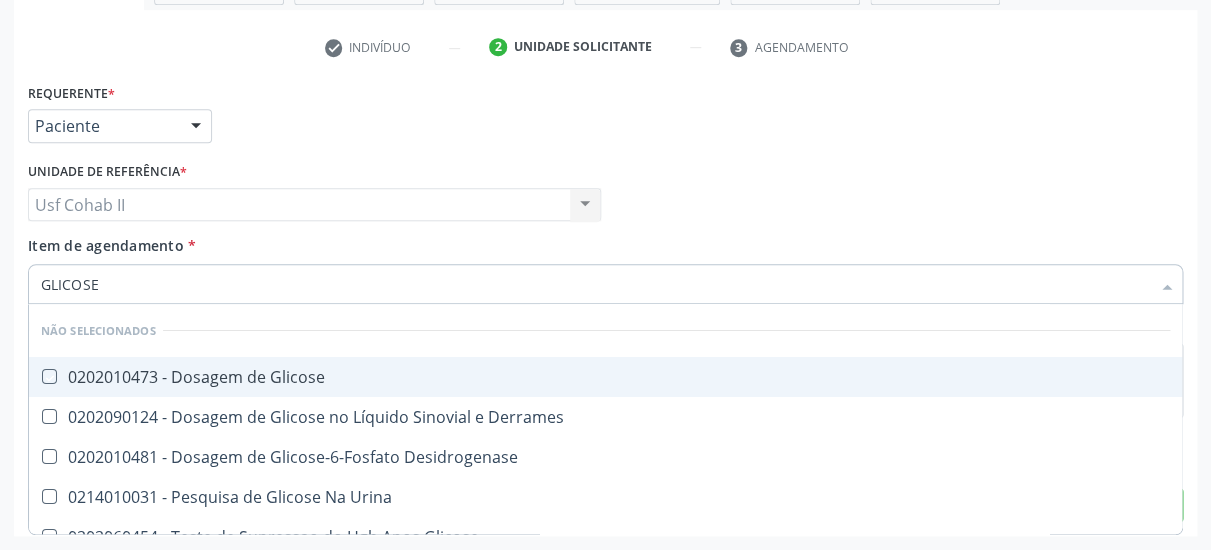 checkbox on "true" 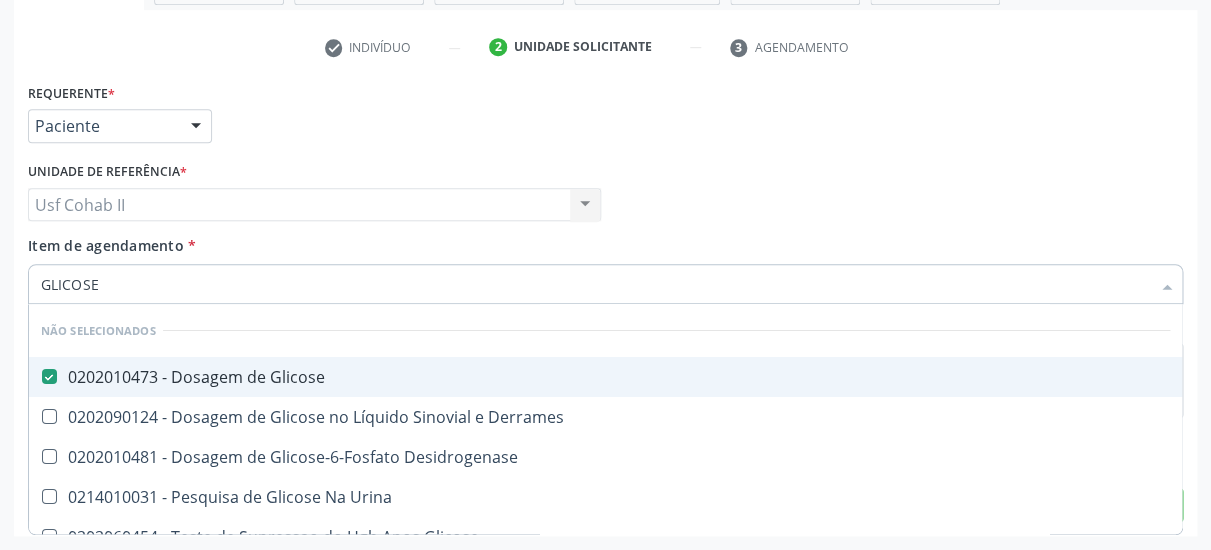 type on "GLICOSE" 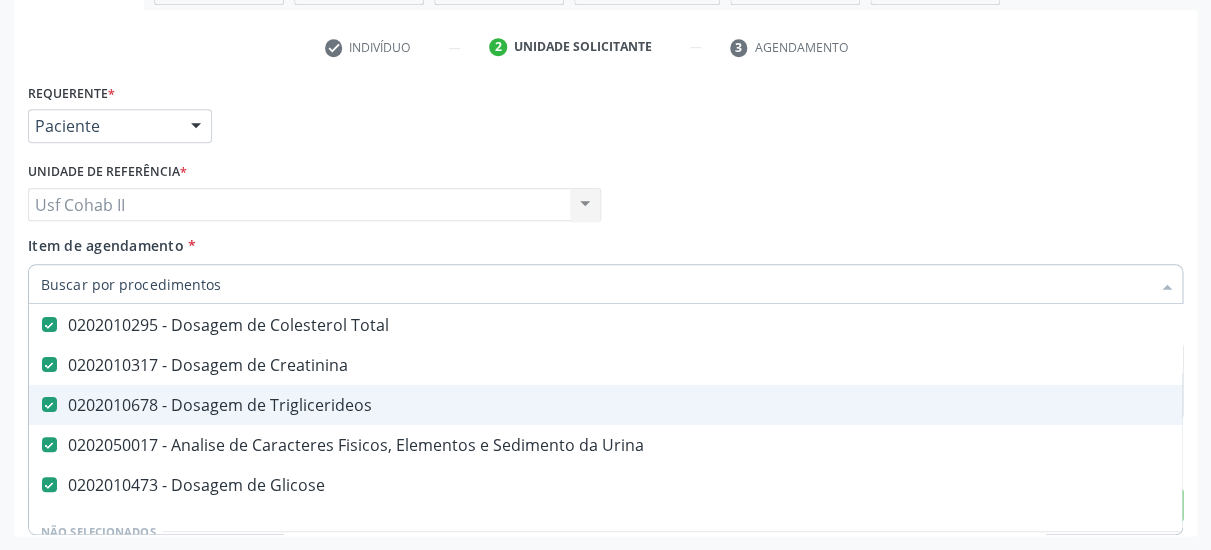 scroll, scrollTop: 259, scrollLeft: 0, axis: vertical 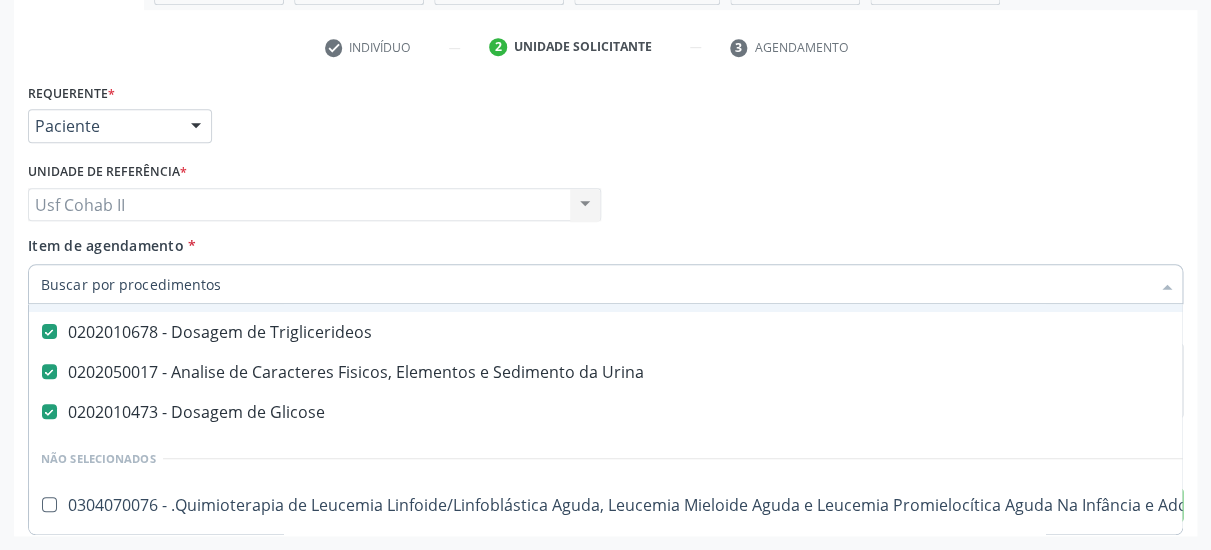 click on "Item de agendamento
*
Desfazer seleção
Selecionados
0202010279 - Dosagem de Colesterol Hdl
0202010287 - Dosagem de Colesterol Ldl
0202010295 - Dosagem de Colesterol Total
0202010317 - Dosagem de Creatinina
0202010678 - Dosagem de Triglicerideos
0202050017 - Analise de Caracteres Fisicos, Elementos e Sedimento da Urina
0202010473 - Dosagem de Glicose
Não selecionados
0304070076 - .Quimioterapia de Leucemia Linfoide/Linfoblástica Aguda, Leucemia Mieloide Aguda e Leucemia Promielocítica Aguda Na Infância e Adolescência - 1ª Linha - Fase de Manutenção
0604320140 - Abatacepte 125 Mg Injetável (Por Seringa Preenchida)
0604320124 - Abatacepte 250 Mg Injetável (Por Frasco Ampola).
0603050018 - Abciximabe
0406010013 - Abertura de Comunicação Inter-Atrial" at bounding box center (605, 266) 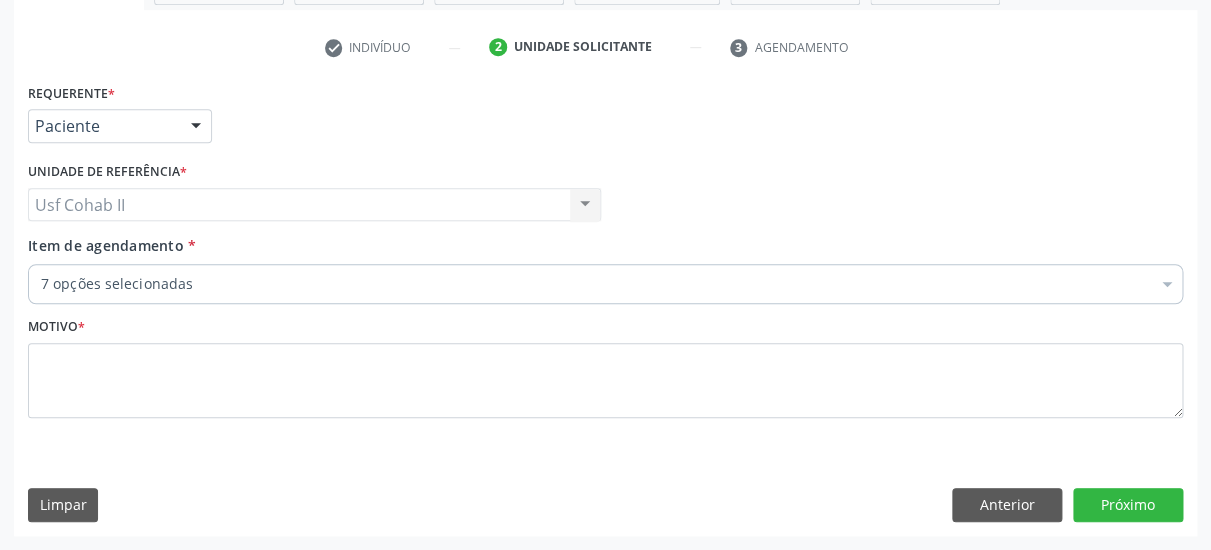 scroll, scrollTop: 0, scrollLeft: 0, axis: both 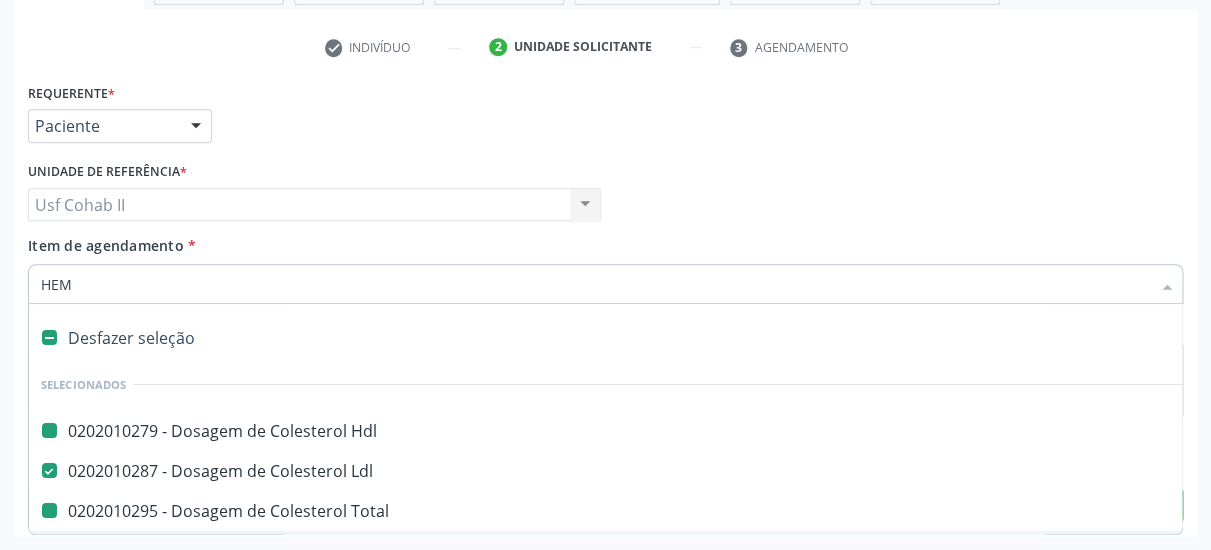 type on "HEMO" 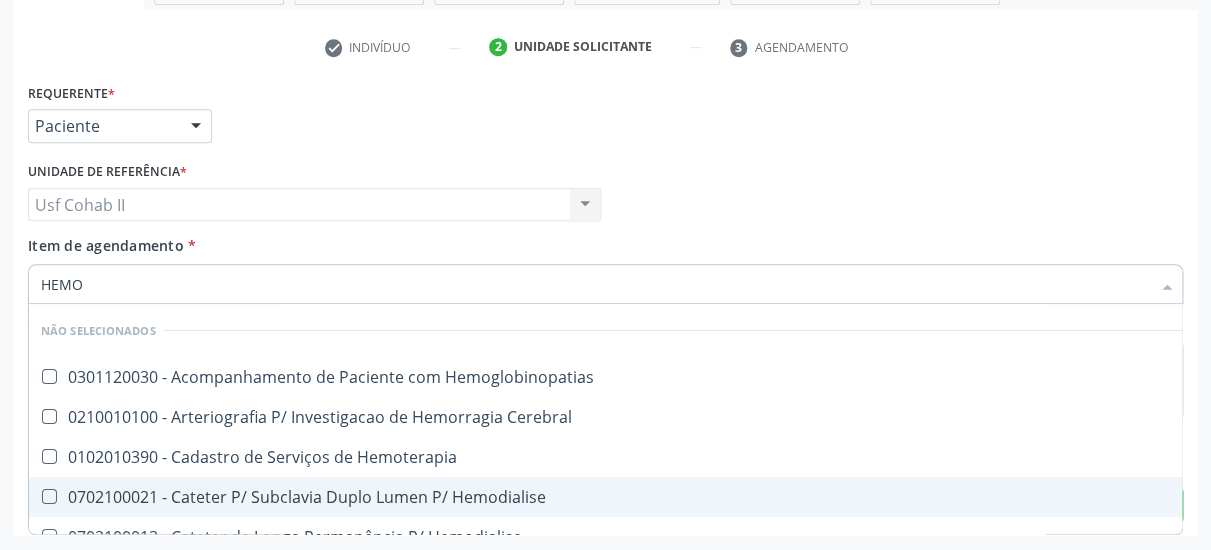 checkbox on "false" 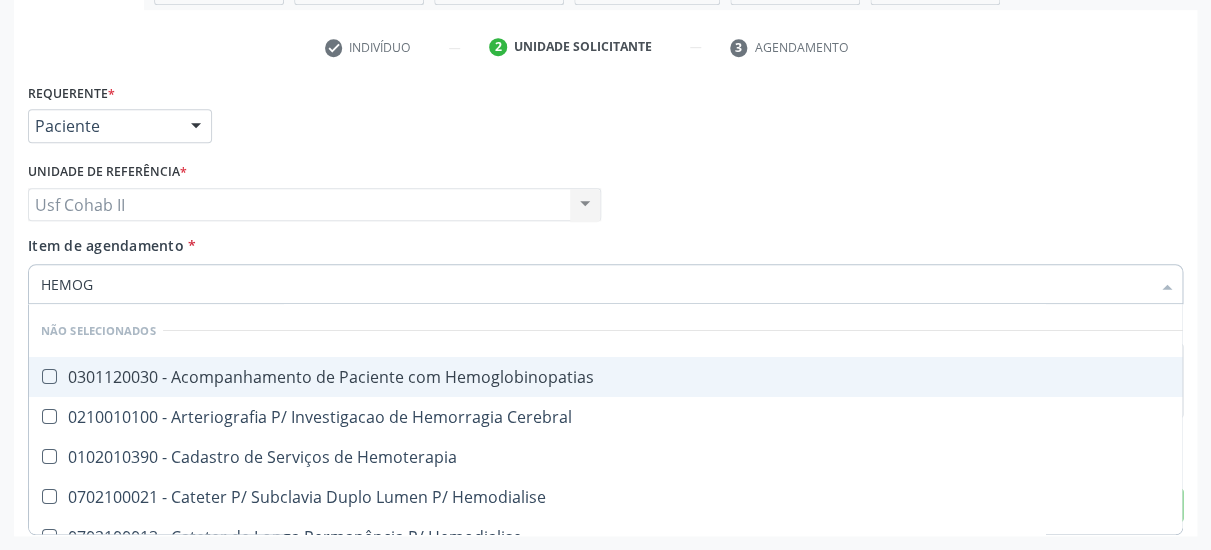 type on "HEMOGR" 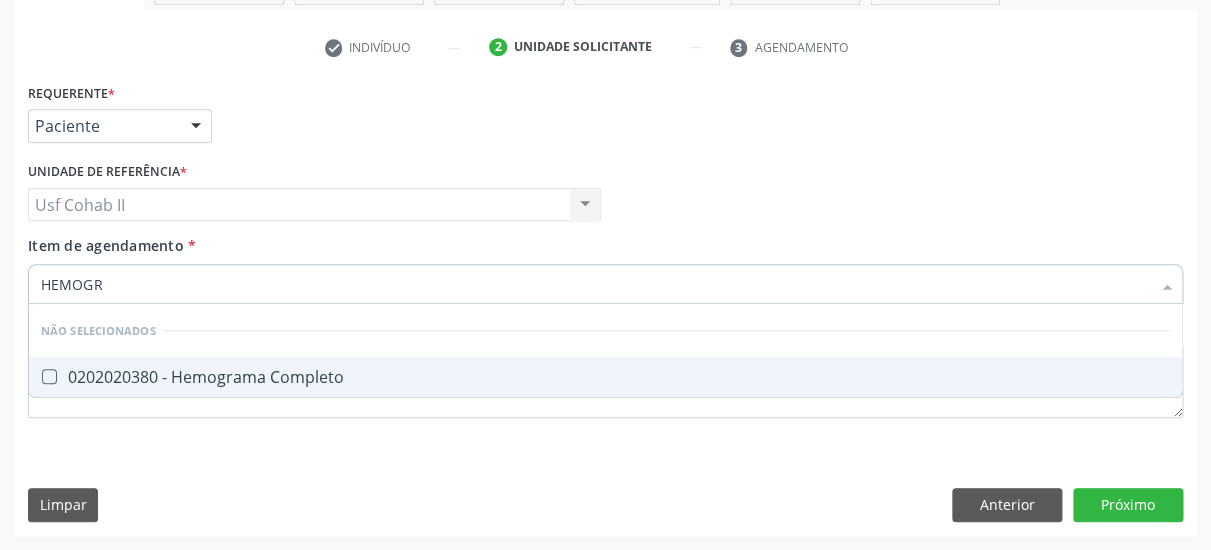 drag, startPoint x: 214, startPoint y: 373, endPoint x: 217, endPoint y: 360, distance: 13.341664 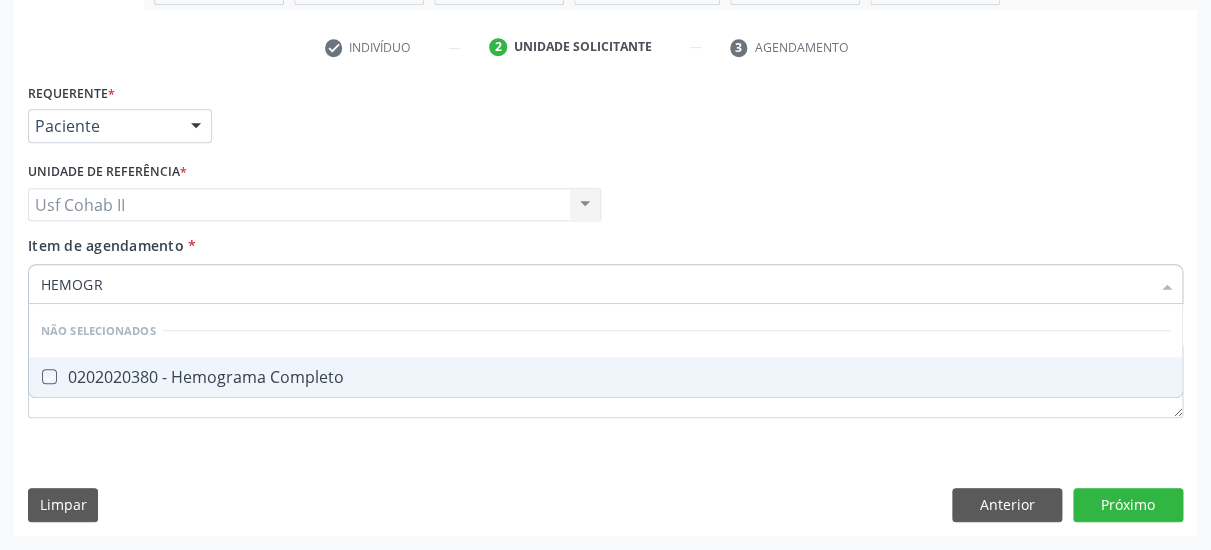 checkbox on "true" 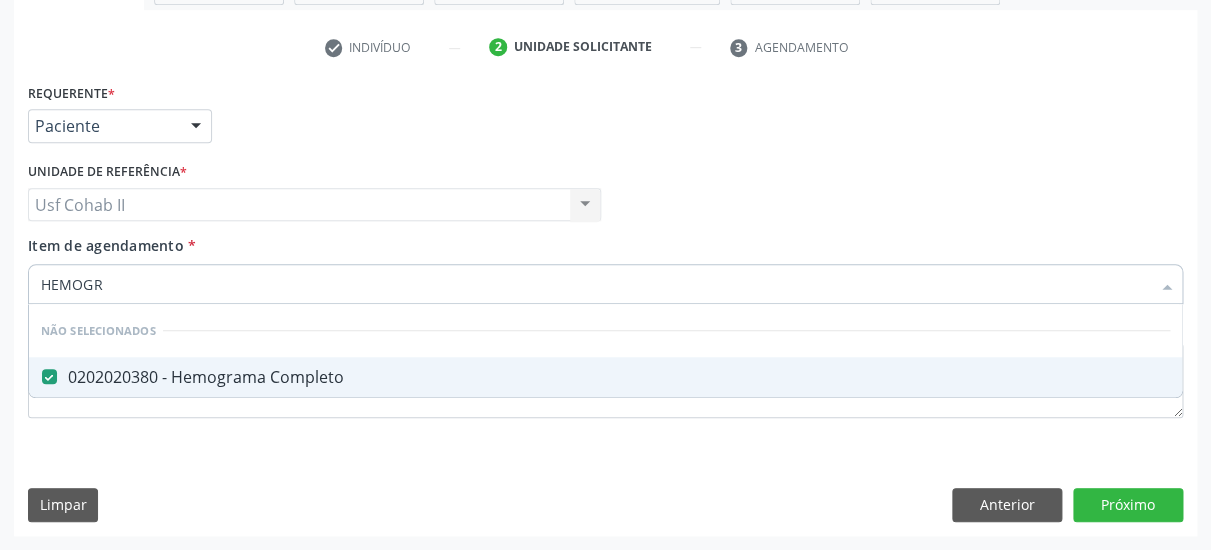 type on "HEMOGR" 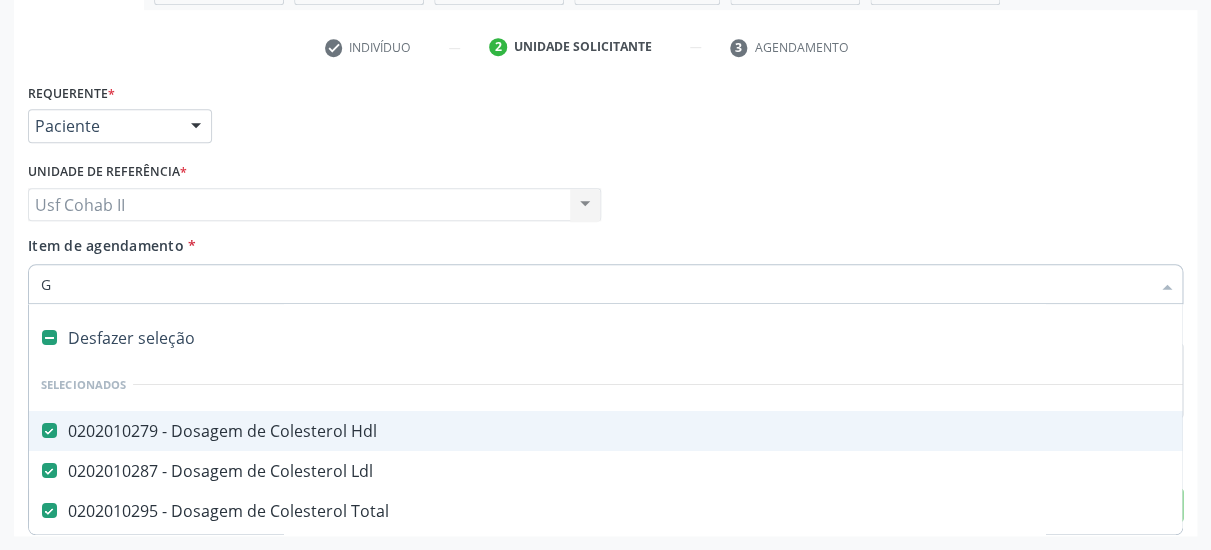 type on "GL" 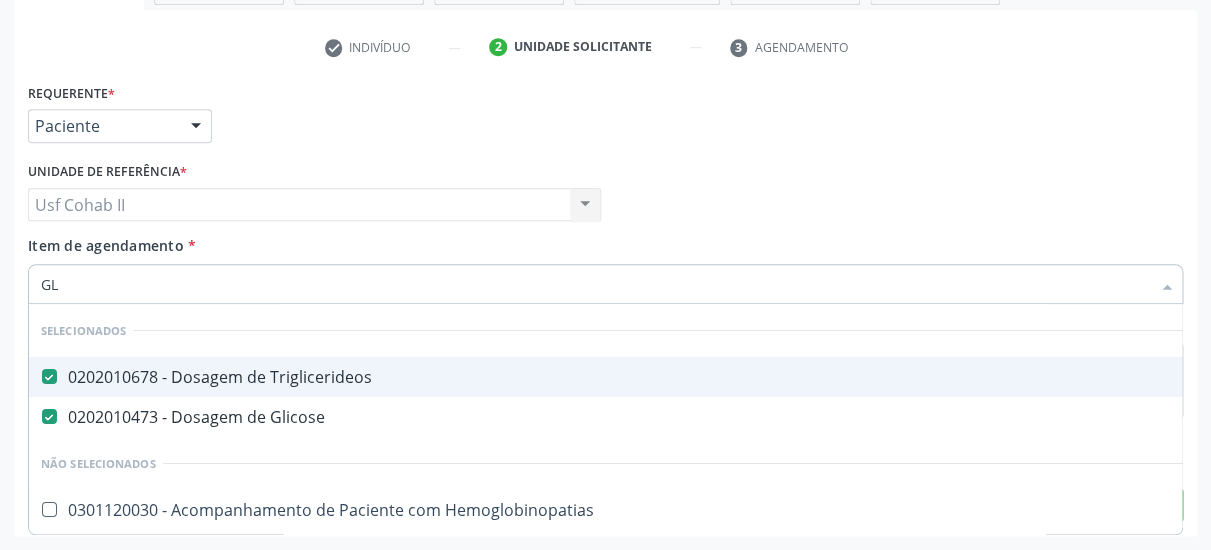 checkbox on "false" 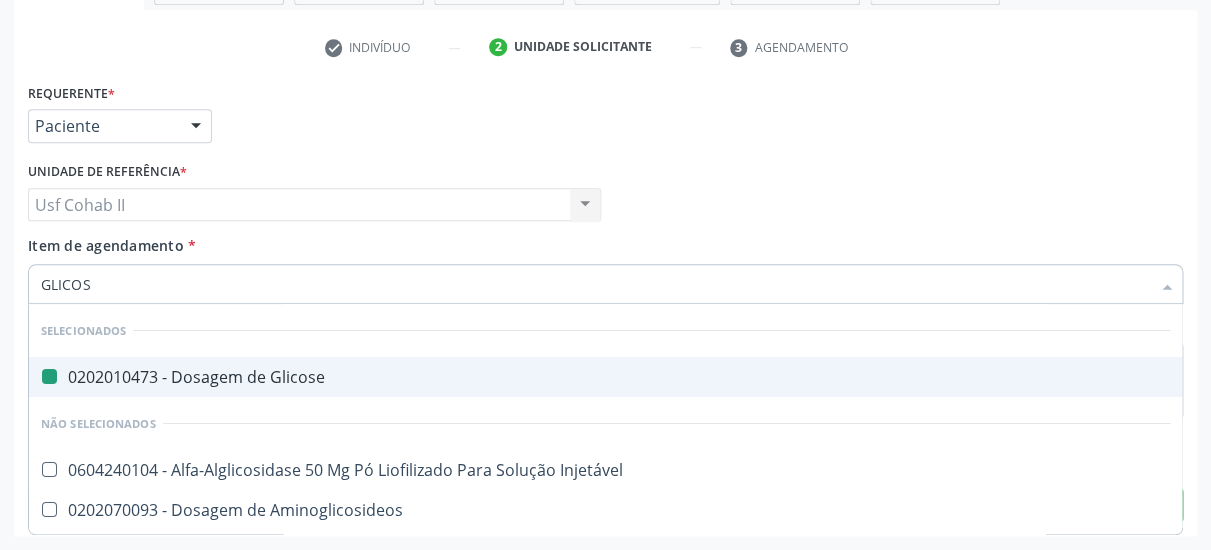 type on "GLICOSI" 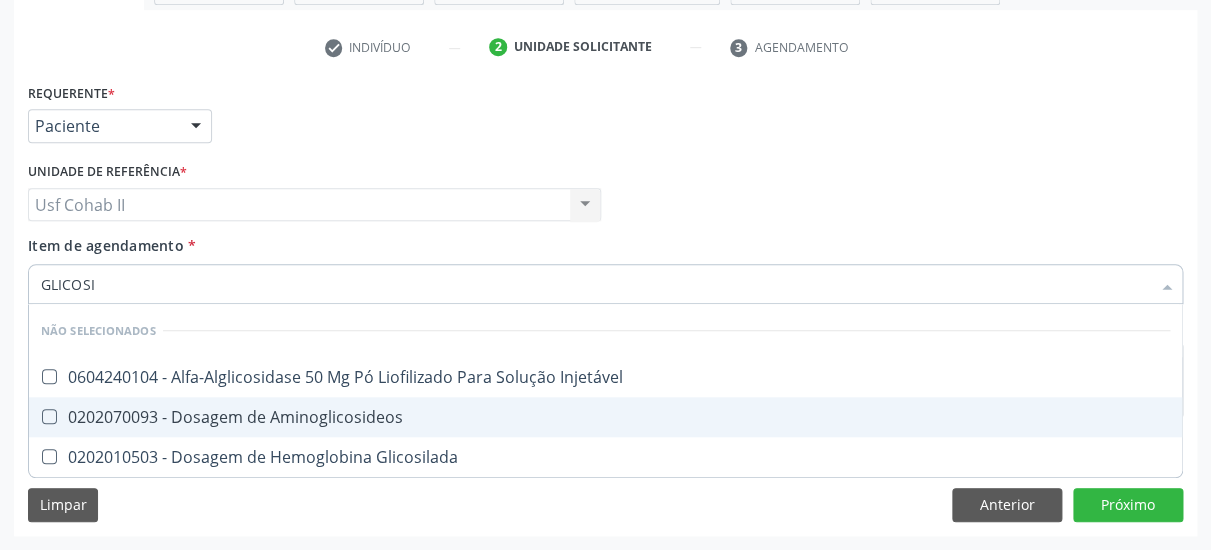 type on "GLICOSIL" 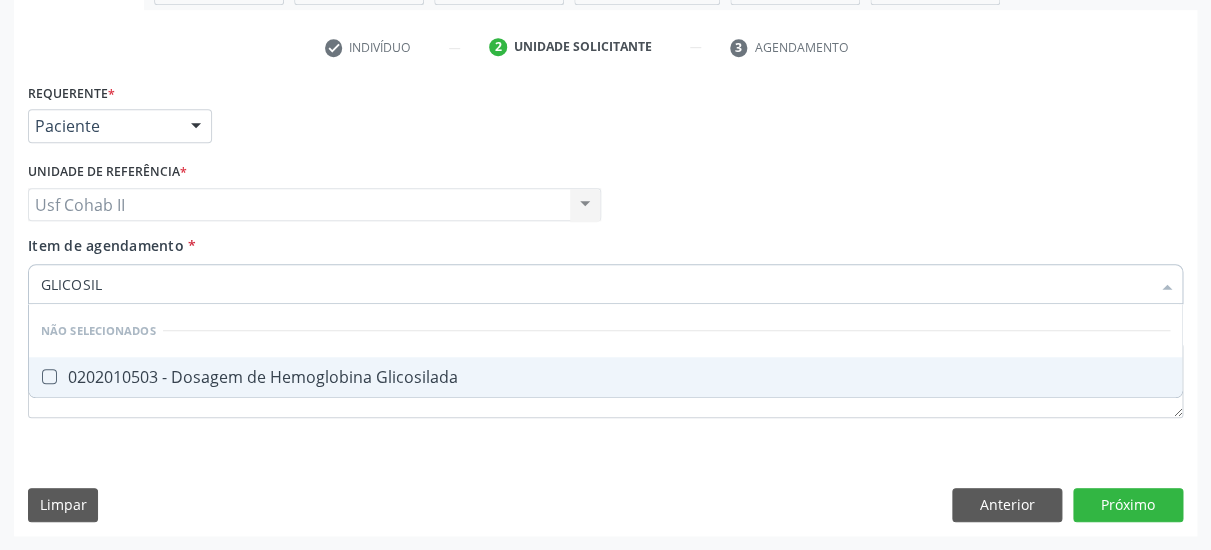 click on "0202010503 - Dosagem de Hemoglobina Glicosilada" at bounding box center (605, 377) 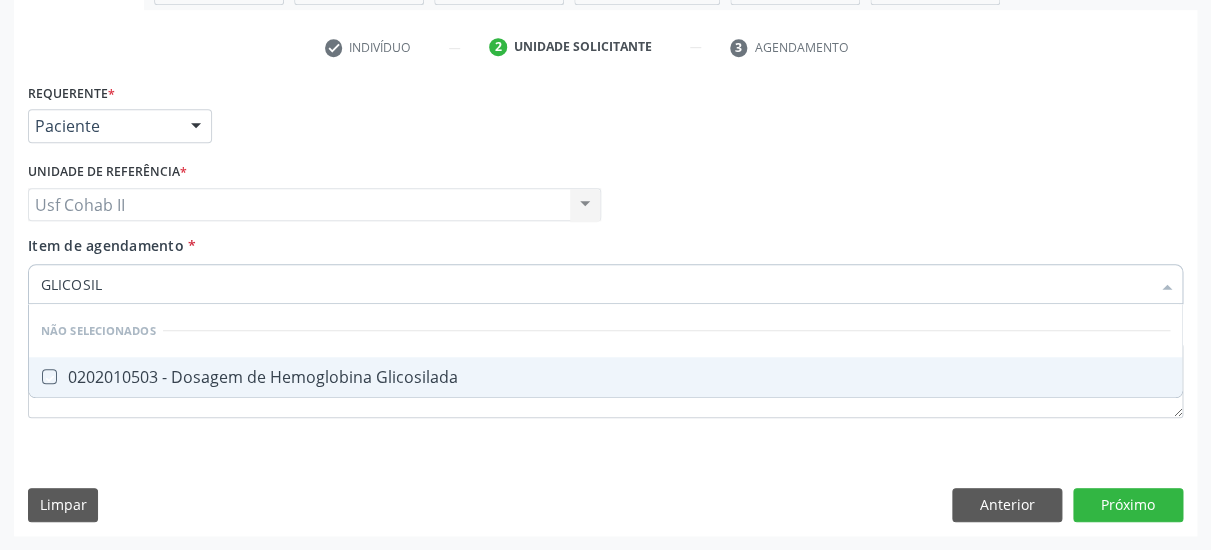 checkbox on "true" 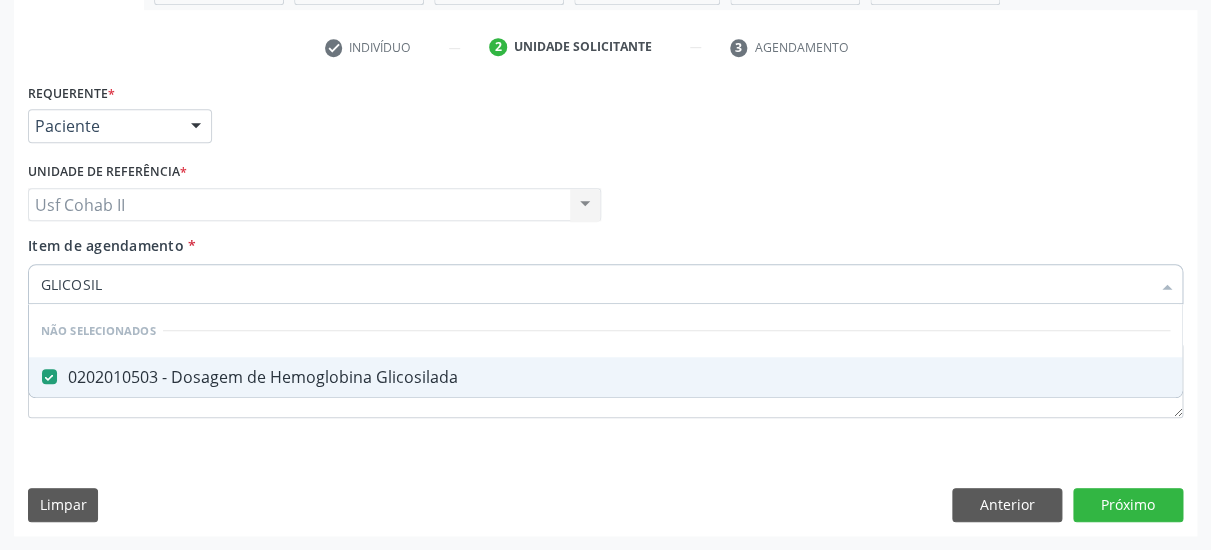 type on "GLICOSIL" 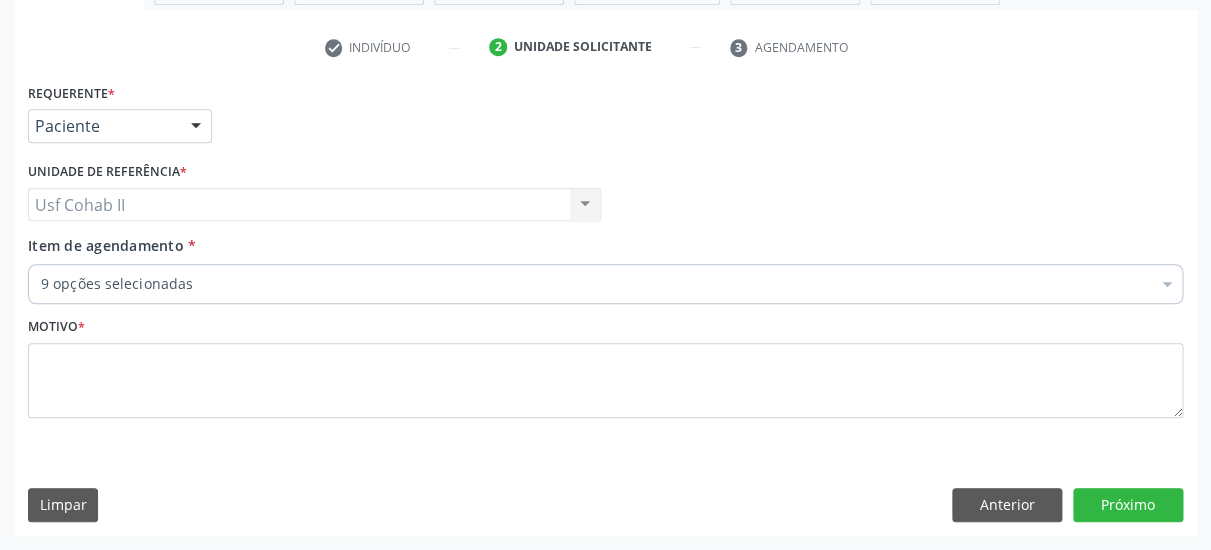 type 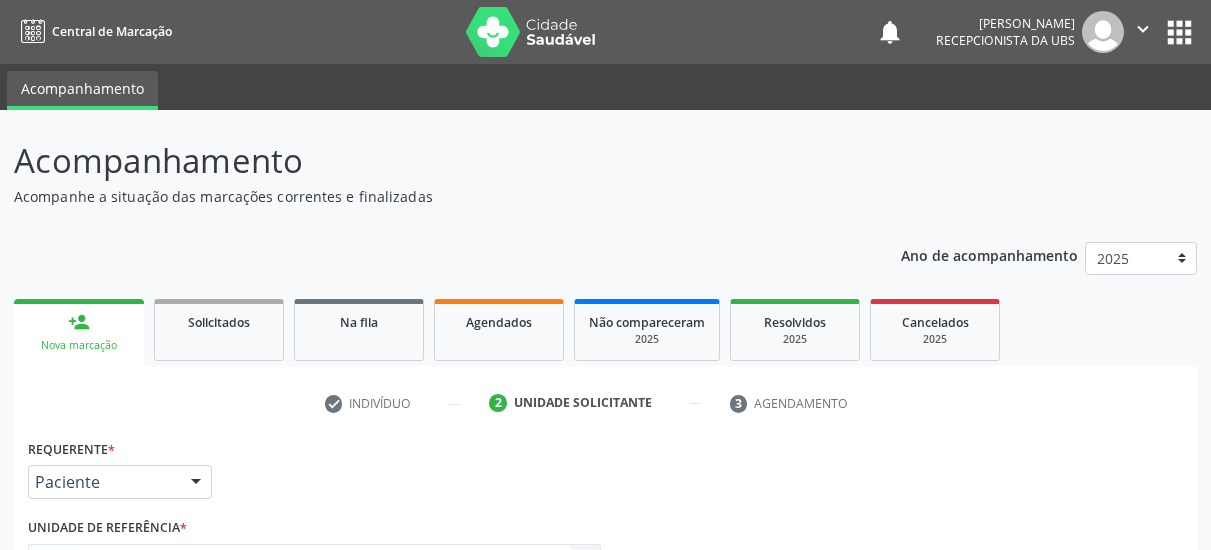 scroll, scrollTop: 374, scrollLeft: 0, axis: vertical 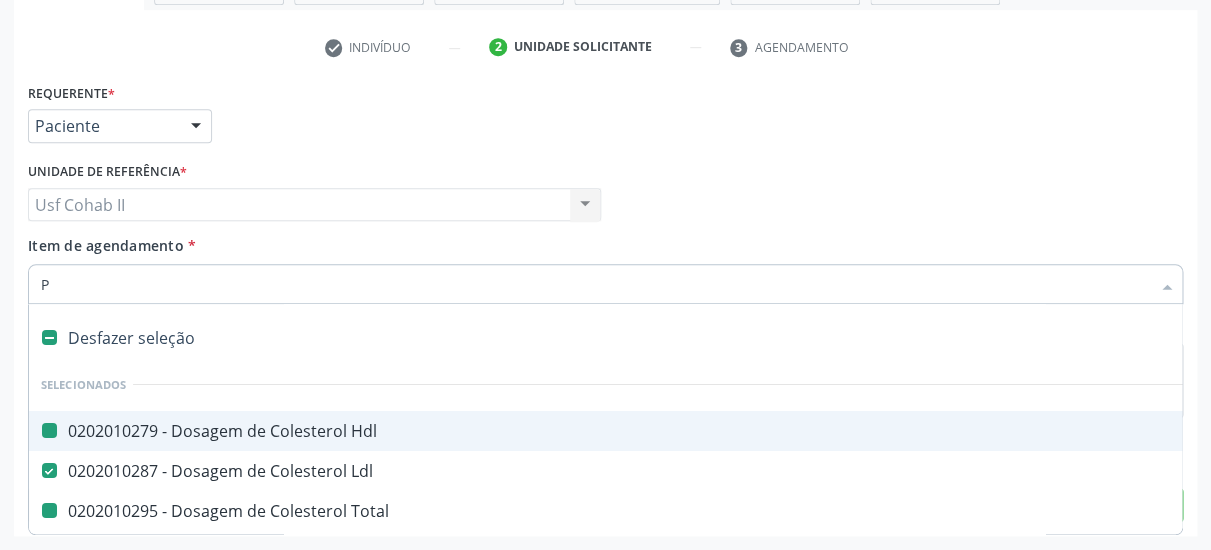 type on "PS" 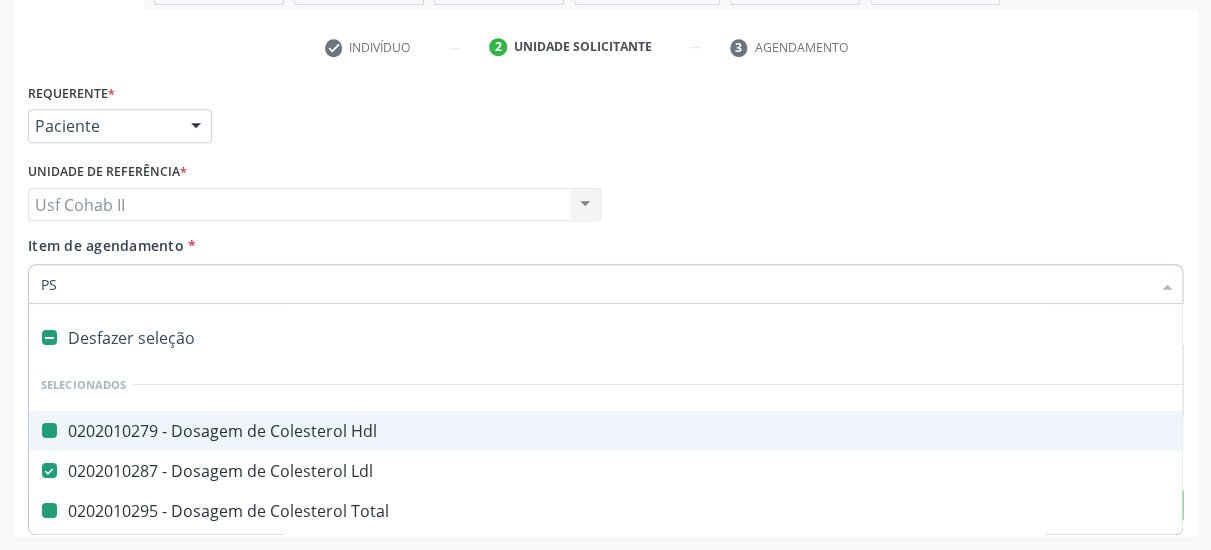 checkbox on "false" 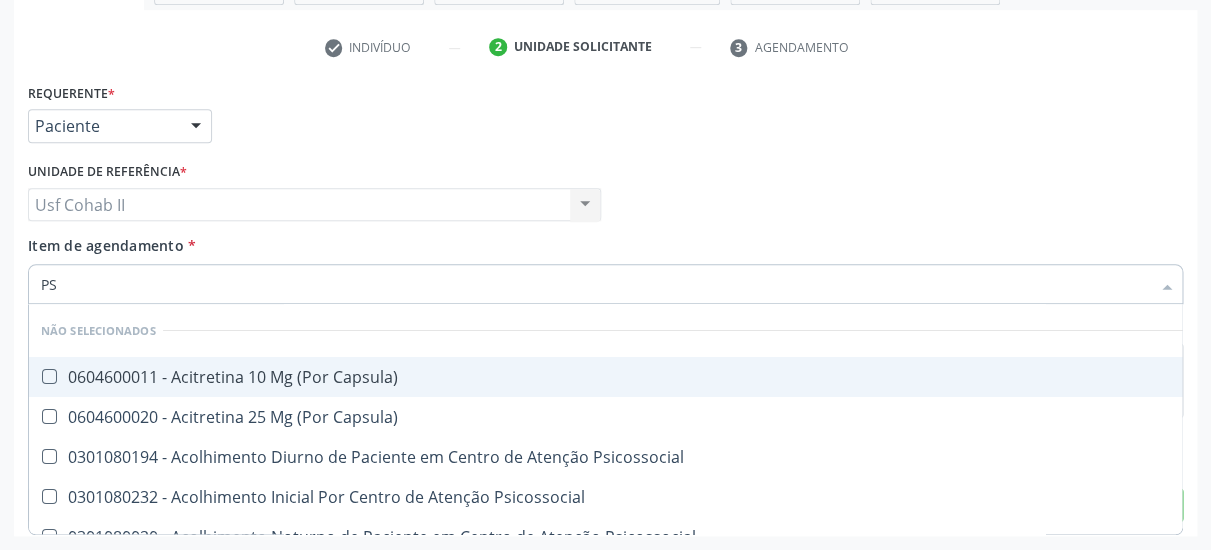 type on "PSA" 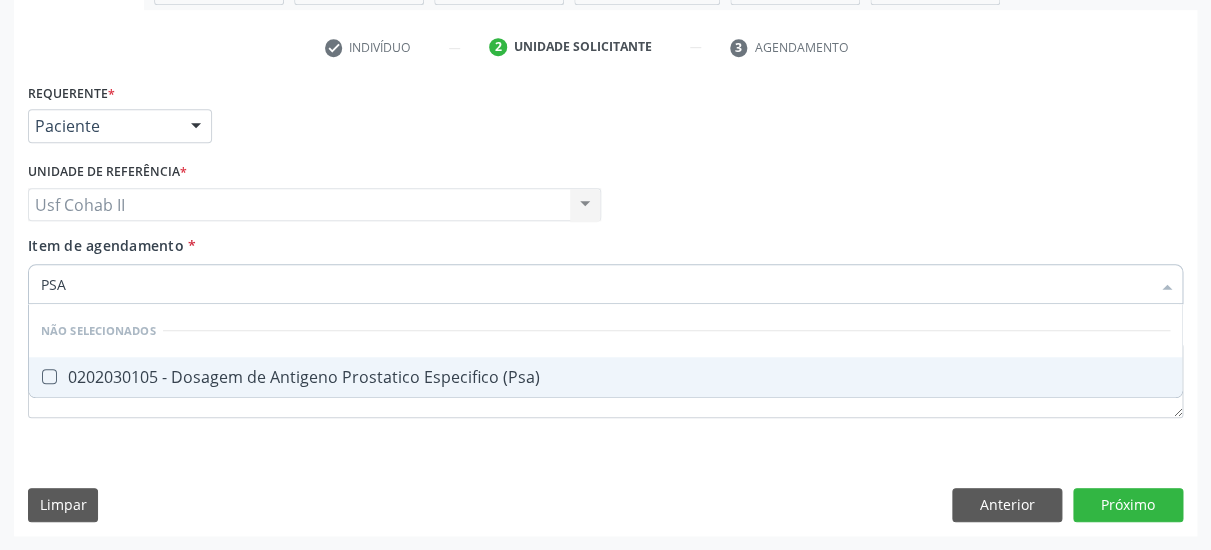 click on "0202030105 - Dosagem de Antigeno Prostatico Especifico (Psa)" at bounding box center [605, 377] 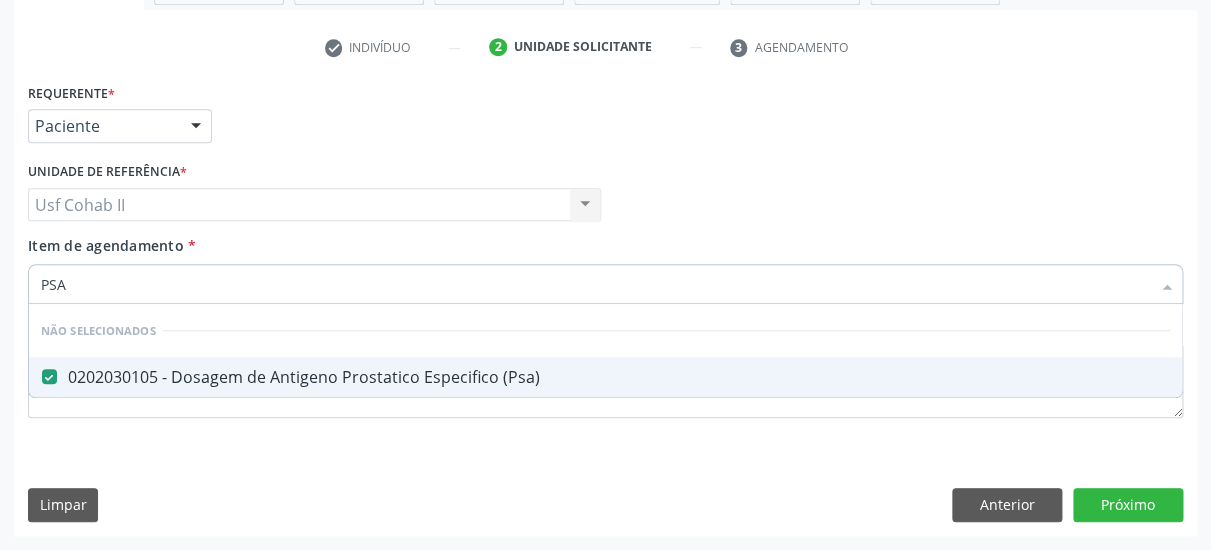checkbox on "true" 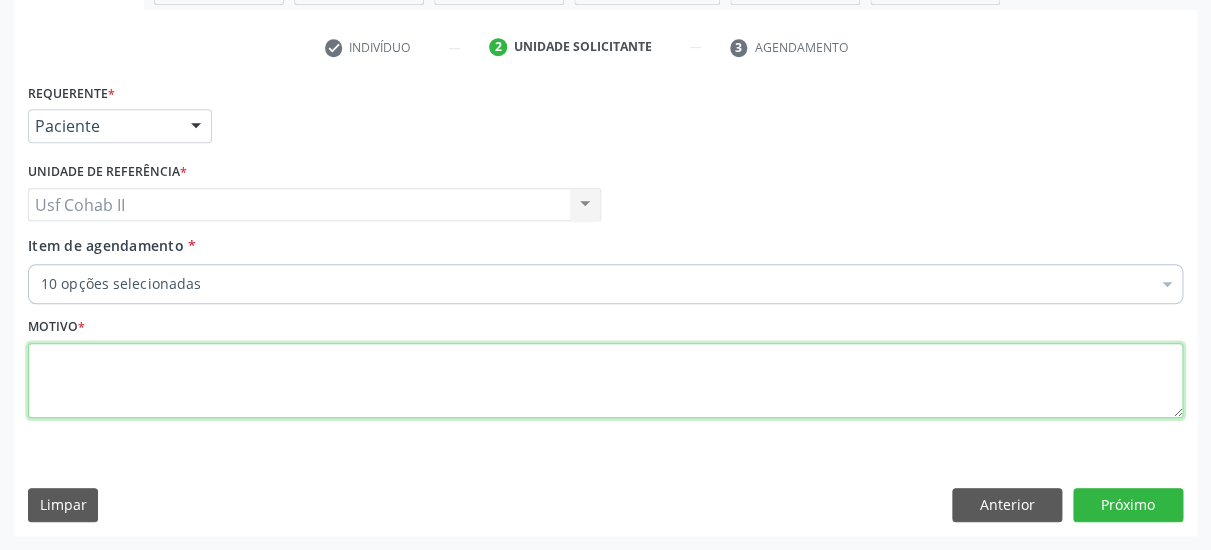click at bounding box center [605, 381] 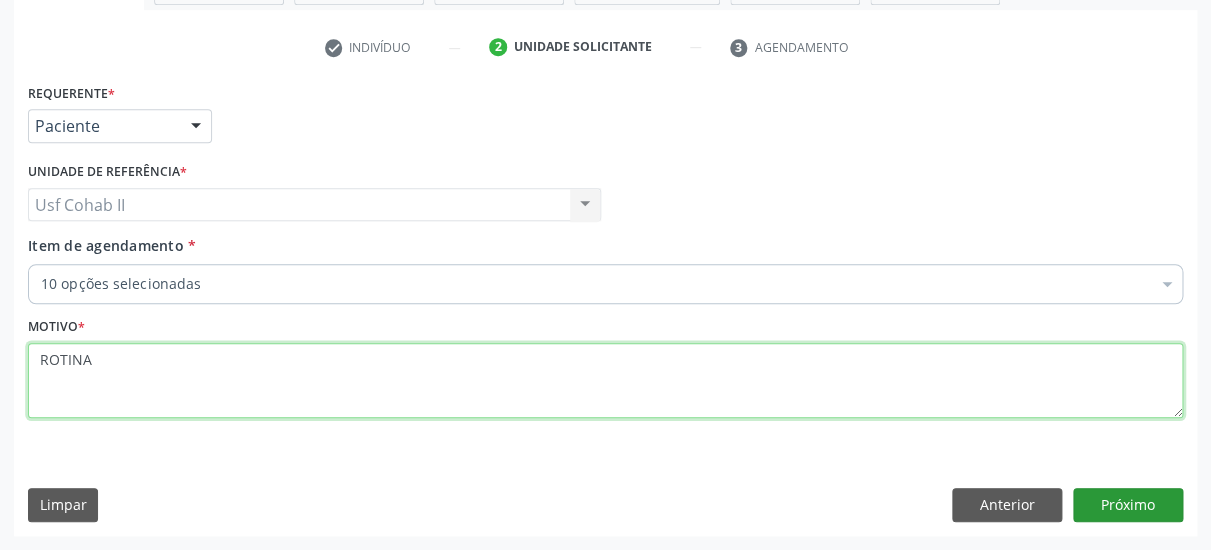 type on "ROTINA" 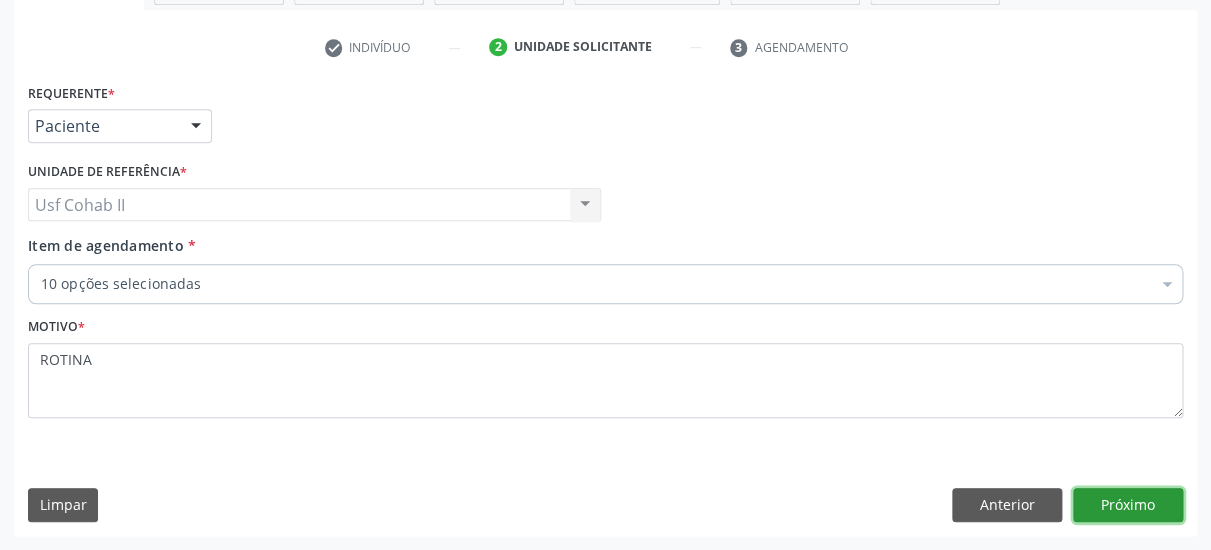 click on "Próximo" at bounding box center [1128, 505] 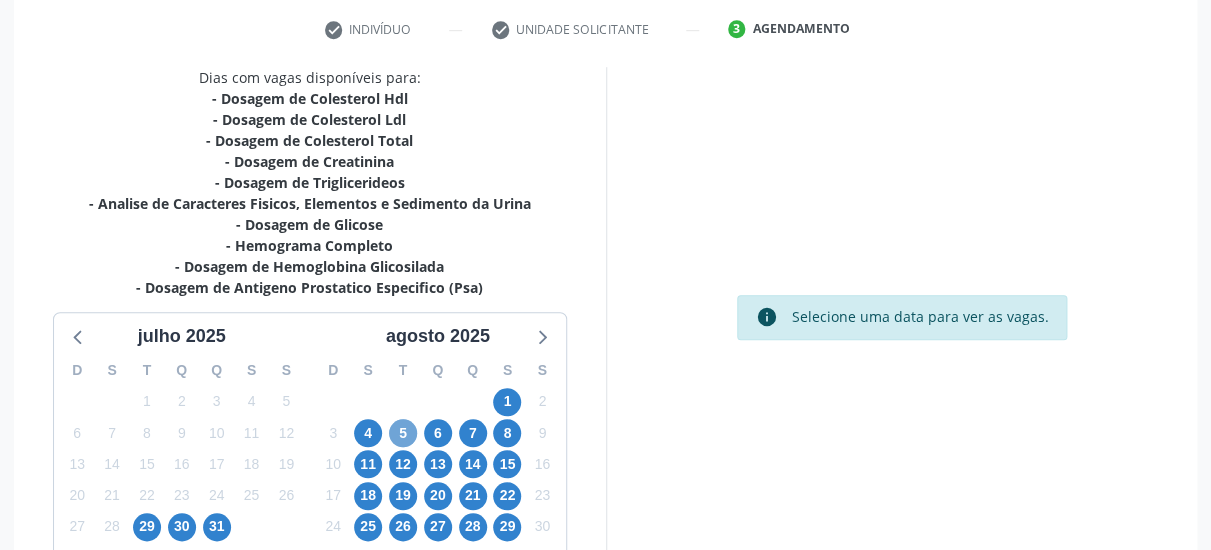 click on "5" at bounding box center [403, 433] 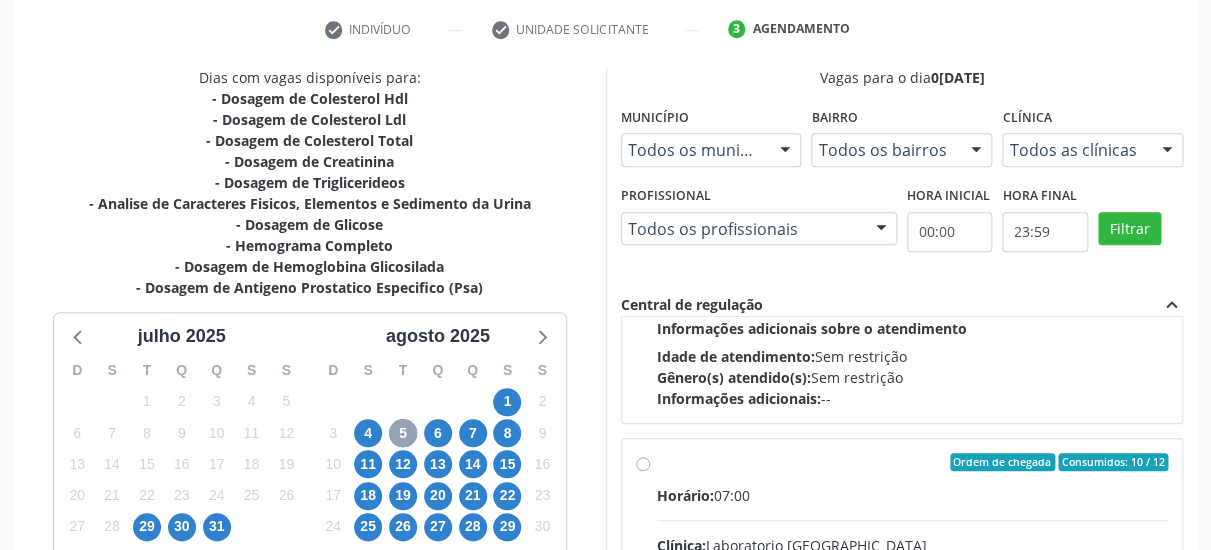 scroll, scrollTop: 713, scrollLeft: 0, axis: vertical 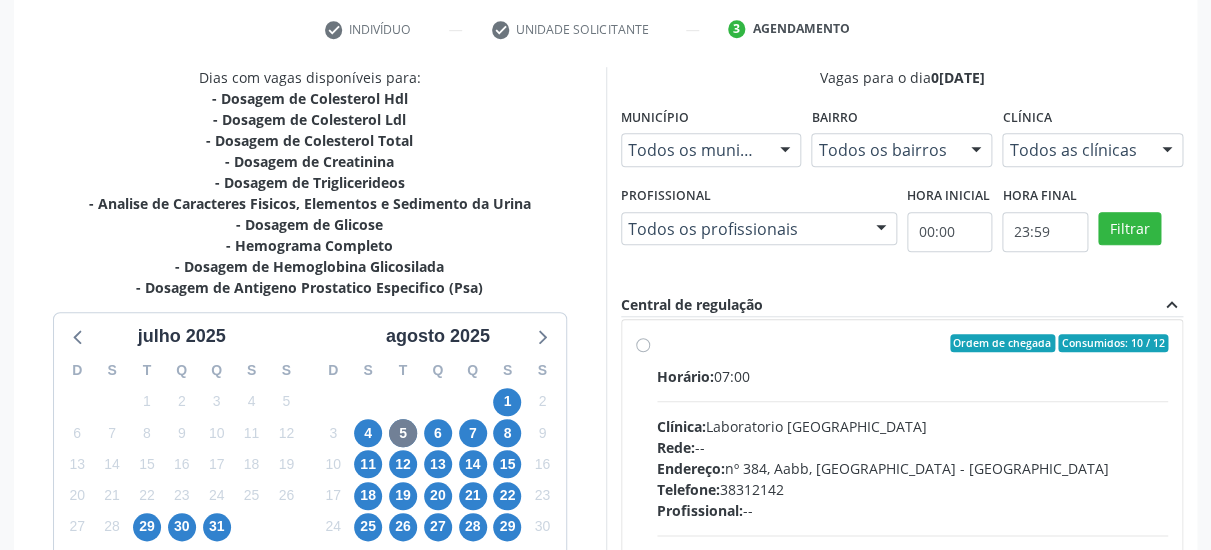 click on "Ordem de chegada
Consumidos: 10 / 12
Horário:   07:00
Clínica:  Laboratorio [GEOGRAPHIC_DATA]
Rede:
--
Endereço:   [STREET_ADDRESS]
Telefone:   [PHONE_NUMBER]
Profissional:
--
Informações adicionais sobre o atendimento
Idade de atendimento:
Sem restrição
Gênero(s) atendido(s):
Sem restrição
Informações adicionais:
--" at bounding box center [913, 487] 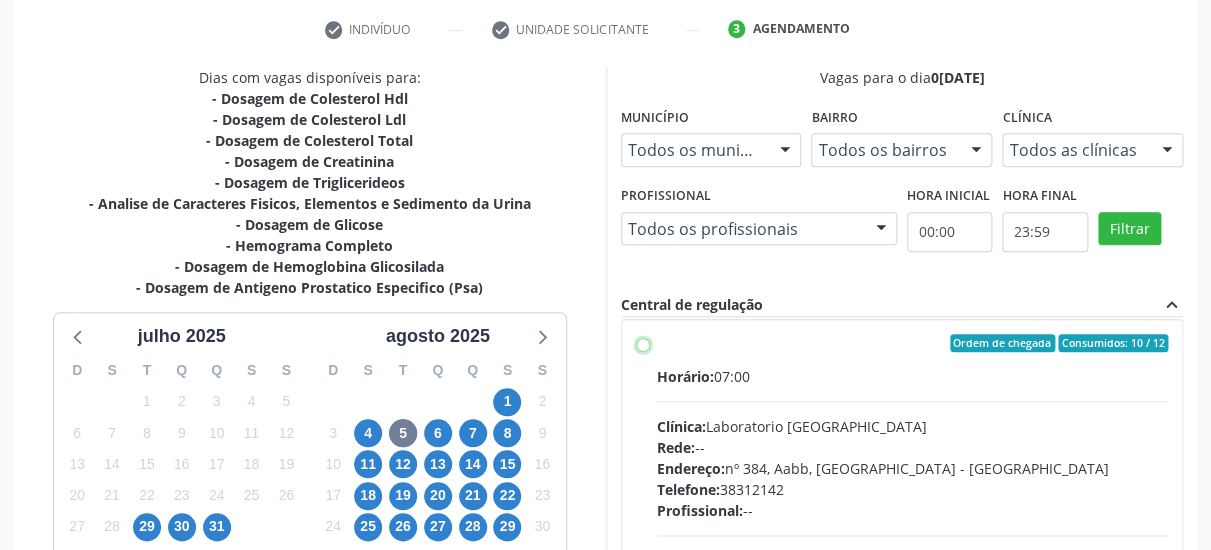 radio on "true" 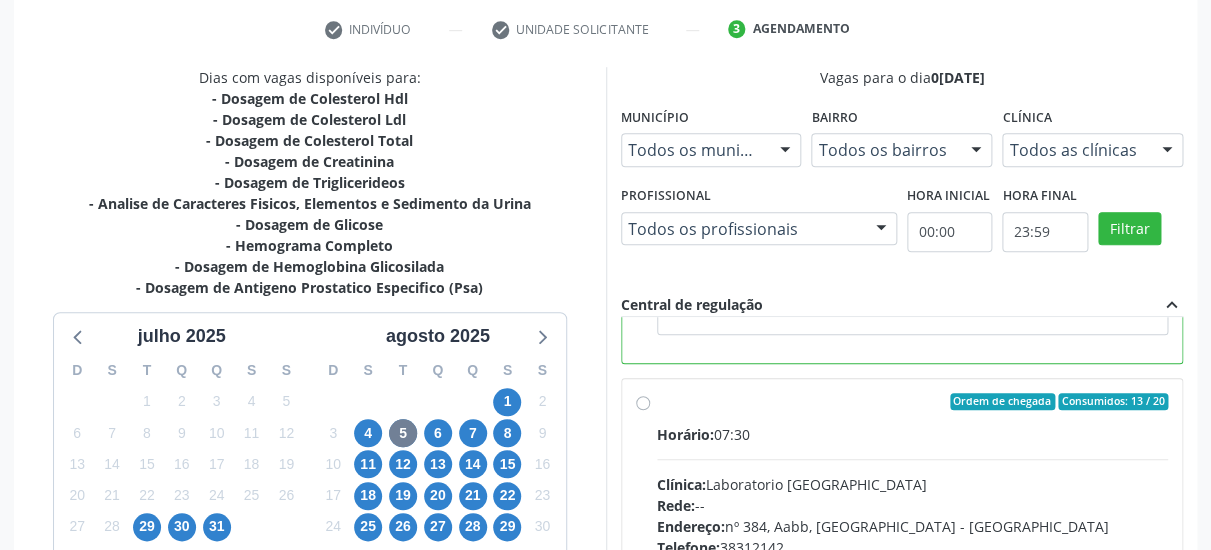 scroll, scrollTop: 1149, scrollLeft: 0, axis: vertical 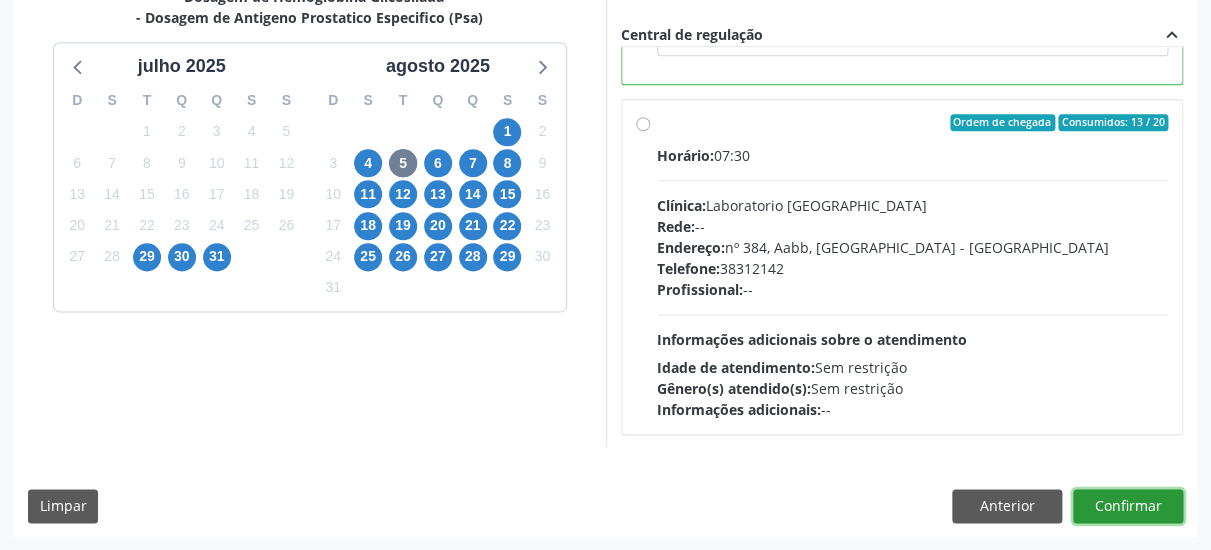 click on "Confirmar" at bounding box center (1128, 506) 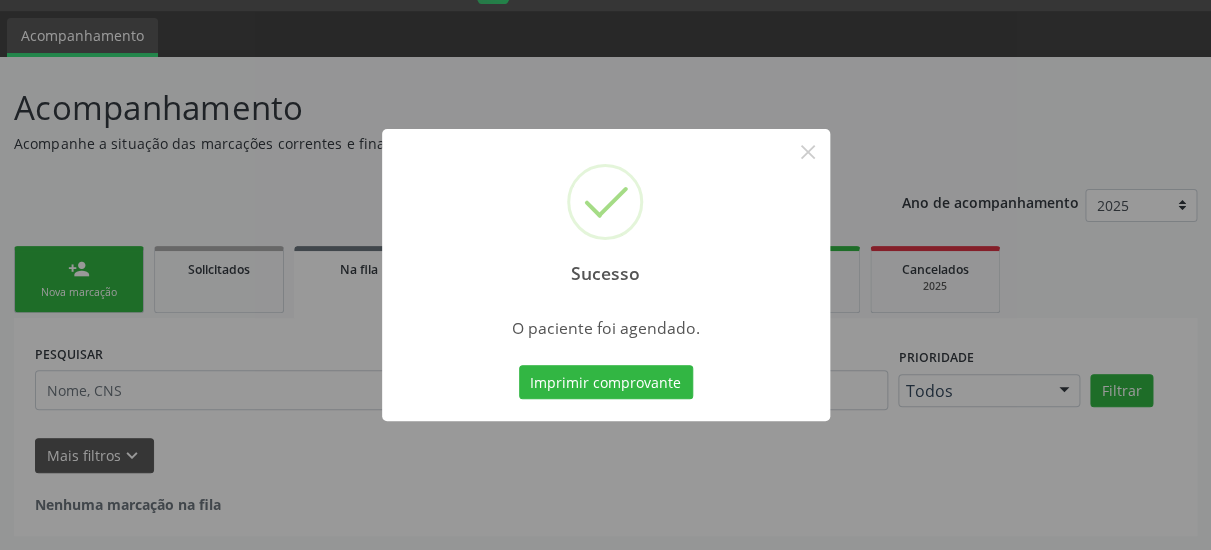 scroll, scrollTop: 51, scrollLeft: 0, axis: vertical 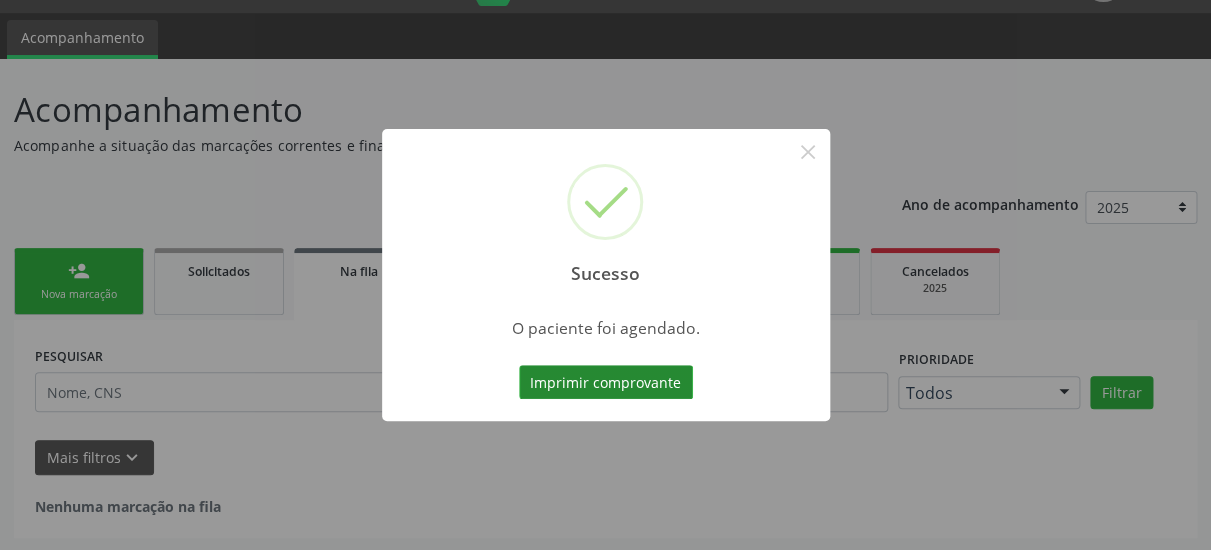 click on "Imprimir comprovante" at bounding box center [606, 382] 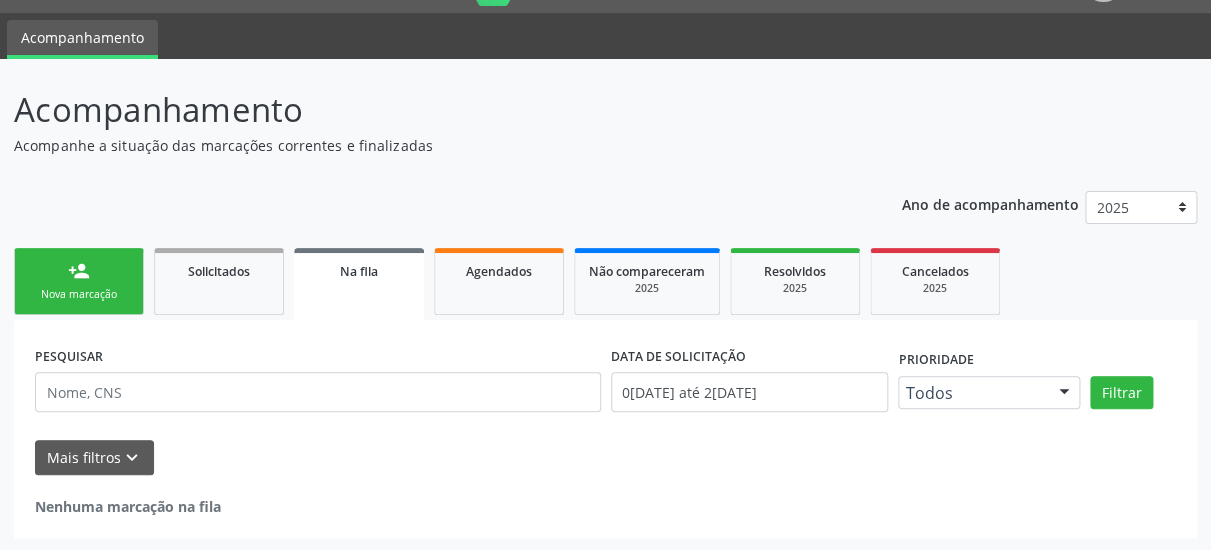 click on "person_add" at bounding box center [79, 271] 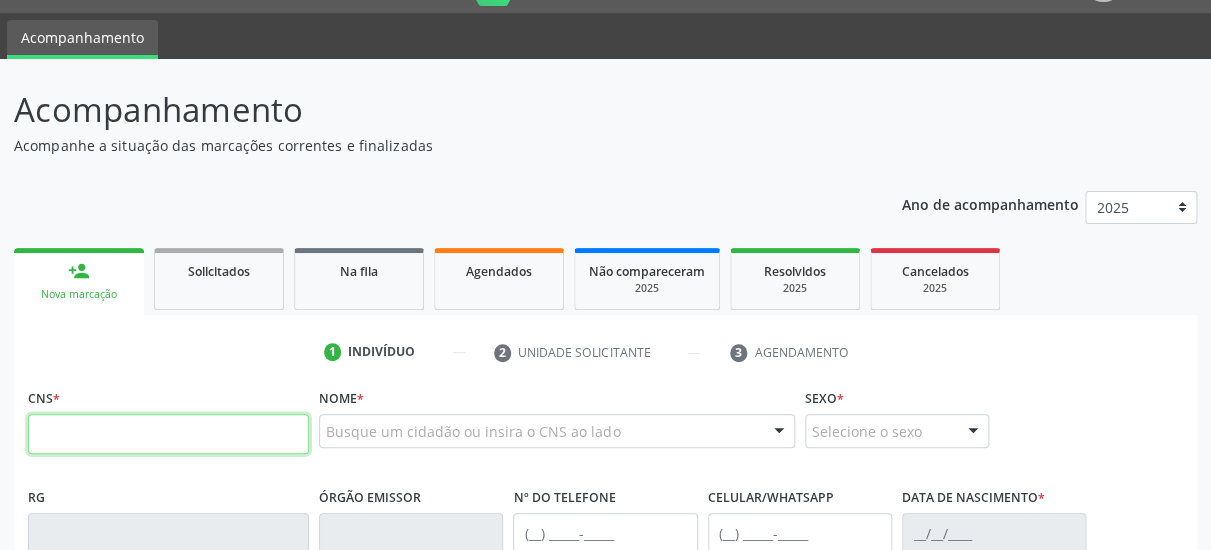 click at bounding box center (168, 434) 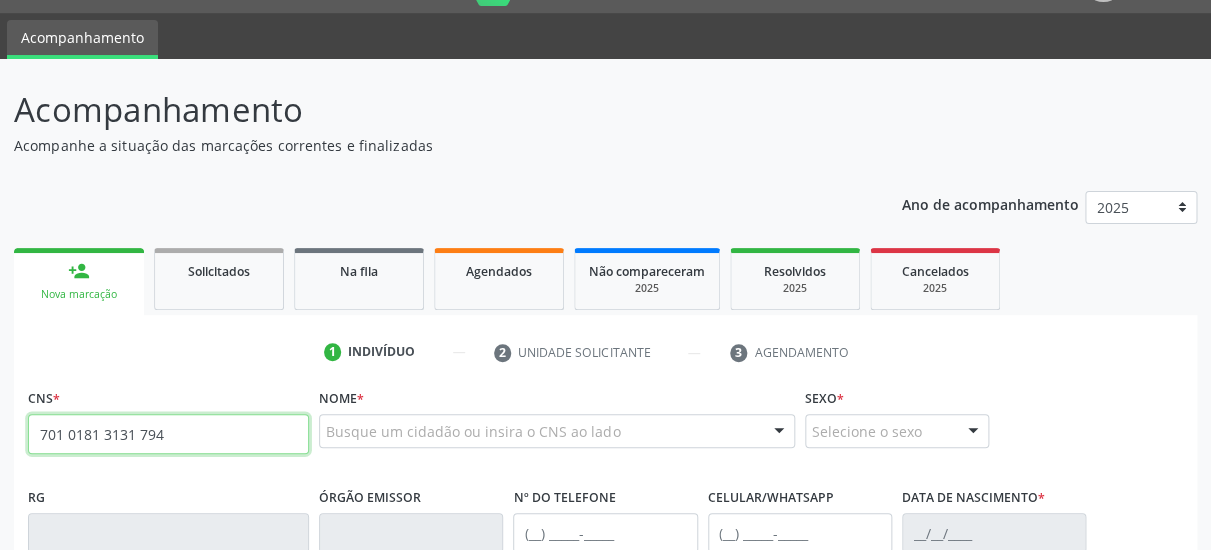 drag, startPoint x: 185, startPoint y: 434, endPoint x: 0, endPoint y: 419, distance: 185.60712 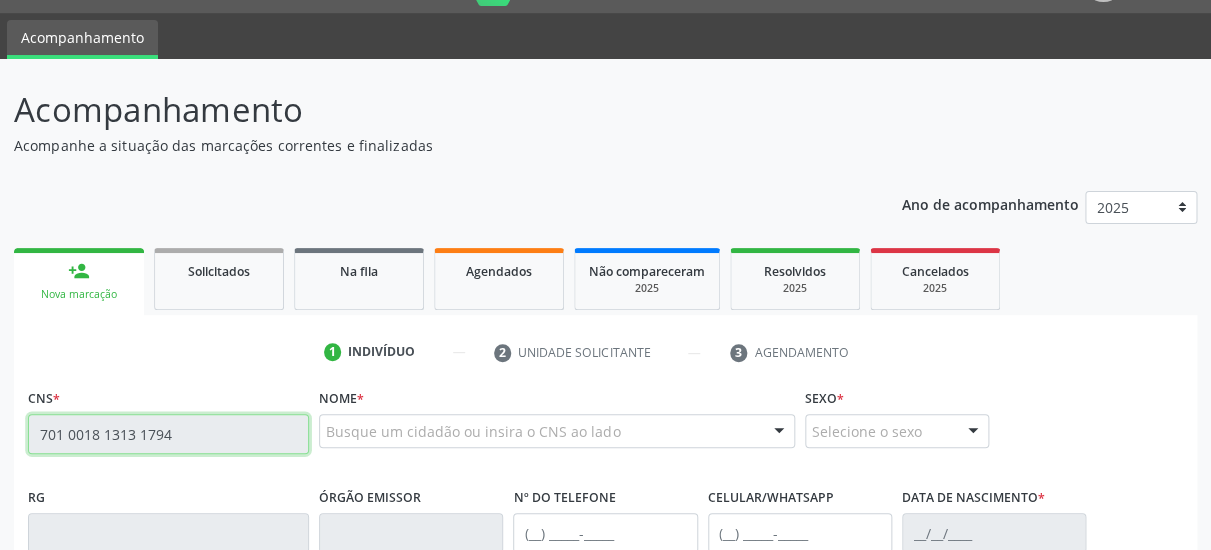 type on "701 0018 1313 1794" 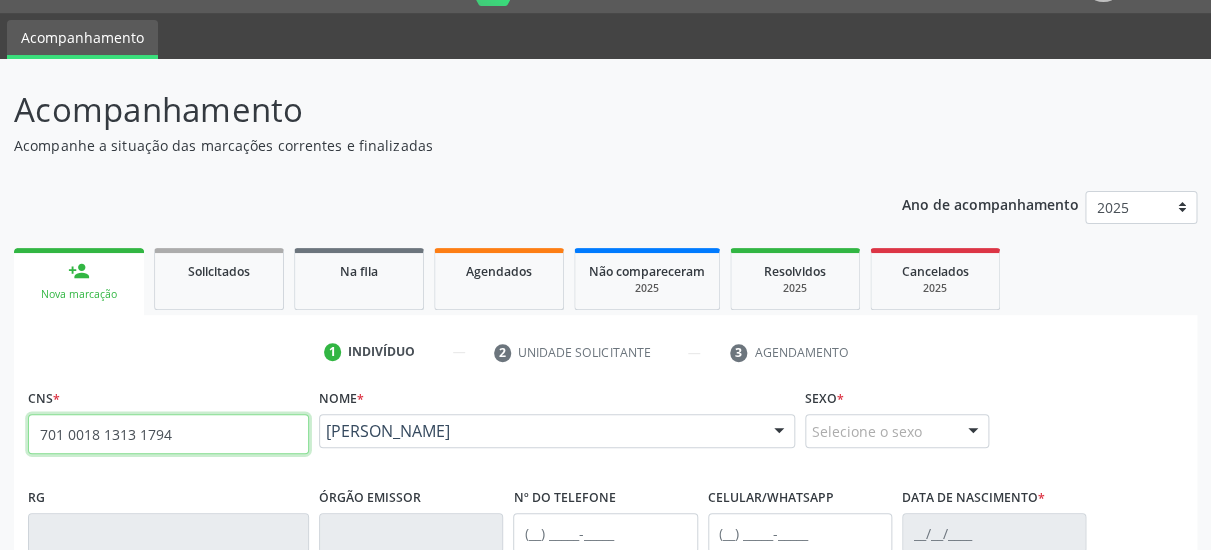 scroll, scrollTop: 267, scrollLeft: 0, axis: vertical 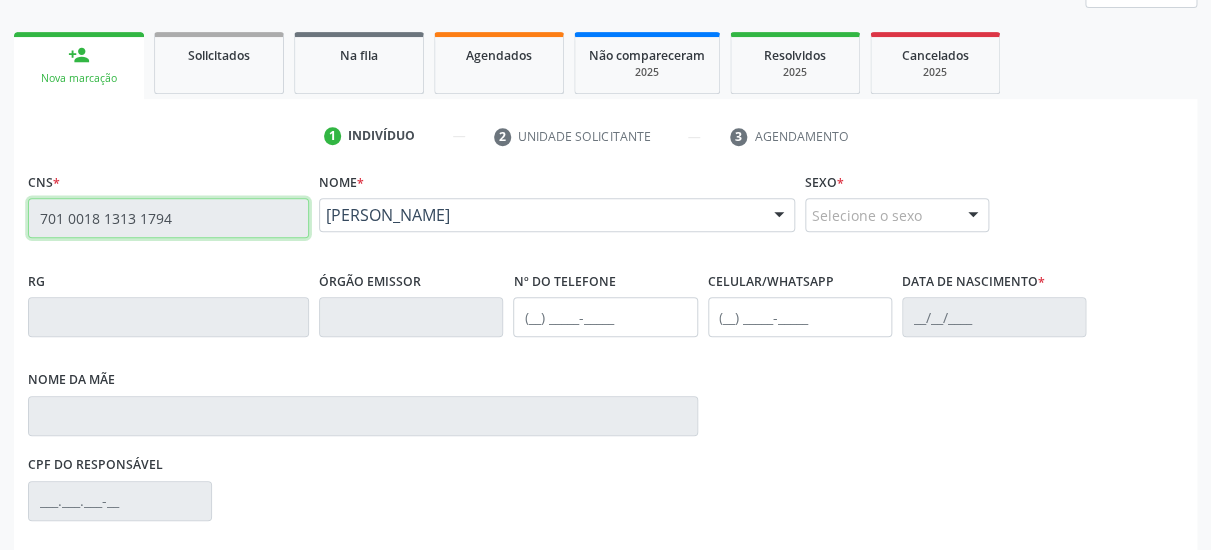 type on "[PHONE_NUMBER]" 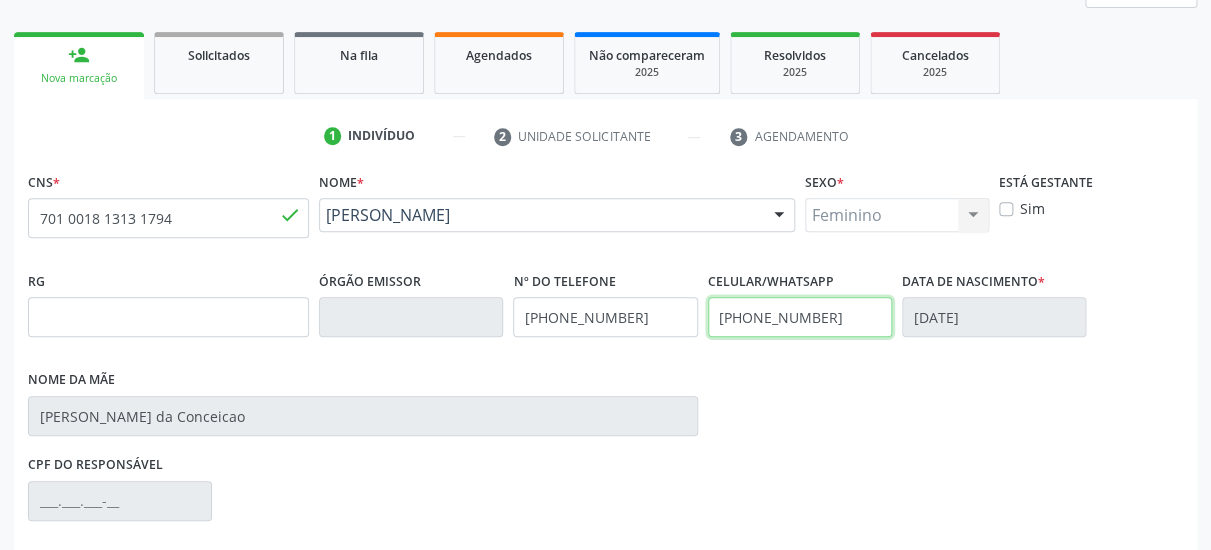drag, startPoint x: 838, startPoint y: 319, endPoint x: 563, endPoint y: 320, distance: 275.00183 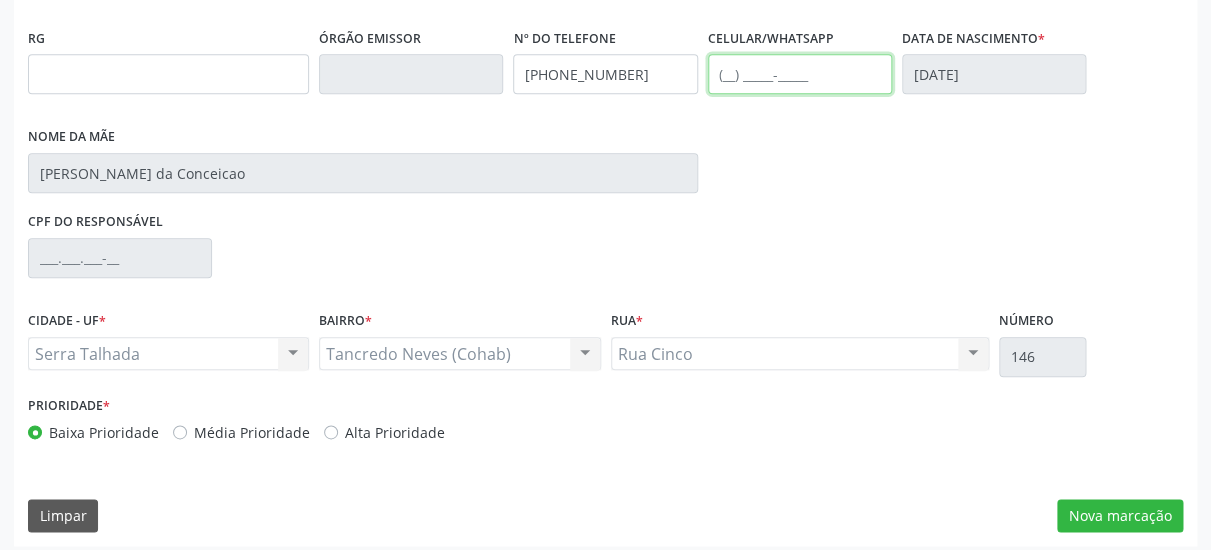 scroll, scrollTop: 519, scrollLeft: 0, axis: vertical 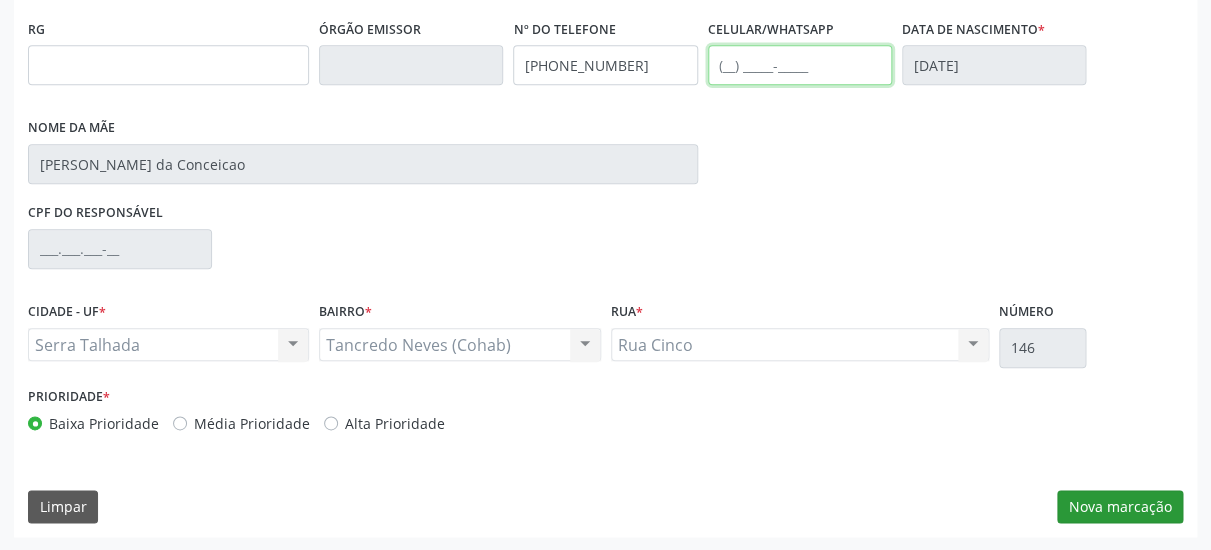 type 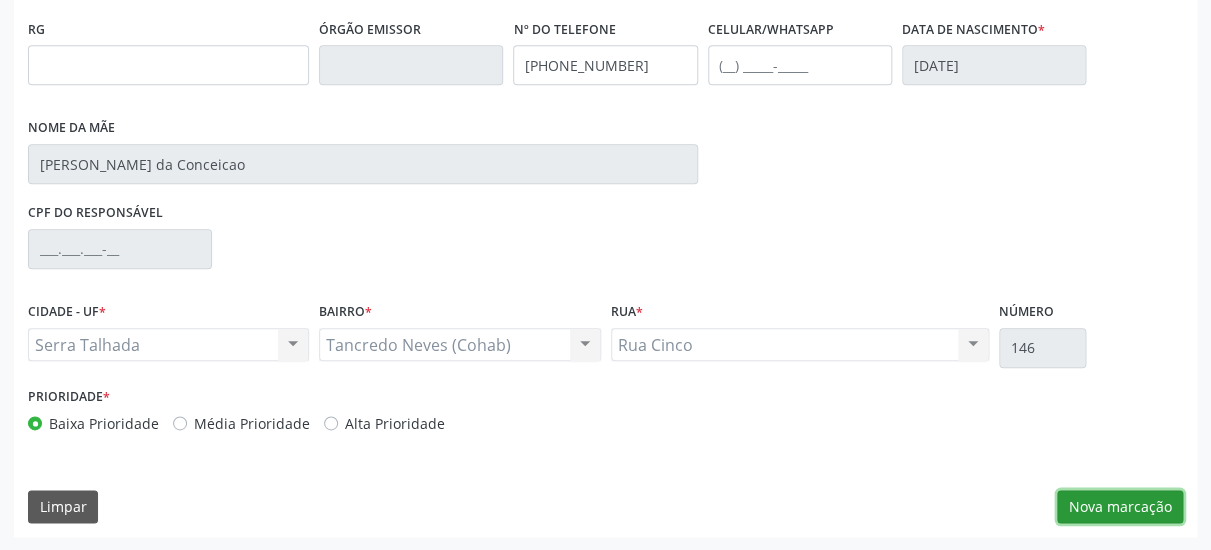 click on "Nova marcação" at bounding box center (1120, 507) 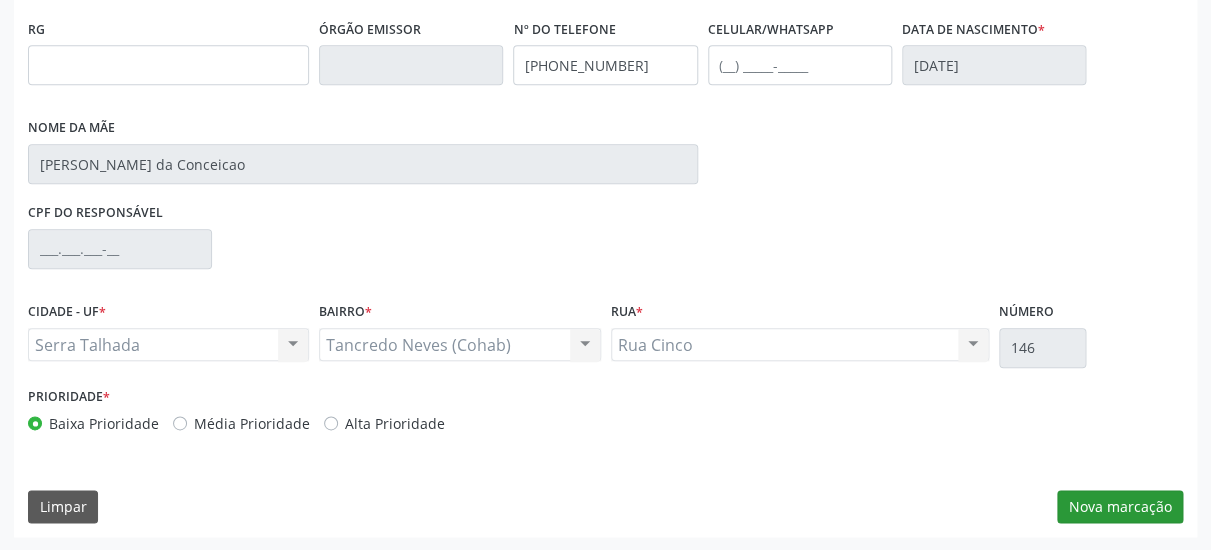 scroll, scrollTop: 373, scrollLeft: 0, axis: vertical 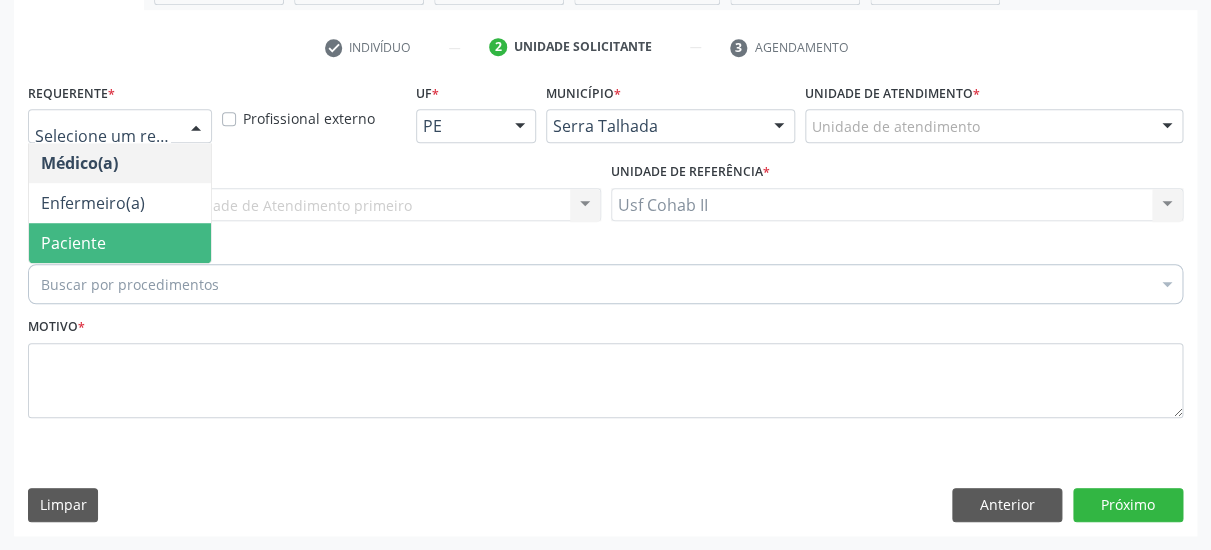 click on "Paciente" at bounding box center [120, 243] 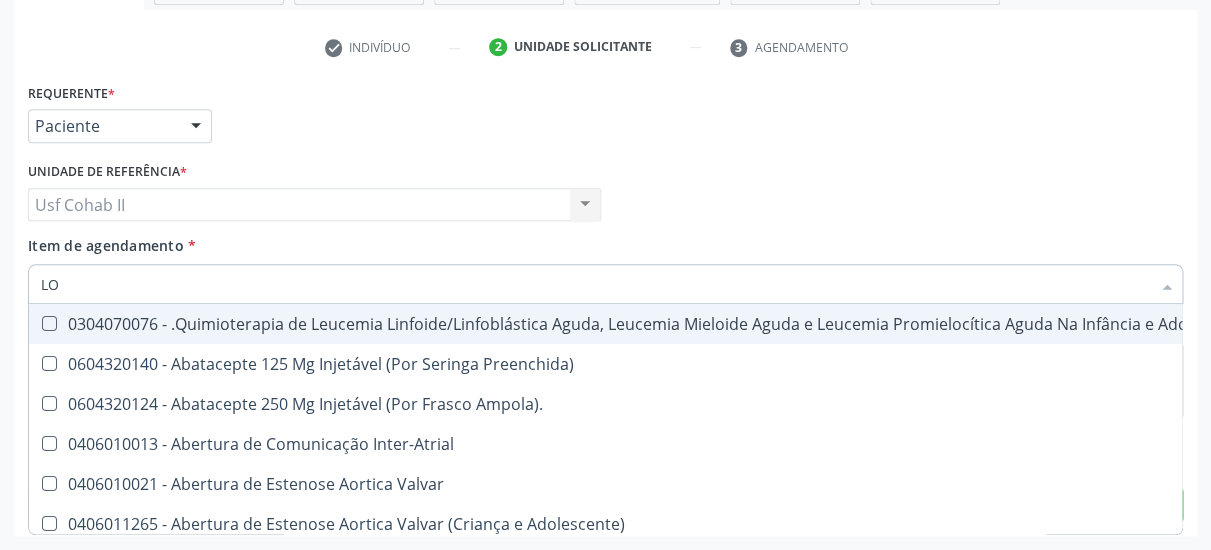 type on "L" 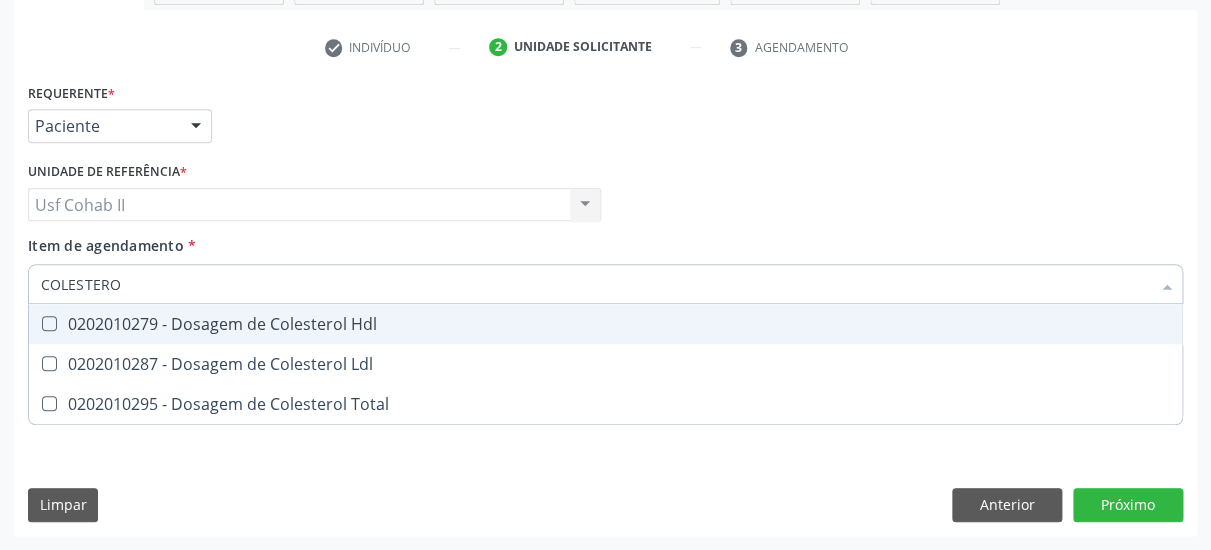 type on "COLESTEROL" 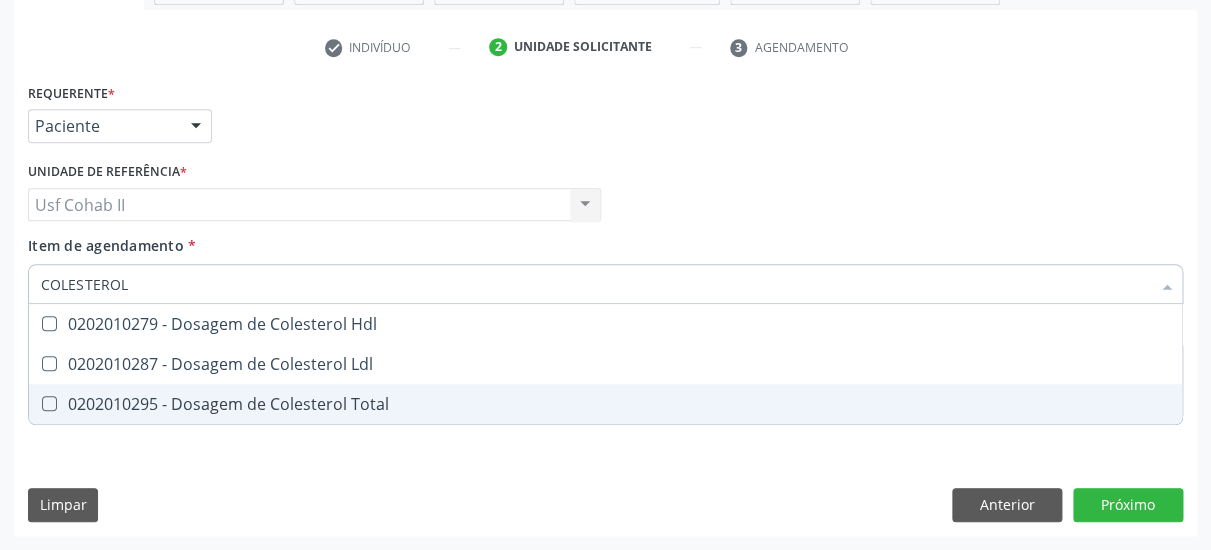 click on "0202010295 - Dosagem de Colesterol Total" at bounding box center [605, 404] 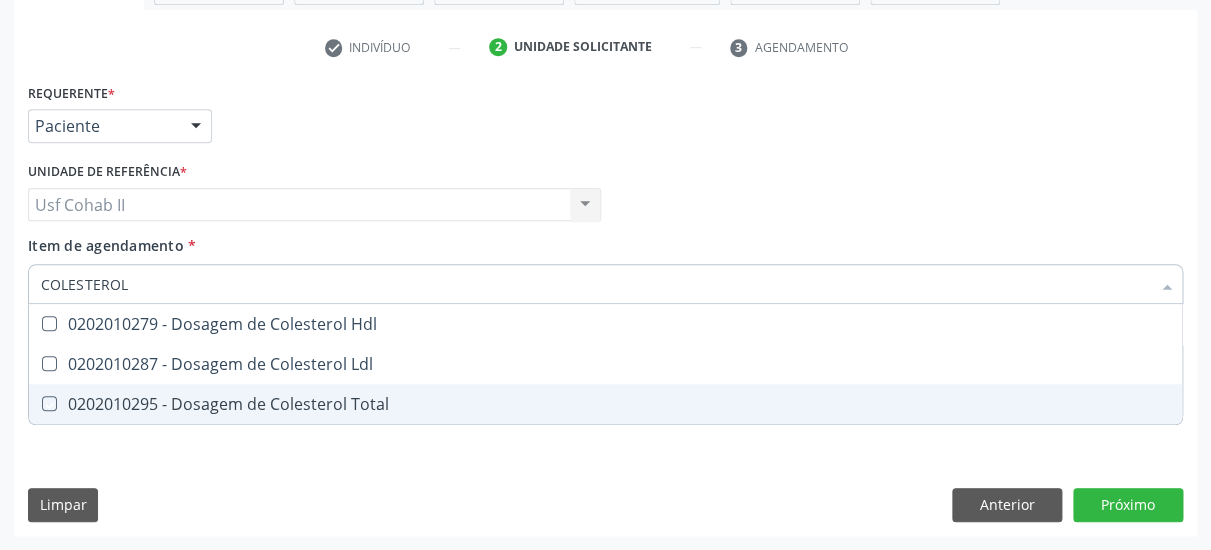 checkbox on "true" 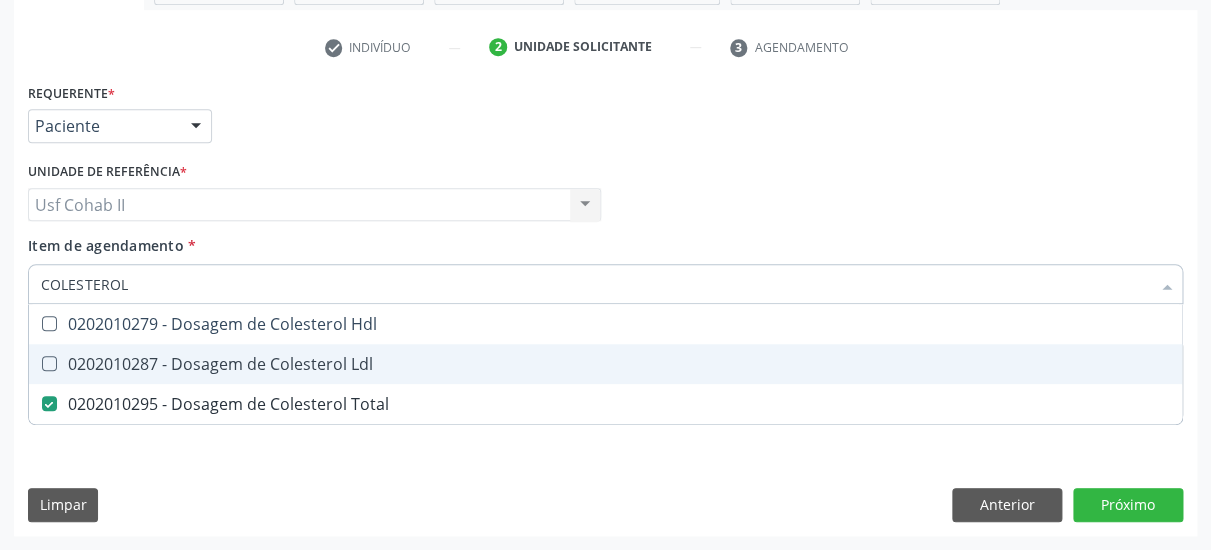 drag, startPoint x: 268, startPoint y: 344, endPoint x: 284, endPoint y: 313, distance: 34.88553 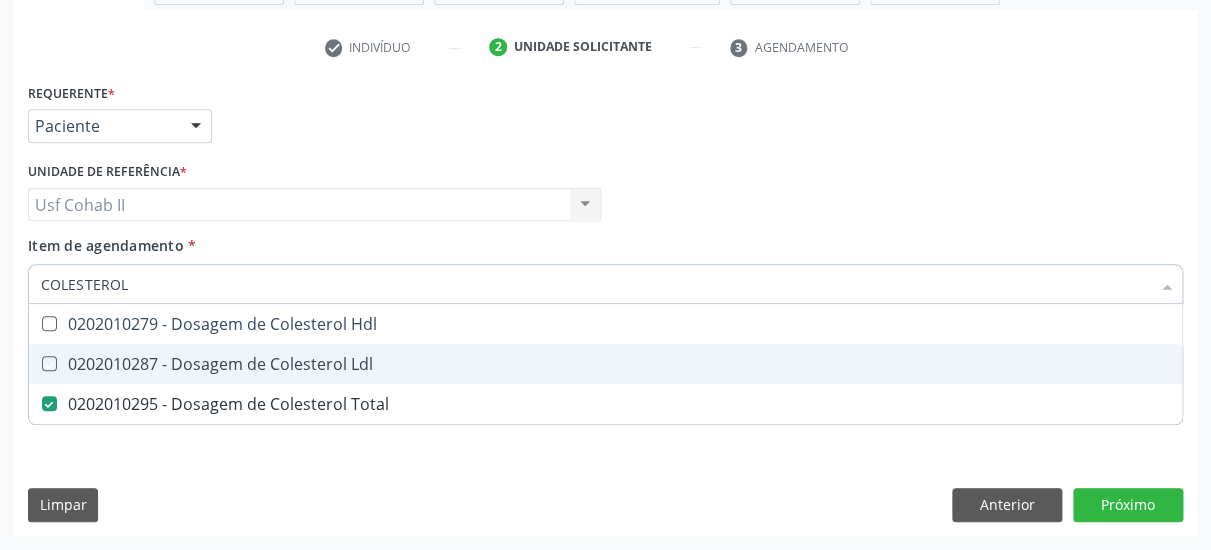 checkbox on "true" 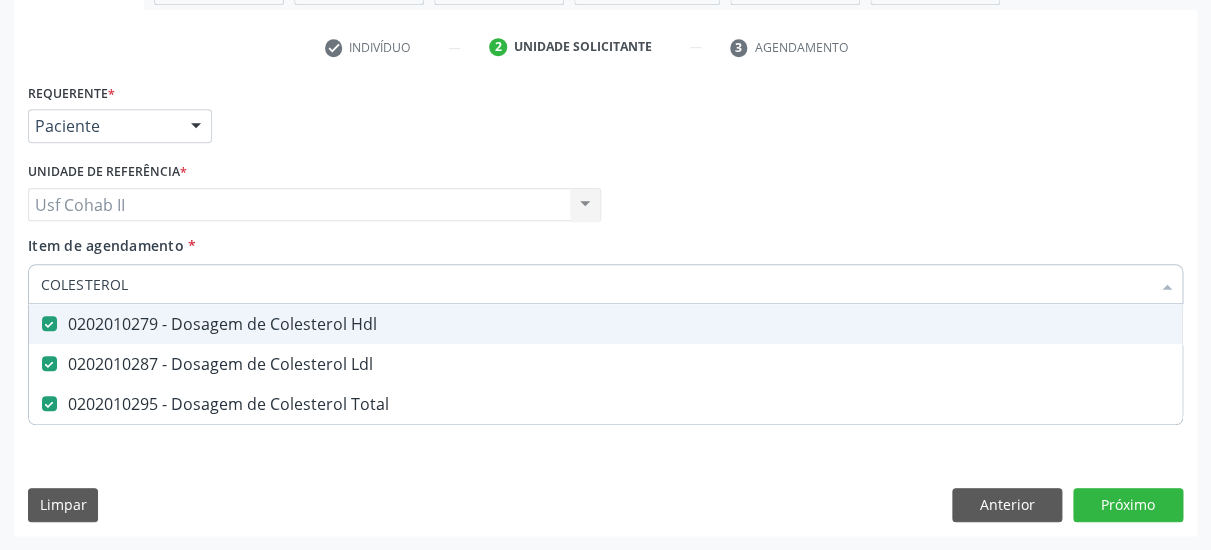 checkbox on "true" 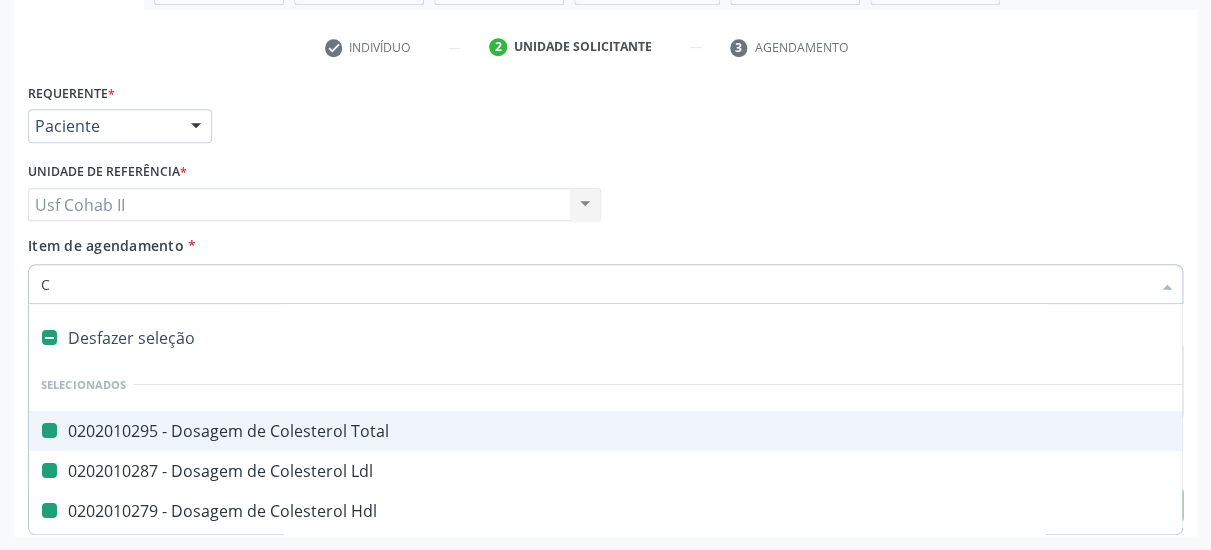 type on "CR" 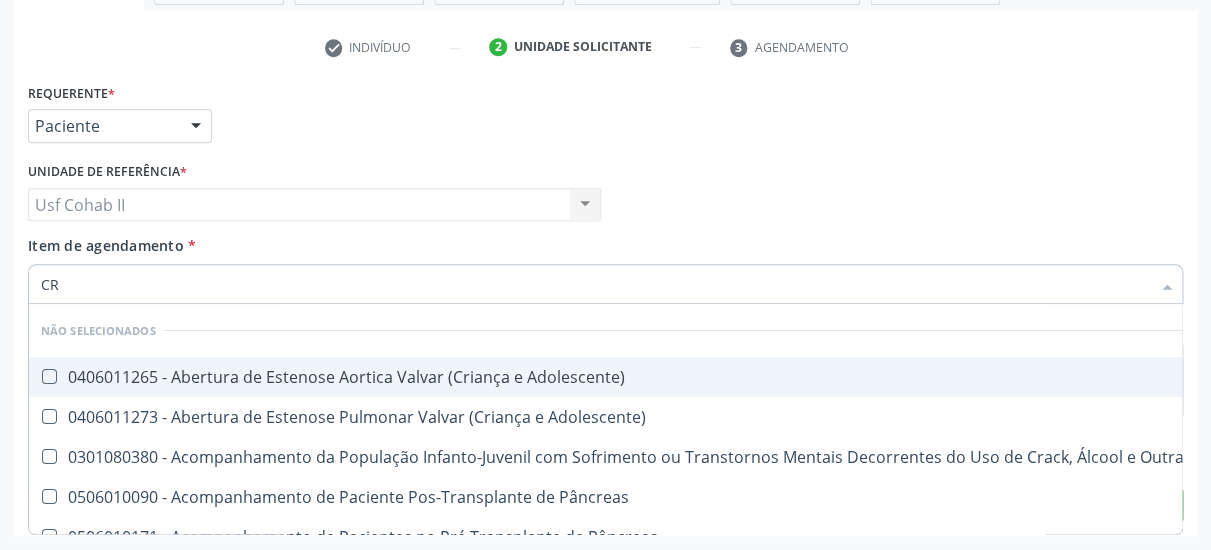 checkbox on "false" 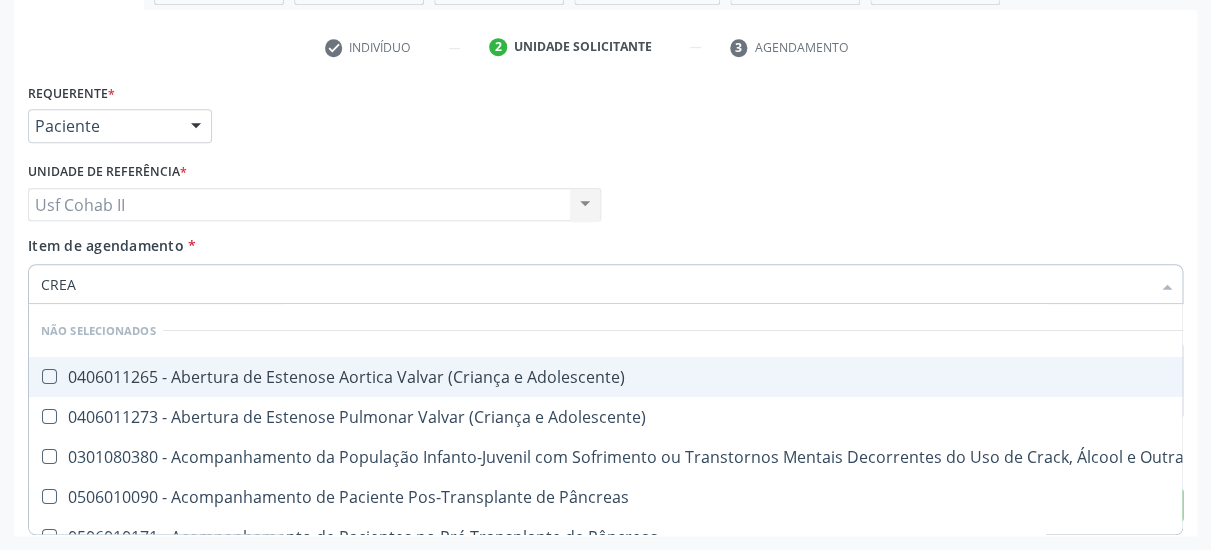 type on "CREAT" 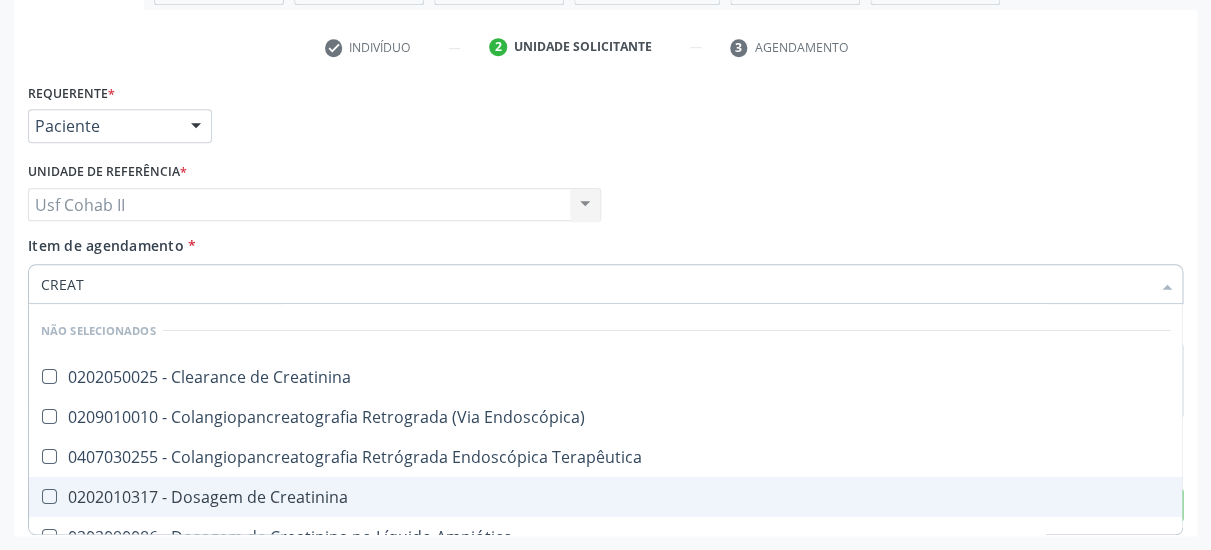 click on "0202010317 - Dosagem de Creatinina" at bounding box center (605, 497) 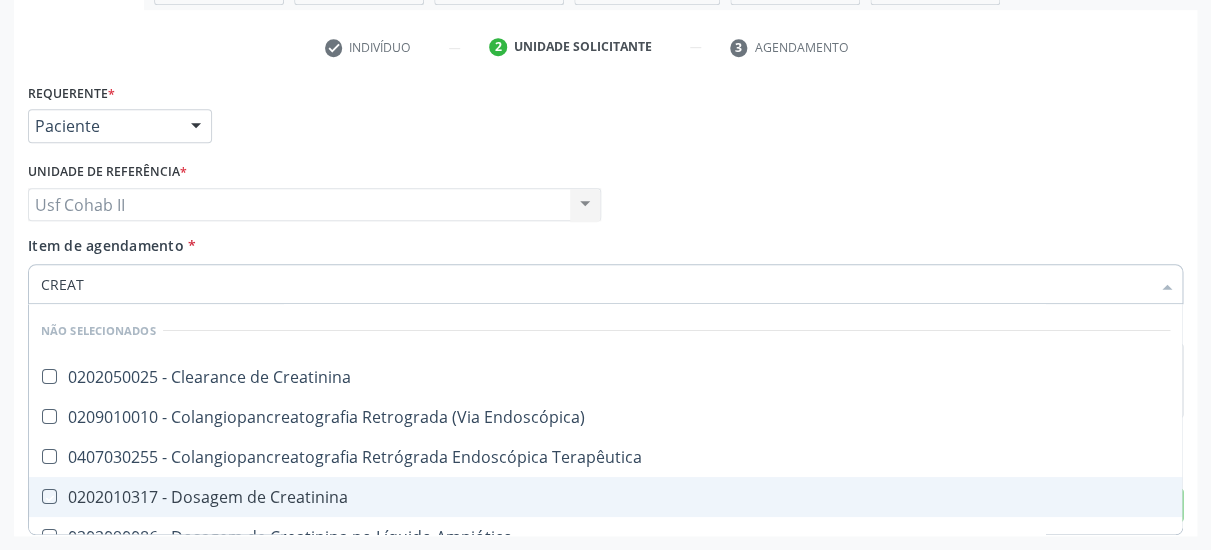 checkbox on "true" 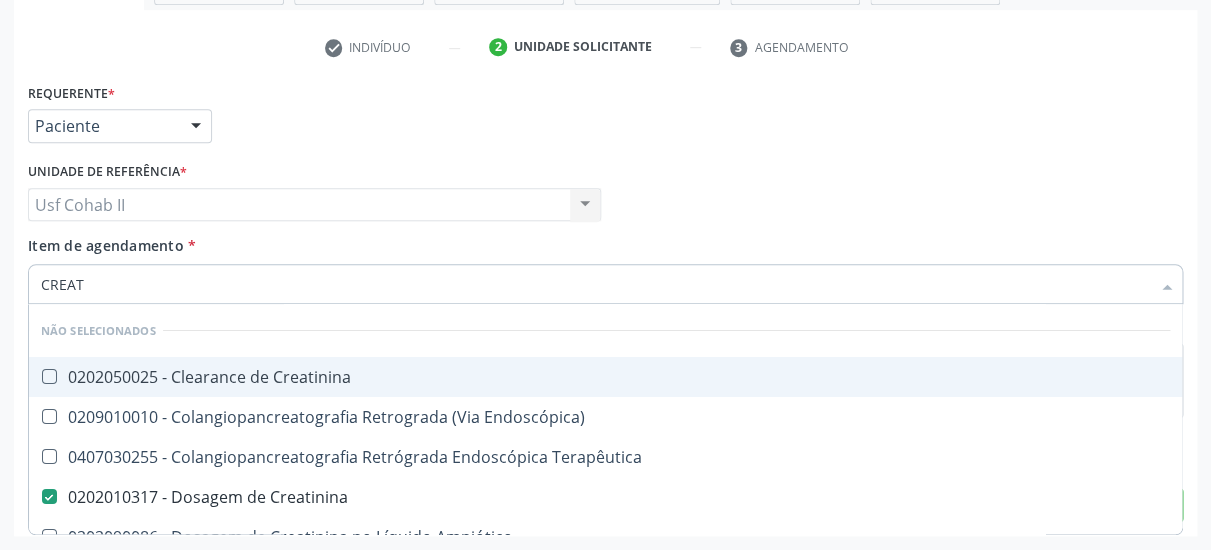 type on "CREAT" 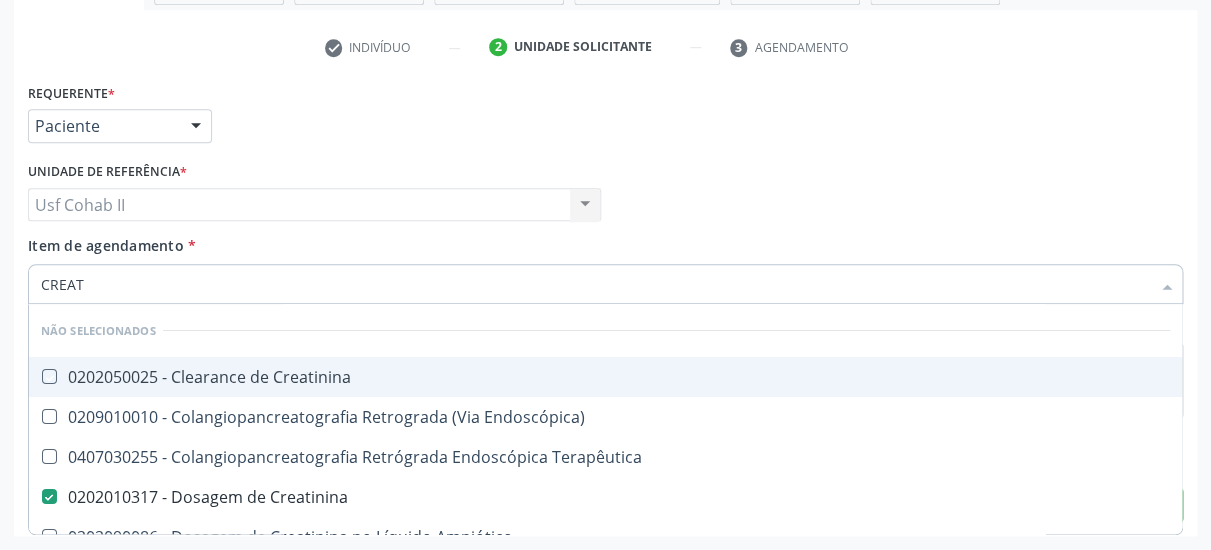 click on "Item de agendamento
*
CREAT
Desfazer seleção
Não selecionados
0202050025 - Clearance de Creatinina
0209010010 - Colangiopancreatografia Retrograda (Via Endoscópica)
0407030255 - Colangiopancreatografia Retrógrada Endoscópica Terapêutica
0202010317 - Dosagem de Creatinina
0202090086 - Dosagem de Creatinina no Líquido Amniótico
0202010325 - Dosagem de Creatinofosfoquinase (Cpk)
0202010333 - Dosagem de Creatinofosfoquinase Fracao Mb
0416040128 - Duodenopancreatectomia em [GEOGRAPHIC_DATA]
0407030182 - Pancreatectomia Parcial
0416040349 - Pancreatectomia Parcial Videolaparoscópica em Oncologia
0416040110 - Pancreatectomia Parcial em Oncologia
0407030190 - Pancreatectomia Videolaparoscopica
0604580010 - Pancreatina 10.000 Ui (Por Capsula)
0407030204 - Pancreato-Duodenectomia" at bounding box center (605, 266) 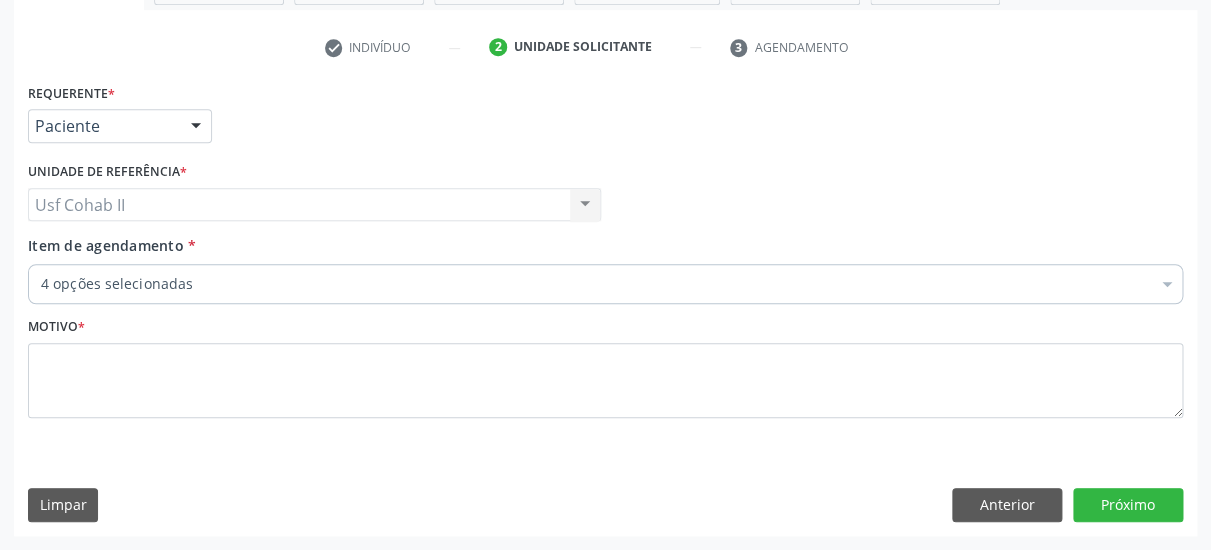 type 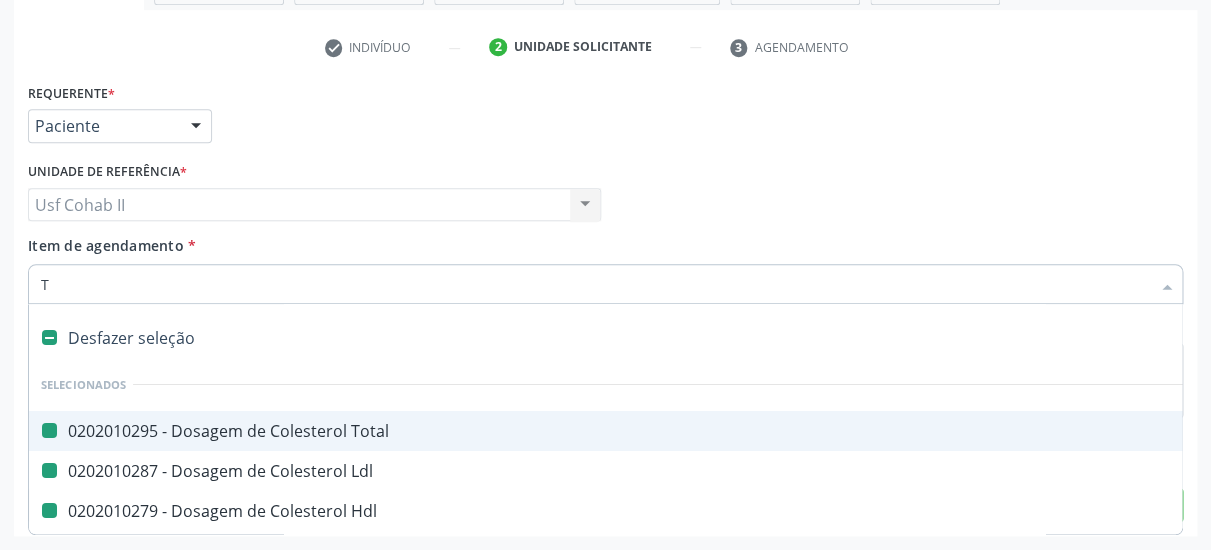 type on "TR" 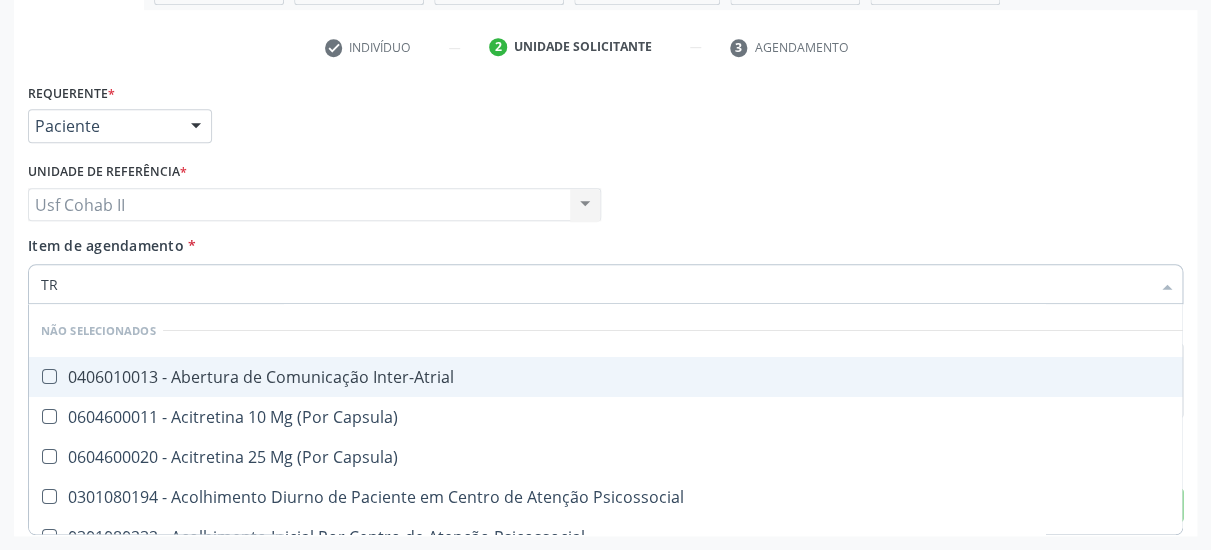 checkbox on "false" 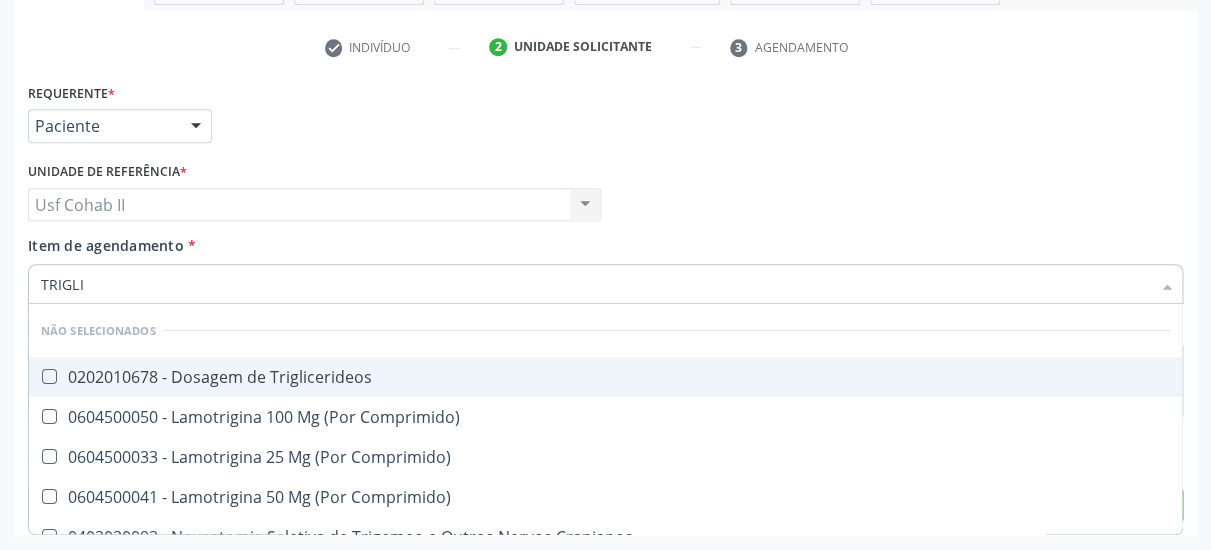type on "TRIGLIC" 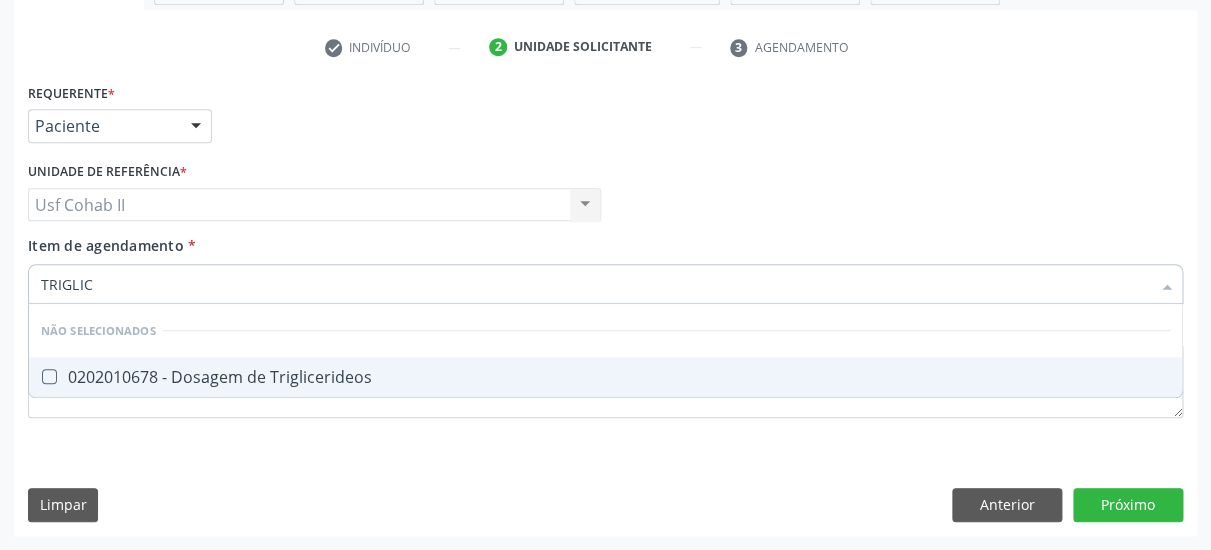 drag, startPoint x: 271, startPoint y: 354, endPoint x: 290, endPoint y: 329, distance: 31.400637 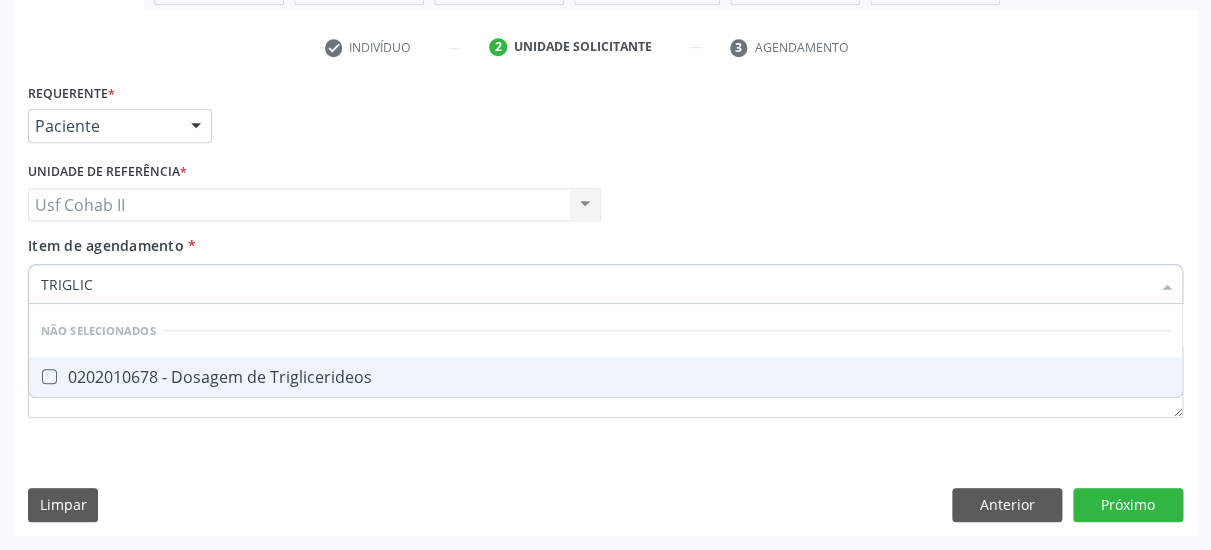 checkbox on "true" 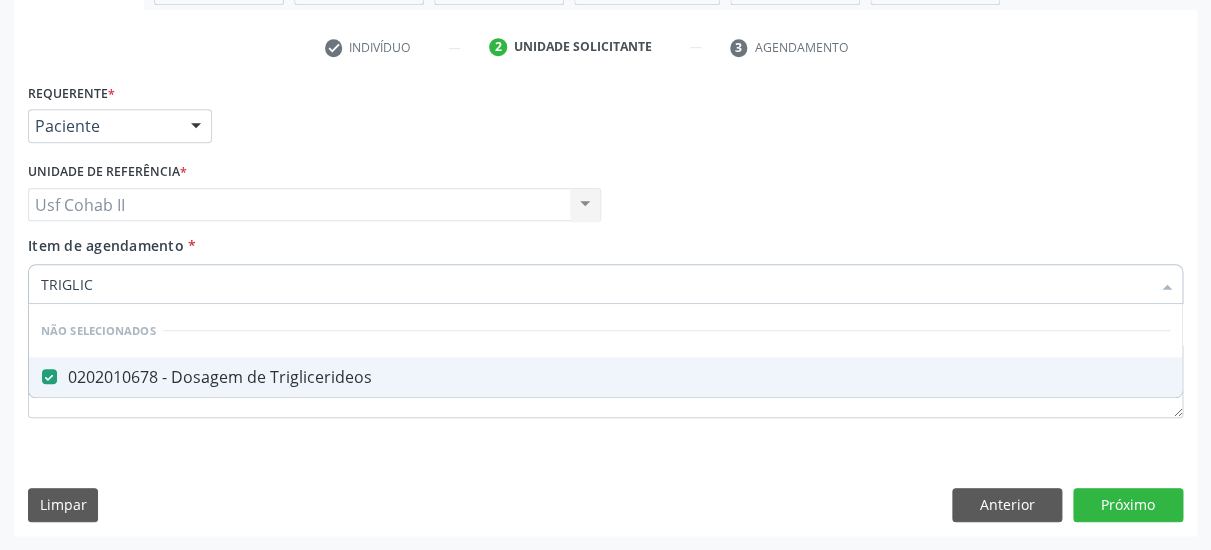 click on "Unidade de referência
*
Usf Cohab II         Usf Cohab II
Nenhum resultado encontrado para: "   "
Não há nenhuma opção para ser exibida." at bounding box center [314, 196] 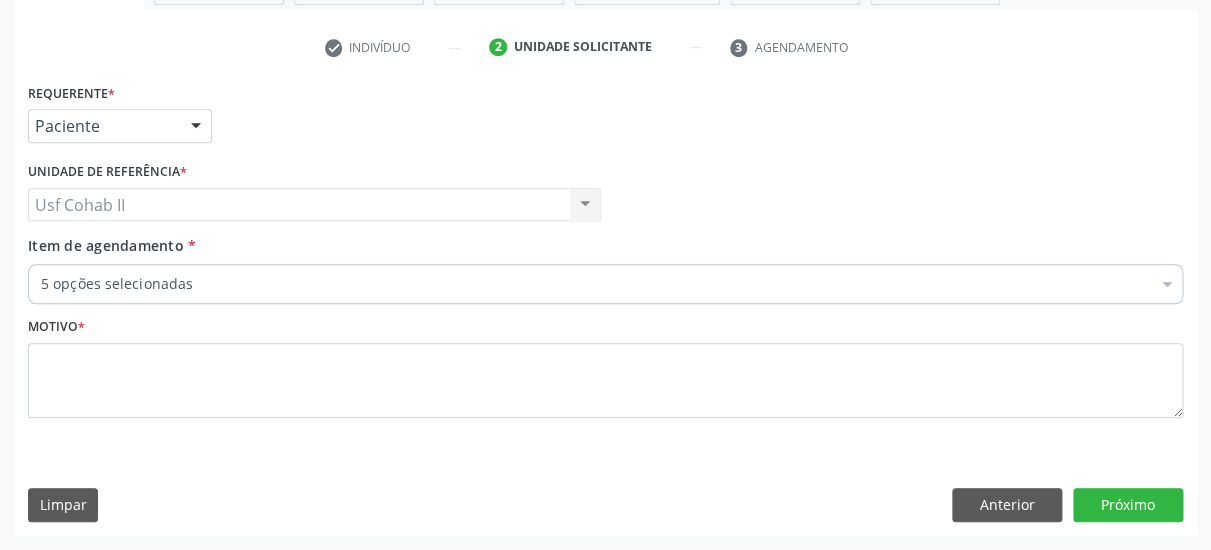 drag, startPoint x: 255, startPoint y: 284, endPoint x: 260, endPoint y: 272, distance: 13 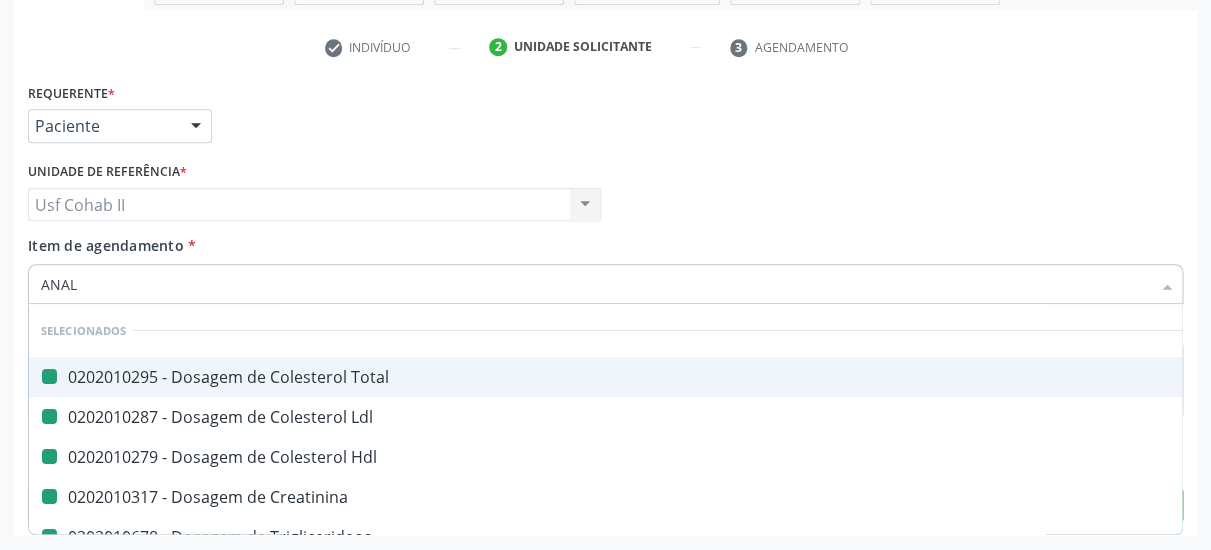 type on "ANALI" 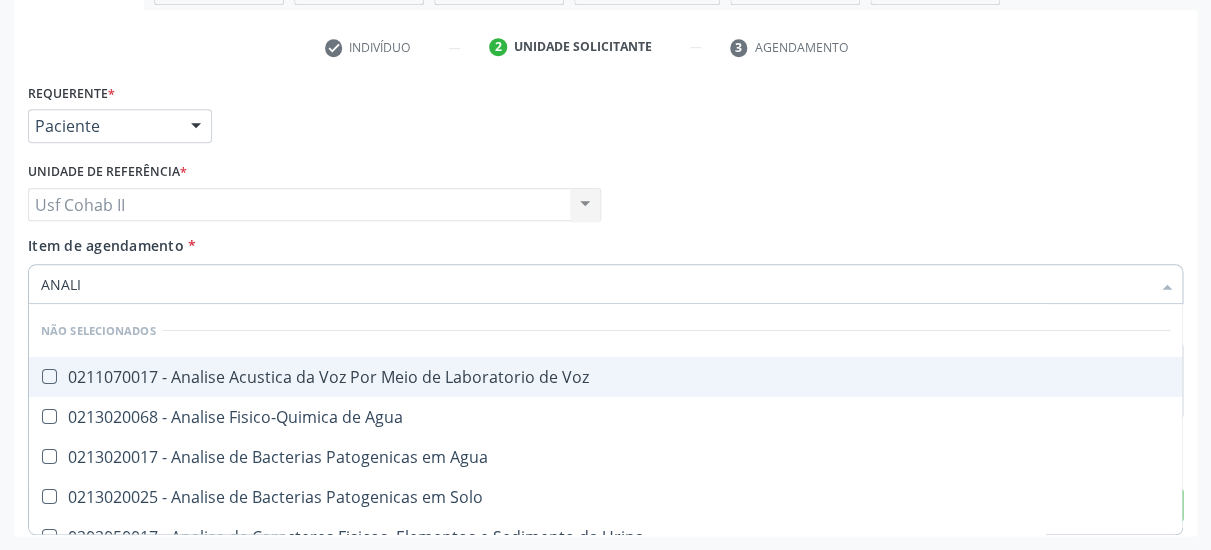 checkbox on "false" 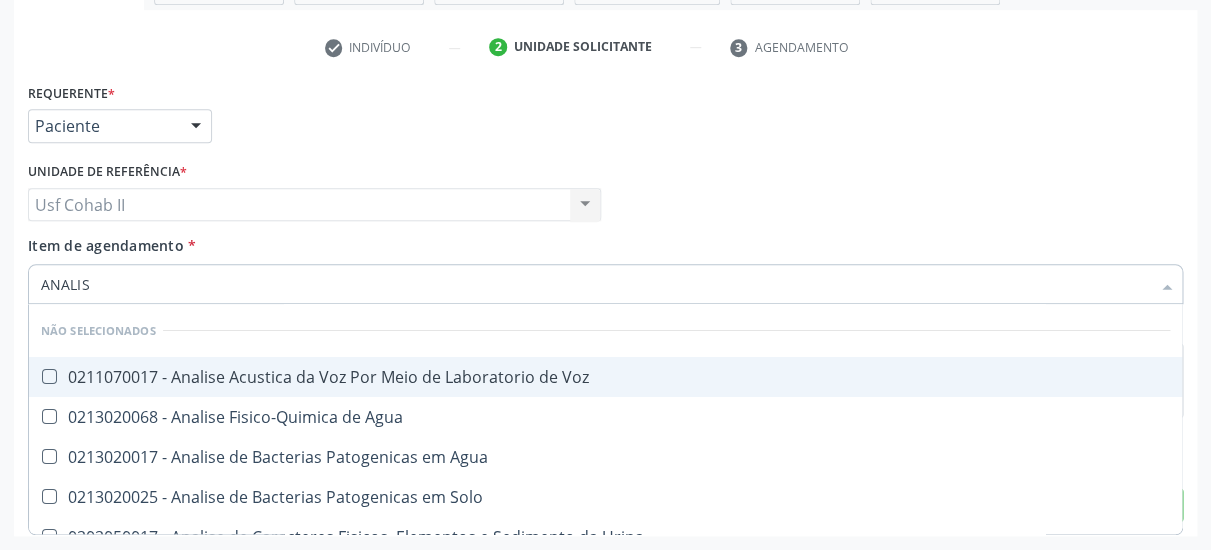 type on "ANALISE" 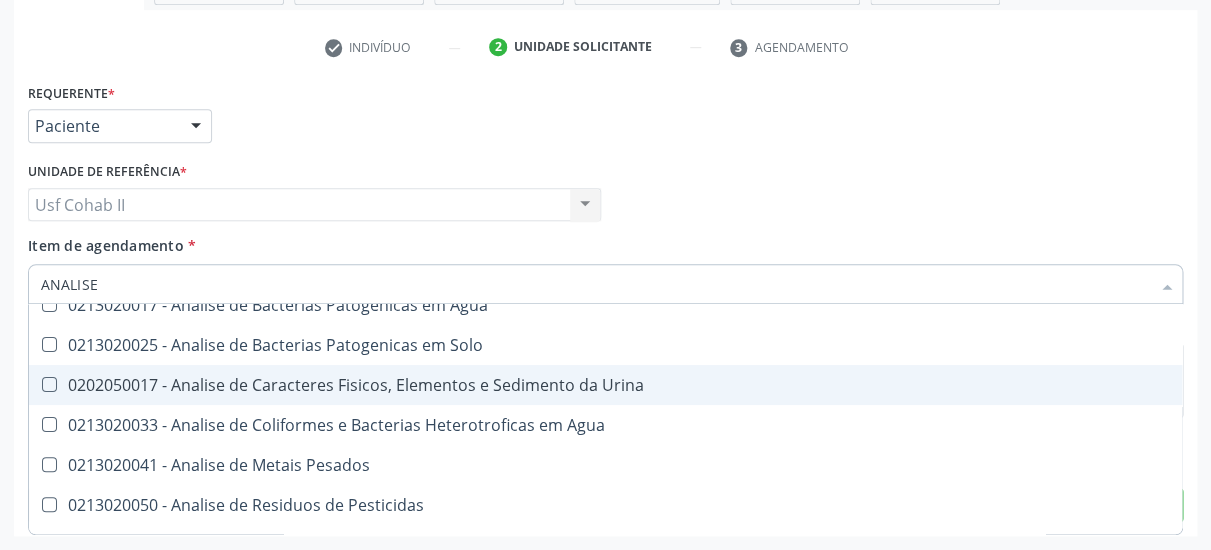 scroll, scrollTop: 185, scrollLeft: 0, axis: vertical 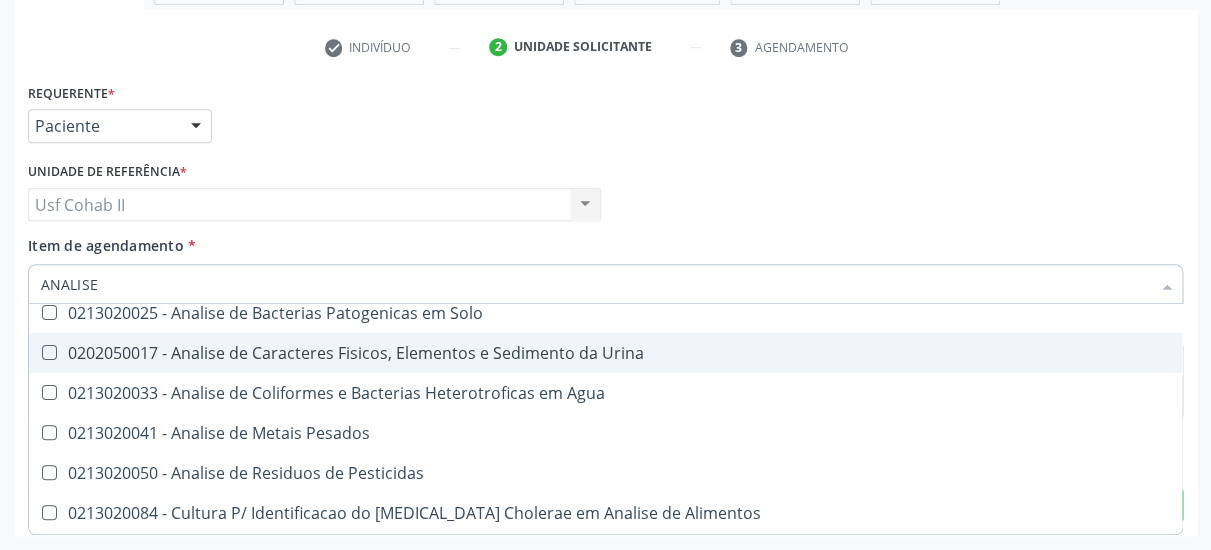 click on "0202050017 - Analise de Caracteres Fisicos, Elementos e Sedimento da Urina" at bounding box center [605, 353] 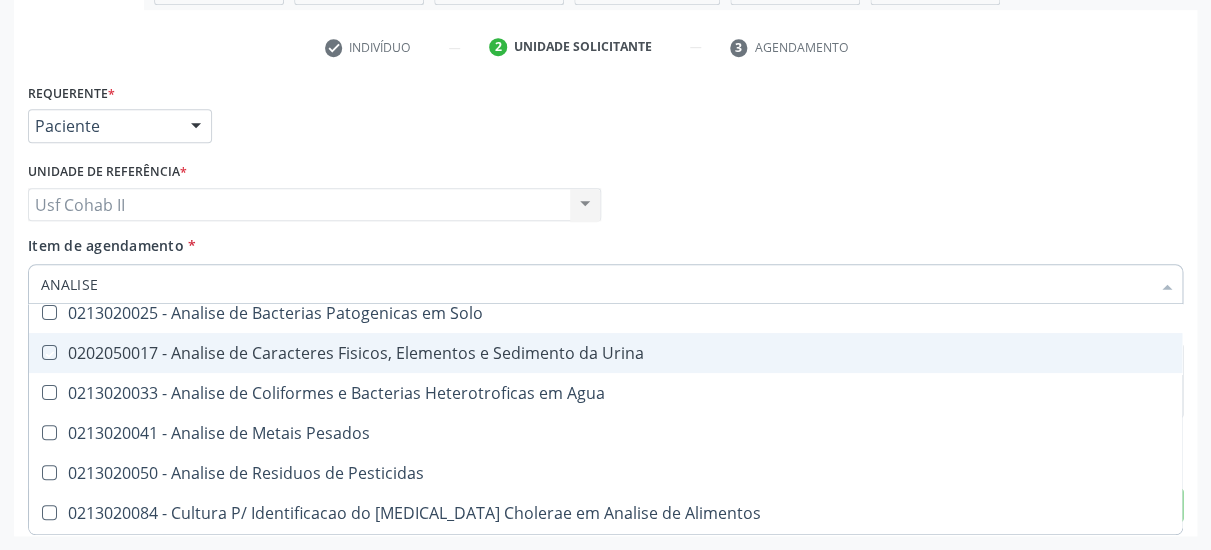 checkbox on "true" 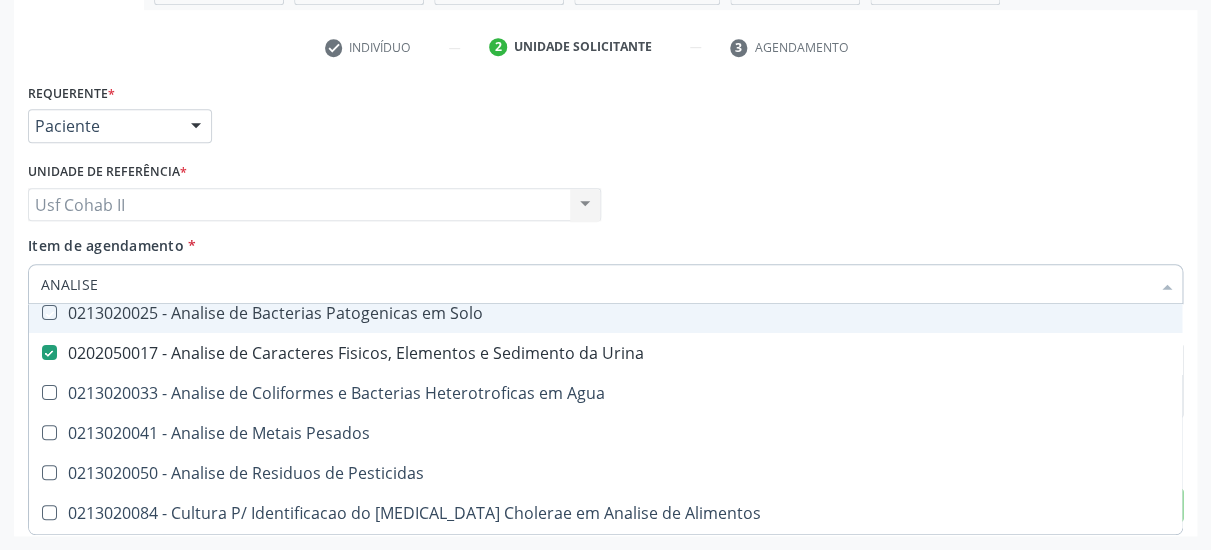 click on "Item de agendamento
*
ANALISE
Desfazer seleção
Não selecionados
0211070017 - Analise Acustica da Voz Por Meio de Laboratorio de Voz
0213020068 - Analise Fisico-Quimica de Agua
0213020017 - Analise de Bacterias Patogenicas em Agua
0213020025 - Analise de Bacterias Patogenicas em [GEOGRAPHIC_DATA]
0202050017 - Analise de Caracteres Fisicos, Elementos e Sedimento da Urina
0213020033 - Analise de Coliformes e Bacterias Heterotroficas em Agua
0213020041 - Analise de Metais Pesados
0213020050 - Analise de Residuos de Pesticidas
0213020084 - Cultura P/ Identificacao do [MEDICAL_DATA] Cholerae em Analise de Alimentos
Nenhum resultado encontrado para: " ANALISE  "
Não há nenhuma opção para ser exibida." at bounding box center (605, 266) 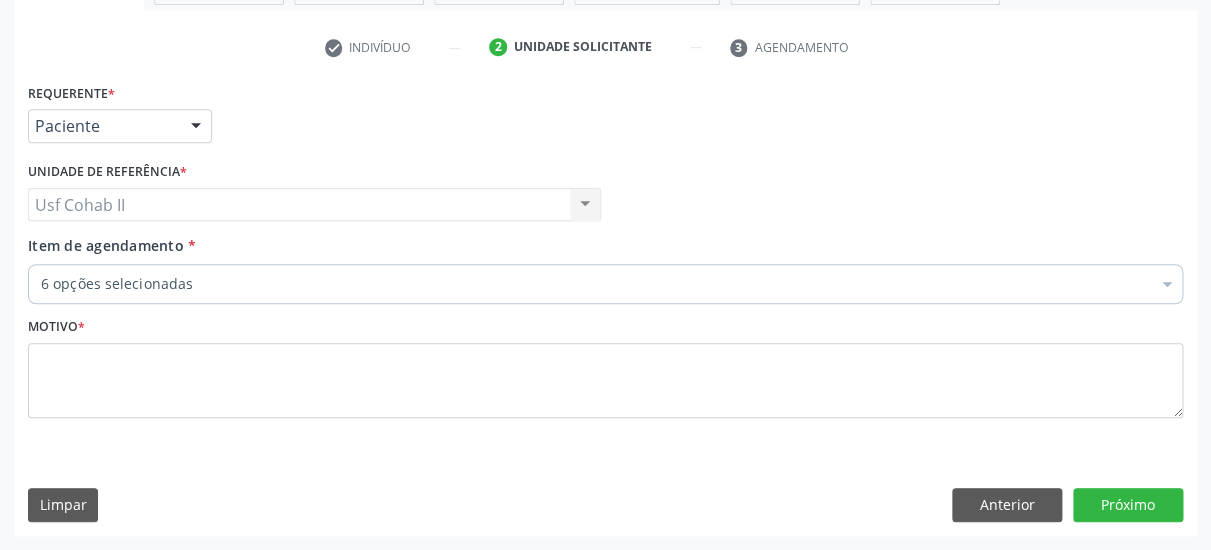 scroll, scrollTop: 0, scrollLeft: 0, axis: both 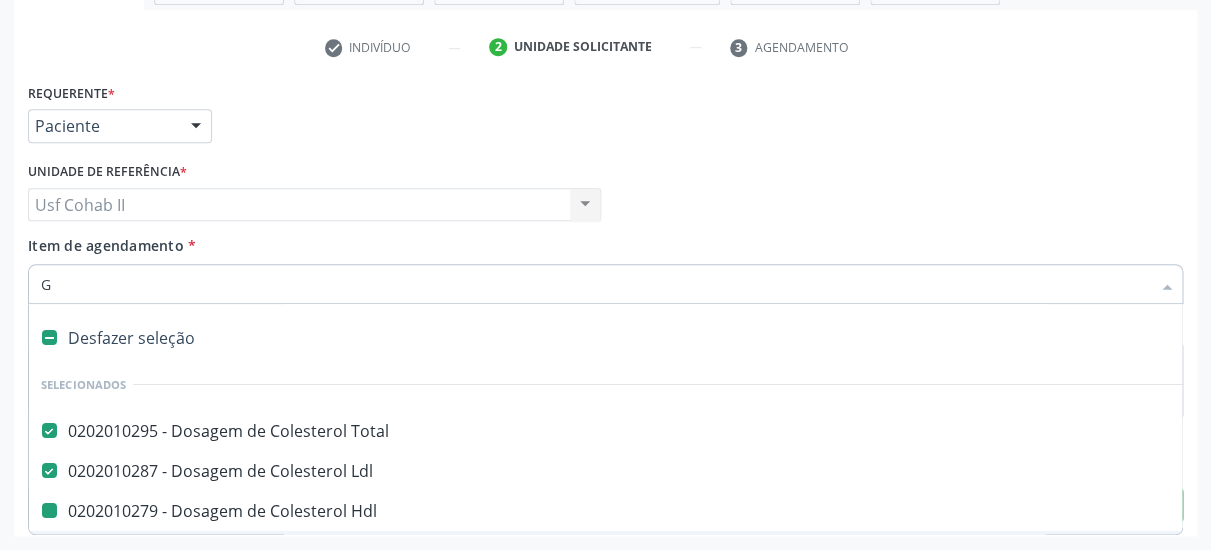 type on "GL" 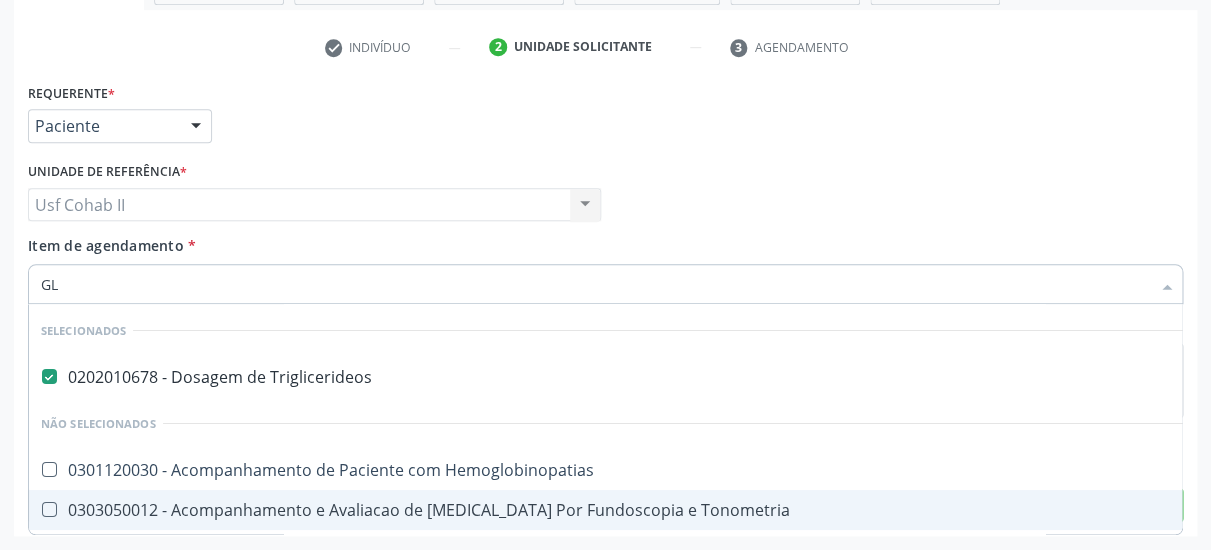 checkbox on "false" 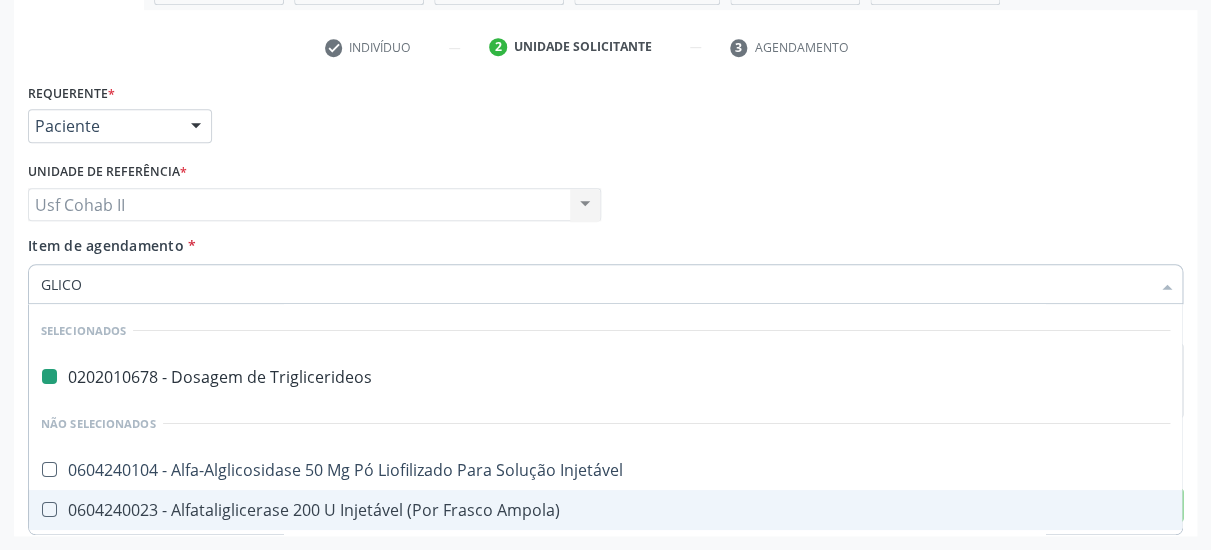 type on "GLICOS" 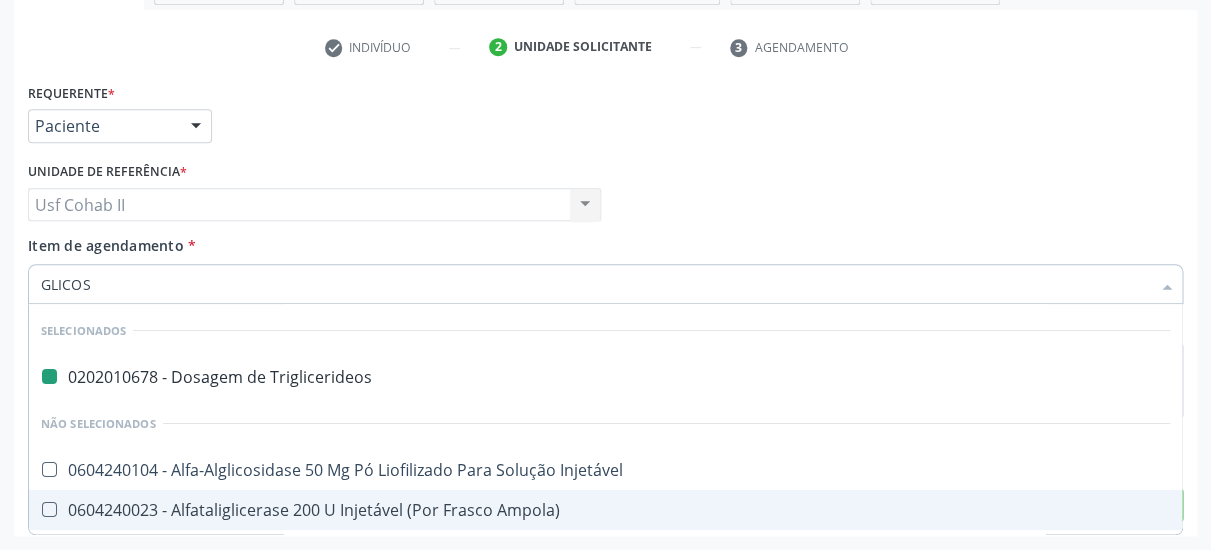 checkbox on "false" 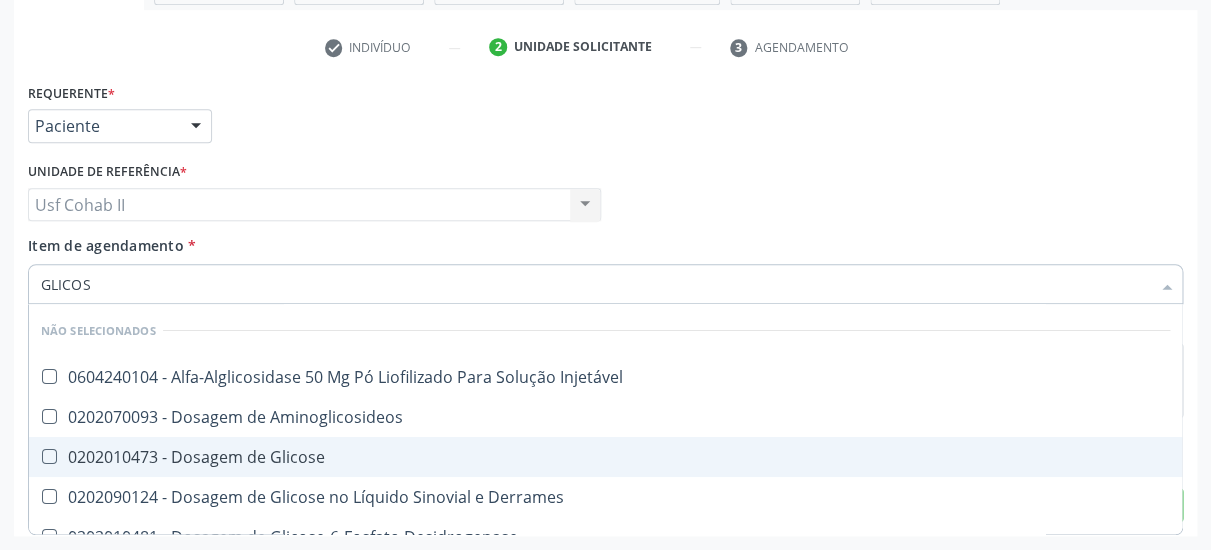 click on "0202010473 - Dosagem de Glicose" at bounding box center (605, 457) 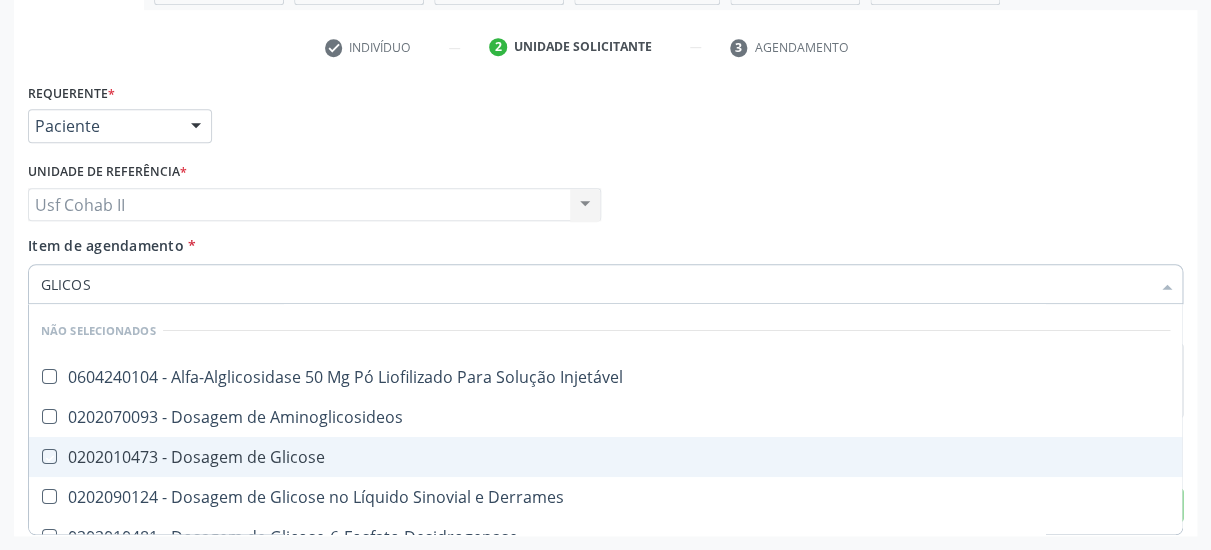 checkbox on "true" 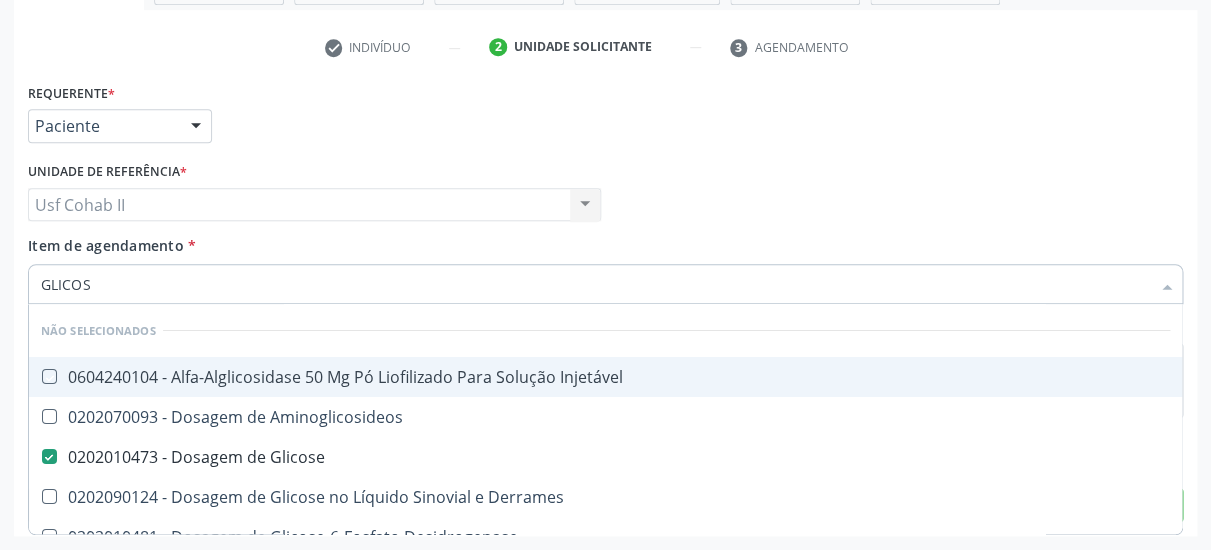 click on "Item de agendamento
*
GLICOS
Desfazer seleção
Não selecionados
0604240104 - Alfa-Alglicosidase 50 Mg Pó Liofilizado Para Solução Injetável
0202070093 - Dosagem de Aminoglicosideos
0202010473 - Dosagem de Glicose
0202090124 - Dosagem de Glicose no Líquido Sinovial e Derrames
0202010481 - Dosagem de Glicose-6-Fosfato Desidrogenase
0202010503 - Dosagem de Hemoglobina Glicosilada
0202100120 - Identificação de Glicosaminoglicanos Urinários Por Cromatografia em Camada Delgada , Eletroforese e Dosagem Quantitativa
0214010031 - Pesquisa de Glicose Na Urina
0202060454 - Teste de Supressao do Hgh Apos Glicose
Nenhum resultado encontrado para: " GLICOS  "
Não há nenhuma opção para ser exibida." at bounding box center [605, 266] 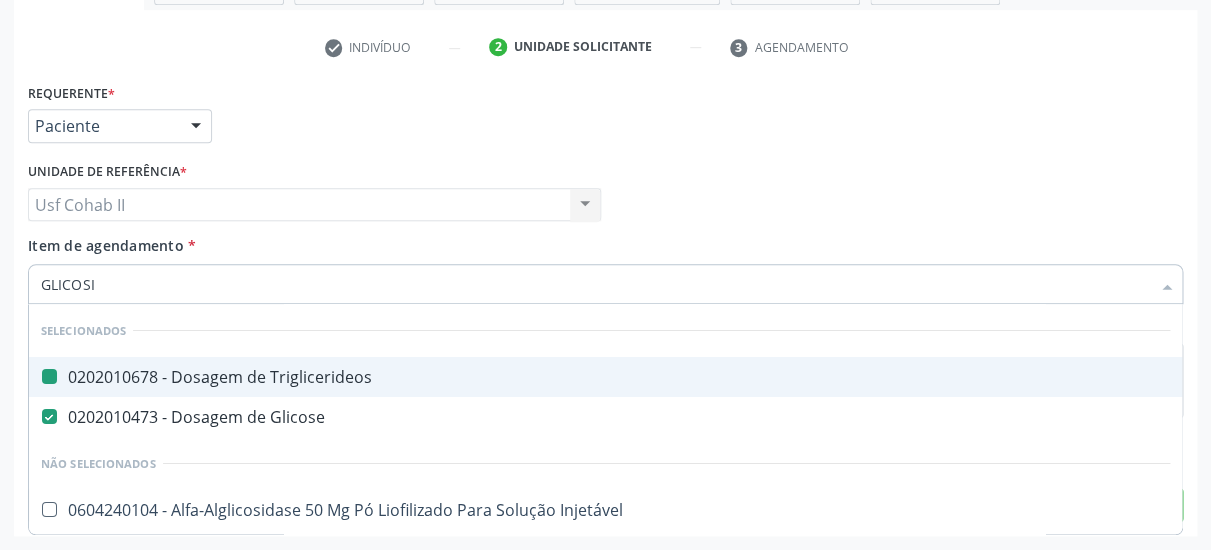 type on "GLICOSIL" 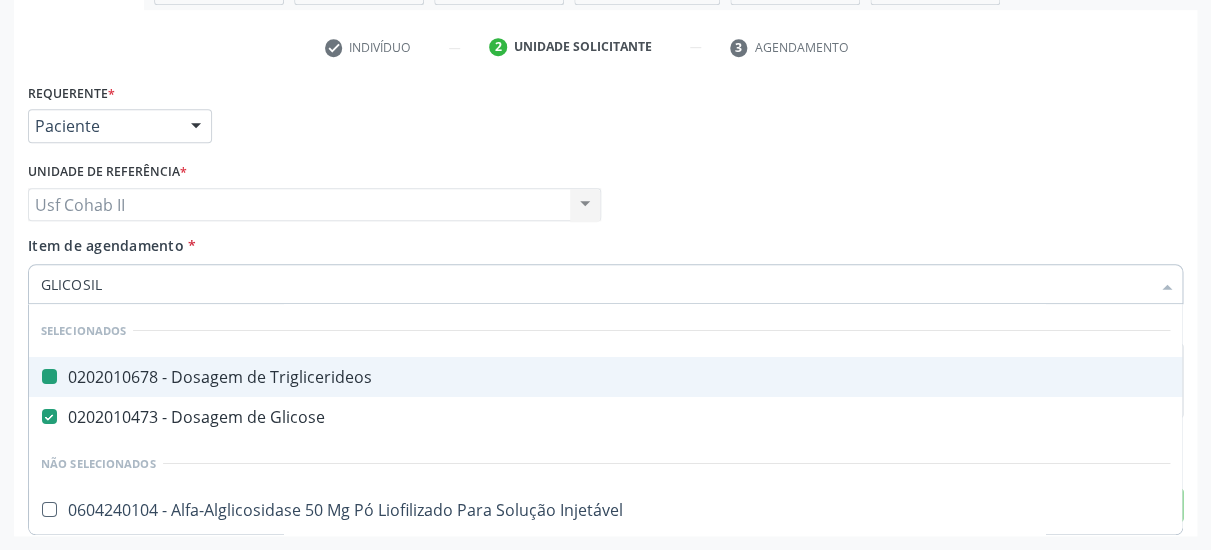 checkbox on "false" 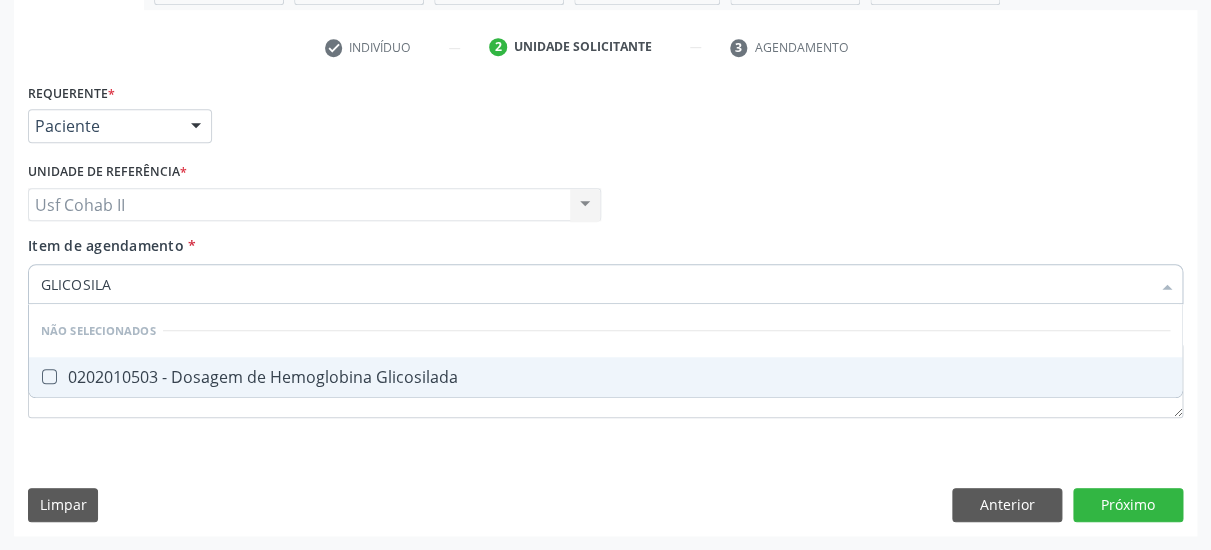 click on "0202010503 - Dosagem de Hemoglobina Glicosilada" at bounding box center [605, 377] 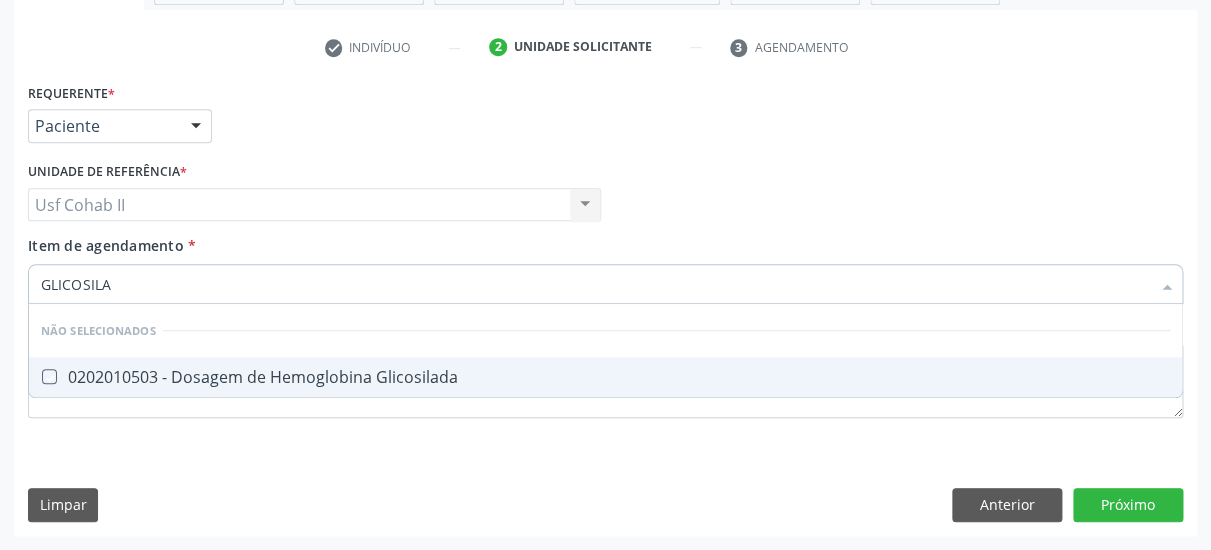 checkbox on "true" 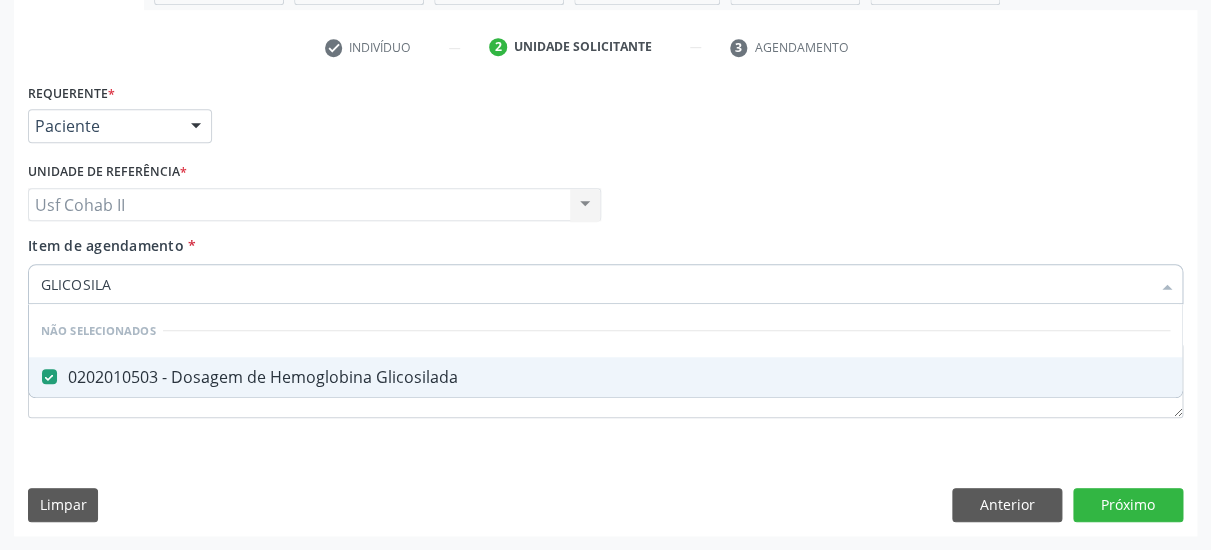 click on "Requerente
*
Paciente         Médico(a)   Enfermeiro(a)   Paciente
Nenhum resultado encontrado para: "   "
Não há nenhuma opção para ser exibida.
UF
PE         PE
Nenhum resultado encontrado para: "   "
Não há nenhuma opção para ser exibida.
Município
Serra Talhada         [GEOGRAPHIC_DATA] resultado encontrado para: "   "
Não há nenhuma opção para ser exibida.
Médico Solicitante
Por favor, selecione a Unidade de Atendimento primeiro
Nenhum resultado encontrado para: "   "
Não há nenhuma opção para ser exibida.
Unidade de referência
*
Usf Cohab II         Usf Cohab II
Nenhum resultado encontrado para: "   "
Não há nenhuma opção para ser exibida.
Item de agendamento
*" at bounding box center (605, 262) 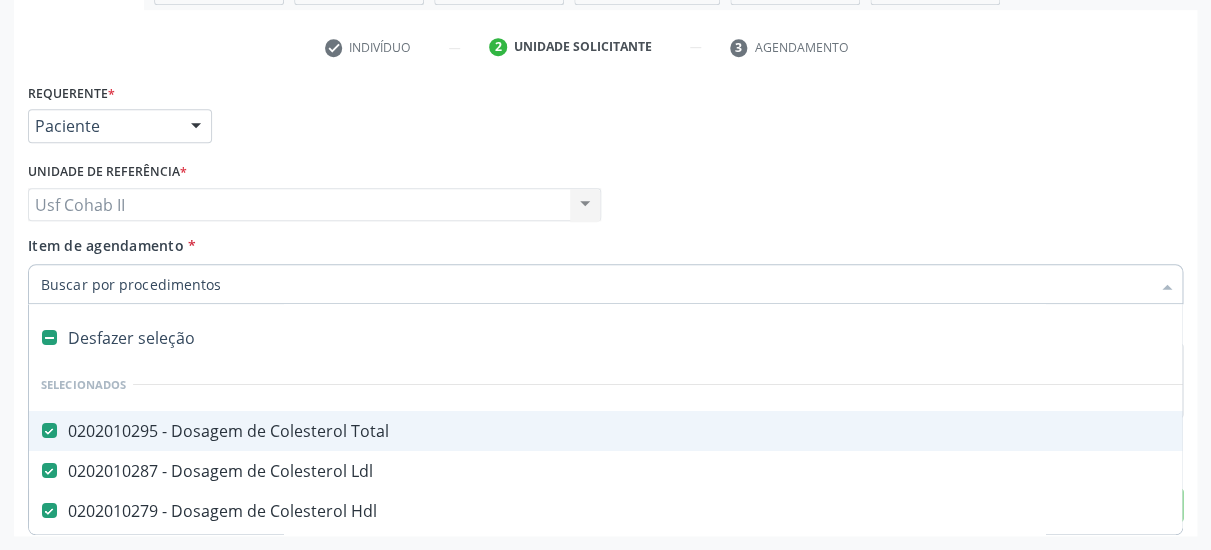 type on "H" 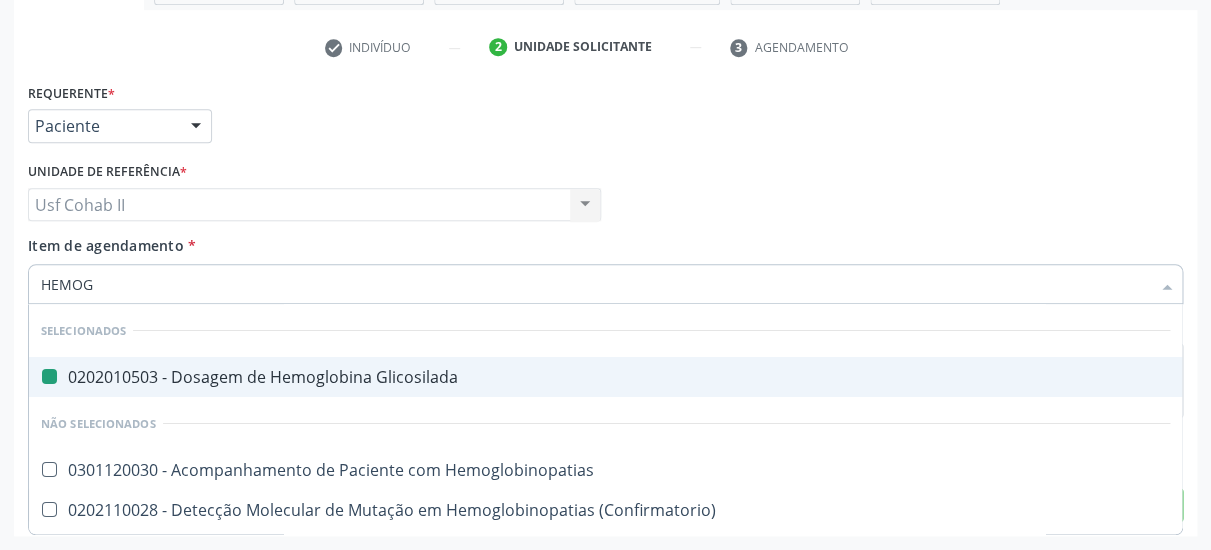 type on "HEMOGR" 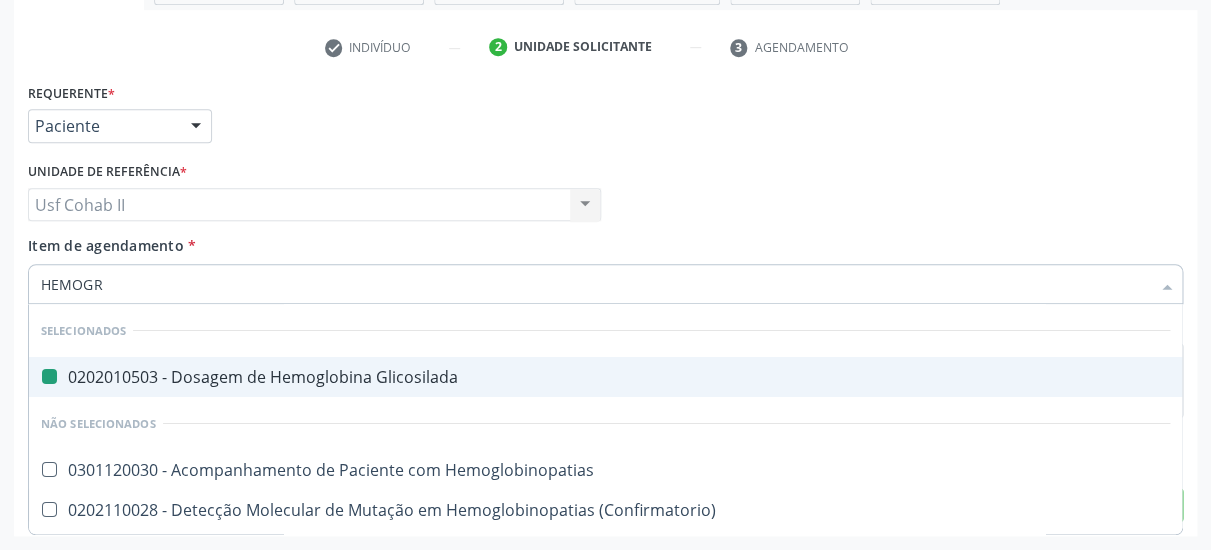 type on "HEMOGRA" 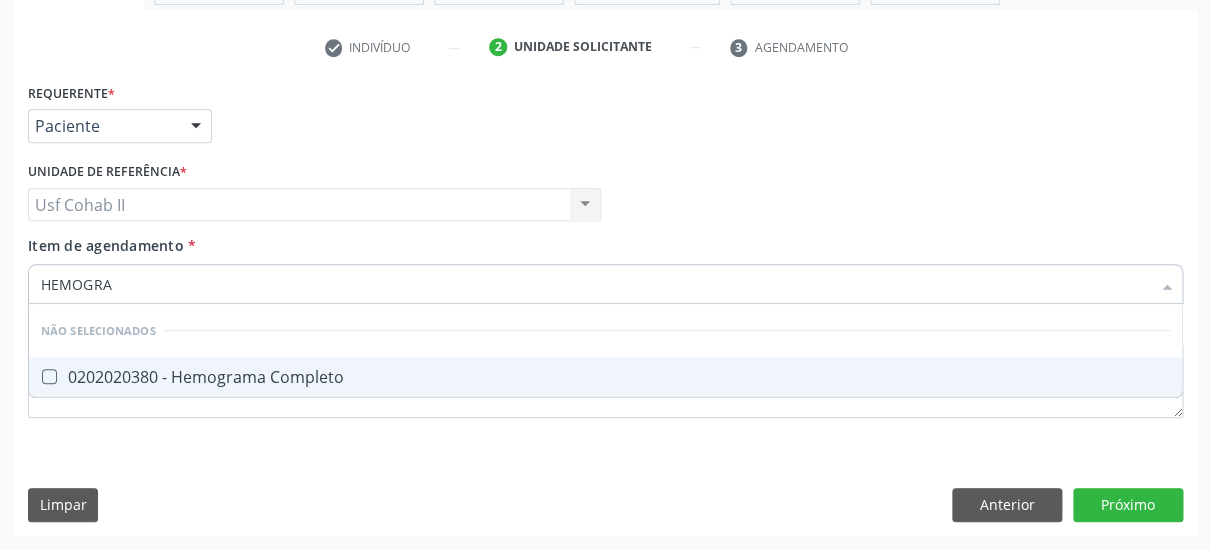 click on "0202020380 - Hemograma Completo" at bounding box center [605, 377] 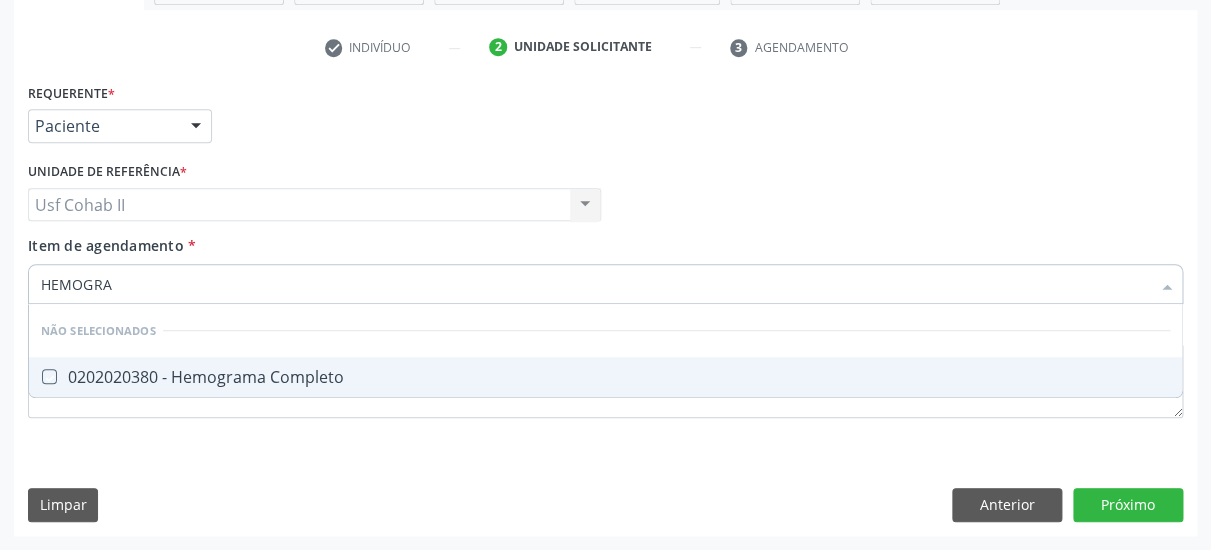 checkbox on "true" 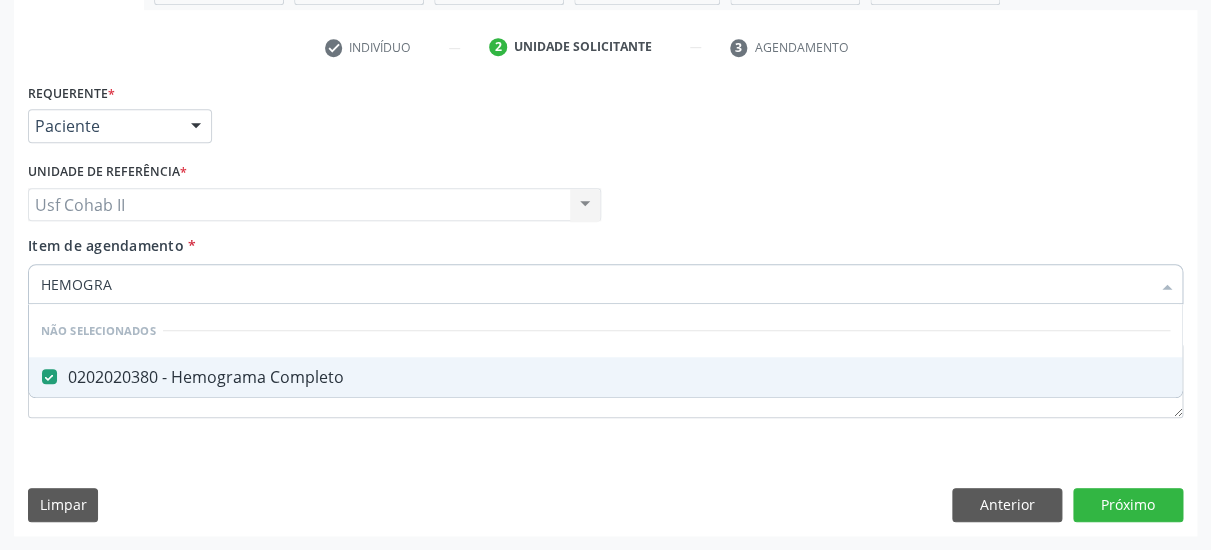 click on "Requerente
*
Paciente         Médico(a)   Enfermeiro(a)   Paciente
Nenhum resultado encontrado para: "   "
Não há nenhuma opção para ser exibida.
UF
PE         PE
Nenhum resultado encontrado para: "   "
Não há nenhuma opção para ser exibida.
Município
Serra Talhada         [GEOGRAPHIC_DATA] resultado encontrado para: "   "
Não há nenhuma opção para ser exibida.
Médico Solicitante
Por favor, selecione a Unidade de Atendimento primeiro
Nenhum resultado encontrado para: "   "
Não há nenhuma opção para ser exibida.
Unidade de referência
*
Usf Cohab II         Usf Cohab II
Nenhum resultado encontrado para: "   "
Não há nenhuma opção para ser exibida.
Item de agendamento
*" at bounding box center [605, 306] 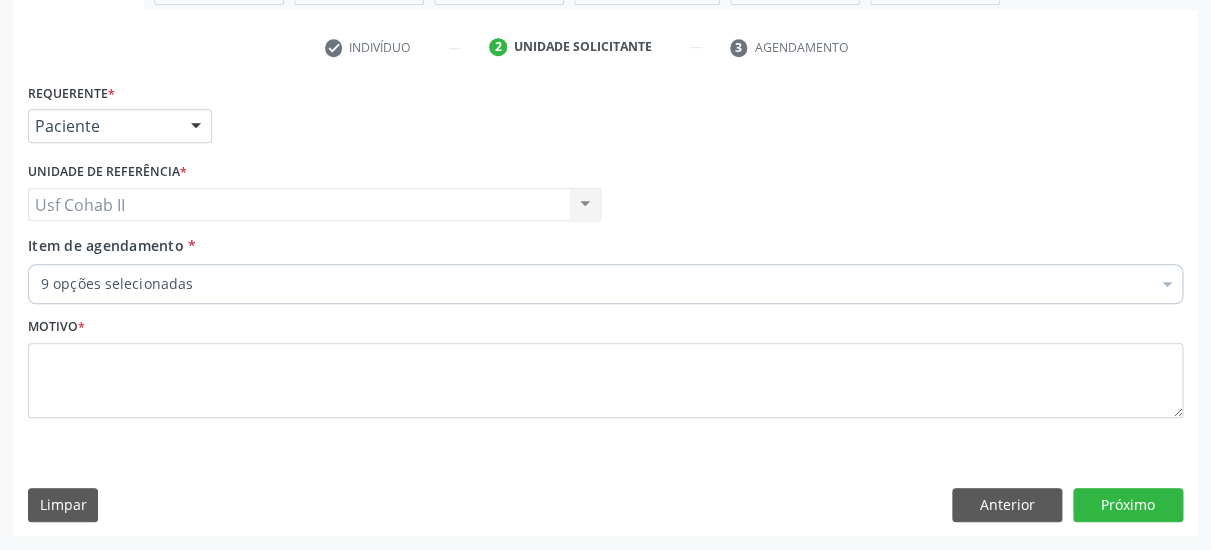 drag, startPoint x: 698, startPoint y: 463, endPoint x: 701, endPoint y: 442, distance: 21.213203 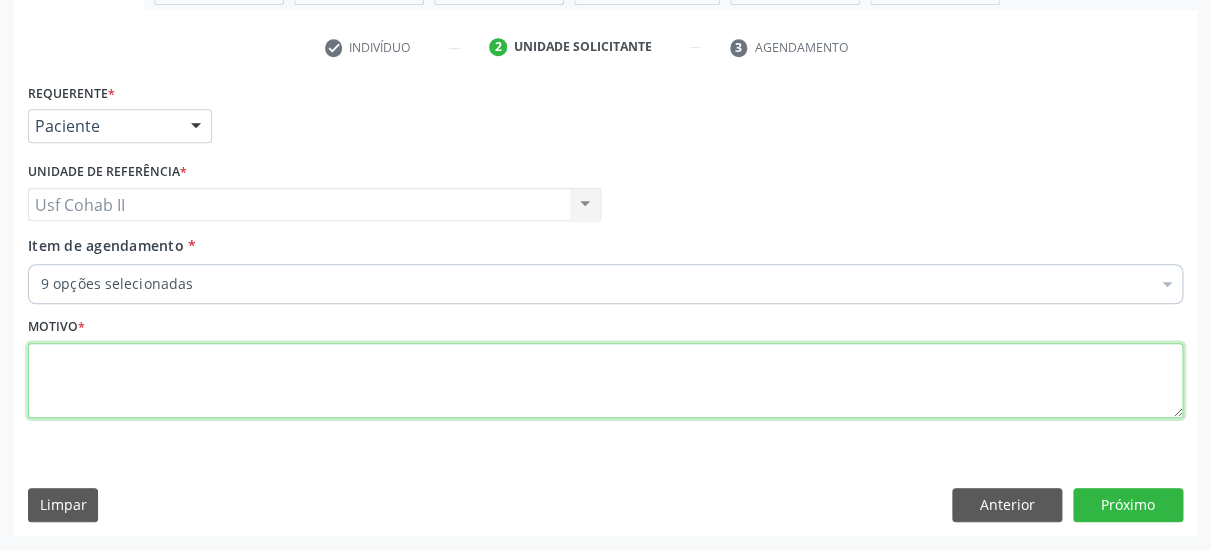 click at bounding box center (605, 381) 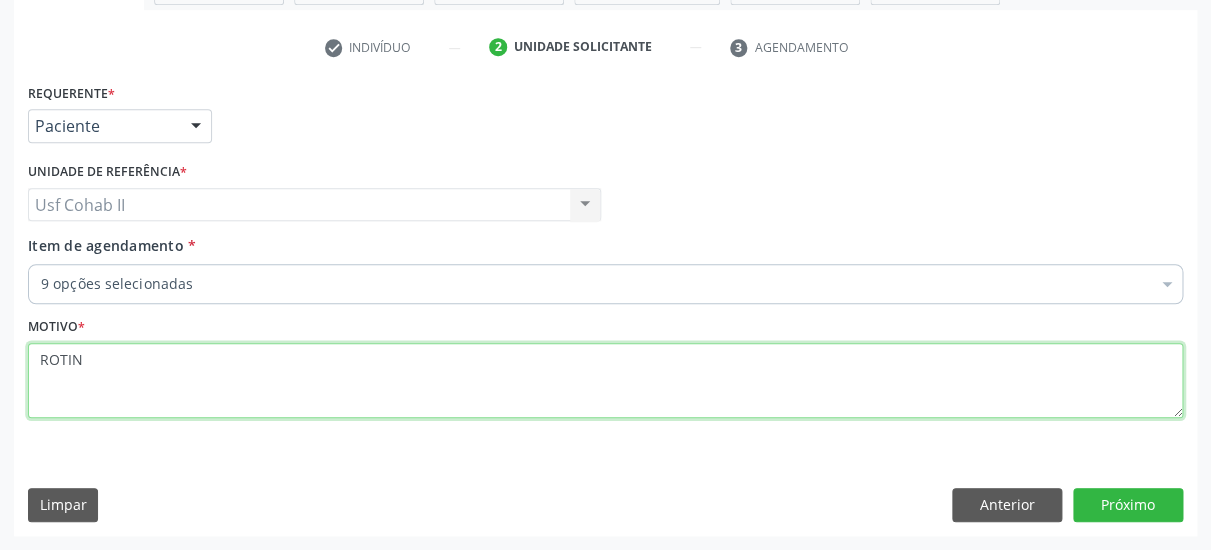 type on "ROTINA" 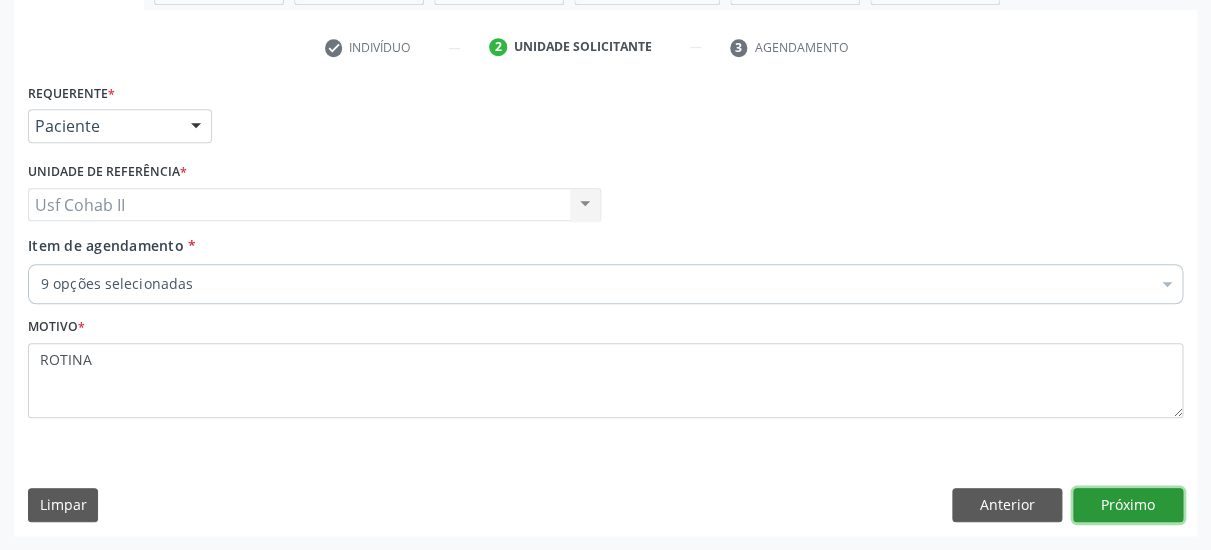 click on "Próximo" at bounding box center (1128, 505) 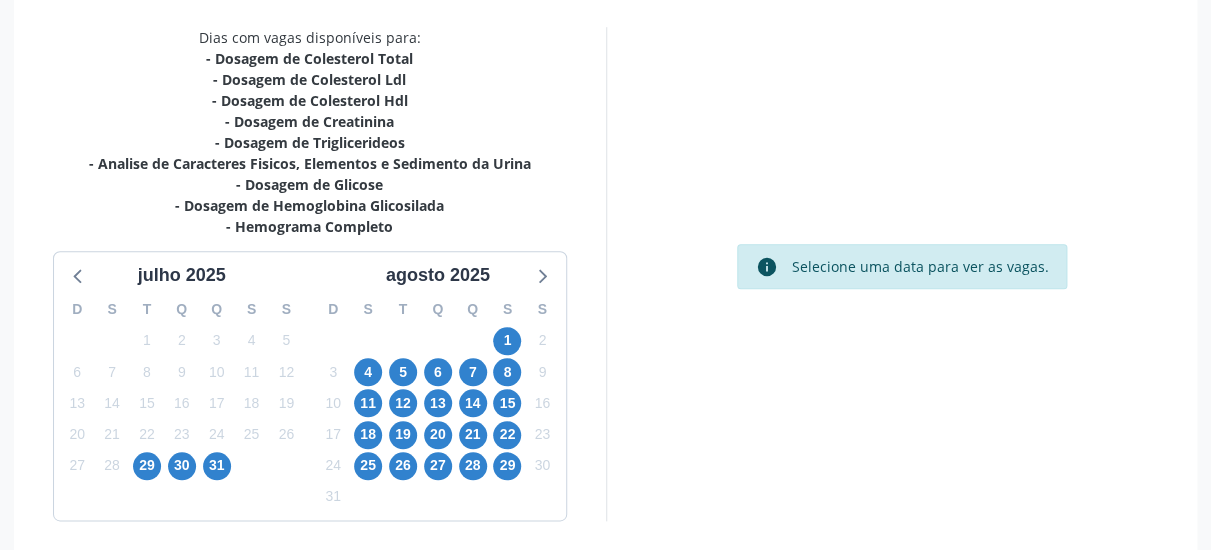 scroll, scrollTop: 481, scrollLeft: 0, axis: vertical 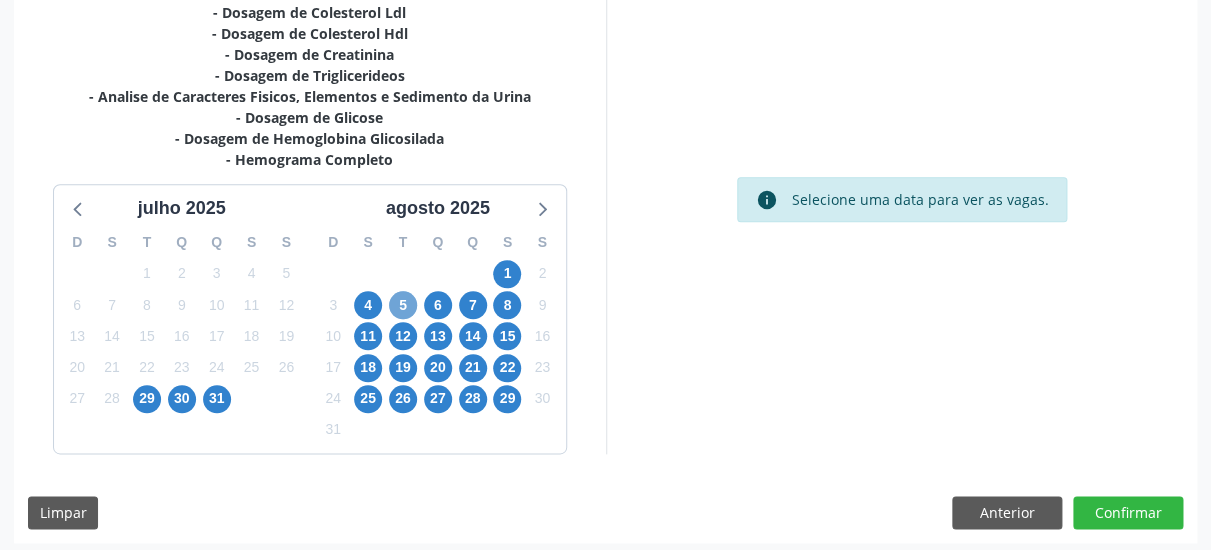 click on "5" at bounding box center [403, 305] 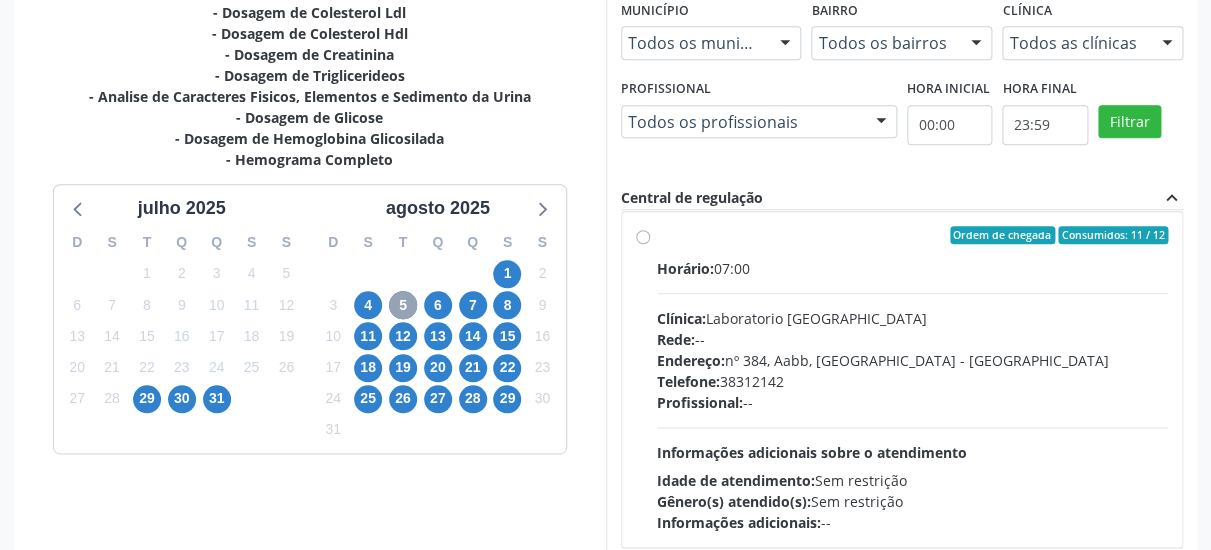 scroll, scrollTop: 713, scrollLeft: 0, axis: vertical 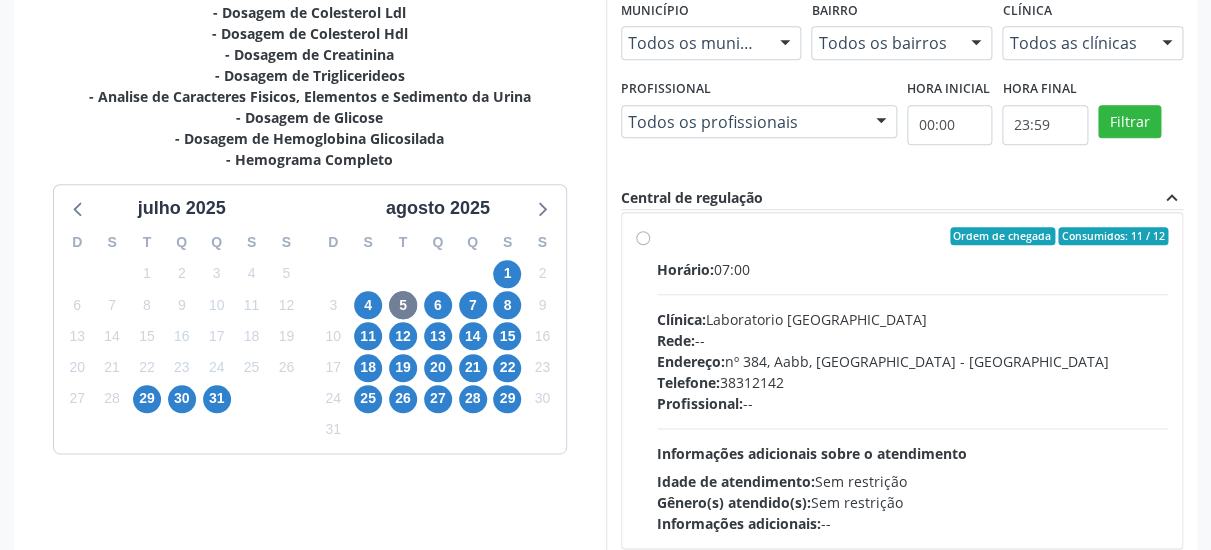 click on "Ordem de chegada
Consumidos: 11 / 12
Horário:   07:00
Clínica:  Laboratorio Sao Francisco
Rede:
--
Endereço:   nº 384, Aabb, Serra Talhada - PE
Telefone:   38312142
Profissional:
--
Informações adicionais sobre o atendimento
Idade de atendimento:
Sem restrição
Gênero(s) atendido(s):
Sem restrição
Informações adicionais:
--" at bounding box center [913, 380] 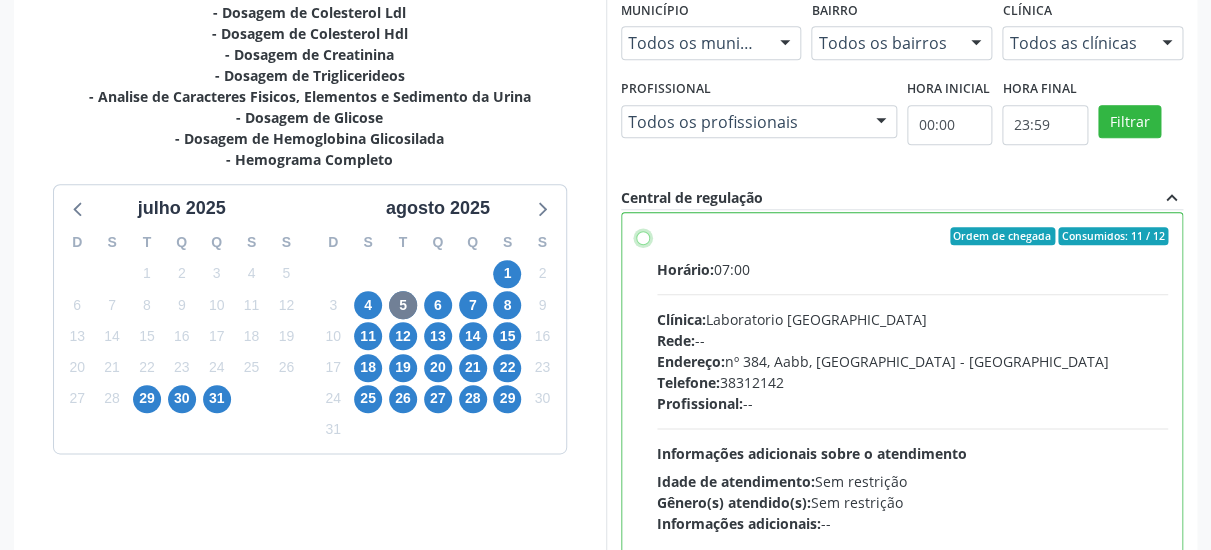 radio on "true" 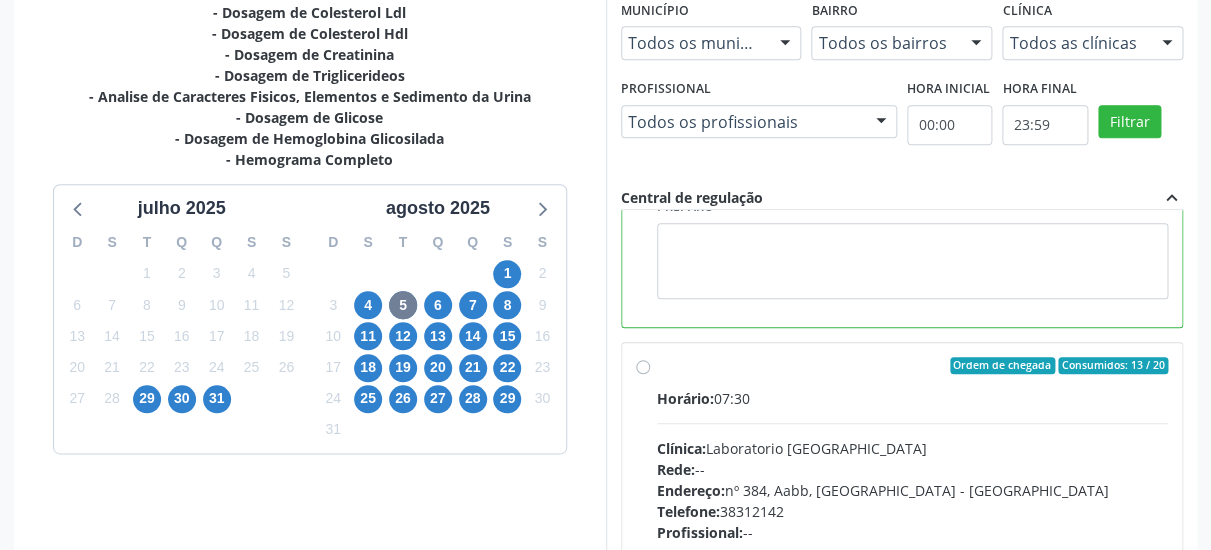 scroll, scrollTop: 1149, scrollLeft: 0, axis: vertical 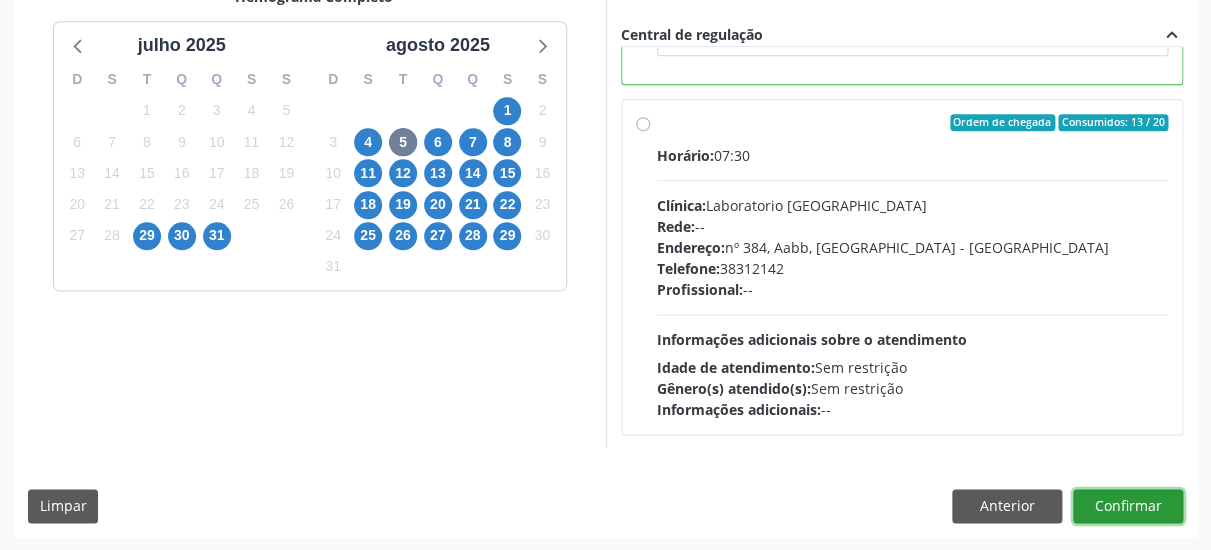 click on "Confirmar" at bounding box center [1128, 506] 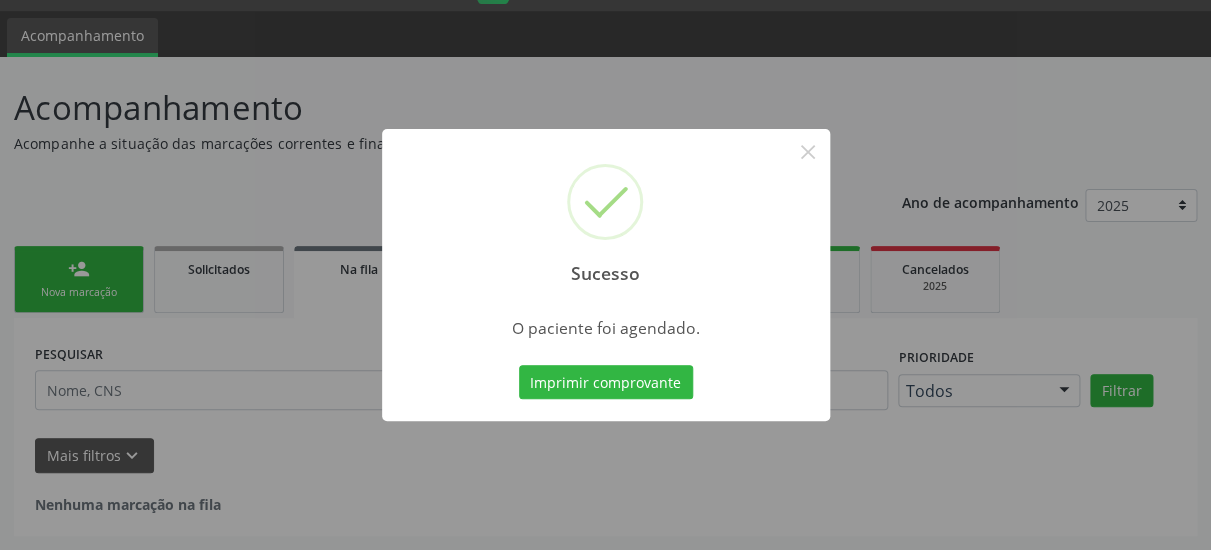 scroll, scrollTop: 51, scrollLeft: 0, axis: vertical 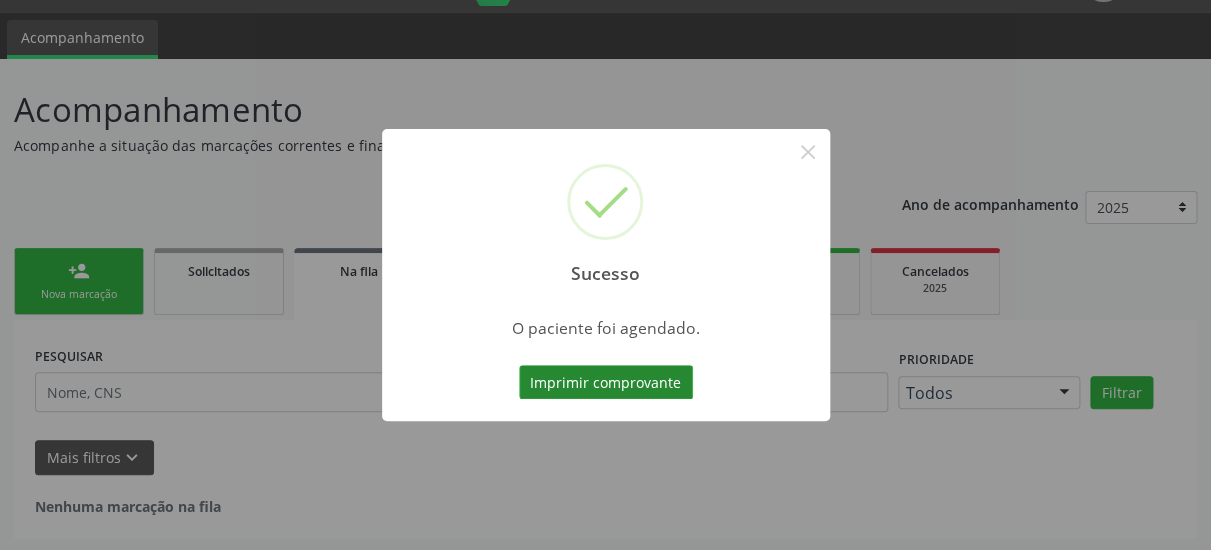 click on "Imprimir comprovante" at bounding box center (606, 382) 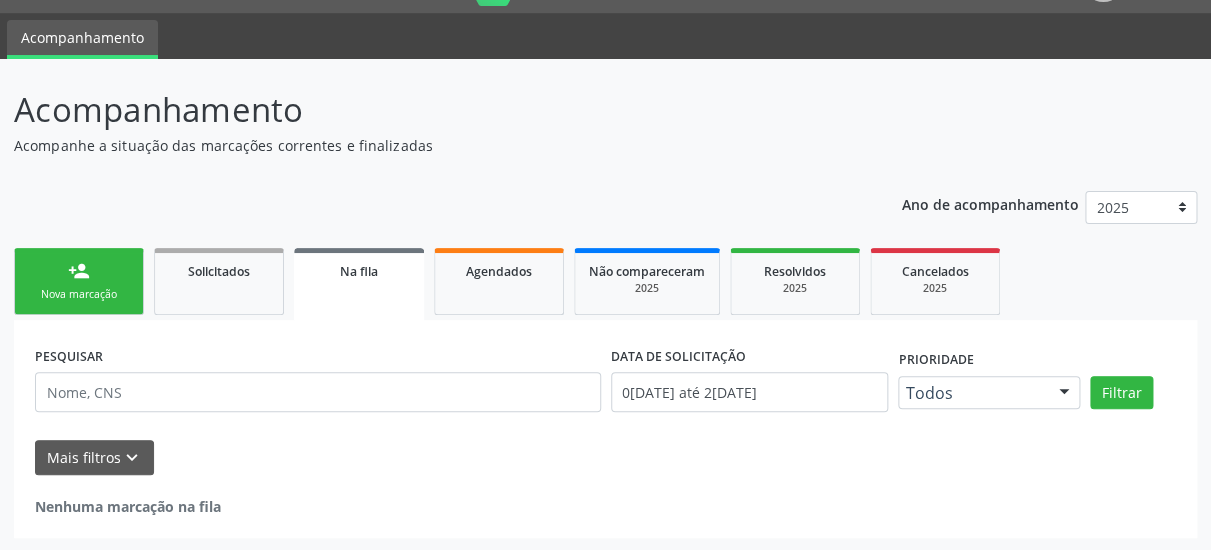 click on "Nova marcação" at bounding box center [79, 294] 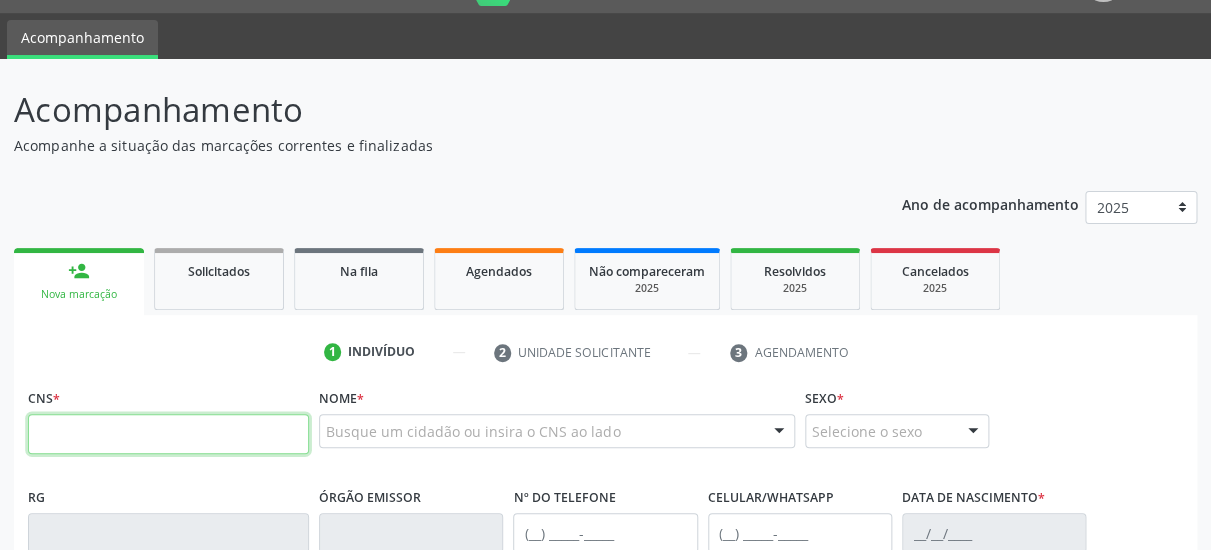 click at bounding box center [168, 434] 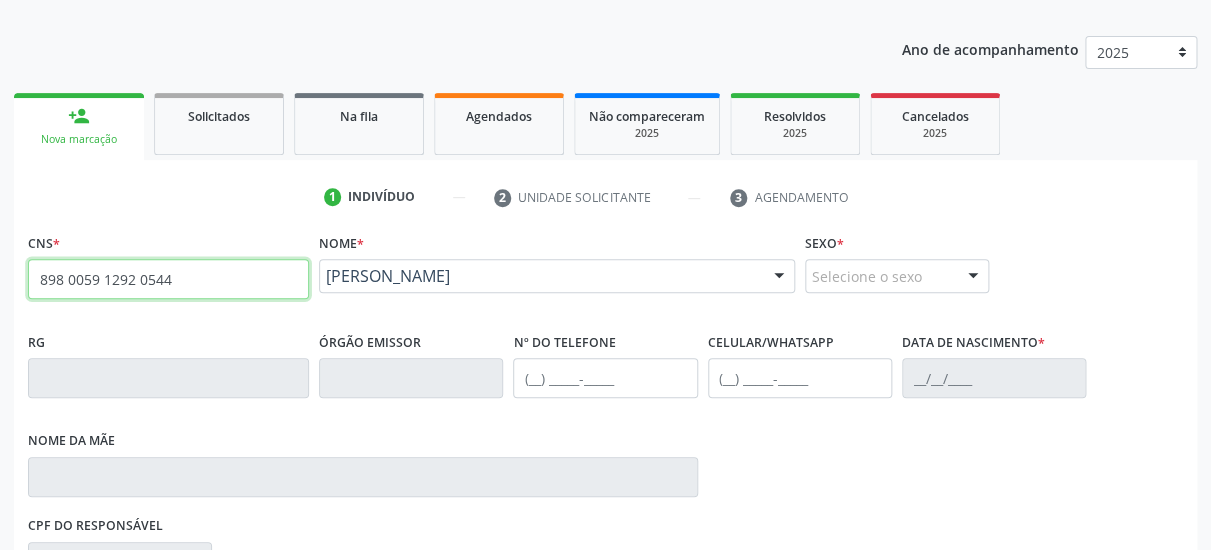 type on "898 0059 1292 0544" 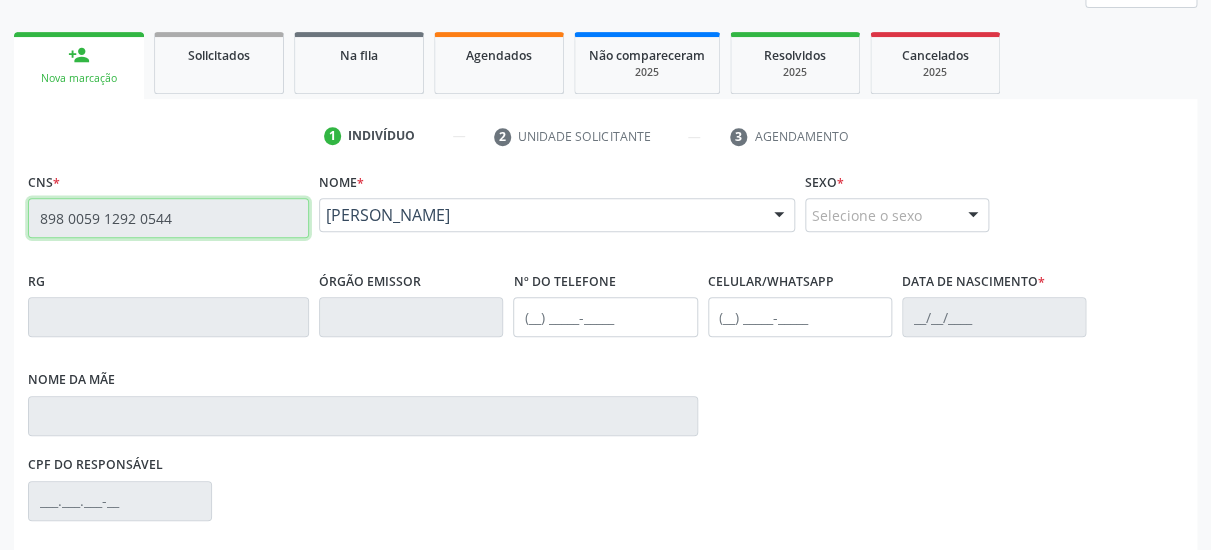 type on "(87) 98829-1619" 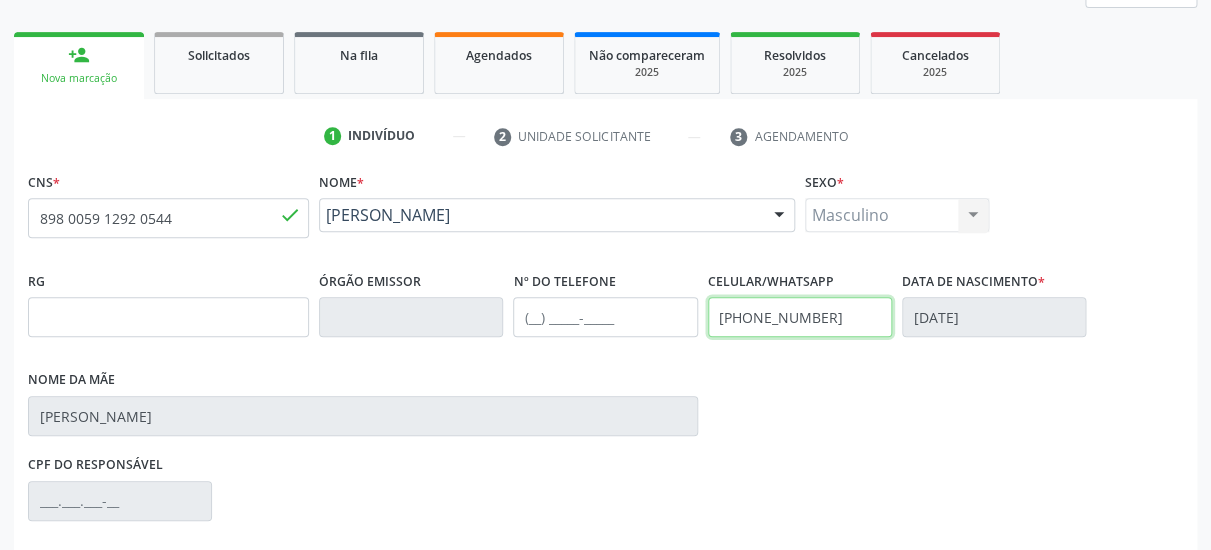 drag, startPoint x: 831, startPoint y: 307, endPoint x: 396, endPoint y: 313, distance: 435.04138 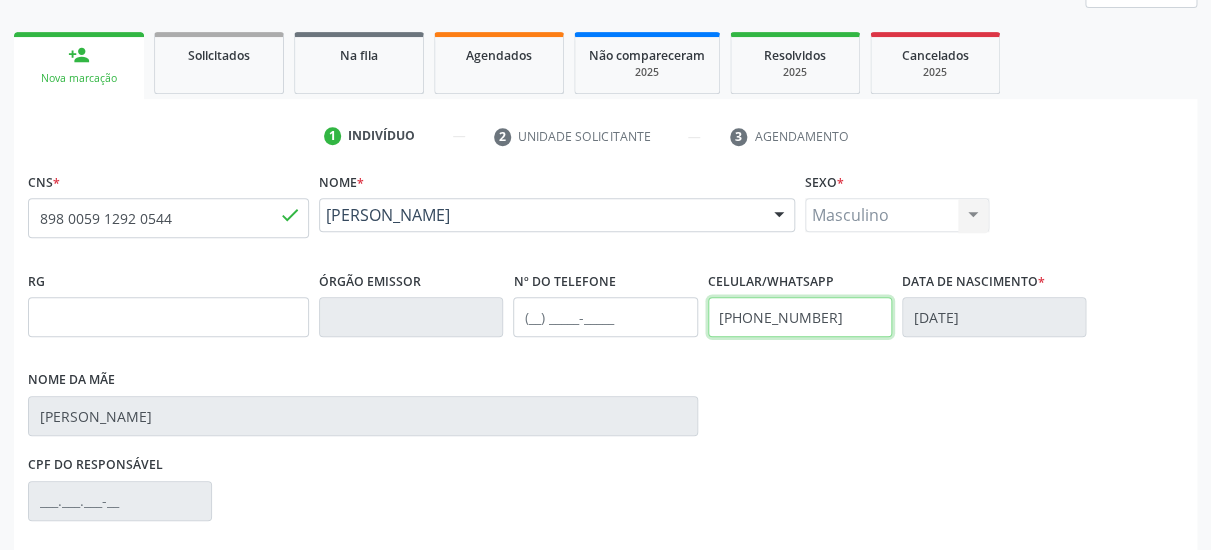 click on "(87) 98829-1619" at bounding box center [800, 317] 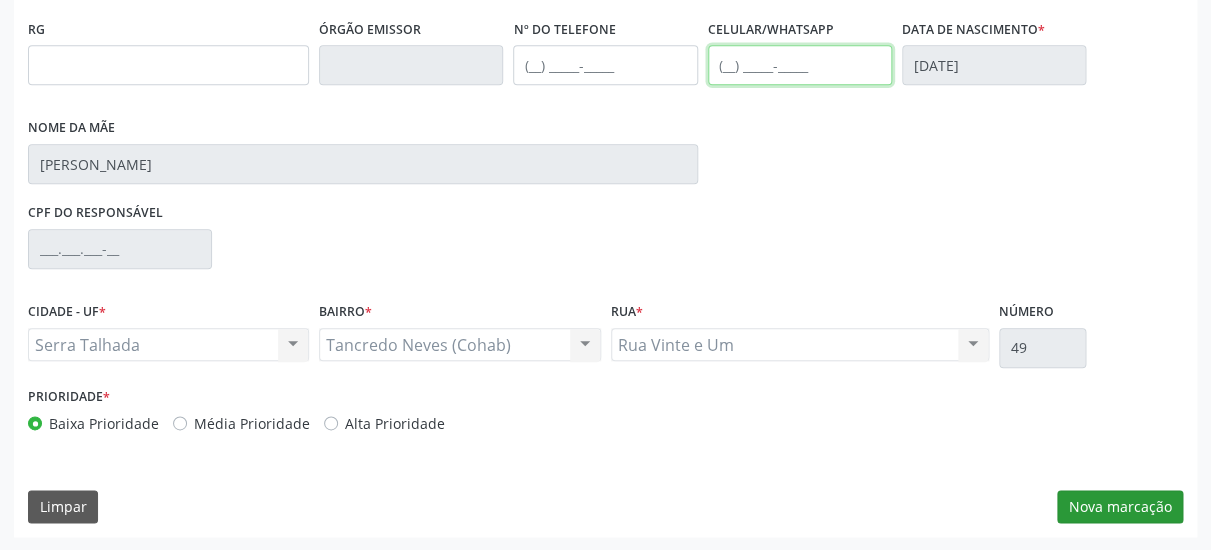 type 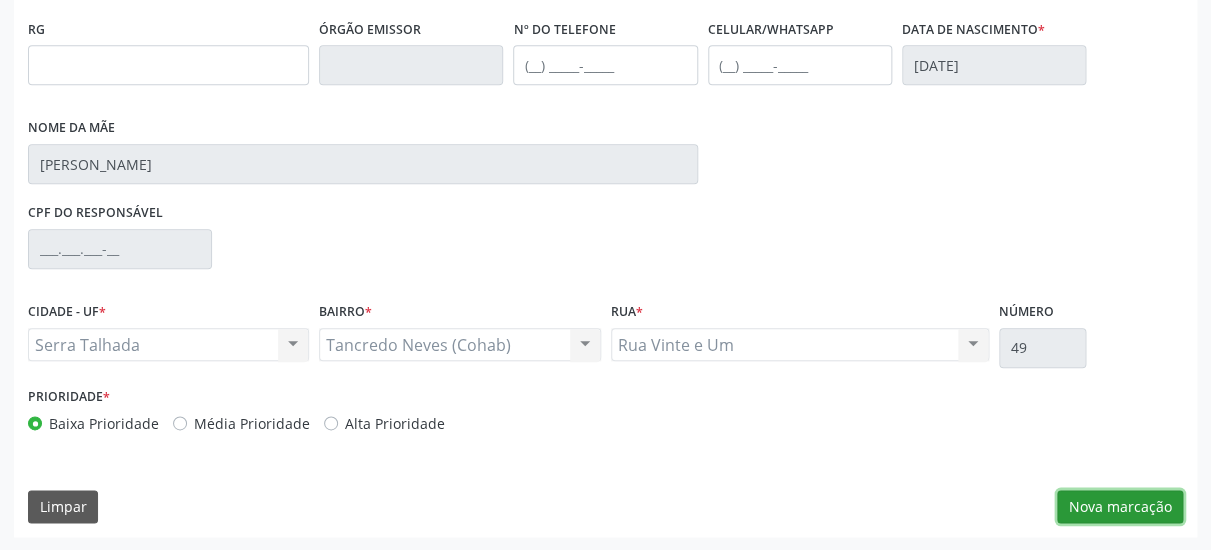 click on "Nova marcação" at bounding box center [1120, 507] 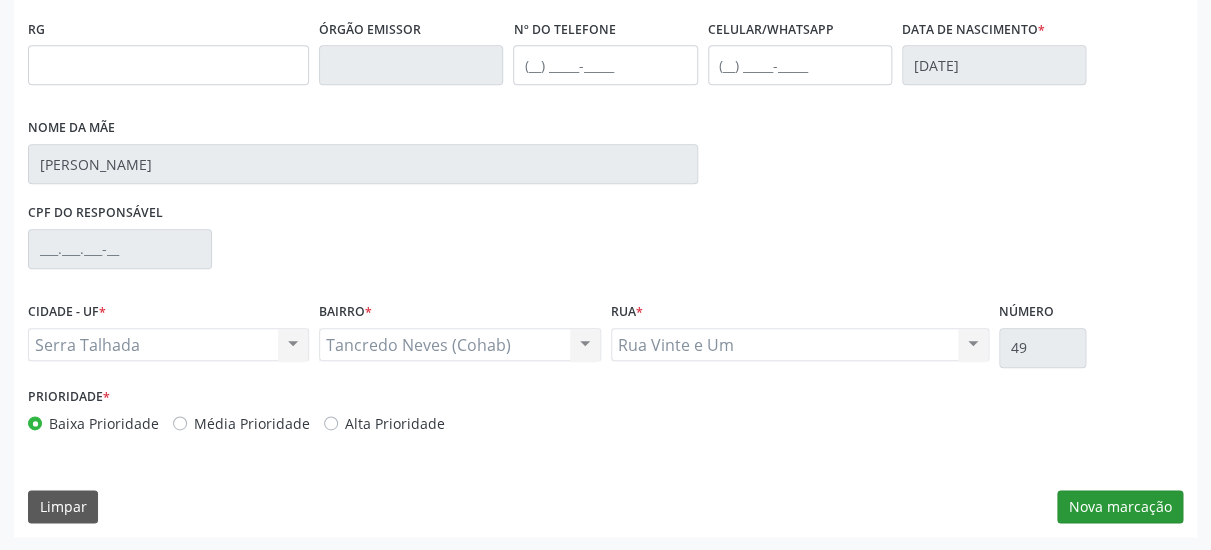 scroll, scrollTop: 373, scrollLeft: 0, axis: vertical 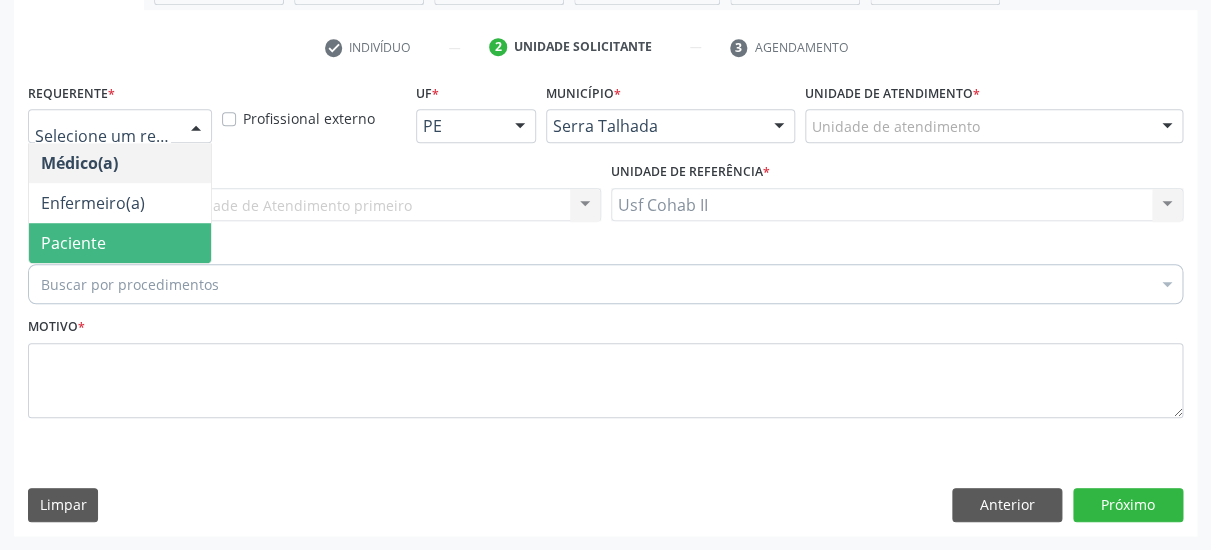 click on "Paciente" at bounding box center (120, 243) 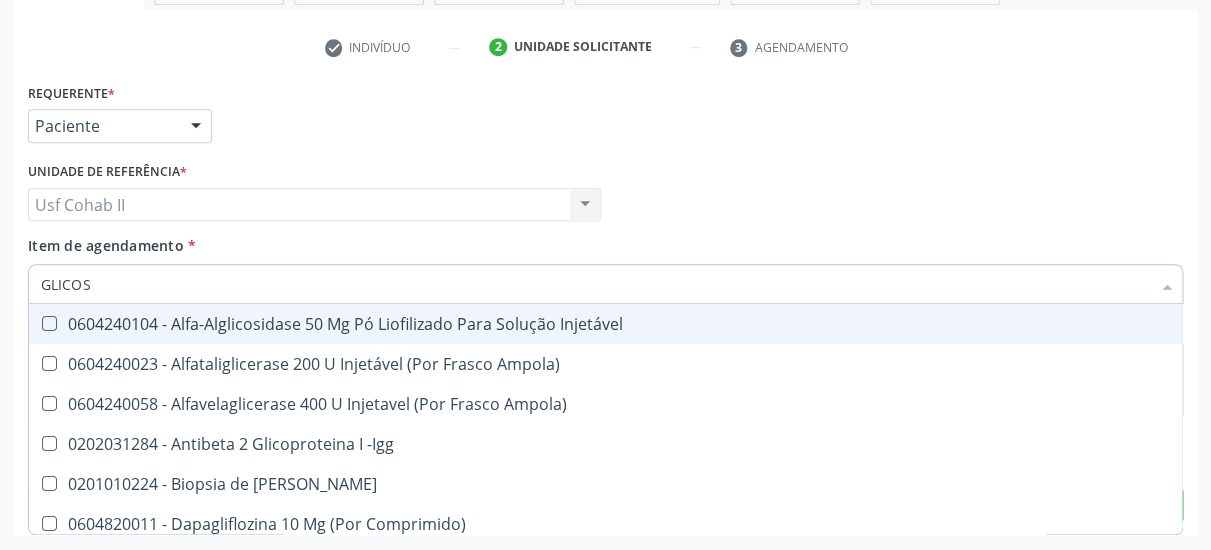 type on "GLICOSE" 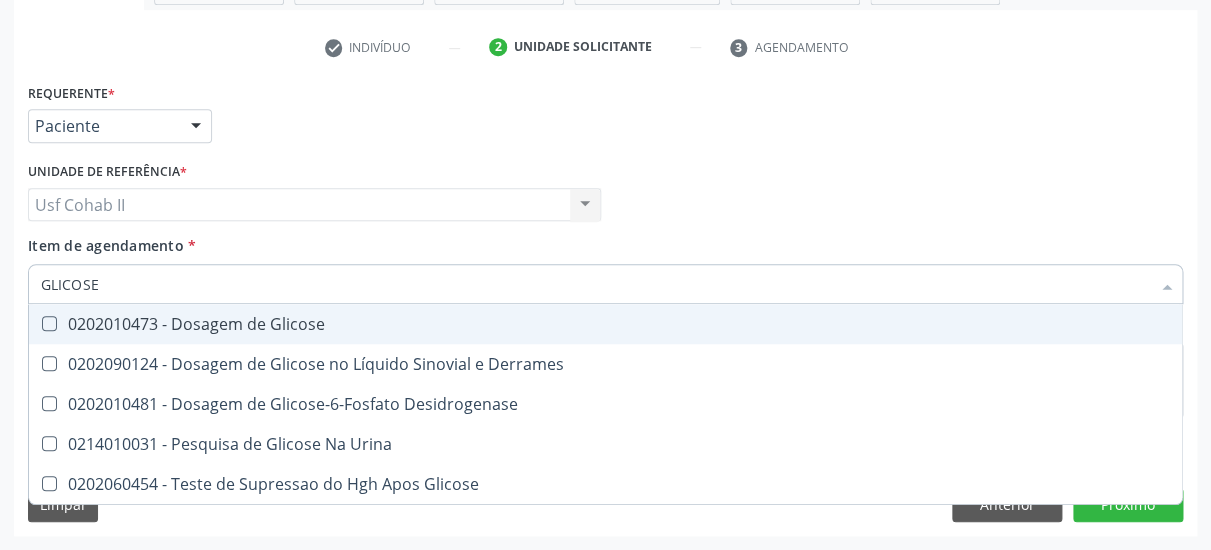 click on "0202010473 - Dosagem de Glicose" at bounding box center (605, 324) 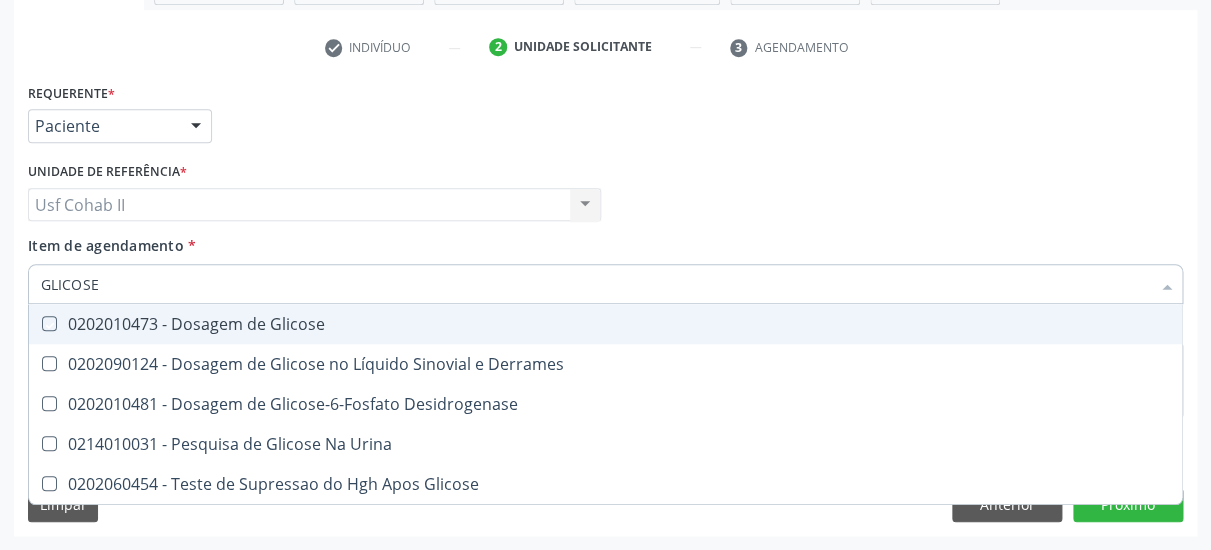 checkbox on "true" 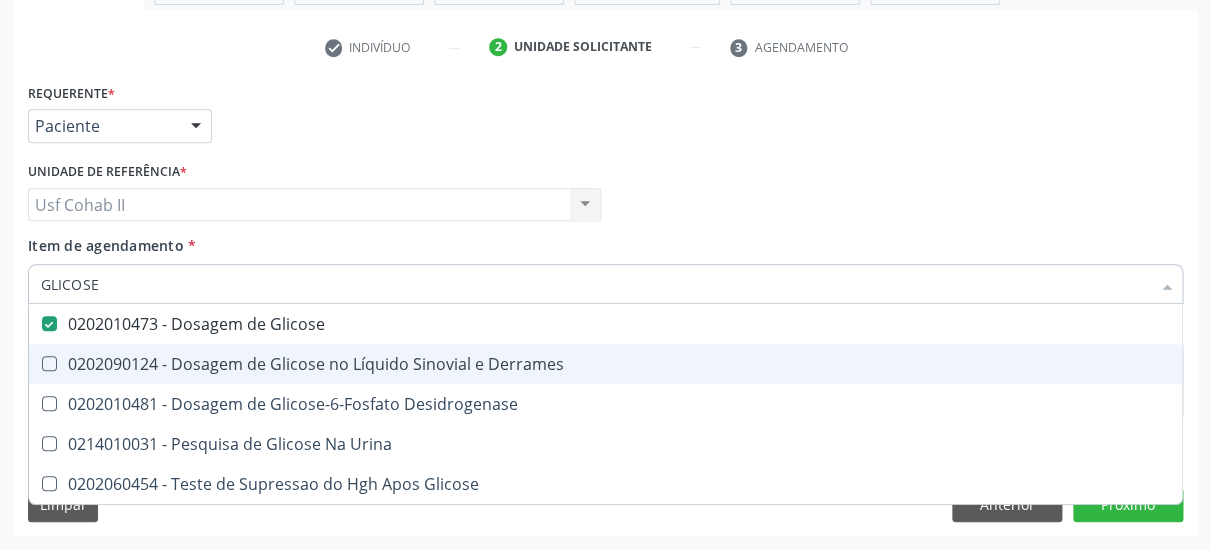 type on "GLICOSE" 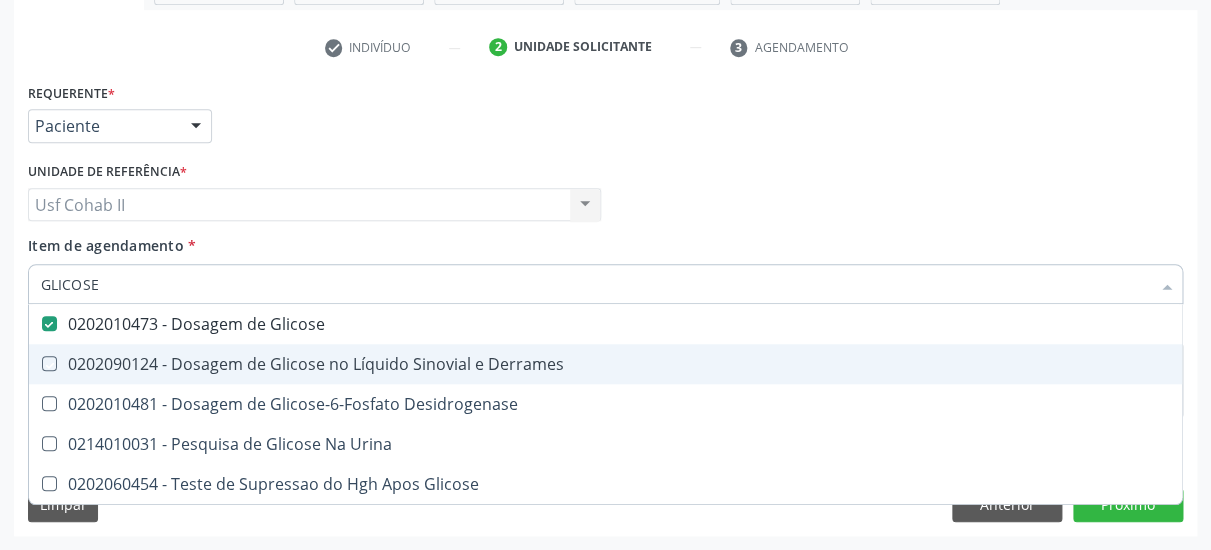 click on "Limpar
Anterior
Próximo" at bounding box center (605, 505) 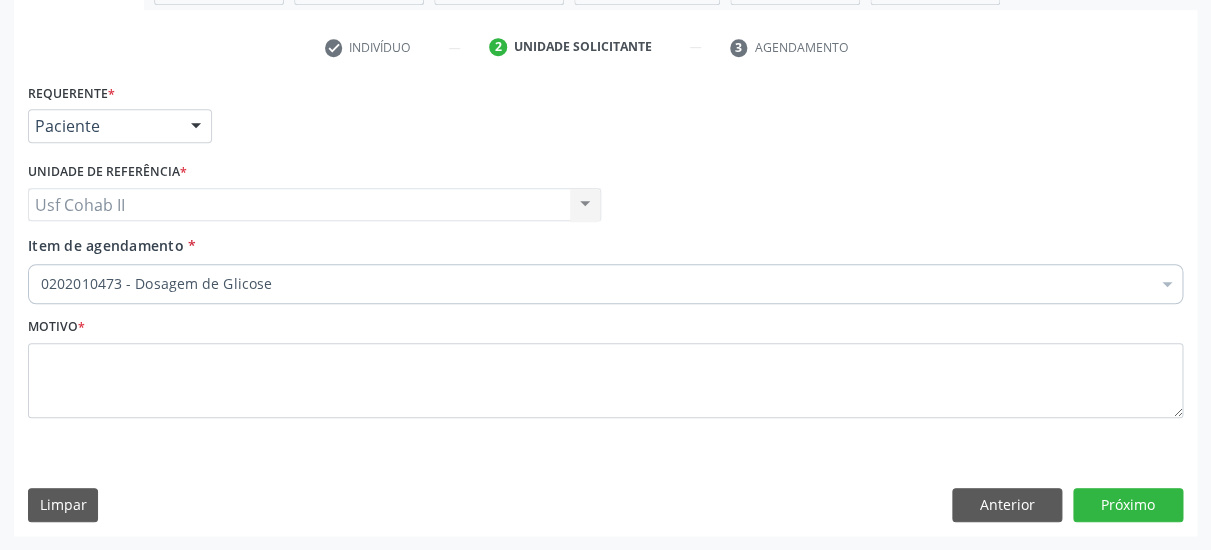 type 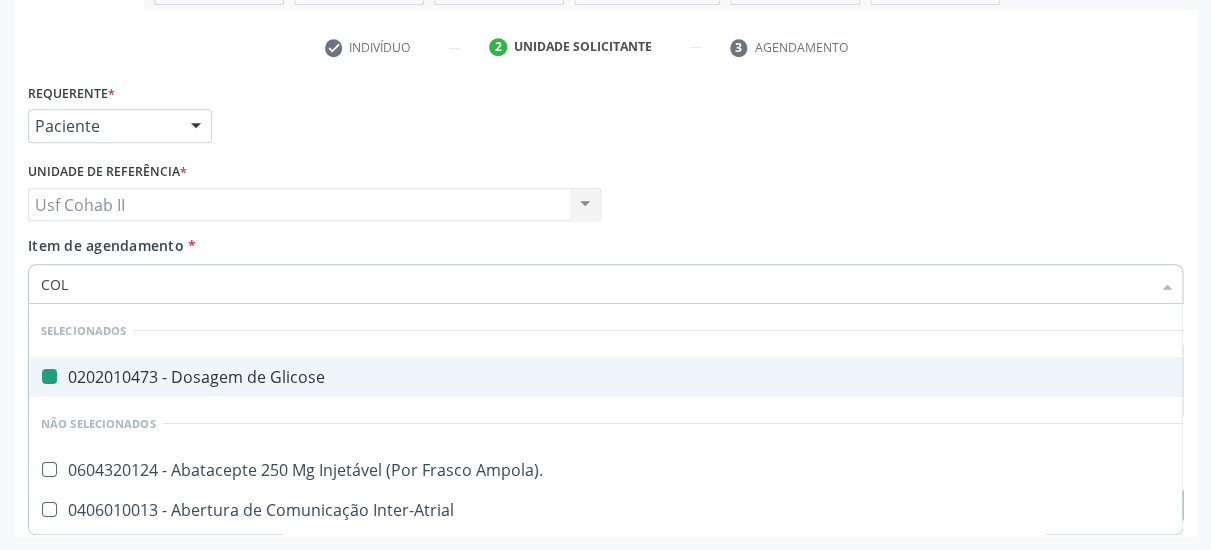 type on "COLE" 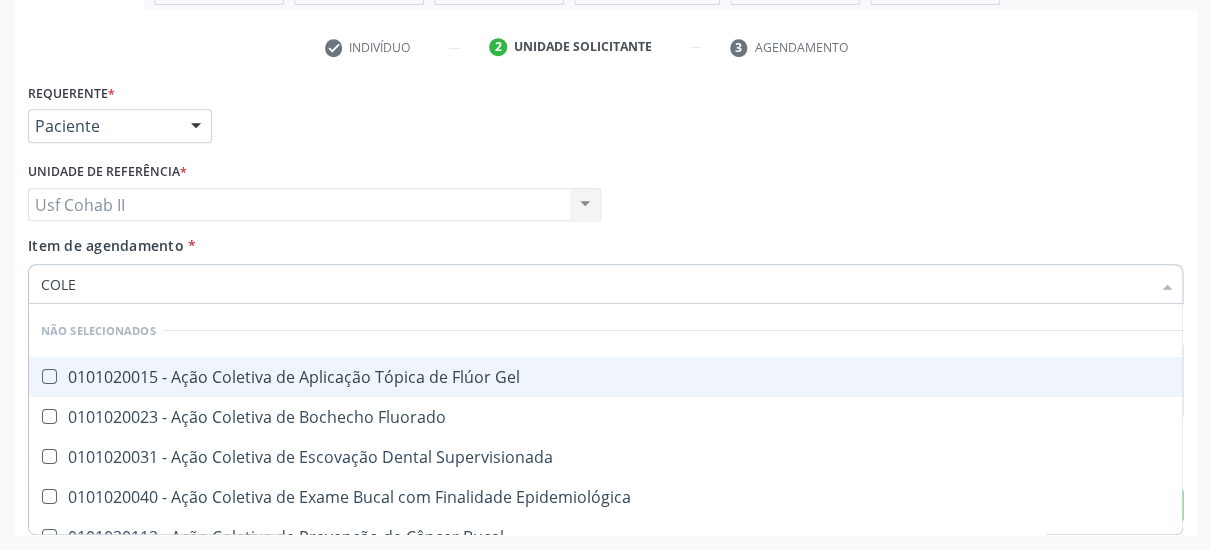 checkbox on "false" 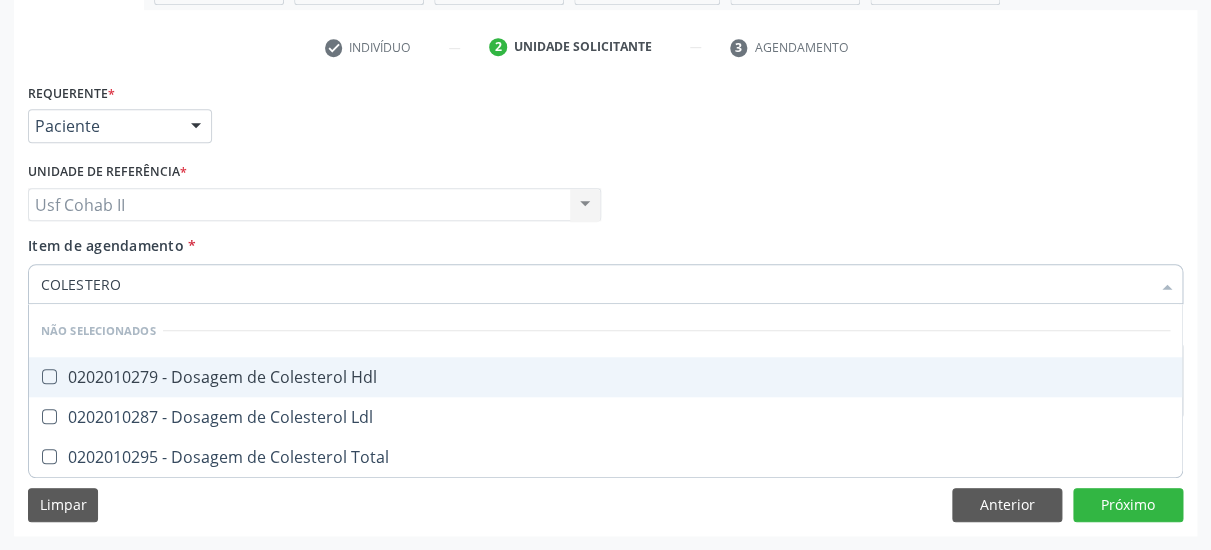 type on "COLESTEROL" 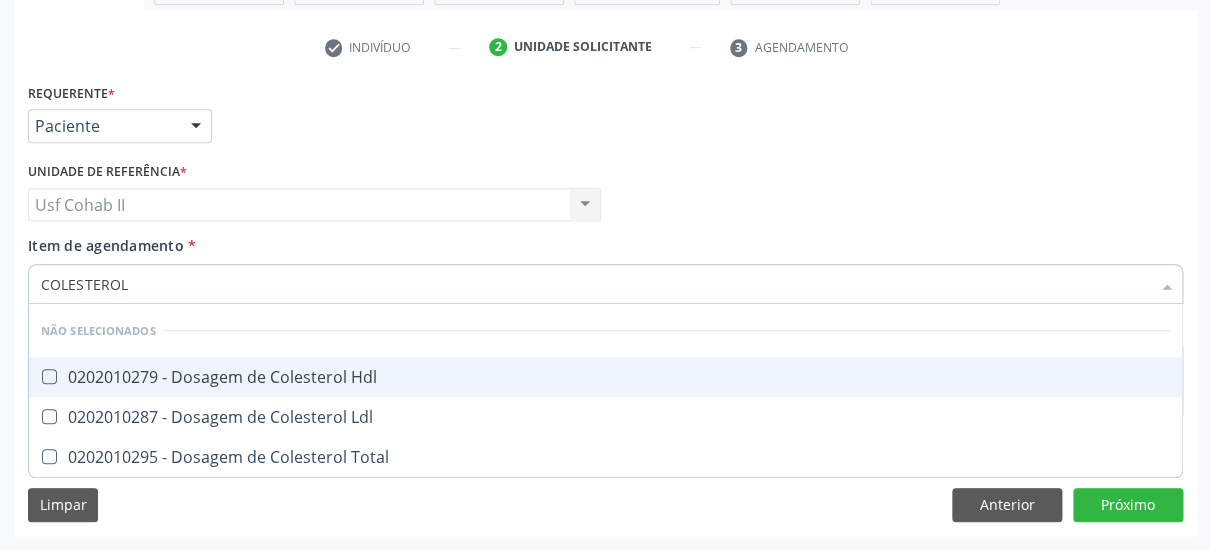 click on "0202010279 - Dosagem de Colesterol Hdl" at bounding box center (605, 377) 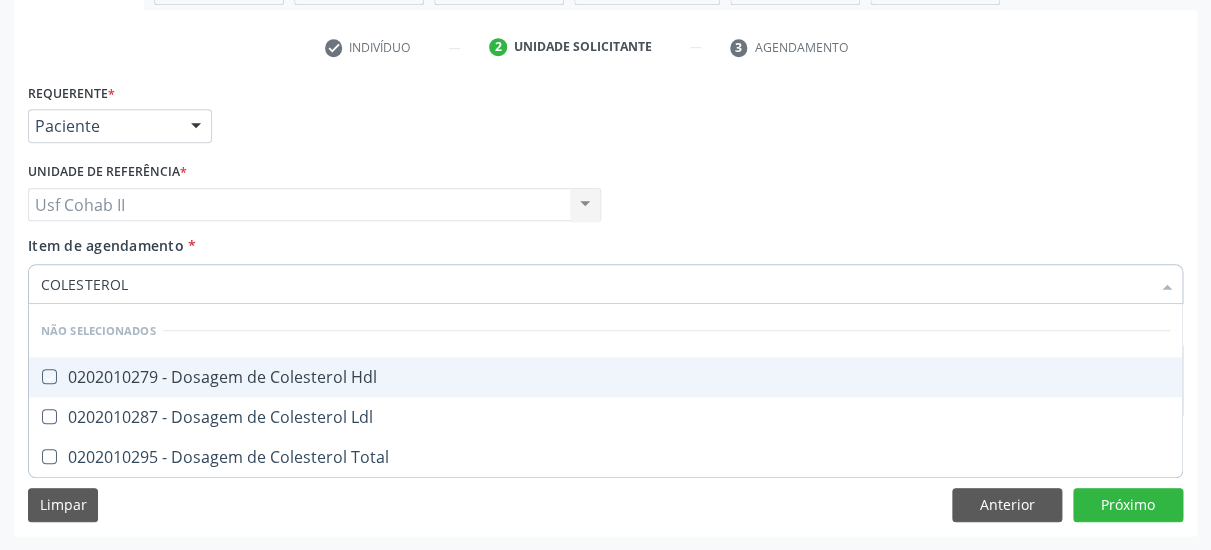 checkbox on "true" 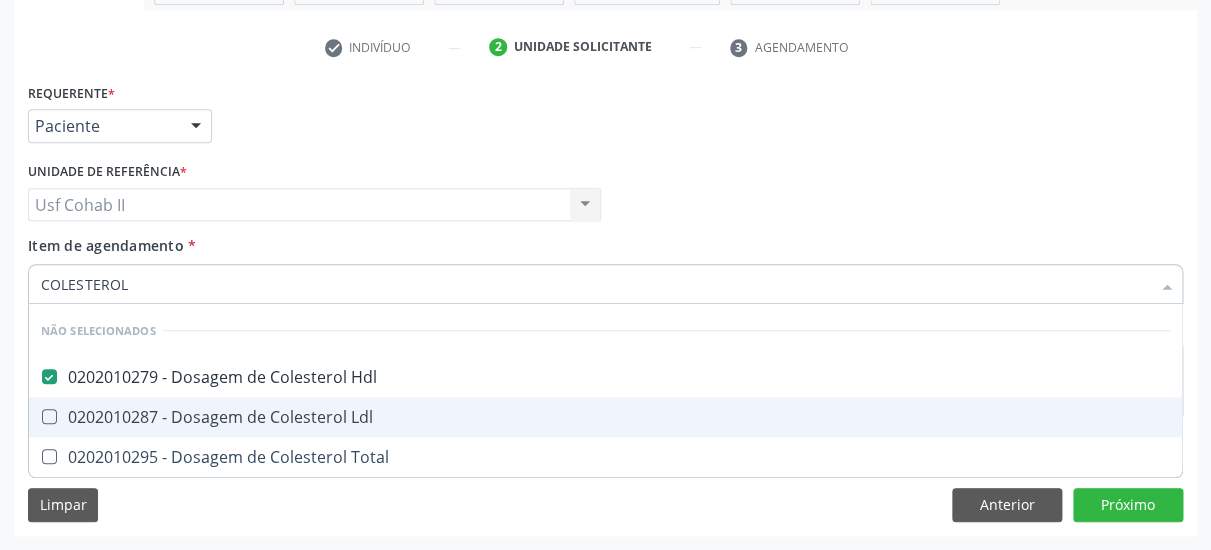 click on "0202010287 - Dosagem de Colesterol Ldl" at bounding box center [605, 417] 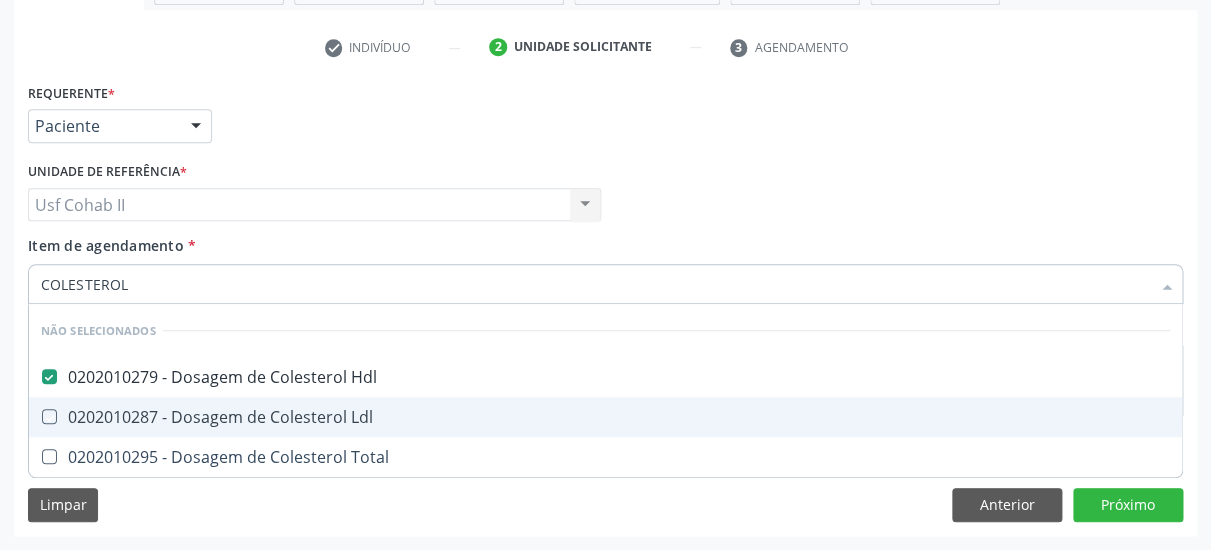 checkbox on "true" 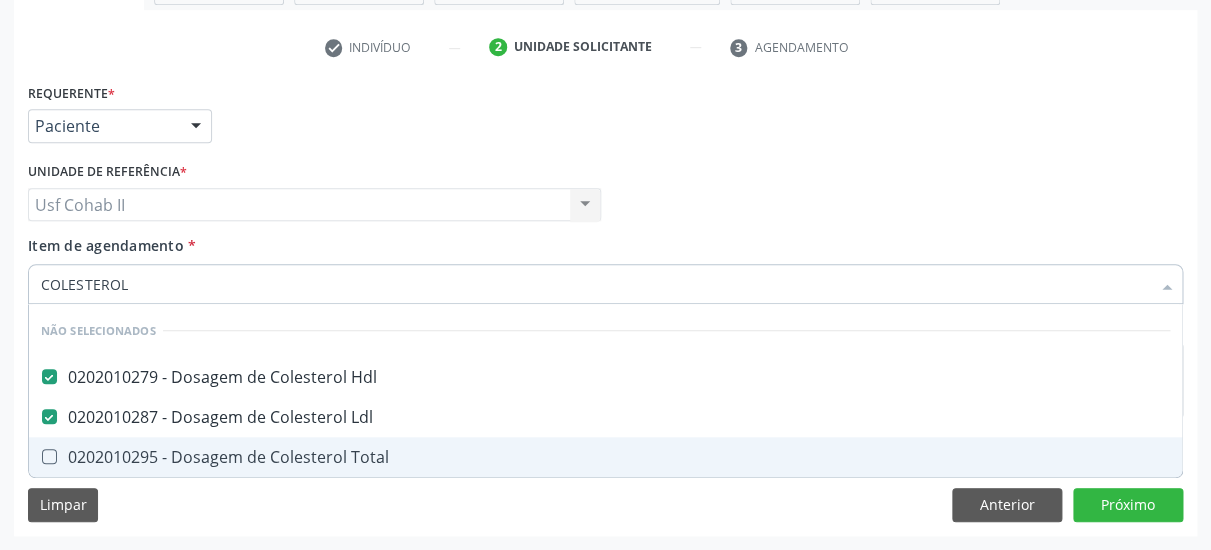 click on "0202010295 - Dosagem de Colesterol Total" at bounding box center (605, 457) 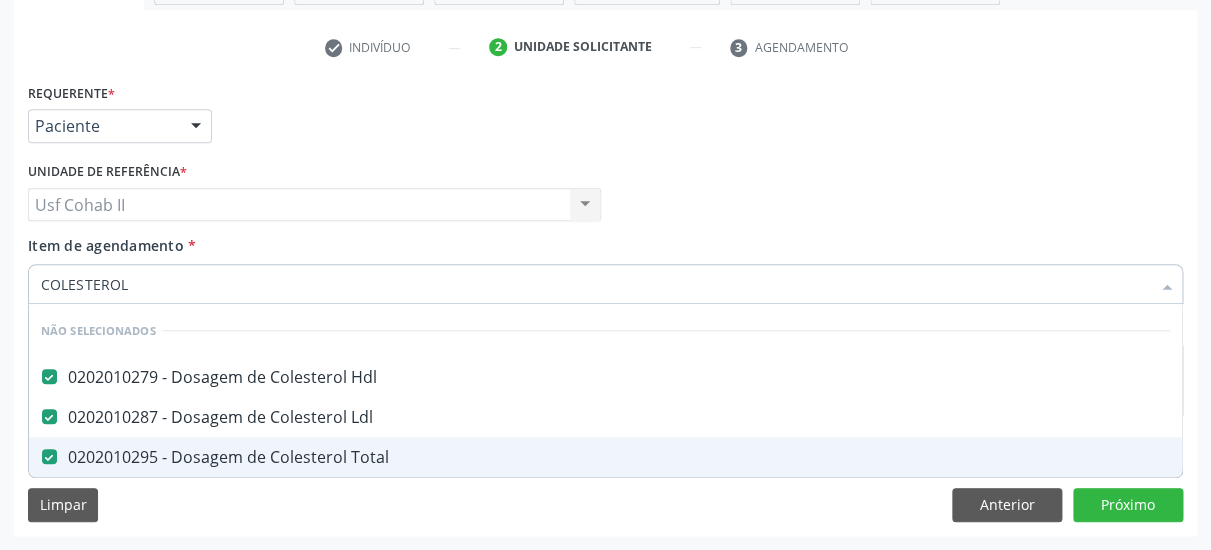 checkbox on "true" 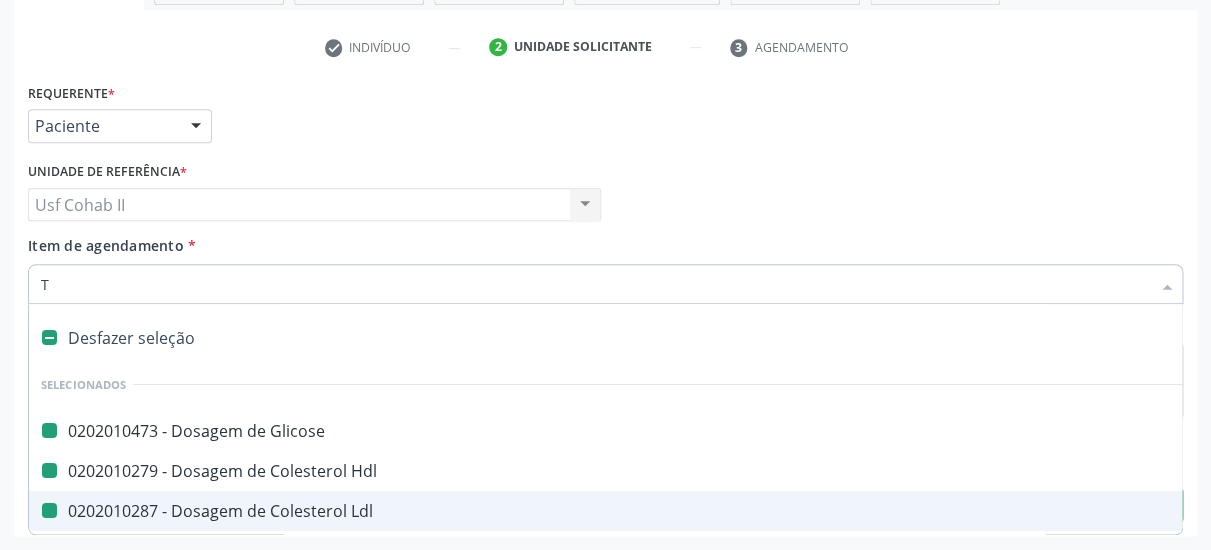 type on "TR" 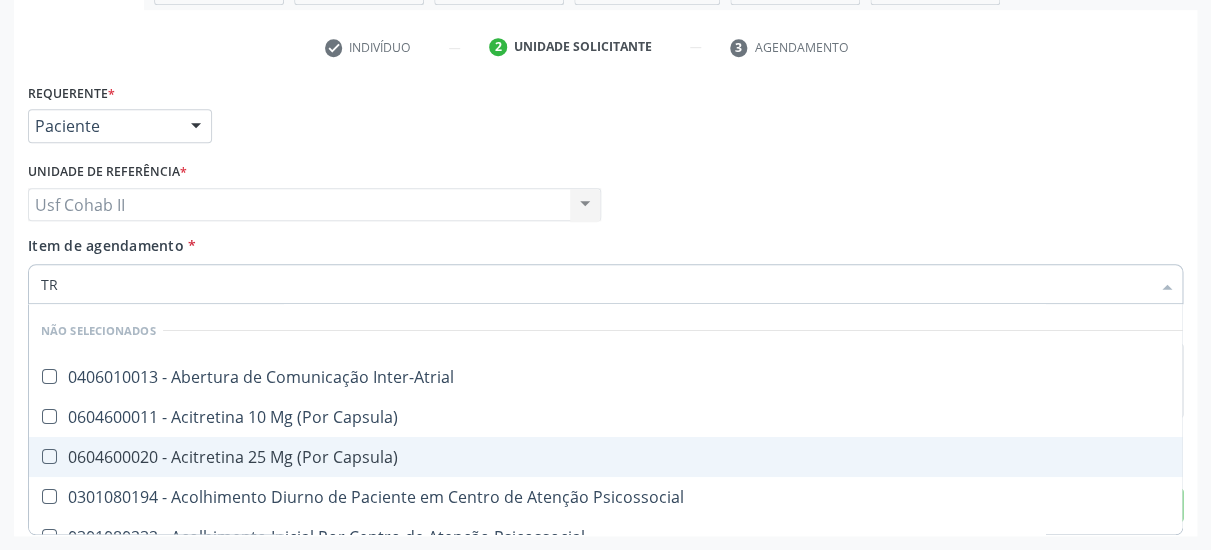 checkbox on "false" 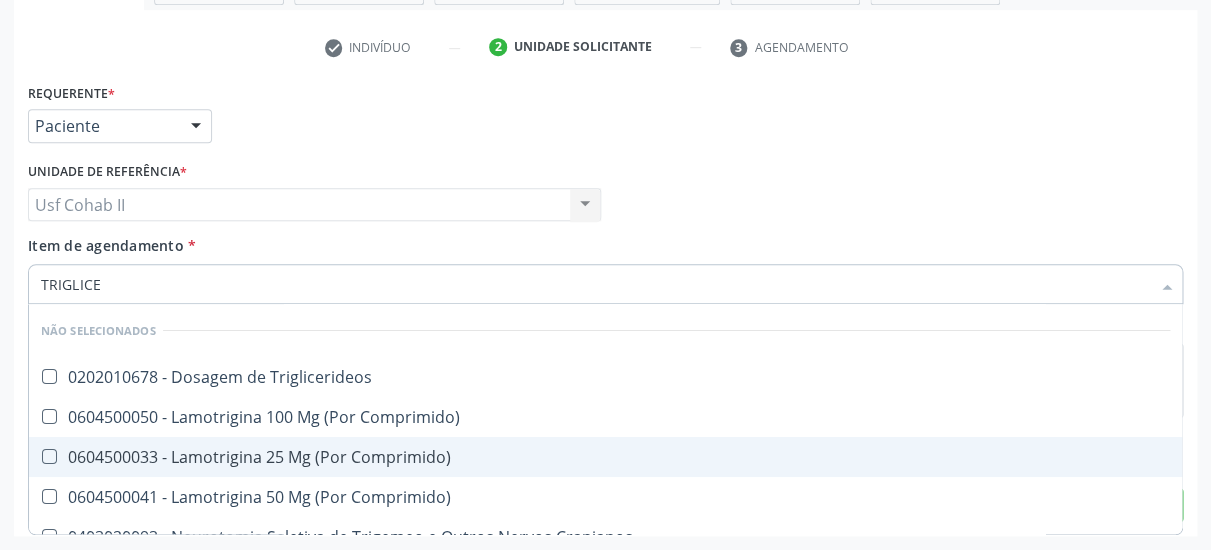 type on "TRIGLICER" 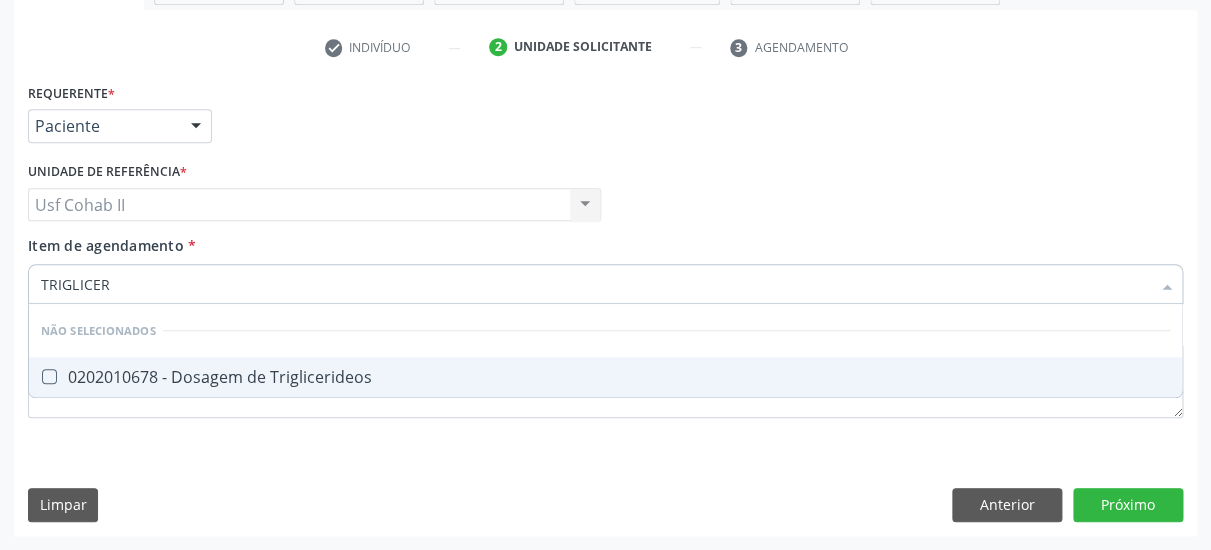 click on "0202010678 - Dosagem de Triglicerideos" at bounding box center (605, 377) 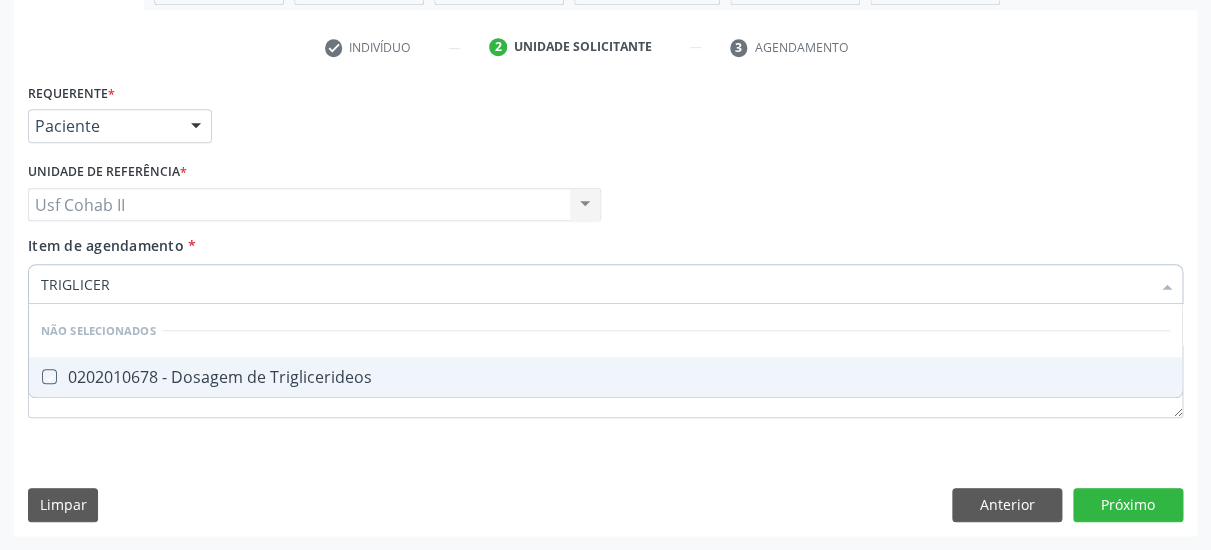 checkbox on "true" 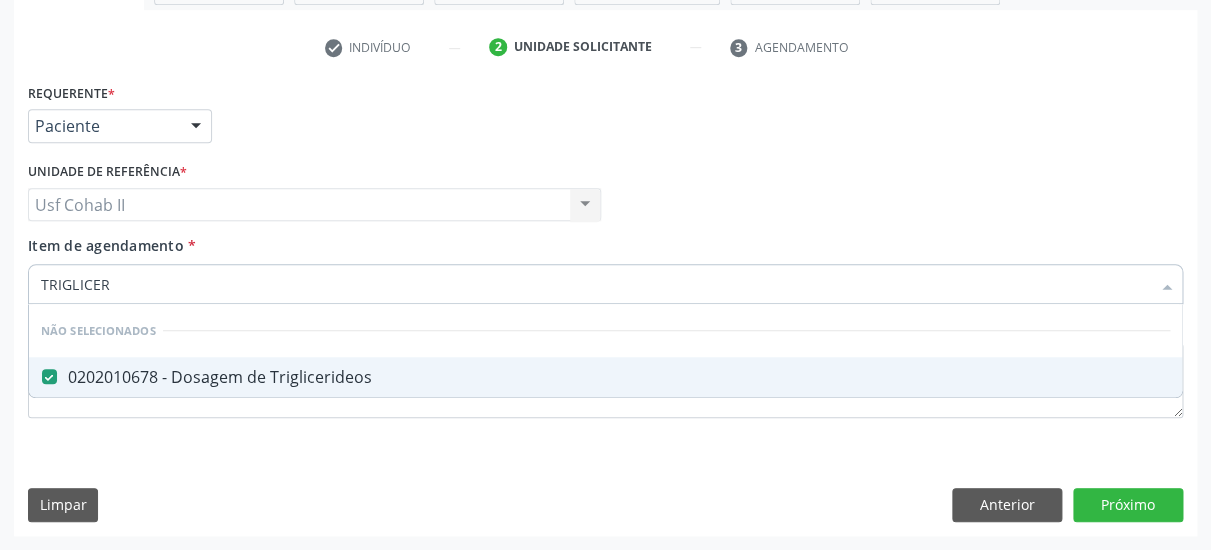 type on "TRIGLICER" 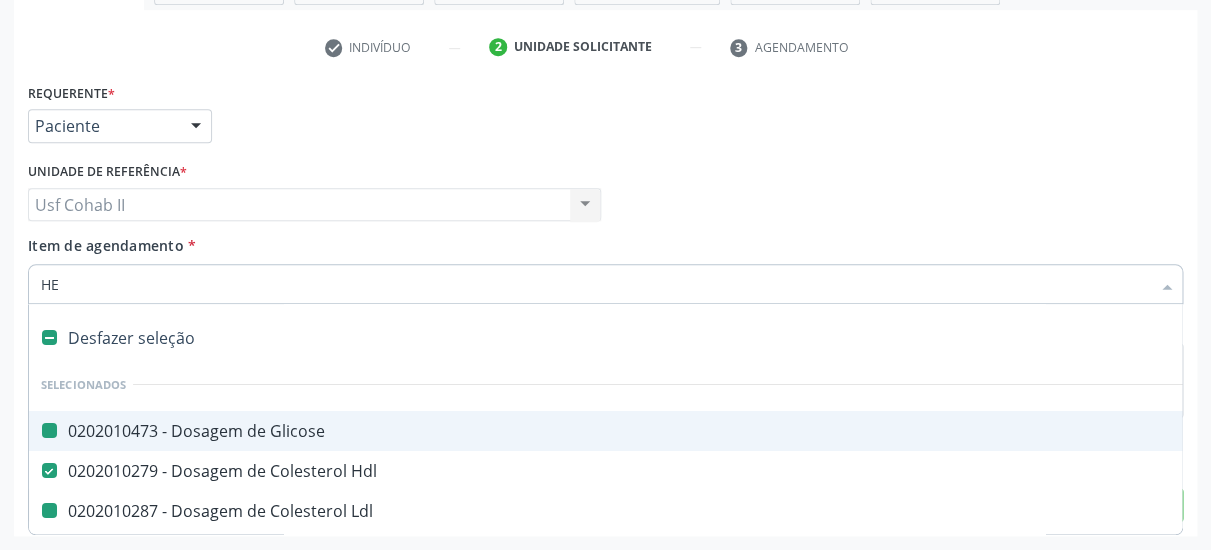 type on "HEM" 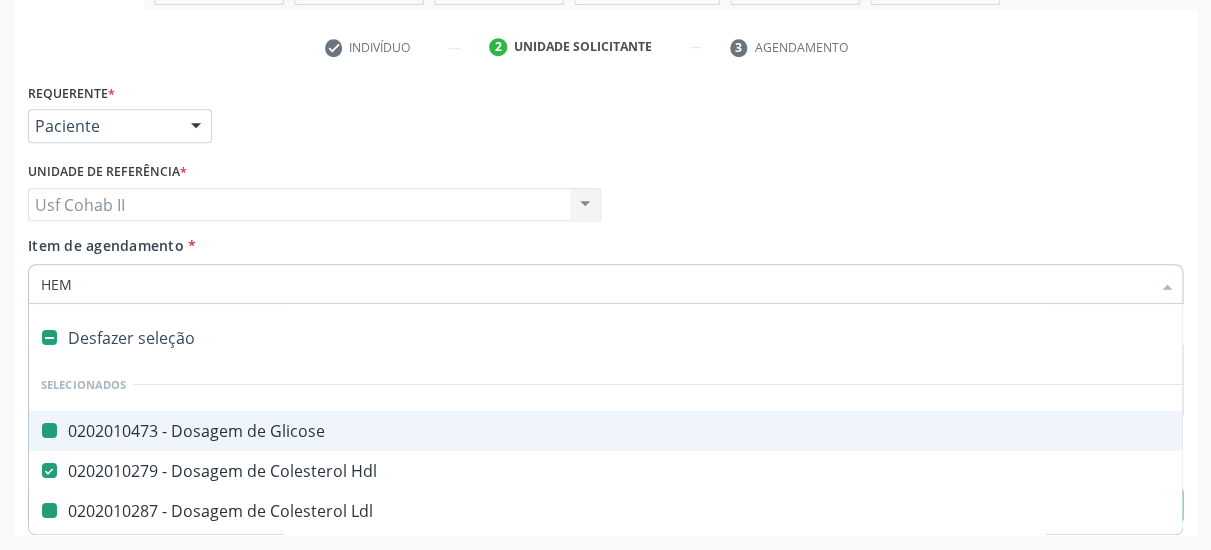 checkbox on "false" 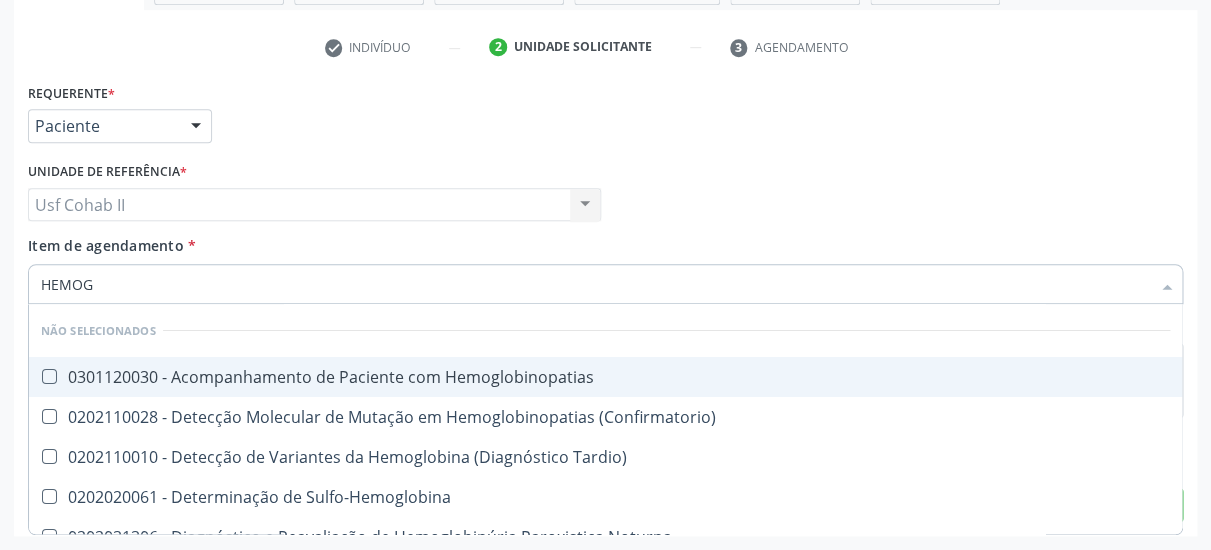 type on "HEMOGR" 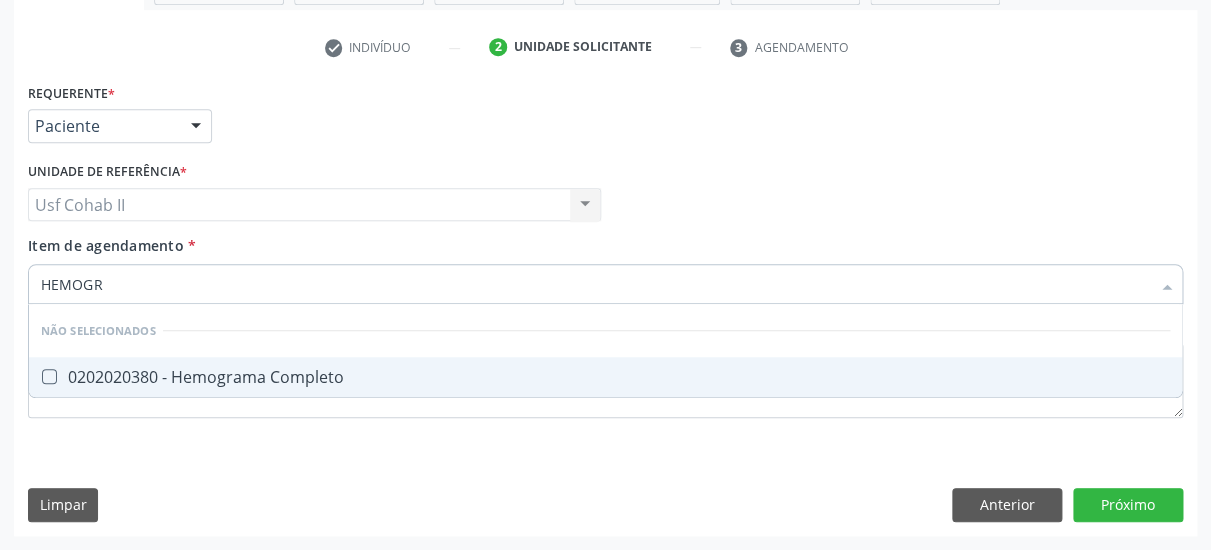 click on "0202020380 - Hemograma Completo" at bounding box center (605, 377) 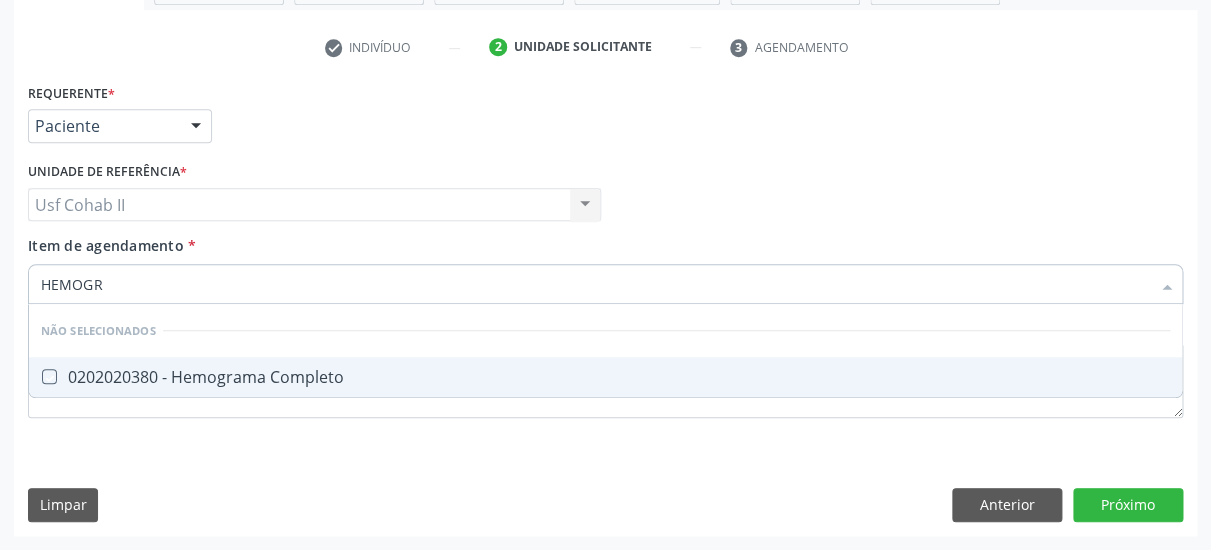 checkbox on "true" 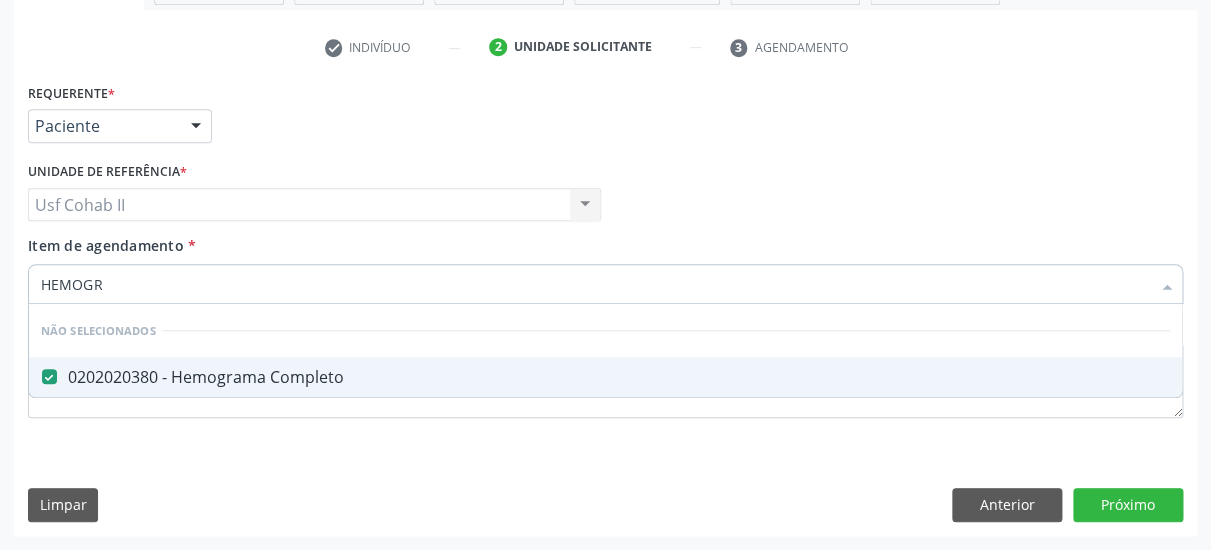 type on "HEMOGR" 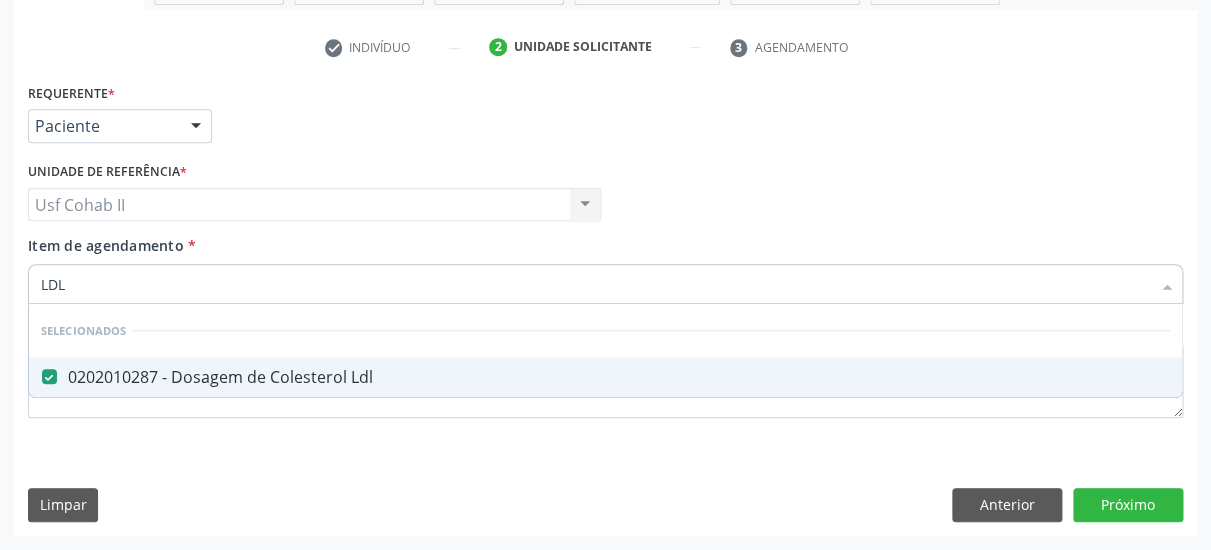 type on "LDL" 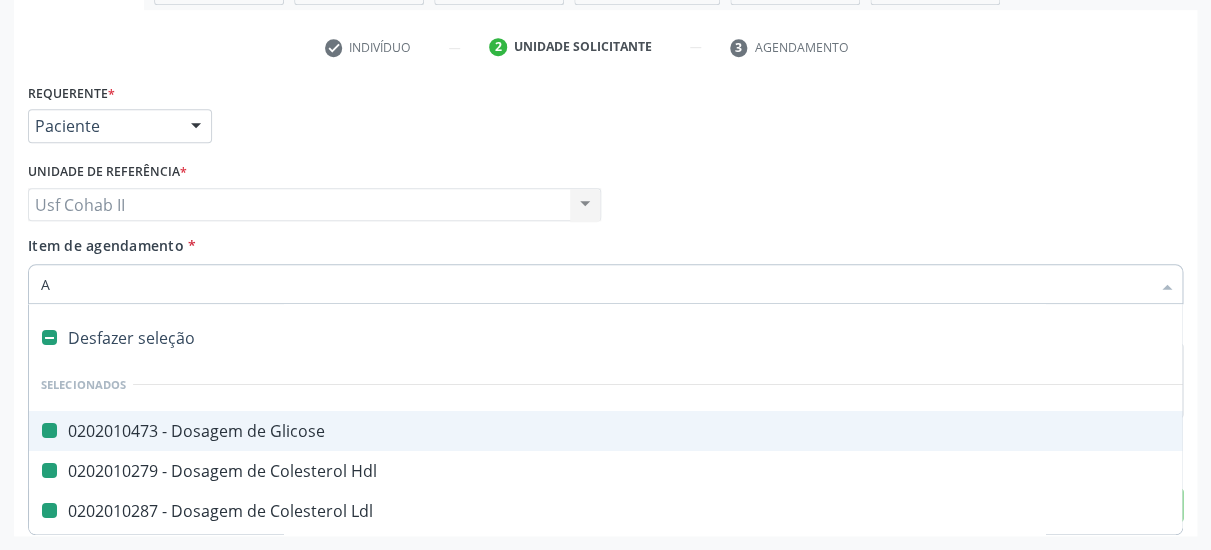 type on "AN" 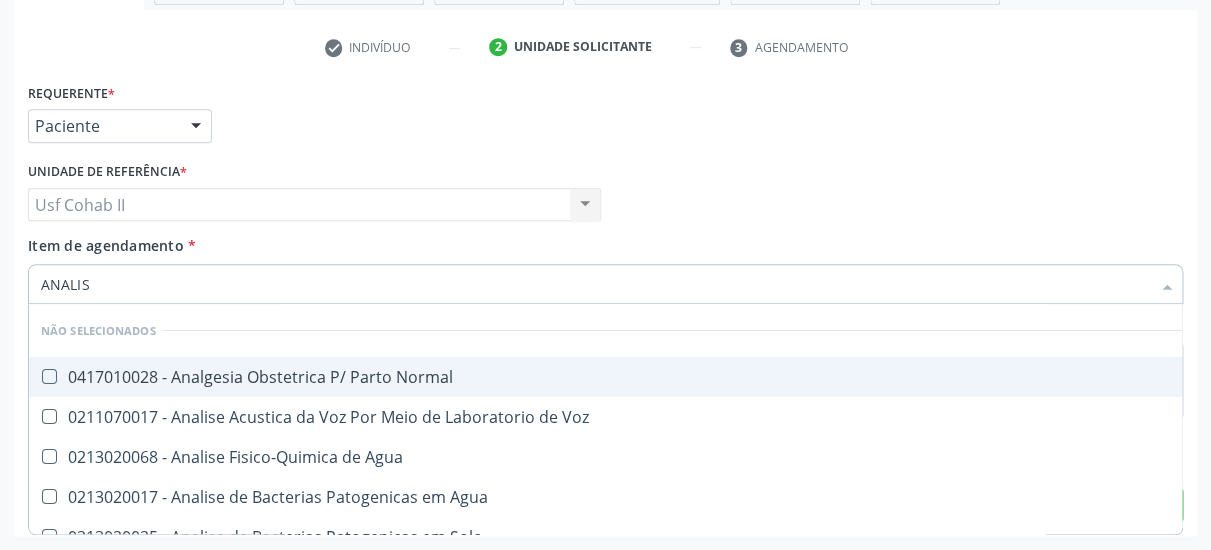 type on "ANALISE" 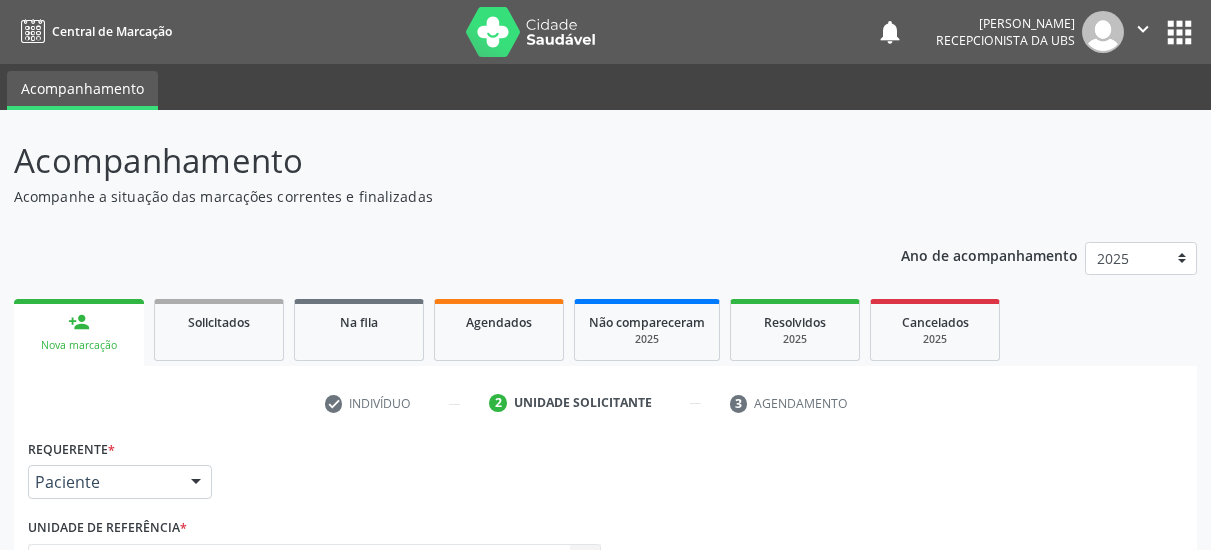 scroll, scrollTop: 374, scrollLeft: 0, axis: vertical 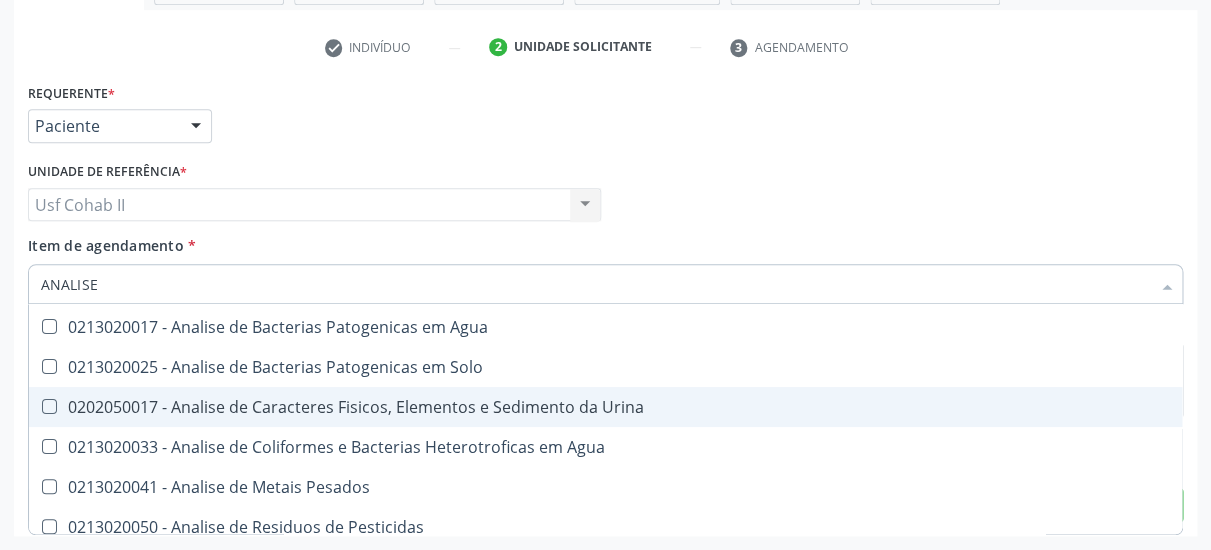 click on "0202050017 - Analise de Caracteres Fisicos, Elementos e Sedimento da Urina" at bounding box center (605, 407) 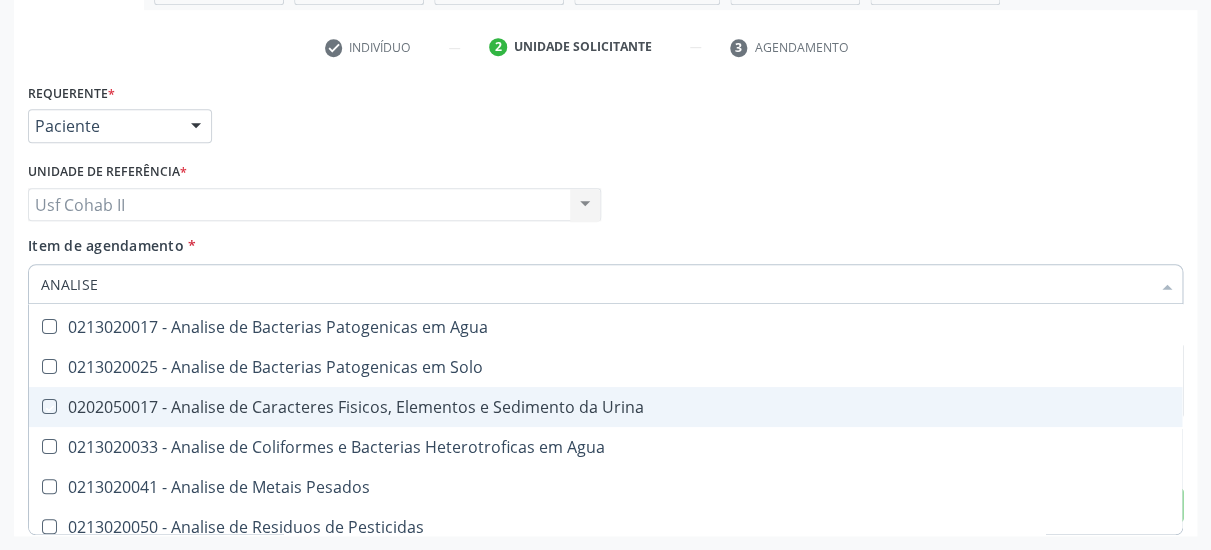 checkbox on "true" 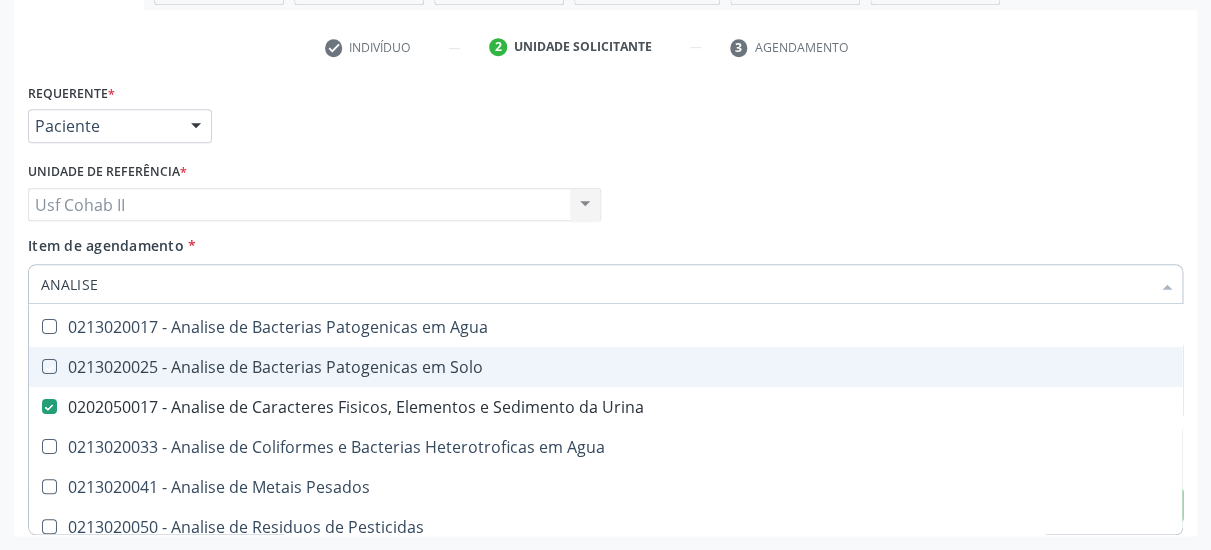click on "Requerente
*
Paciente         Médico(a)   Enfermeiro(a)   Paciente
Nenhum resultado encontrado para: "   "
Não há nenhuma opção para ser exibida.
UF
PE         PE
Nenhum resultado encontrado para: "   "
Não há nenhuma opção para ser exibida.
Município
Serra Talhada         [GEOGRAPHIC_DATA] resultado encontrado para: "   "
Não há nenhuma opção para ser exibida." at bounding box center (605, 117) 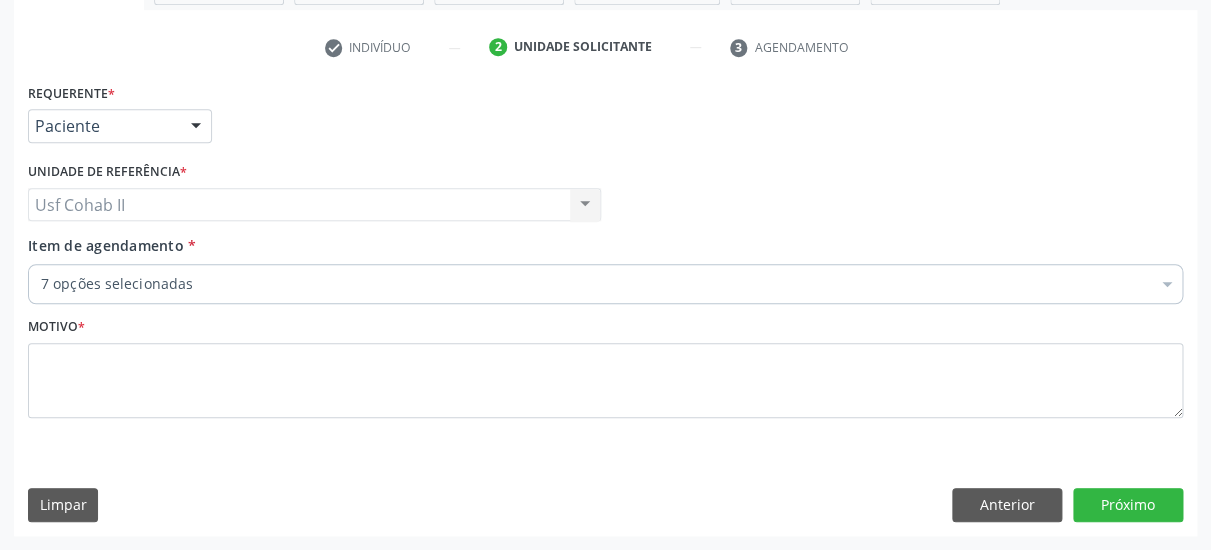scroll, scrollTop: 0, scrollLeft: 0, axis: both 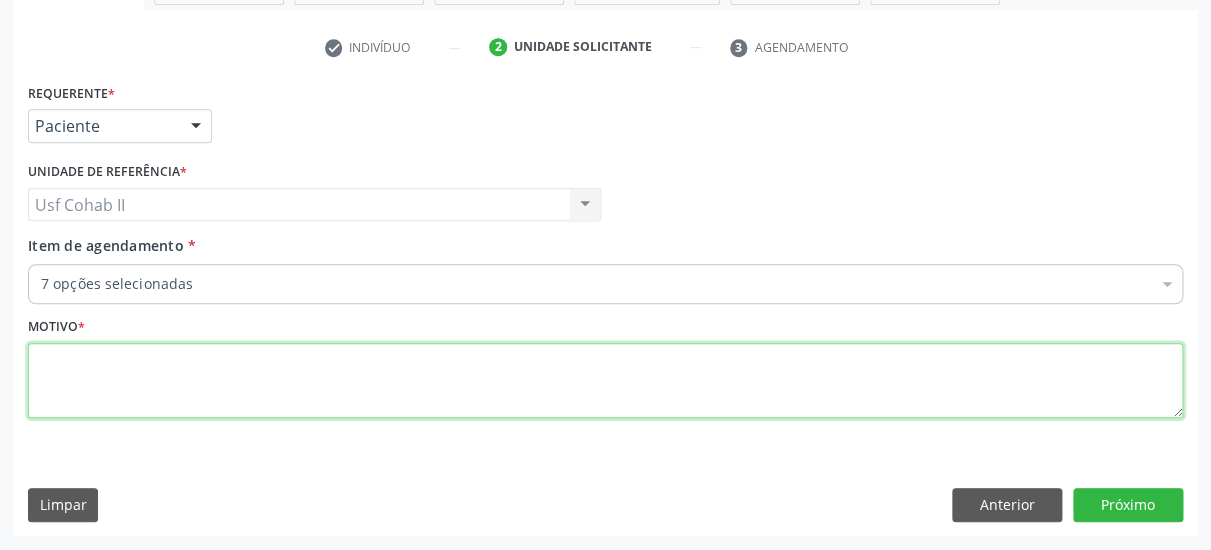 click at bounding box center [605, 381] 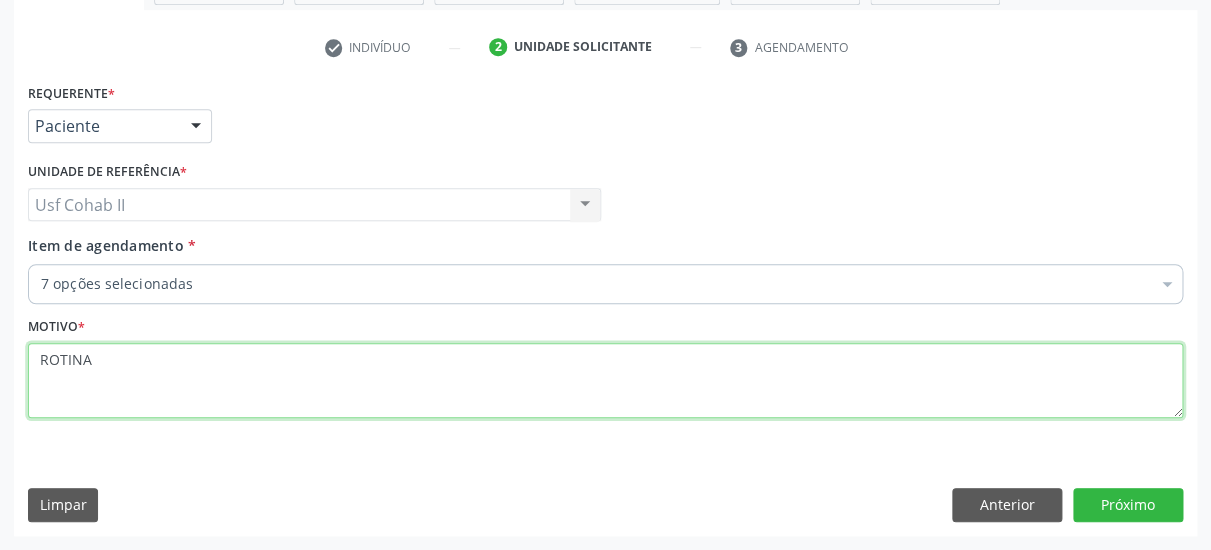type on "ROTINA" 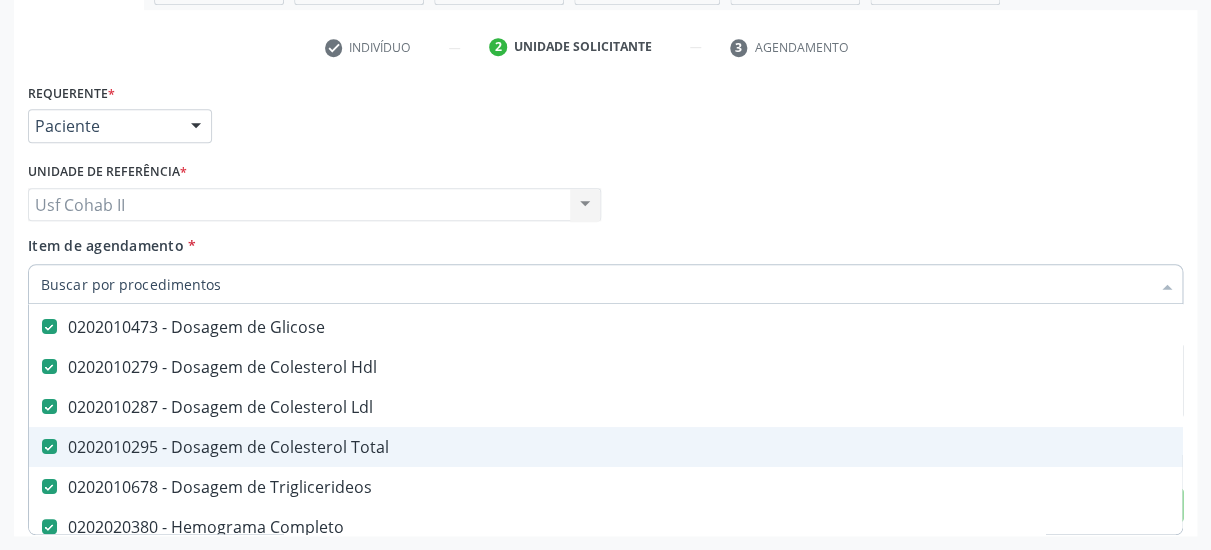 scroll, scrollTop: 259, scrollLeft: 0, axis: vertical 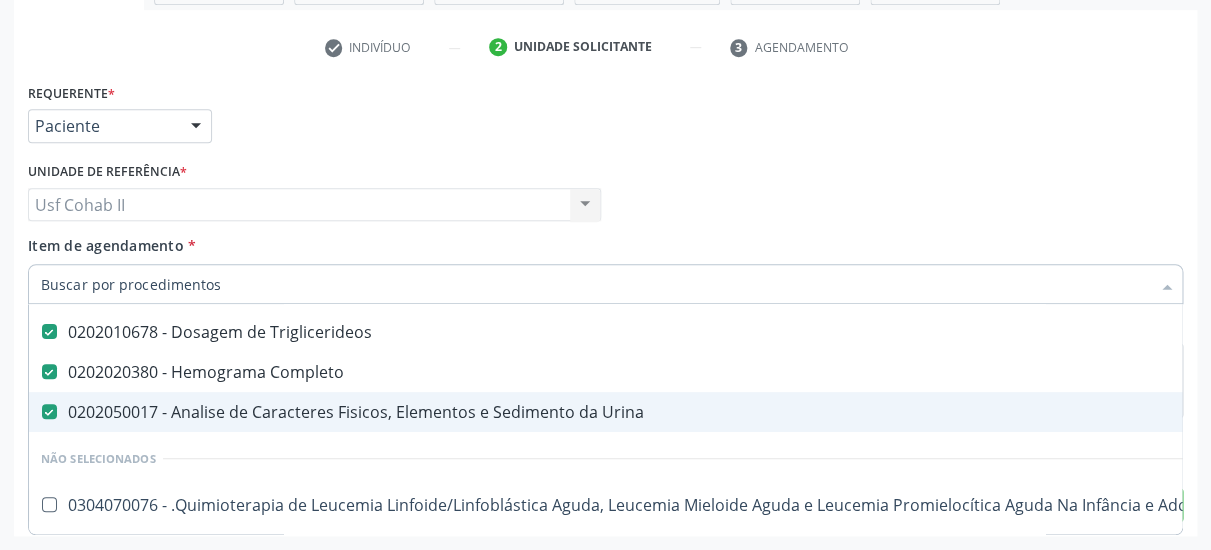 click on "Médico Solicitante
Por favor, selecione a Unidade de Atendimento primeiro
Nenhum resultado encontrado para: "   "
Não há nenhuma opção para ser exibida.
Unidade de referência
*
Usf Cohab II         Usf Cohab II
Nenhum resultado encontrado para: "   "
Não há nenhuma opção para ser exibida." at bounding box center [605, 196] 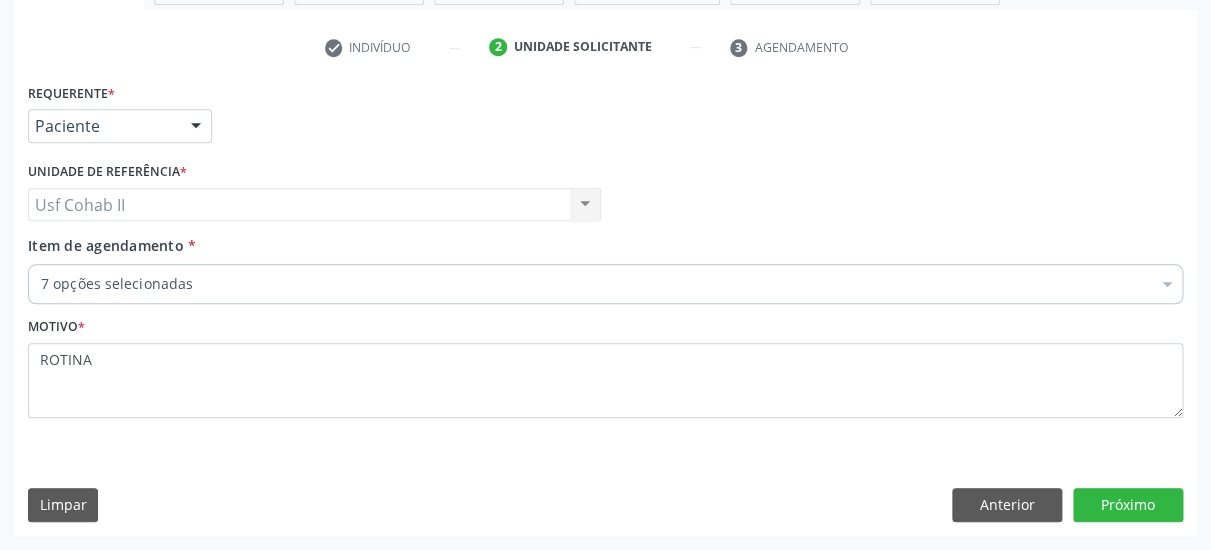 scroll, scrollTop: 0, scrollLeft: 0, axis: both 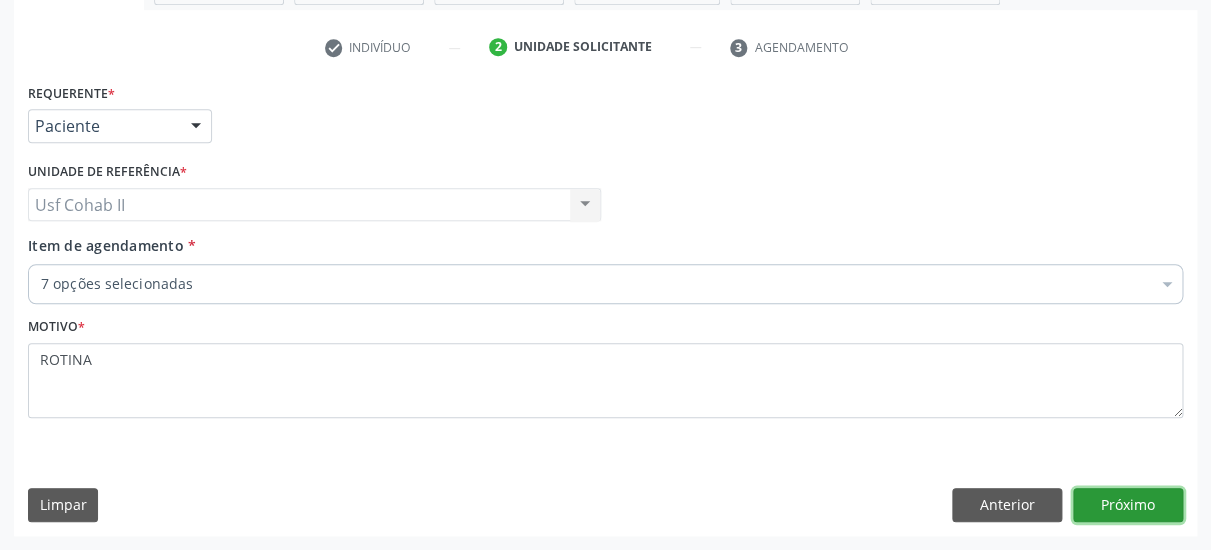 click on "Próximo" at bounding box center (1128, 505) 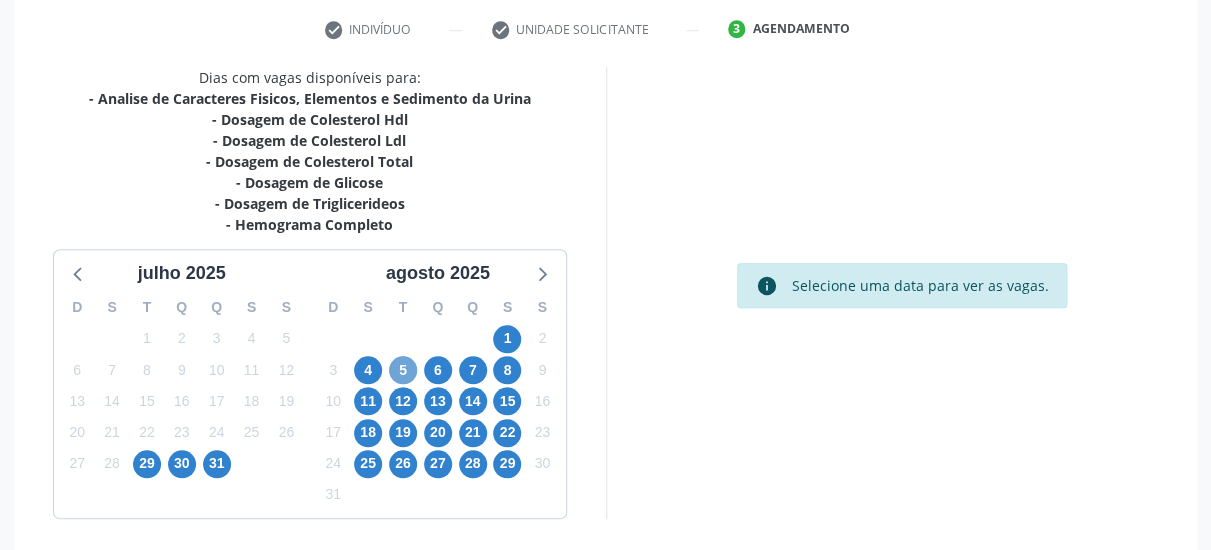click on "5" at bounding box center [403, 370] 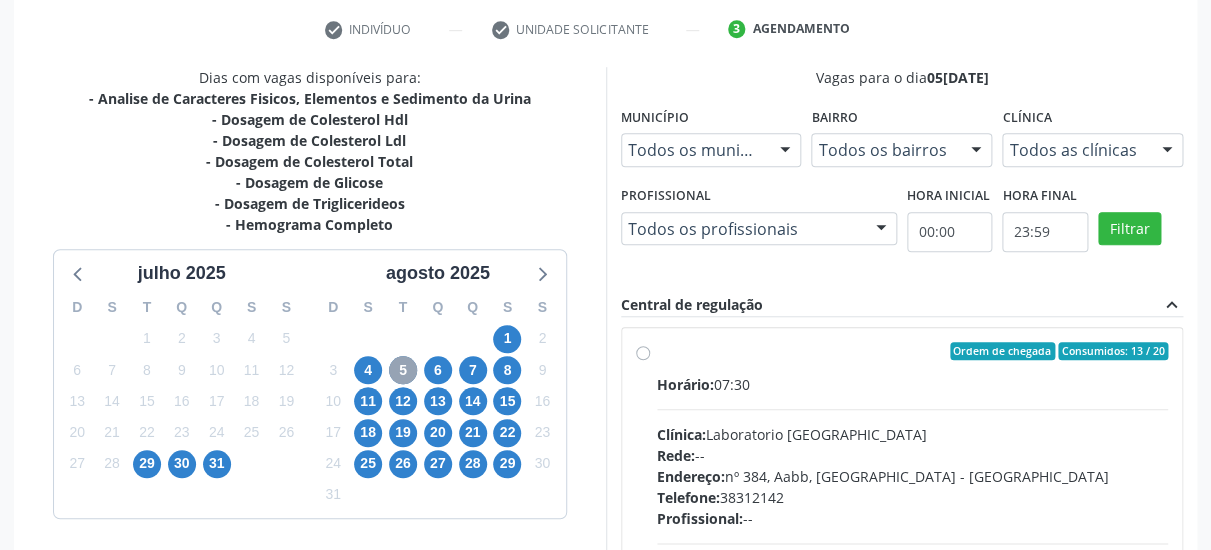 scroll, scrollTop: 713, scrollLeft: 0, axis: vertical 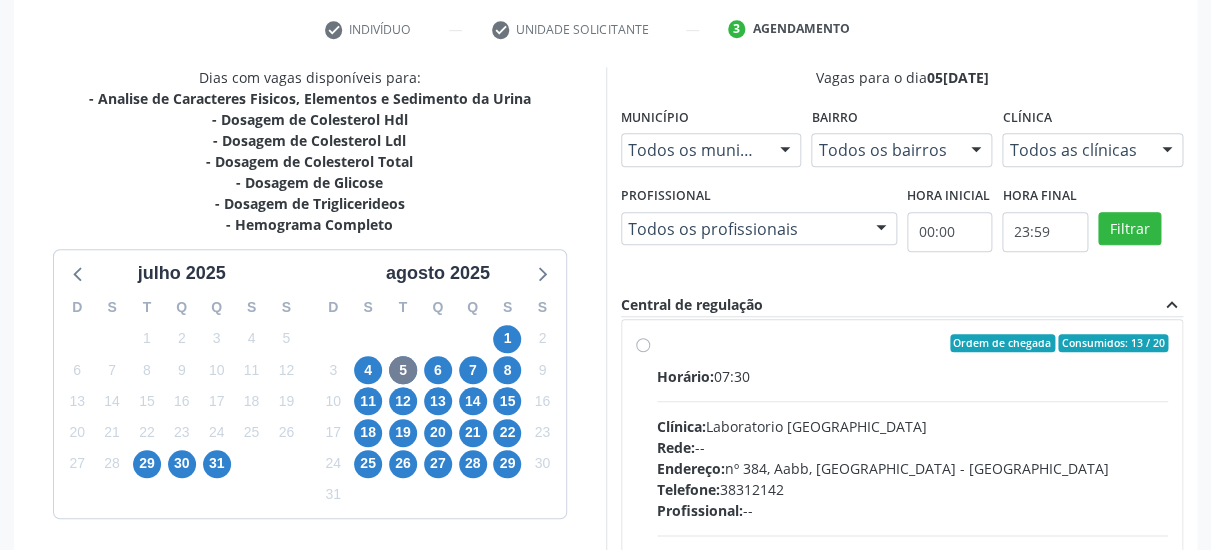 click on "Ordem de chegada
Consumidos: 13 / 20
Horário:   07:30
Clínica:  Laboratorio [GEOGRAPHIC_DATA]
Rede:
--
Endereço:   [STREET_ADDRESS]
Telefone:   [PHONE_NUMBER]
Profissional:
--
Informações adicionais sobre o atendimento
Idade de atendimento:
Sem restrição
Gênero(s) atendido(s):
Sem restrição
Informações adicionais:
--" at bounding box center [913, 487] 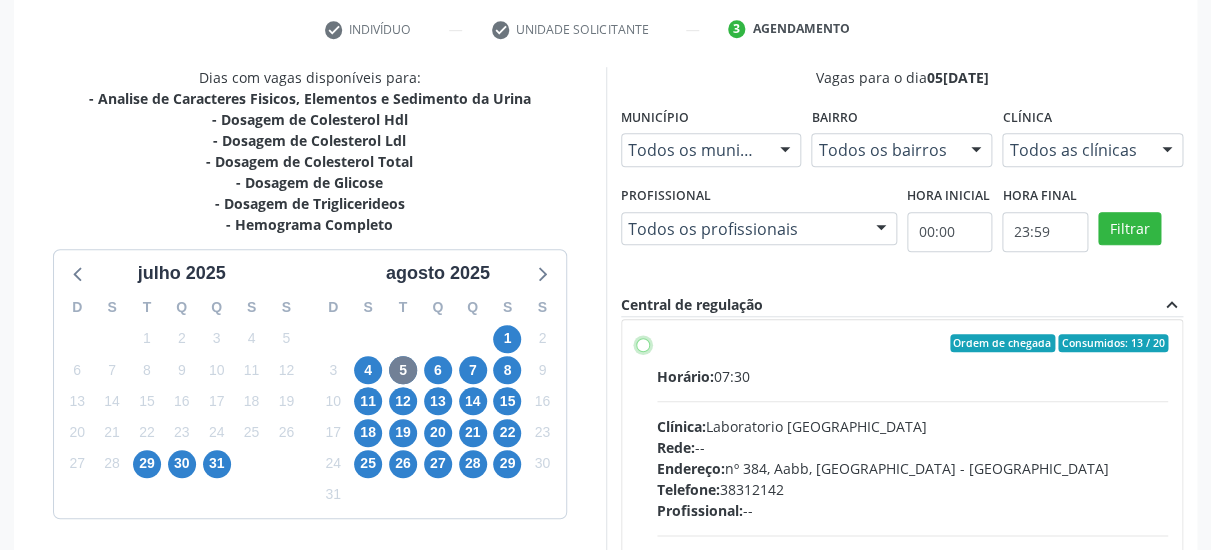 radio on "true" 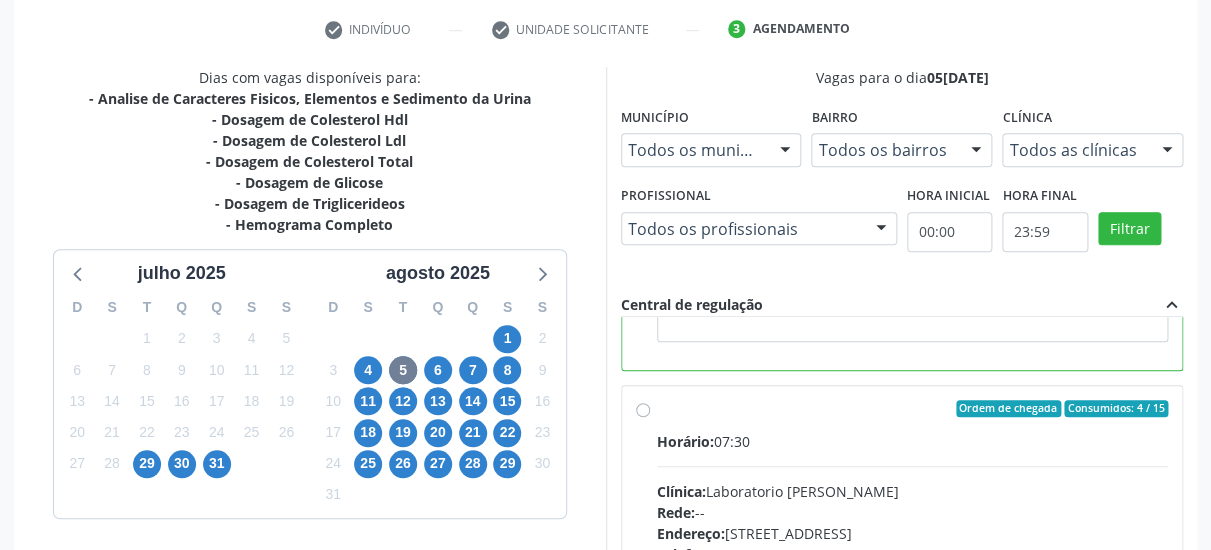 scroll, scrollTop: 1149, scrollLeft: 0, axis: vertical 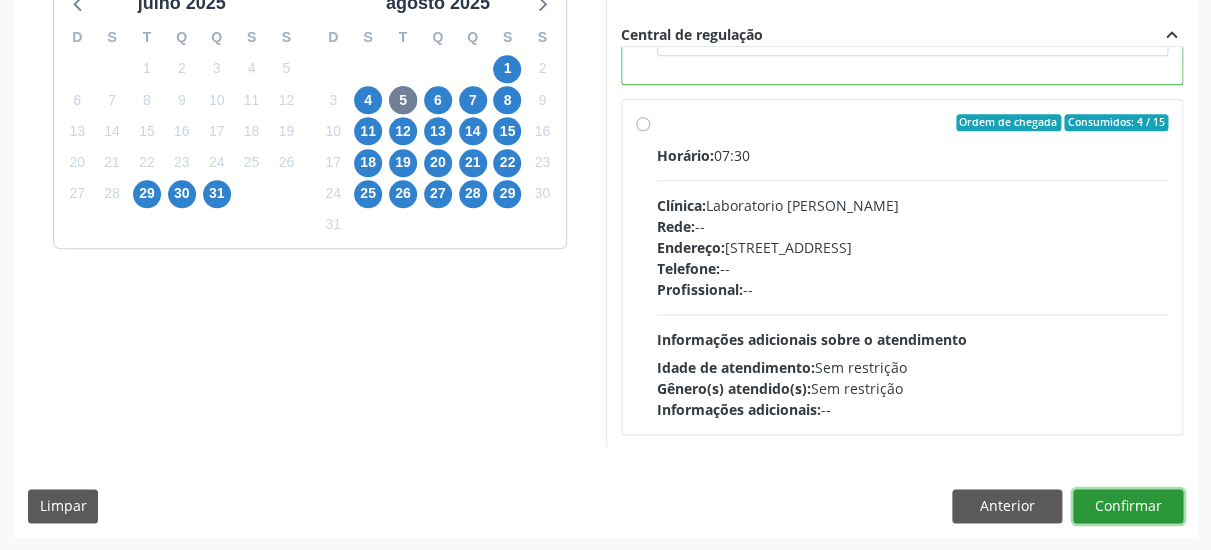 click on "Confirmar" at bounding box center (1128, 506) 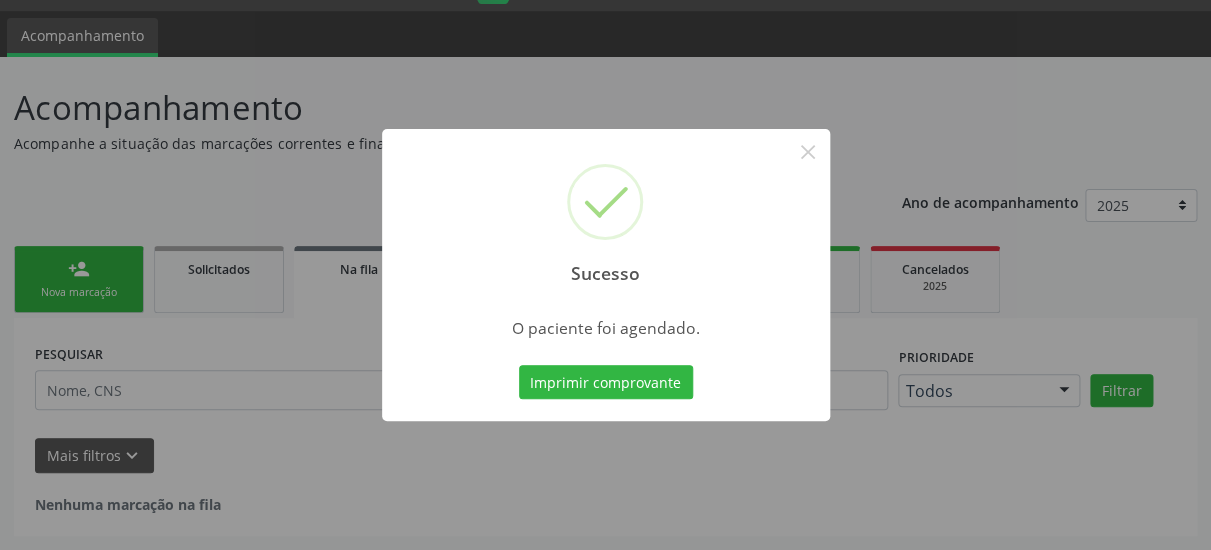 scroll, scrollTop: 51, scrollLeft: 0, axis: vertical 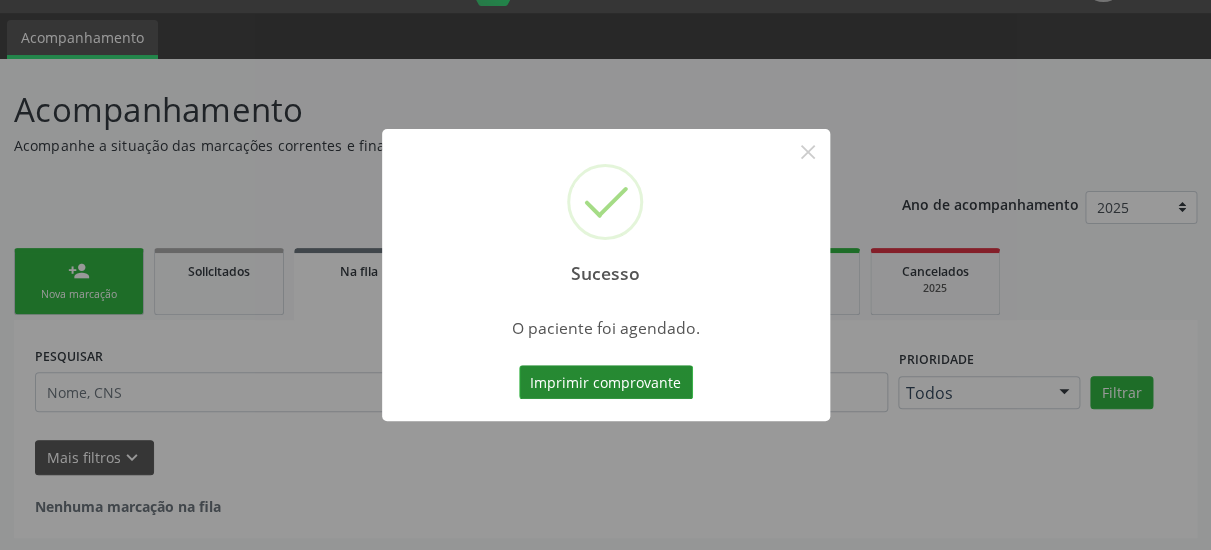 click on "Imprimir comprovante" at bounding box center (606, 382) 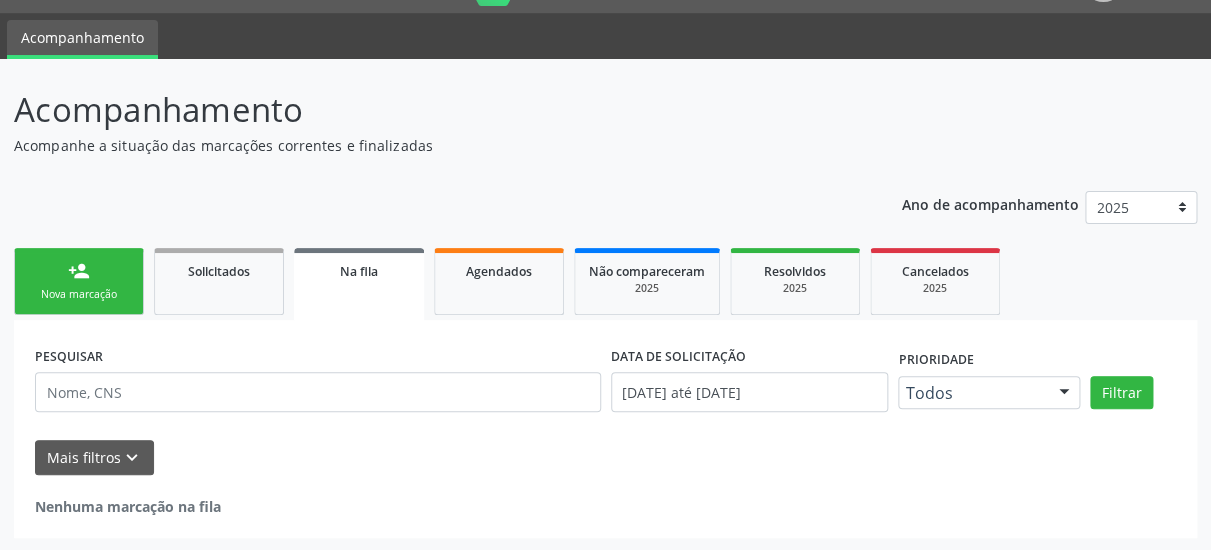 click on "person_add
Nova marcação" at bounding box center (79, 281) 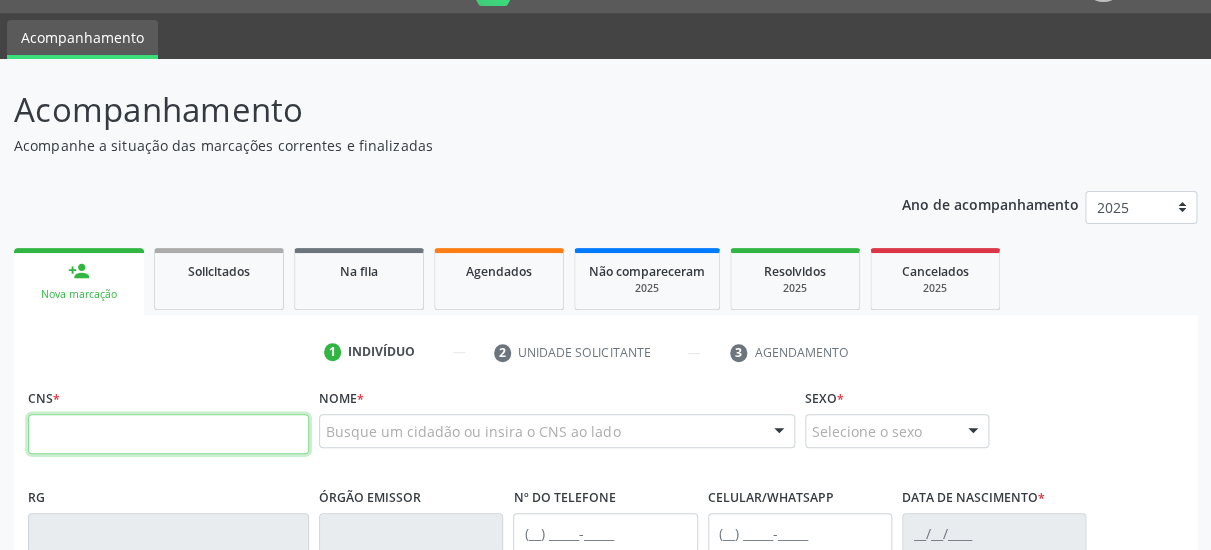 click at bounding box center [168, 434] 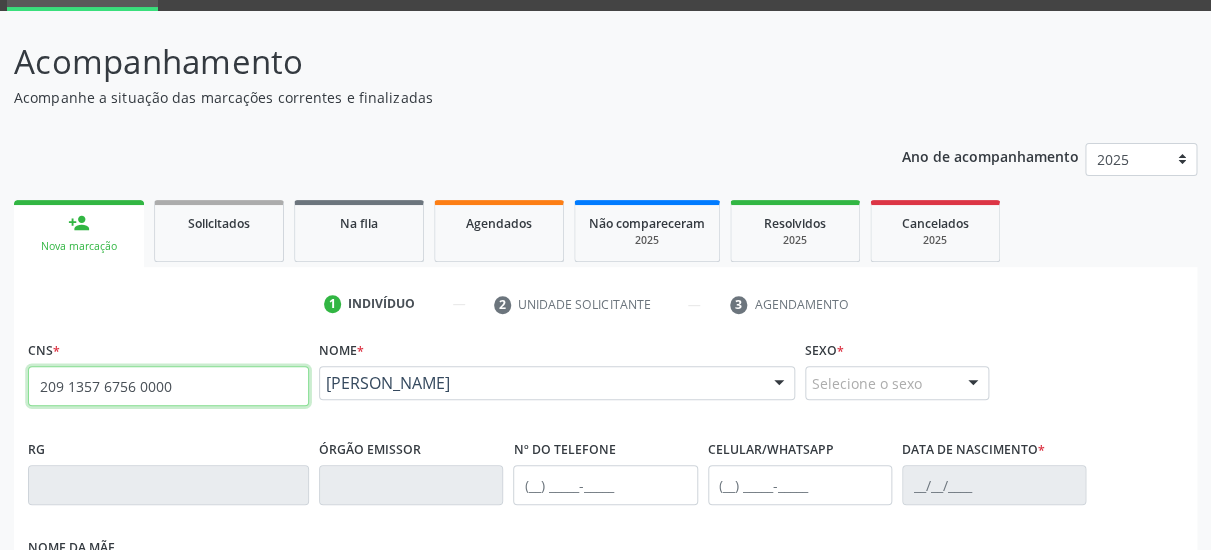 type on "209 1357 6756 0000" 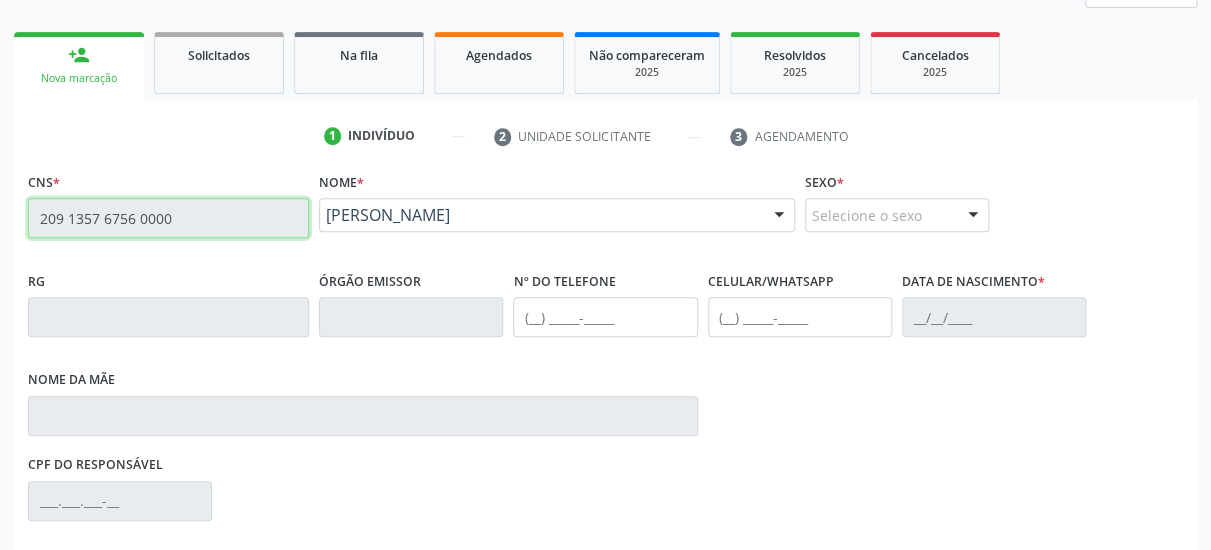 type on "[PHONE_NUMBER]" 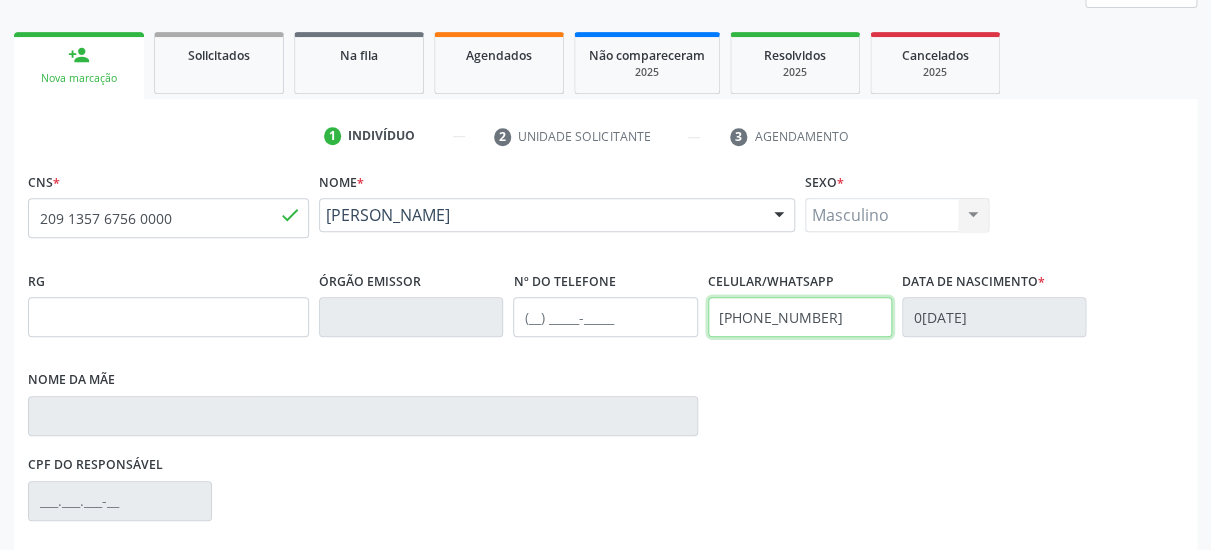 drag, startPoint x: 860, startPoint y: 317, endPoint x: 416, endPoint y: 325, distance: 444.07205 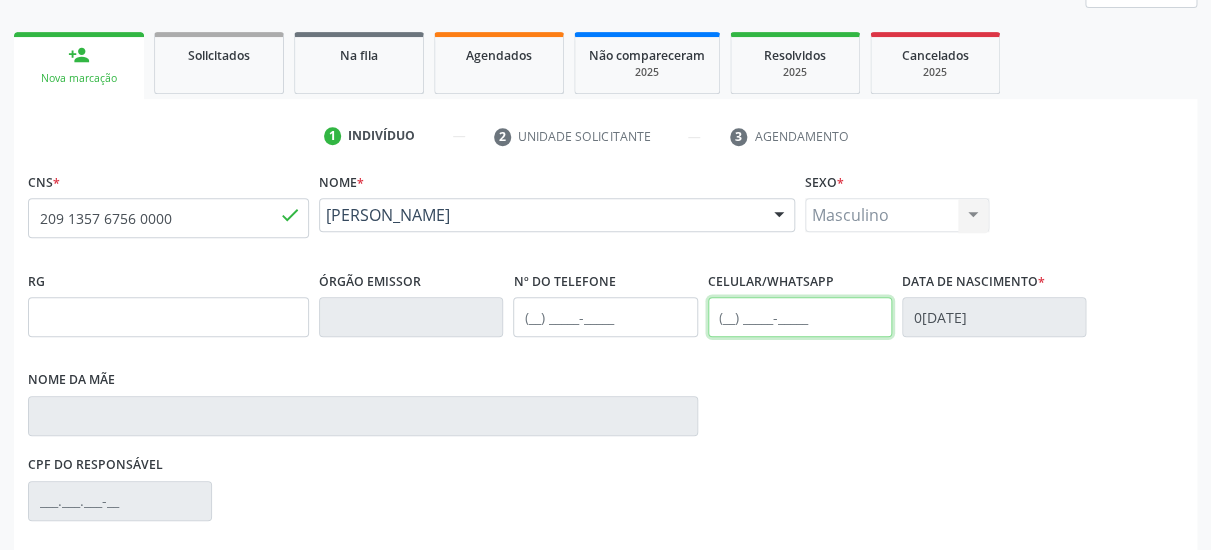 type 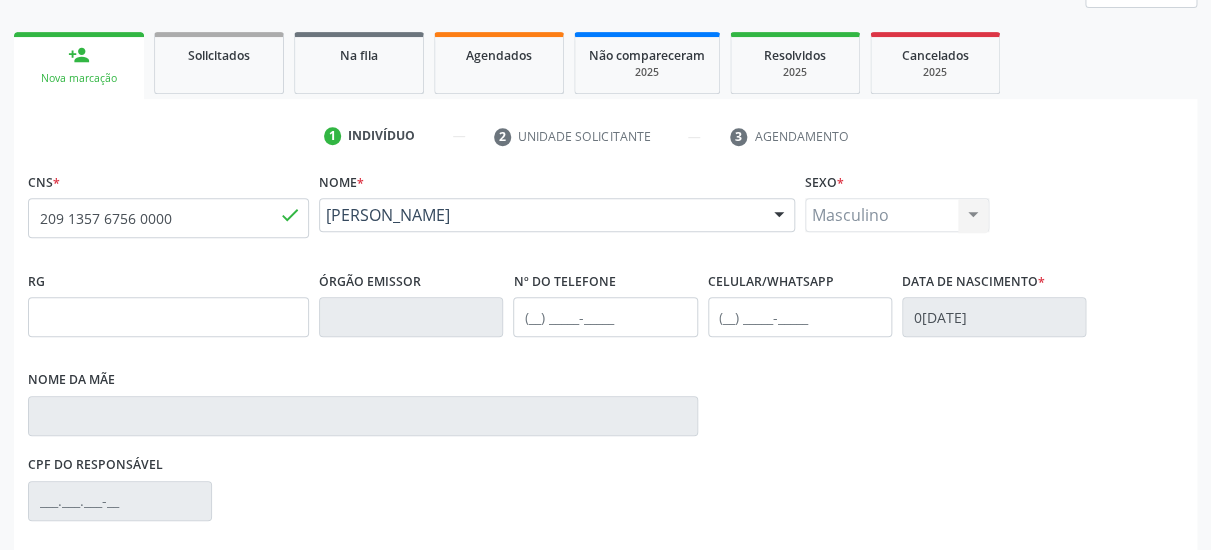 click on "CPF do responsável" at bounding box center (605, 499) 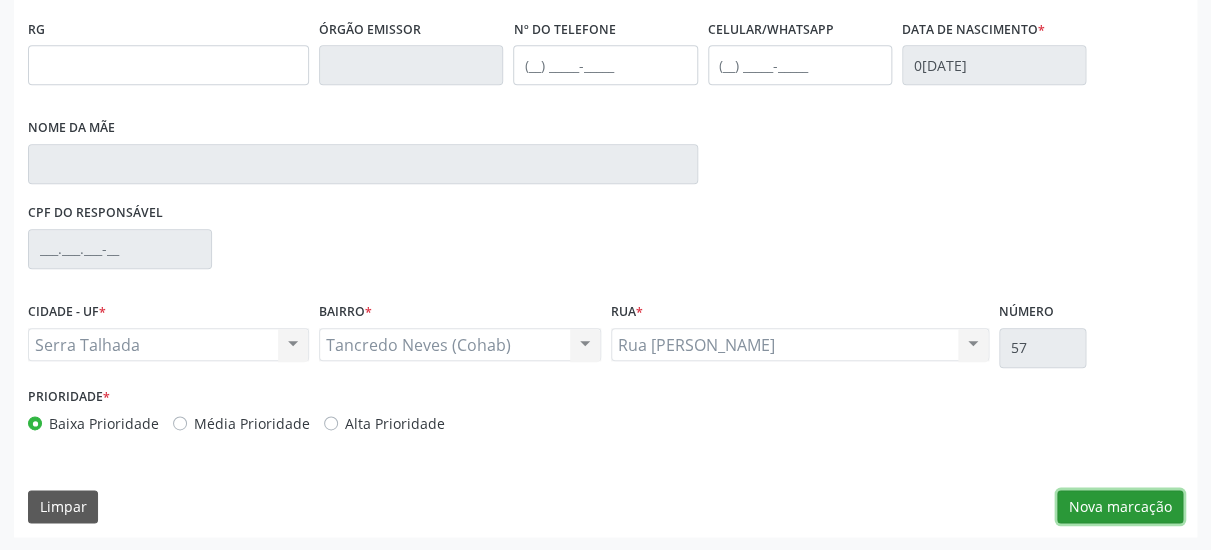click on "Nova marcação" at bounding box center (1120, 507) 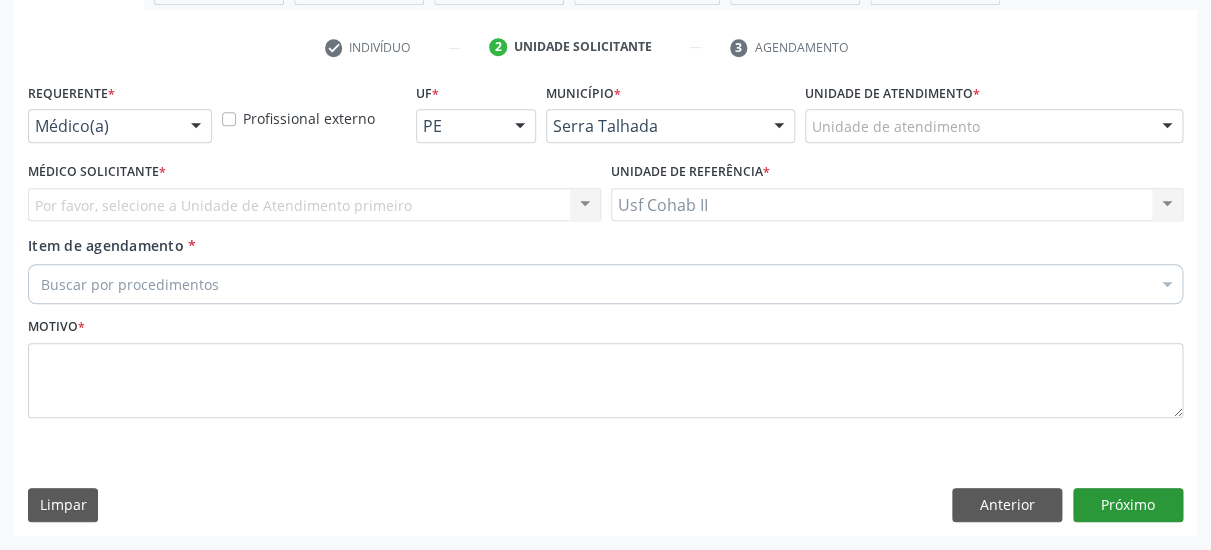 scroll, scrollTop: 373, scrollLeft: 0, axis: vertical 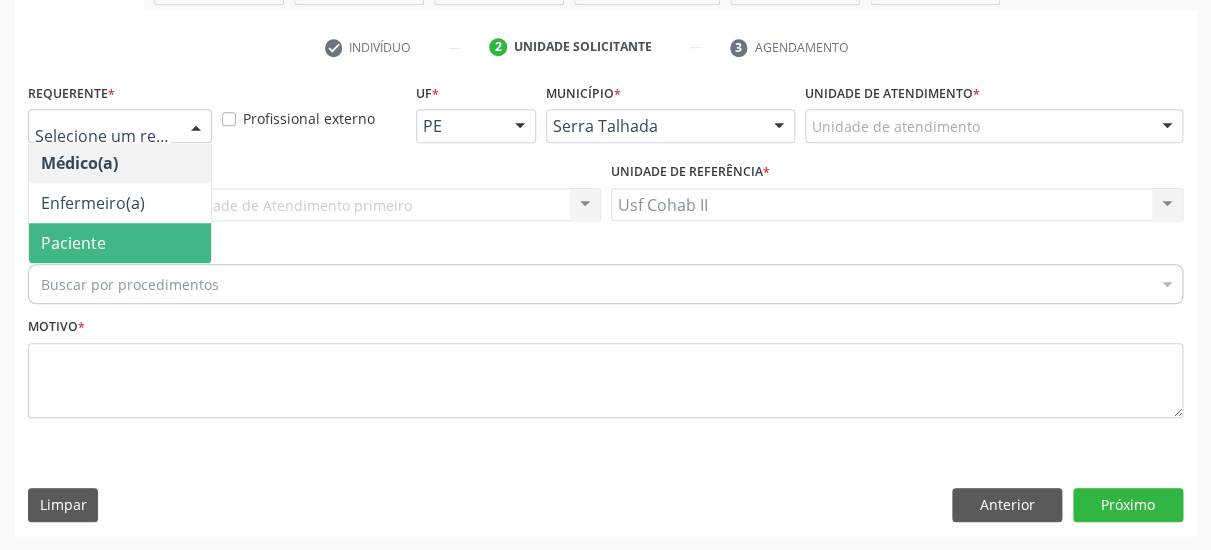 click on "Paciente" at bounding box center (120, 243) 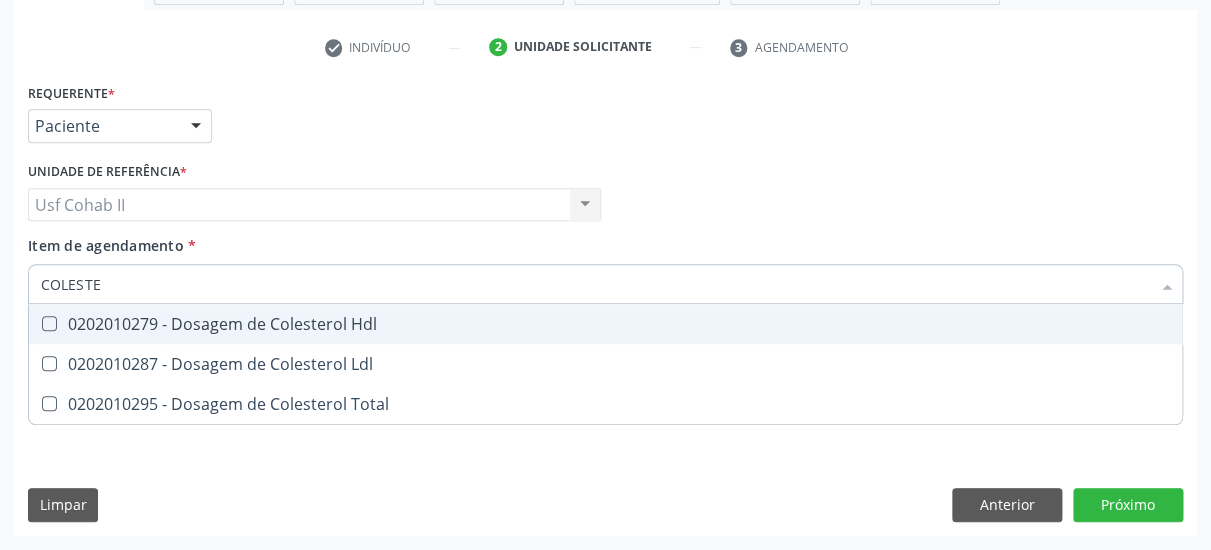 type on "COLESTER" 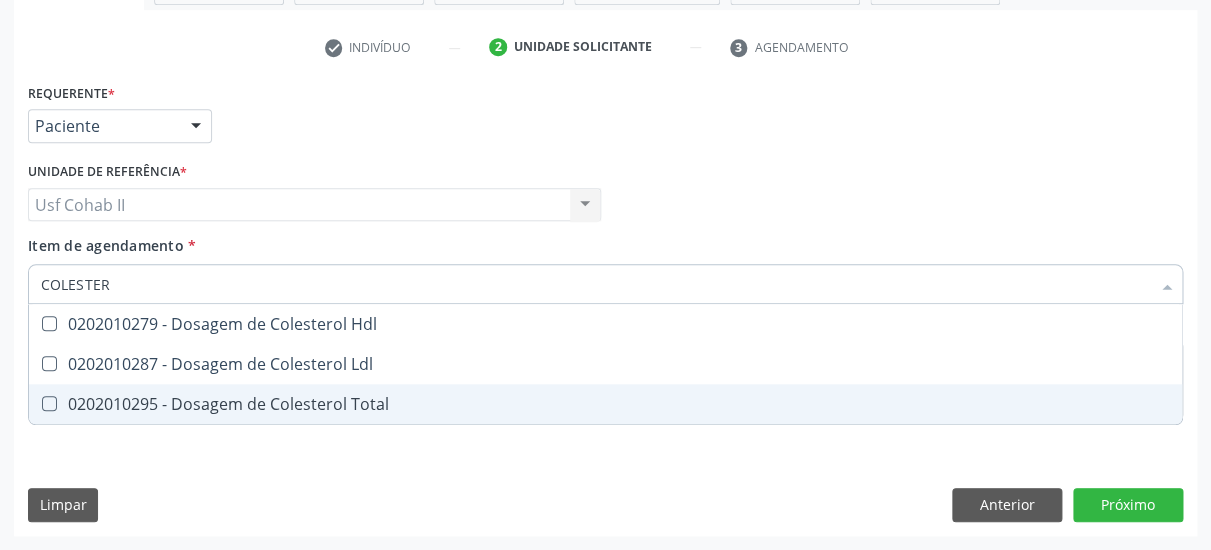 click on "0202010295 - Dosagem de Colesterol Total" at bounding box center [605, 404] 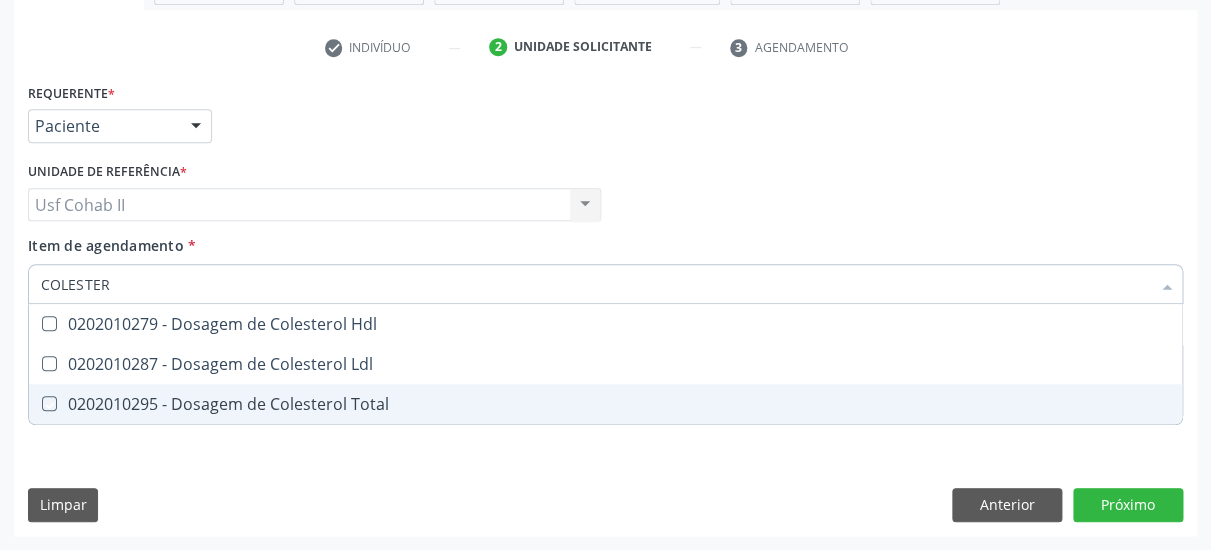 checkbox on "true" 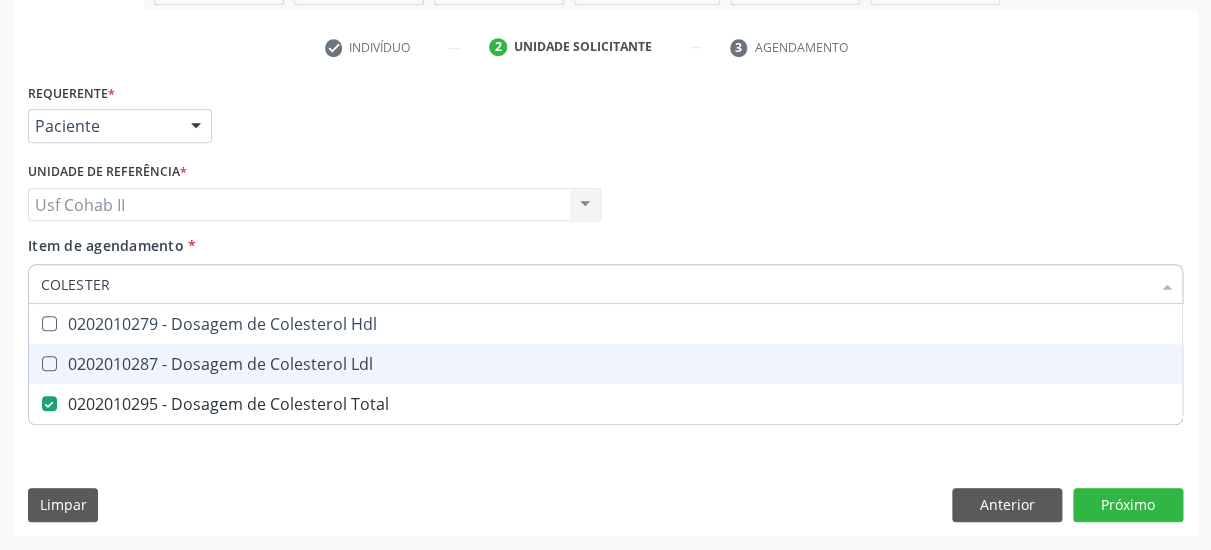 drag, startPoint x: 354, startPoint y: 352, endPoint x: 354, endPoint y: 321, distance: 31 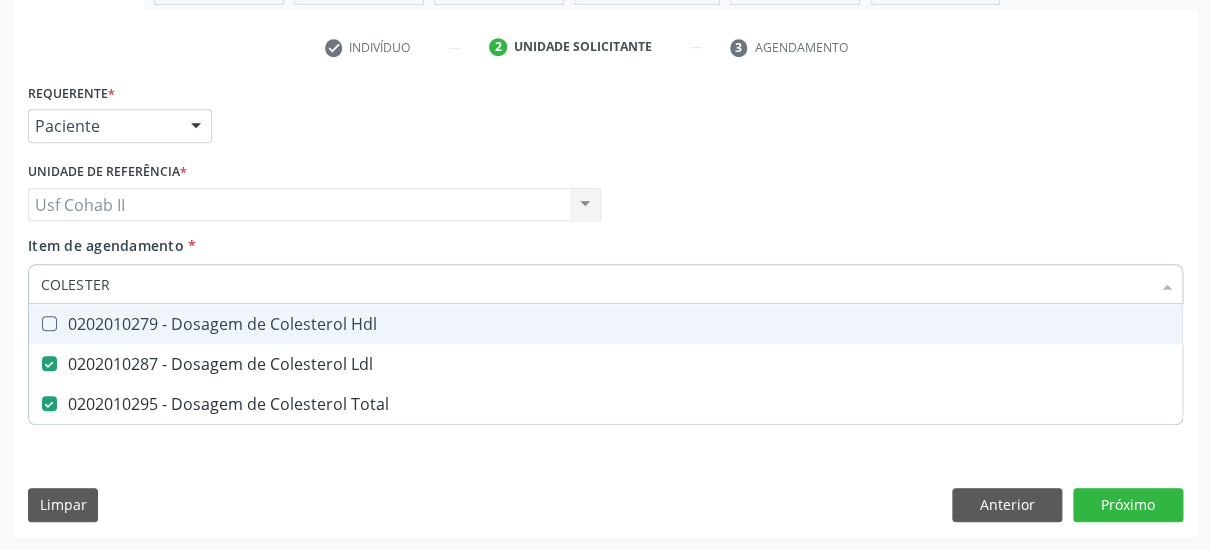 checkbox on "true" 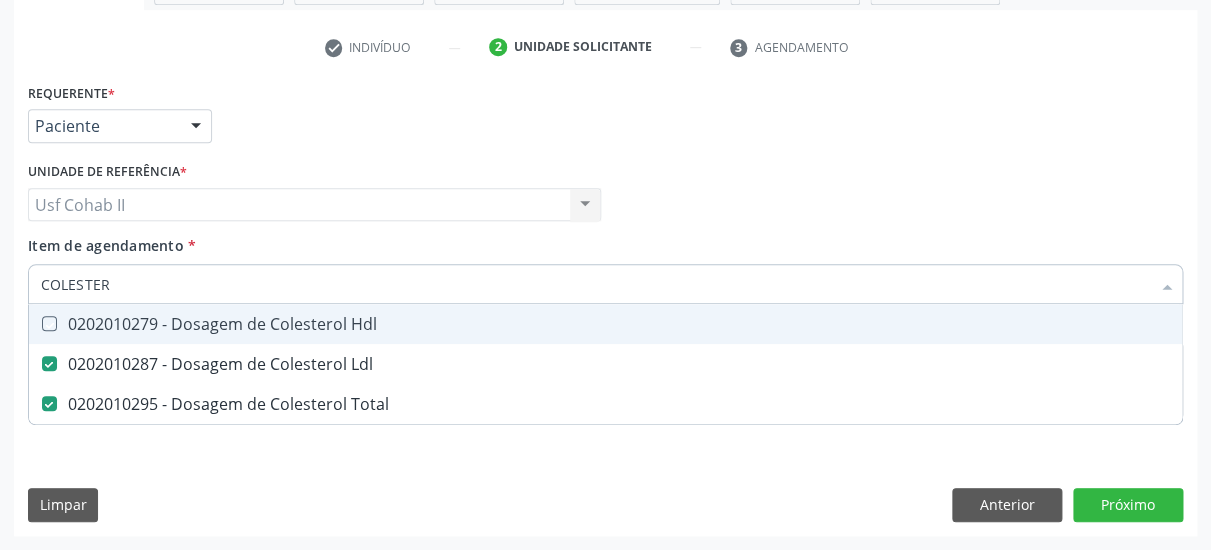 checkbox on "true" 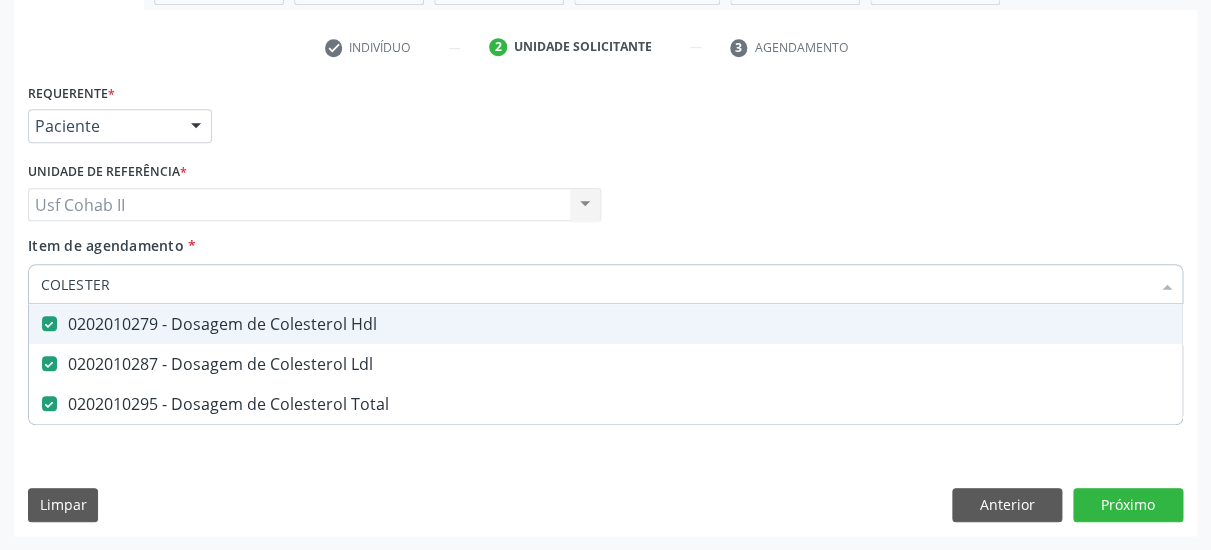 type on "COLESTER" 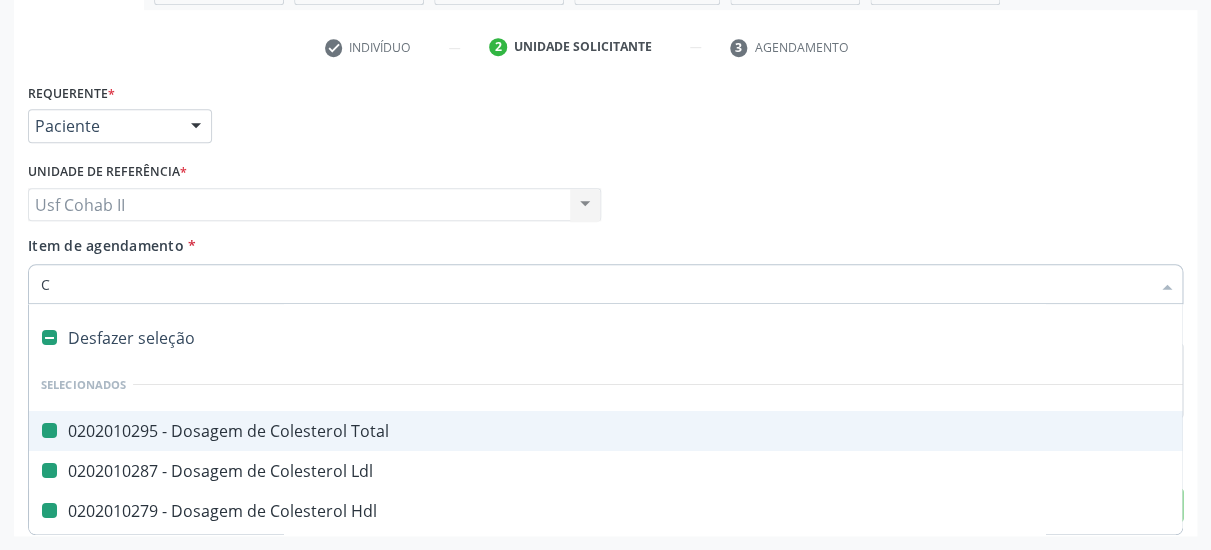 type on "CR" 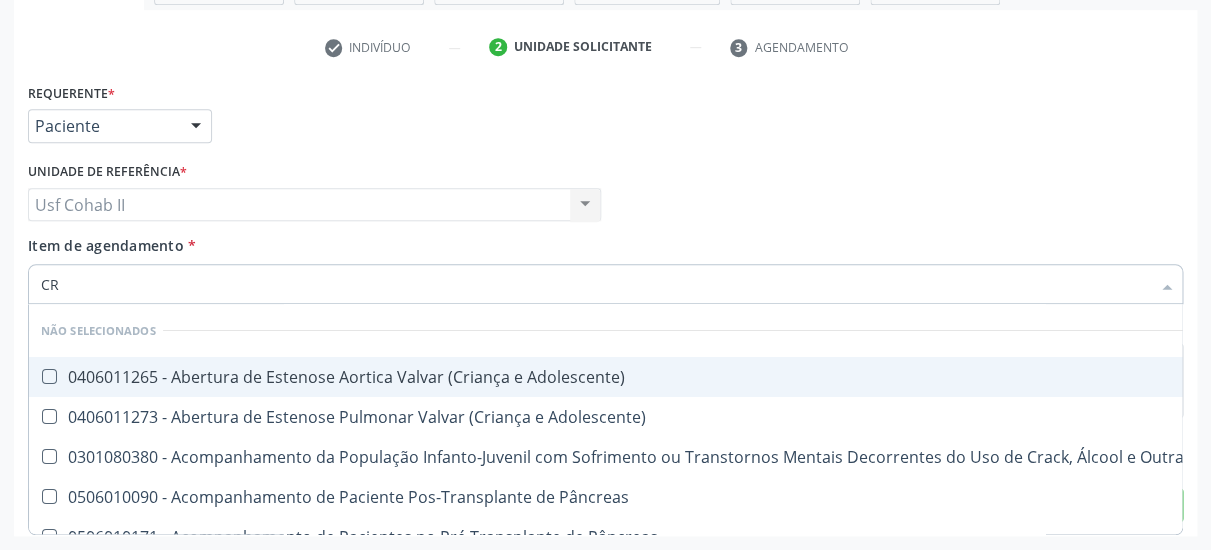 checkbox on "false" 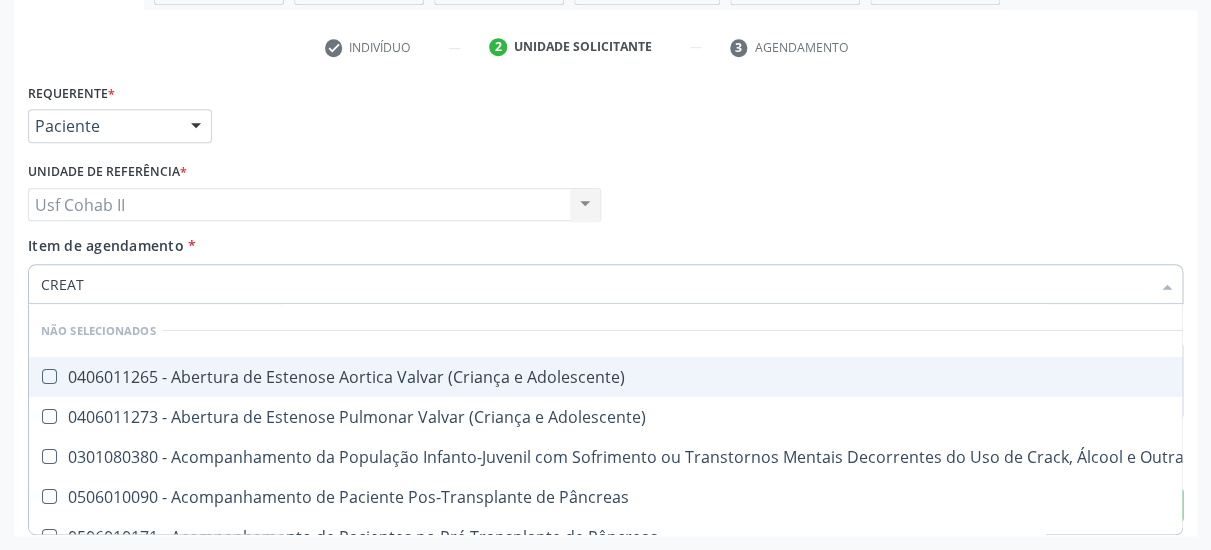 type on "CREATI" 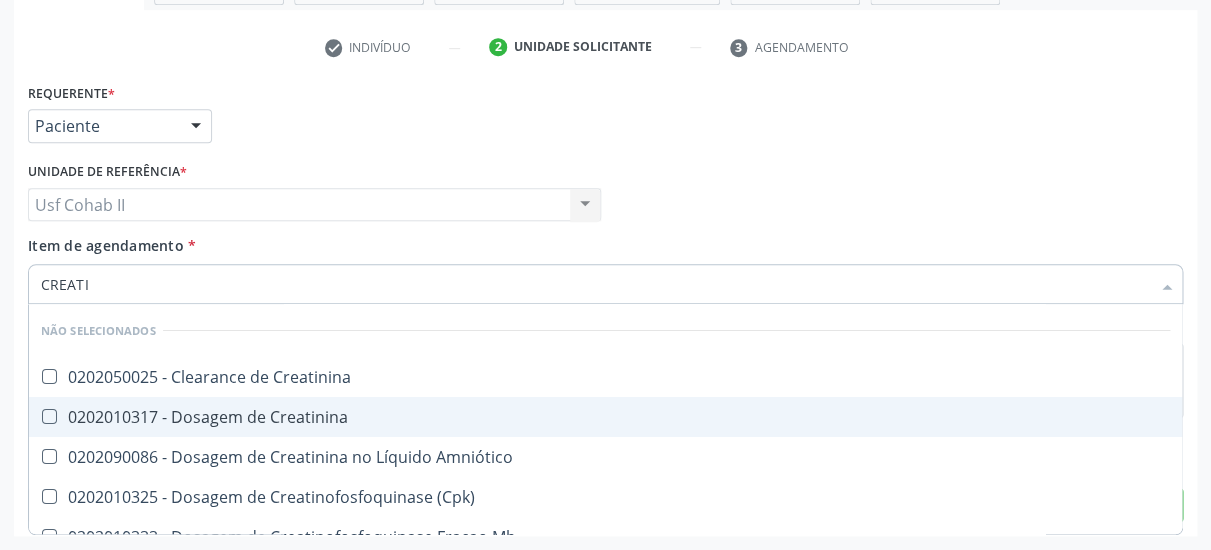 click on "0202010317 - Dosagem de Creatinina" at bounding box center (605, 417) 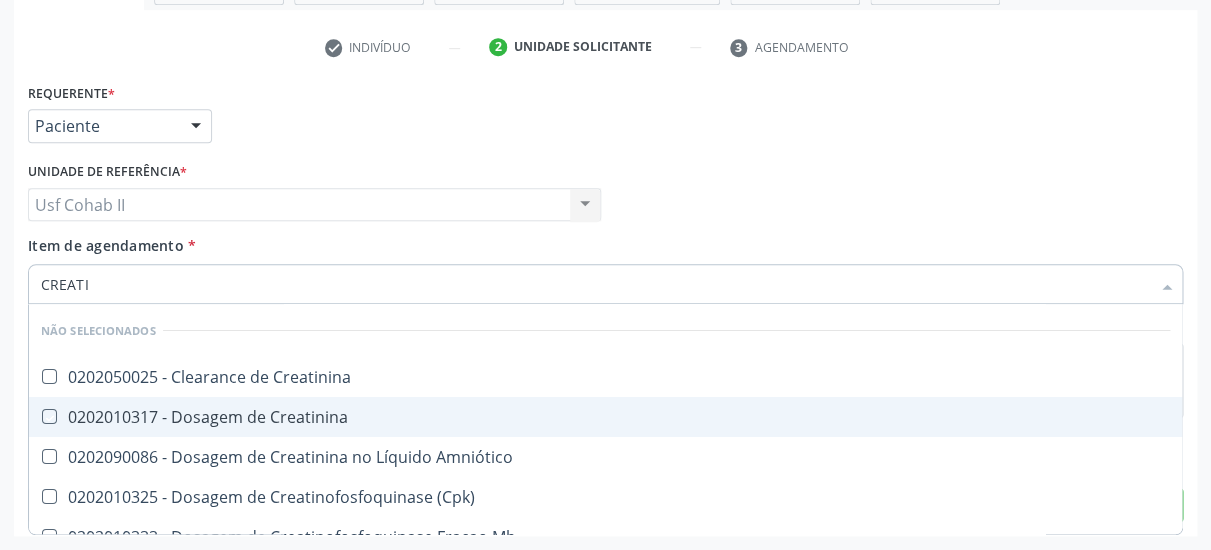 checkbox on "true" 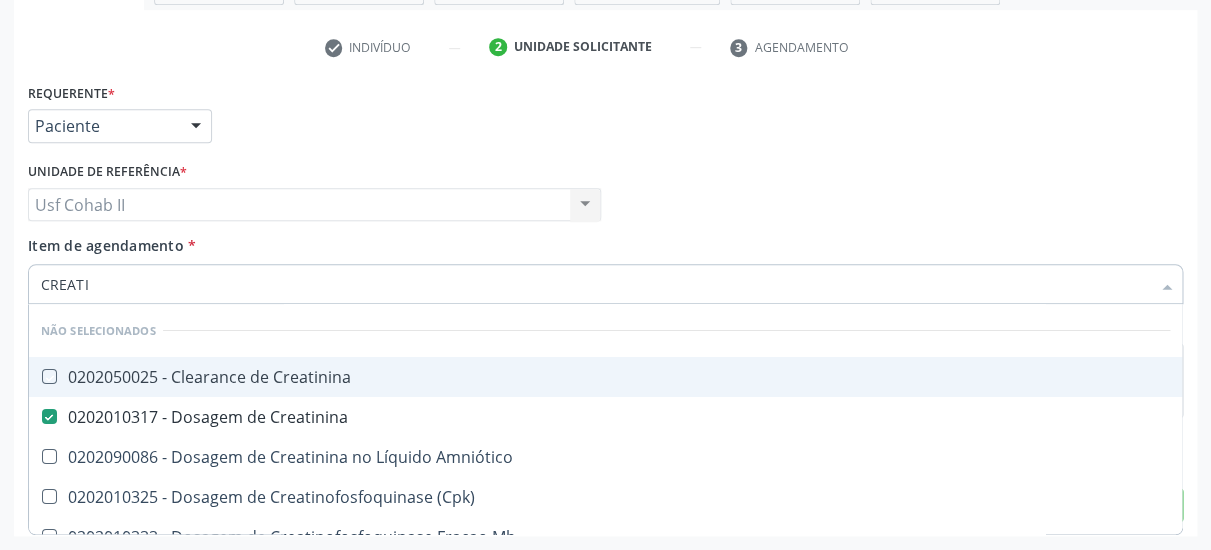click on "Item de agendamento
*
CREATI
Desfazer seleção
Não selecionados
0202050025 - Clearance de Creatinina
0202010317 - Dosagem de Creatinina
0202090086 - Dosagem de Creatinina no Líquido Amniótico
0202010325 - Dosagem de Creatinofosfoquinase (Cpk)
0202010333 - Dosagem de Creatinofosfoquinase Fracao Mb
0604580010 - Pancreatina 10.000 Ui (Por Capsula)
0604580029 - Pancreatina 25000 Ui ([GEOGRAPHIC_DATA])
Nenhum resultado encontrado para: " CREATI  "
Não há nenhuma opção para ser exibida." at bounding box center [605, 266] 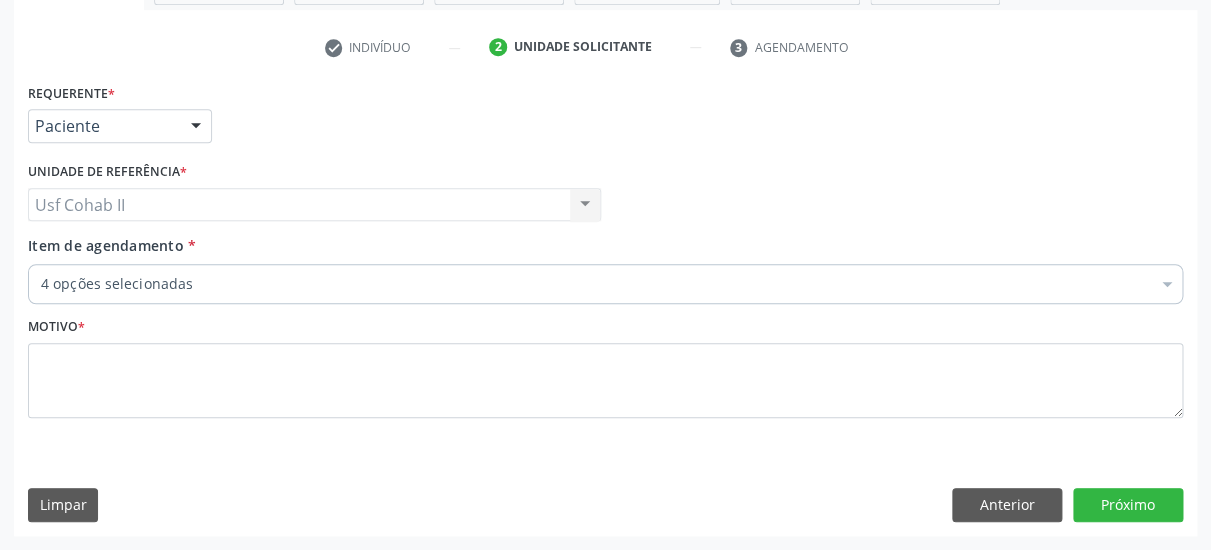 type 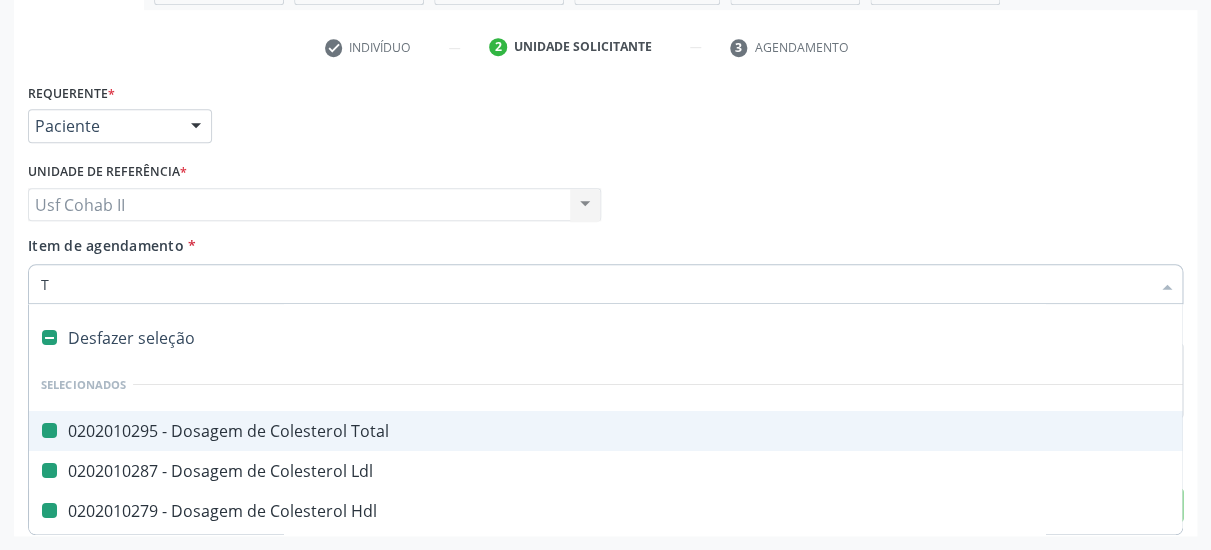 type on "TR" 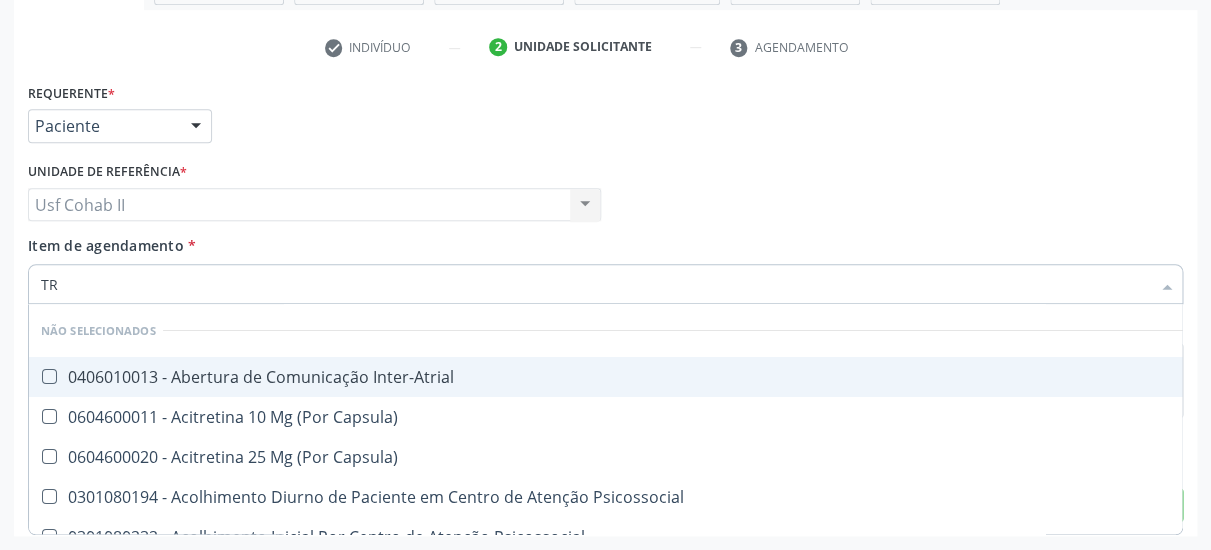 checkbox on "false" 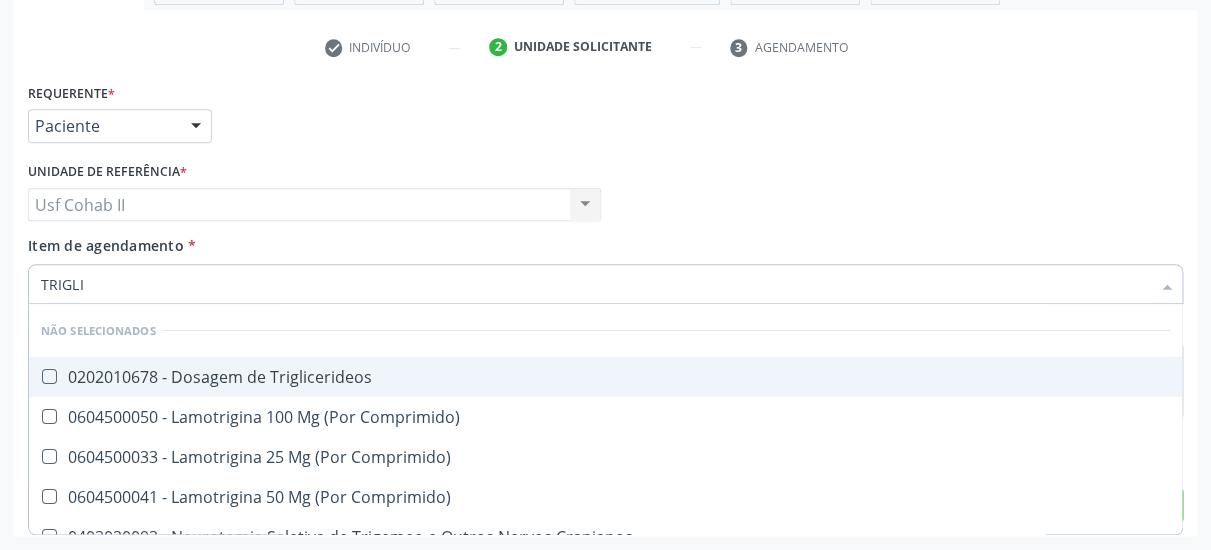 type on "TRIGLIC" 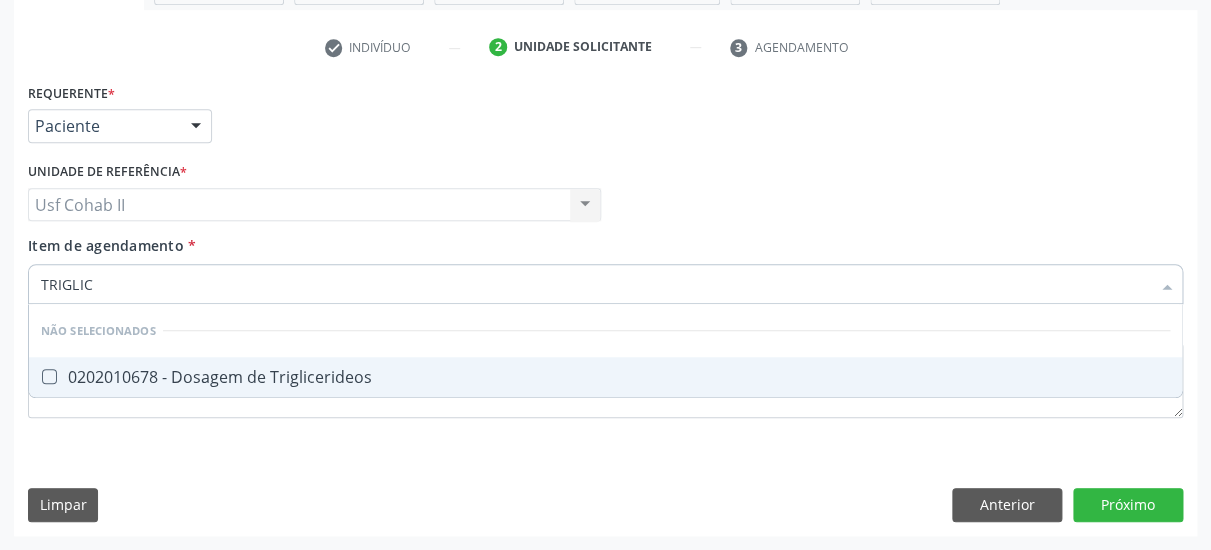 click on "0202010678 - Dosagem de Triglicerideos" at bounding box center [605, 377] 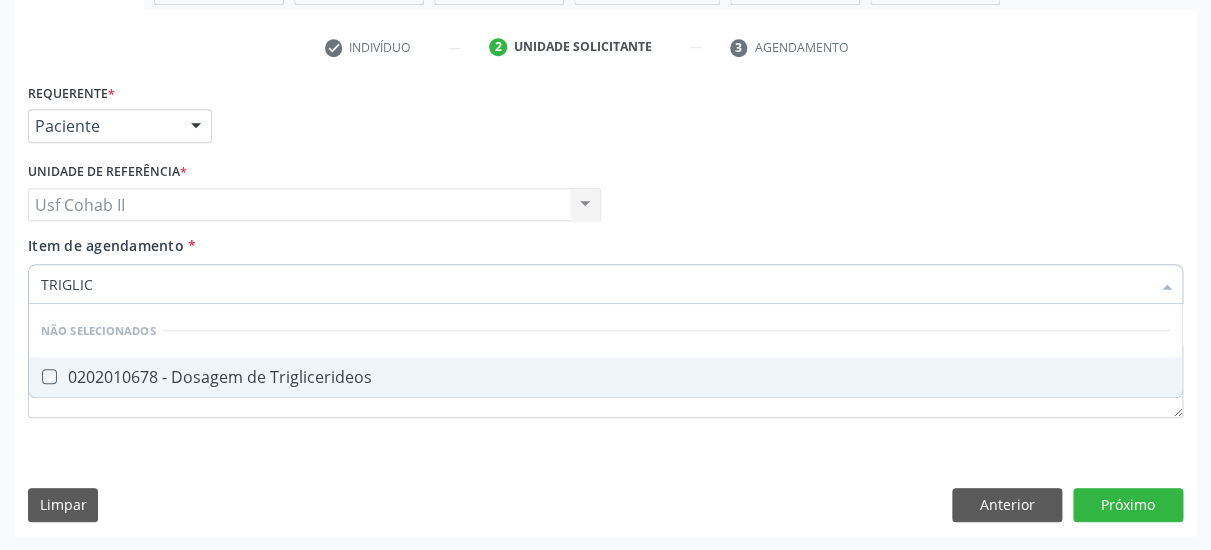 checkbox on "true" 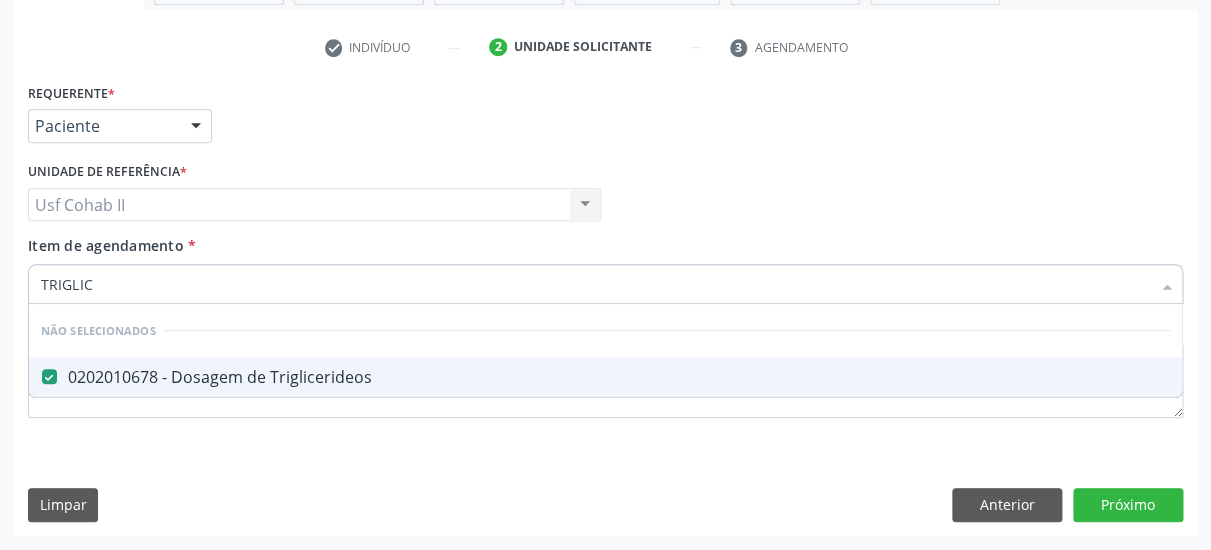 type on "TRIGLIC" 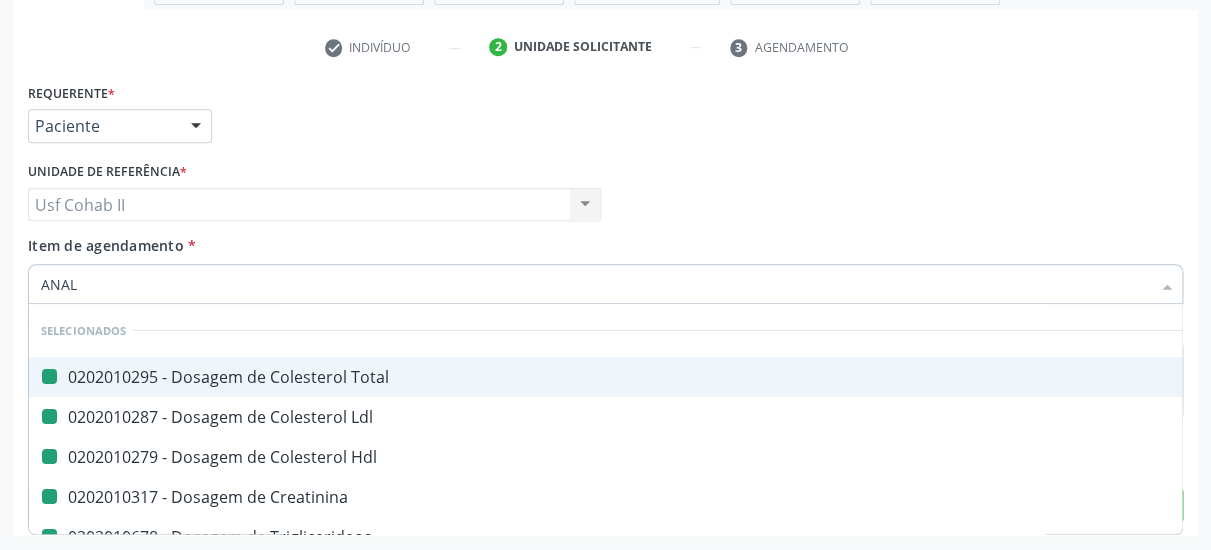 type on "ANALI" 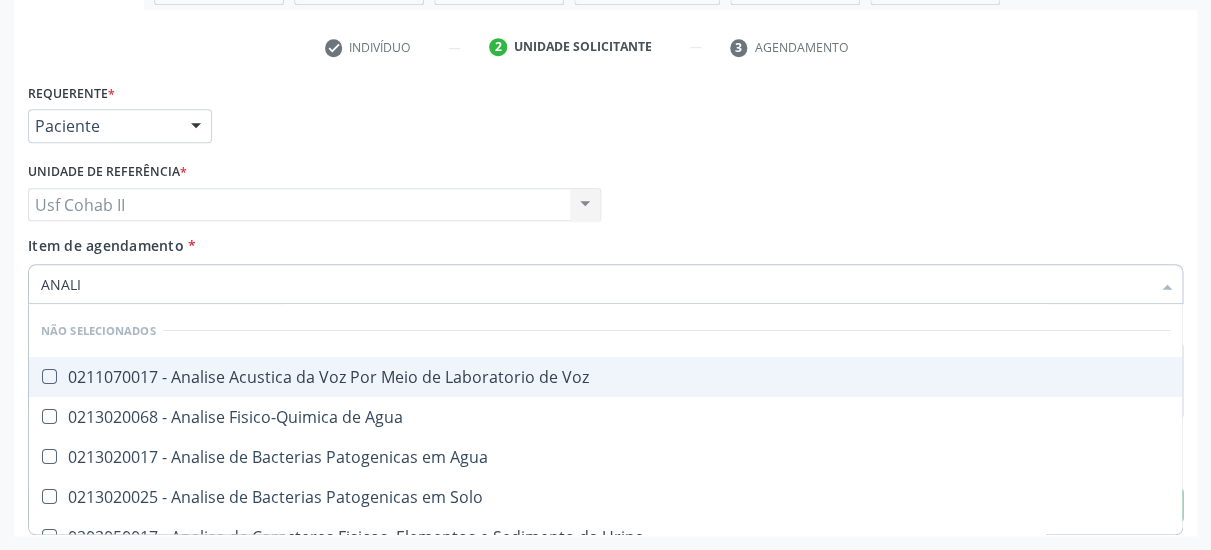 checkbox on "false" 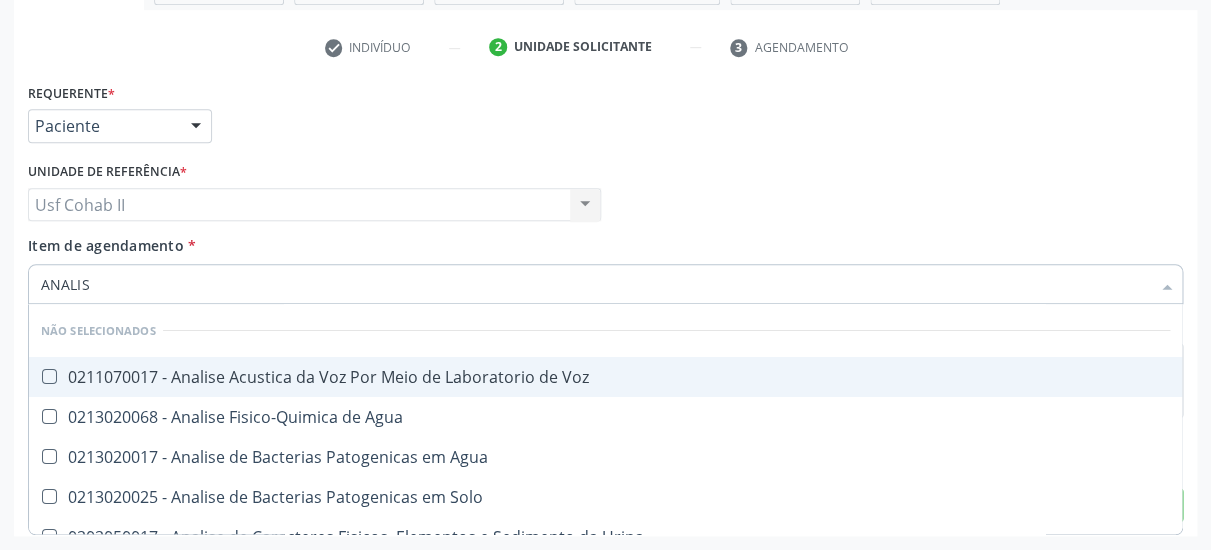 type on "ANALISE" 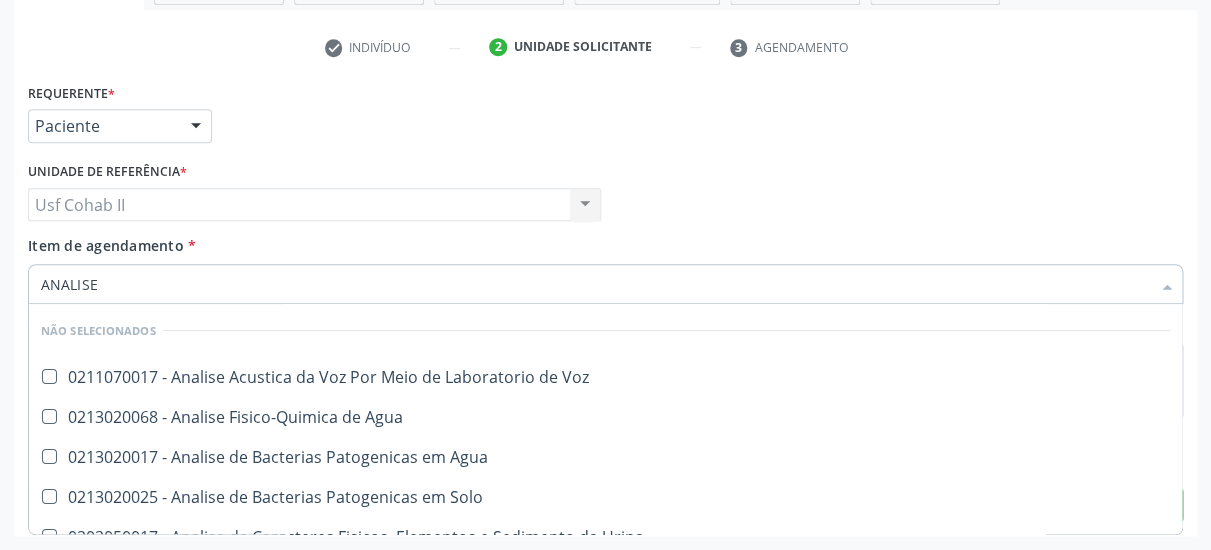 scroll, scrollTop: 130, scrollLeft: 0, axis: vertical 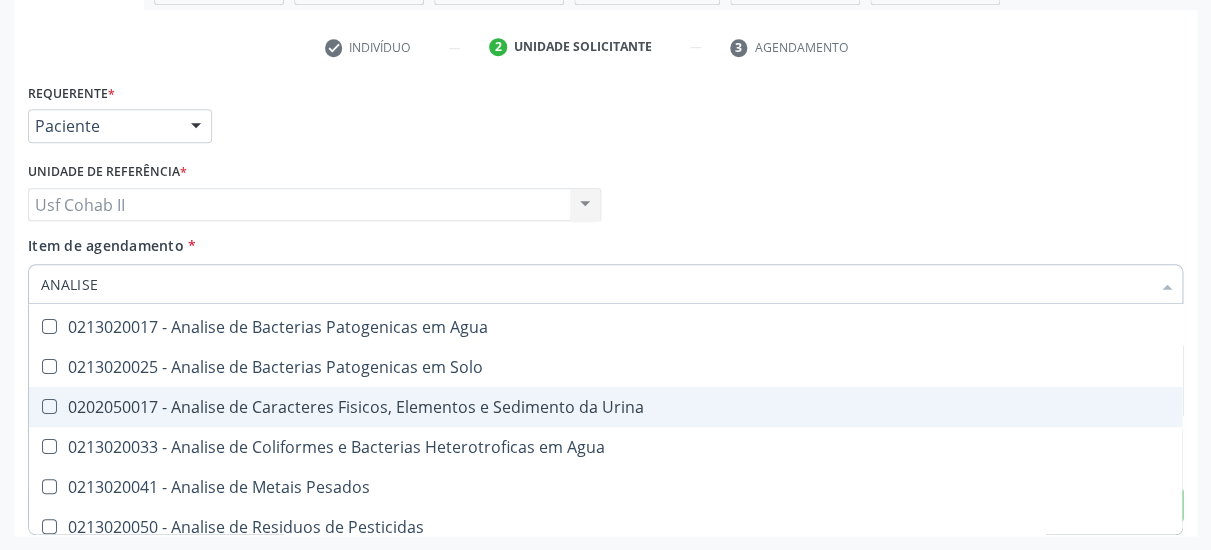 click on "0202050017 - Analise de Caracteres Fisicos, Elementos e Sedimento da Urina" at bounding box center (605, 407) 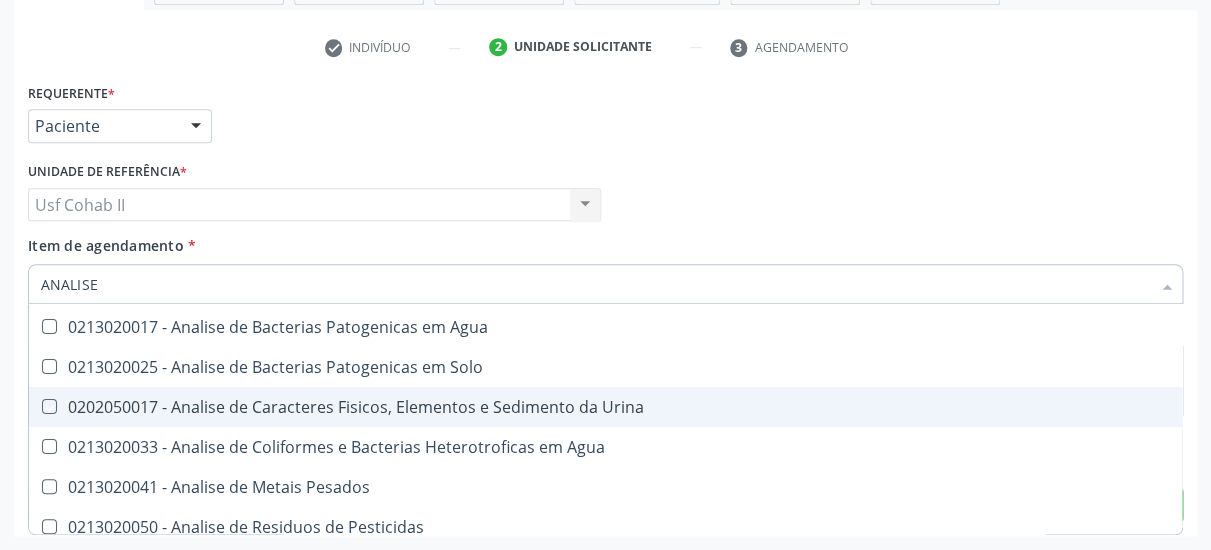 checkbox on "true" 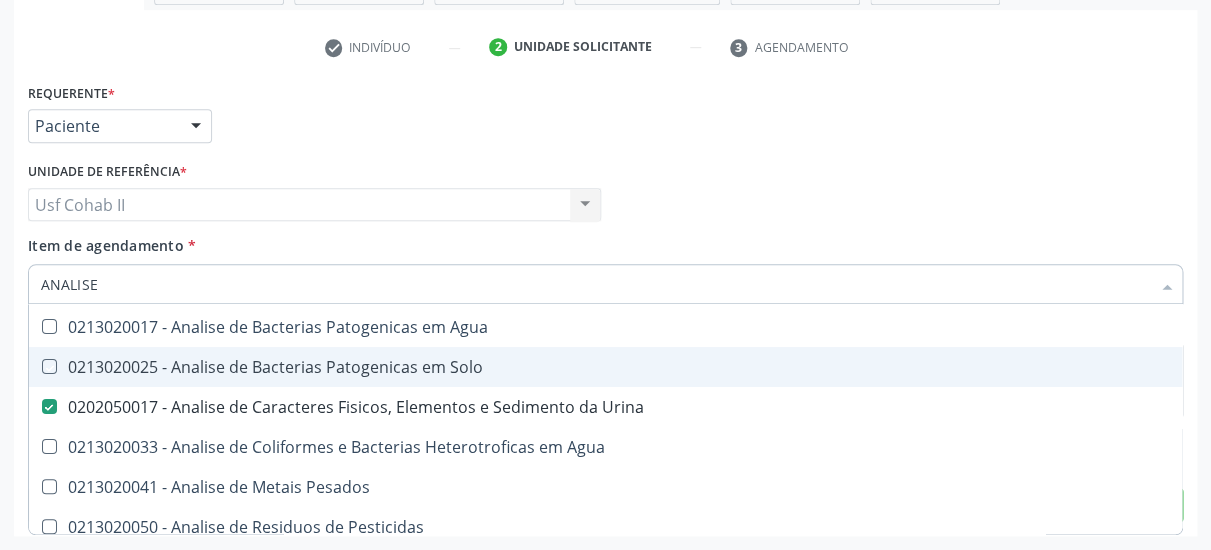 click on "Item de agendamento
*
ANALISE
Desfazer seleção
Não selecionados
0211070017 - Analise Acustica da Voz Por Meio de Laboratorio de Voz
0213020068 - Analise Fisico-Quimica de Agua
0213020017 - Analise de Bacterias Patogenicas em Agua
0213020025 - Analise de Bacterias Patogenicas em Solo
0202050017 - Analise de Caracteres Fisicos, Elementos e Sedimento da Urina
0213020033 - Analise de Coliformes e Bacterias Heterotroficas em Agua
0213020041 - Analise de Metais Pesados
0213020050 - Analise de Residuos de Pesticidas
0213020084 - Cultura P/ Identificacao do Vibrio Cholerae em Analise de Alimentos
Nenhum resultado encontrado para: " ANALISE  "
Não há nenhuma opção para ser exibida." at bounding box center (605, 266) 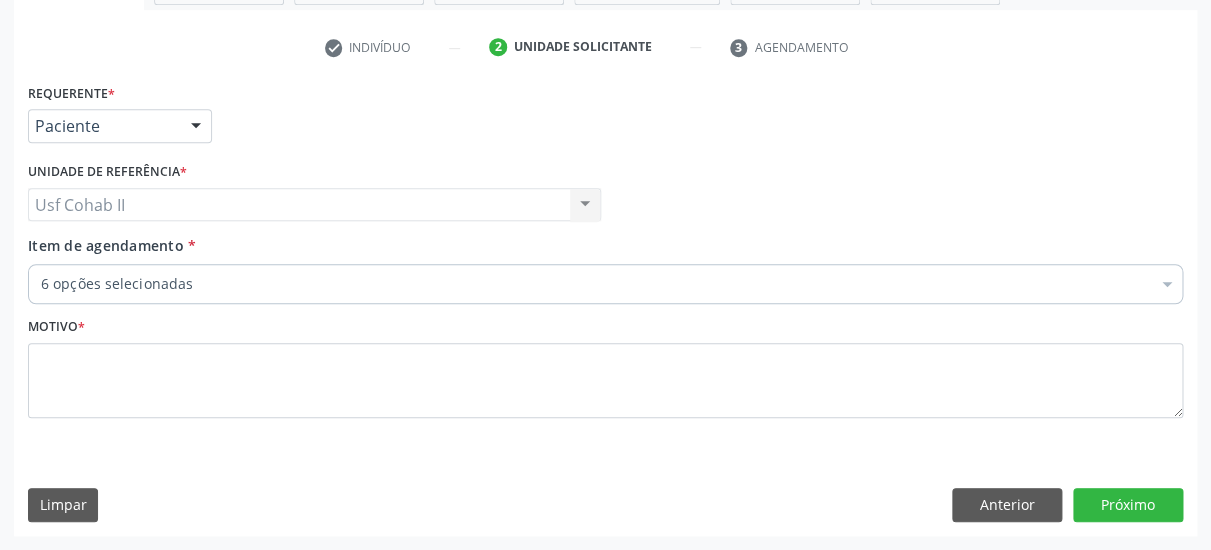 scroll, scrollTop: 0, scrollLeft: 0, axis: both 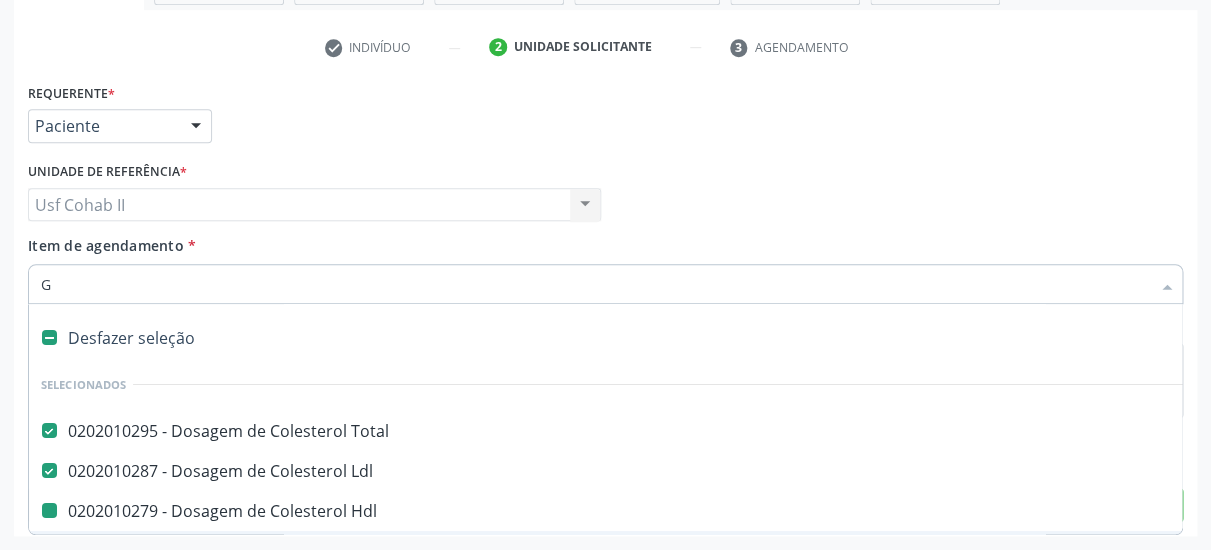 type on "GL" 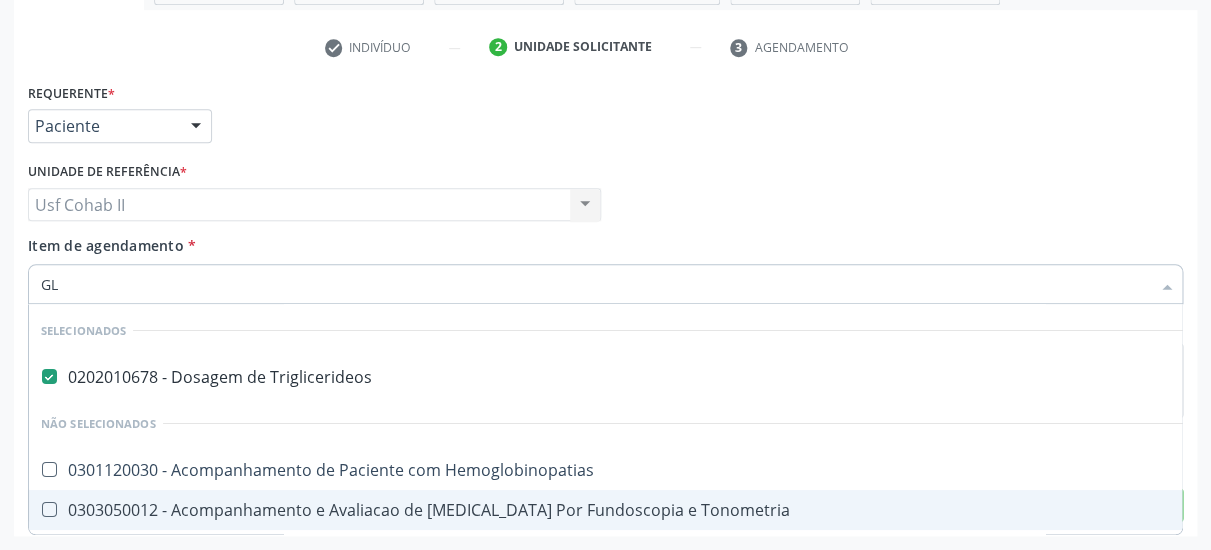 checkbox on "false" 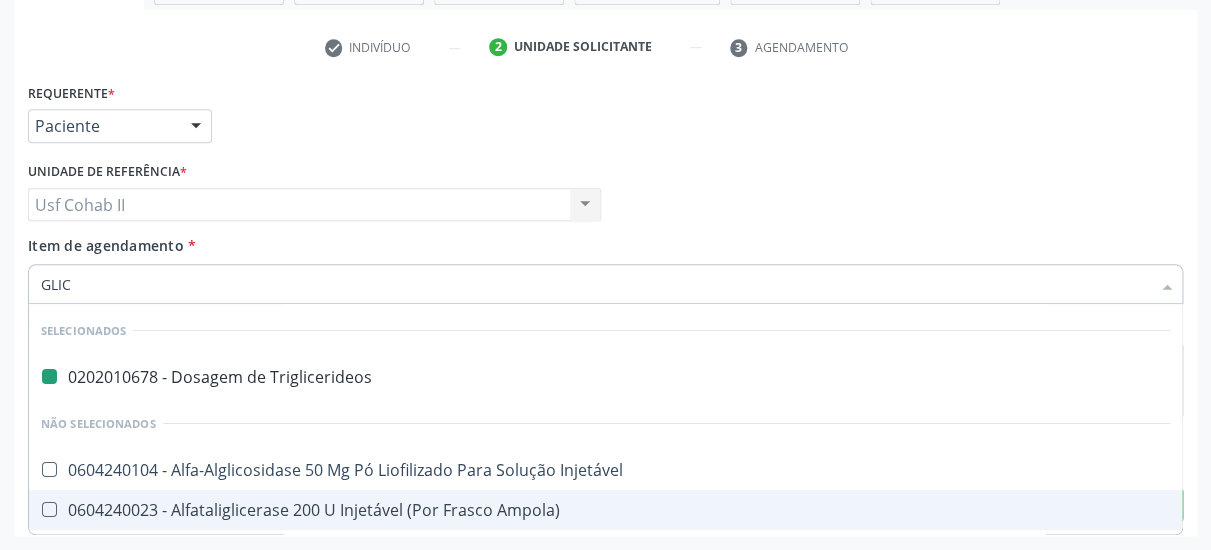 type on "GLICO" 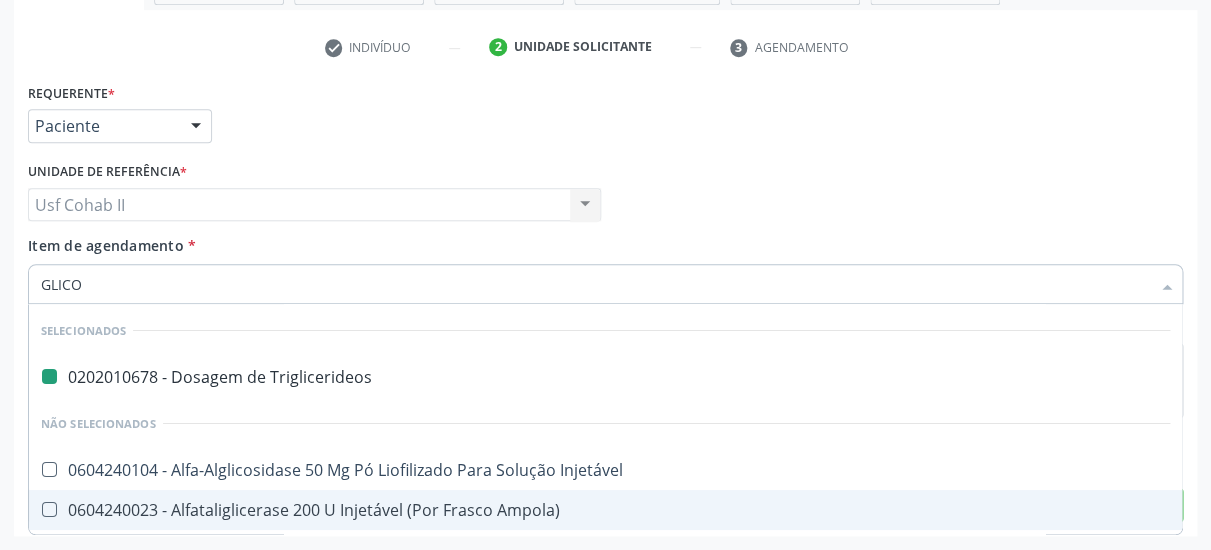 checkbox on "false" 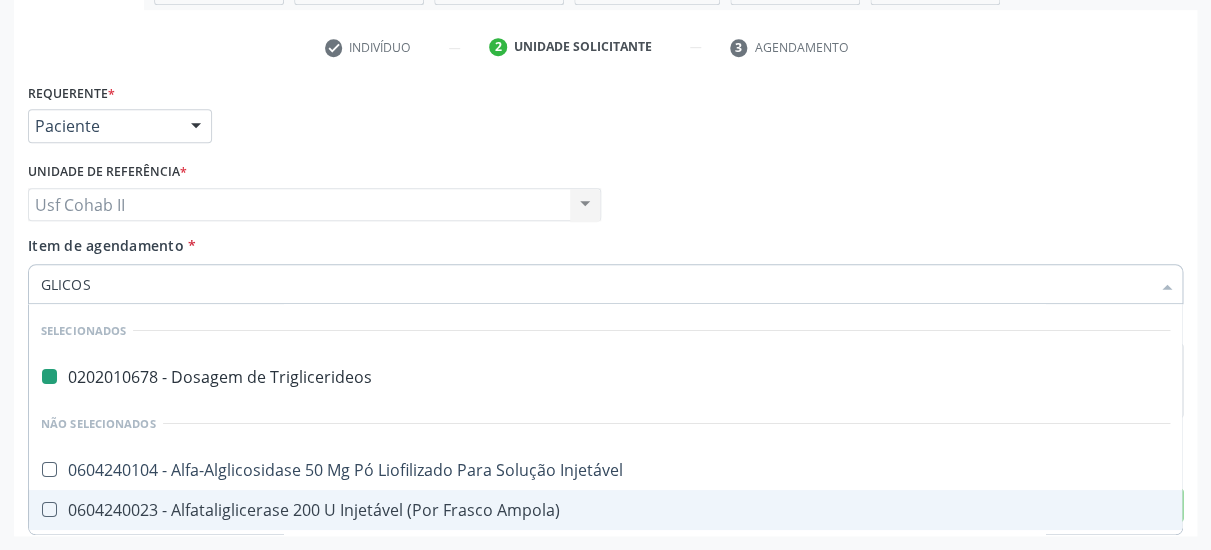 type on "GLICOSE" 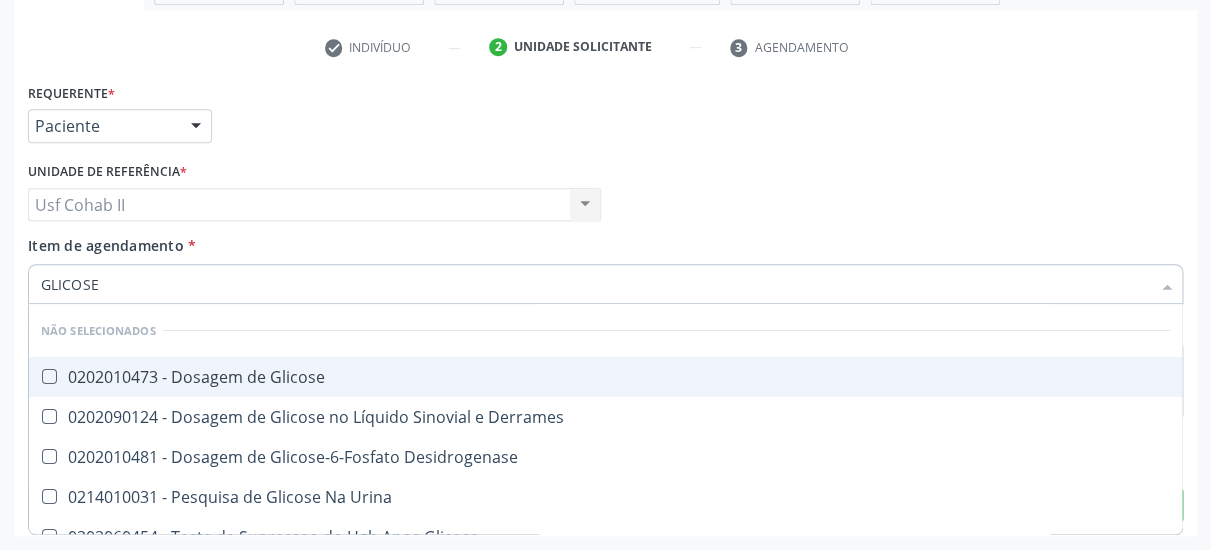 click on "0202010473 - Dosagem de Glicose" at bounding box center (605, 377) 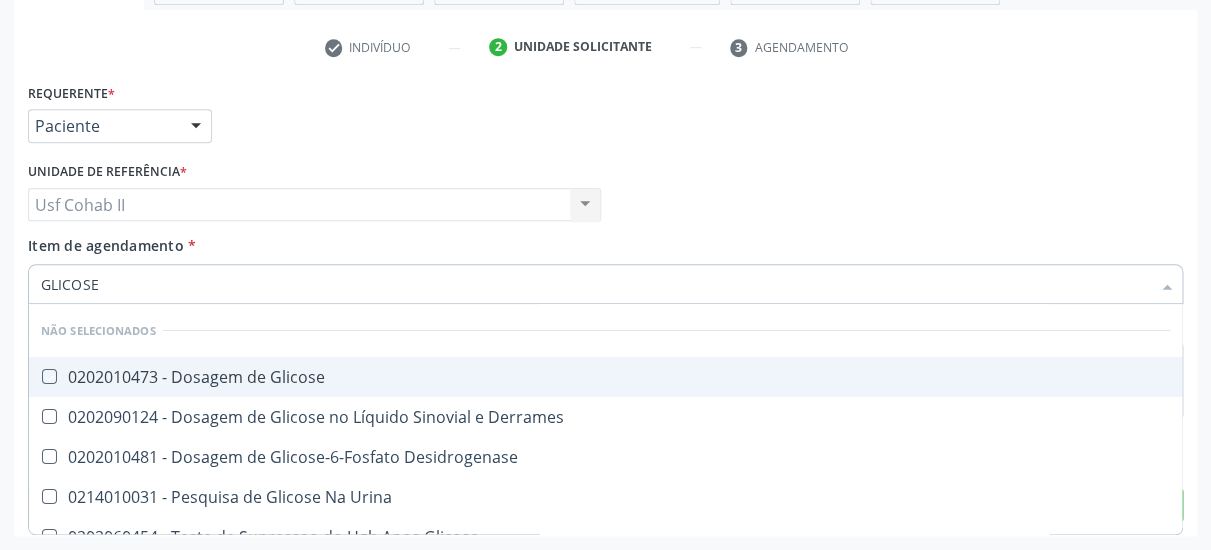 checkbox on "true" 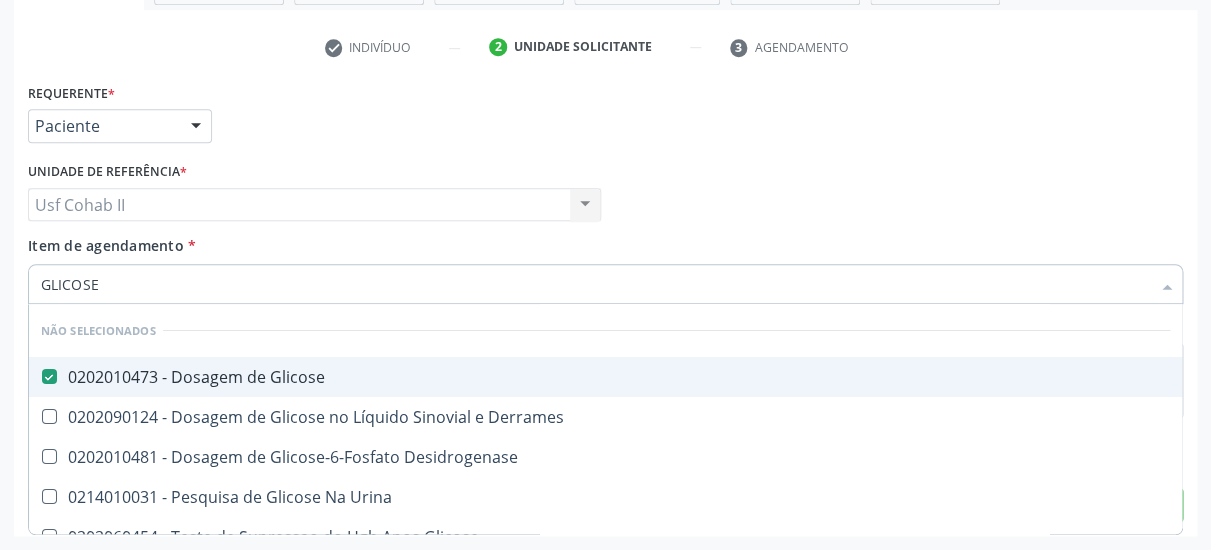 type on "GLICOSE" 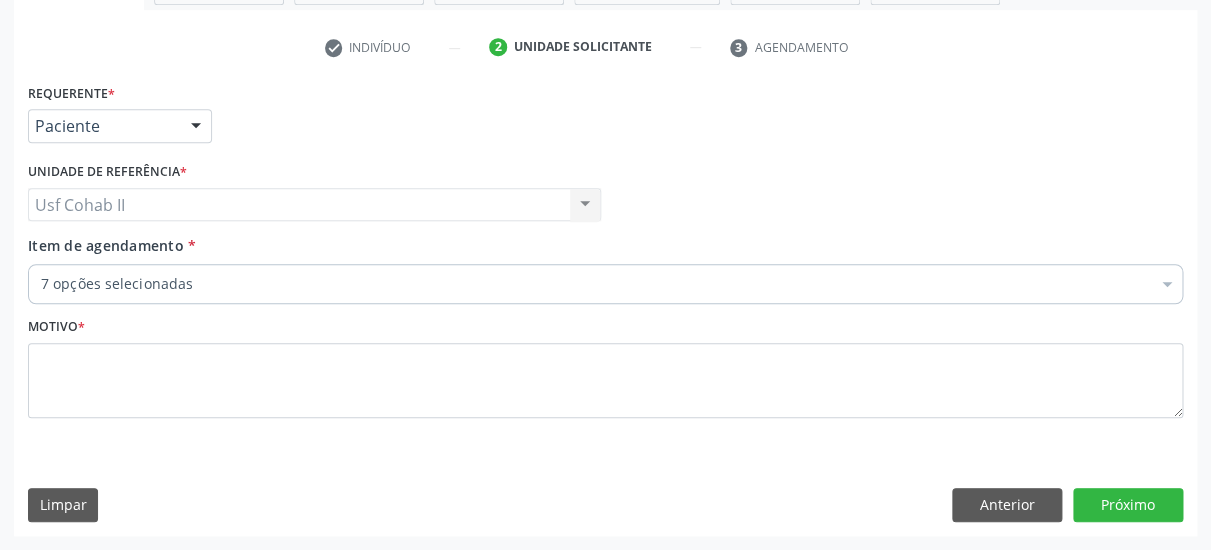 type 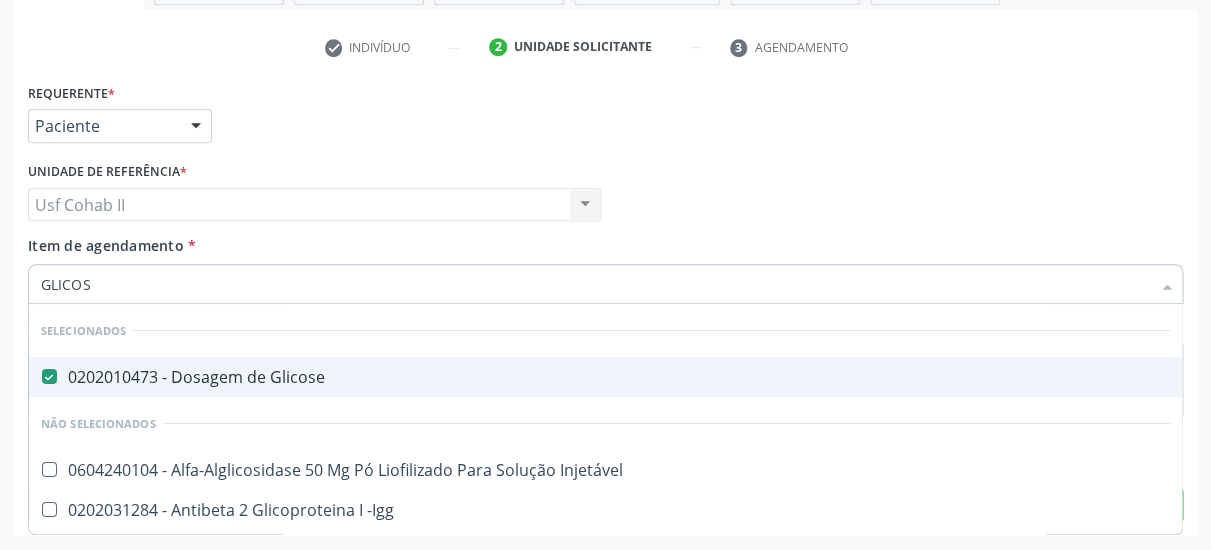 type on "GLICOSI" 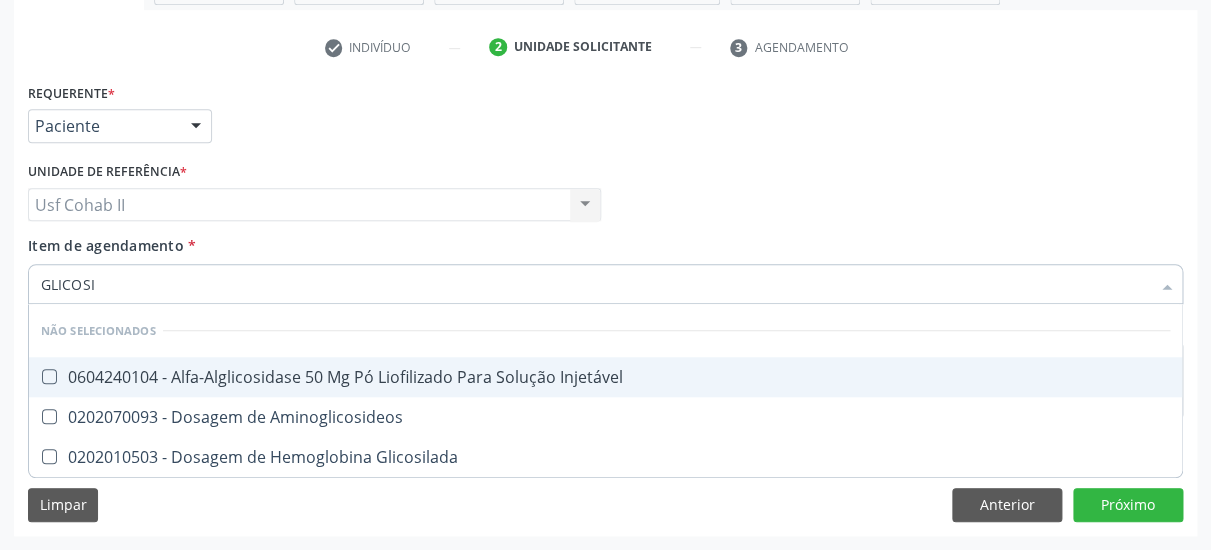 type on "GLICOSIL" 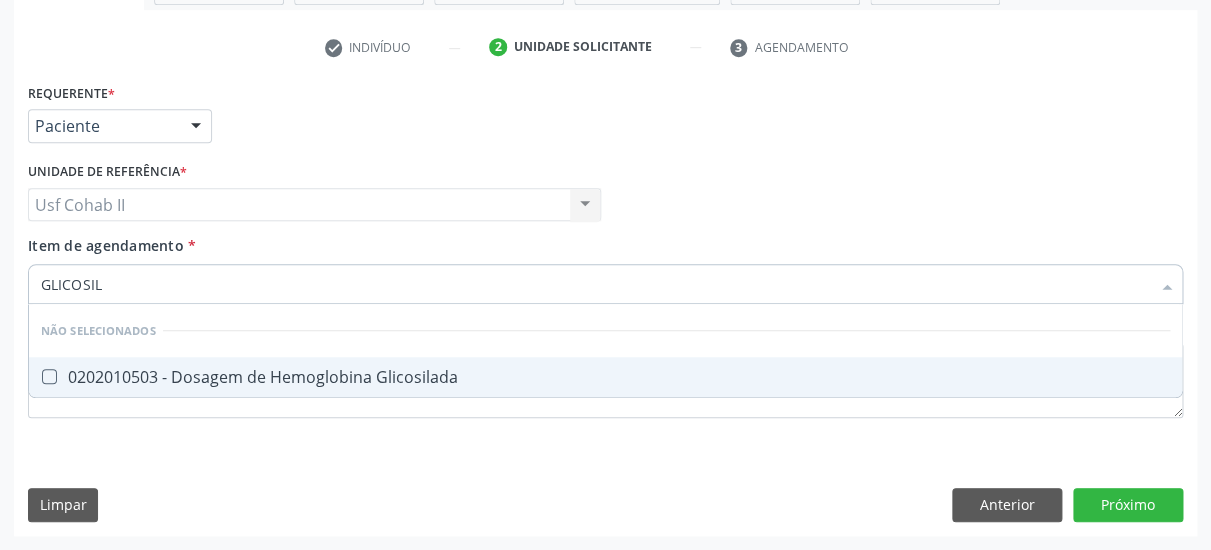 click on "0202010503 - Dosagem de Hemoglobina Glicosilada" at bounding box center (605, 377) 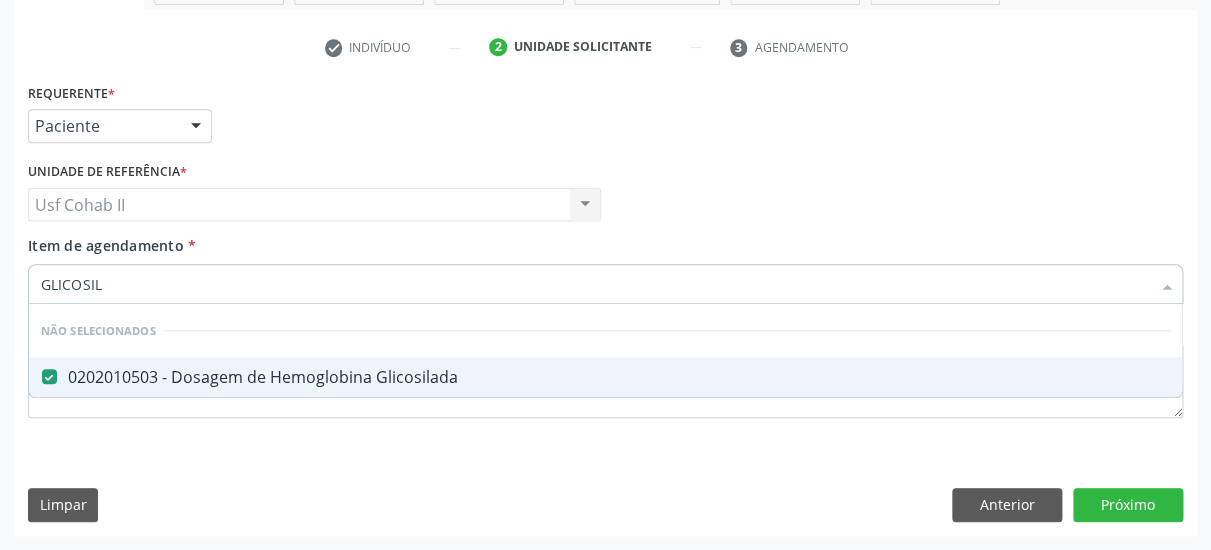 checkbox on "true" 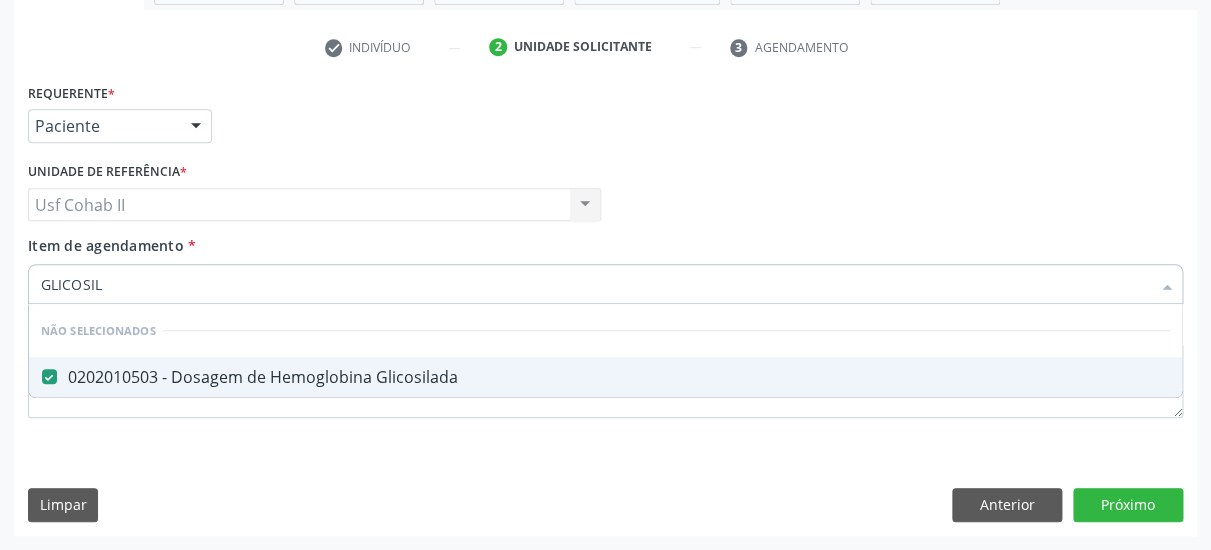click on "Item de agendamento
*
GLICOSIL
Desfazer seleção
Não selecionados
0202010503 - Dosagem de Hemoglobina Glicosilada
Nenhum resultado encontrado para: " GLICOSIL  "
Não há nenhuma opção para ser exibida." at bounding box center [605, 266] 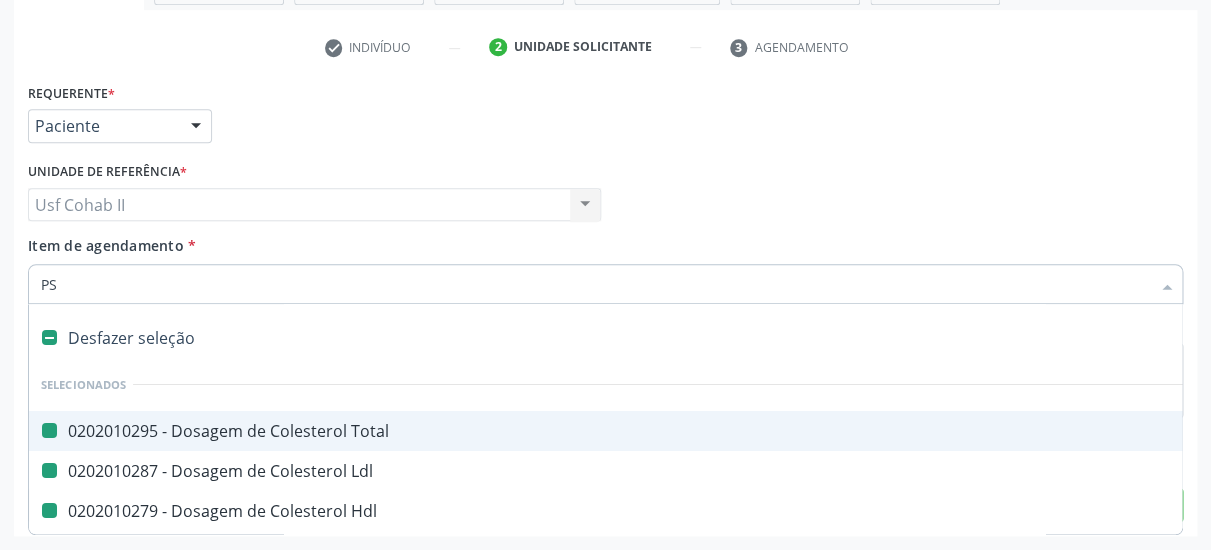 type on "PSA" 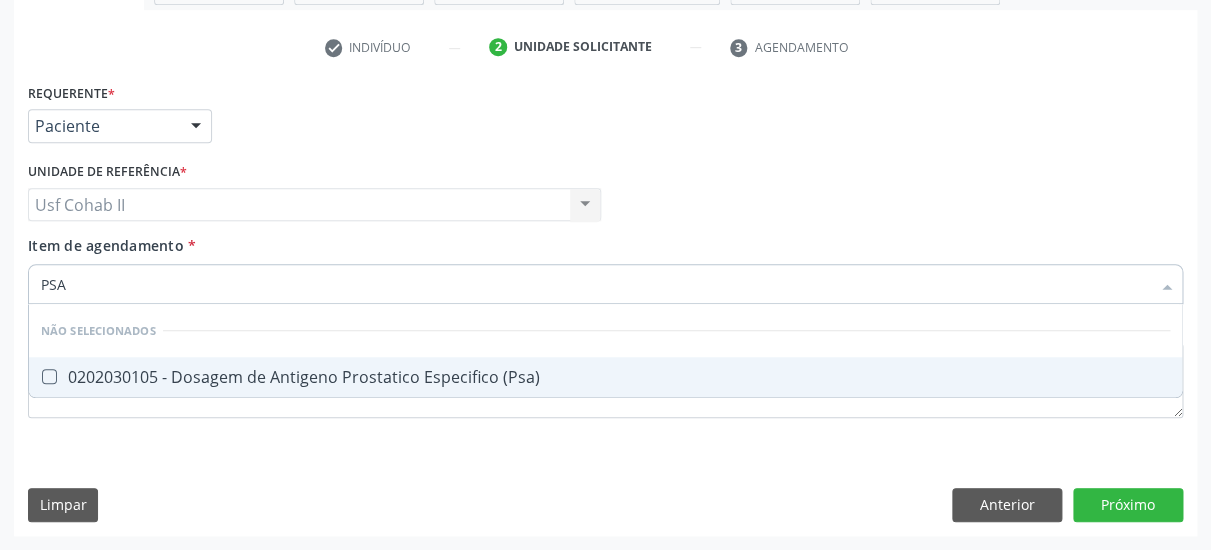 click on "PSA" at bounding box center [595, 284] 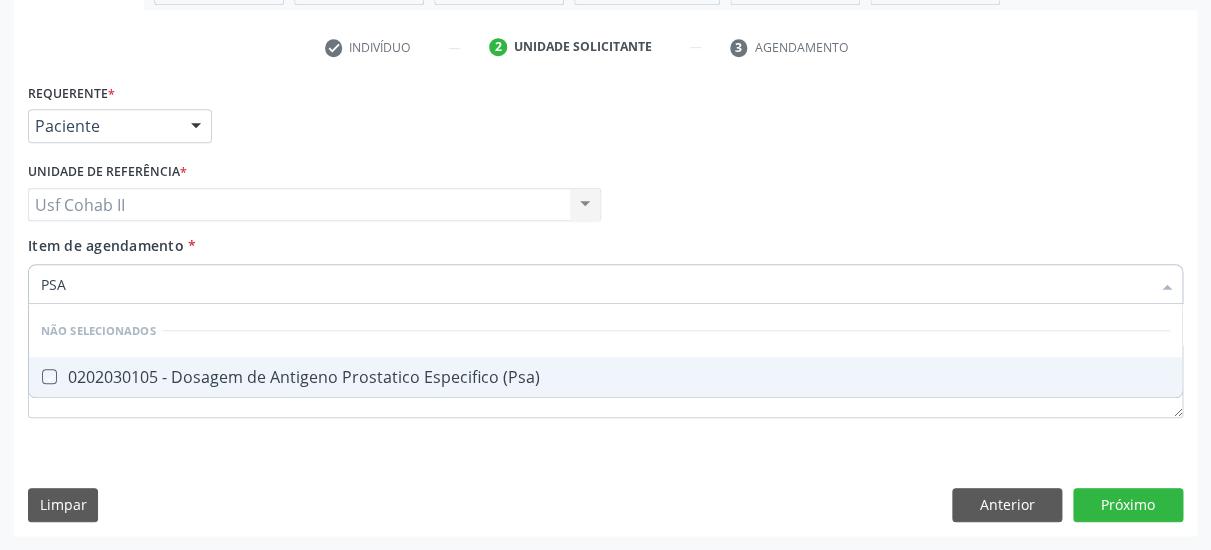 checkbox on "true" 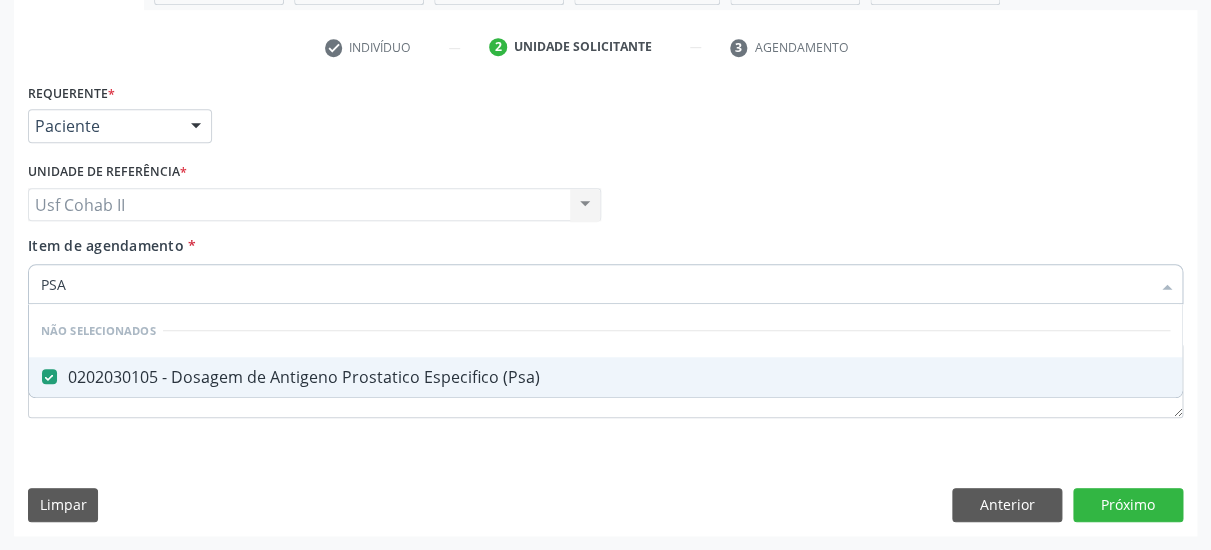 click on "Requerente
*
Paciente         Médico(a)   Enfermeiro(a)   Paciente
Nenhum resultado encontrado para: "   "
Não há nenhuma opção para ser exibida.
UF
PE         PE
Nenhum resultado encontrado para: "   "
Não há nenhuma opção para ser exibida.
Município
Serra Talhada         [GEOGRAPHIC_DATA] resultado encontrado para: "   "
Não há nenhuma opção para ser exibida.
Médico Solicitante
Por favor, selecione a Unidade de Atendimento primeiro
Nenhum resultado encontrado para: "   "
Não há nenhuma opção para ser exibida.
Unidade de referência
*
Usf Cohab II         Usf Cohab II
Nenhum resultado encontrado para: "   "
Não há nenhuma opção para ser exibida.
Item de agendamento
*" at bounding box center [605, 306] 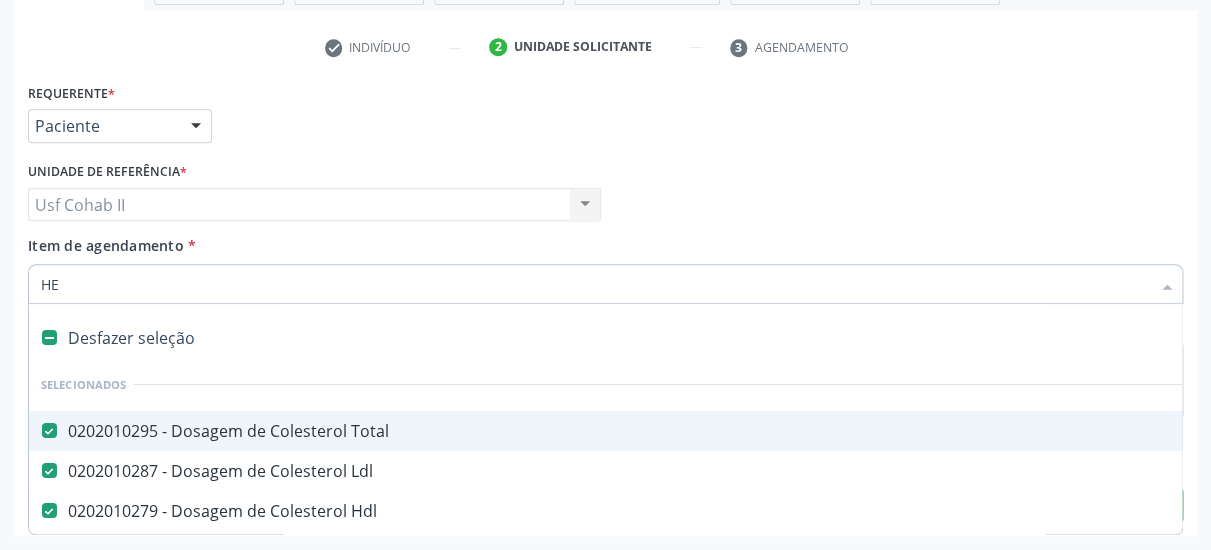 type on "HEM" 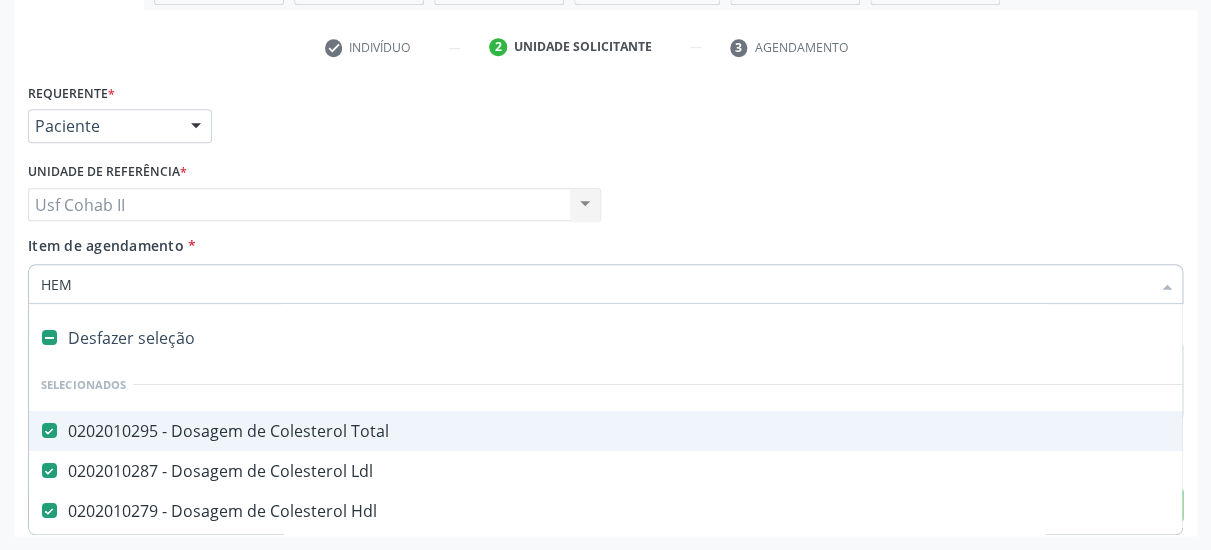 checkbox on "false" 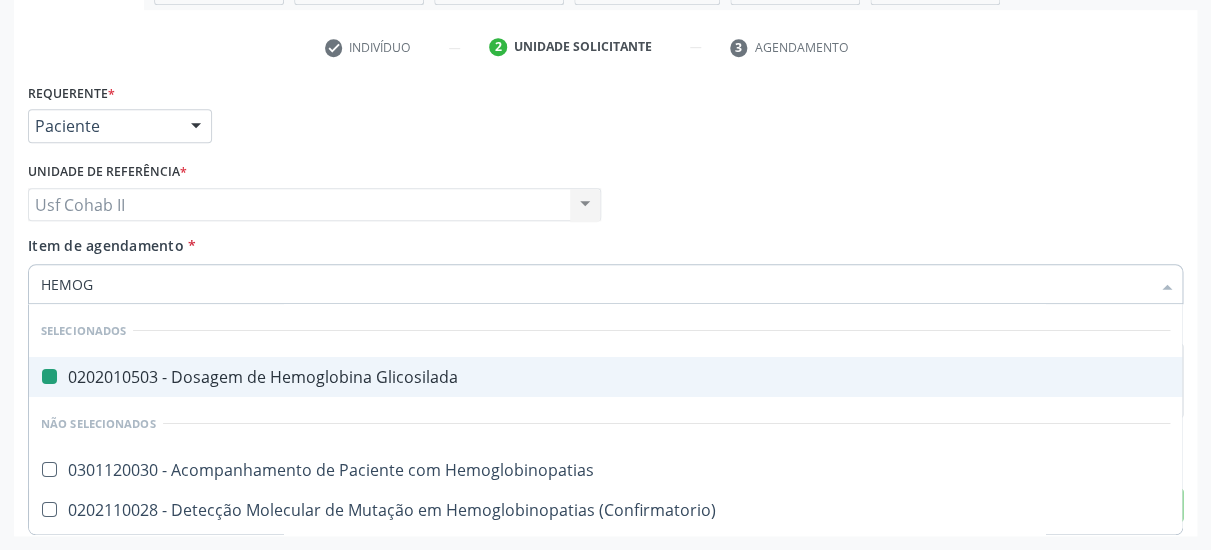 type on "HEMOGR" 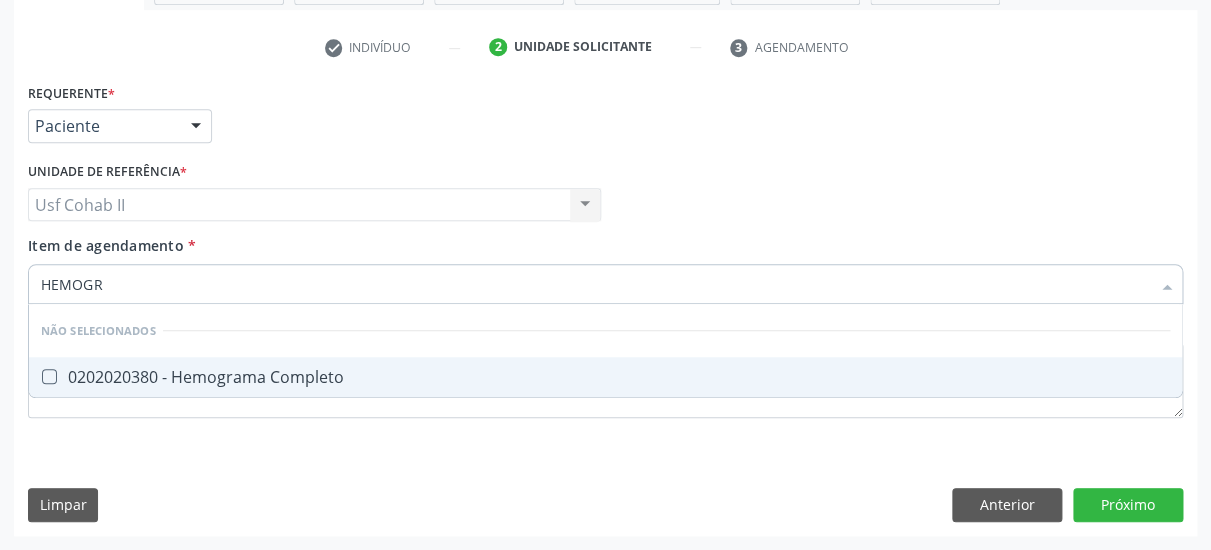 click on "0202020380 - Hemograma Completo" at bounding box center [605, 377] 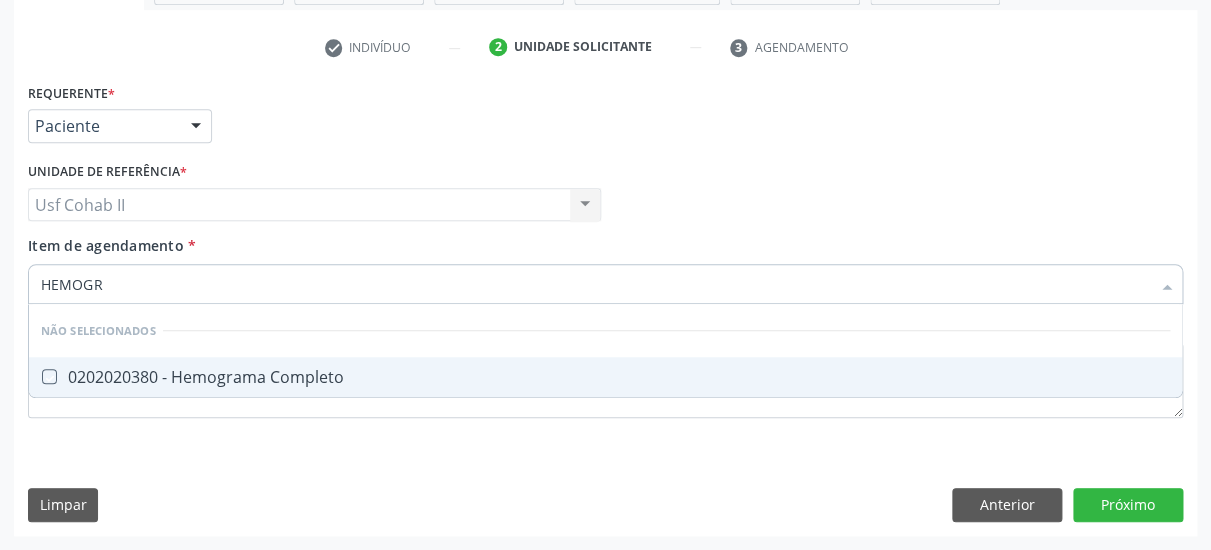 checkbox on "true" 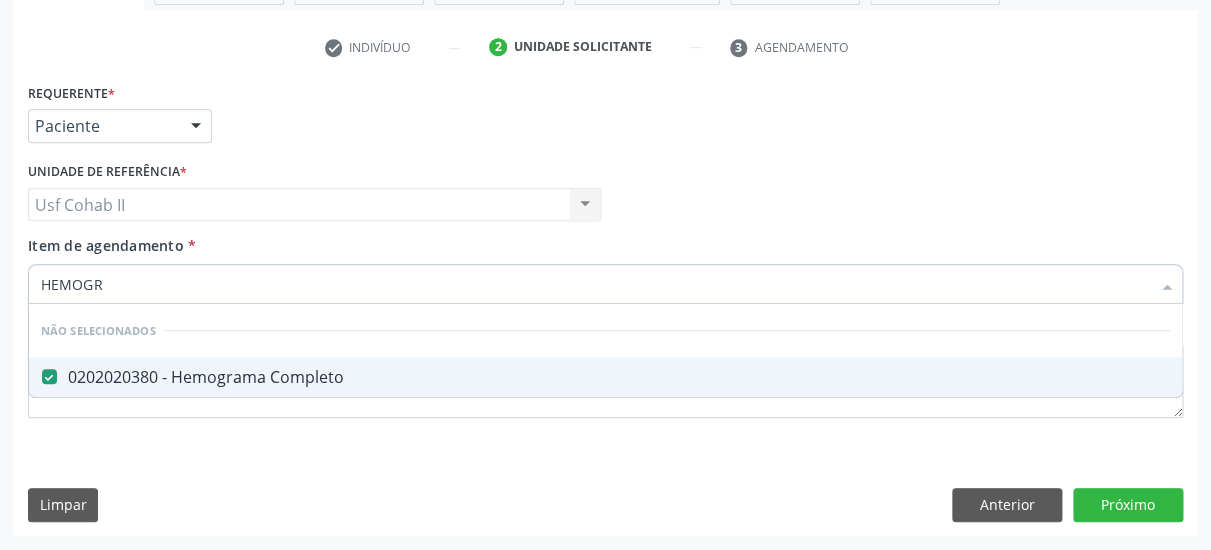 click on "Requerente
*
Paciente         Médico(a)   Enfermeiro(a)   Paciente
Nenhum resultado encontrado para: "   "
Não há nenhuma opção para ser exibida.
UF
PE         PE
Nenhum resultado encontrado para: "   "
Não há nenhuma opção para ser exibida.
Município
Serra Talhada         [GEOGRAPHIC_DATA] resultado encontrado para: "   "
Não há nenhuma opção para ser exibida.
Médico Solicitante
Por favor, selecione a Unidade de Atendimento primeiro
Nenhum resultado encontrado para: "   "
Não há nenhuma opção para ser exibida.
Unidade de referência
*
Usf Cohab II         Usf Cohab II
Nenhum resultado encontrado para: "   "
Não há nenhuma opção para ser exibida.
Item de agendamento
*" at bounding box center [605, 306] 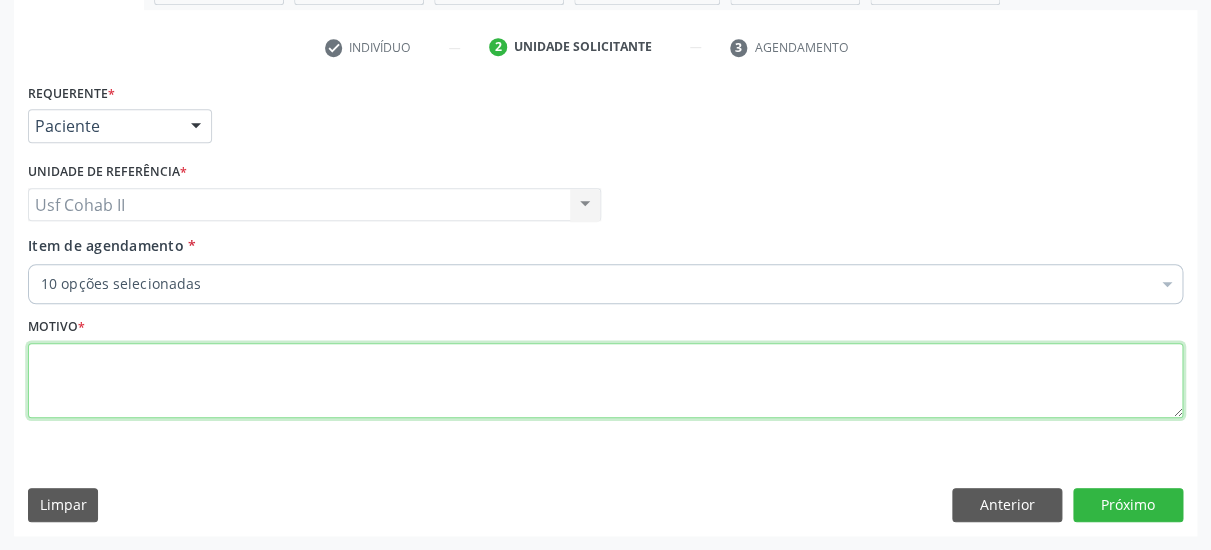 click at bounding box center [605, 381] 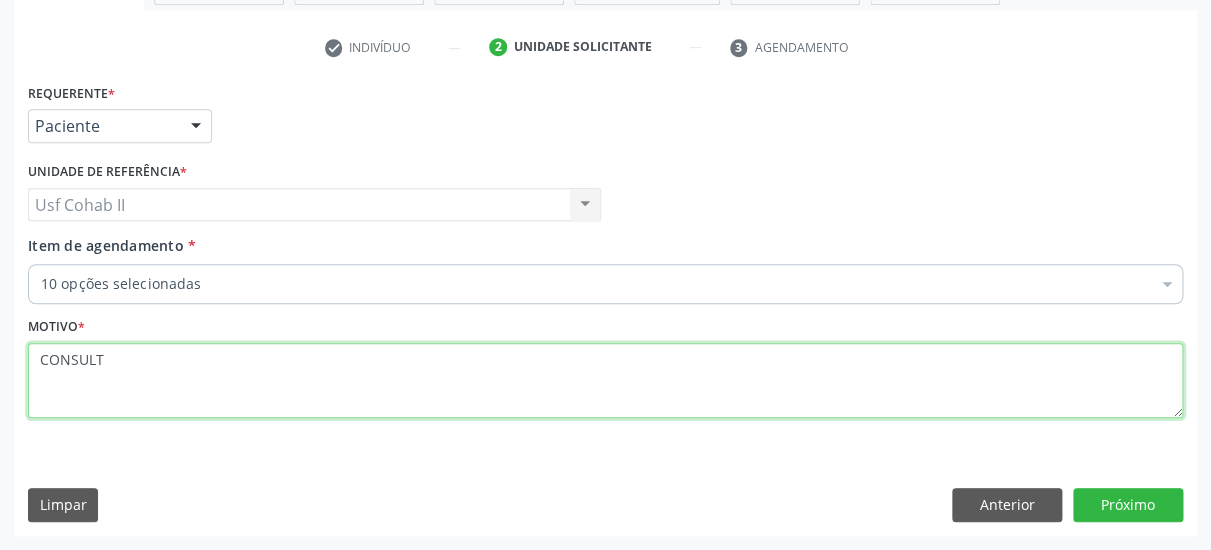 type on "CONSULTA" 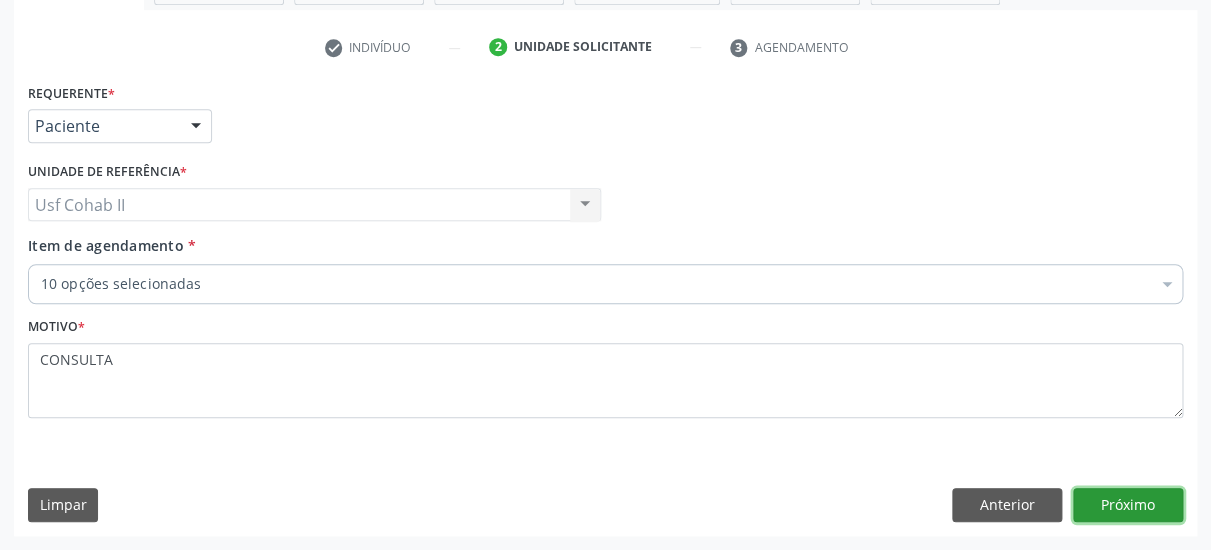 click on "Próximo" at bounding box center [1128, 505] 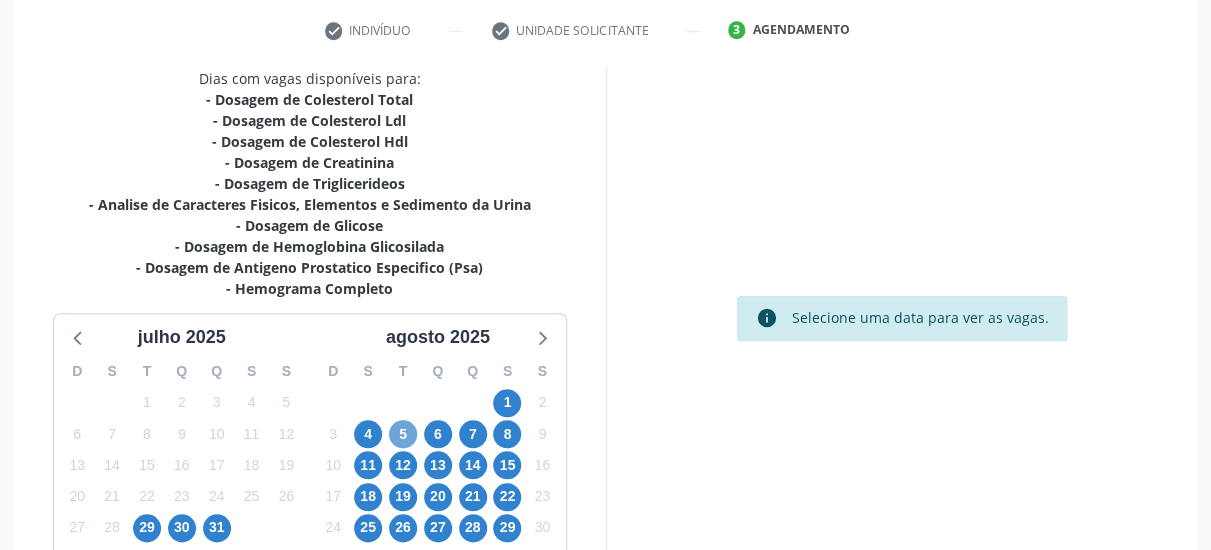 click on "5" at bounding box center [403, 434] 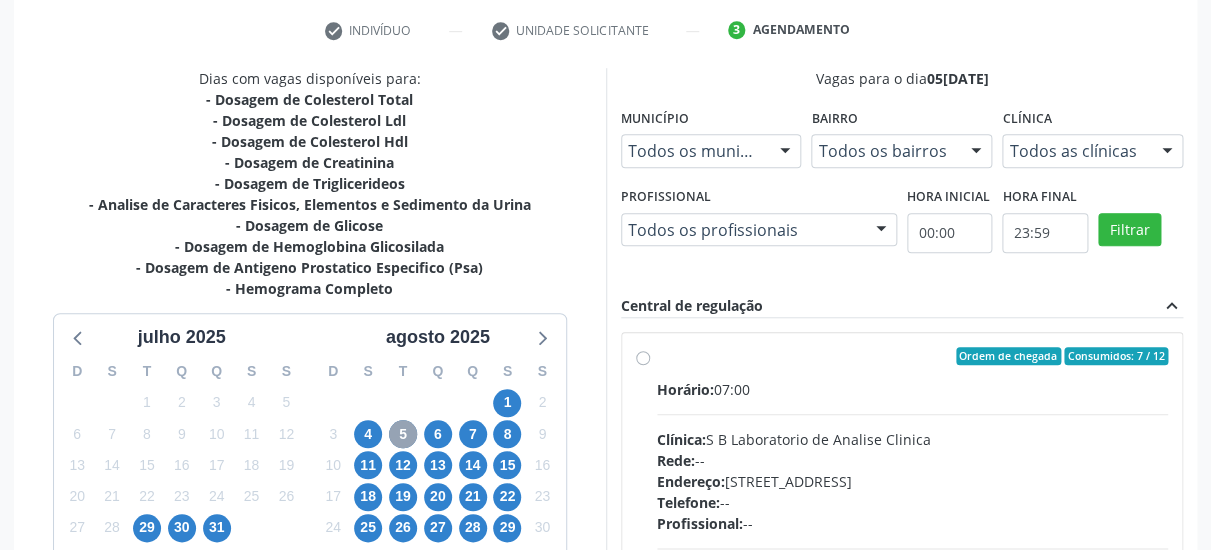 scroll, scrollTop: 508, scrollLeft: 0, axis: vertical 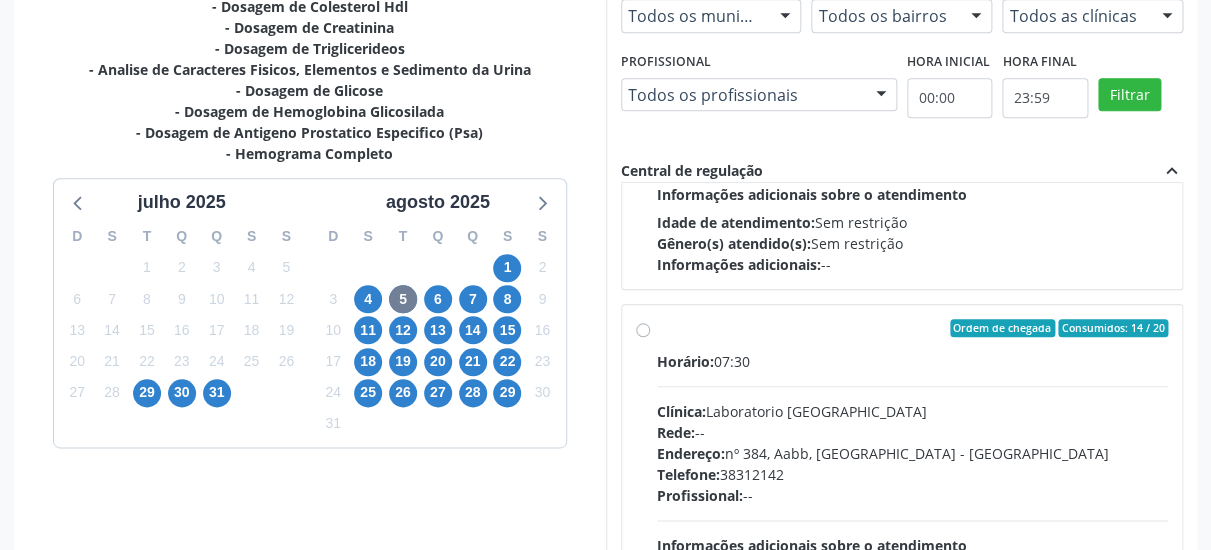 click on "Ordem de chegada
Consumidos: 14 / 20
Horário:   07:30
Clínica:  Laboratorio Sao Francisco
Rede:
--
Endereço:   nº 384, Aabb, Serra Talhada - PE
Telefone:   38312142
Profissional:
--
Informações adicionais sobre o atendimento
Idade de atendimento:
Sem restrição
Gênero(s) atendido(s):
Sem restrição
Informações adicionais:
--" at bounding box center (913, 472) 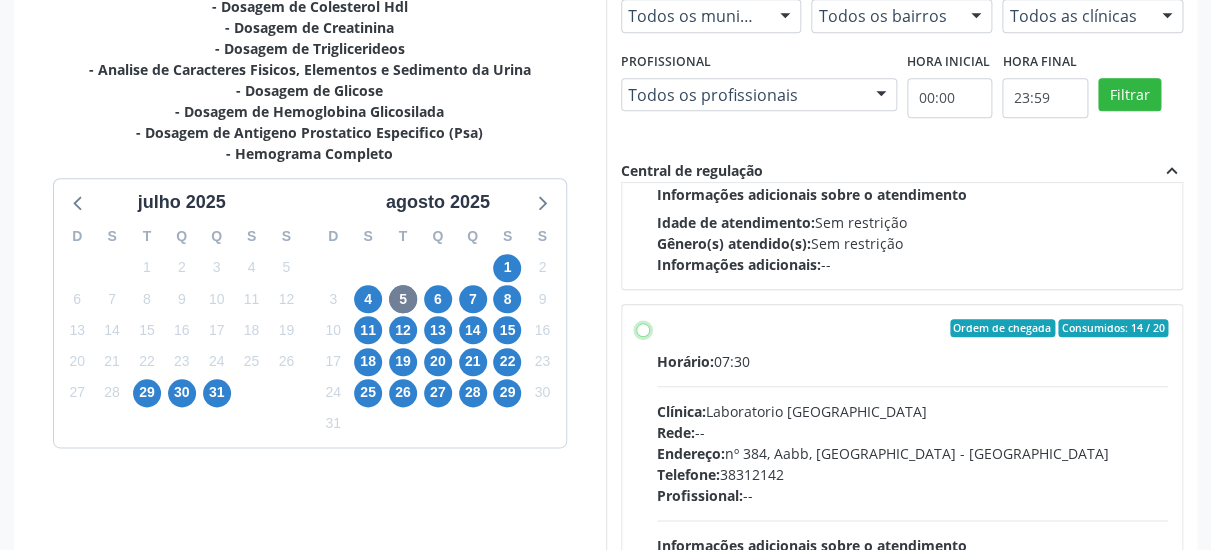 radio on "true" 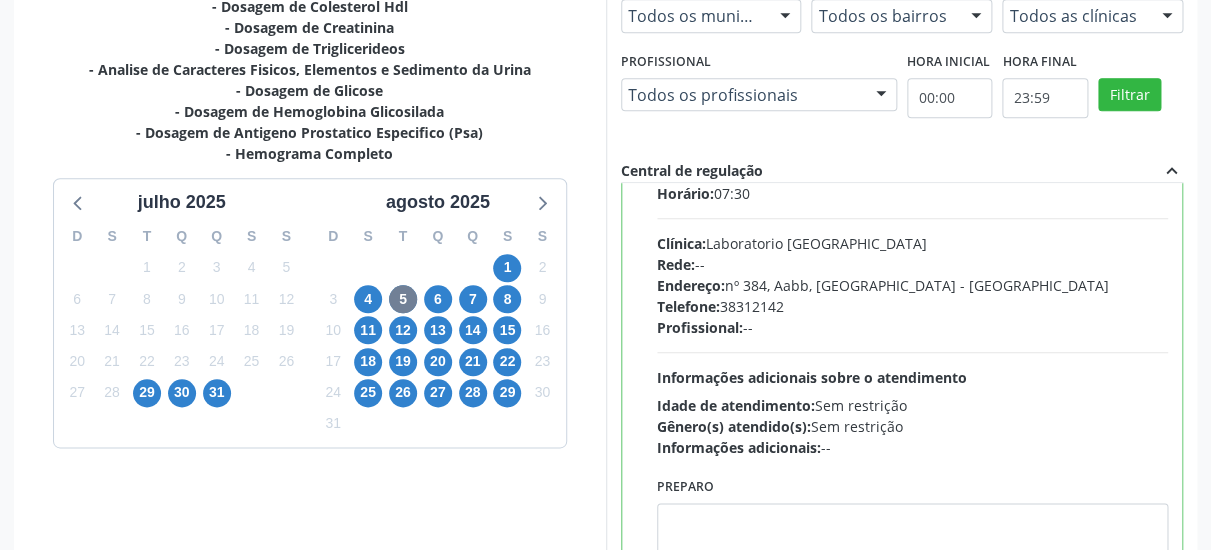 scroll, scrollTop: 799, scrollLeft: 0, axis: vertical 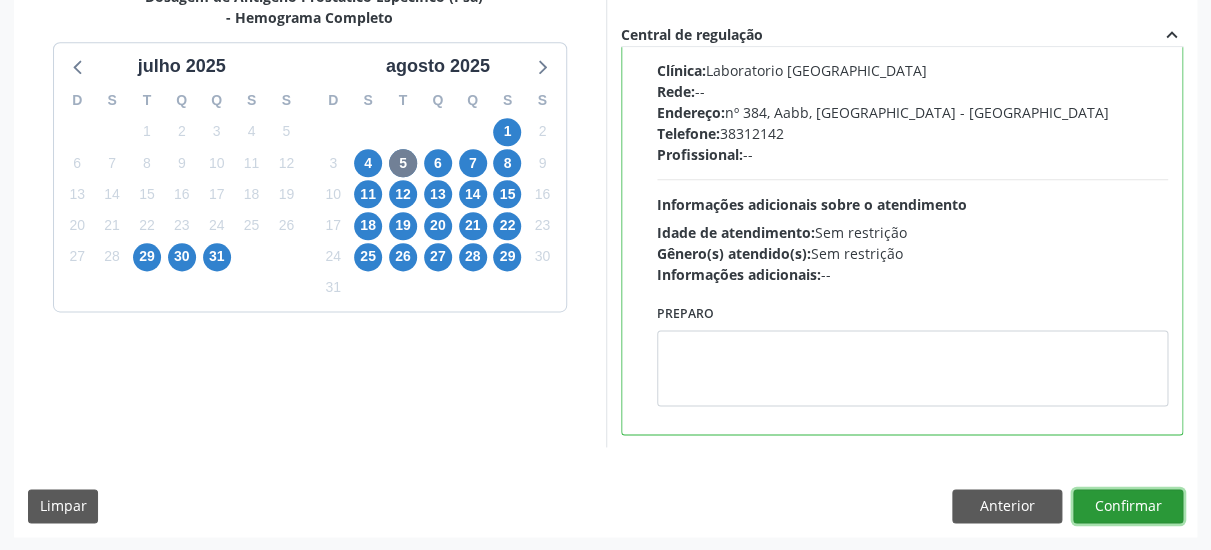 click on "Confirmar" at bounding box center (1128, 506) 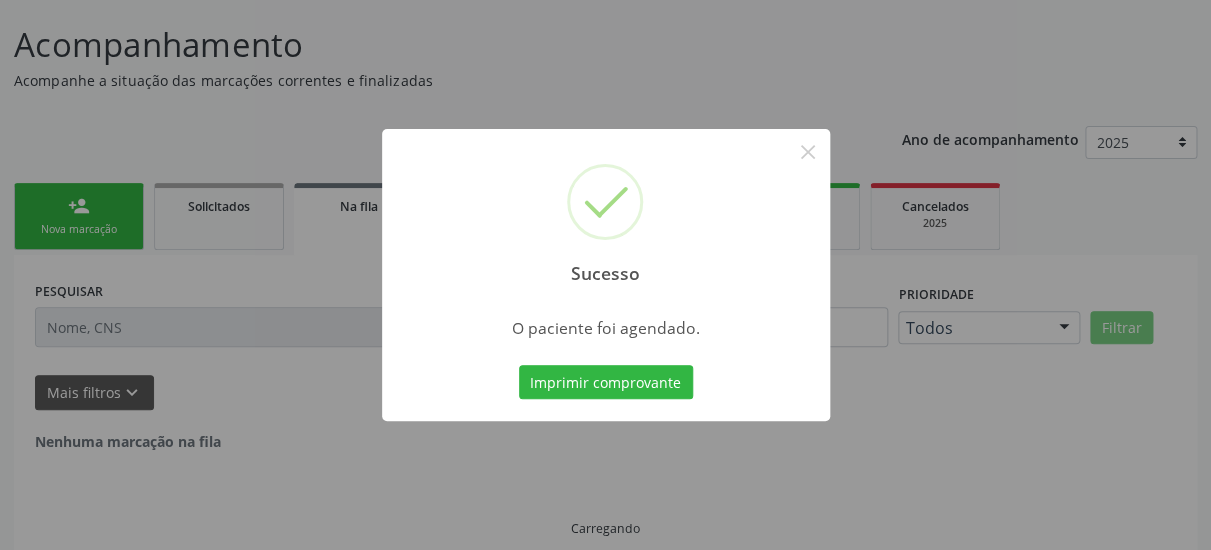 scroll, scrollTop: 51, scrollLeft: 0, axis: vertical 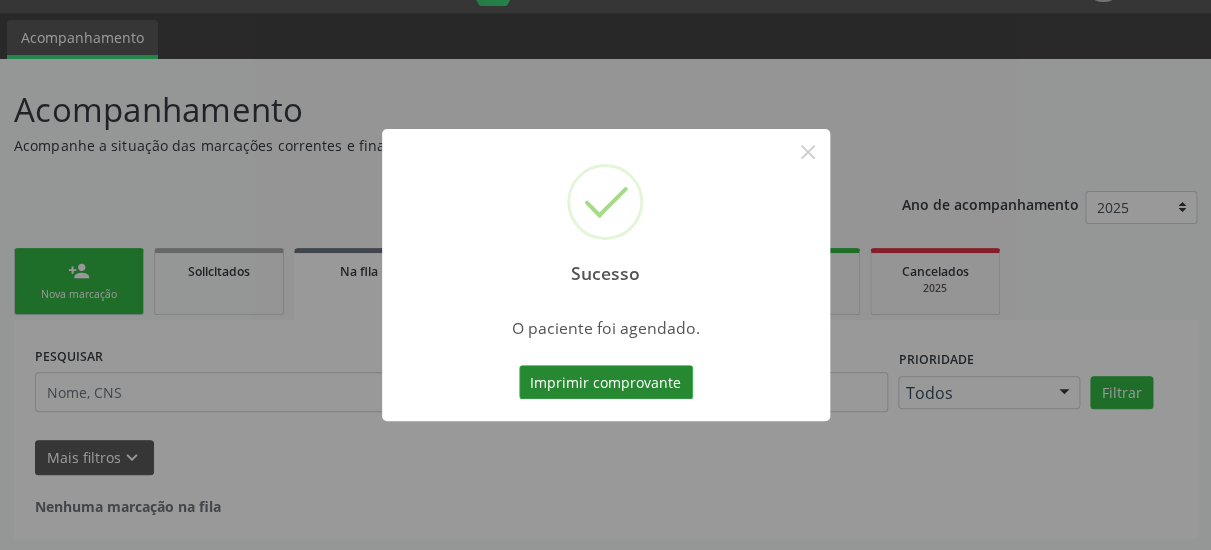 click on "Imprimir comprovante" at bounding box center (606, 382) 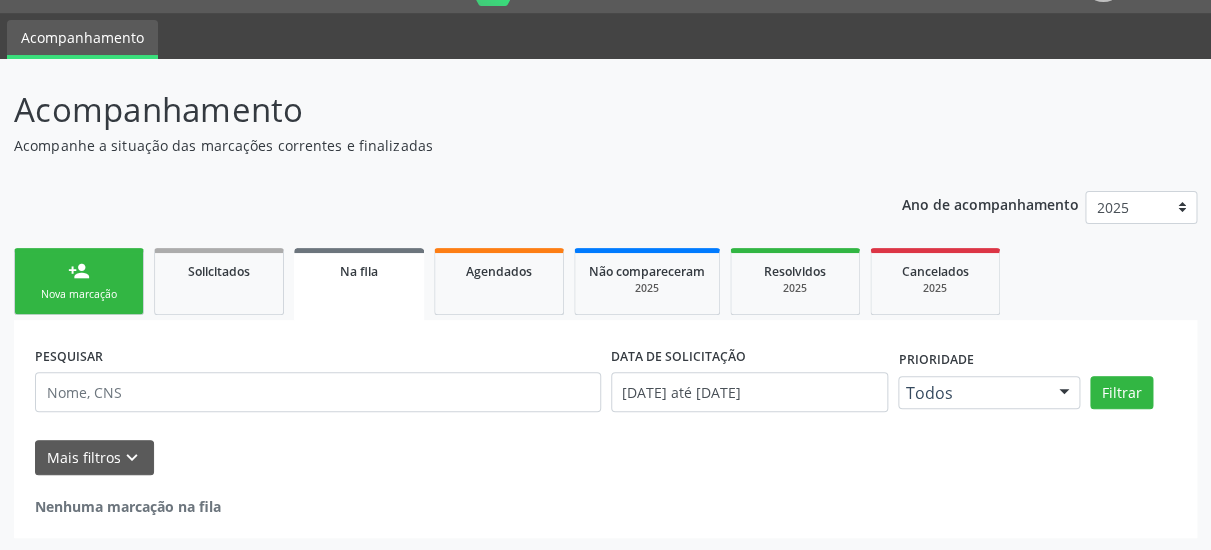 click on "Nova marcação" at bounding box center (79, 294) 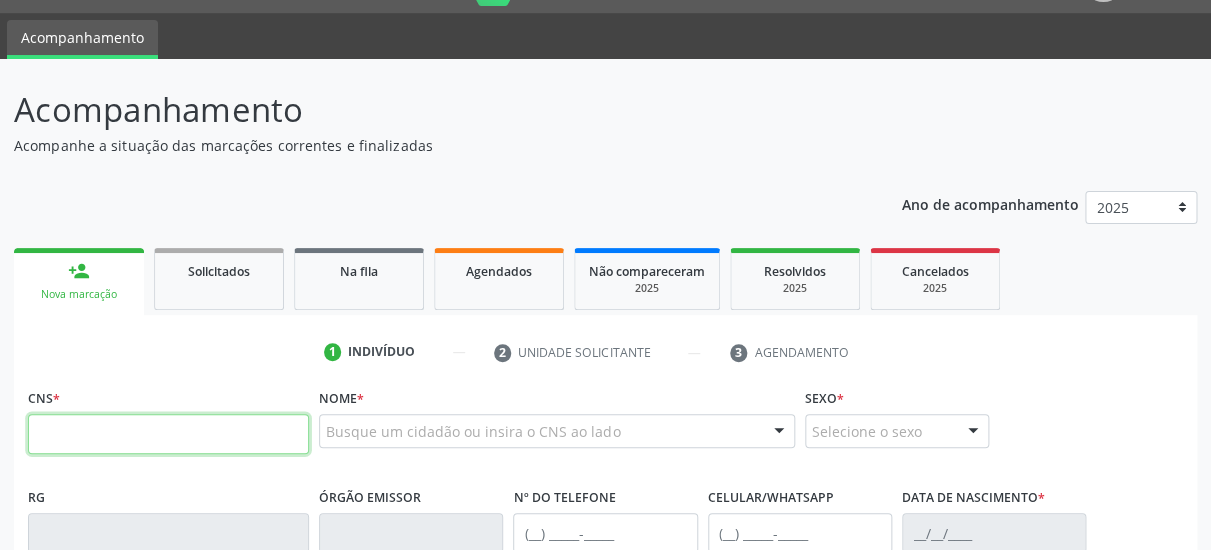 click at bounding box center (168, 434) 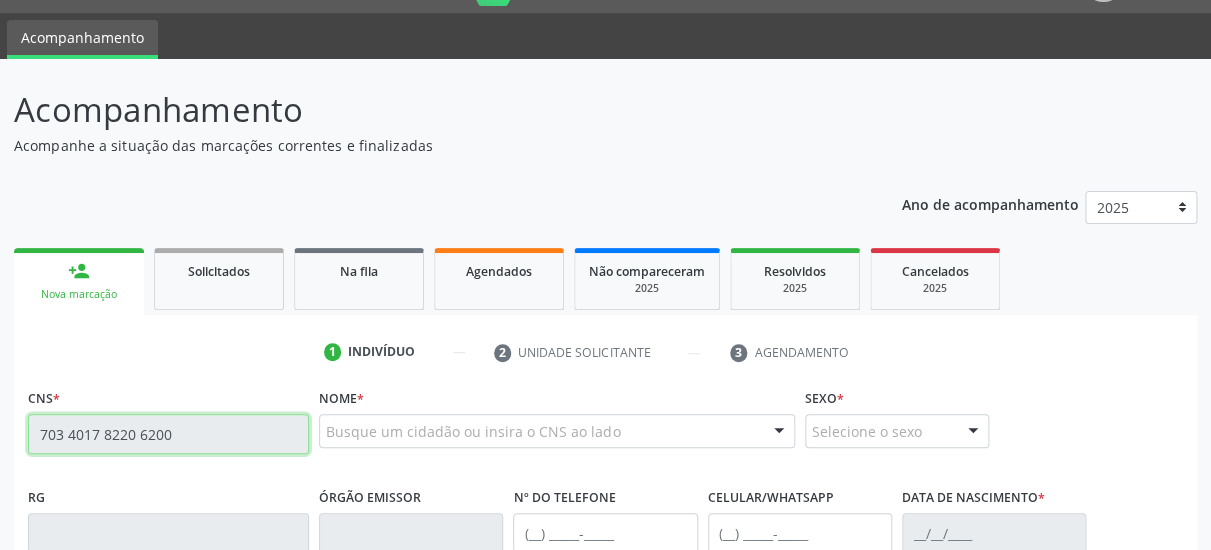 type on "703 4017 8220 6200" 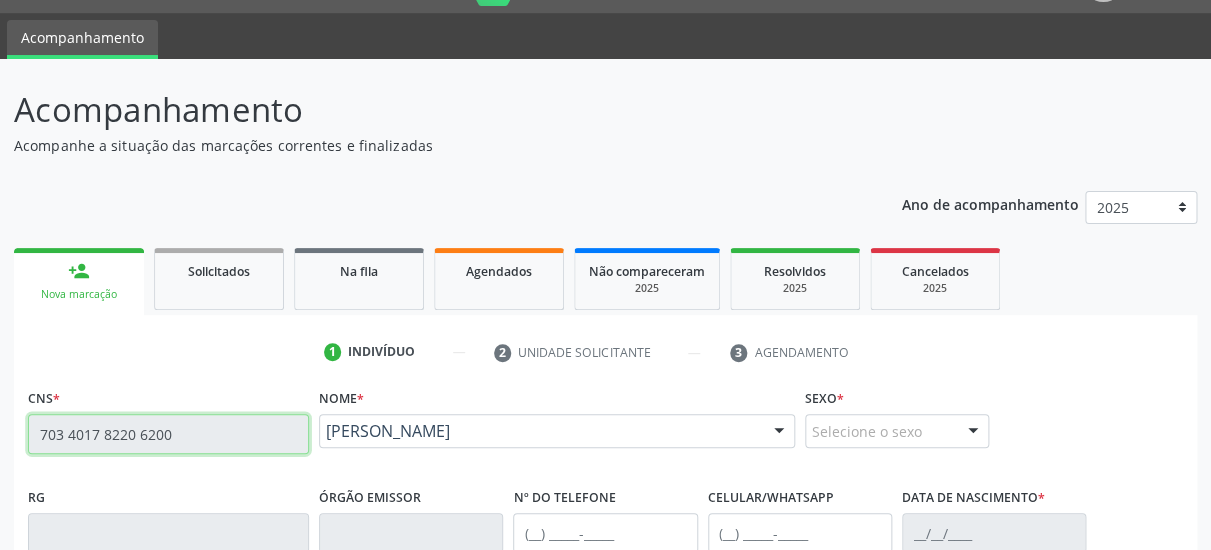 scroll, scrollTop: 267, scrollLeft: 0, axis: vertical 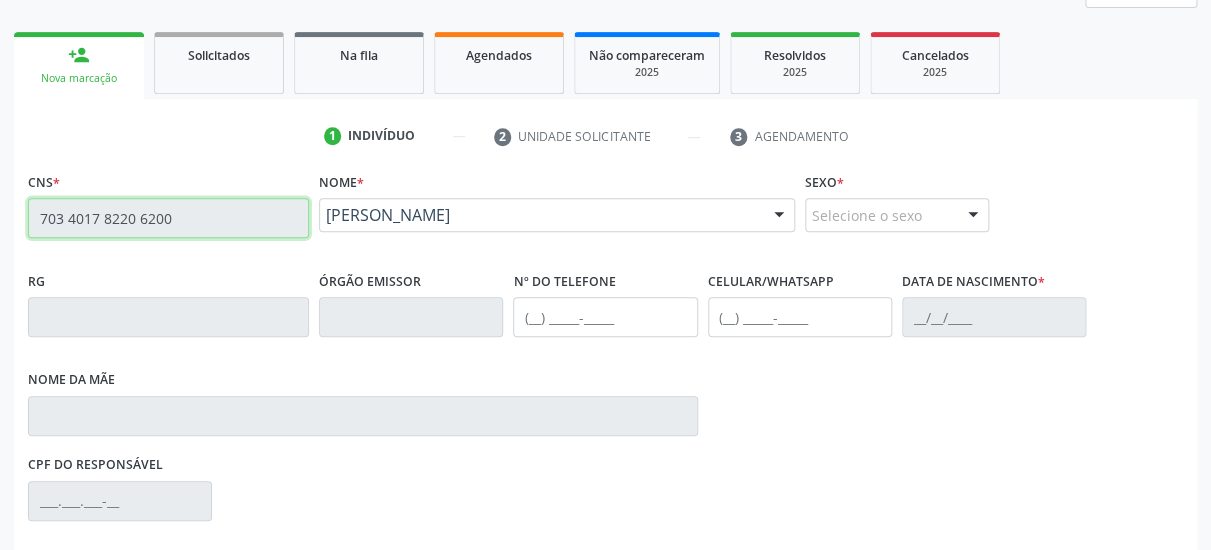 type on "(87) 99951-8555" 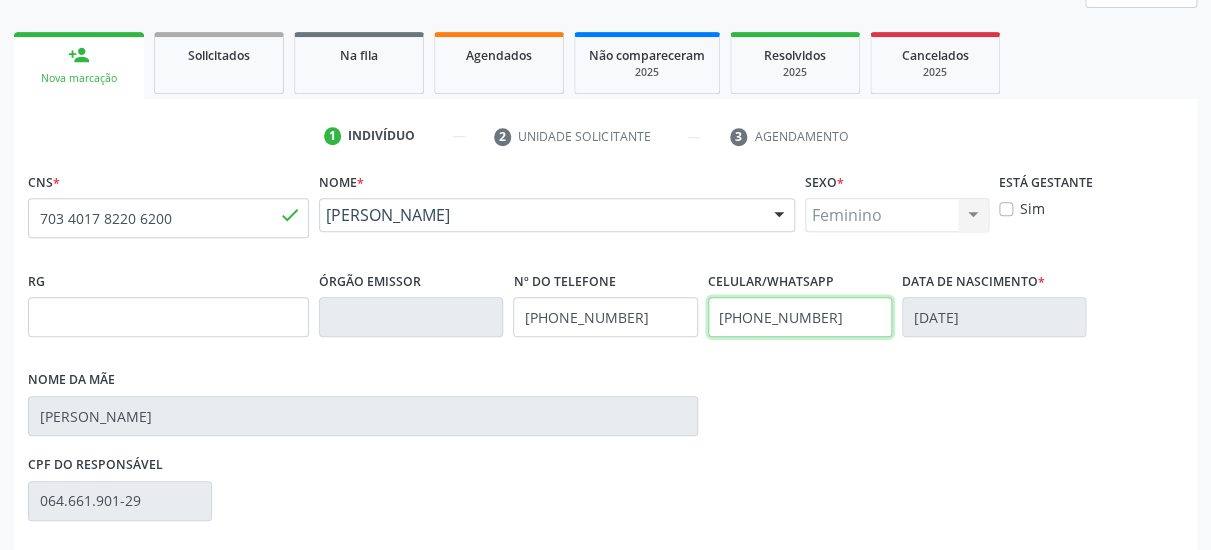 drag, startPoint x: 829, startPoint y: 316, endPoint x: 158, endPoint y: 302, distance: 671.14606 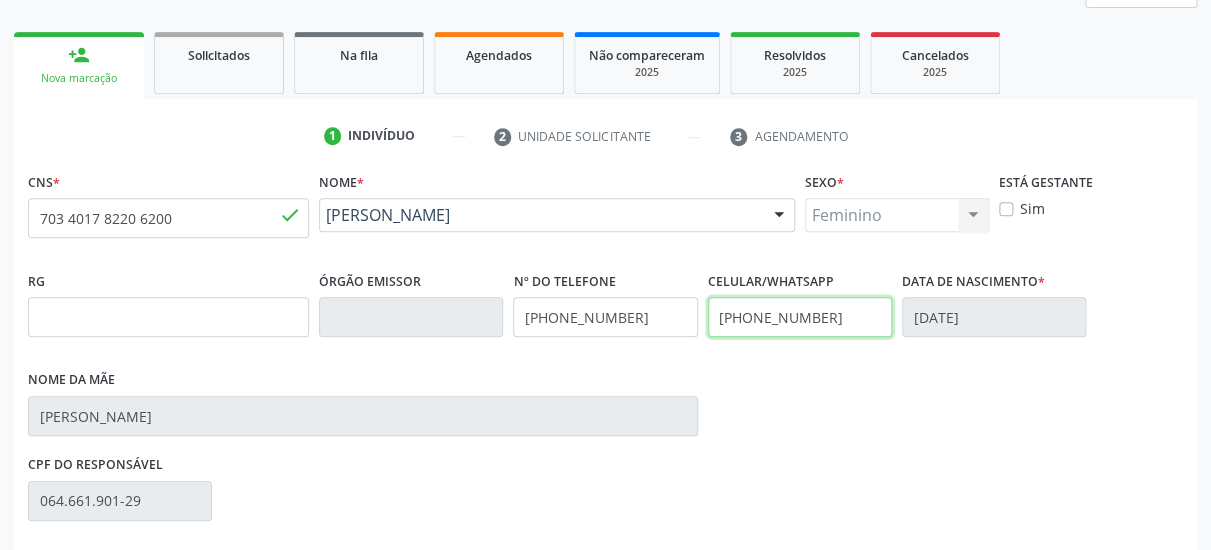 click on "(87) 99903-2096" at bounding box center [800, 317] 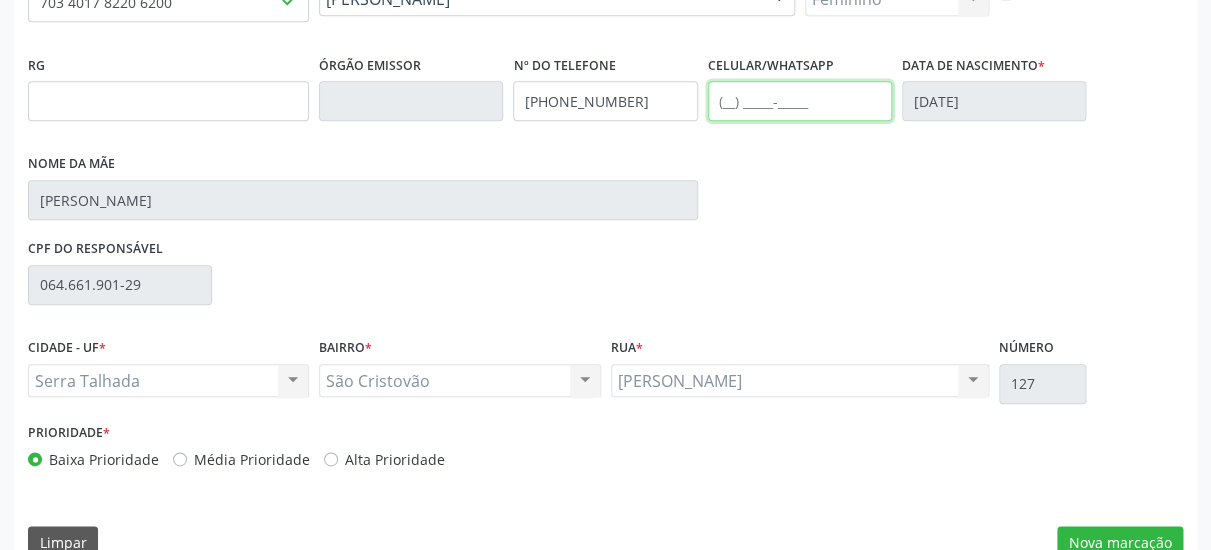 scroll, scrollTop: 519, scrollLeft: 0, axis: vertical 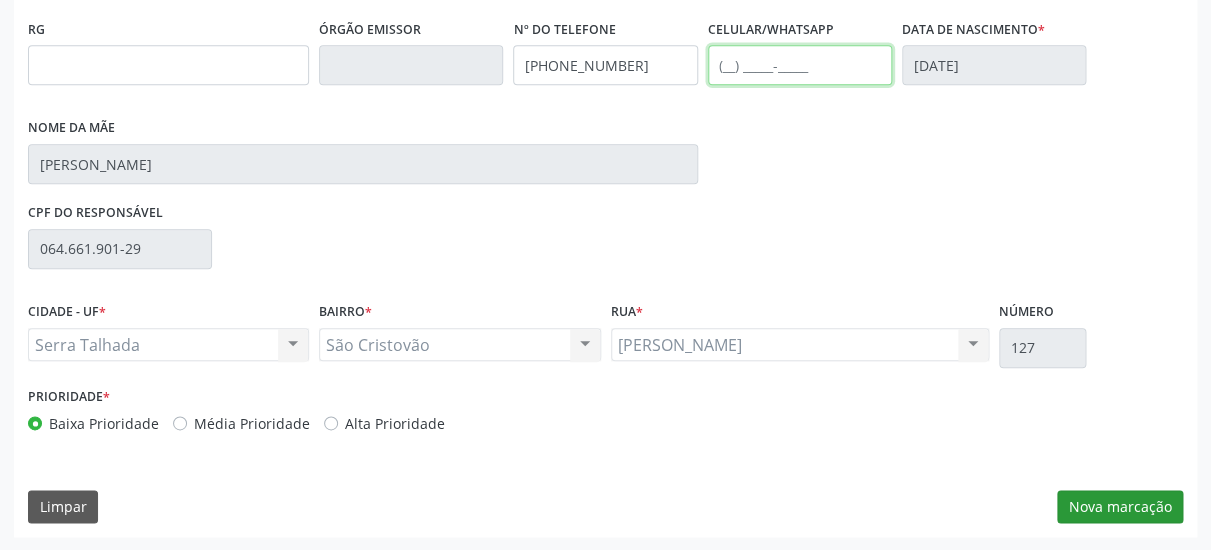 type 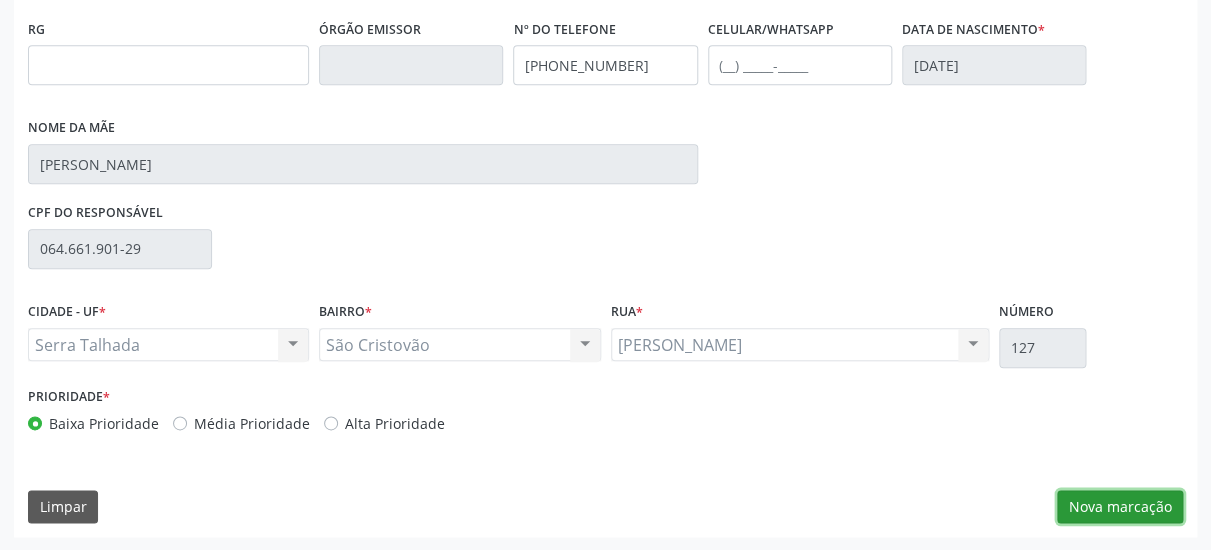 click on "Nova marcação" at bounding box center (1120, 507) 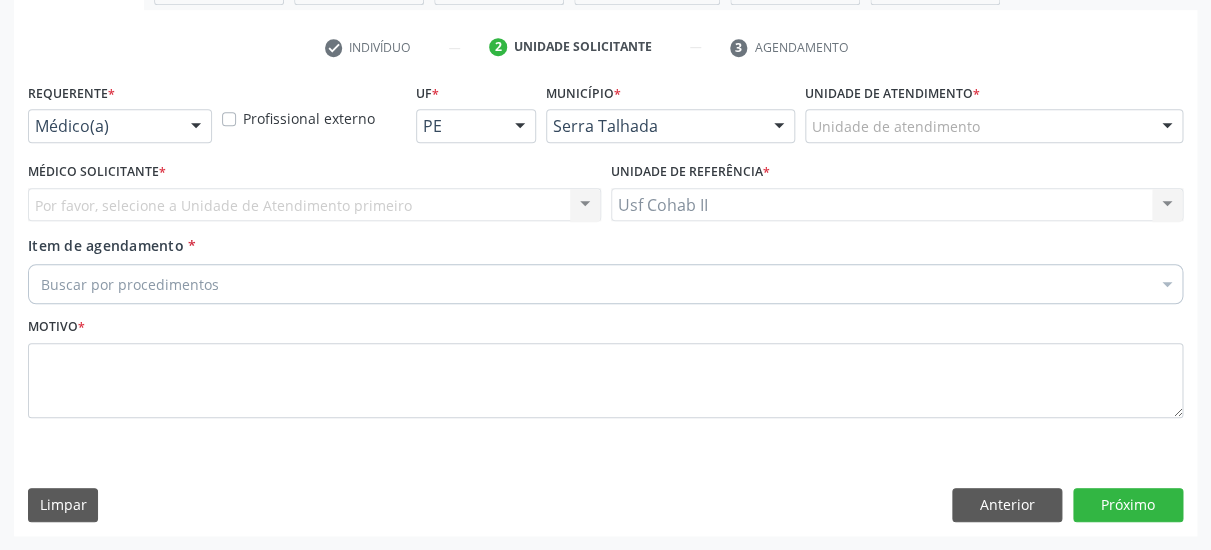 scroll, scrollTop: 373, scrollLeft: 0, axis: vertical 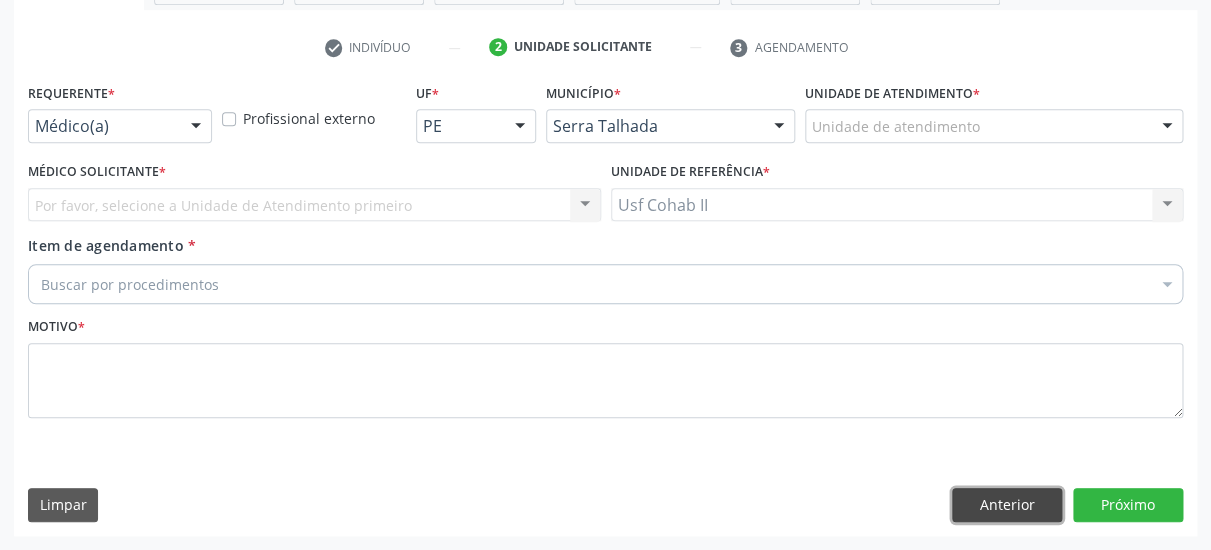 click on "Anterior" at bounding box center (1007, 505) 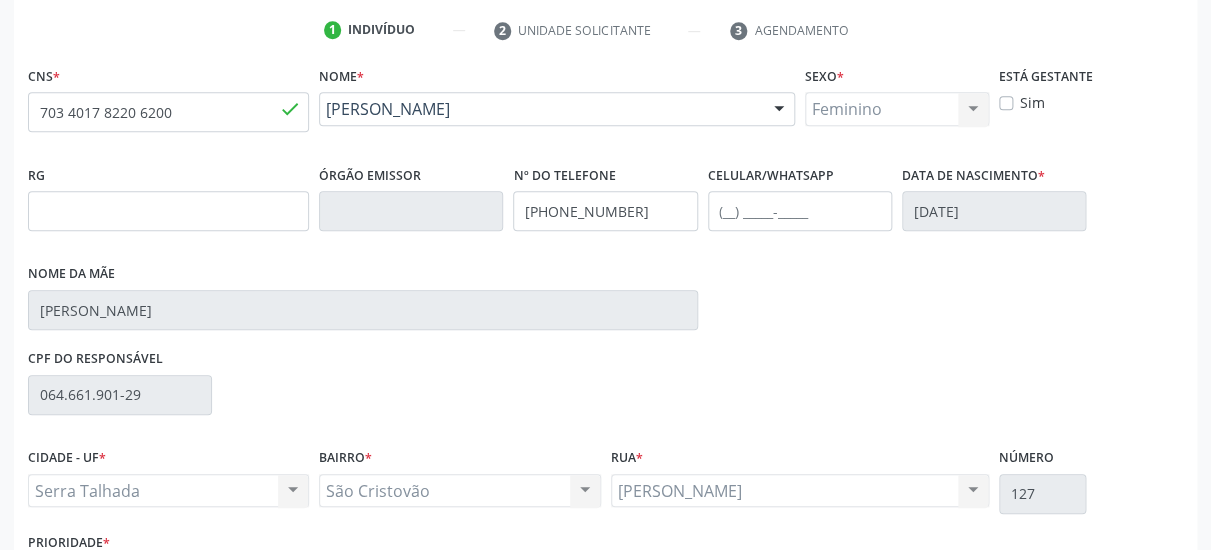 click on "Sim" at bounding box center [1032, 102] 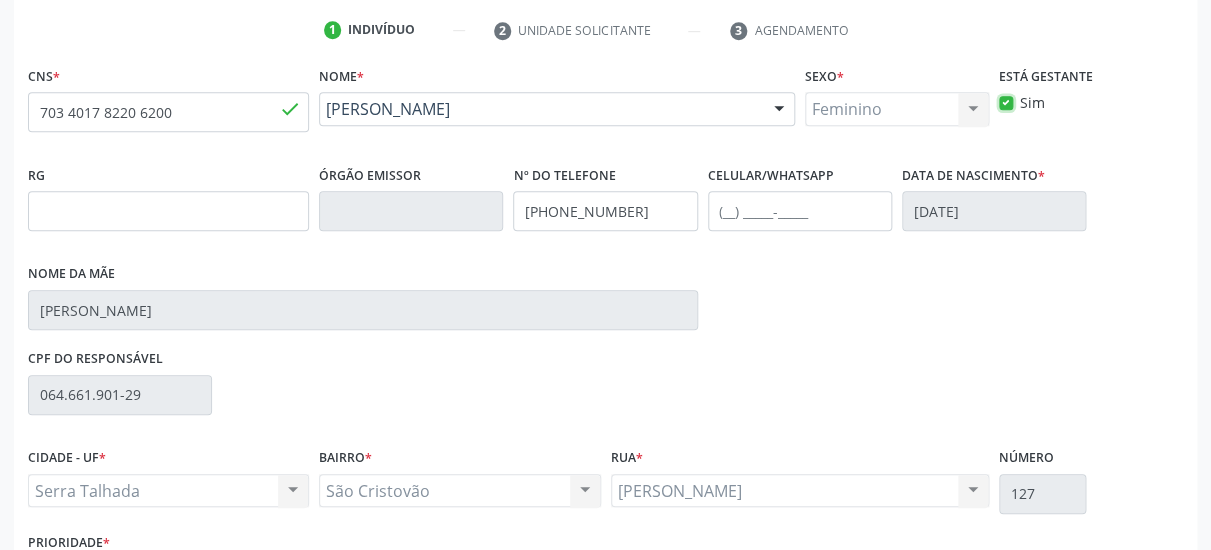 scroll, scrollTop: 519, scrollLeft: 0, axis: vertical 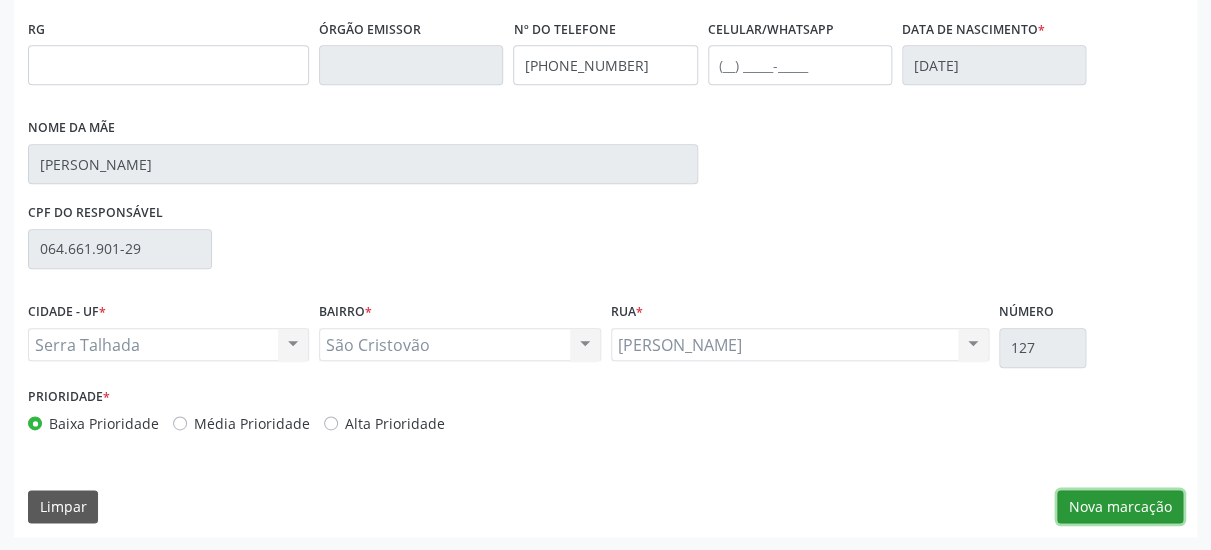 click on "Nova marcação" at bounding box center [1120, 507] 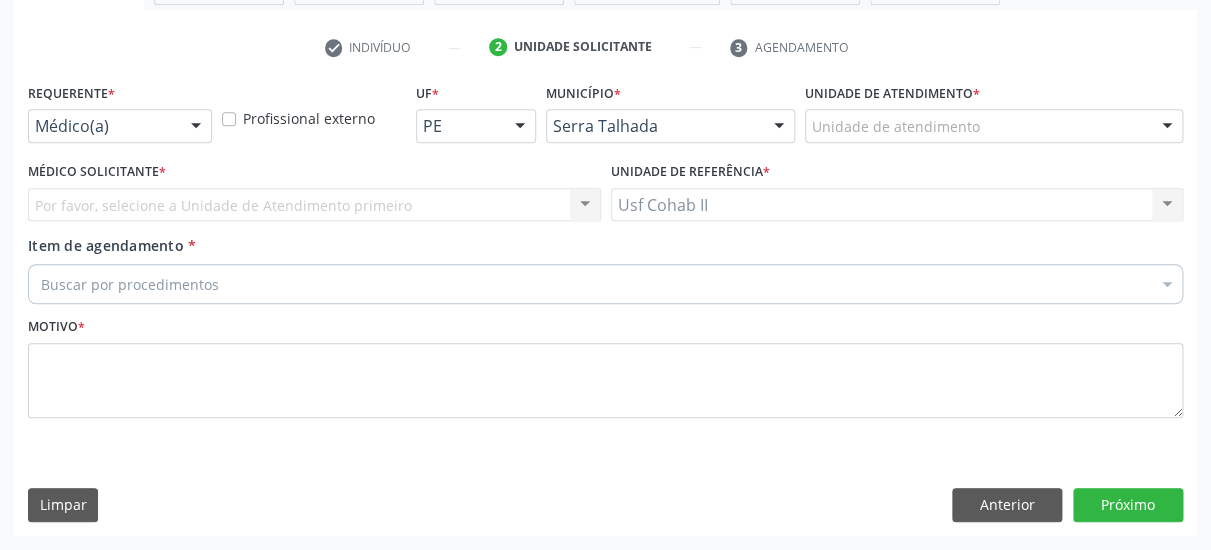 scroll, scrollTop: 373, scrollLeft: 0, axis: vertical 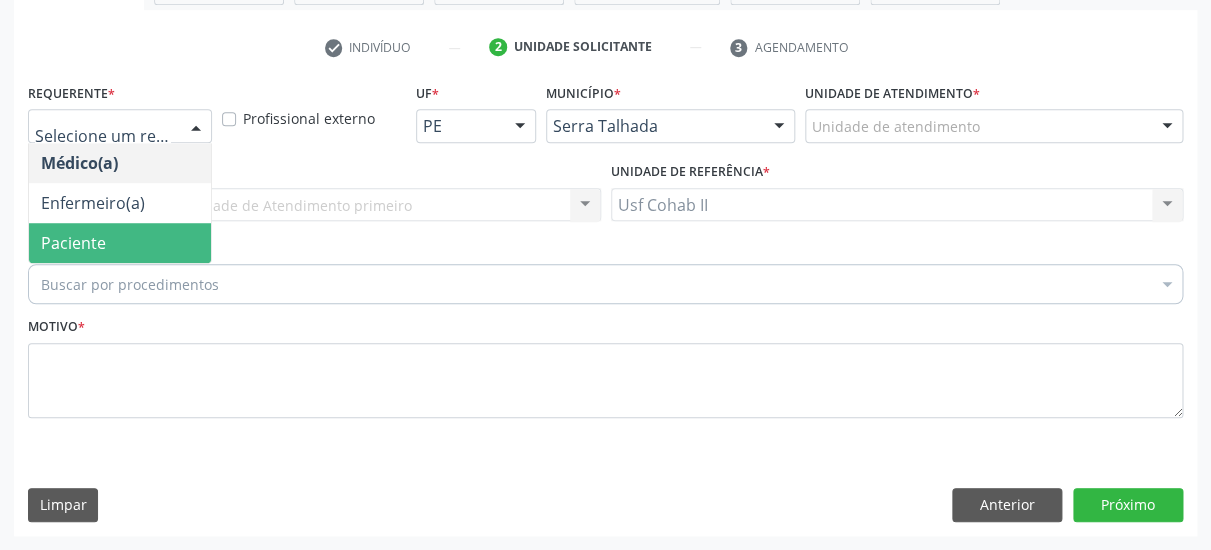drag, startPoint x: 151, startPoint y: 221, endPoint x: 165, endPoint y: 252, distance: 34.0147 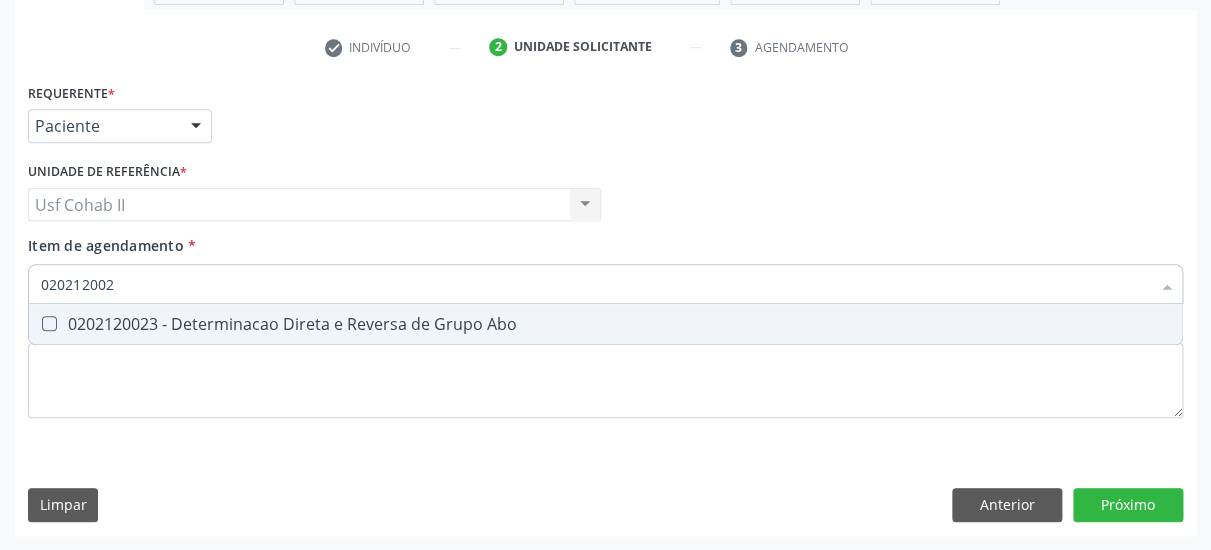 type on "0202120023" 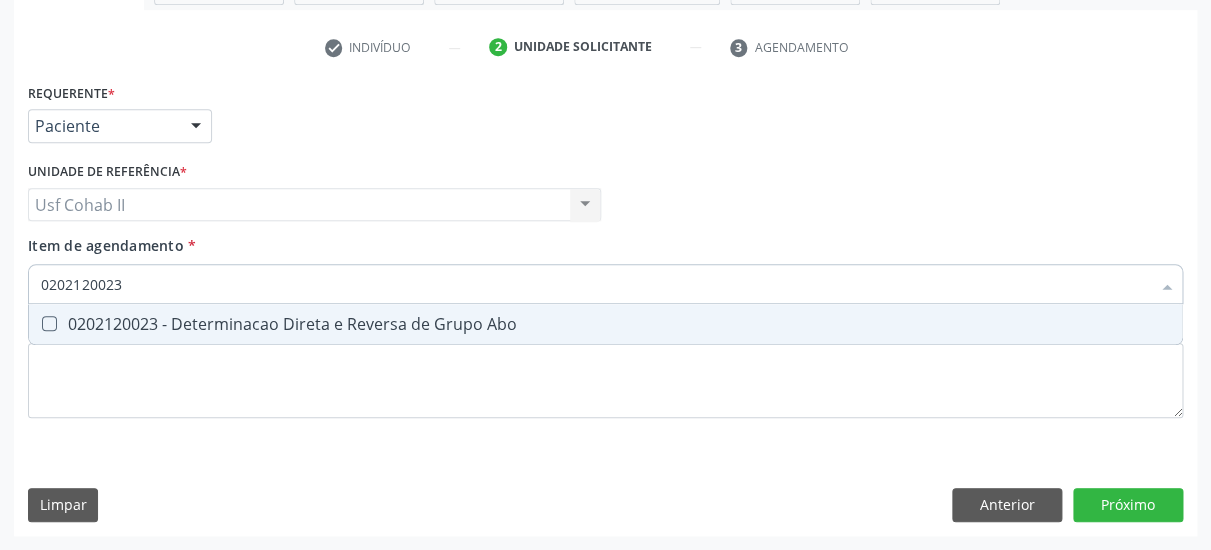 click on "0202120023 - Determinacao Direta e Reversa de Grupo Abo" at bounding box center (605, 324) 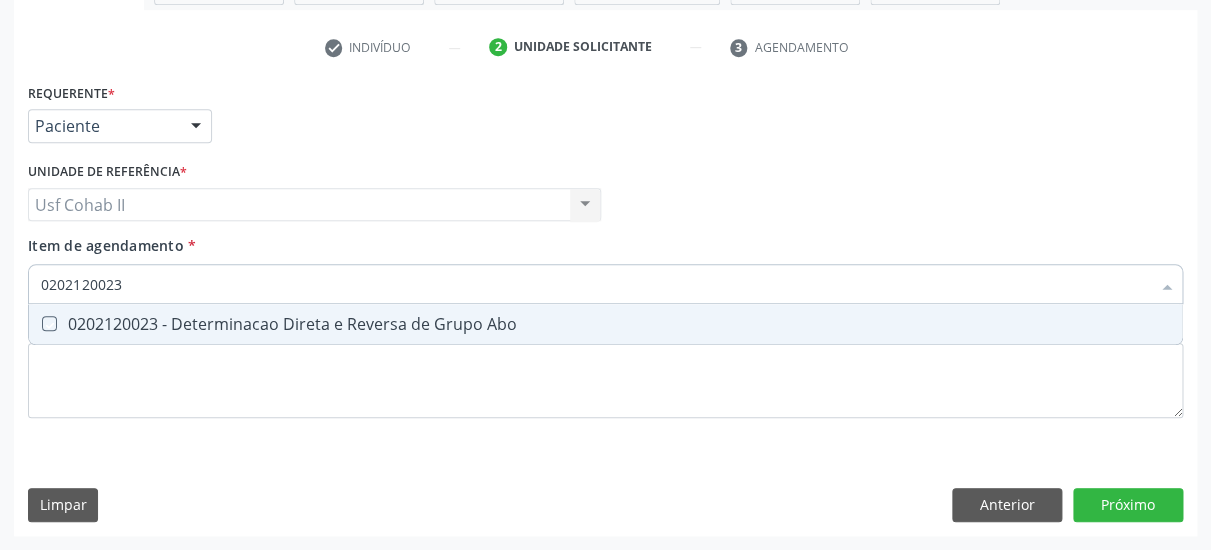 checkbox on "true" 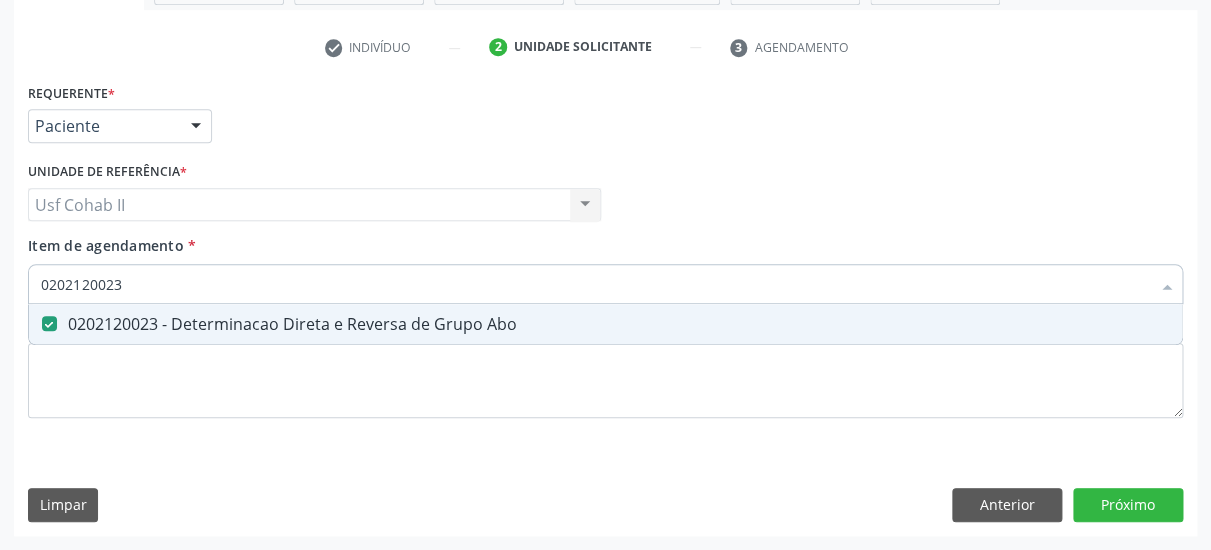 type on "0202120023" 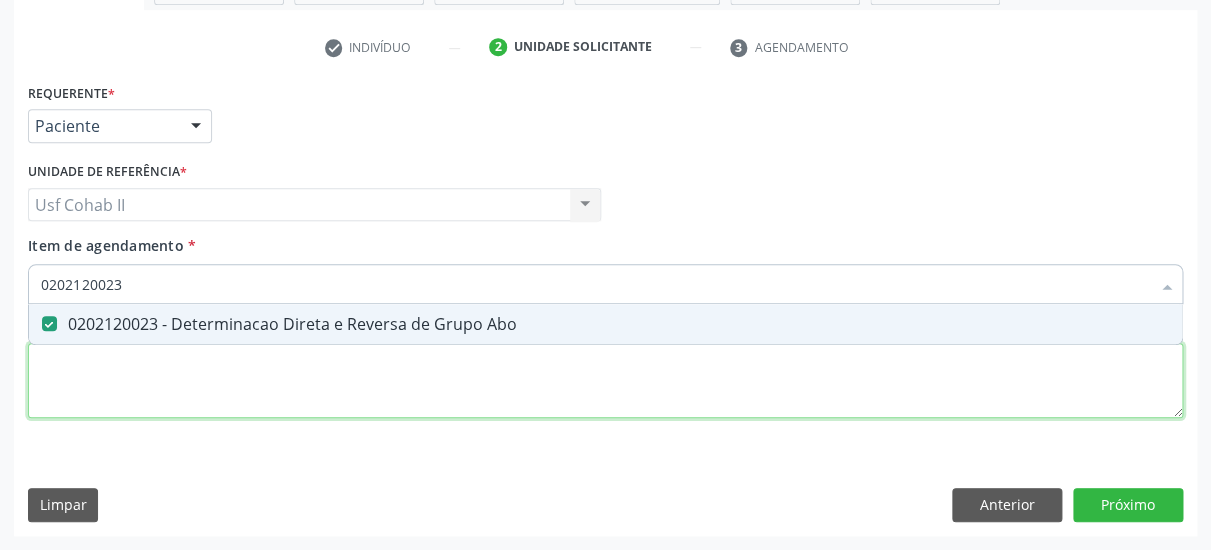 click at bounding box center (605, 381) 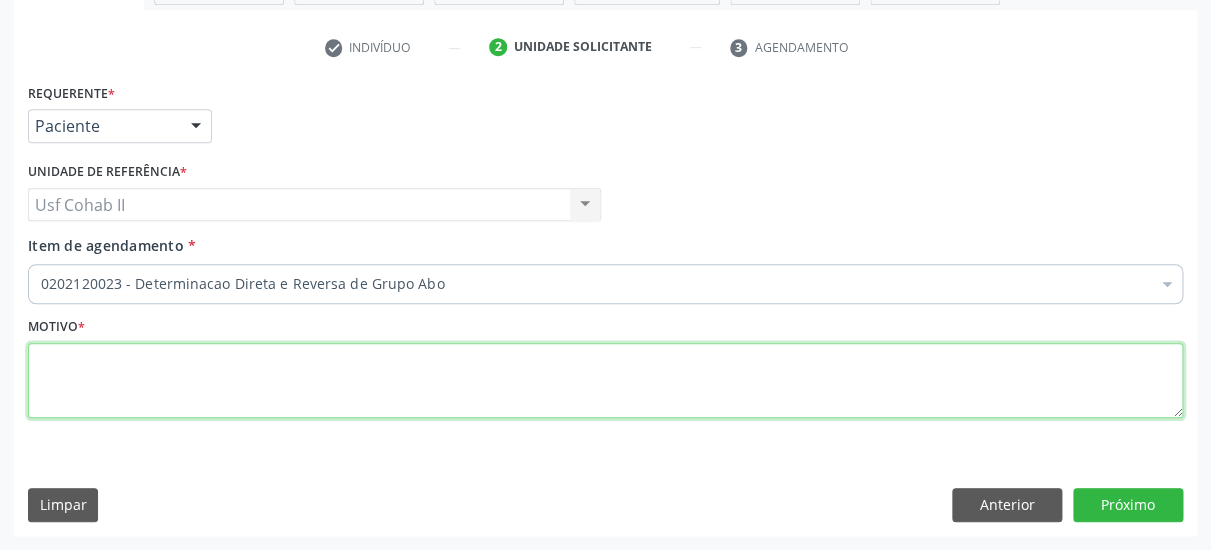 type 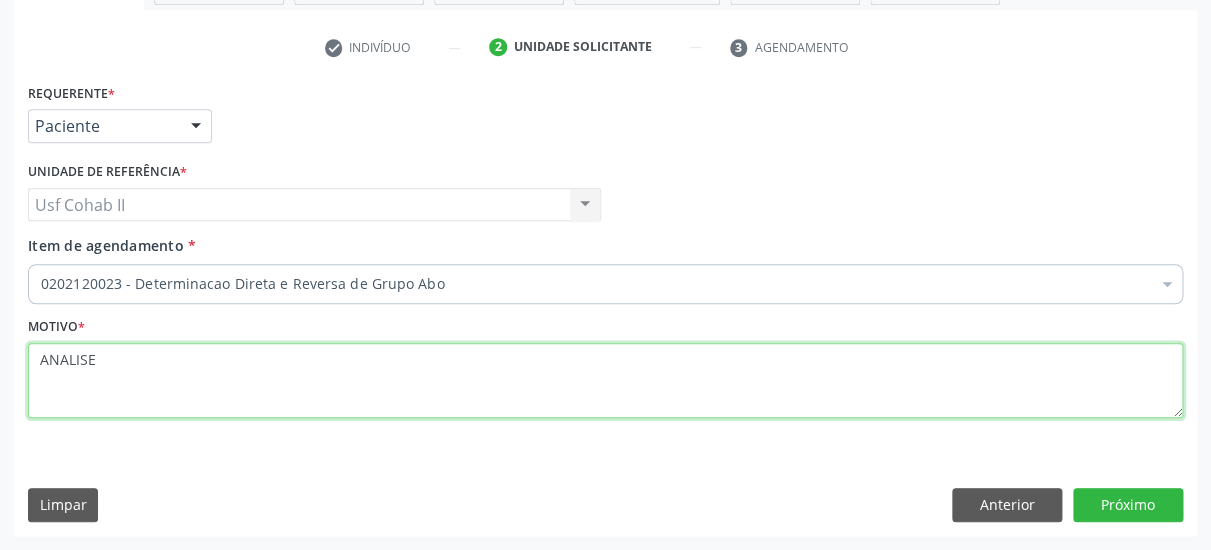 type on "ANALISE" 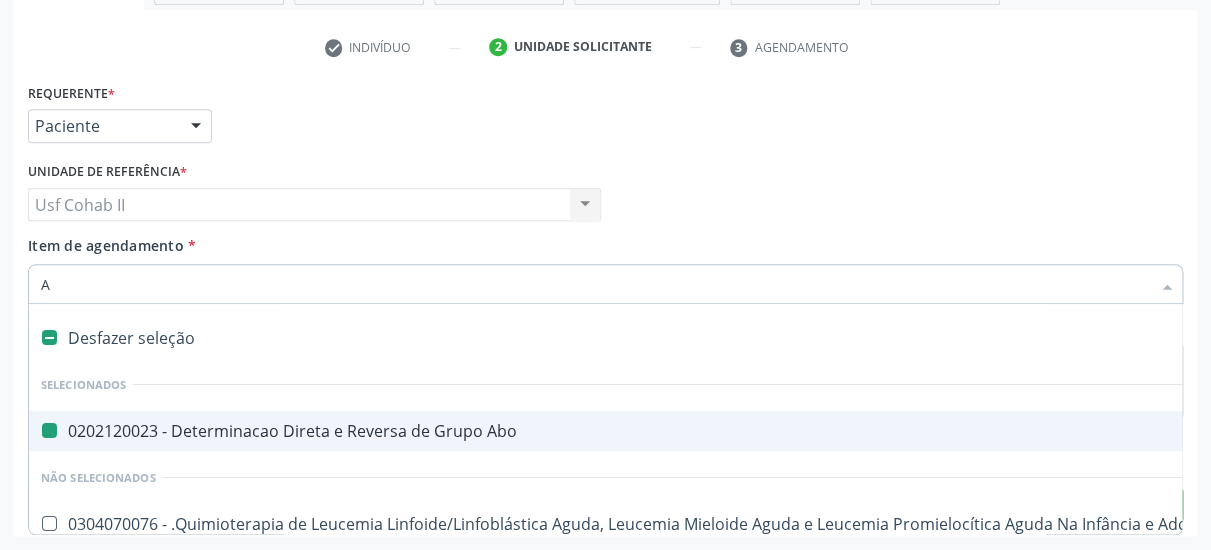 type on "AN" 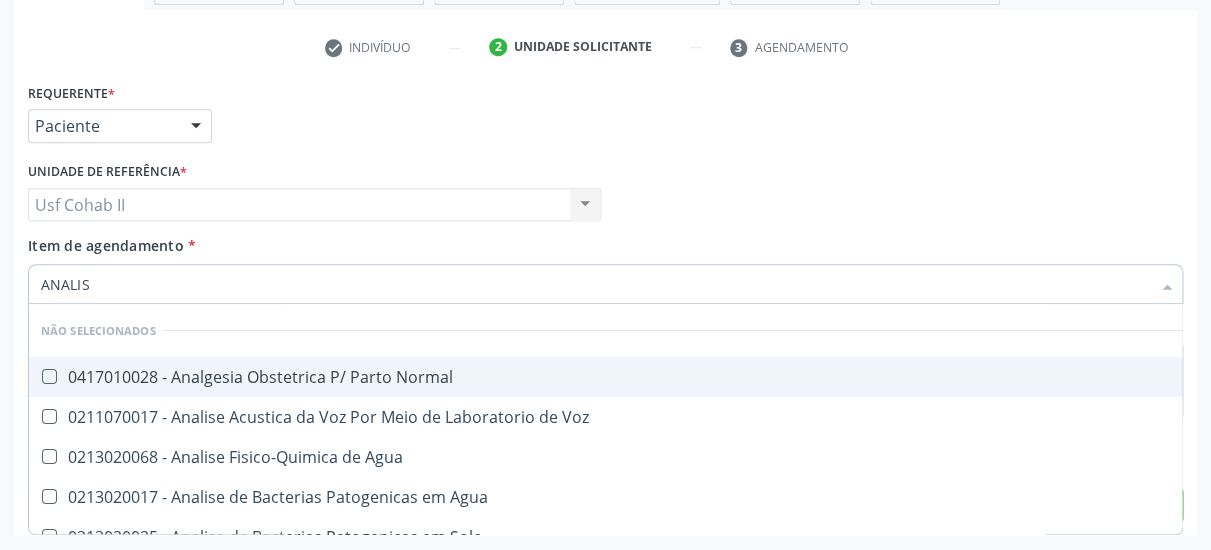 type on "ANALISE" 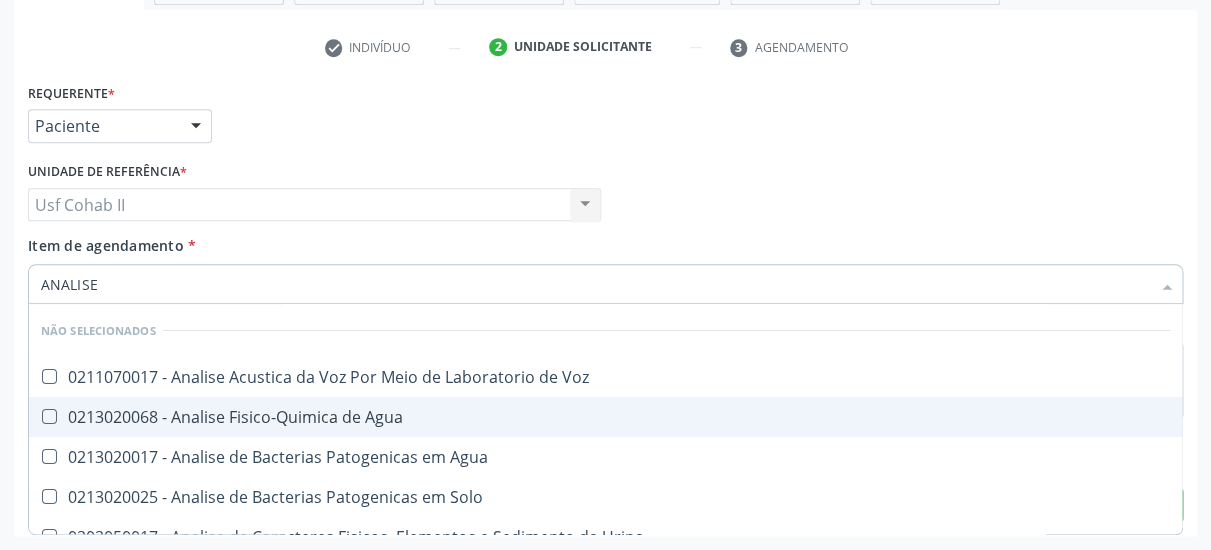 scroll, scrollTop: 130, scrollLeft: 0, axis: vertical 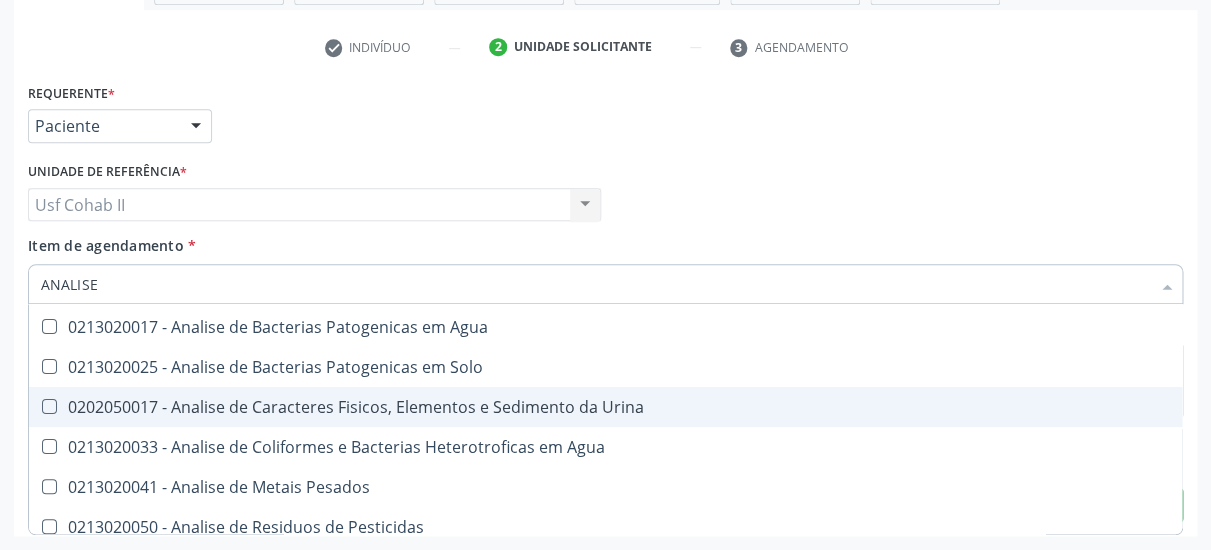 click on "0202050017 - Analise de Caracteres Fisicos, Elementos e Sedimento da Urina" at bounding box center (605, 407) 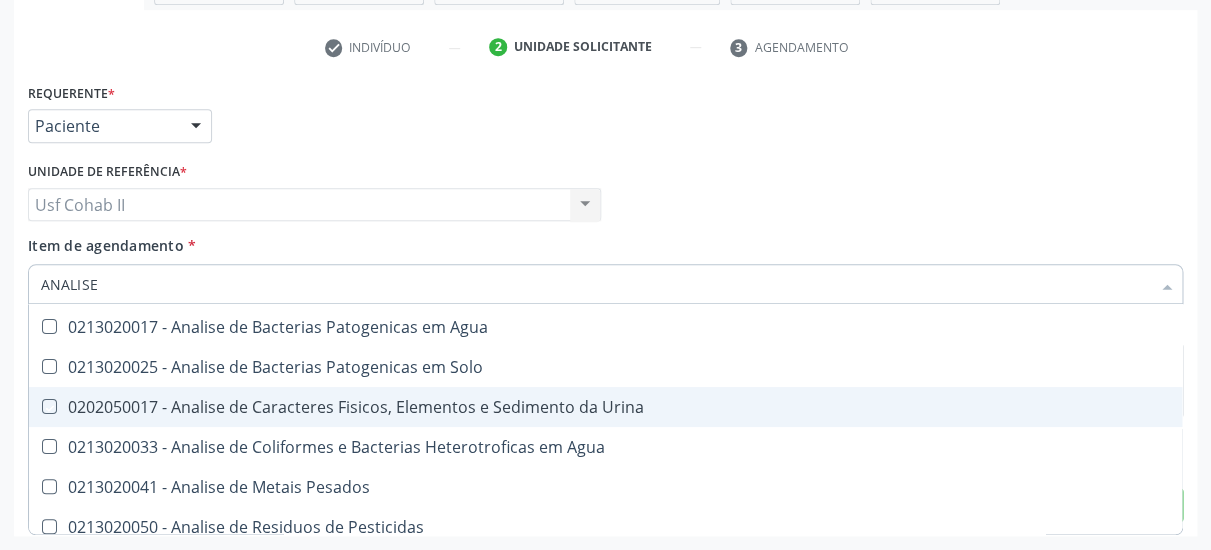 checkbox on "true" 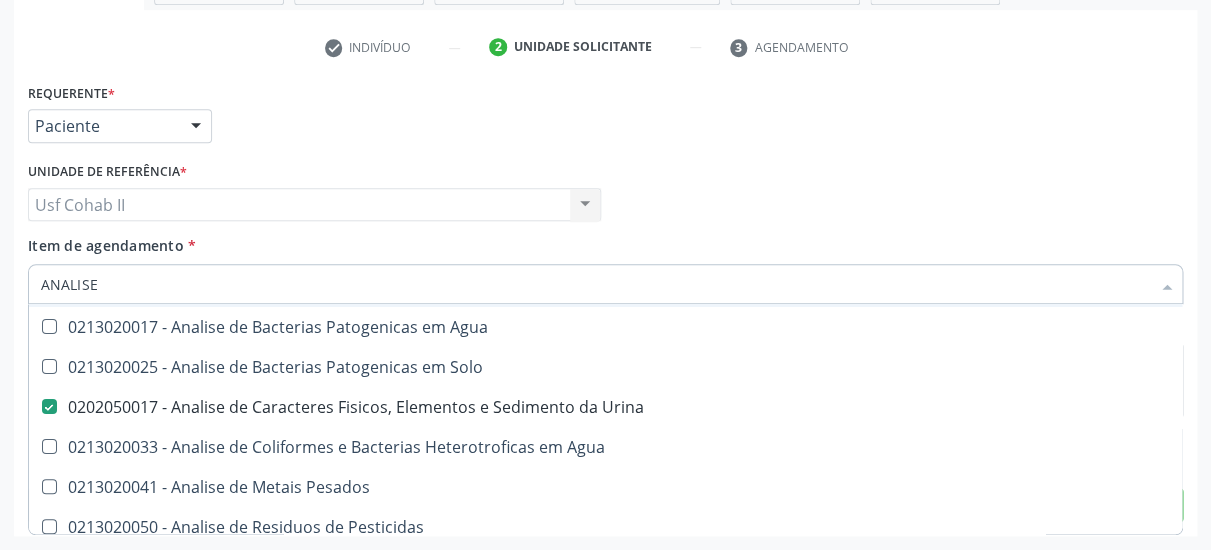 type on "ANALISE" 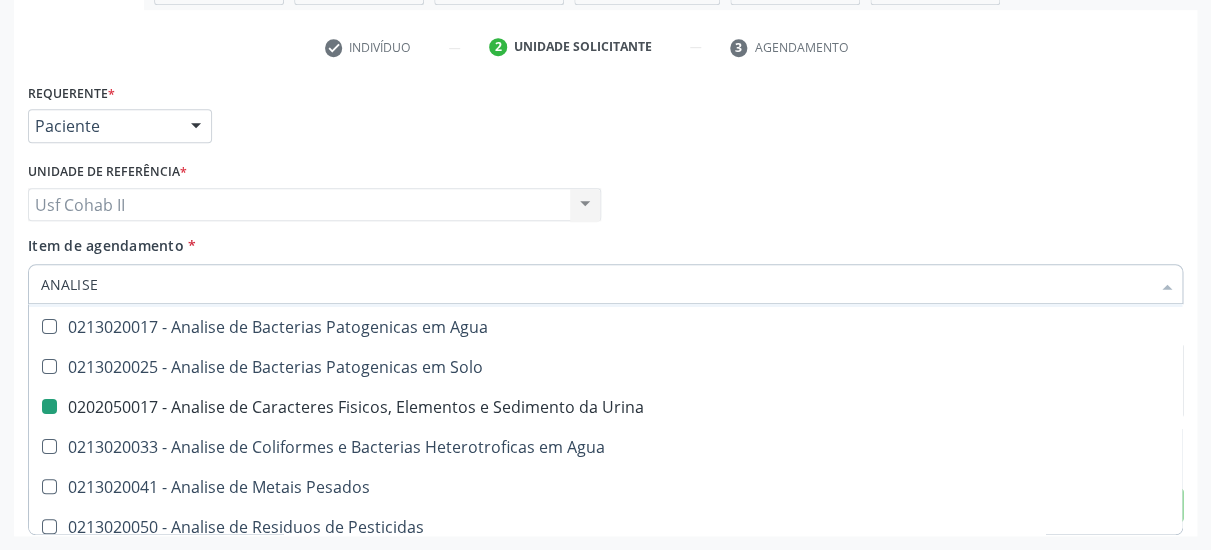 click on "Item de agendamento
*
ANALISE
Desfazer seleção
Não selecionados
0211070017 - Analise Acustica da Voz Por Meio de Laboratorio de Voz
0213020068 - Analise Fisico-Quimica de Agua
0213020017 - Analise de Bacterias Patogenicas em Agua
0213020025 - Analise de Bacterias Patogenicas em Solo
0202050017 - Analise de Caracteres Fisicos, Elementos e Sedimento da Urina
0213020033 - Analise de Coliformes e Bacterias Heterotroficas em Agua
0213020041 - Analise de Metais Pesados
0213020050 - Analise de Residuos de Pesticidas
0213020084 - Cultura P/ Identificacao do Vibrio Cholerae em Analise de Alimentos
Nenhum resultado encontrado para: " ANALISE  "
Não há nenhuma opção para ser exibida." at bounding box center [605, 266] 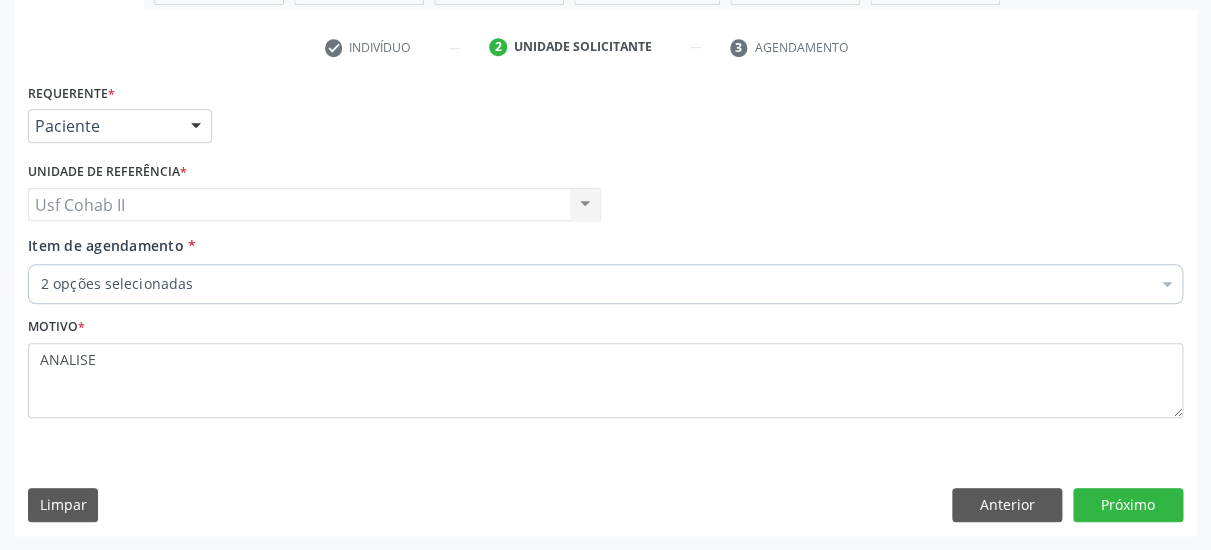type 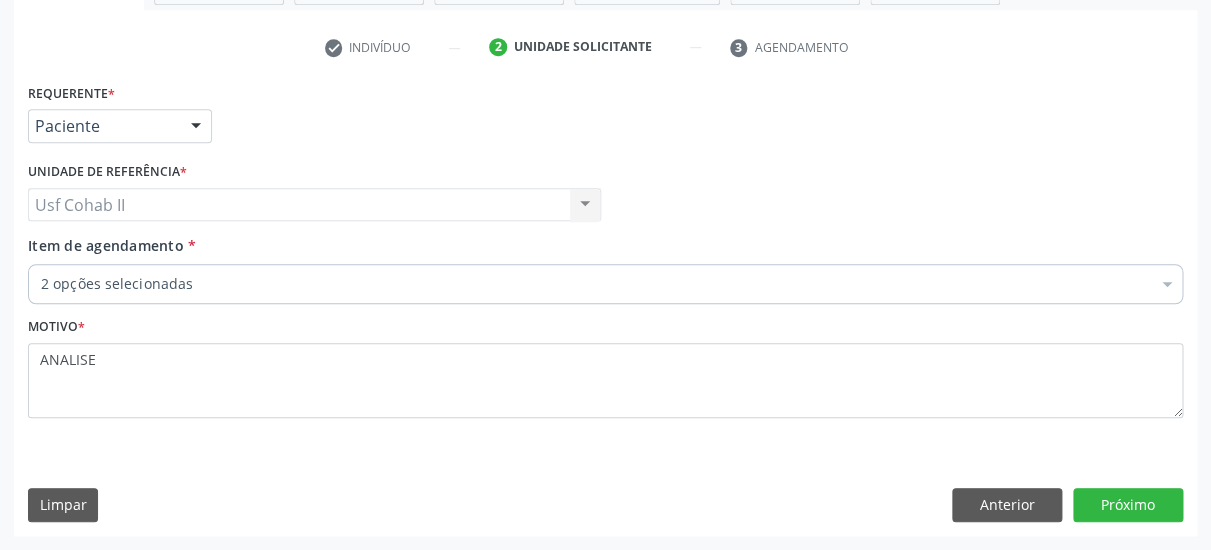 checkbox on "true" 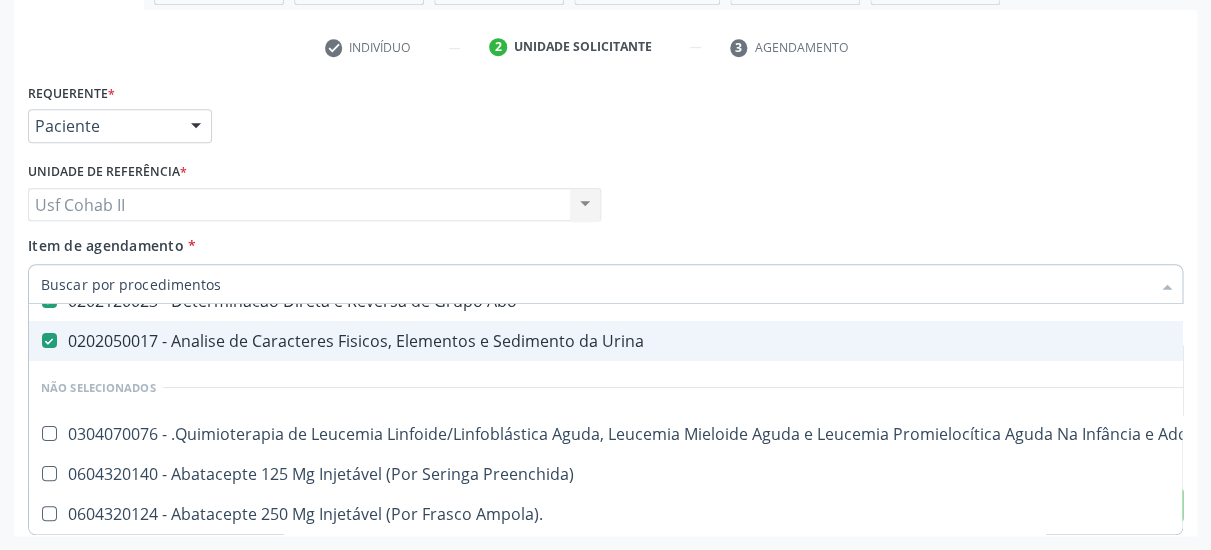 scroll, scrollTop: 0, scrollLeft: 0, axis: both 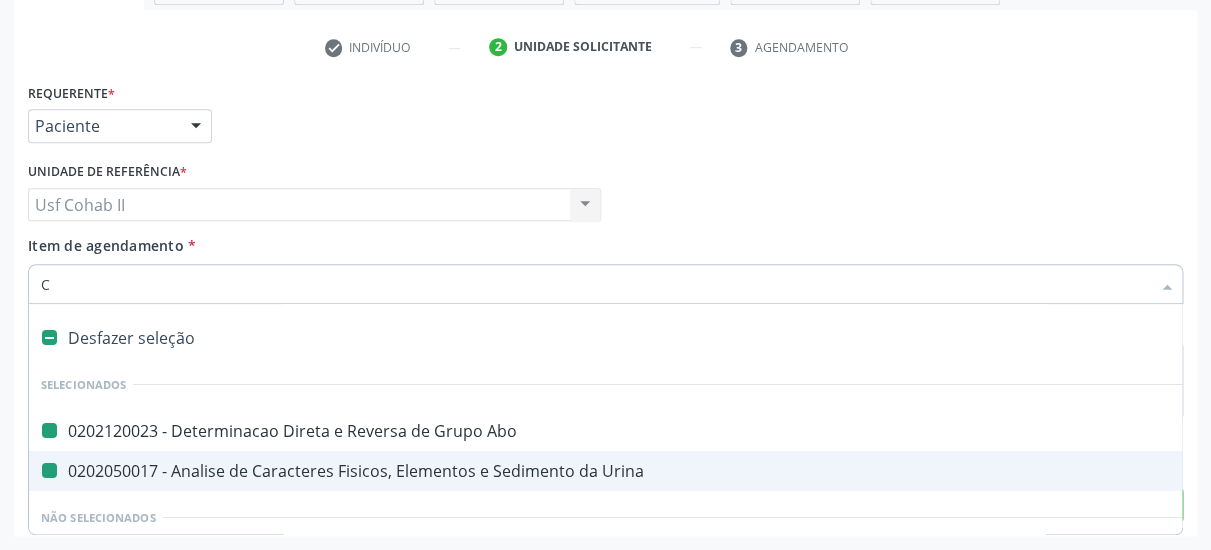 type on "CU" 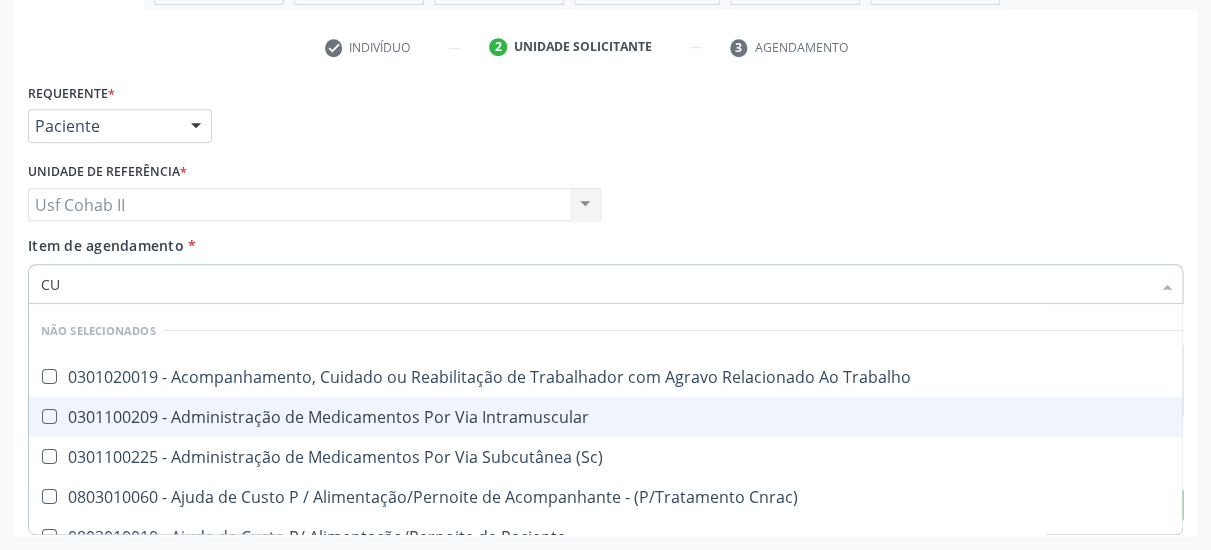 checkbox on "false" 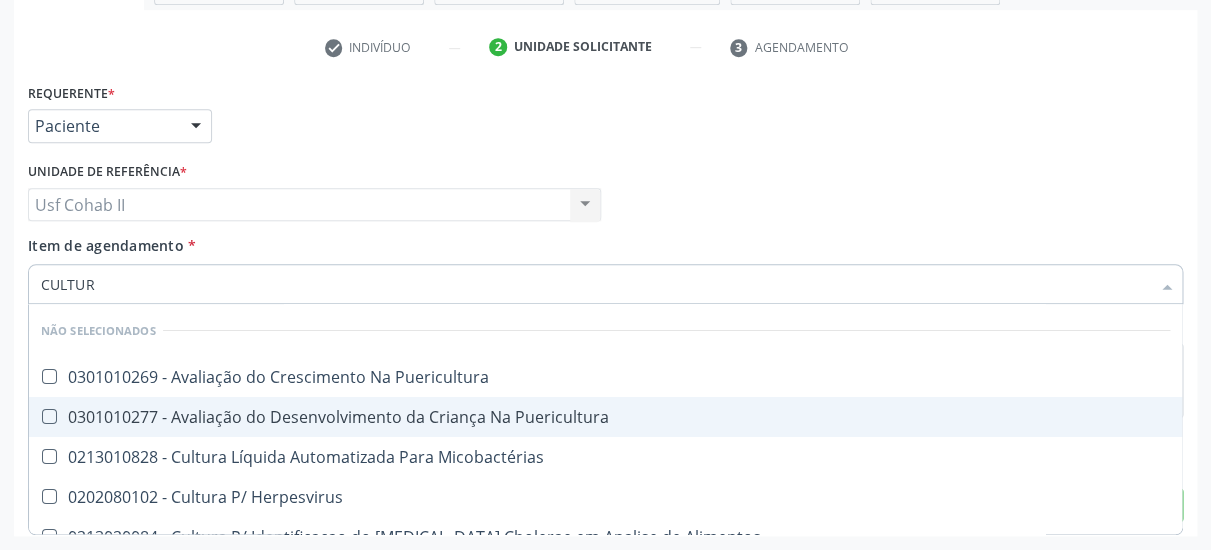 type on "CULTURA" 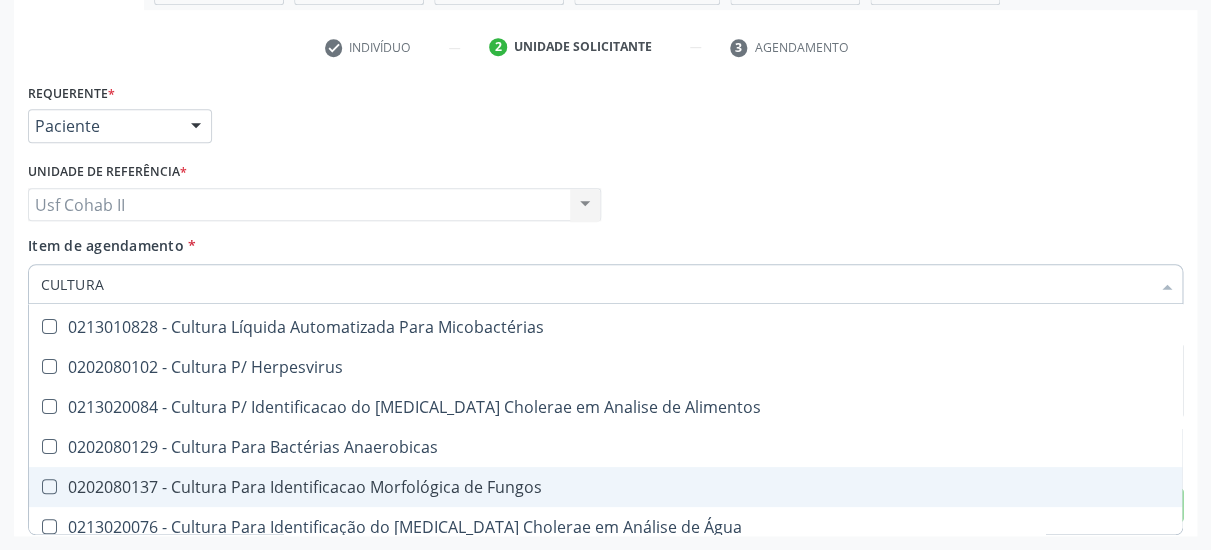 scroll, scrollTop: 259, scrollLeft: 0, axis: vertical 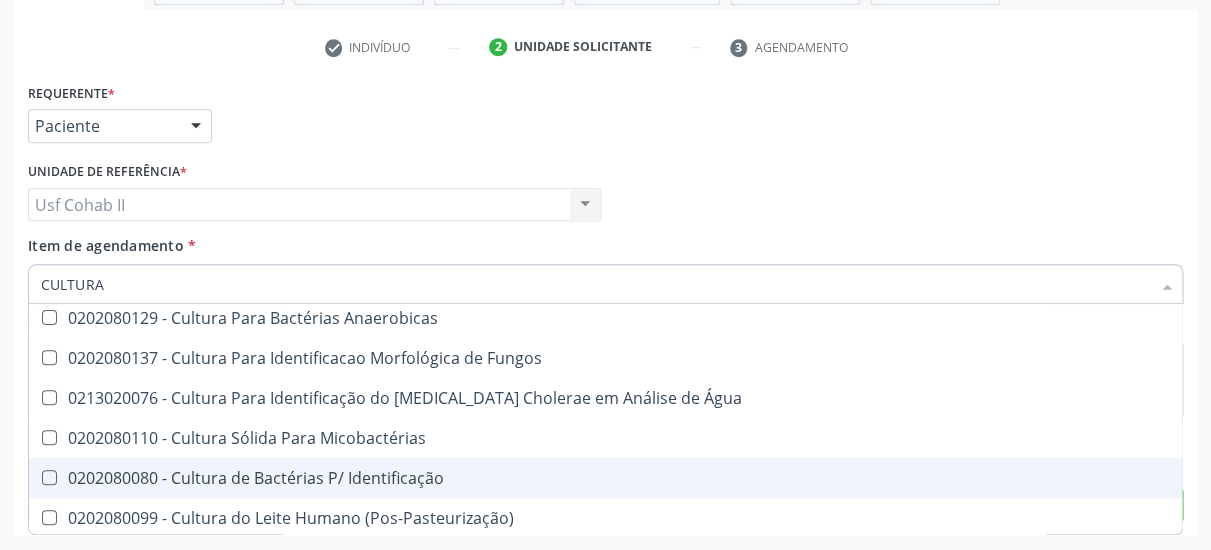click on "0202080080 - Cultura de Bactérias P/ Identificação" at bounding box center [605, 478] 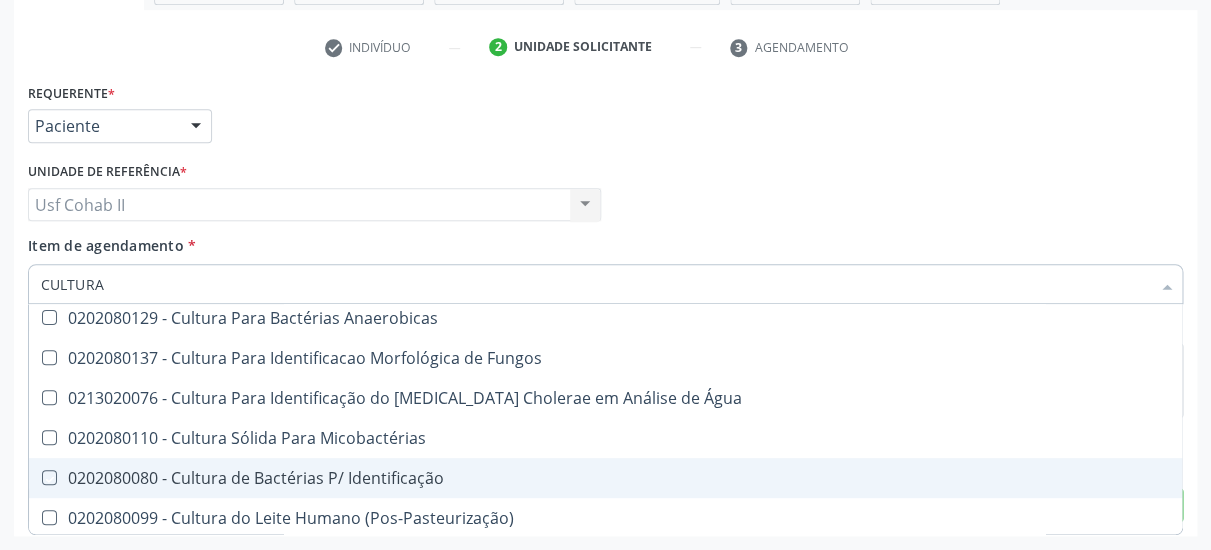checkbox on "true" 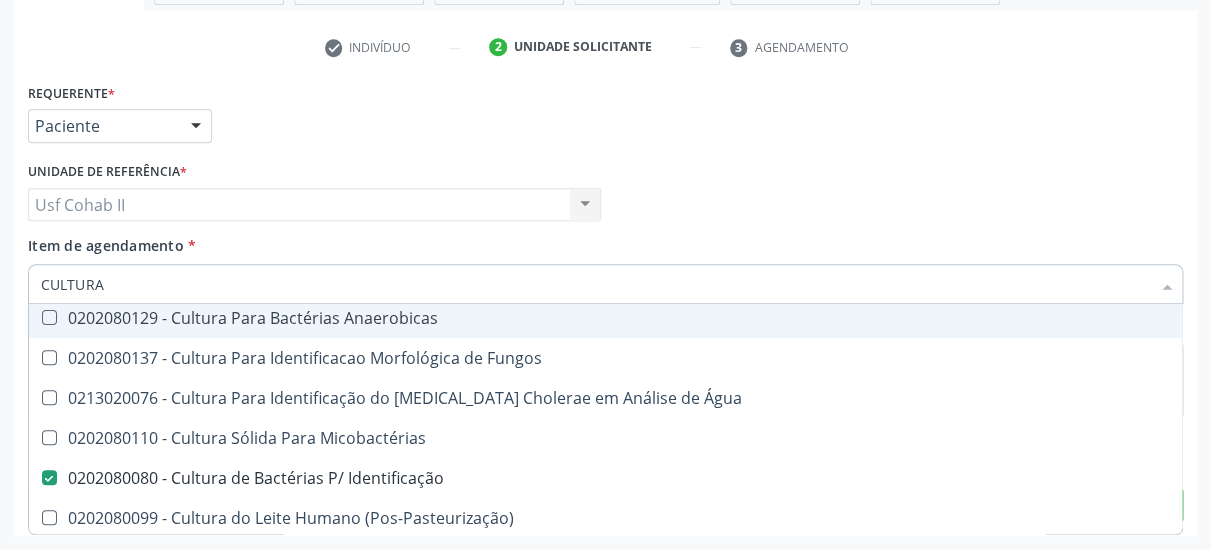 click on "Item de agendamento
*
CULTURA
Desfazer seleção
Não selecionados
0301010269 - Avaliação do Crescimento Na Puericultura
0301010277 - Avaliação do Desenvolvimento da Criança Na Puericultura
0213010828 - Cultura Líquida Automatizada Para Micobactérias
0202080102 - Cultura P/ Herpesvirus
0213020084 - Cultura P/ Identificacao do [MEDICAL_DATA] Cholerae em Analise de Alimentos
0202080129 - Cultura Para Bactérias Anaerobicas
0202080137 - Cultura Para Identificacao Morfológica de Fungos
0213020076 - Cultura Para Identificação do [MEDICAL_DATA] Cholerae em Análise de Água
0202080110 - Cultura Sólida Para Micobactérias
0202080080 - Cultura de Bactérias P/ Identificação
0202080099 - Cultura do Leite Humano (Pos-Pasteurização)
0202080153 - Hemocultura
Nenhum resultado encontrado para: " CULTURA" at bounding box center (605, 266) 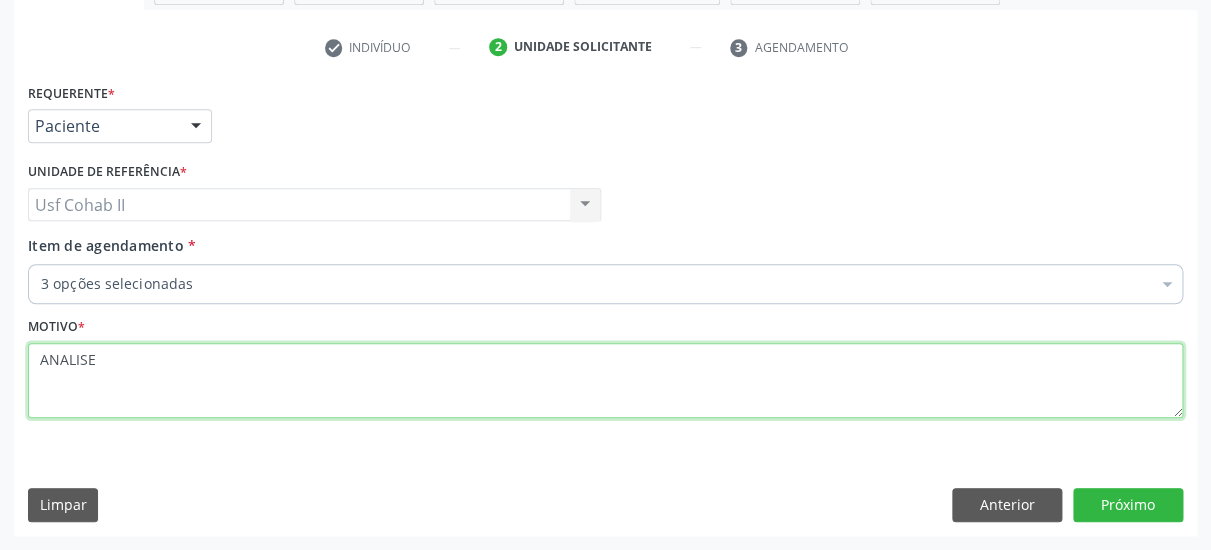 scroll, scrollTop: 0, scrollLeft: 0, axis: both 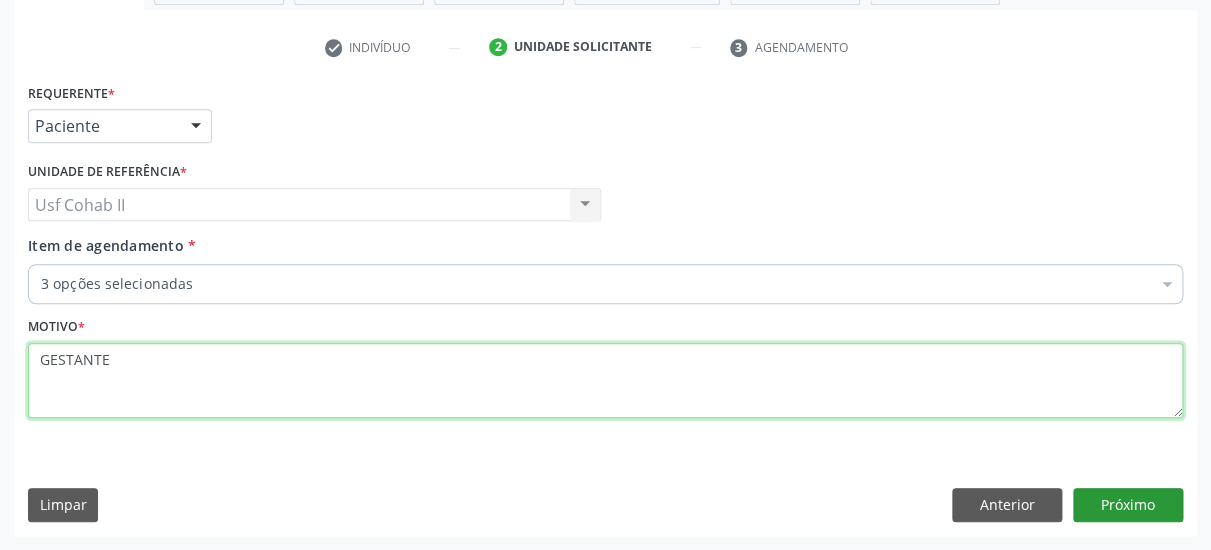 type on "GESTANTE" 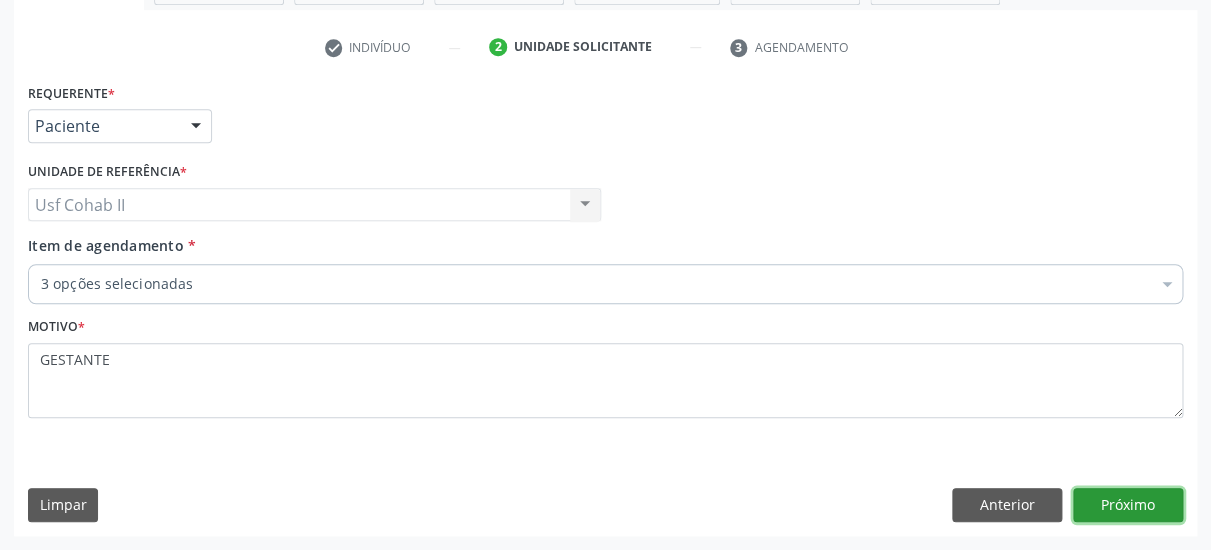 click on "Próximo" at bounding box center (1128, 505) 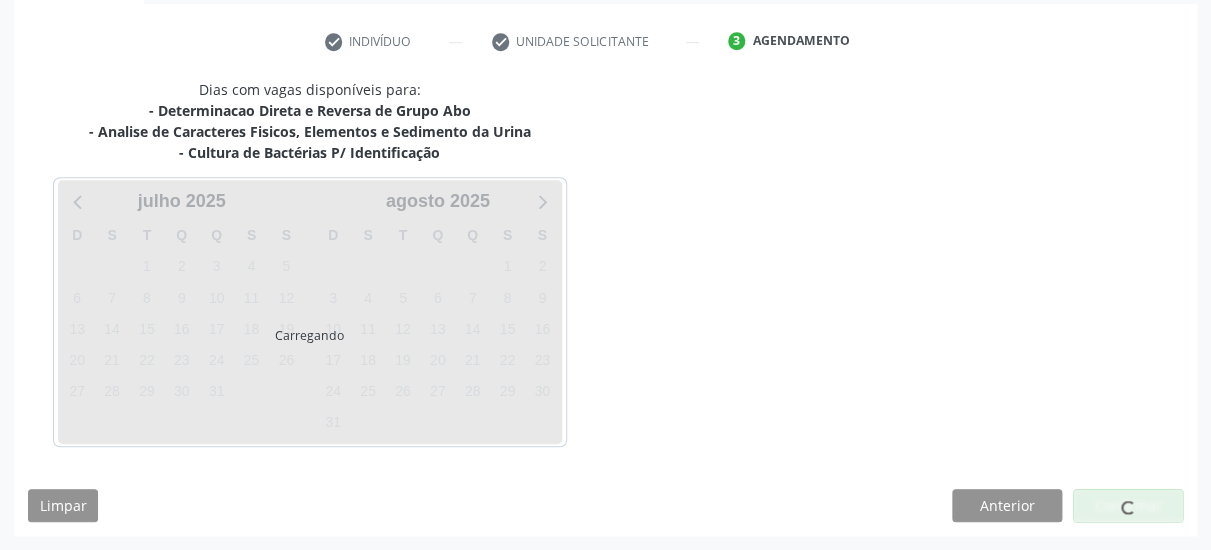 scroll, scrollTop: 361, scrollLeft: 0, axis: vertical 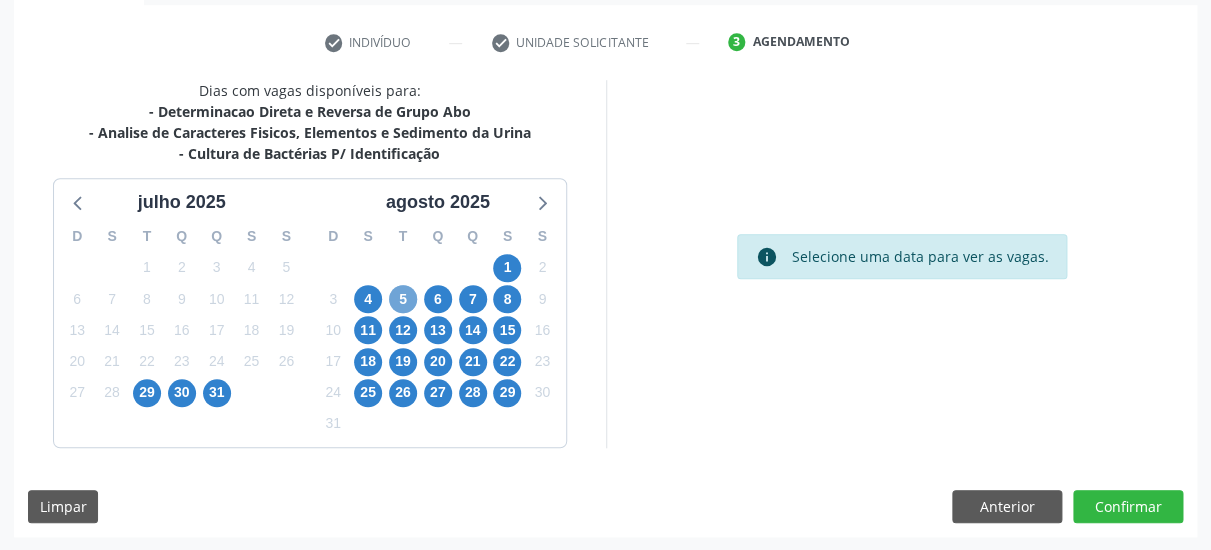 click on "5" at bounding box center (403, 299) 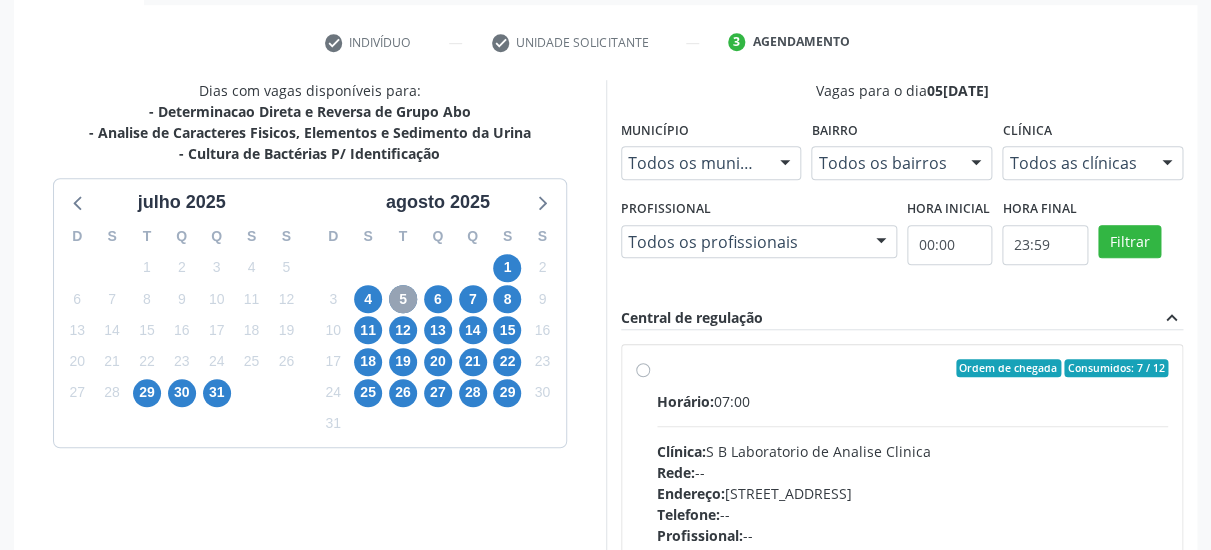 scroll, scrollTop: 469, scrollLeft: 0, axis: vertical 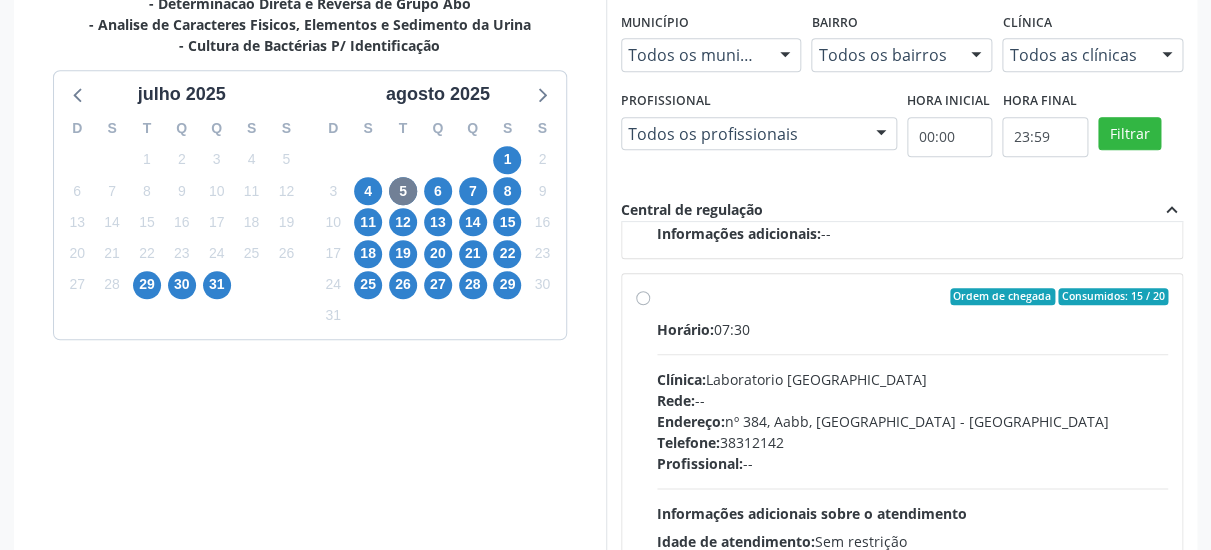 click on "Ordem de chegada
Consumidos: 15 / 20
Horário:   07:30
Clínica:  Laboratorio Sao Francisco
Rede:
--
Endereço:   nº 384, Aabb, Serra Talhada - PE
Telefone:   38312142
Profissional:
--
Informações adicionais sobre o atendimento
Idade de atendimento:
Sem restrição
Gênero(s) atendido(s):
Sem restrição
Informações adicionais:
--" at bounding box center (913, 441) 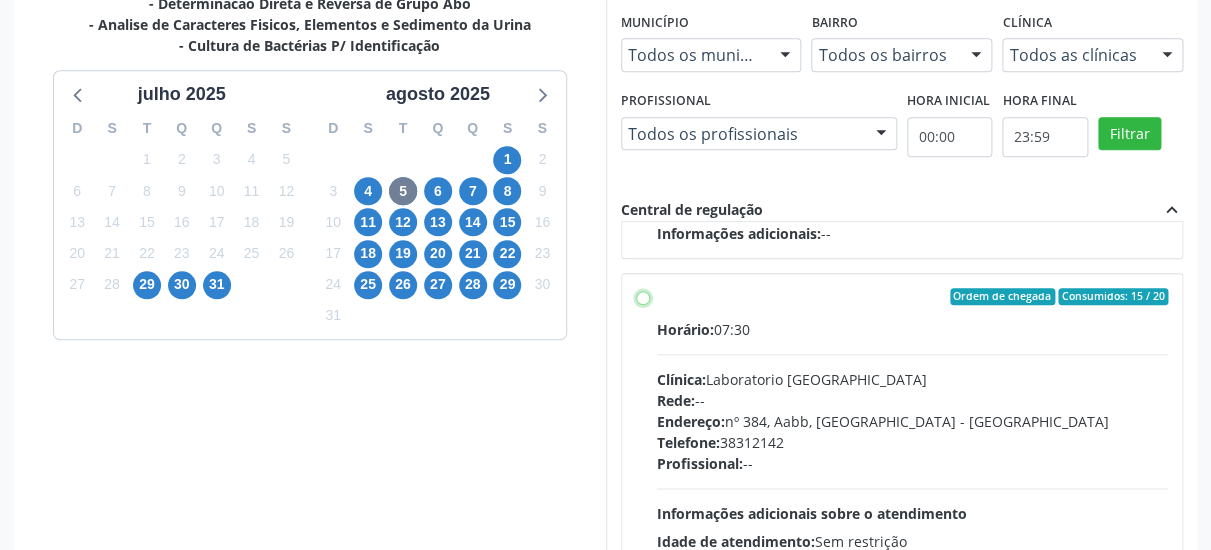 radio on "true" 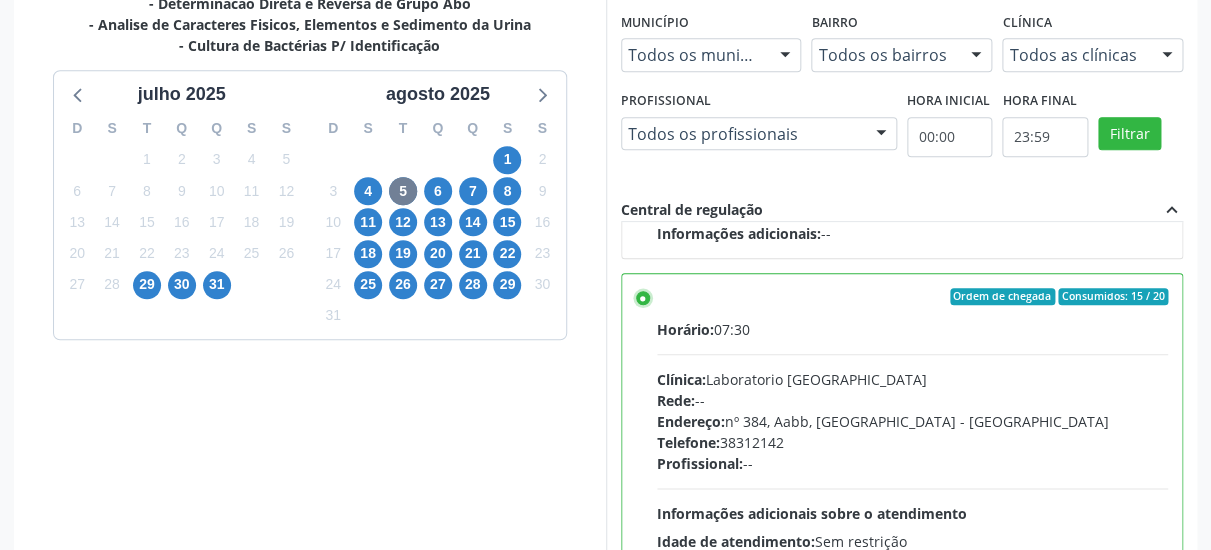 scroll, scrollTop: 449, scrollLeft: 0, axis: vertical 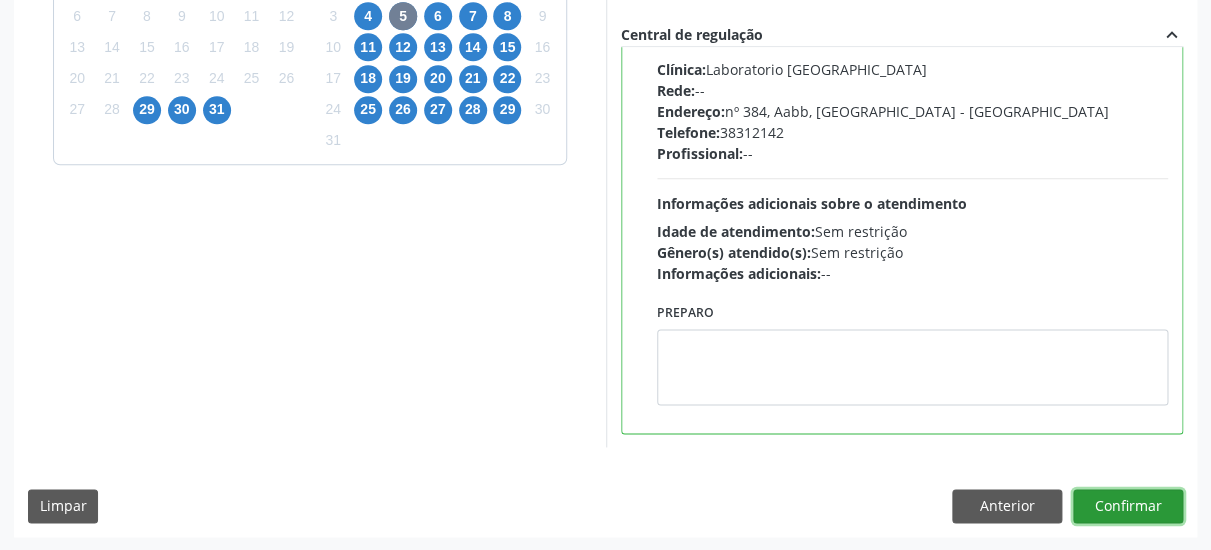 click on "Confirmar" at bounding box center [1128, 506] 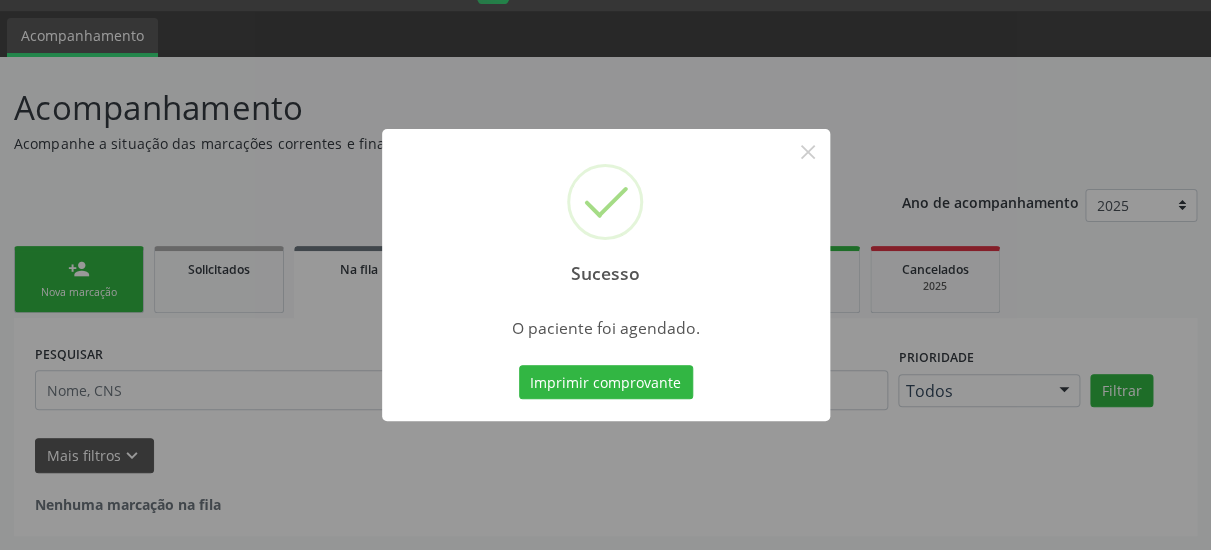 scroll, scrollTop: 51, scrollLeft: 0, axis: vertical 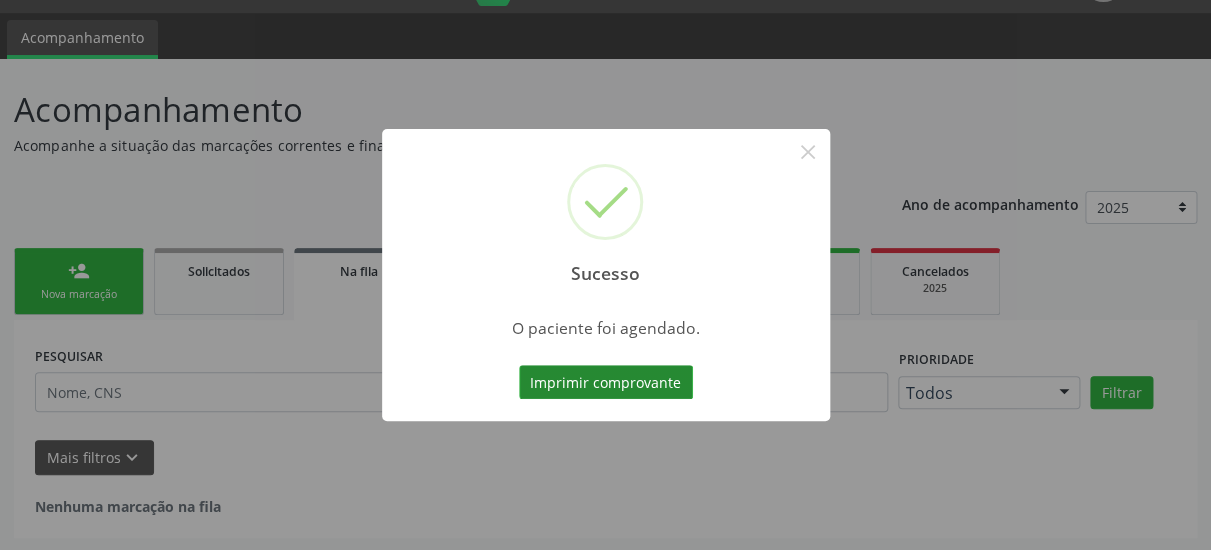 click on "Imprimir comprovante" at bounding box center (606, 382) 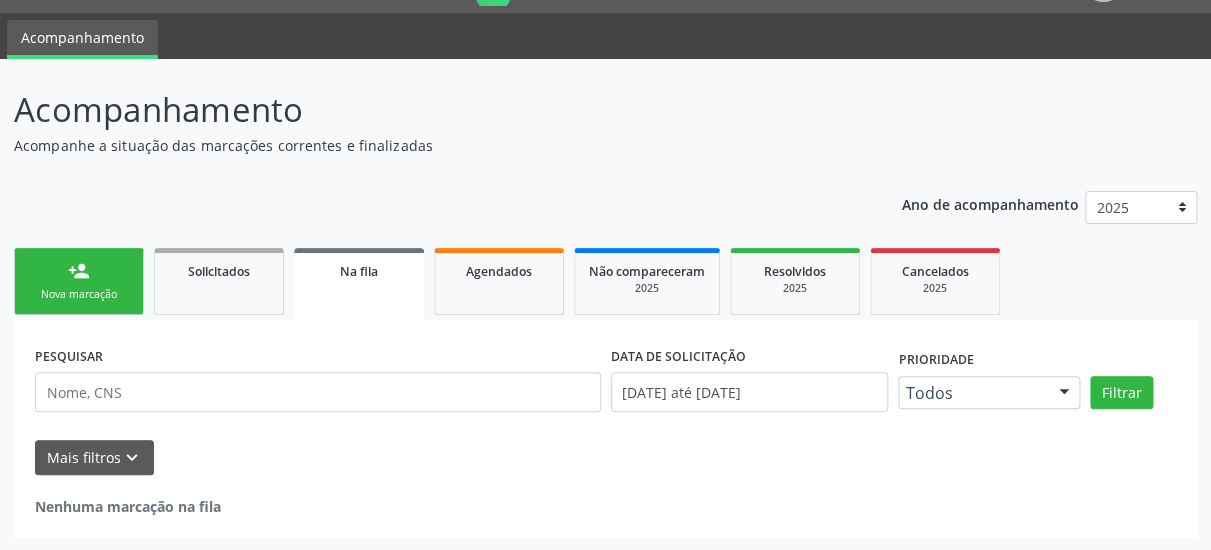 click on "Nova marcação" at bounding box center [79, 294] 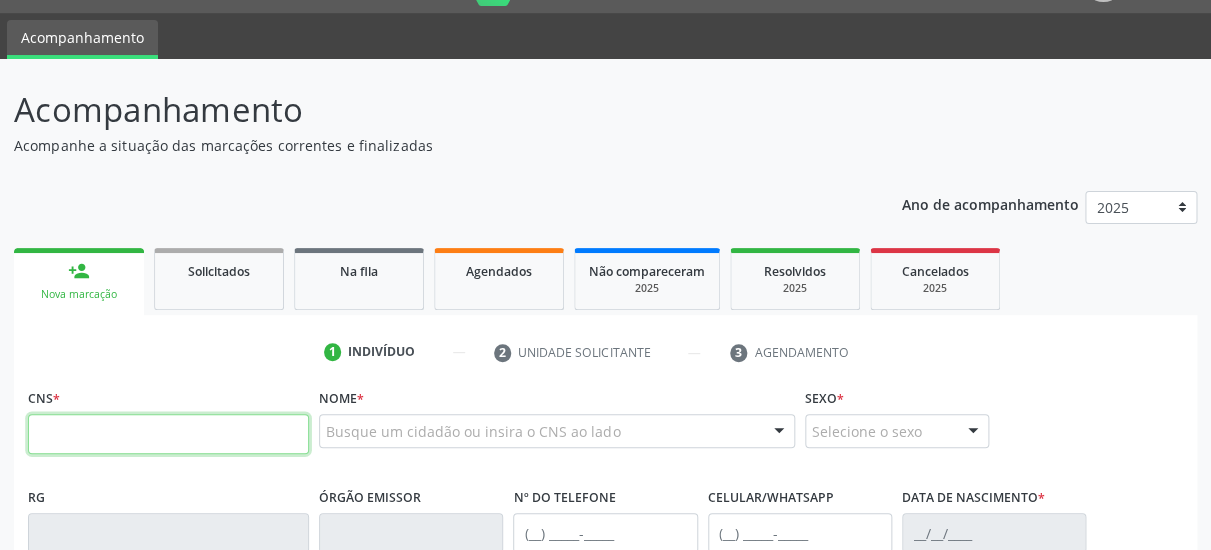 click at bounding box center [168, 434] 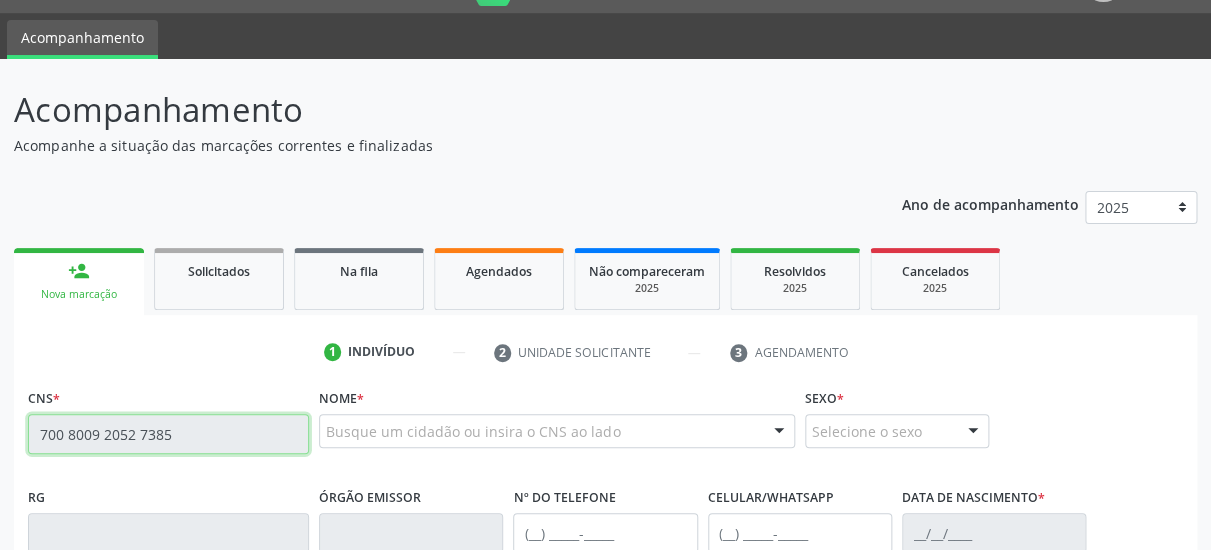 type on "700 8009 2052 7385" 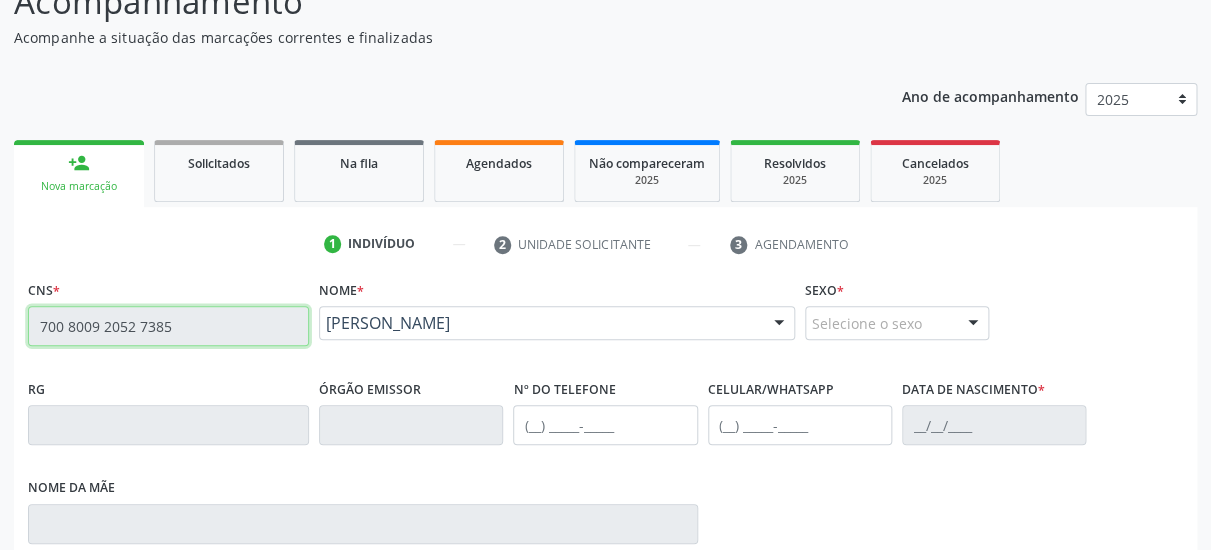 type on "(87) 99634-5723" 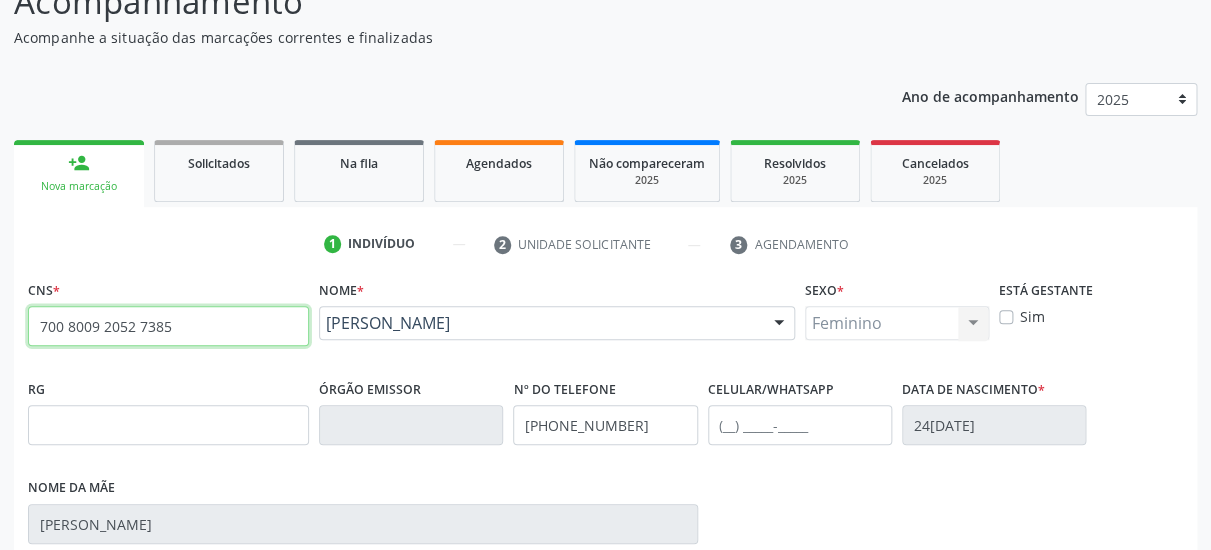 click on "Sexo
*
Feminino         Masculino   Feminino
Nenhum resultado encontrado para: "   "
Não há nenhuma opção para ser exibida." at bounding box center [897, 324] 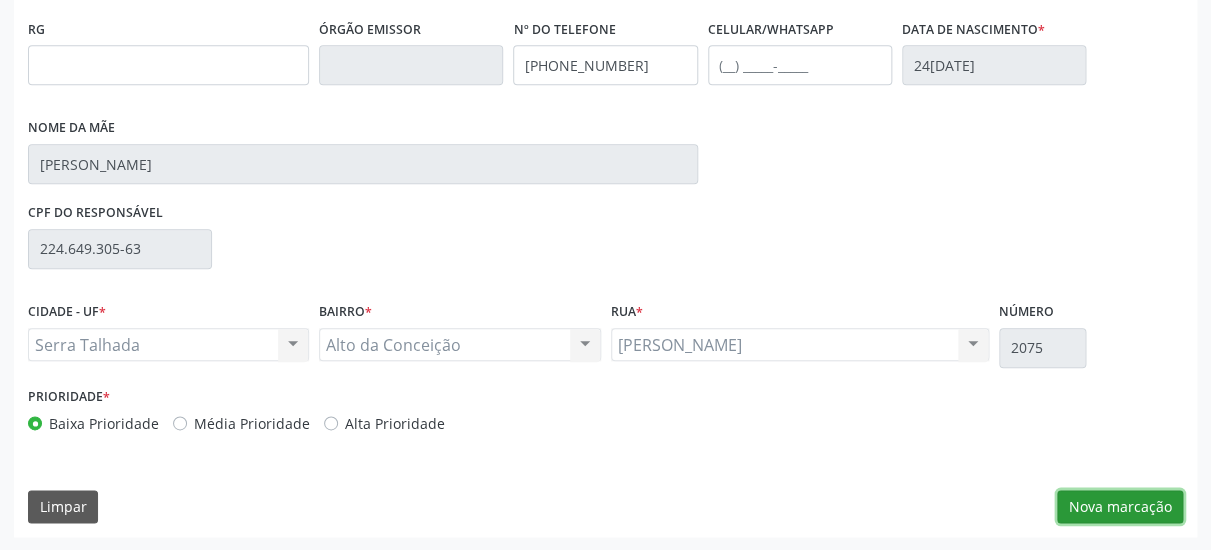 click on "Nova marcação" at bounding box center [1120, 507] 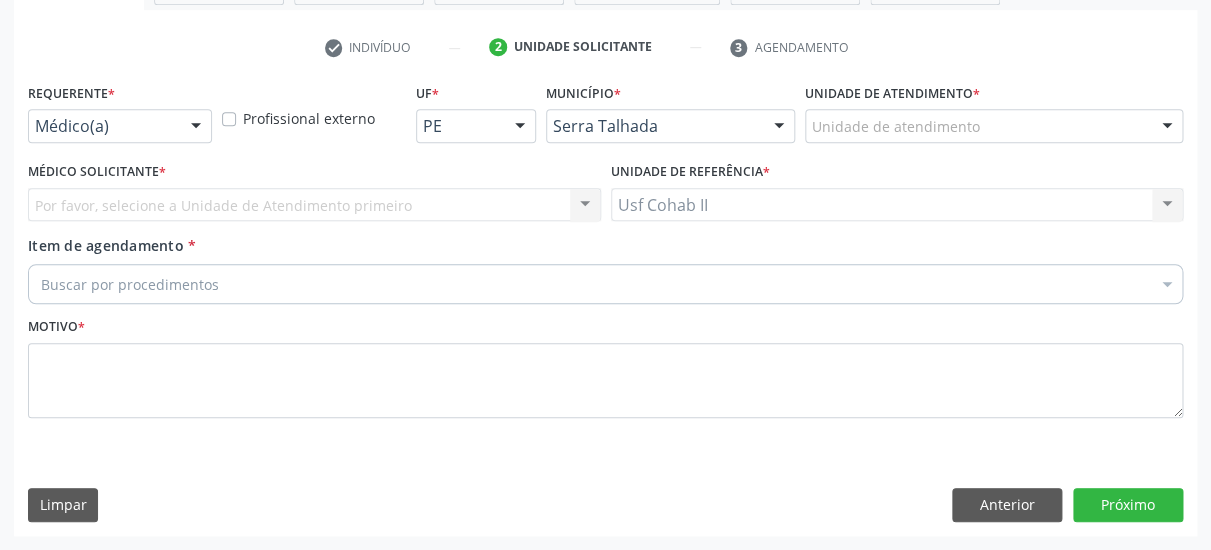 scroll, scrollTop: 373, scrollLeft: 0, axis: vertical 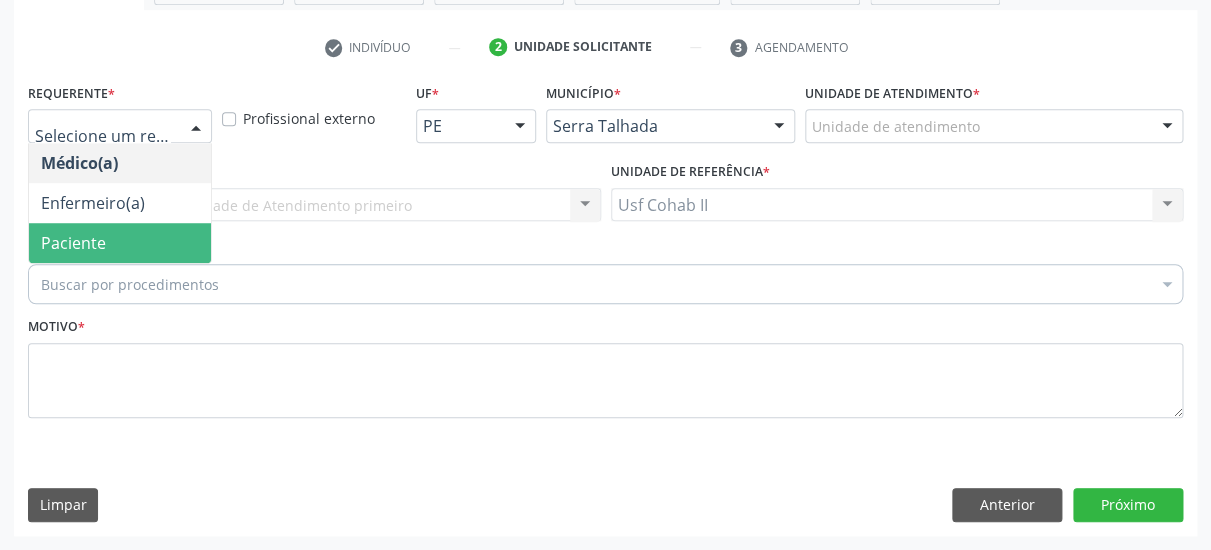 click on "Paciente" at bounding box center (120, 243) 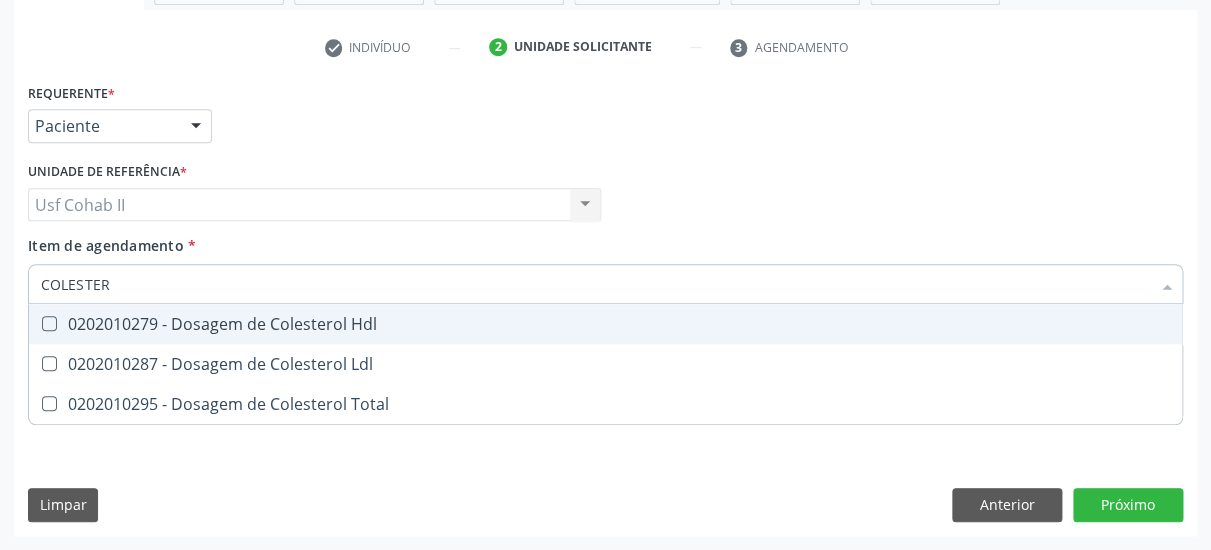 type on "COLESTE" 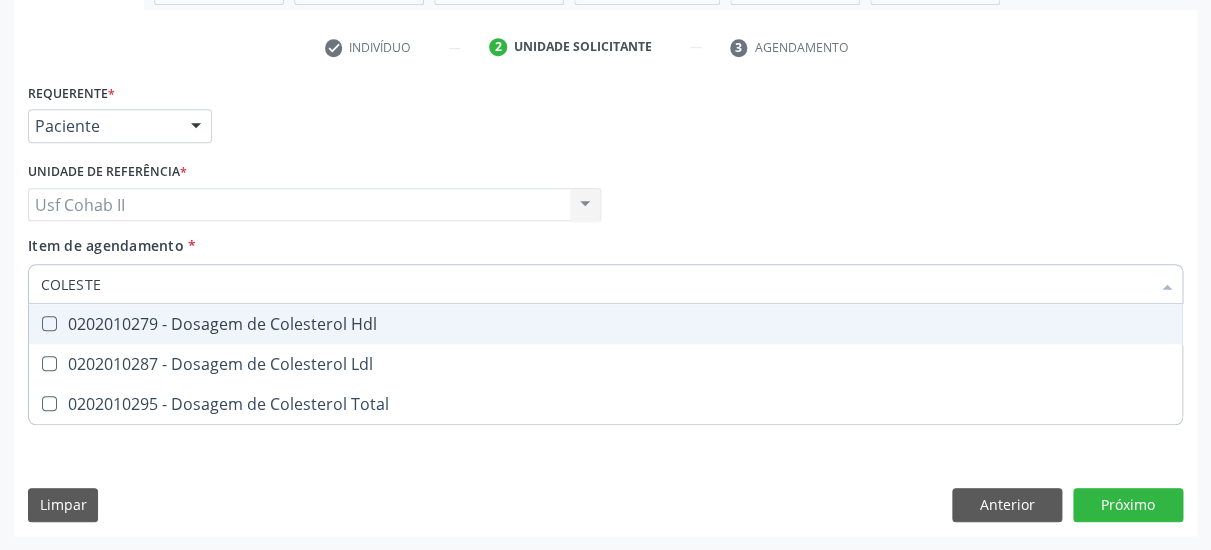 click on "0202010279 - Dosagem de Colesterol Hdl" at bounding box center [605, 324] 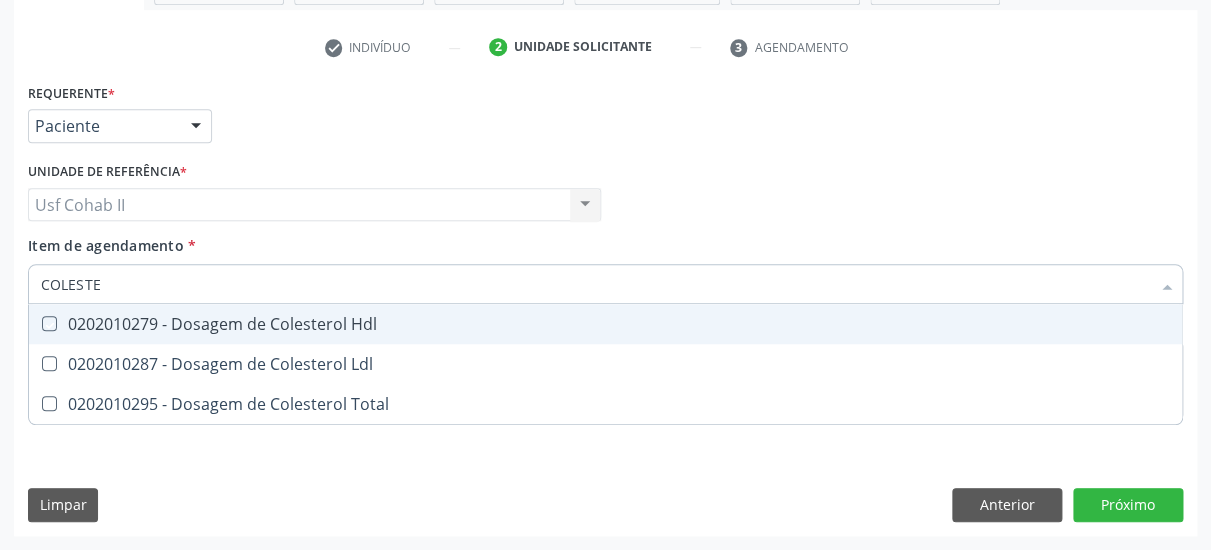 checkbox on "true" 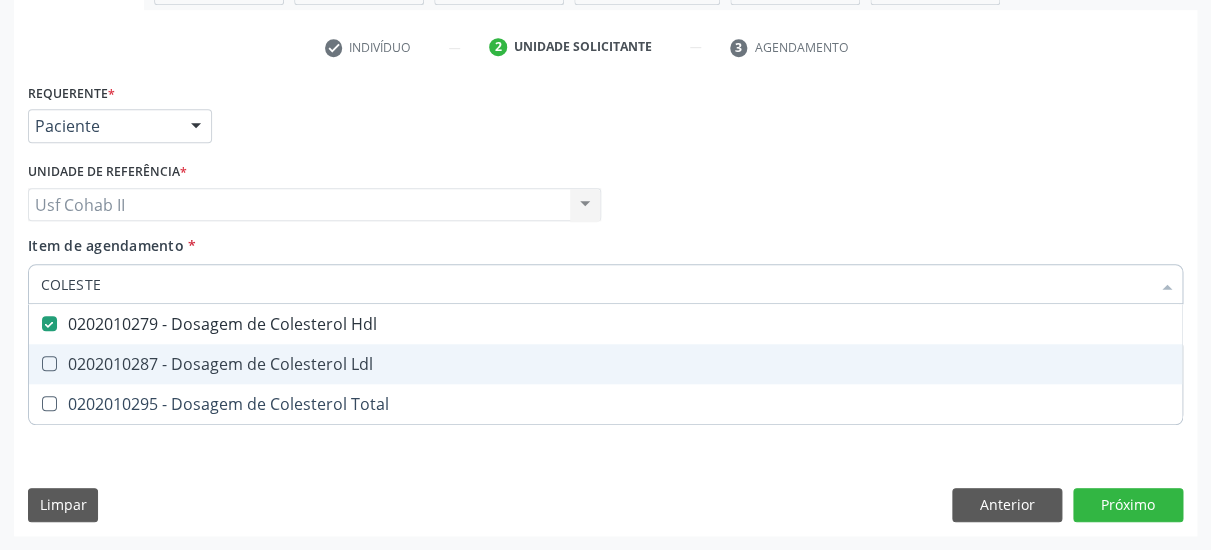 drag, startPoint x: 142, startPoint y: 336, endPoint x: 142, endPoint y: 359, distance: 23 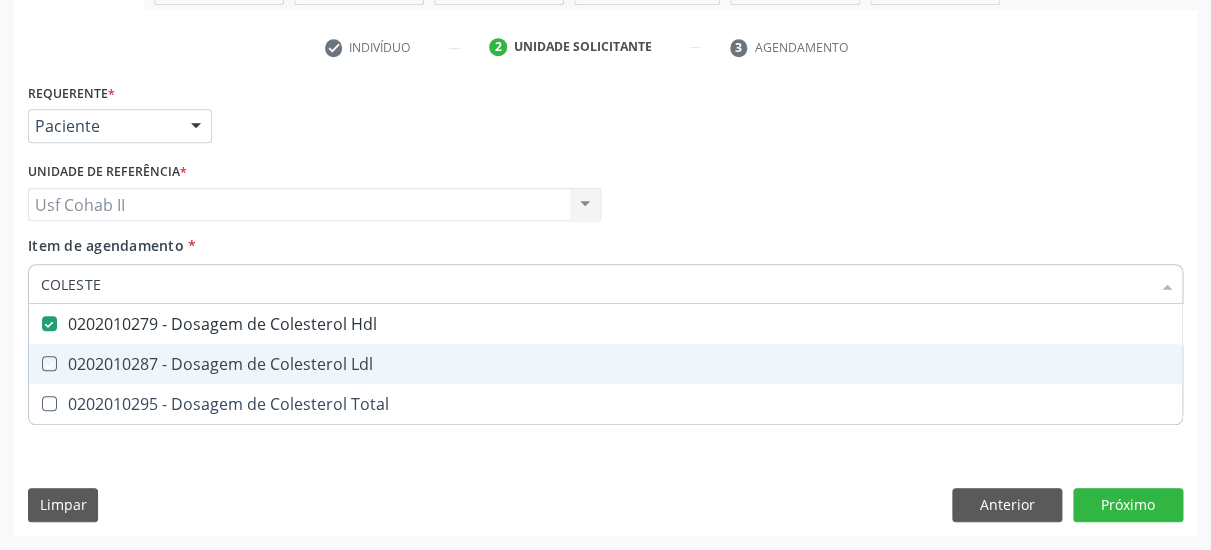 checkbox on "true" 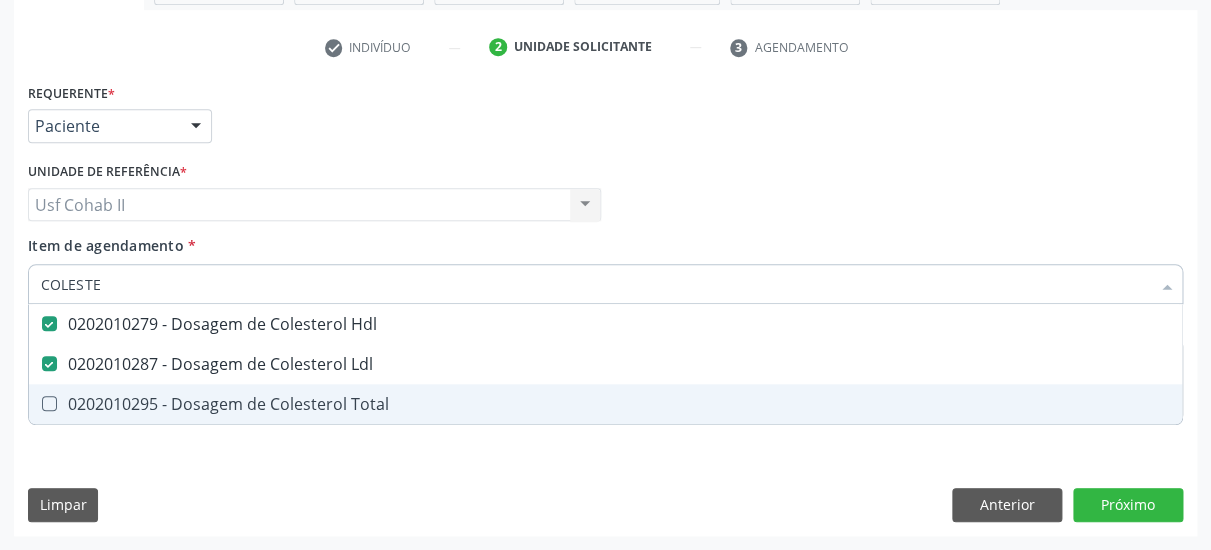 click on "0202010295 - Dosagem de Colesterol Total" at bounding box center [605, 404] 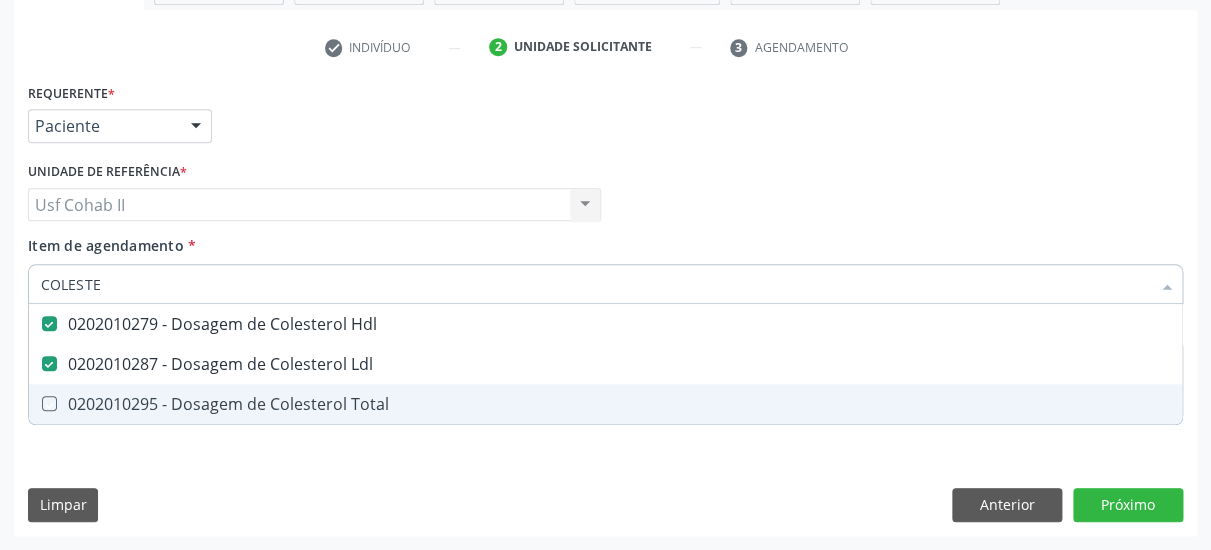 checkbox on "true" 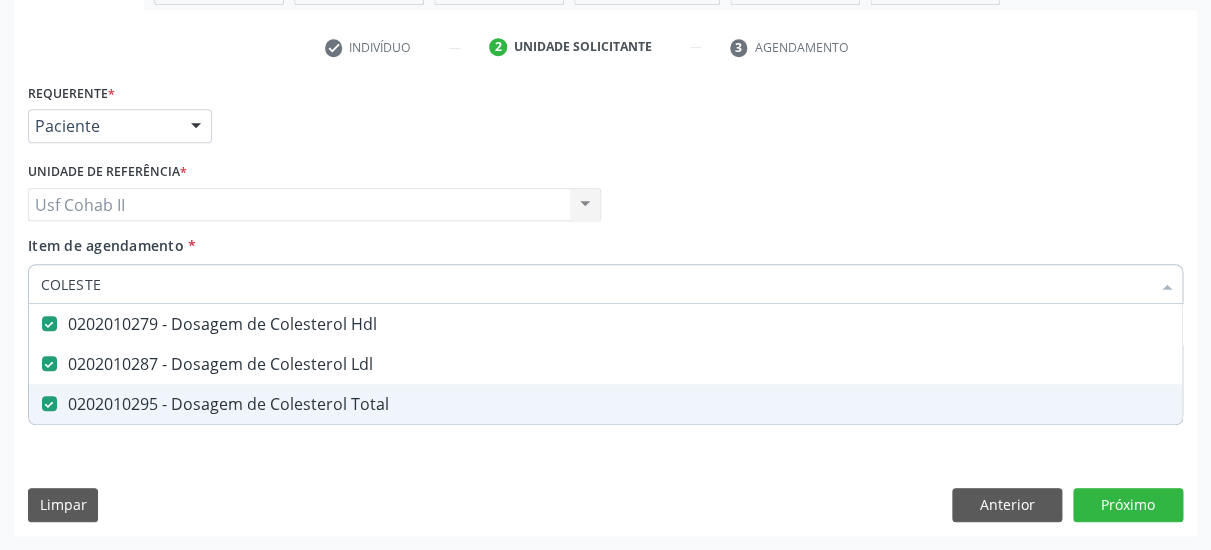 click on "Requerente
*
Paciente         Médico(a)   Enfermeiro(a)   Paciente
Nenhum resultado encontrado para: "   "
Não há nenhuma opção para ser exibida.
UF
PE         PE
Nenhum resultado encontrado para: "   "
Não há nenhuma opção para ser exibida.
Município
Serra Talhada         [GEOGRAPHIC_DATA] resultado encontrado para: "   "
Não há nenhuma opção para ser exibida.
Médico Solicitante
Por favor, selecione a Unidade de Atendimento primeiro
Nenhum resultado encontrado para: "   "
Não há nenhuma opção para ser exibida.
Unidade de referência
*
Usf Cohab II         Usf Cohab II
Nenhum resultado encontrado para: "   "
Não há nenhuma opção para ser exibida.
Item de agendamento
*" at bounding box center (605, 262) 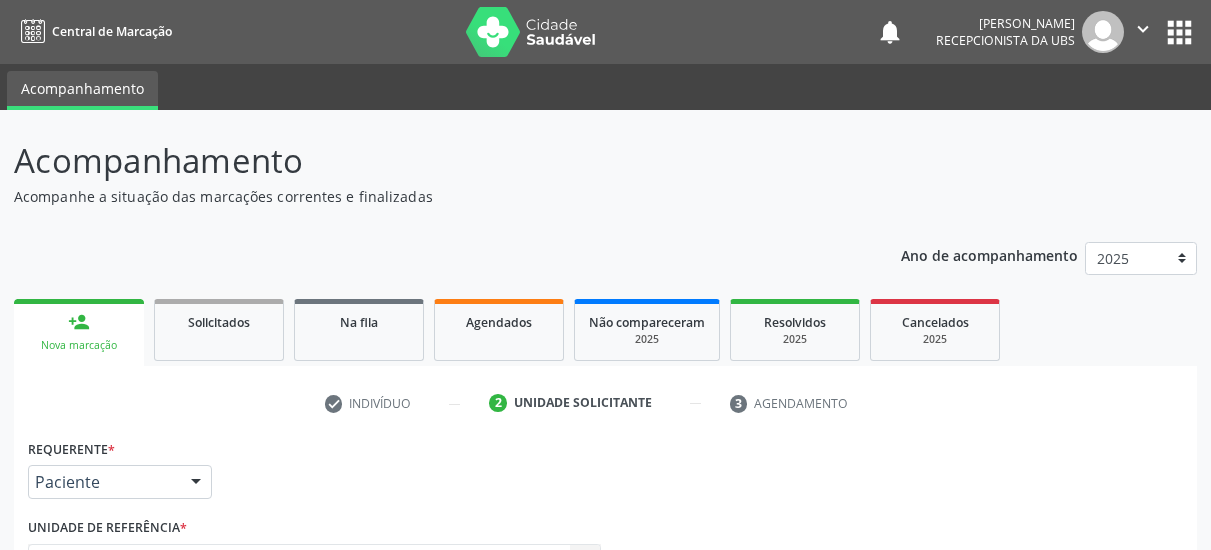 scroll, scrollTop: 374, scrollLeft: 0, axis: vertical 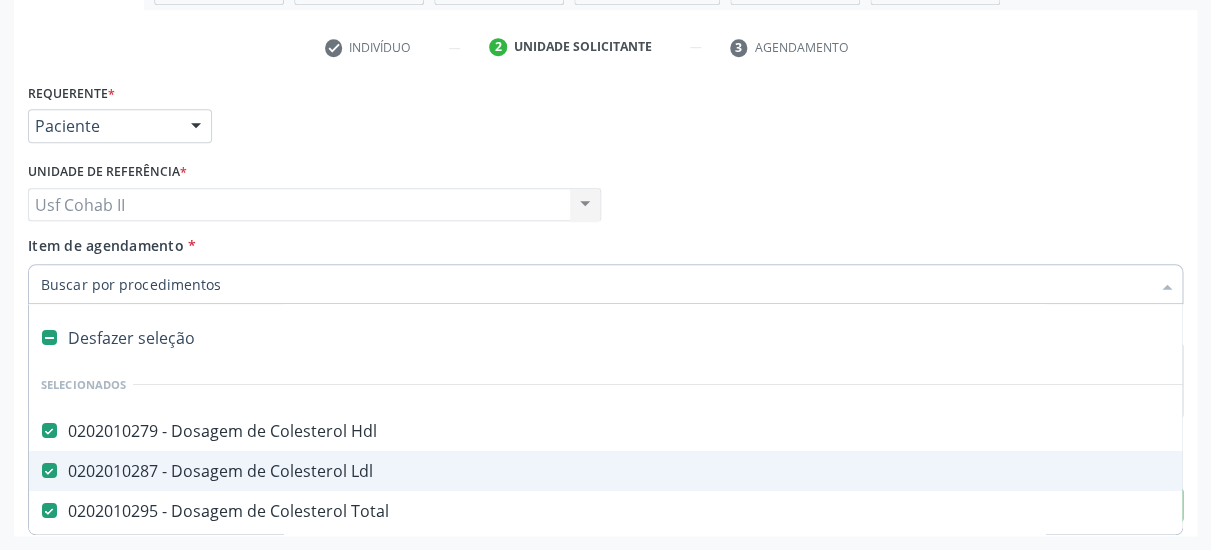 click on "Item de agendamento
*
Desfazer seleção
Selecionados
0202010279 - Dosagem de Colesterol Hdl
0202010287 - Dosagem de Colesterol Ldl
0202010295 - Dosagem de Colesterol Total
Não selecionados
0304070076 - .Quimioterapia de Leucemia Linfoide/Linfoblástica Aguda, Leucemia Mieloide Aguda e Leucemia Promielocítica Aguda Na Infância e Adolescência - 1ª Linha - Fase de Manutenção
0604320140 - Abatacepte 125 Mg Injetável (Por Seringa Preenchida)
0604320124 - Abatacepte 250 Mg Injetável (Por Frasco Ampola).
0603050018 - Abciximabe
0406010013 - Abertura de Comunicação Inter-Atrial
0406010021 - Abertura de Estenose Aortica Valvar
0406011265 - Abertura de Estenose Aortica Valvar (Criança e Adolescente)
0406010030 - Abertura de Estenose Pulmonar Valvar" at bounding box center (605, 266) 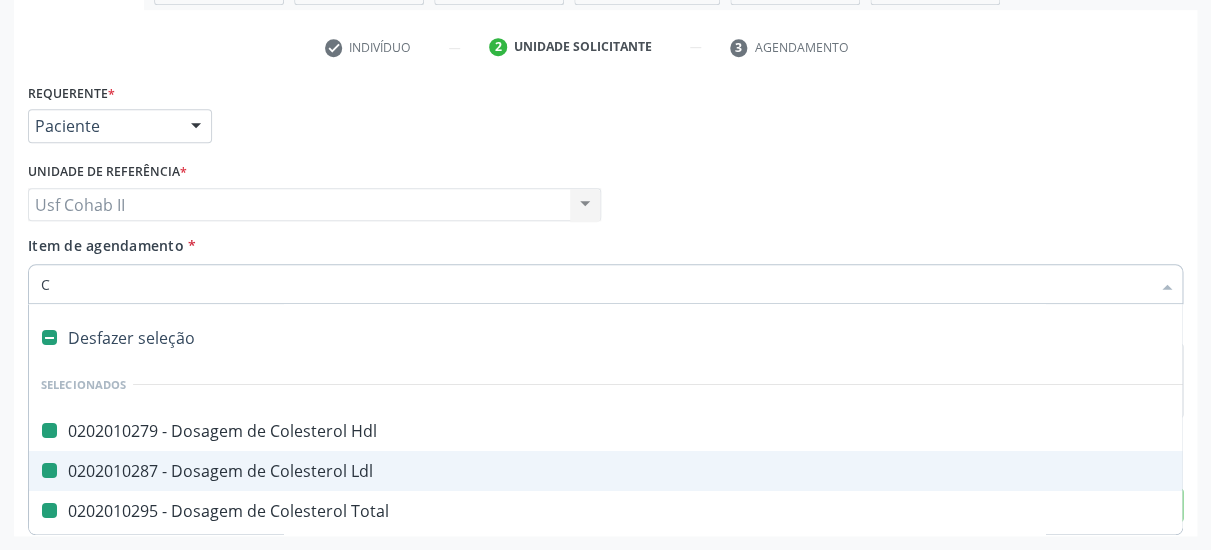 type on "CR" 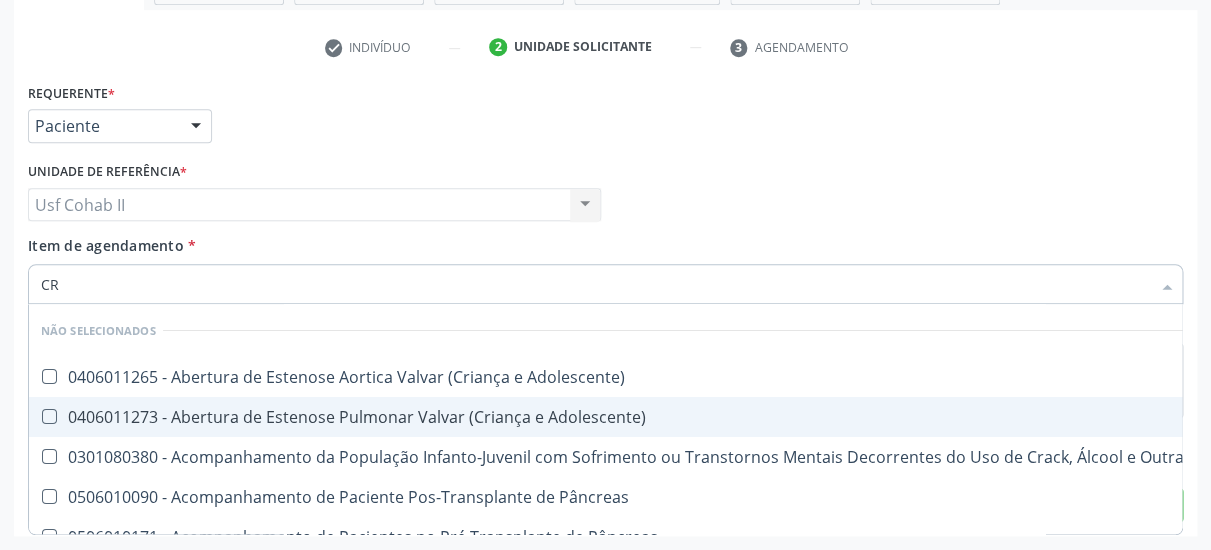 checkbox on "false" 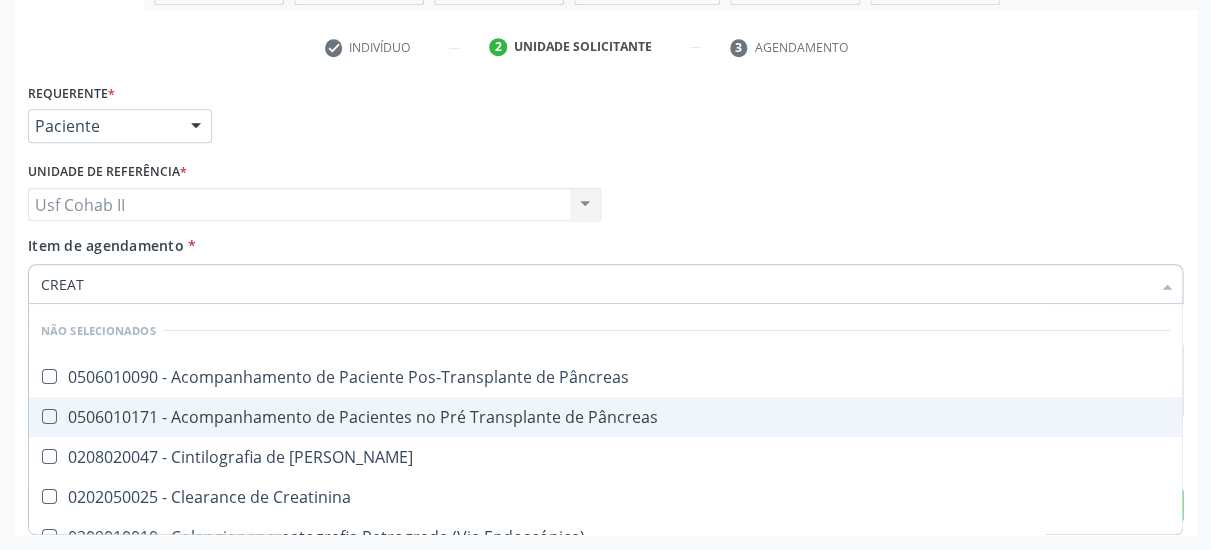 type on "CREATI" 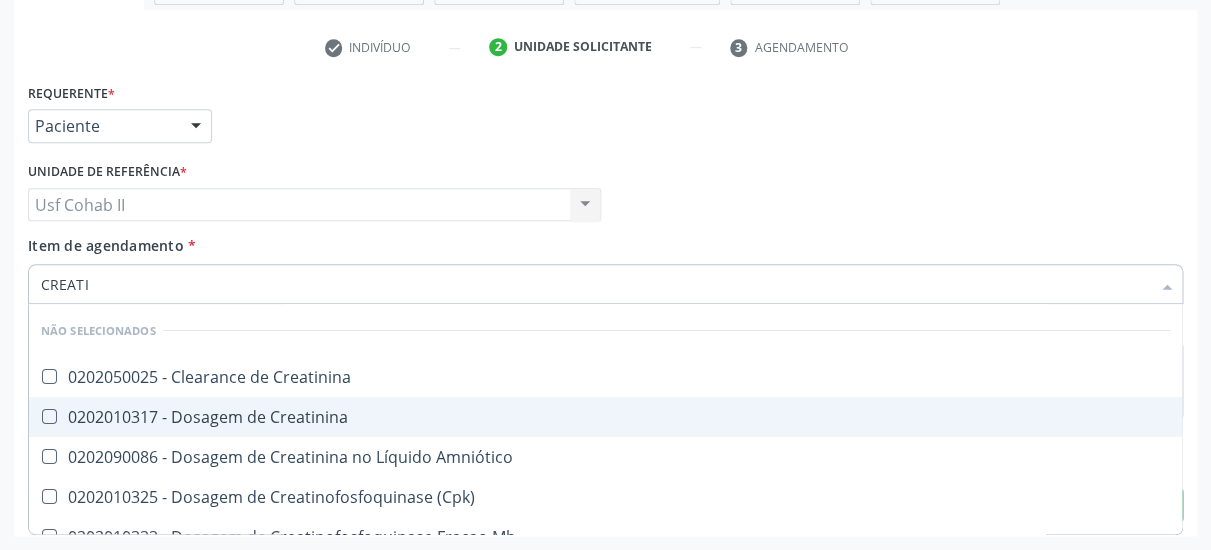 click on "0202010317 - Dosagem de Creatinina" at bounding box center (605, 417) 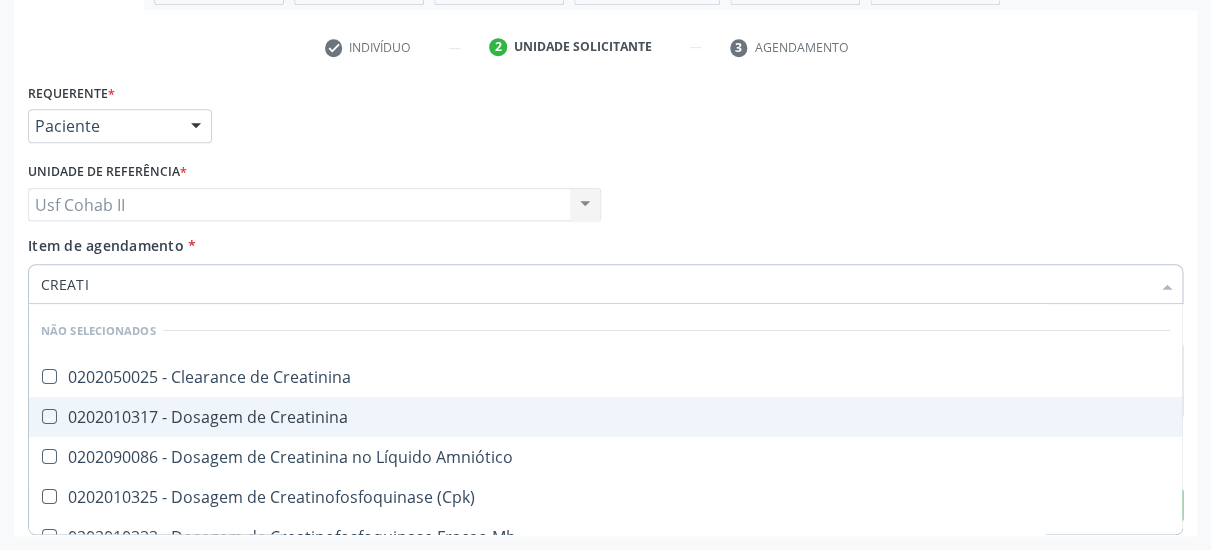 checkbox on "true" 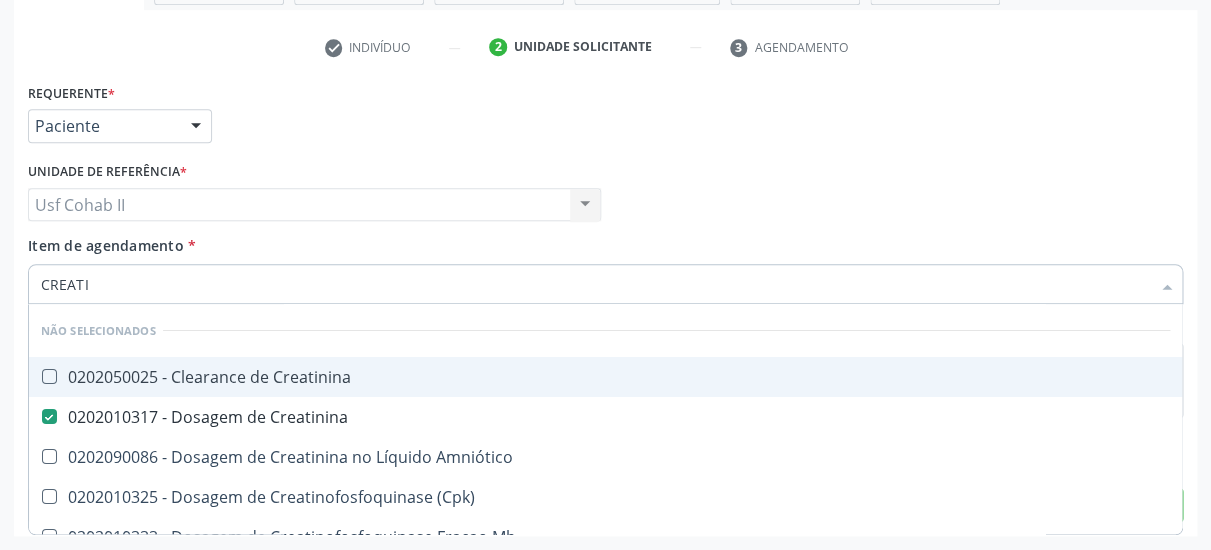 type on "CREATI" 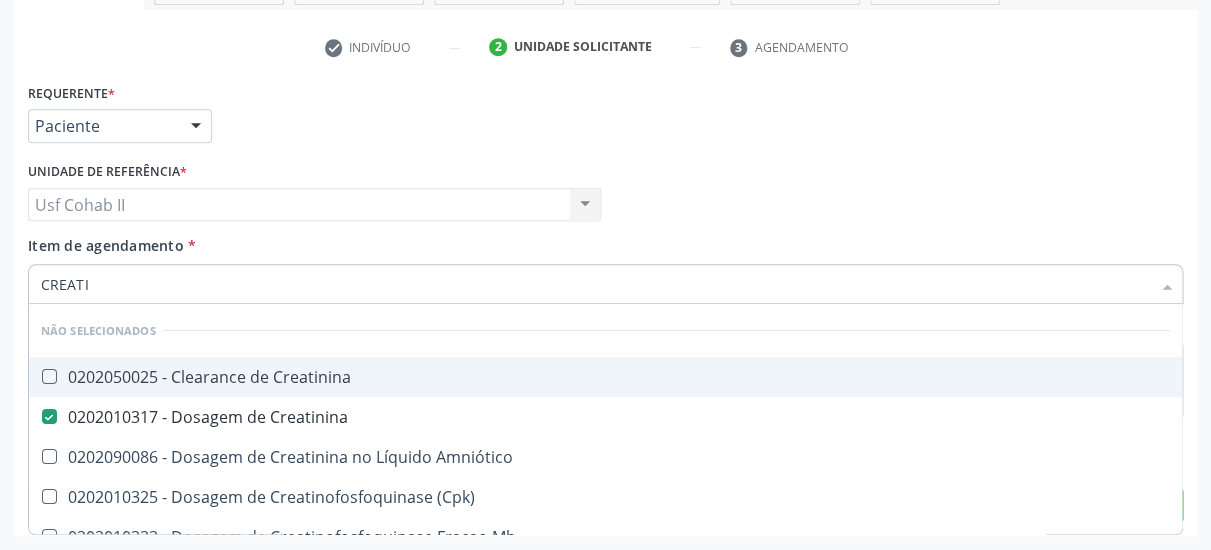 click on "Unidade de referência
*
Usf Cohab II         Usf Cohab II
Nenhum resultado encontrado para: "   "
Não há nenhuma opção para ser exibida." at bounding box center [314, 196] 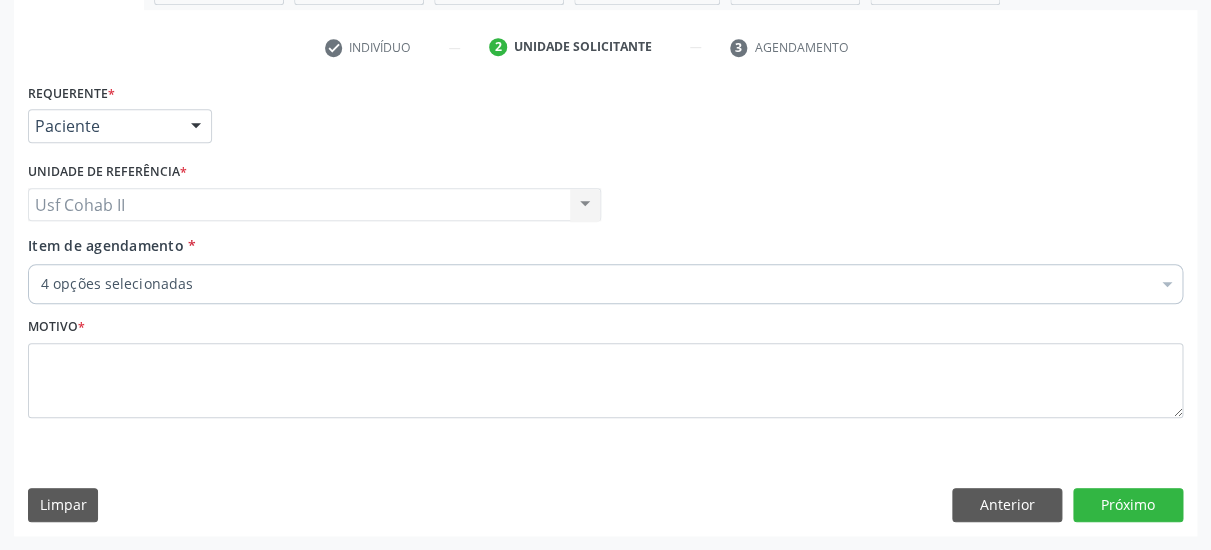 type 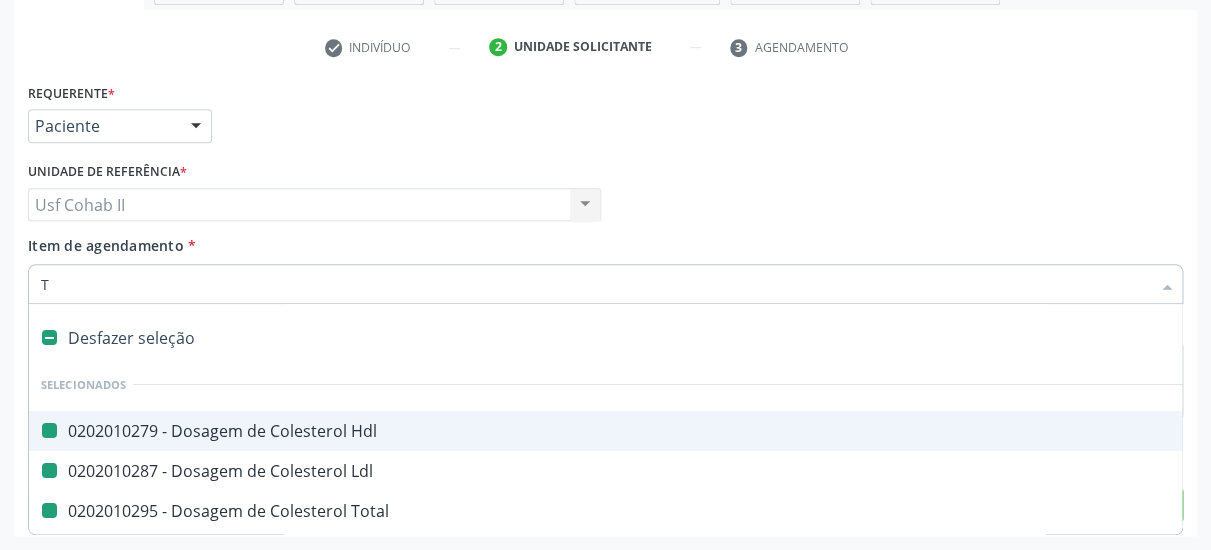 type on "TR" 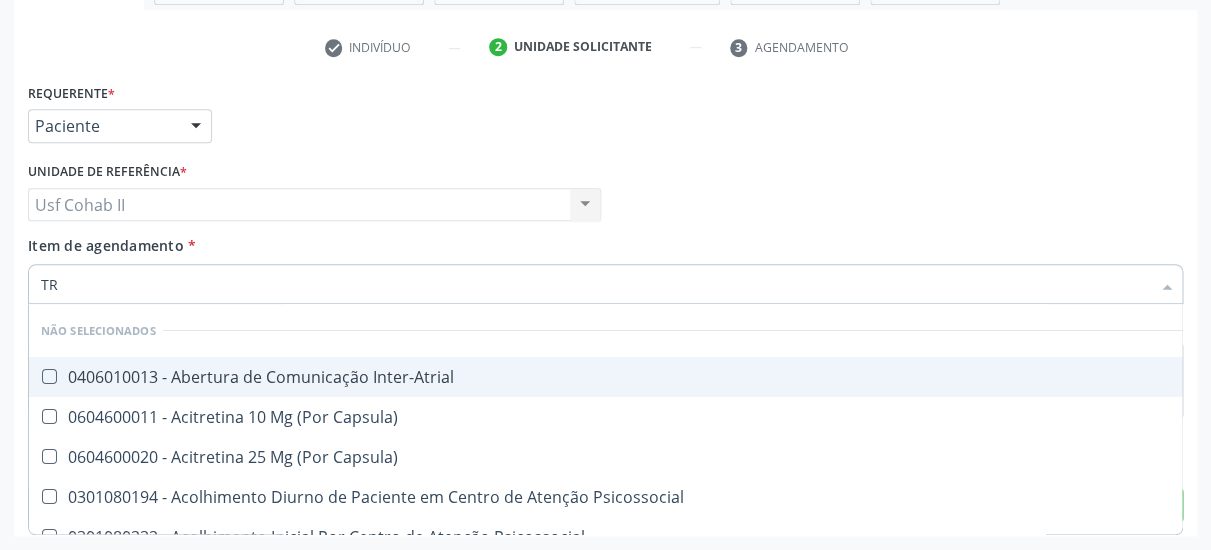 checkbox on "false" 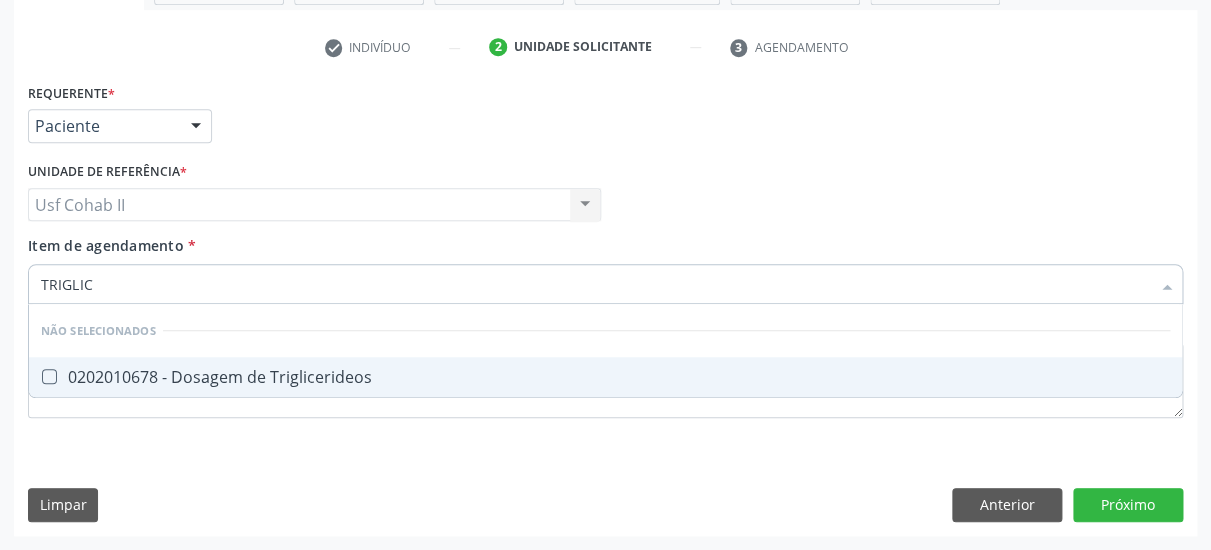 type on "TRIGLICE" 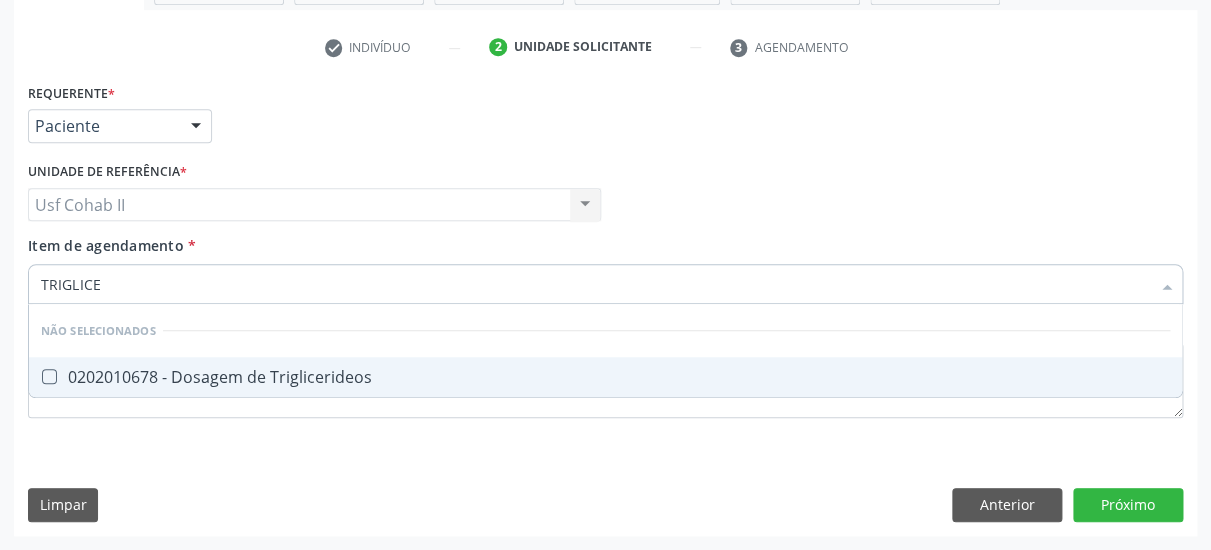 click on "0202010678 - Dosagem de Triglicerideos" at bounding box center (605, 377) 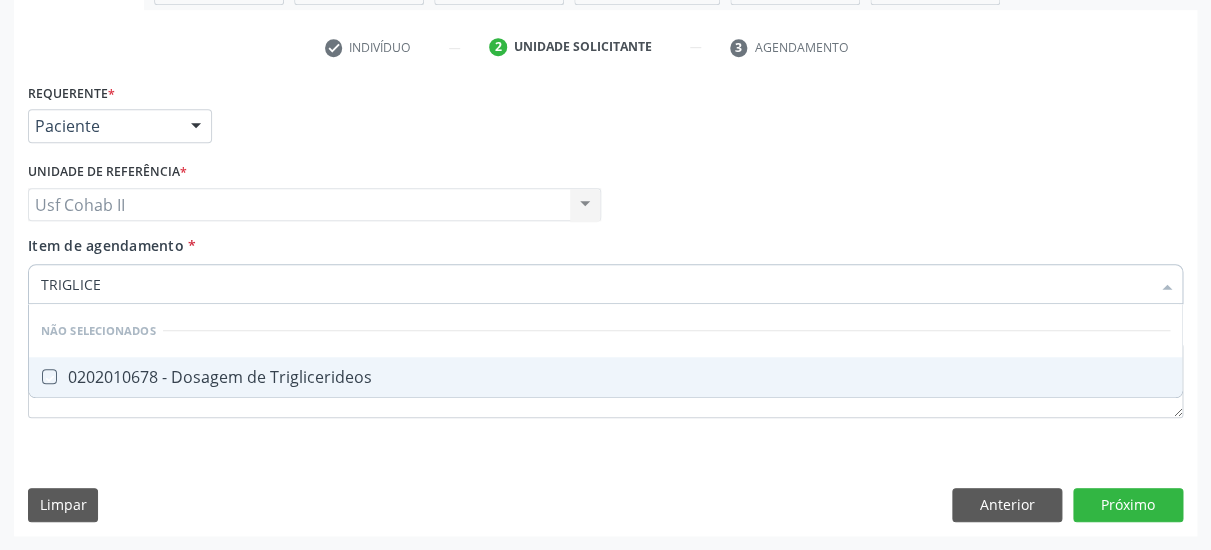 checkbox on "true" 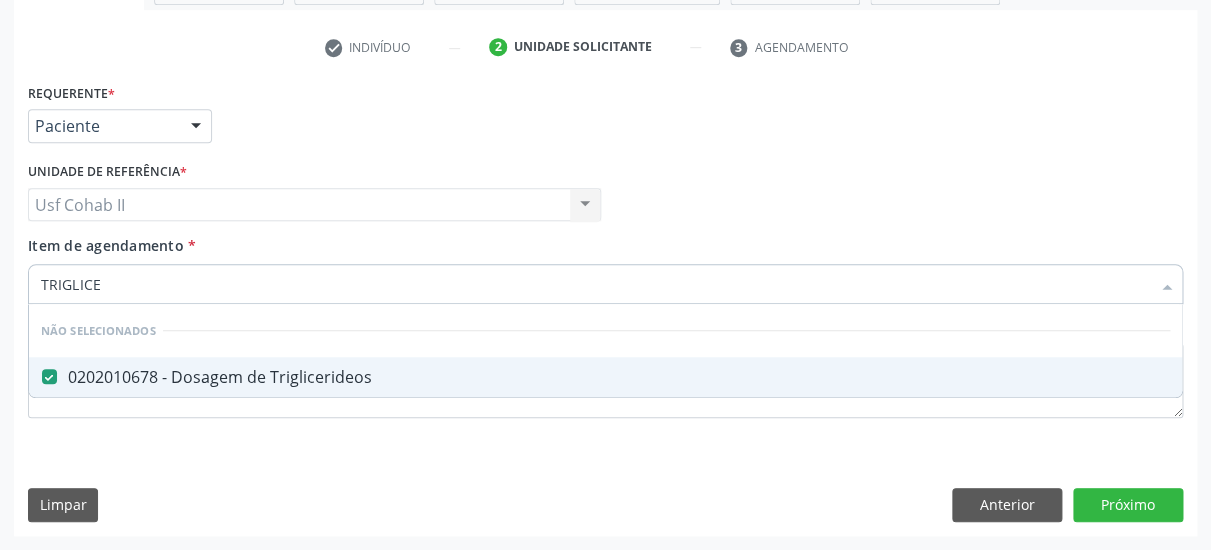 click on "Item de agendamento
*
TRIGLICE
Desfazer seleção
Não selecionados
0202010678 - Dosagem de Triglicerideos
Nenhum resultado encontrado para: " TRIGLICE  "
Não há nenhuma opção para ser exibida." at bounding box center (605, 266) 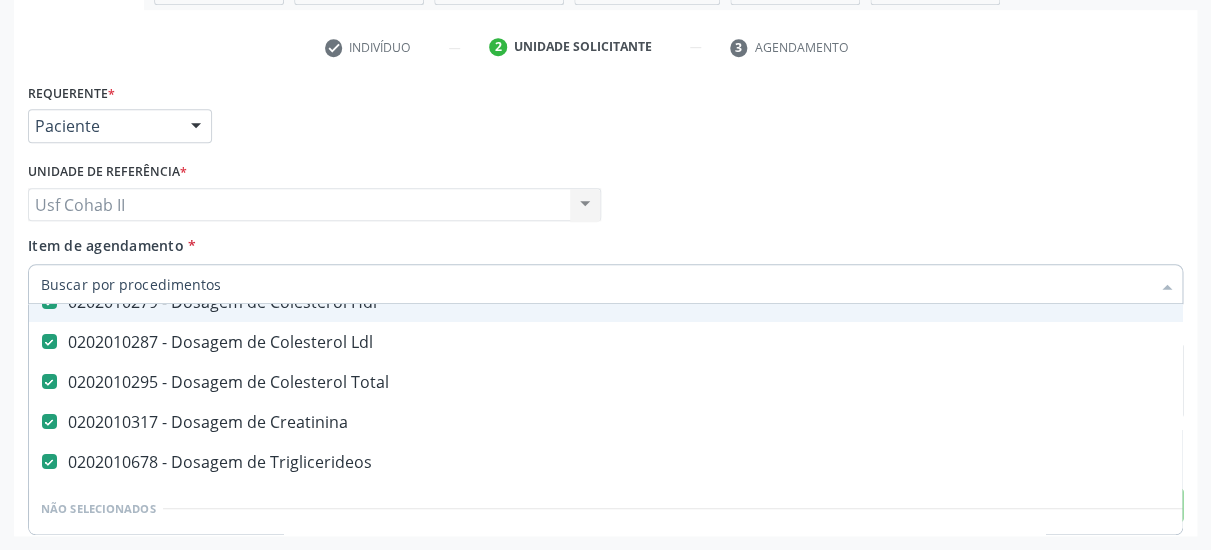 scroll, scrollTop: 130, scrollLeft: 0, axis: vertical 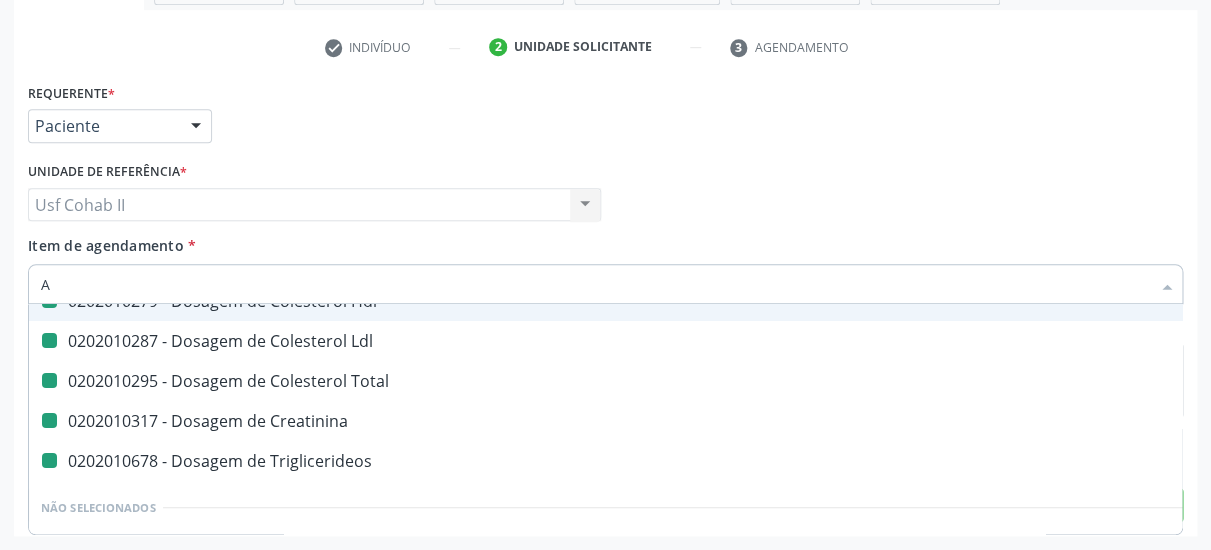 type on "AN" 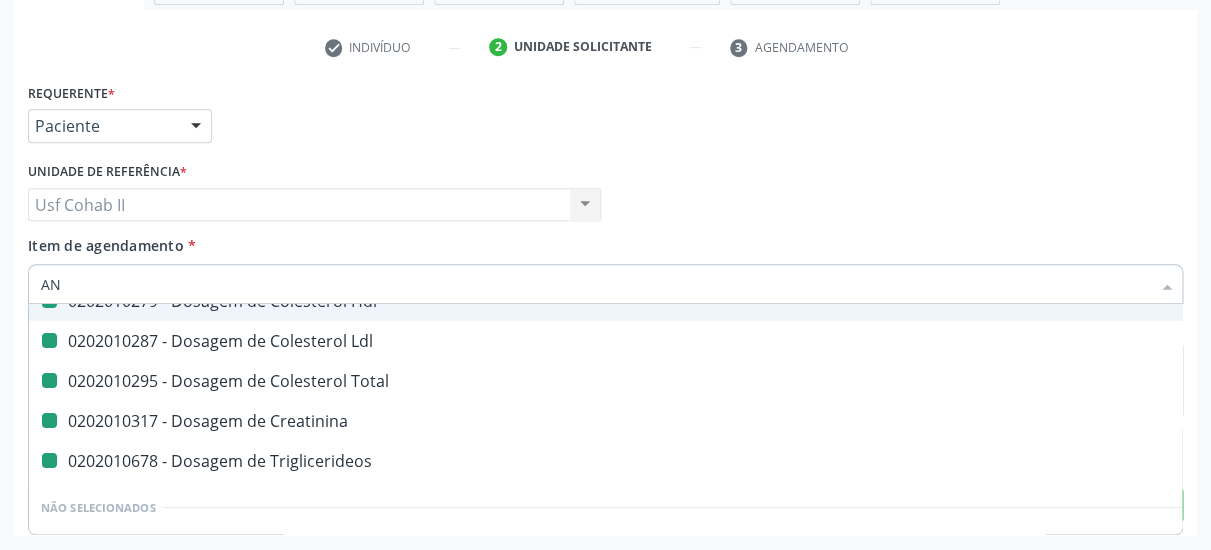checkbox on "false" 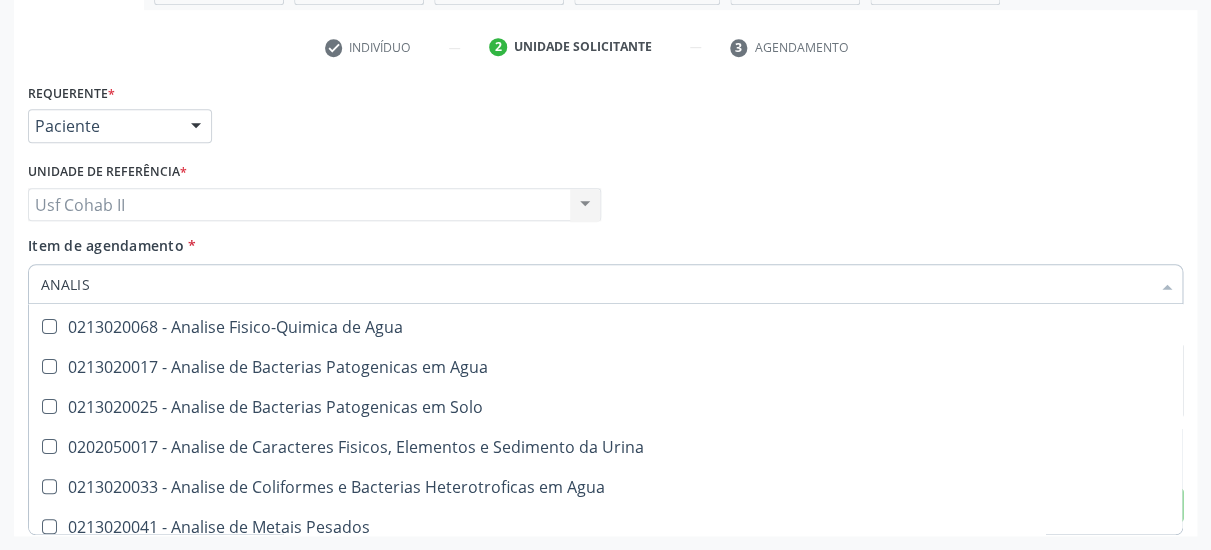 type on "ANALISE" 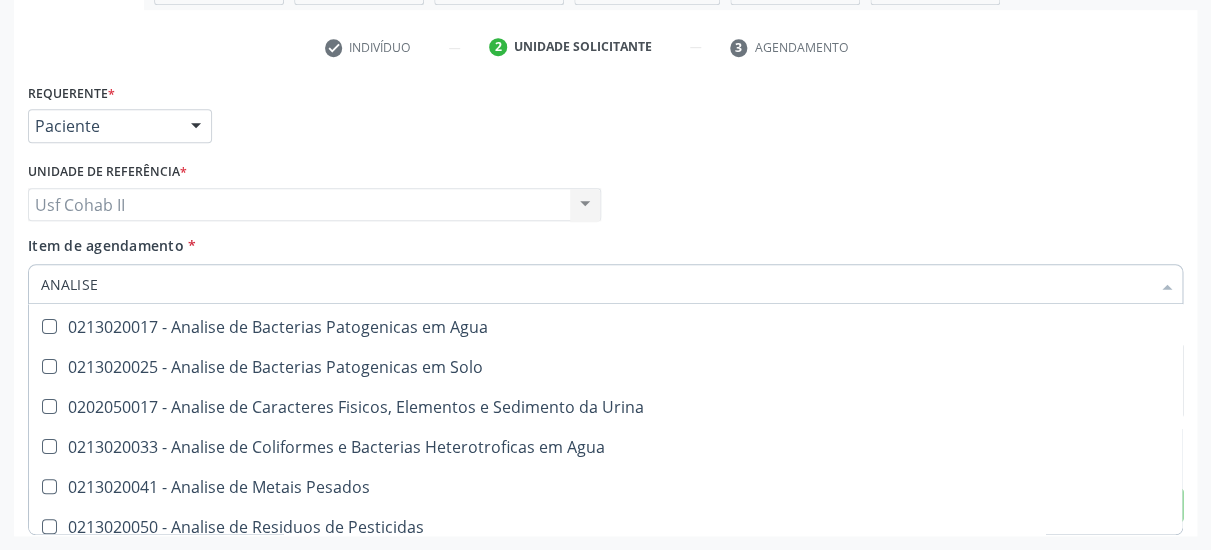 scroll, scrollTop: 76, scrollLeft: 0, axis: vertical 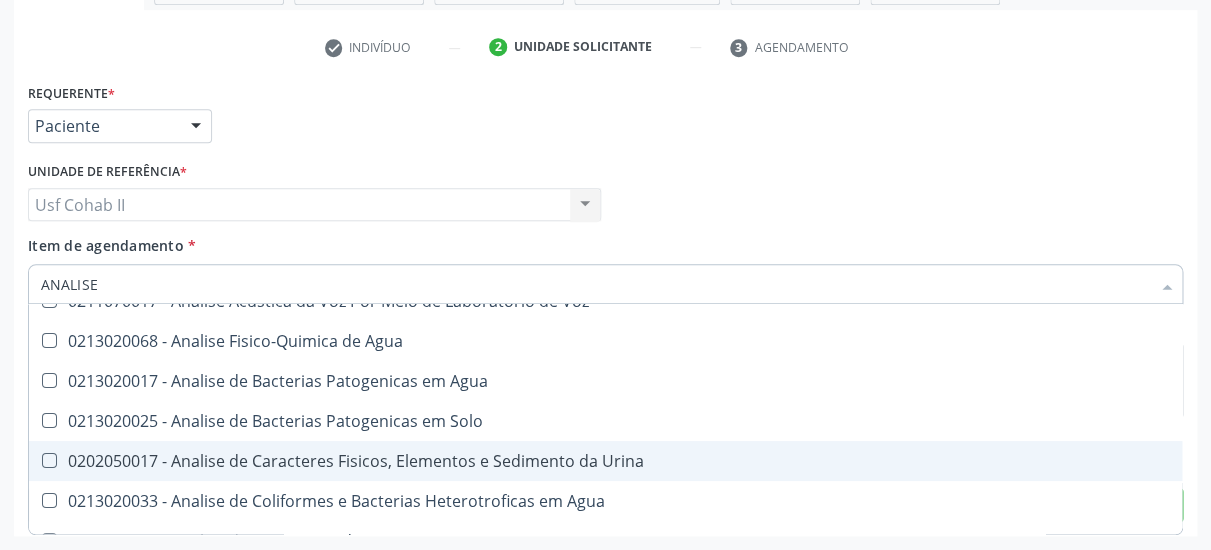 click on "0202050017 - Analise de Caracteres Fisicos, Elementos e Sedimento da Urina" at bounding box center [605, 461] 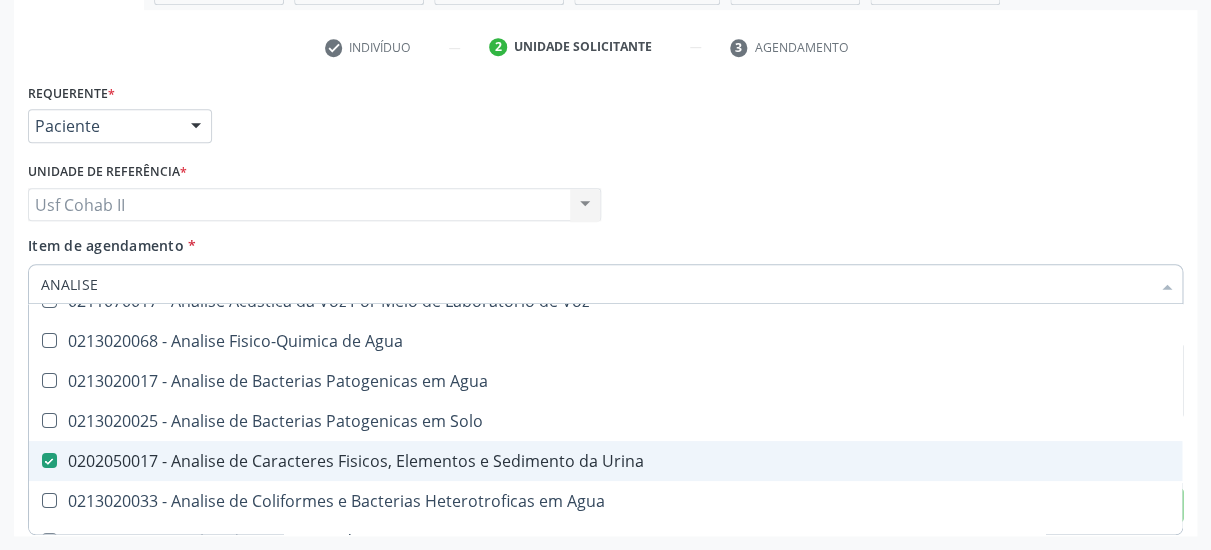 checkbox on "true" 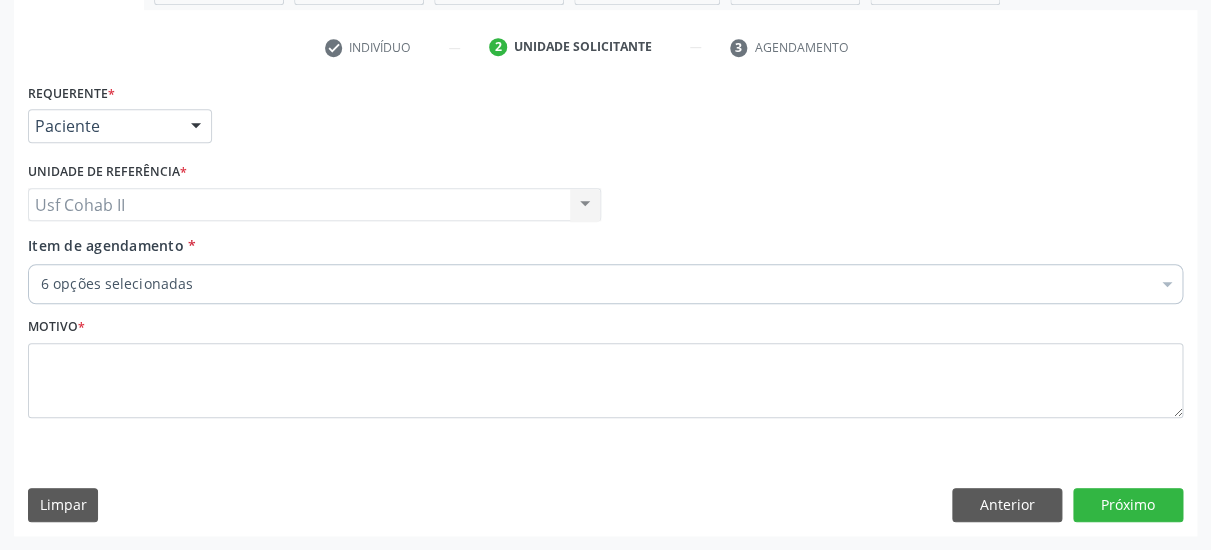 type 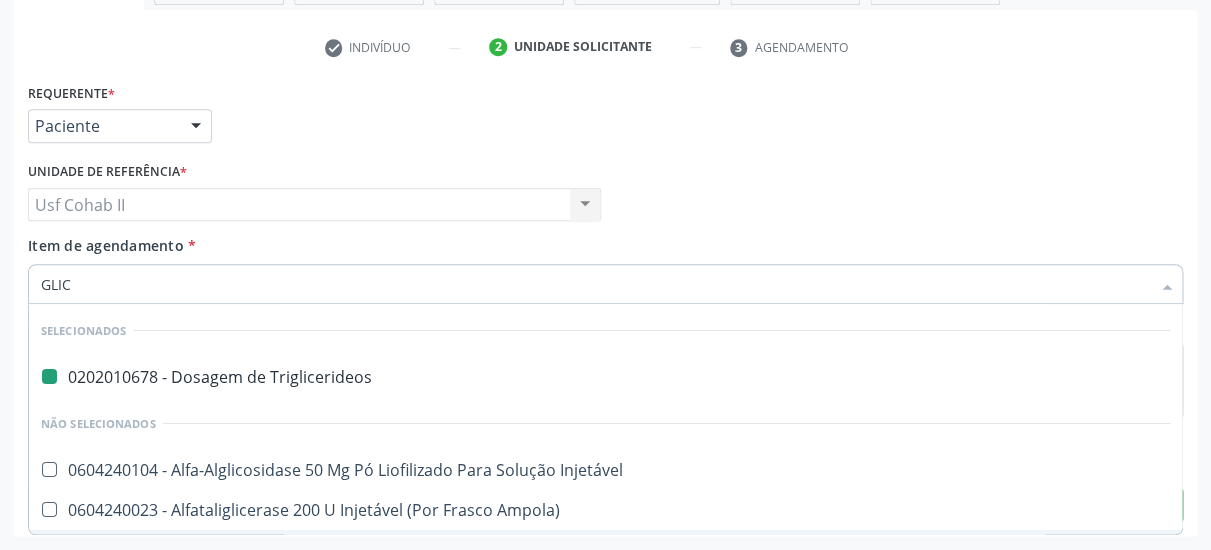 type on "GLICO" 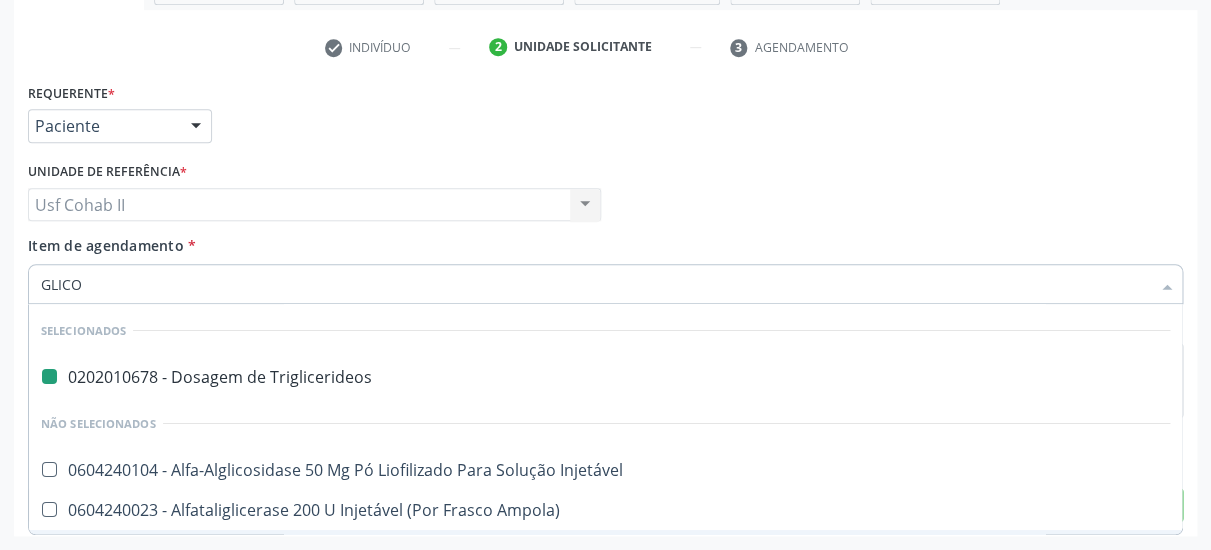 checkbox on "false" 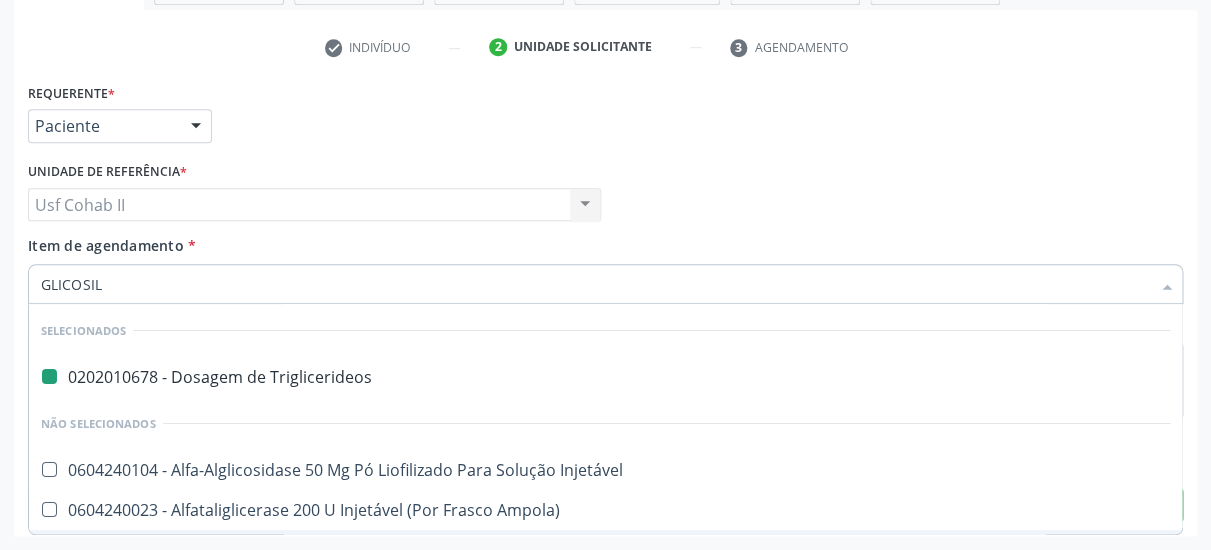 type on "GLICOSILA" 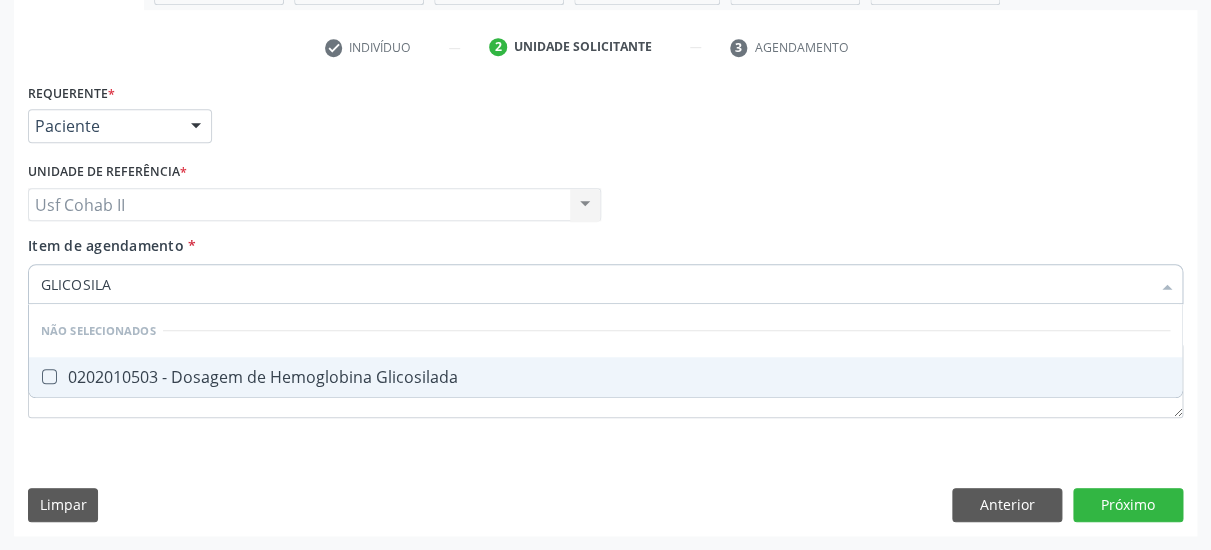 click on "0202010503 - Dosagem de Hemoglobina Glicosilada" at bounding box center (605, 377) 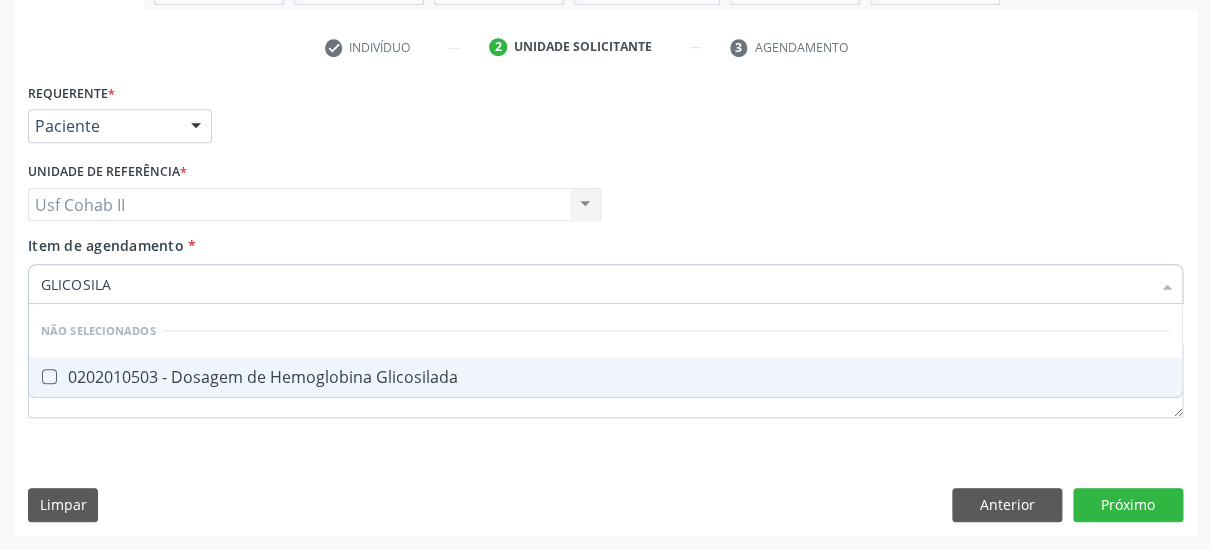 checkbox on "true" 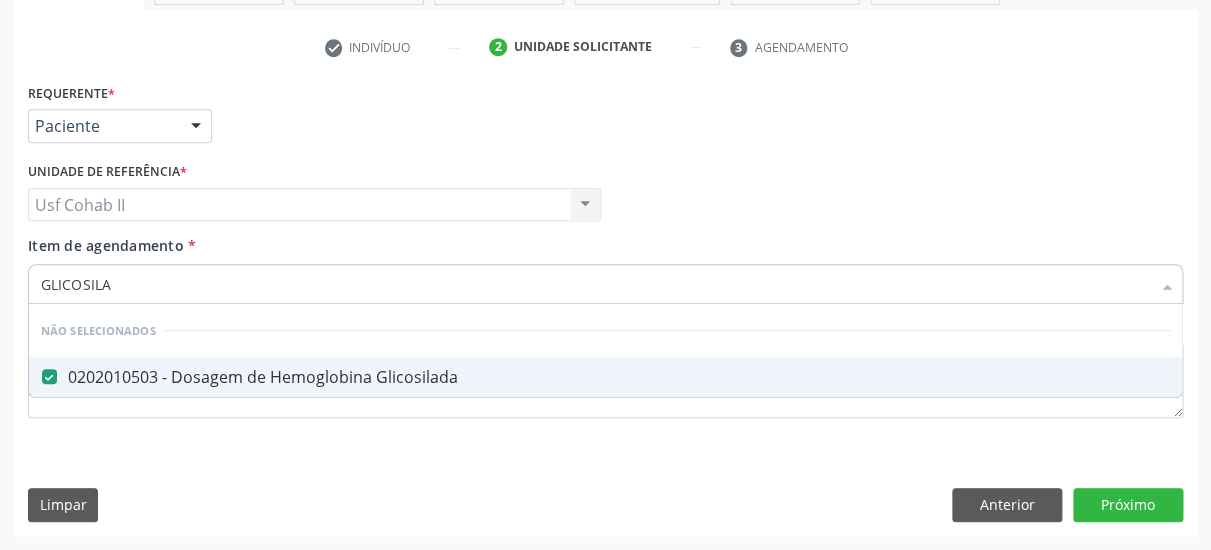 click on "Requerente
*
Paciente         Médico(a)   Enfermeiro(a)   Paciente
Nenhum resultado encontrado para: "   "
Não há nenhuma opção para ser exibida.
UF
PE         PE
Nenhum resultado encontrado para: "   "
Não há nenhuma opção para ser exibida.
Município
Serra Talhada         [GEOGRAPHIC_DATA] resultado encontrado para: "   "
Não há nenhuma opção para ser exibida.
Médico Solicitante
Por favor, selecione a Unidade de Atendimento primeiro
Nenhum resultado encontrado para: "   "
Não há nenhuma opção para ser exibida.
Unidade de referência
*
Usf Cohab II         Usf Cohab II
Nenhum resultado encontrado para: "   "
Não há nenhuma opção para ser exibida.
Item de agendamento
*" at bounding box center [605, 306] 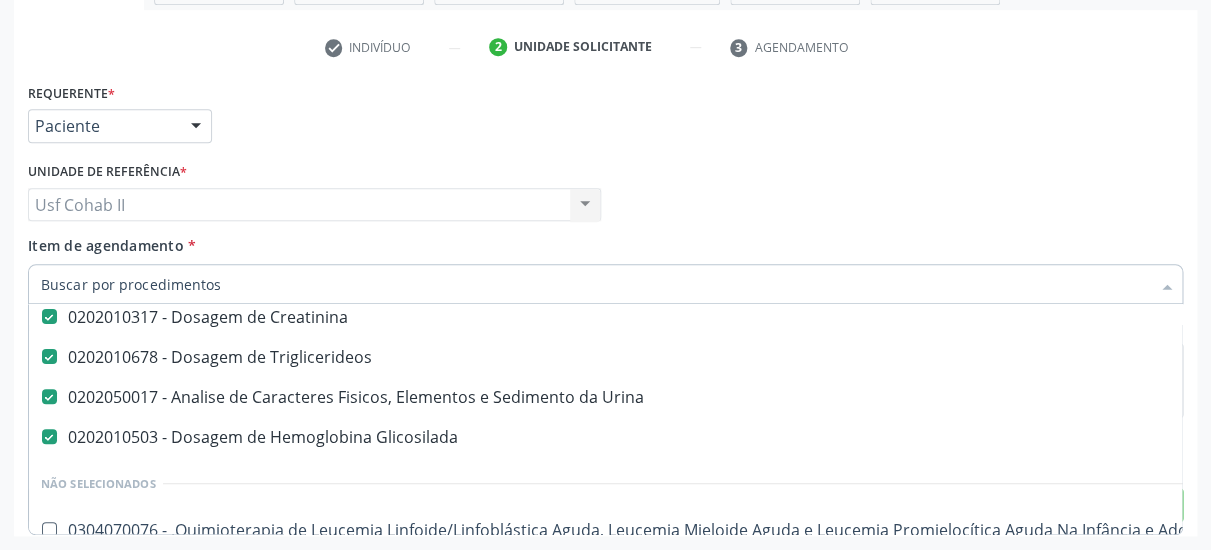 scroll, scrollTop: 259, scrollLeft: 0, axis: vertical 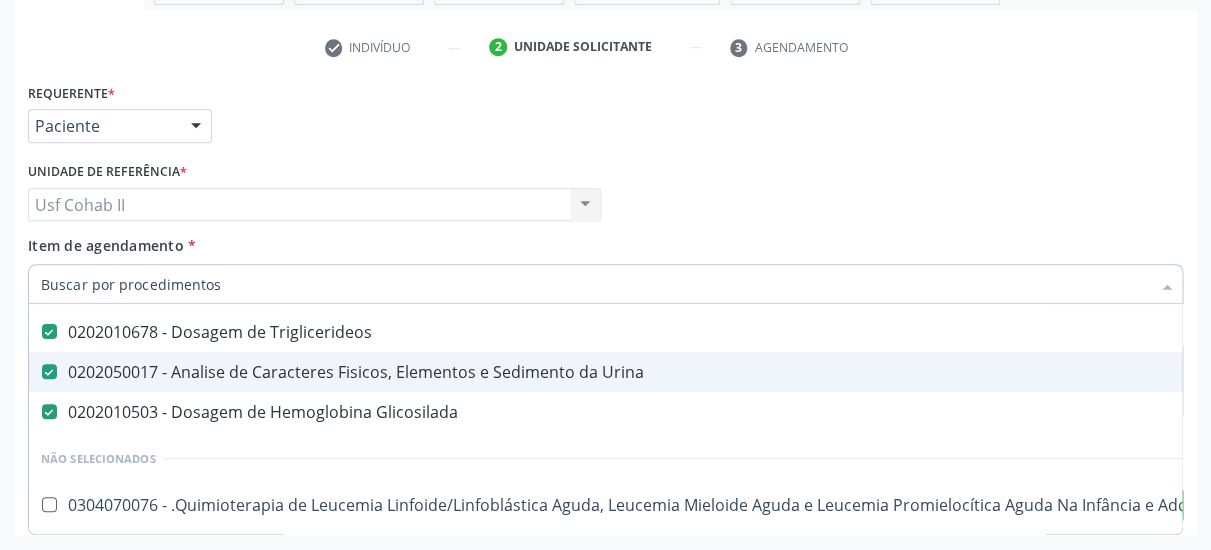 click on "Item de agendamento
*" at bounding box center (595, 284) 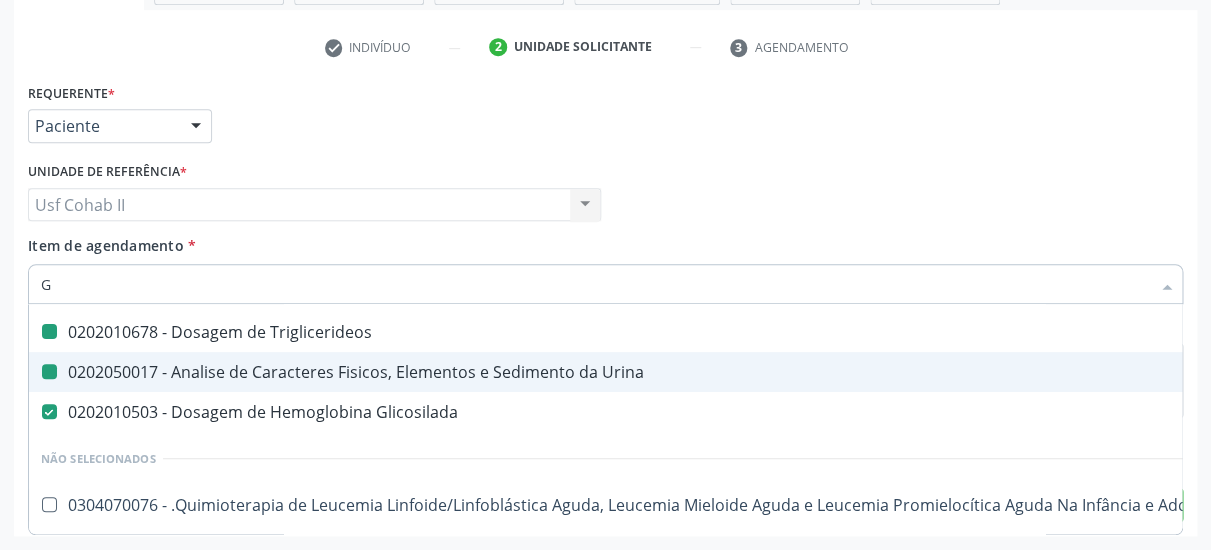 type on "GL" 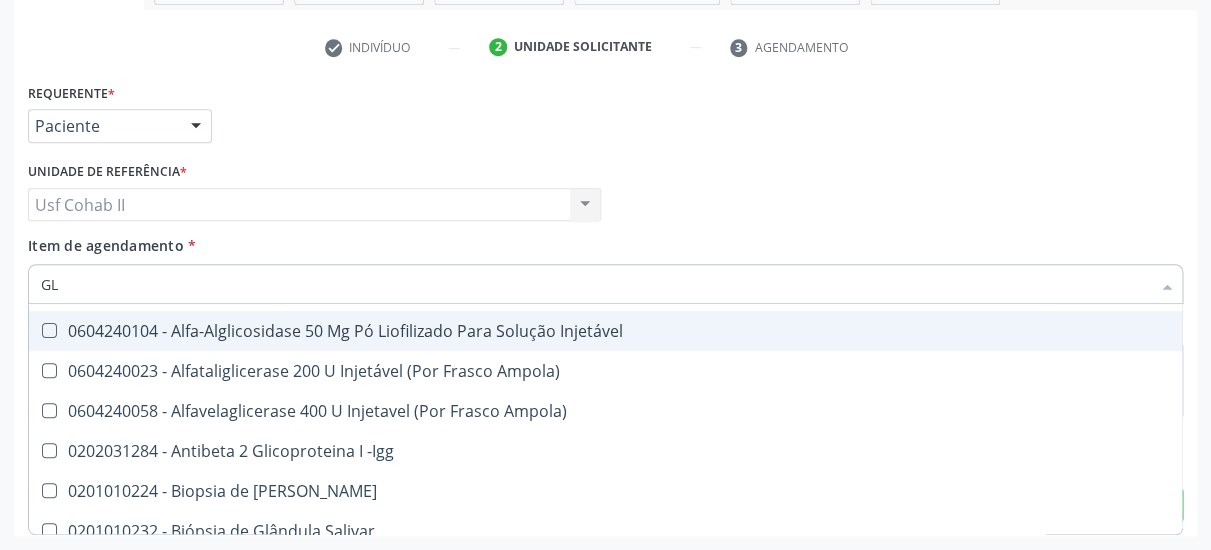 checkbox on "false" 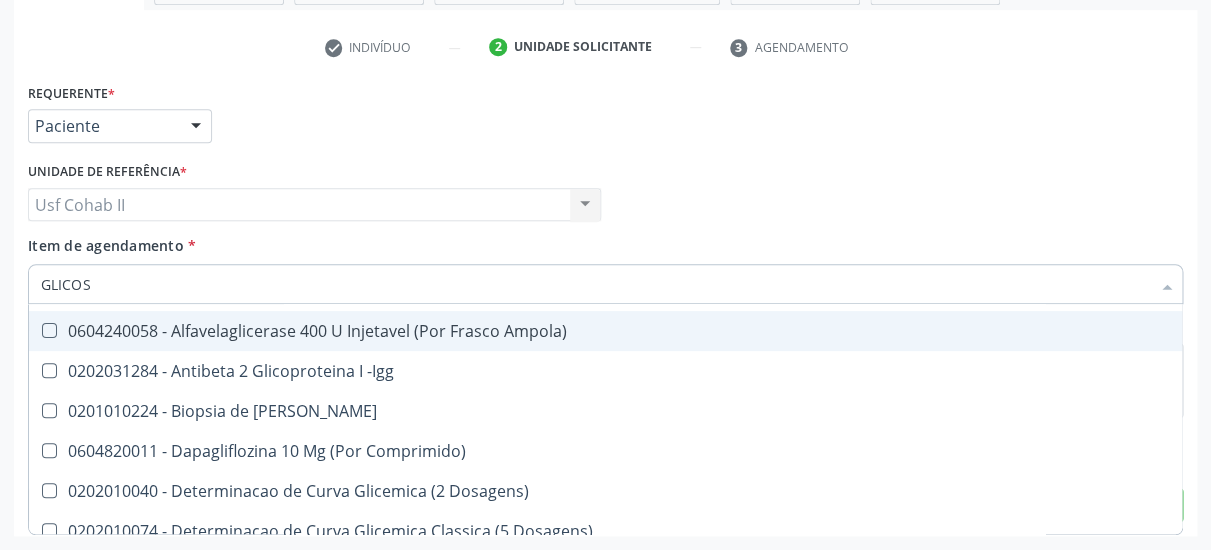type on "GLICOSE" 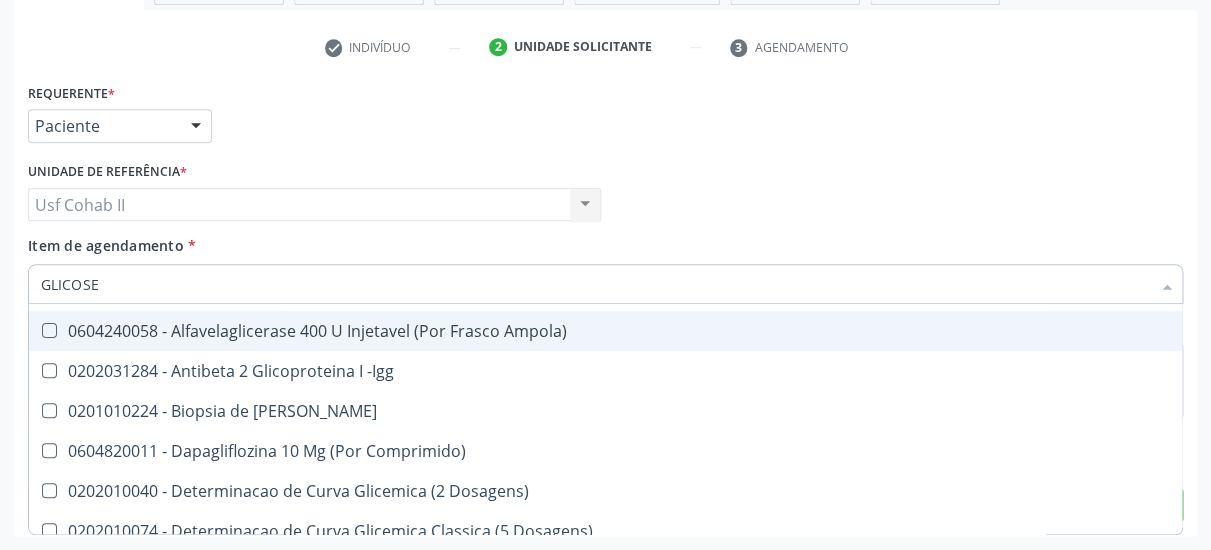 scroll, scrollTop: 23, scrollLeft: 0, axis: vertical 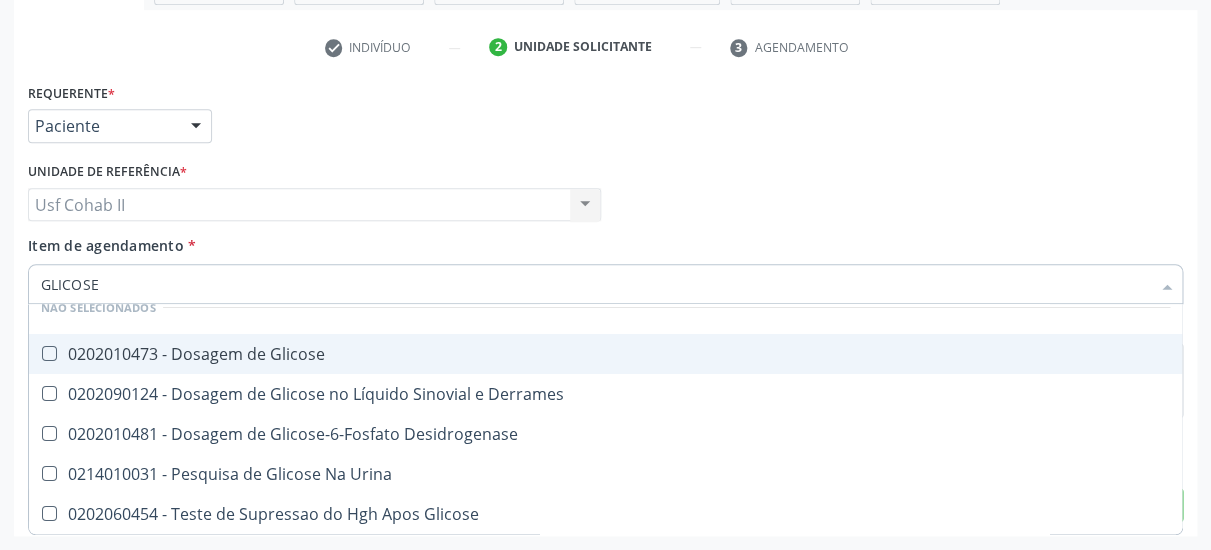 click on "0202010473 - Dosagem de Glicose" at bounding box center (605, 354) 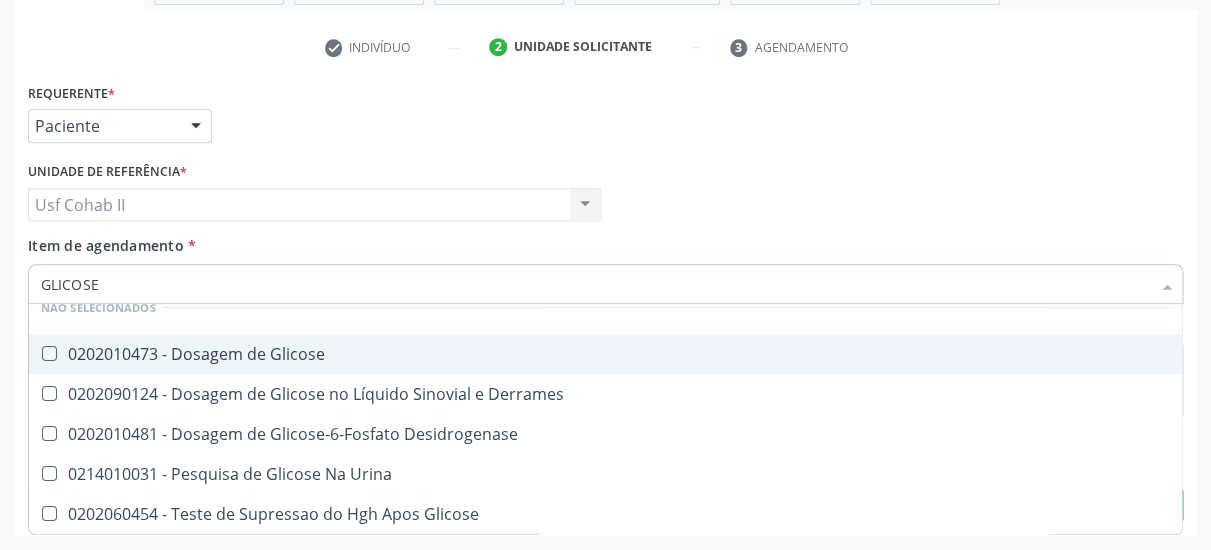 checkbox on "true" 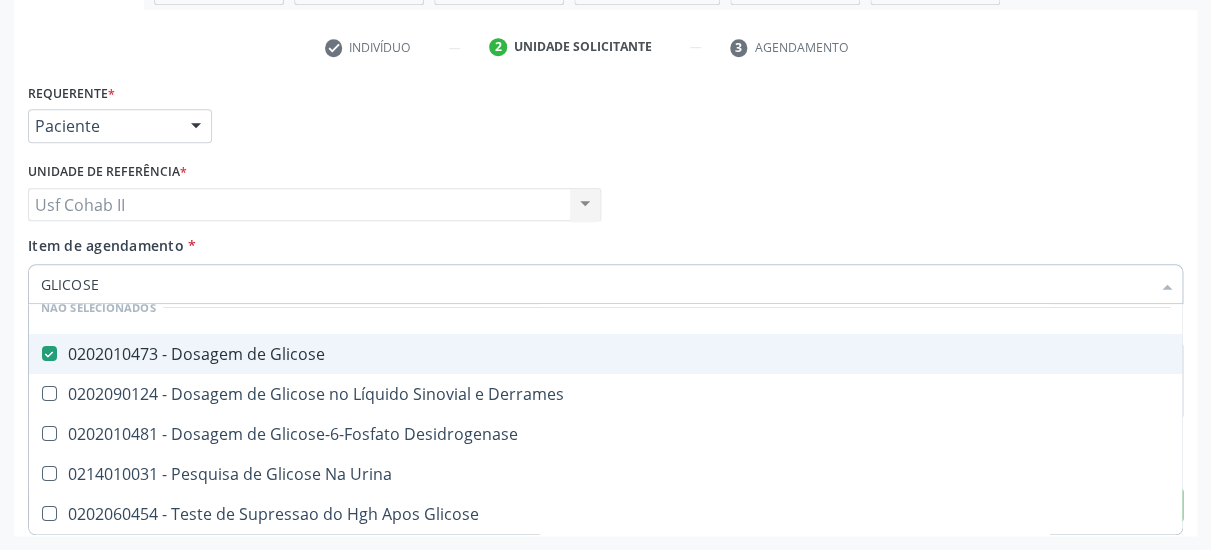 click on "Item de agendamento
*
GLICOSE
Desfazer seleção
Não selecionados
0202010473 - Dosagem de Glicose
0202090124 - Dosagem de Glicose no Líquido Sinovial e Derrames
0202010481 - Dosagem de Glicose-6-Fosfato Desidrogenase
0214010031 - Pesquisa de Glicose Na Urina
0202060454 - Teste de Supressao do Hgh Apos Glicose
Nenhum resultado encontrado para: " GLICOSE  "
Não há nenhuma opção para ser exibida." at bounding box center [605, 266] 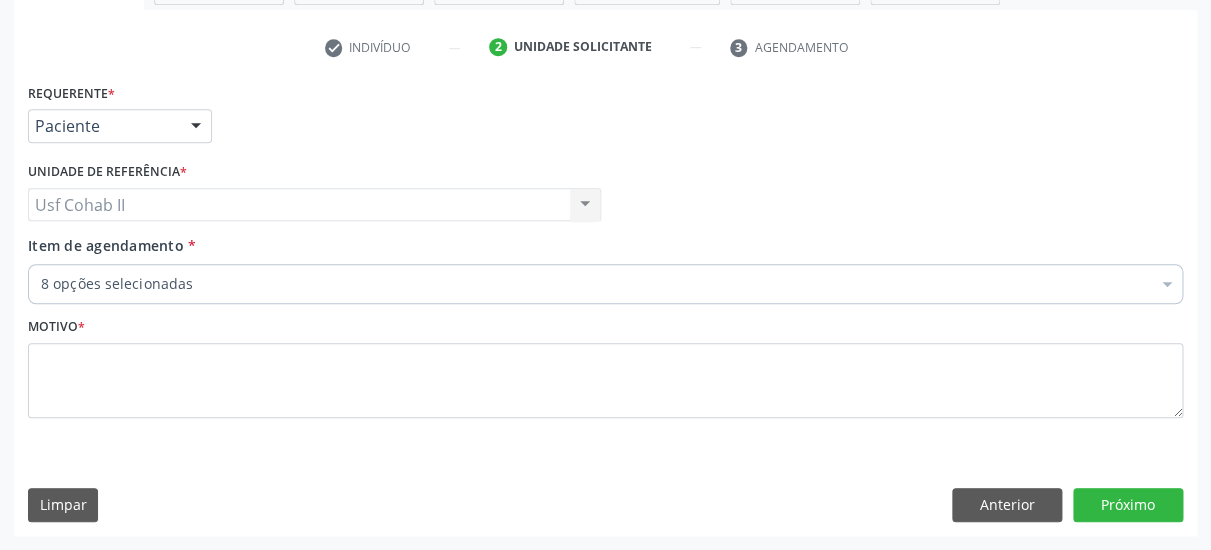 scroll, scrollTop: 0, scrollLeft: 0, axis: both 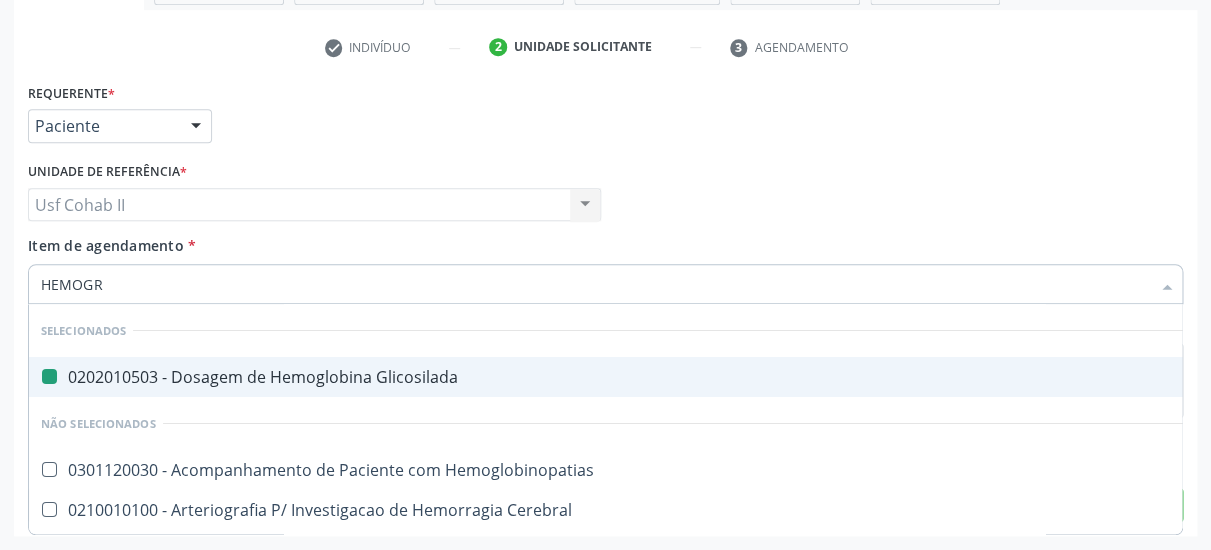 type on "HEMOGRA" 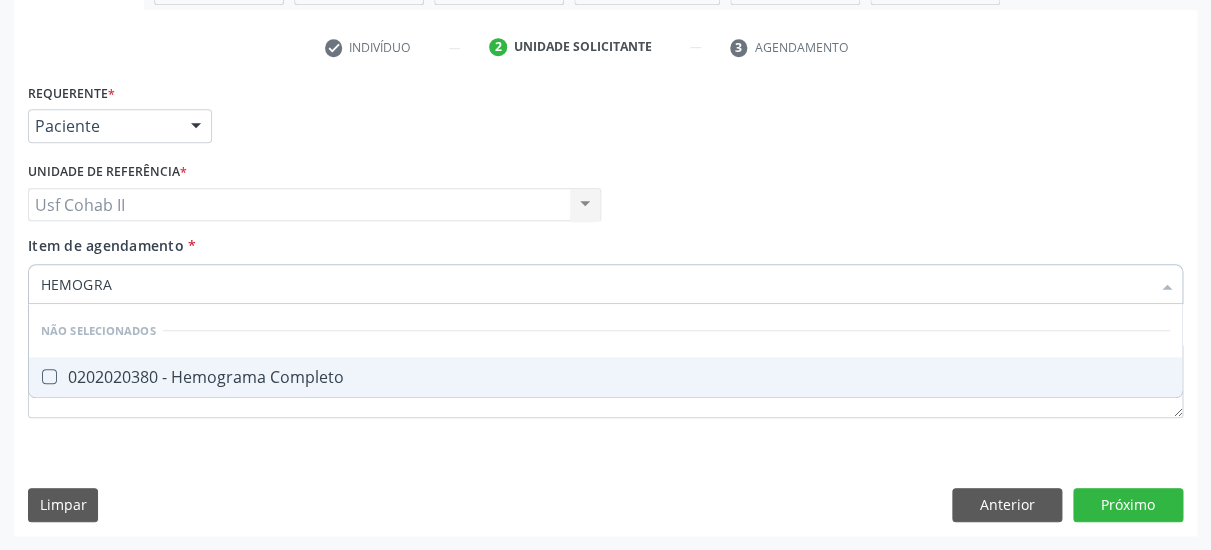 click on "0202020380 - Hemograma Completo" at bounding box center (605, 377) 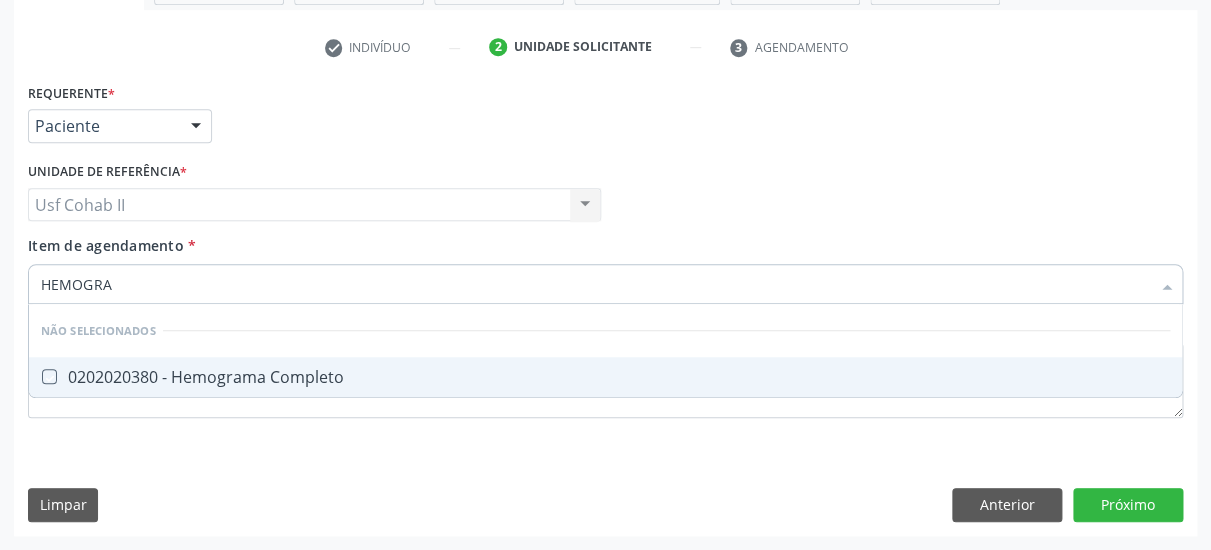 checkbox on "true" 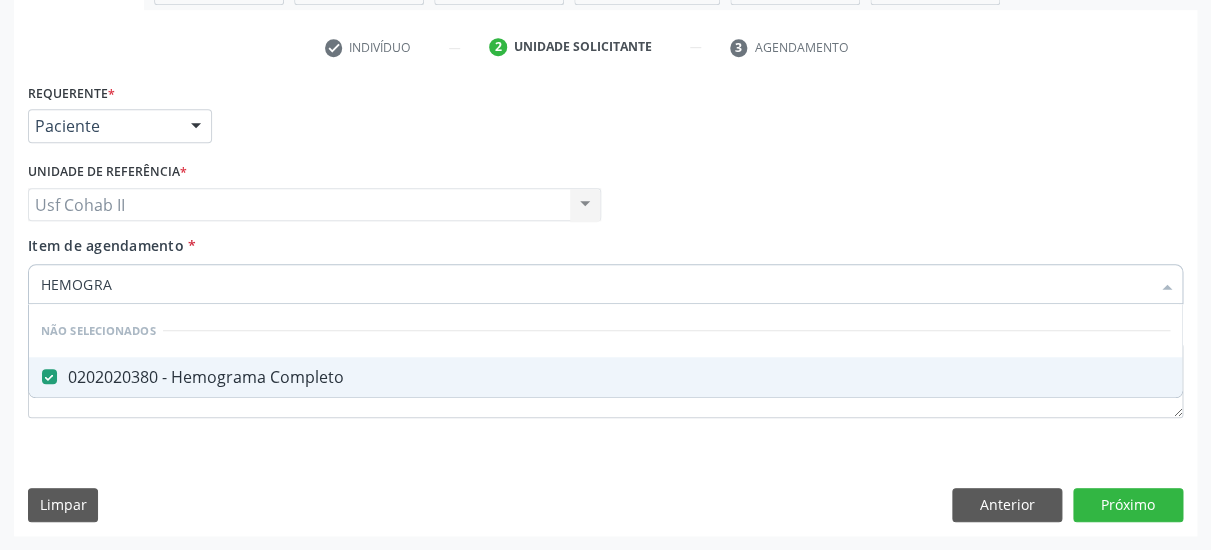 click on "Requerente
*
Paciente         Médico(a)   Enfermeiro(a)   Paciente
Nenhum resultado encontrado para: "   "
Não há nenhuma opção para ser exibida.
UF
PE         PE
Nenhum resultado encontrado para: "   "
Não há nenhuma opção para ser exibida.
Município
Serra Talhada         [GEOGRAPHIC_DATA] resultado encontrado para: "   "
Não há nenhuma opção para ser exibida.
Médico Solicitante
Por favor, selecione a Unidade de Atendimento primeiro
Nenhum resultado encontrado para: "   "
Não há nenhuma opção para ser exibida.
Unidade de referência
*
Usf Cohab II         Usf Cohab II
Nenhum resultado encontrado para: "   "
Não há nenhuma opção para ser exibida.
Item de agendamento
*" at bounding box center (605, 306) 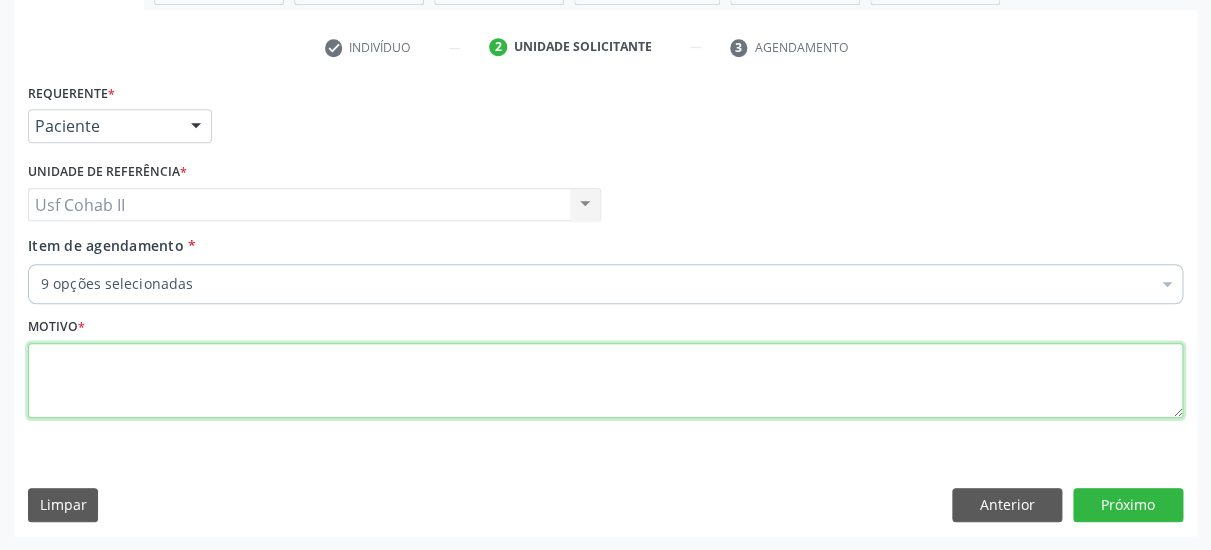 click at bounding box center [605, 381] 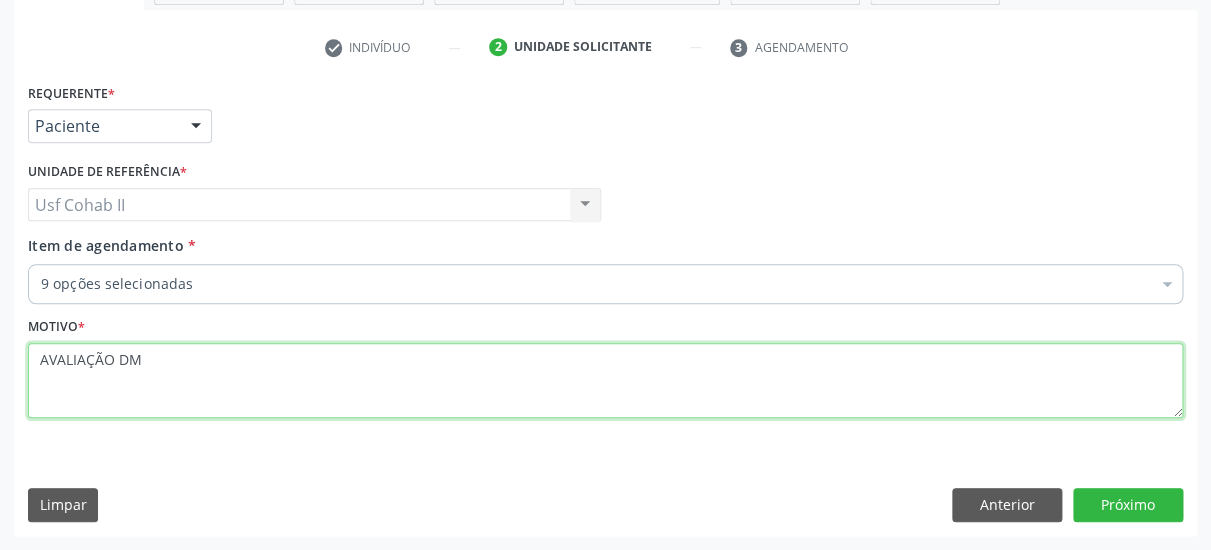 type on "AVALIAÇÃO DM" 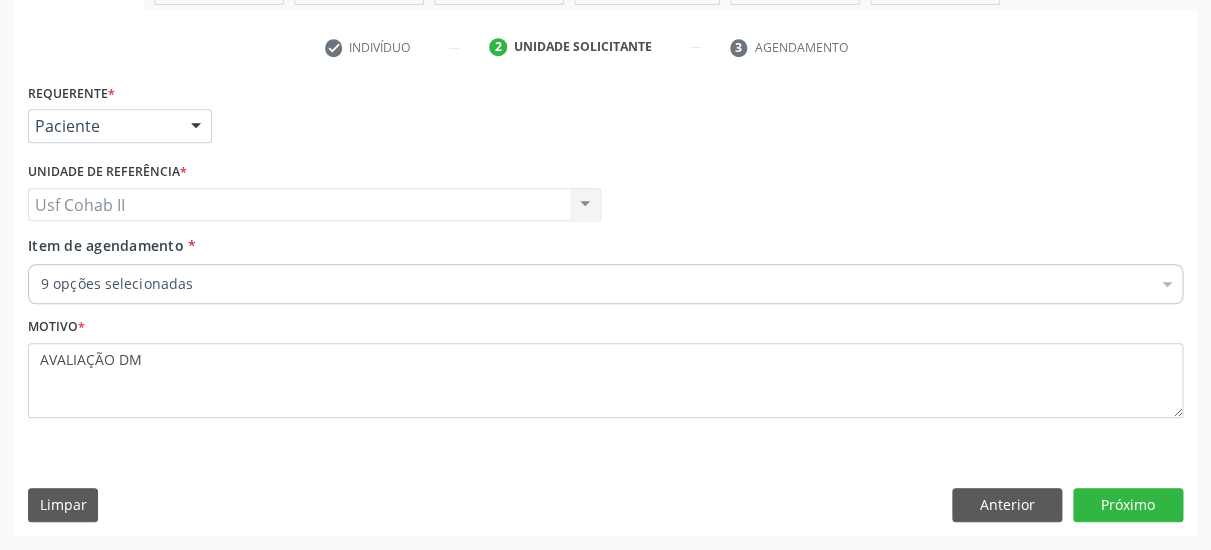 click on "Requerente
*
Paciente         Médico(a)   Enfermeiro(a)   Paciente
Nenhum resultado encontrado para: "   "
Não há nenhuma opção para ser exibida.
UF
PE         PE
Nenhum resultado encontrado para: "   "
Não há nenhuma opção para ser exibida.
Município
Serra Talhada         [GEOGRAPHIC_DATA] resultado encontrado para: "   "
Não há nenhuma opção para ser exibida.
Médico Solicitante
Por favor, selecione a Unidade de Atendimento primeiro
Nenhum resultado encontrado para: "   "
Não há nenhuma opção para ser exibida.
Unidade de referência
*
Usf Cohab II         Usf Cohab II
Nenhum resultado encontrado para: "   "
Não há nenhuma opção para ser exibida.
Item de agendamento
*" at bounding box center (605, 306) 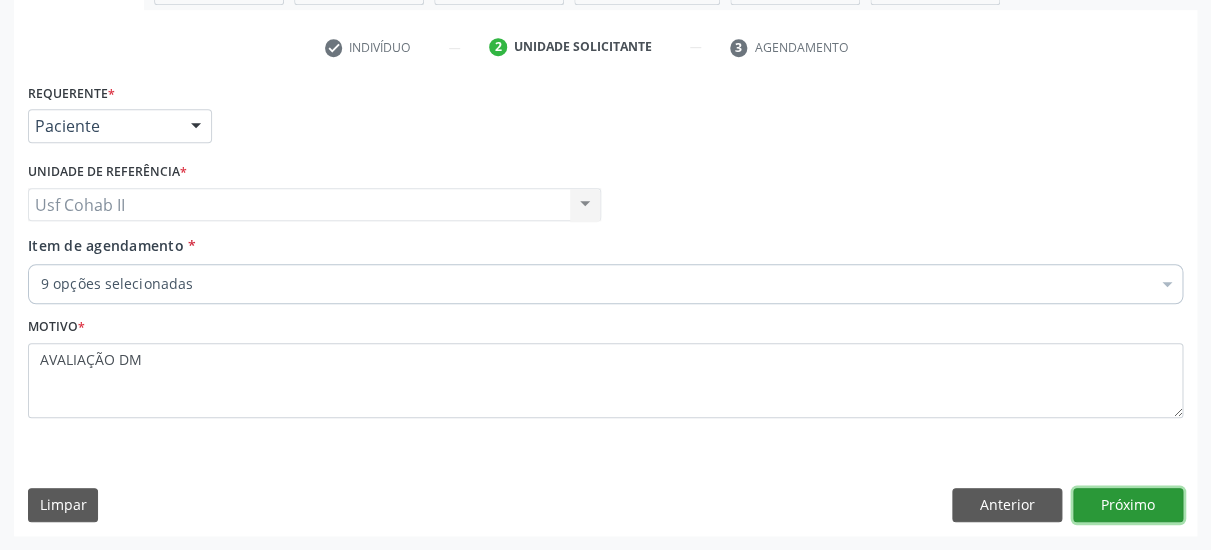 click on "Próximo" at bounding box center (1128, 505) 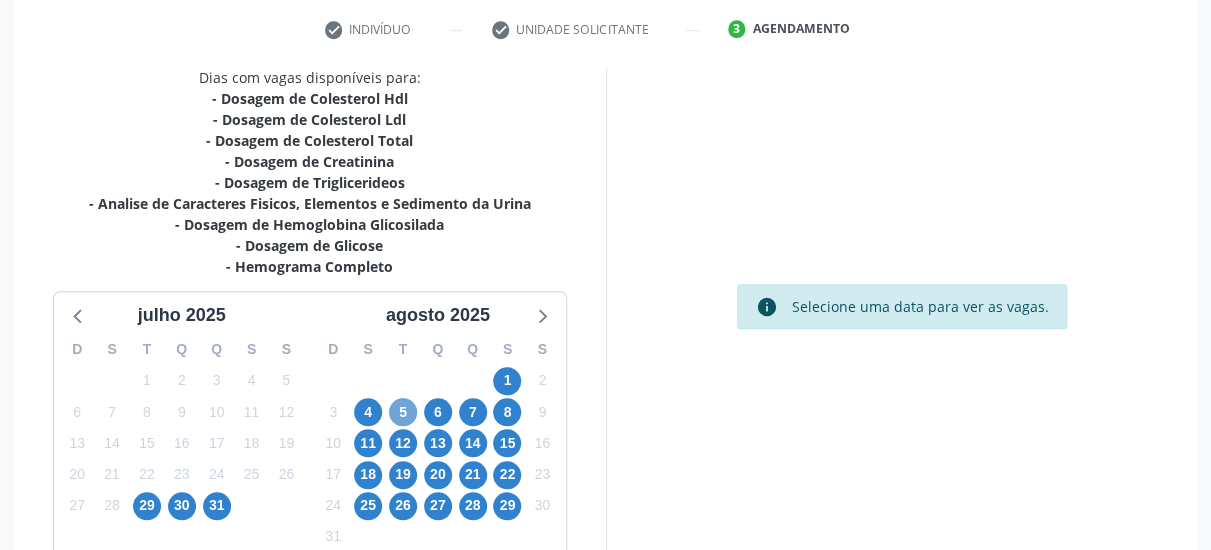 click on "5" at bounding box center (403, 412) 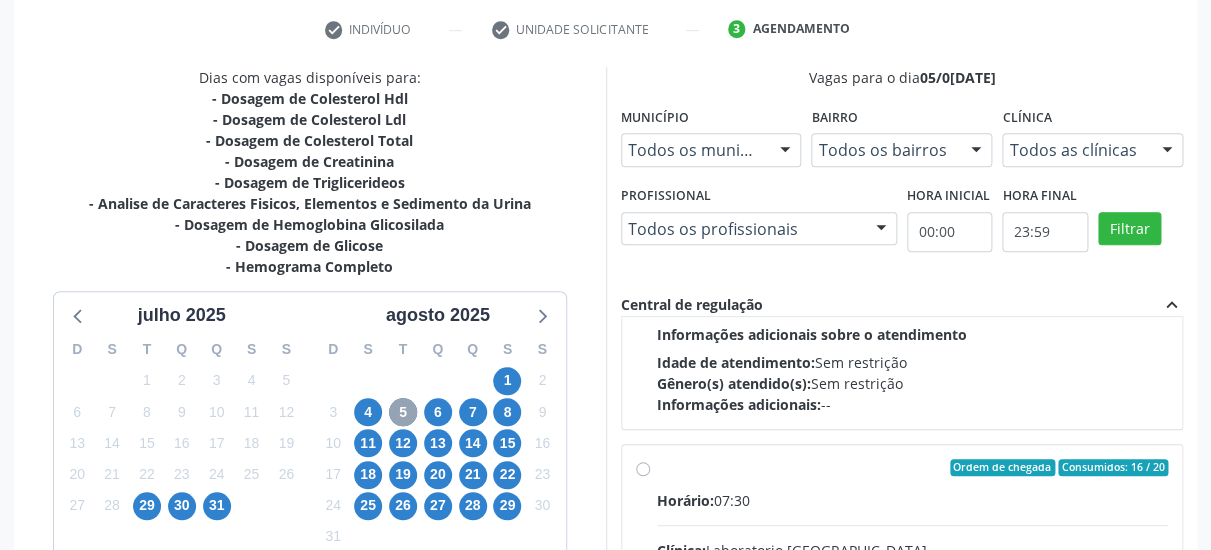 scroll, scrollTop: 314, scrollLeft: 0, axis: vertical 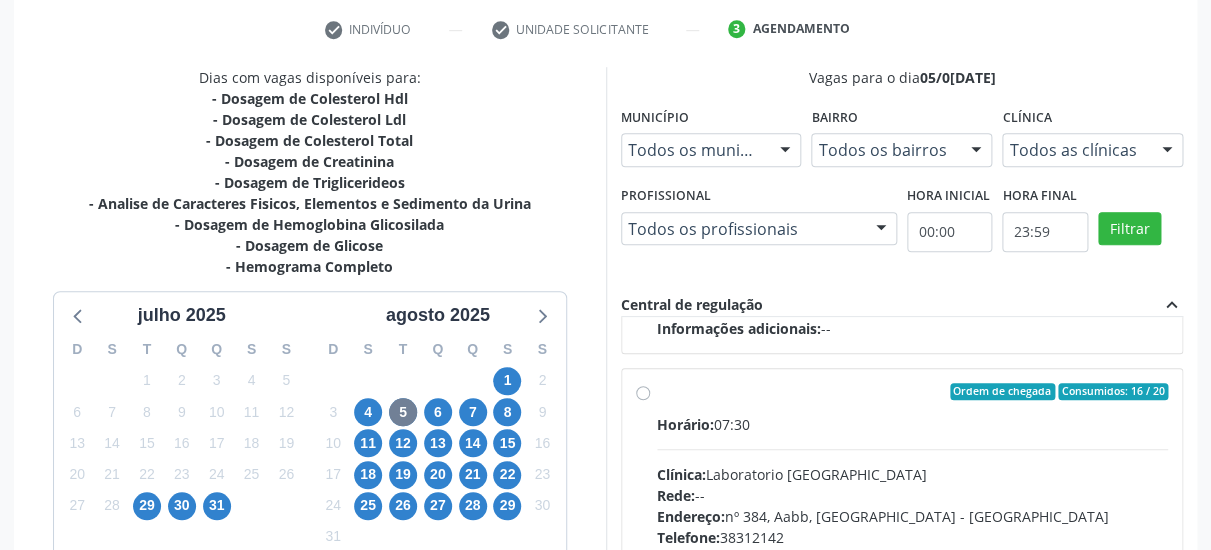 click on "Ordem de chegada
Consumidos: 16 / 20
Horário:   07:30
Clínica:  Laboratorio Sao Francisco
Rede:
--
Endereço:   nº 384, Aabb, Serra Talhada - PE
Telefone:   38312142
Profissional:
--
Informações adicionais sobre o atendimento
Idade de atendimento:
Sem restrição
Gênero(s) atendido(s):
Sem restrição
Informações adicionais:
--" at bounding box center [913, 536] 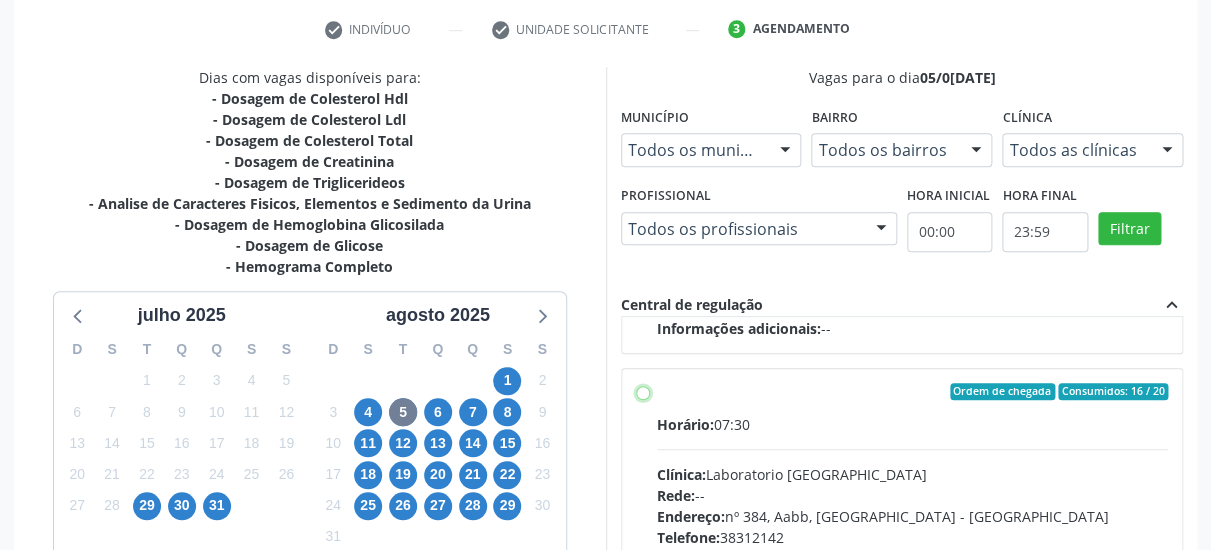 radio on "true" 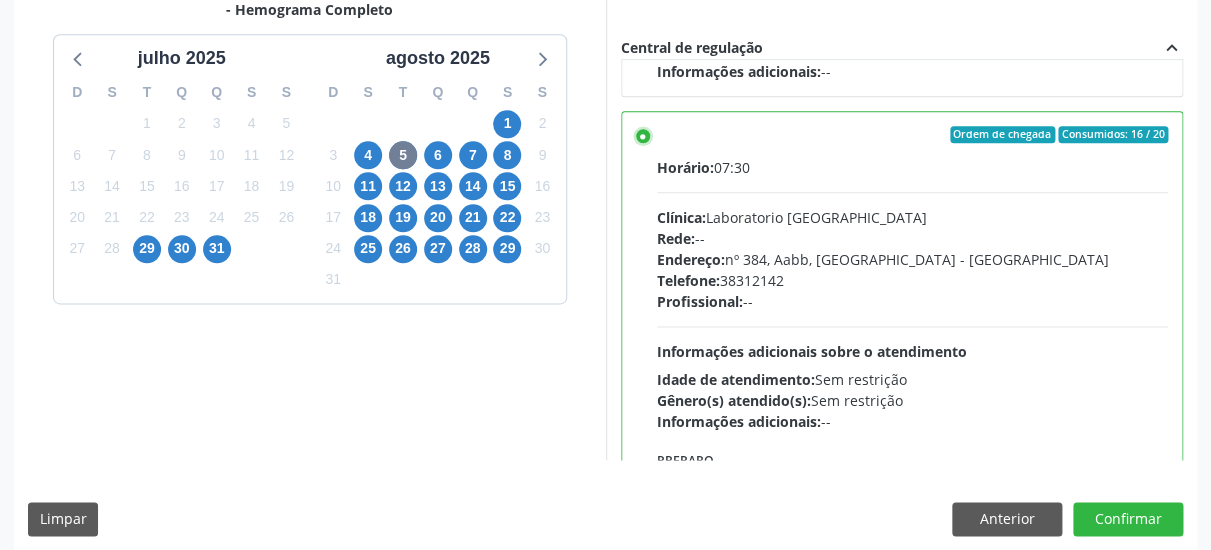 scroll, scrollTop: 632, scrollLeft: 0, axis: vertical 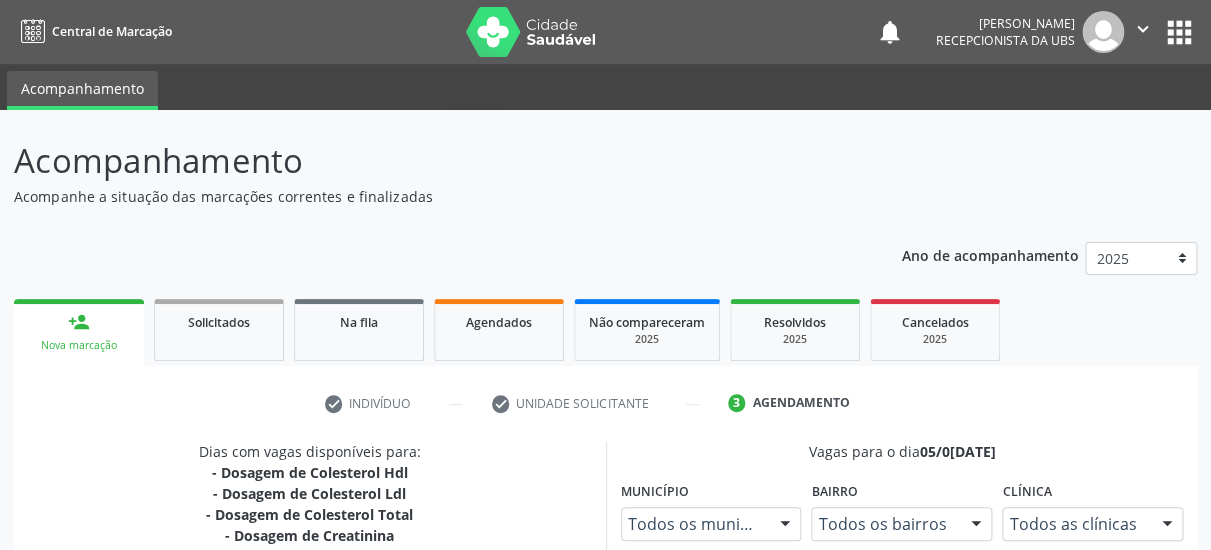 click on "Ano de acompanhamento
2025 2024
person_add
Nova marcação
Solicitados   Na fila   Agendados   Não compareceram
2025
Resolvidos
2025
Cancelados
2025
check
Indivíduo
check
Unidade solicitante
3
Agendamento
CNS
*
700 8009 2052 7385       done
Nome
*
Silvina Pereira do Nascimento
Silvina Pereira do Nascimento
CNS:
700 8009 2052 7385
CPF:    --   Nascimento:
24/05/1948
Nenhum resultado encontrado para: "   "
Digite o nome ou CNS para buscar um indivíduo
Sexo
*
Feminino         Masculino   Feminino
Nenhum resultado encontrado para: "   "
Não há nenhuma opção para ser exibida.
Está gestante
Sim
RG" at bounding box center (605, 704) 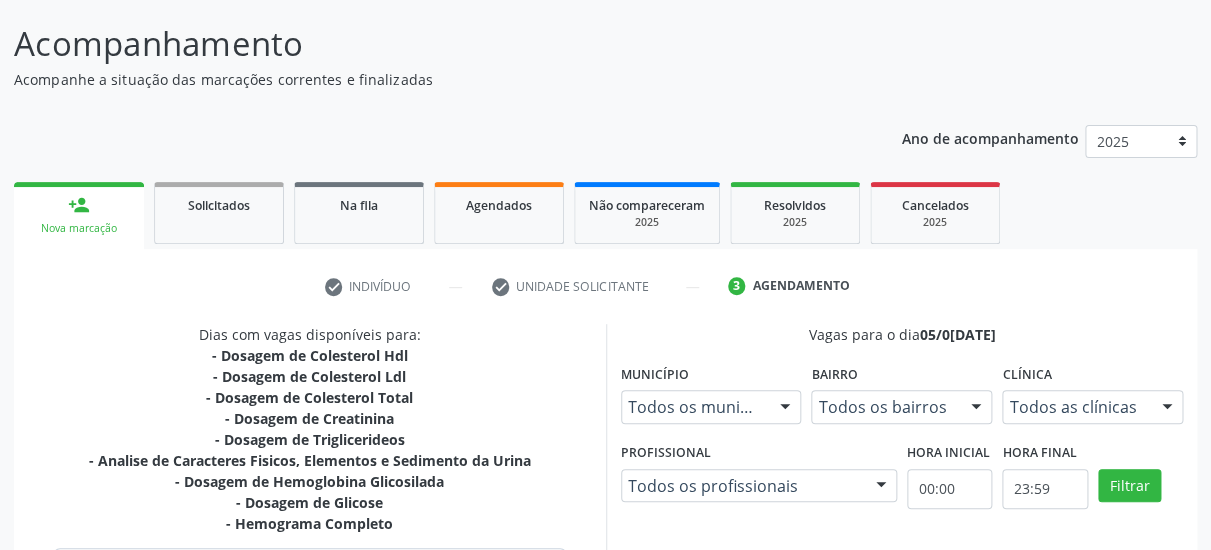 scroll, scrollTop: 644, scrollLeft: 0, axis: vertical 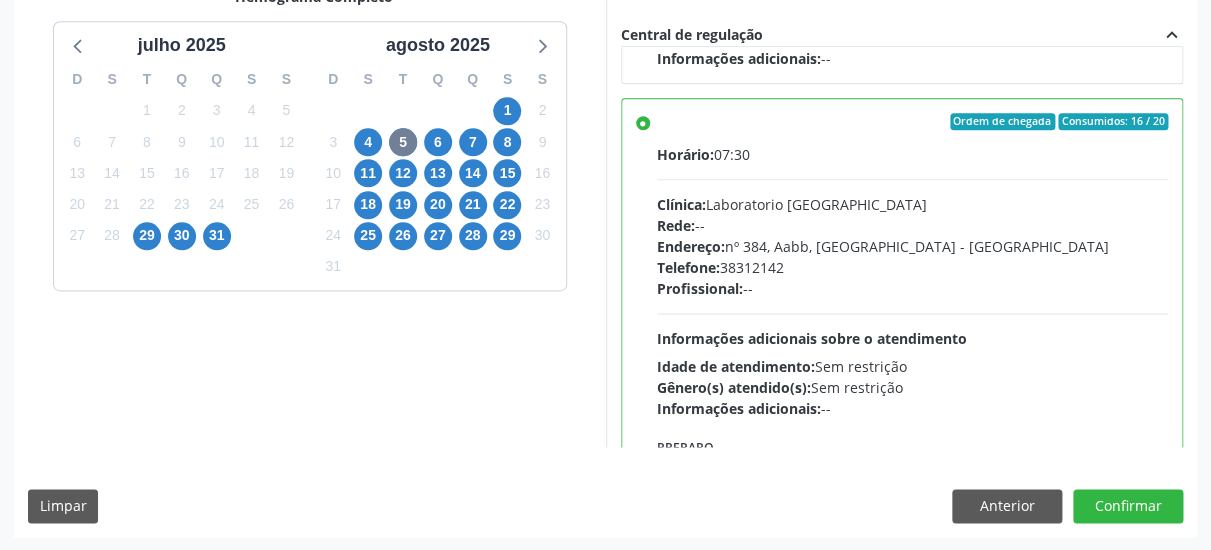 click on "Dias com vagas disponíveis para:
- Dosagem de Colesterol Hdl
- Dosagem de Colesterol Ldl
- Dosagem de Colesterol Total
- Dosagem de Creatinina
- Dosagem de Triglicerideos
- Analise de Caracteres Fisicos, Elementos e Sedimento da Urina
- Dosagem de Hemoglobina Glicosilada
- Dosagem de Glicose
- Hemograma Completo
julho 2025 D S T Q Q S S 29 30 1 2 3 4 5 6 7 8 9 10 11 12 13 14 15 16 17 18 19 20 21 22 23 24 25 26 27 28 29 30 31 1 2 3 4 5 6 7 8 9 agosto 2025 D S T Q Q S S 27 28 29 30 31 1 2 3 4 5 6 7 8 9 10 11 12 13 14 15 16 17 18 19 20 21 22 23 24 25 26 27 28 29 30 31 1 2 3 4 5 6
Vagas para o dia
05/08/2025
Município
Todos os municípios         Todos os municípios   Serra Talhada - PE
Nenhum resultado encontrado para: "   "
Não há nenhuma opção para ser exibida.
Bairro" at bounding box center [605, 166] 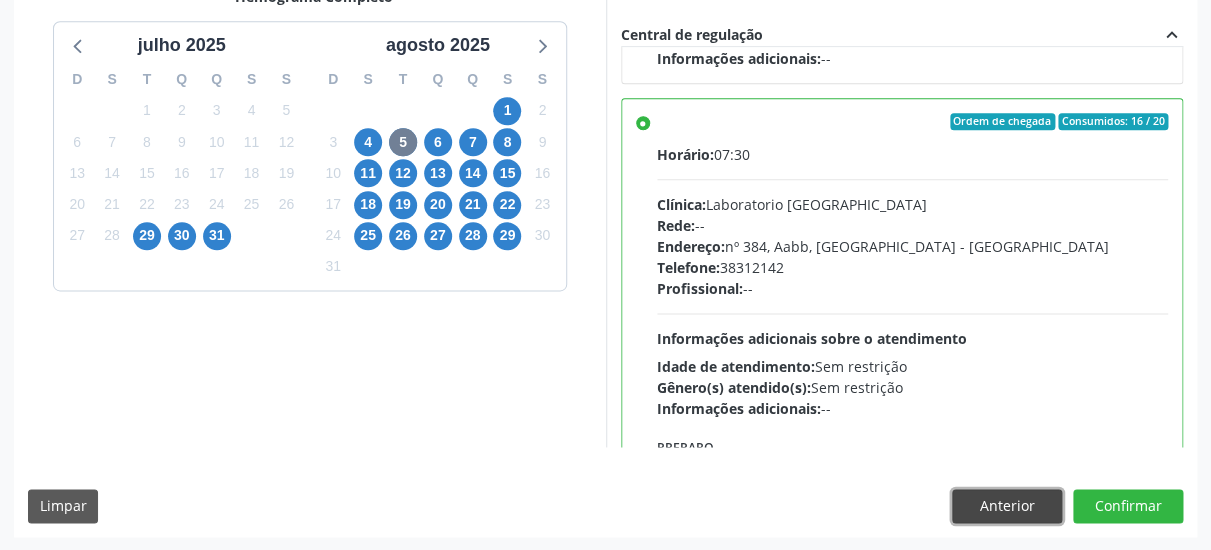 click on "Anterior" at bounding box center (1007, 506) 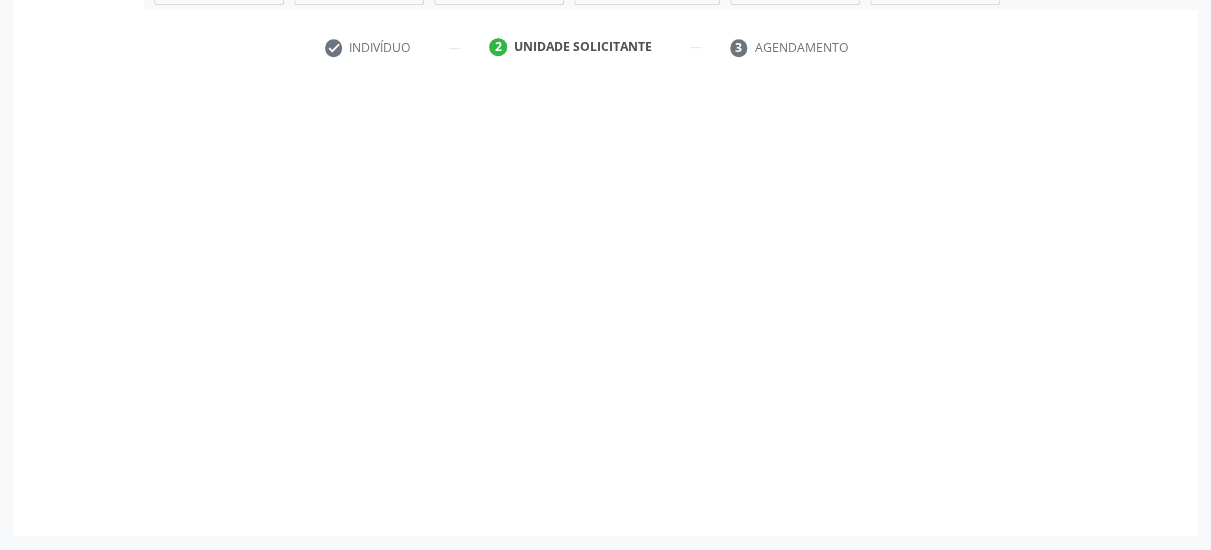 scroll, scrollTop: 373, scrollLeft: 0, axis: vertical 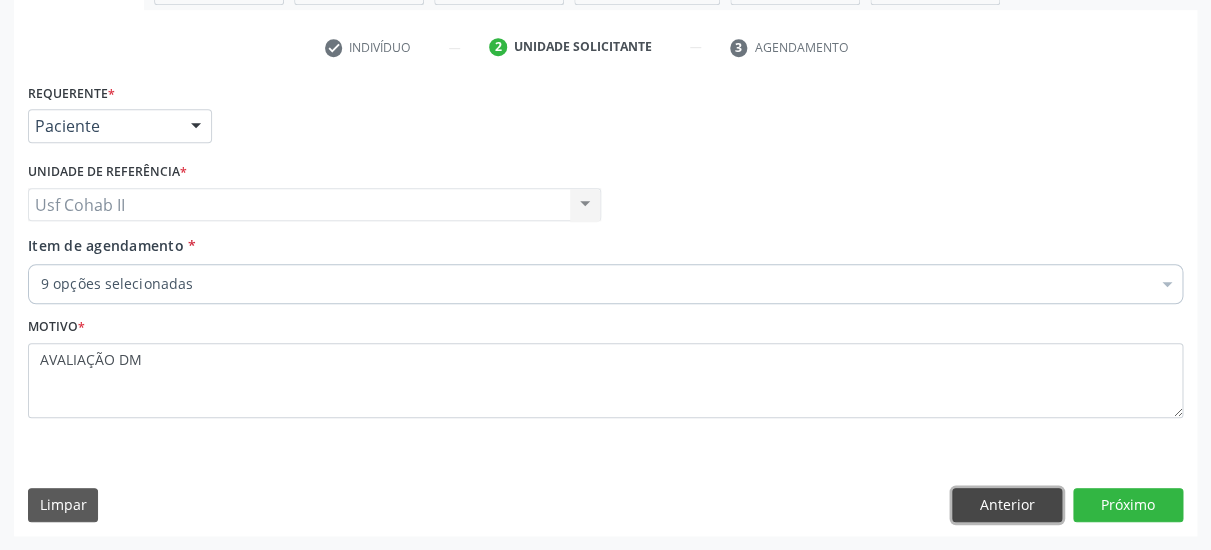 click on "Anterior" at bounding box center [1007, 505] 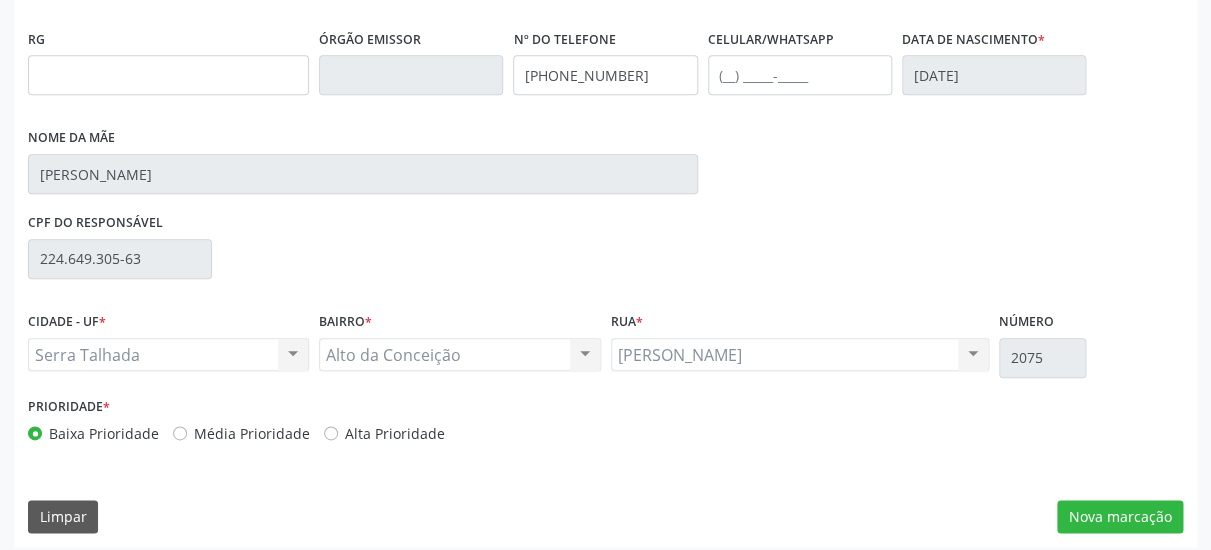 scroll, scrollTop: 519, scrollLeft: 0, axis: vertical 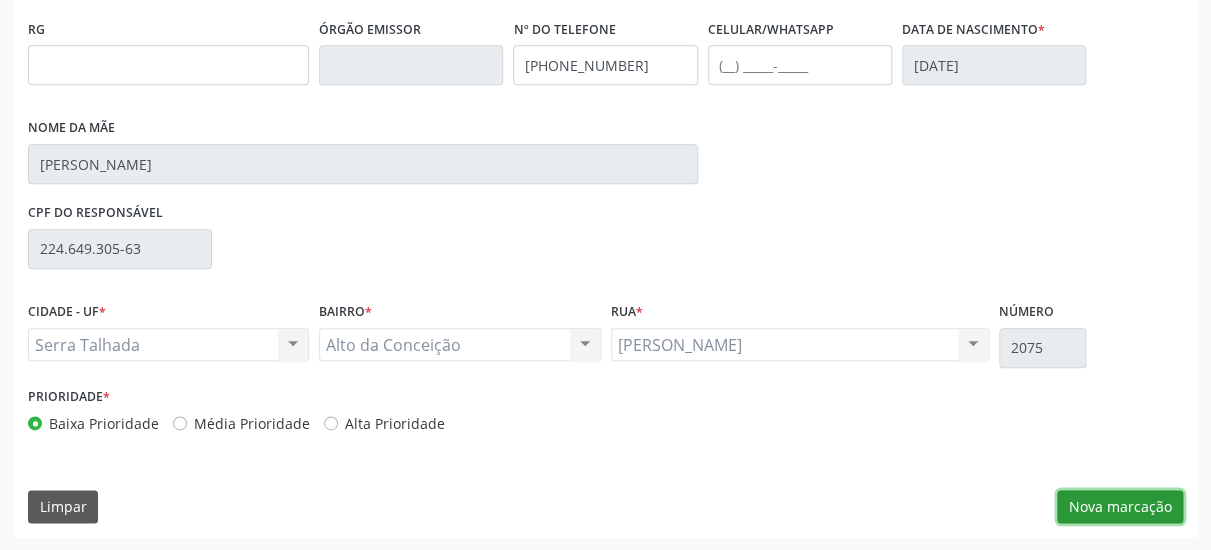 click on "Nova marcação" at bounding box center (1120, 507) 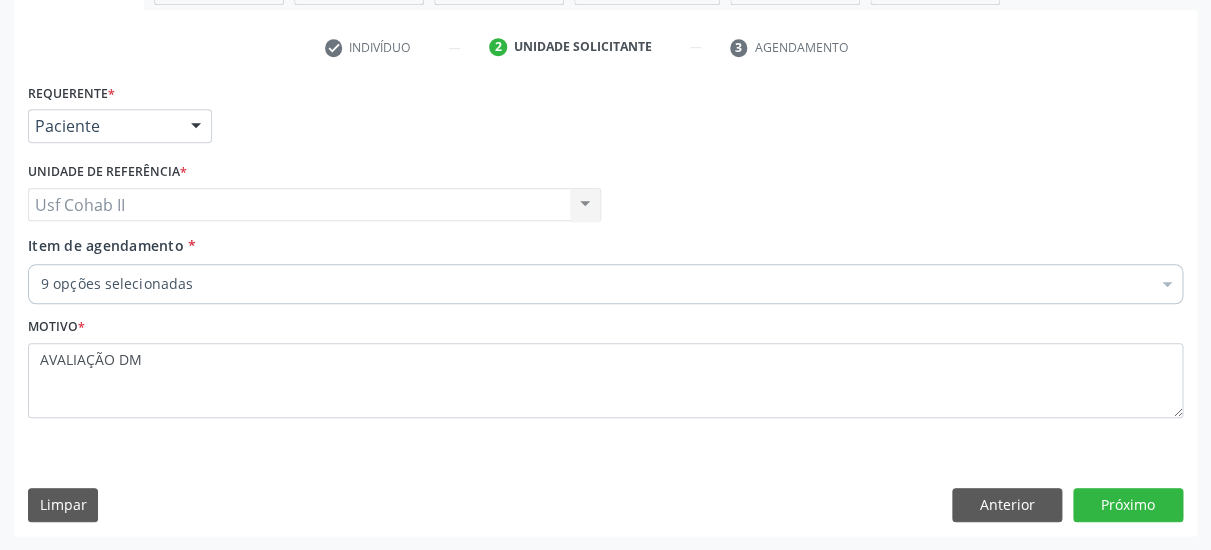 scroll, scrollTop: 373, scrollLeft: 0, axis: vertical 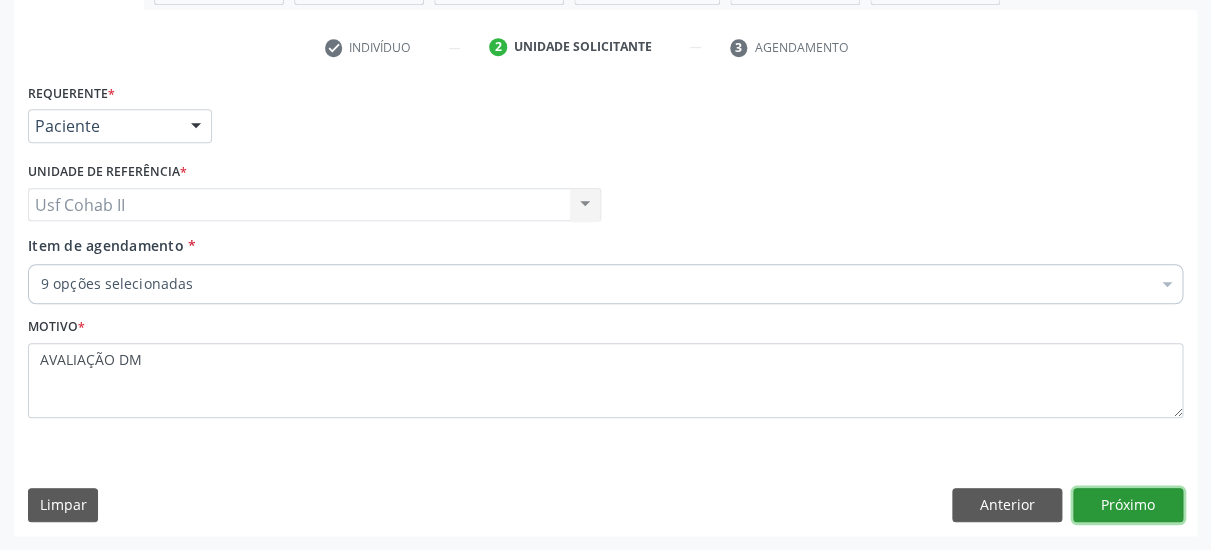 click on "Próximo" at bounding box center (1128, 505) 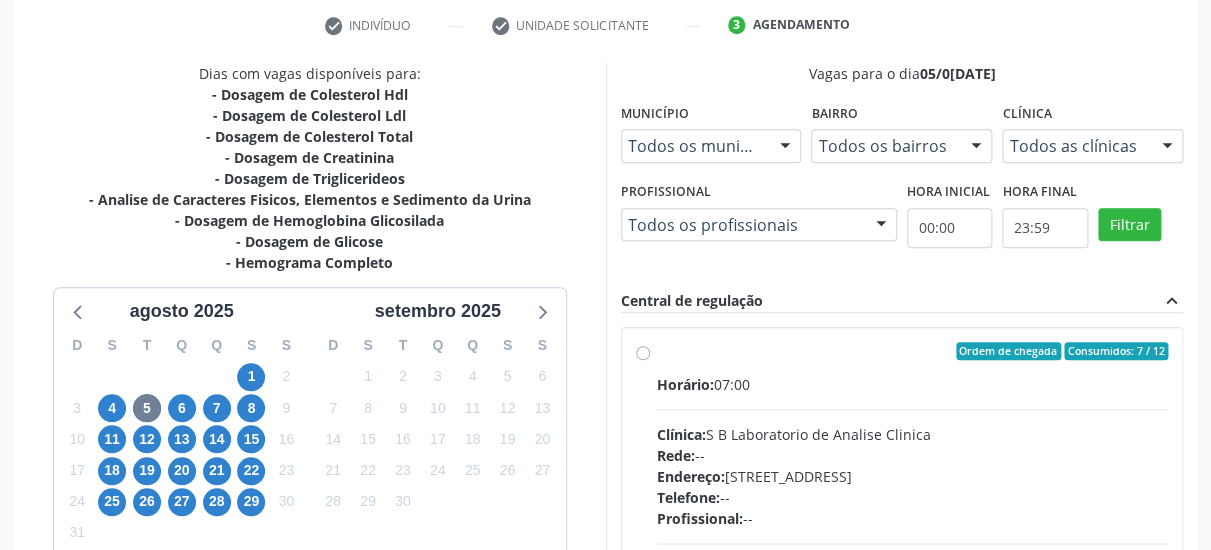 scroll, scrollTop: 481, scrollLeft: 0, axis: vertical 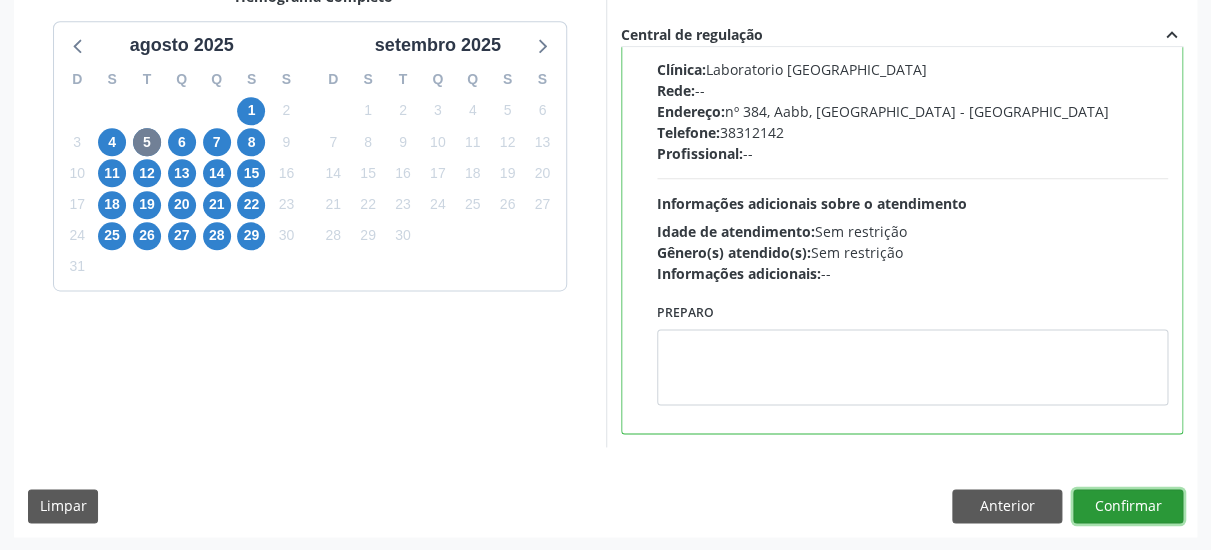 click on "Confirmar" at bounding box center (1128, 506) 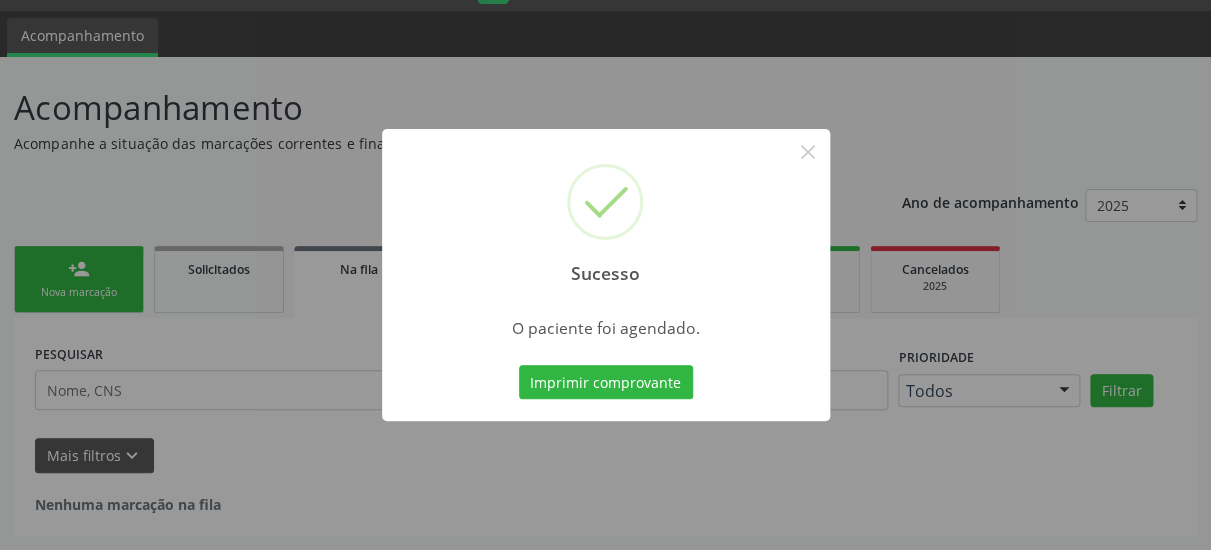 scroll, scrollTop: 51, scrollLeft: 0, axis: vertical 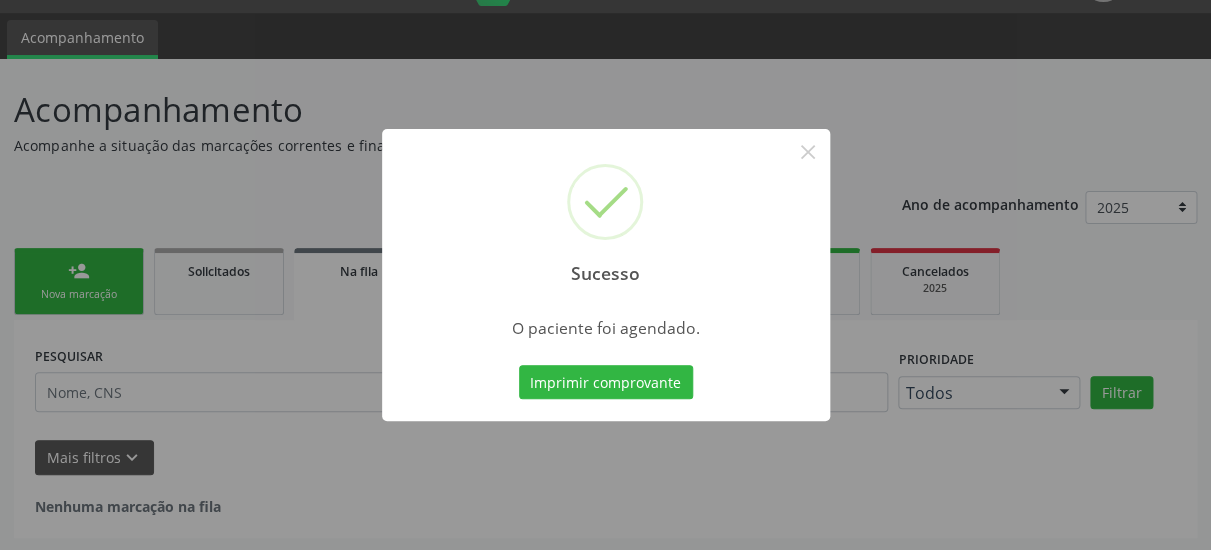 click on "Imprimir comprovante Cancel" at bounding box center (605, 382) 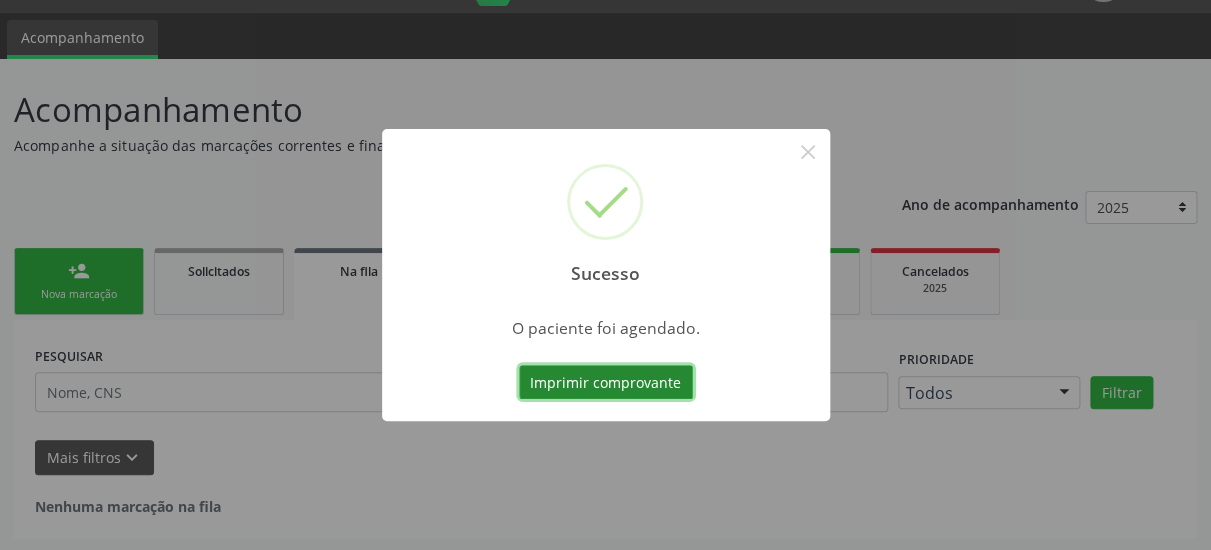 click on "Imprimir comprovante" at bounding box center [606, 382] 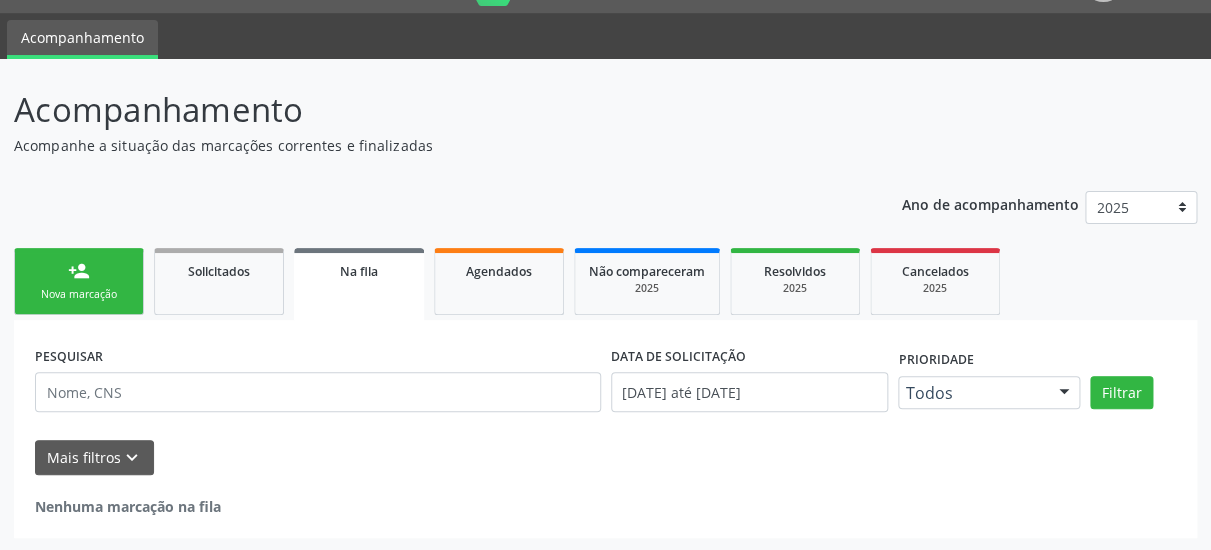 click on "person_add
Nova marcação" at bounding box center [79, 281] 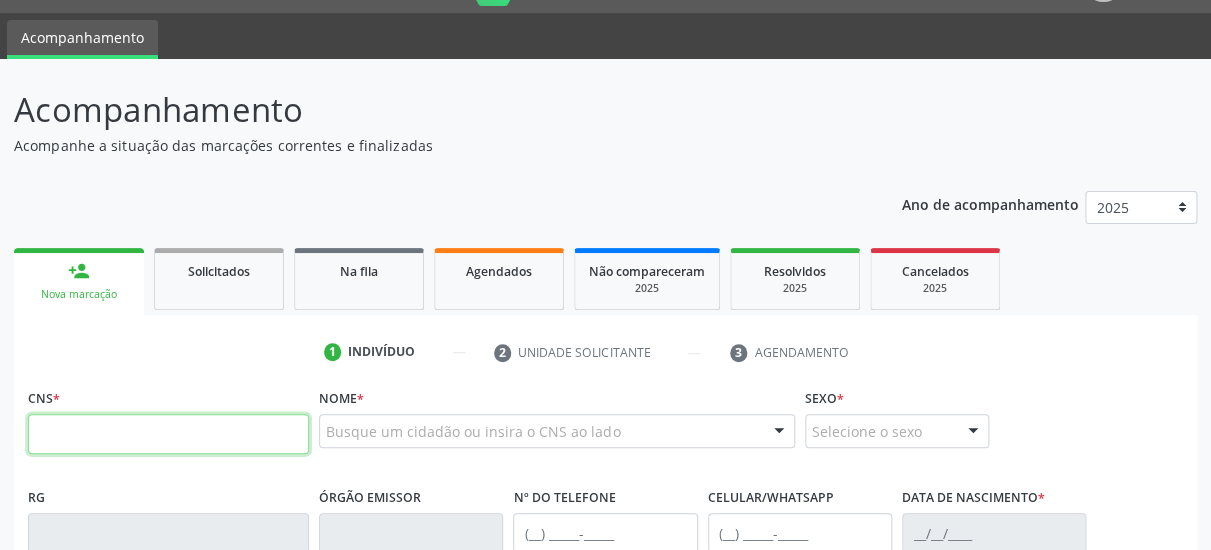 click at bounding box center (168, 434) 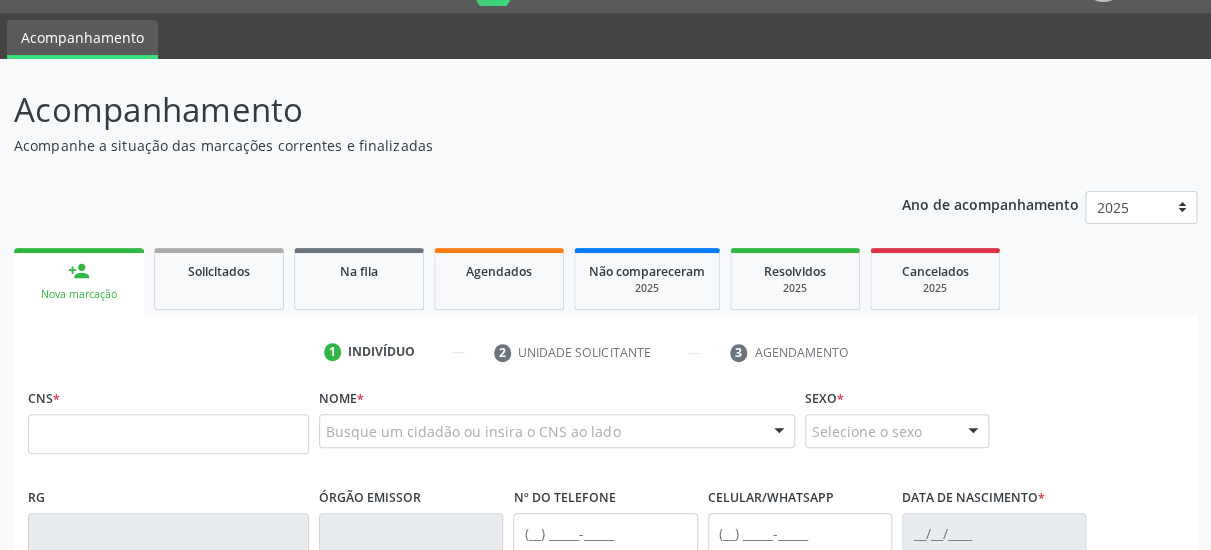 click on "CNS
*" at bounding box center [168, 425] 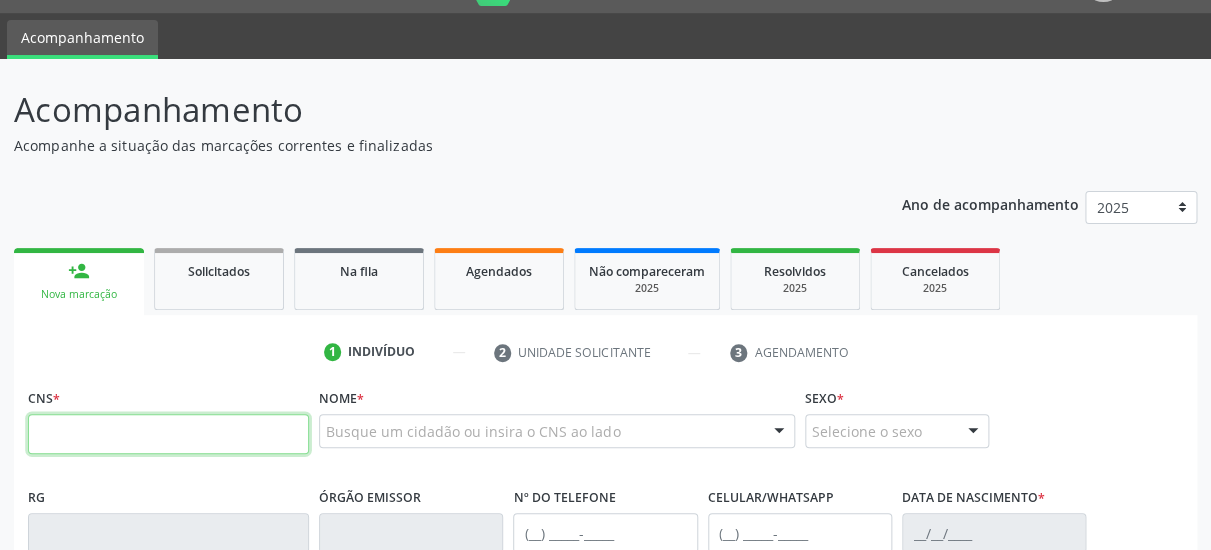 click at bounding box center (168, 434) 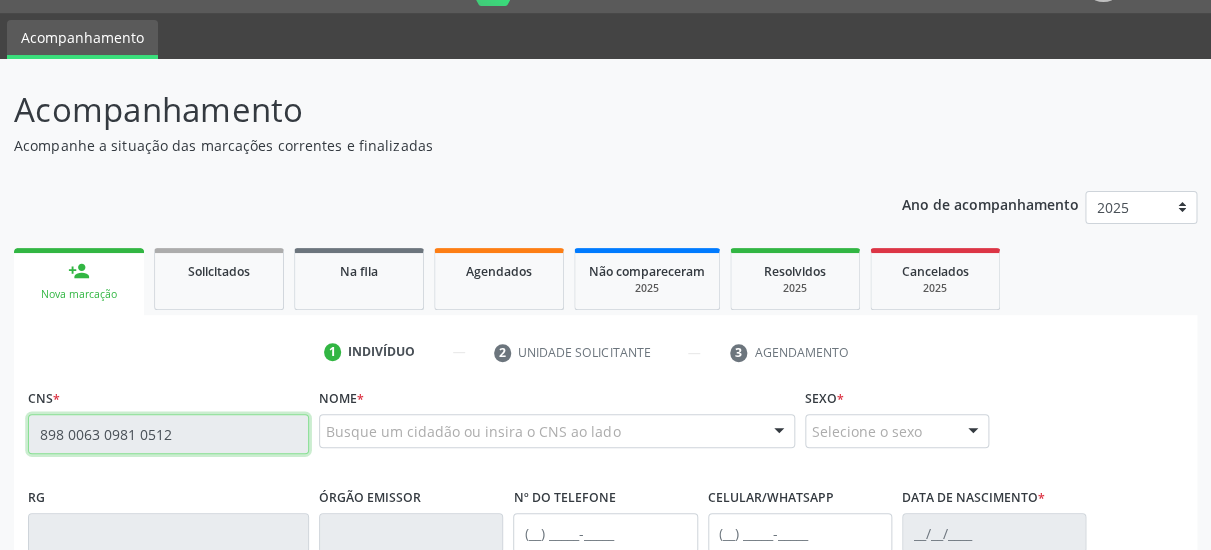 type on "898 0063 0981 0512" 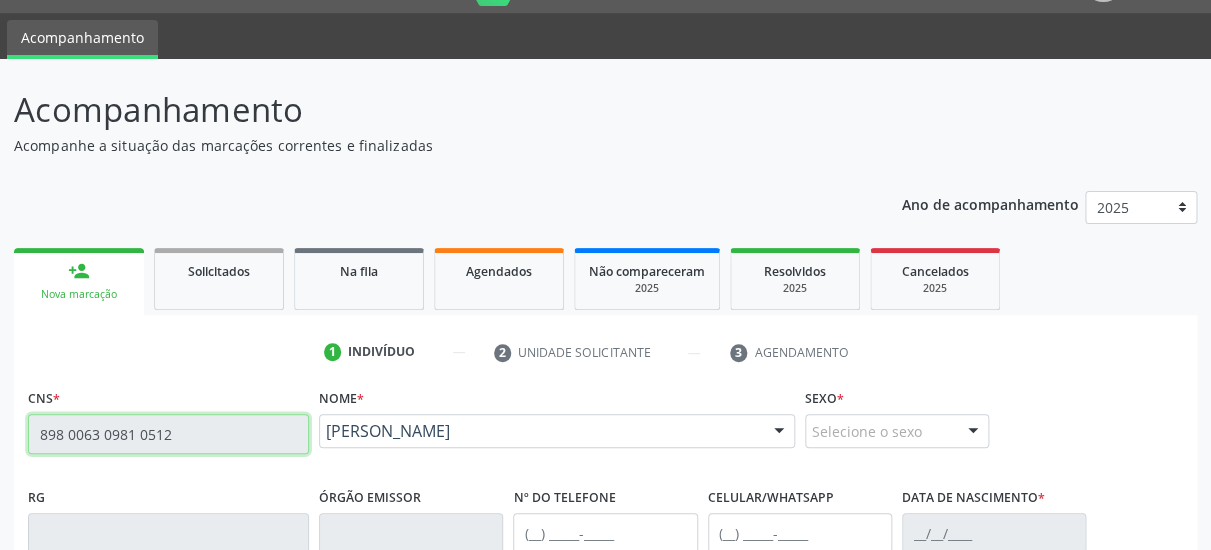 scroll, scrollTop: 375, scrollLeft: 0, axis: vertical 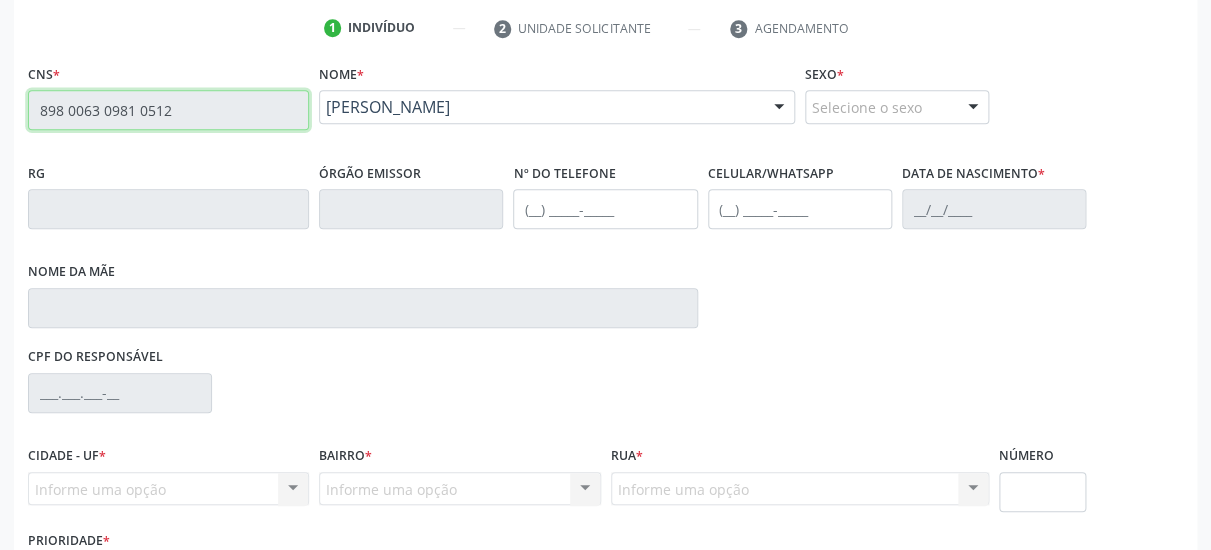 type on "(87) 98115-4223" 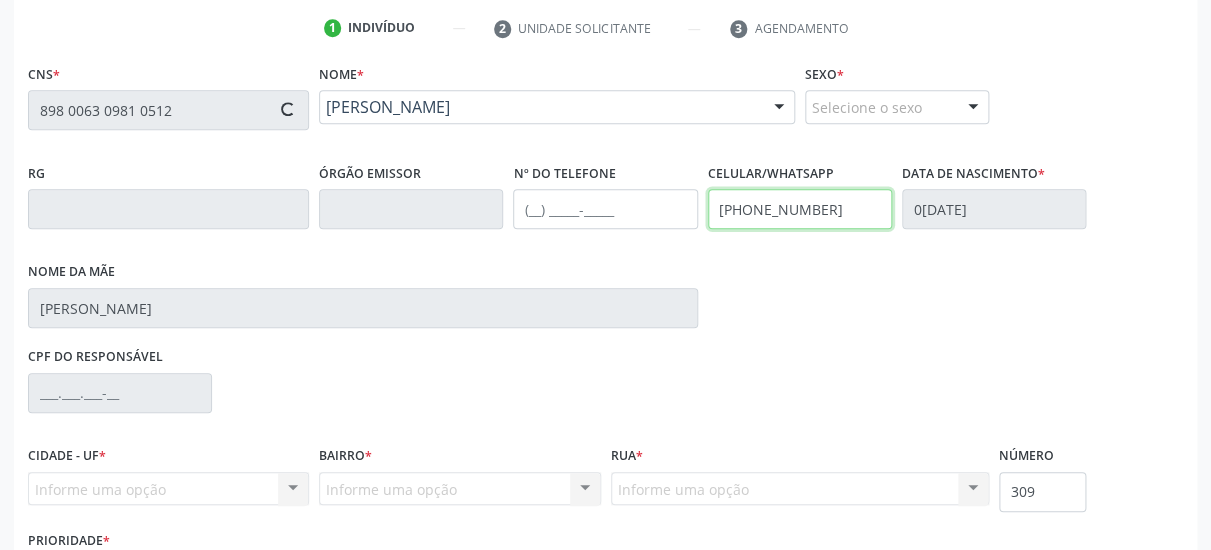 click on "(87) 98115-4223" at bounding box center (800, 209) 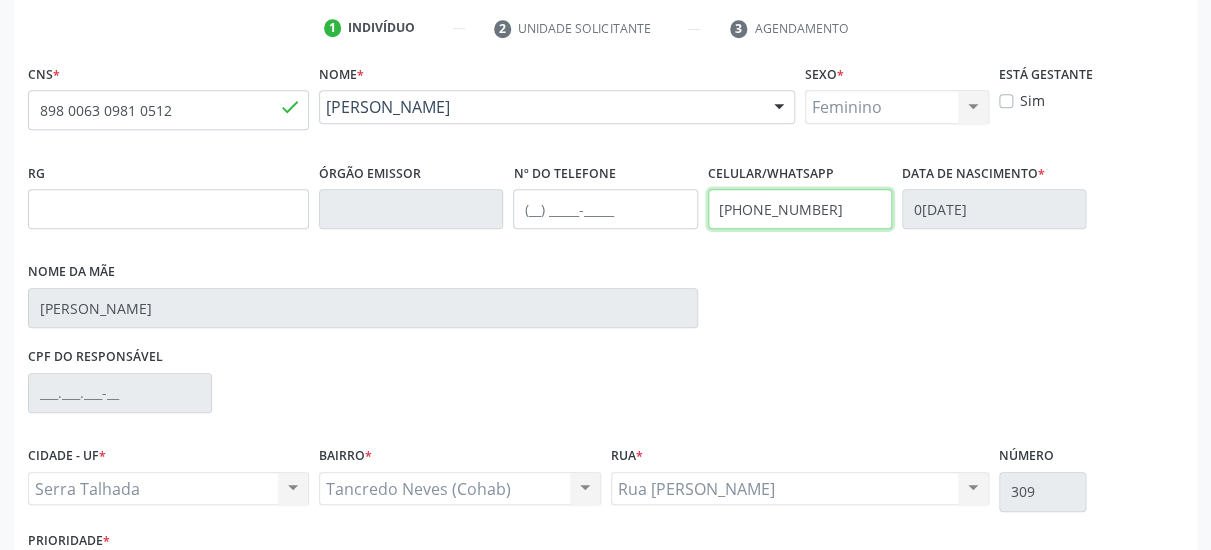 drag, startPoint x: 830, startPoint y: 206, endPoint x: 627, endPoint y: 209, distance: 203.02217 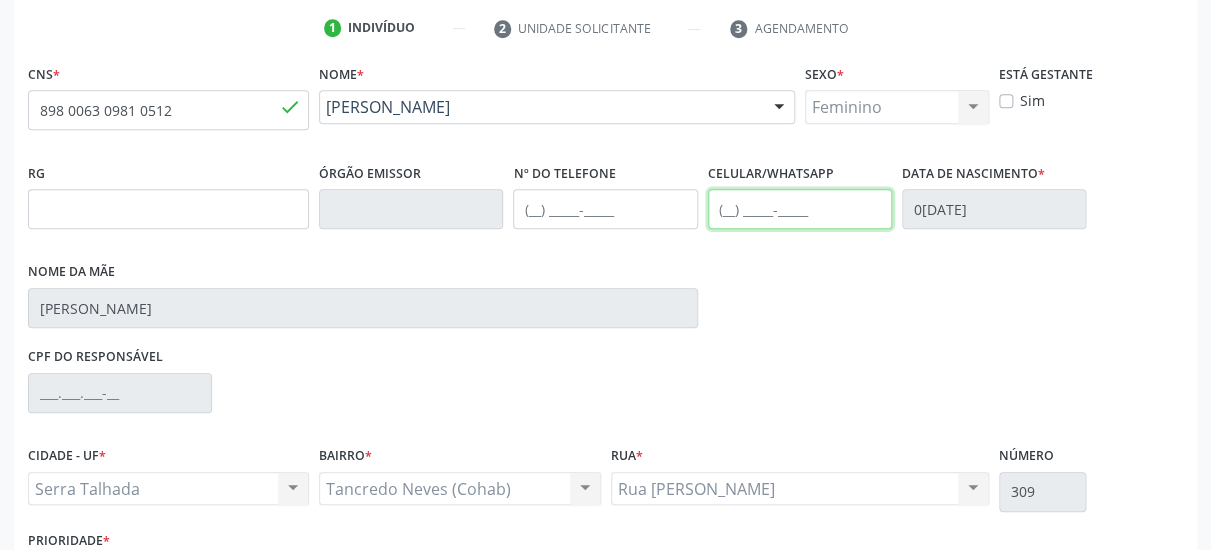 type 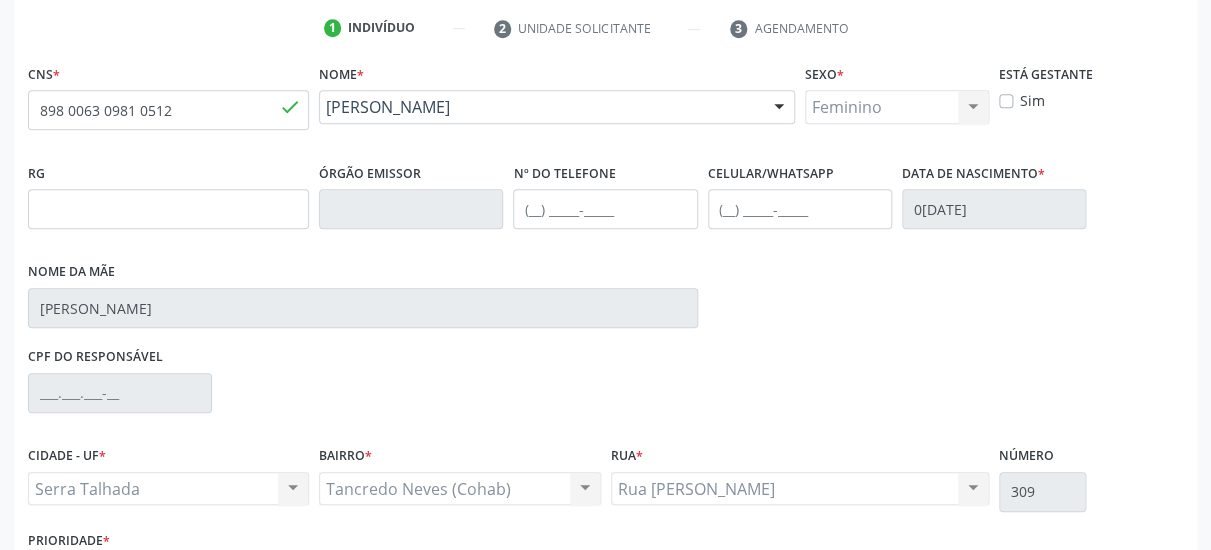 click on "Data de nascimento
*
02/11/2022" at bounding box center [994, 207] 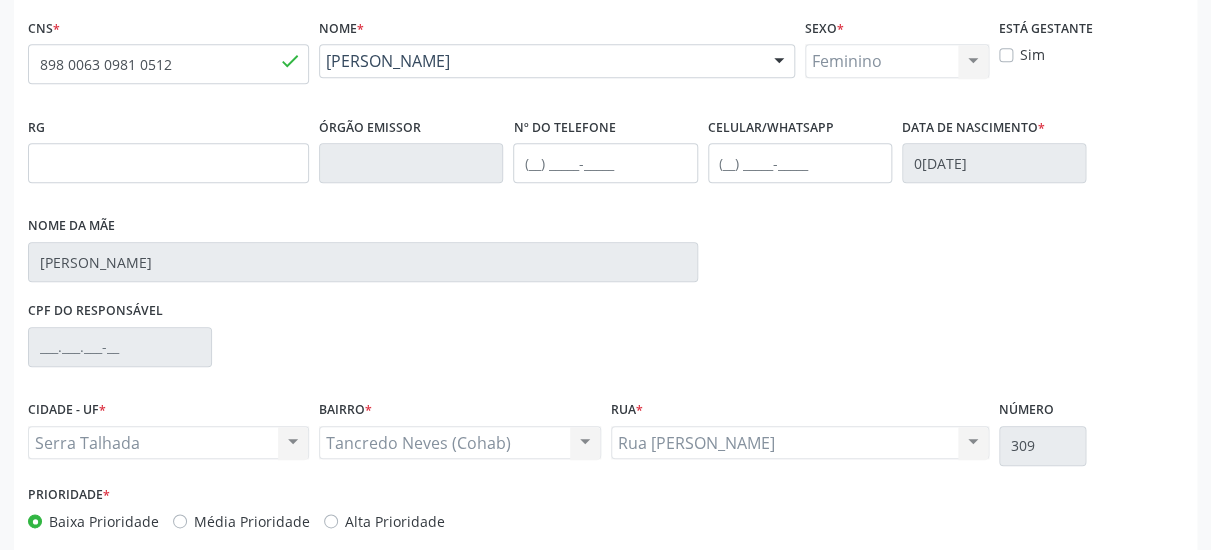 scroll, scrollTop: 519, scrollLeft: 0, axis: vertical 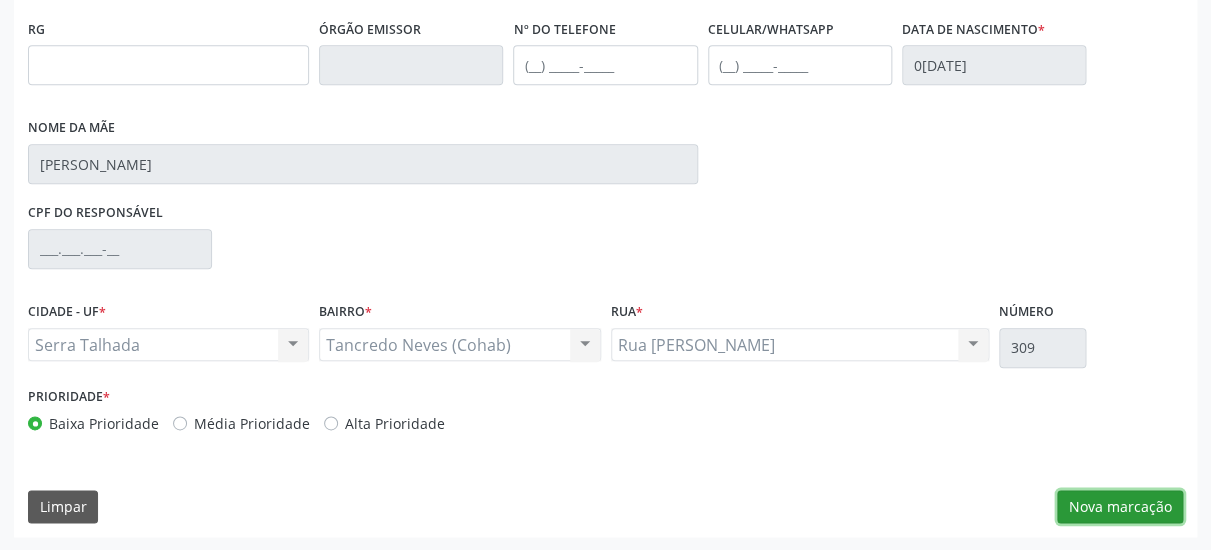 click on "Nova marcação" at bounding box center [1120, 507] 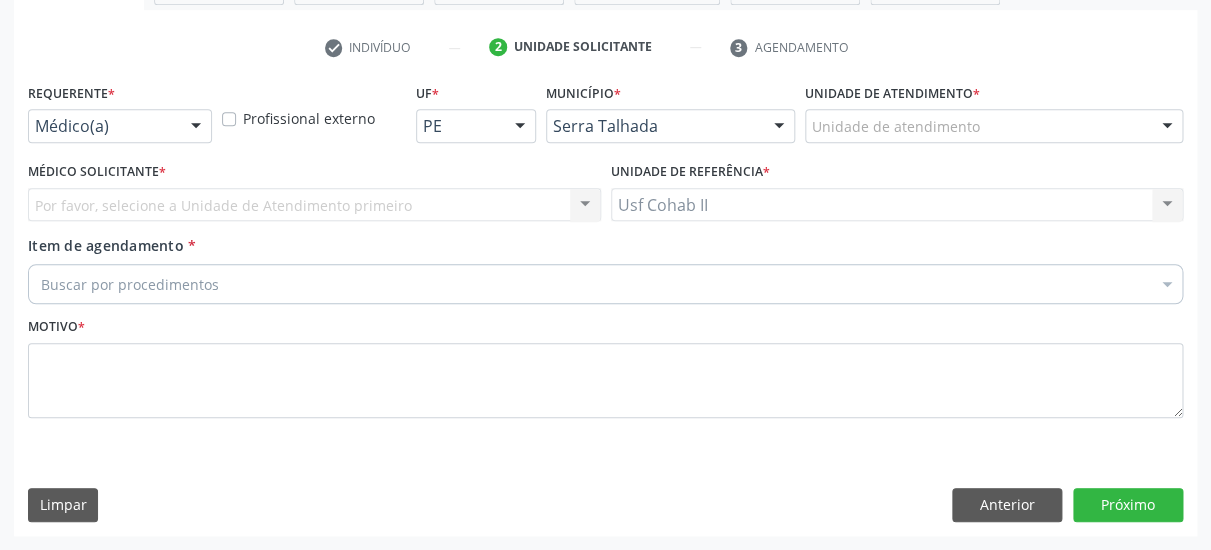 scroll, scrollTop: 373, scrollLeft: 0, axis: vertical 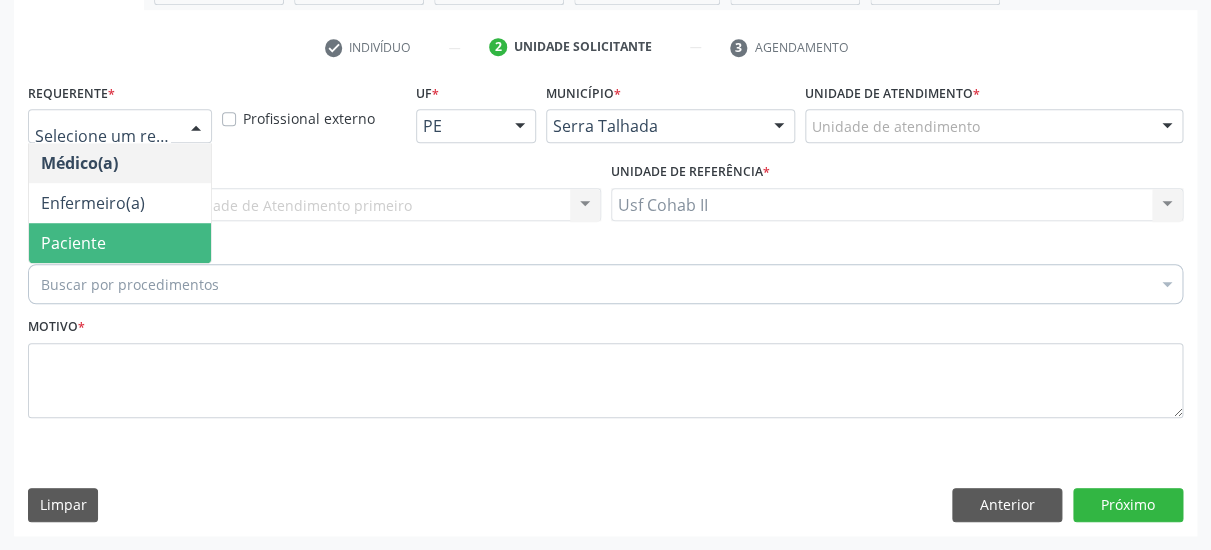 click on "Paciente" at bounding box center (120, 243) 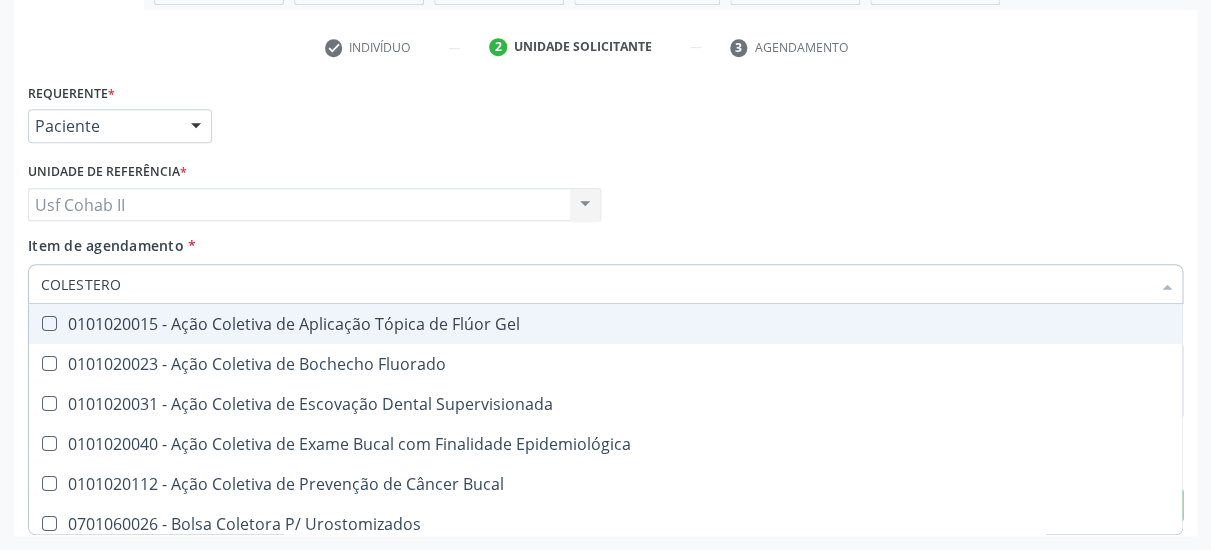 type on "COLESTEROL" 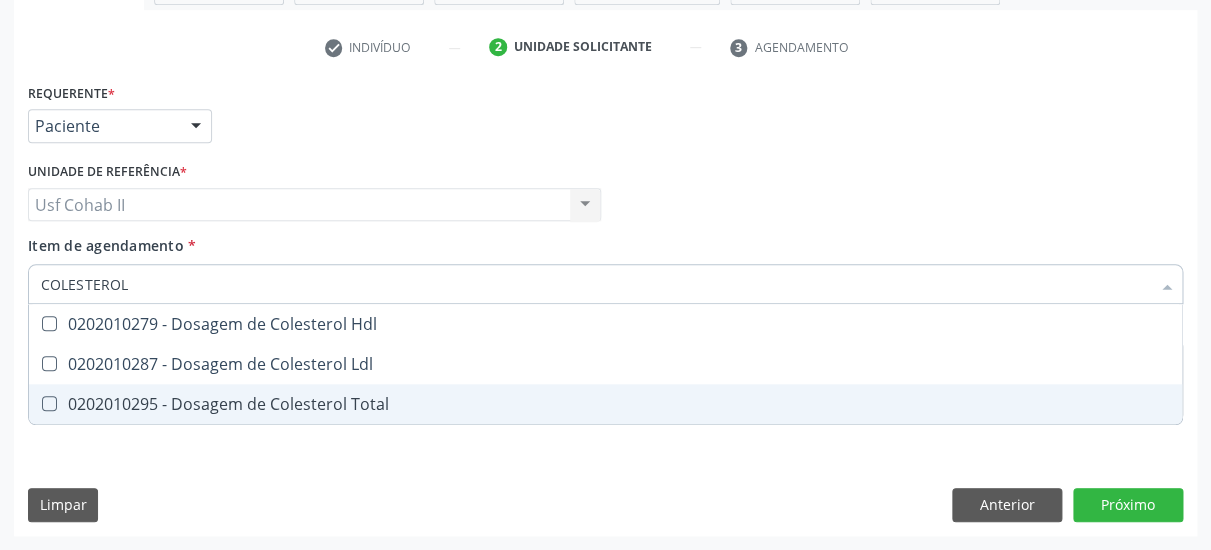 drag, startPoint x: 229, startPoint y: 384, endPoint x: 231, endPoint y: 356, distance: 28.071337 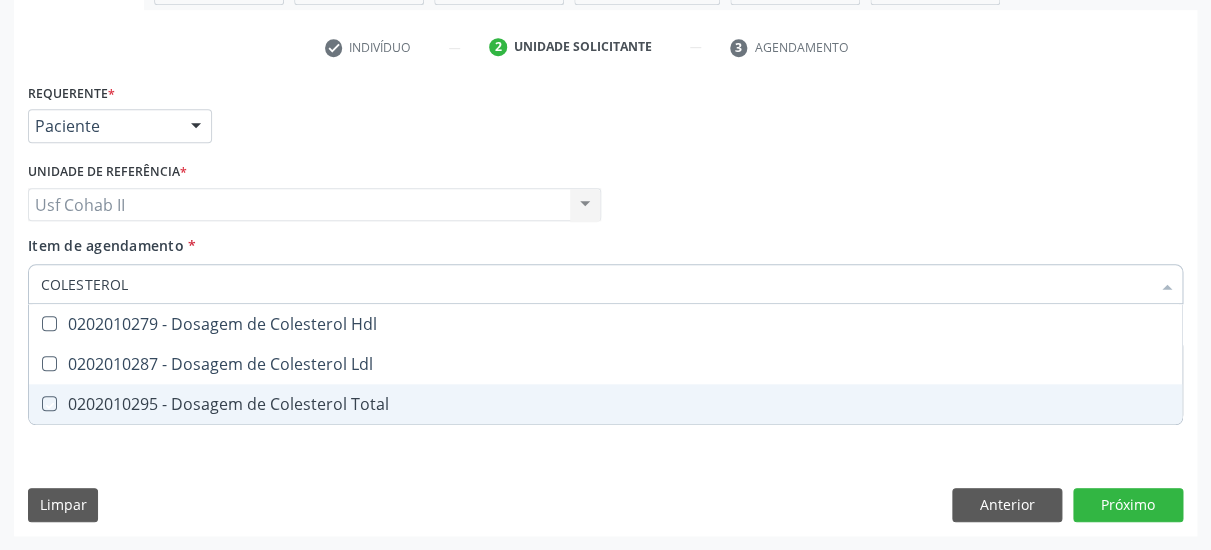 checkbox on "true" 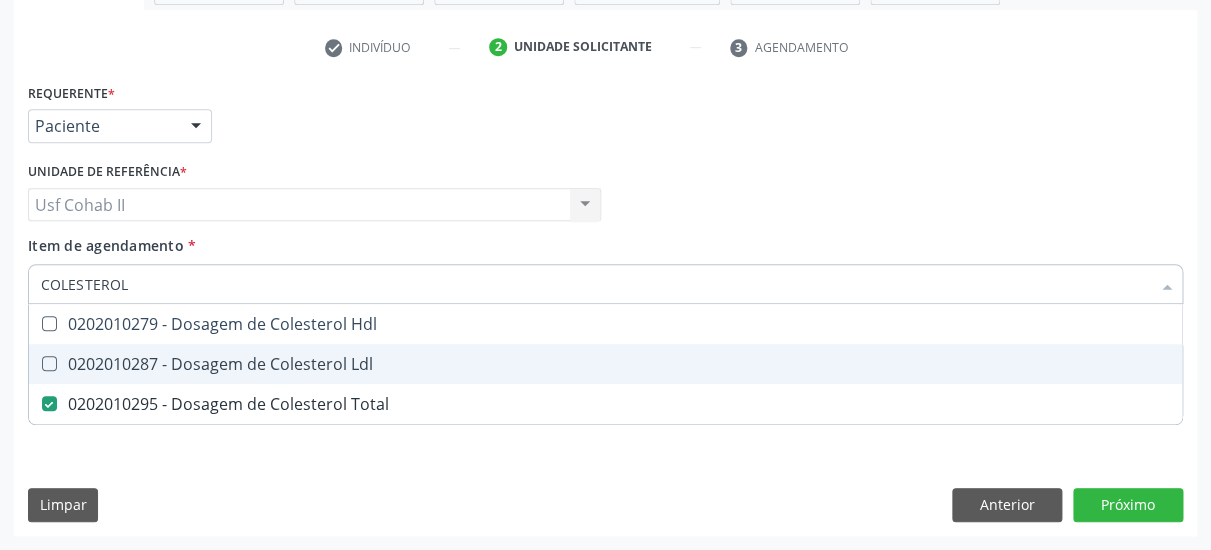 click on "0202010287 - Dosagem de Colesterol Ldl" at bounding box center (605, 364) 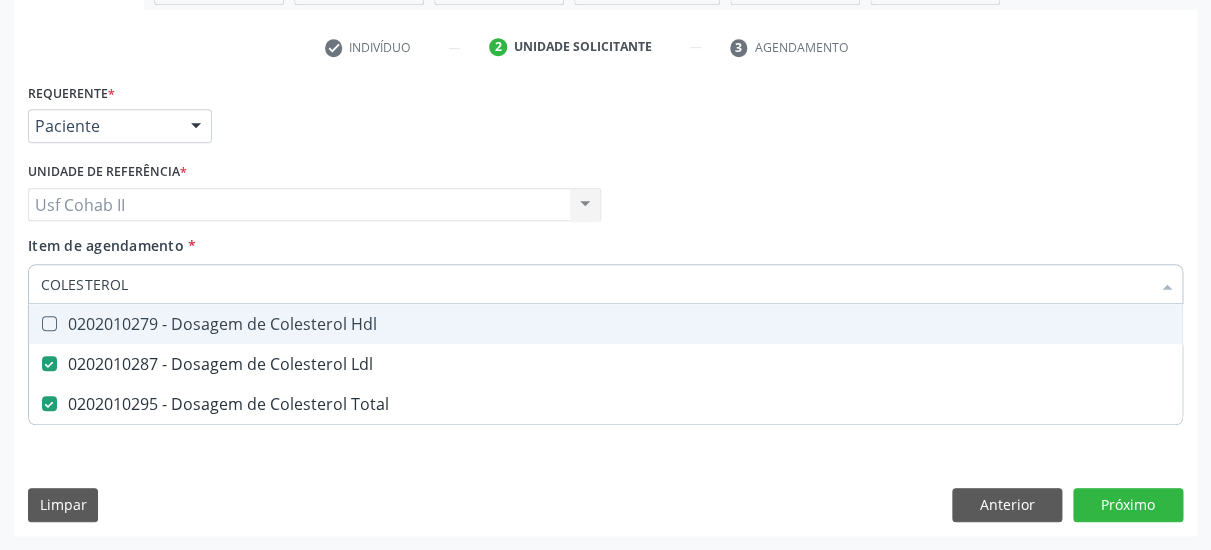 checkbox on "true" 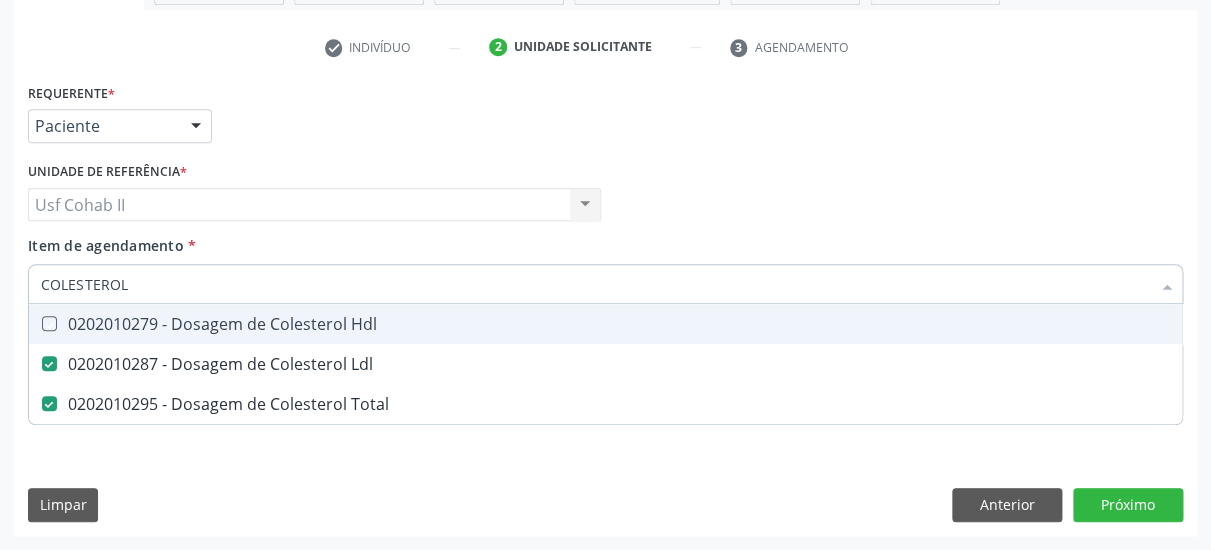 checkbox on "true" 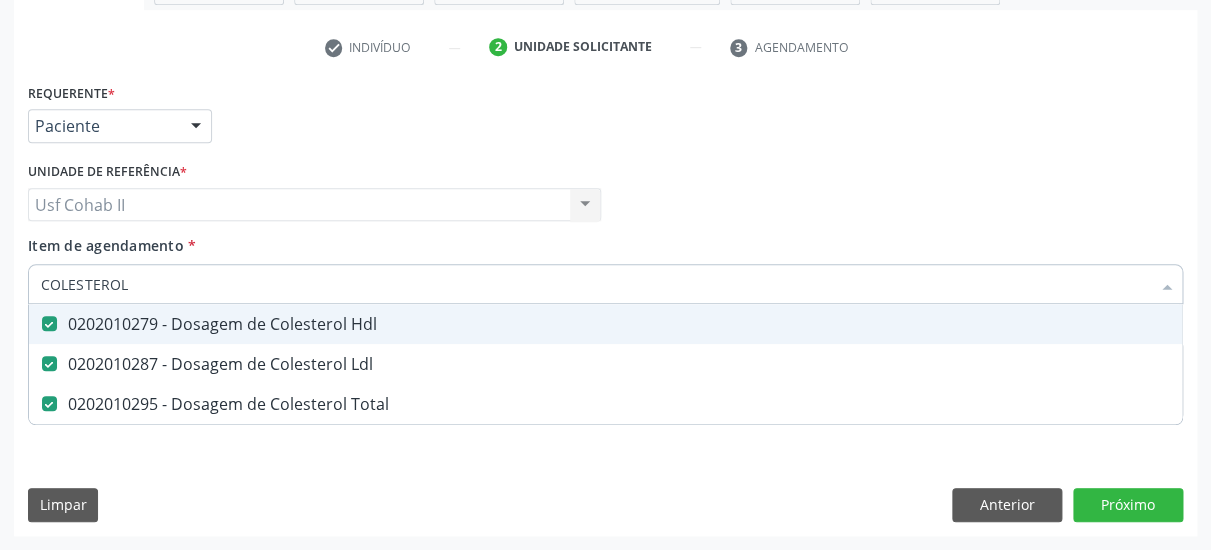 type on "COLESTEROL" 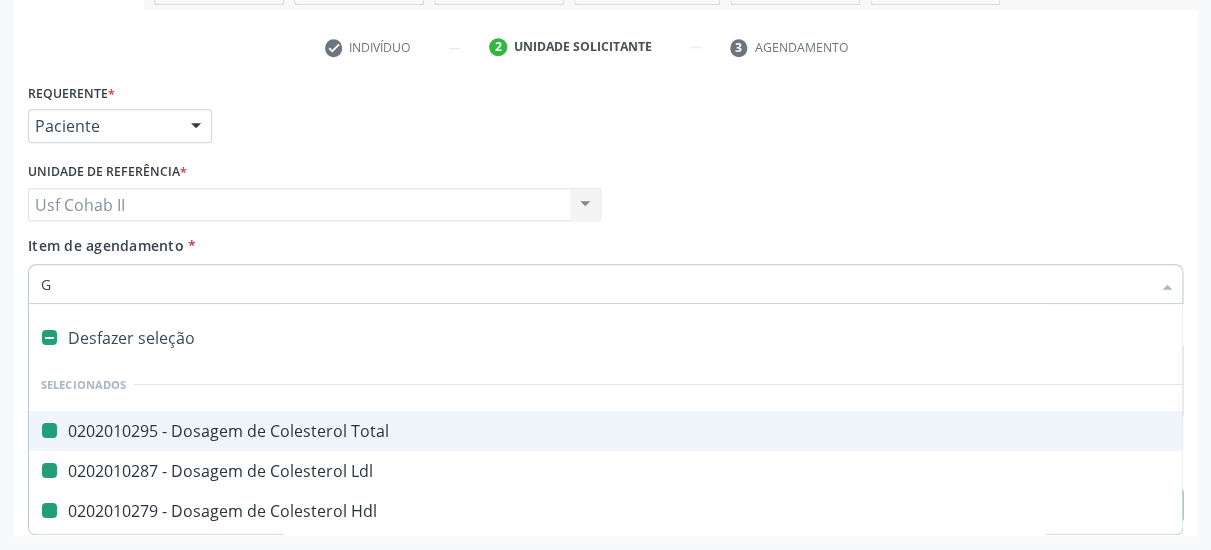 type on "GL" 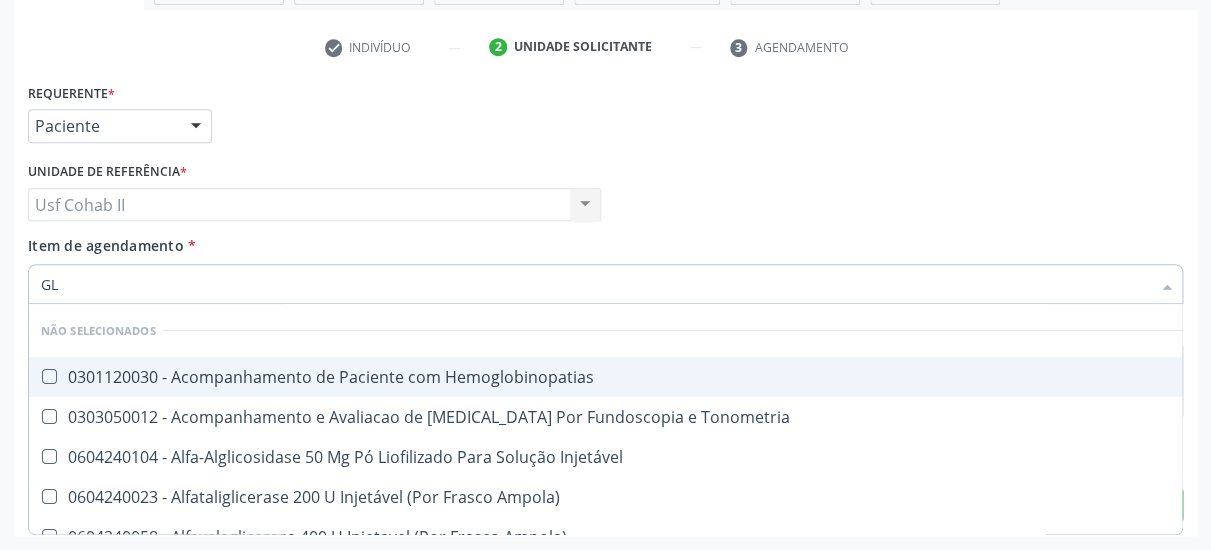 checkbox on "false" 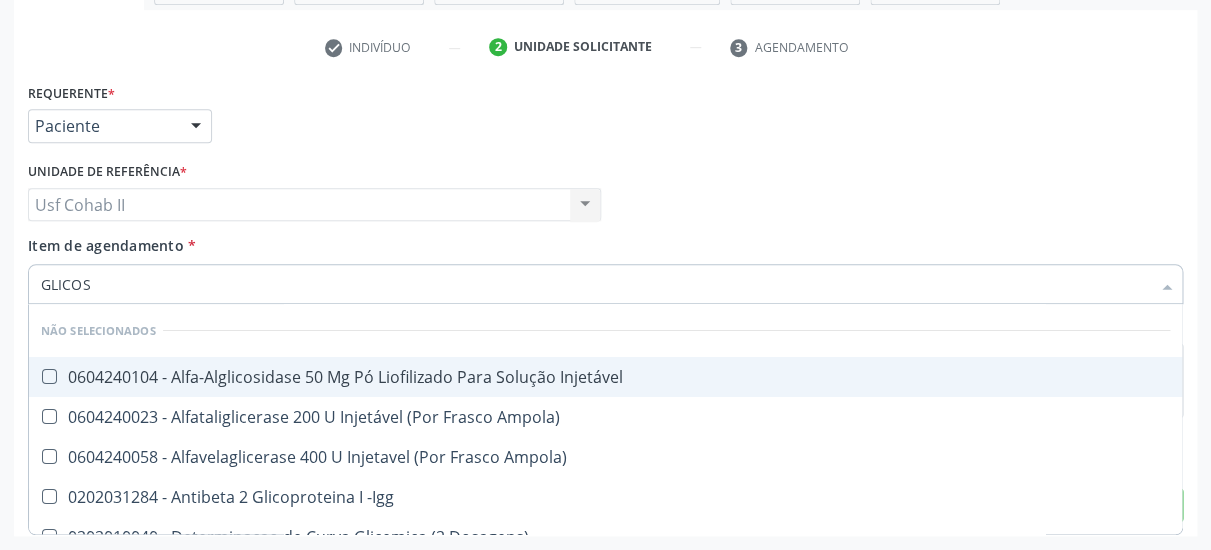 type on "GLICOSE" 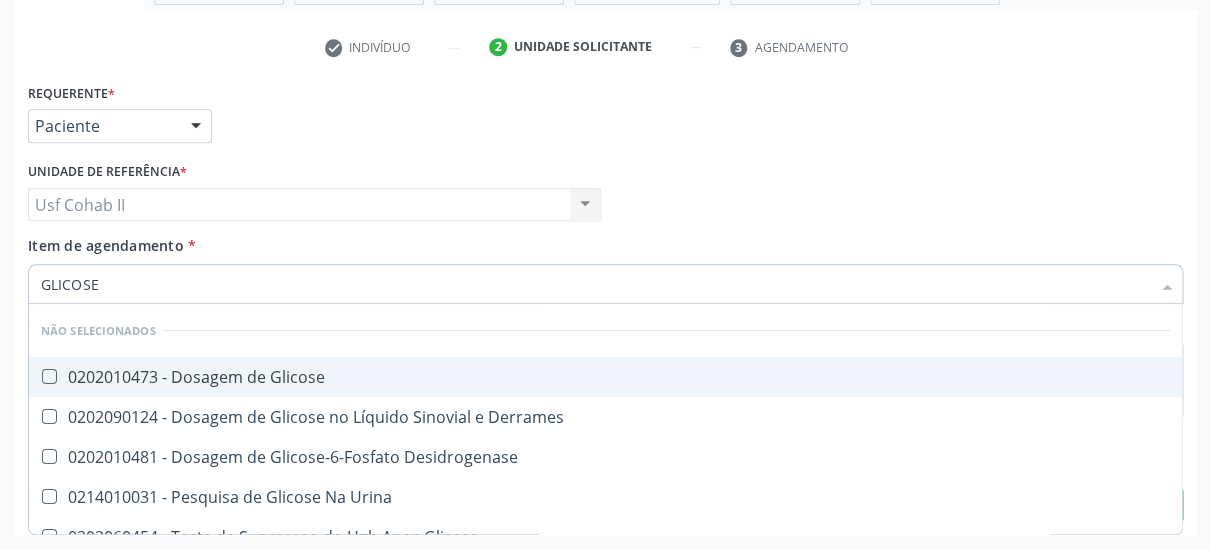 click on "0202010473 - Dosagem de Glicose" at bounding box center [605, 377] 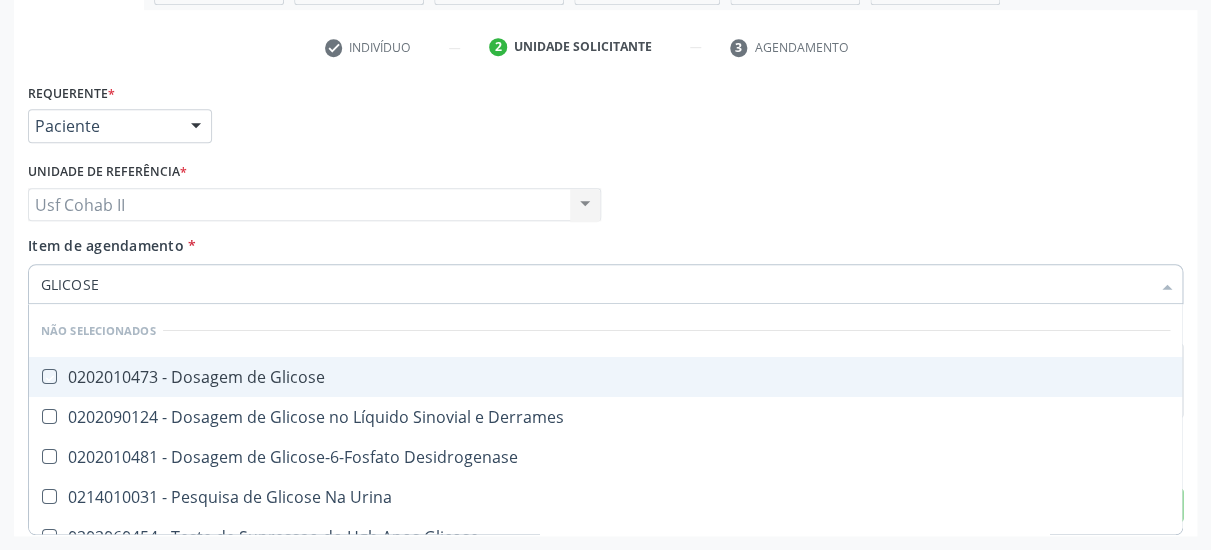 checkbox on "true" 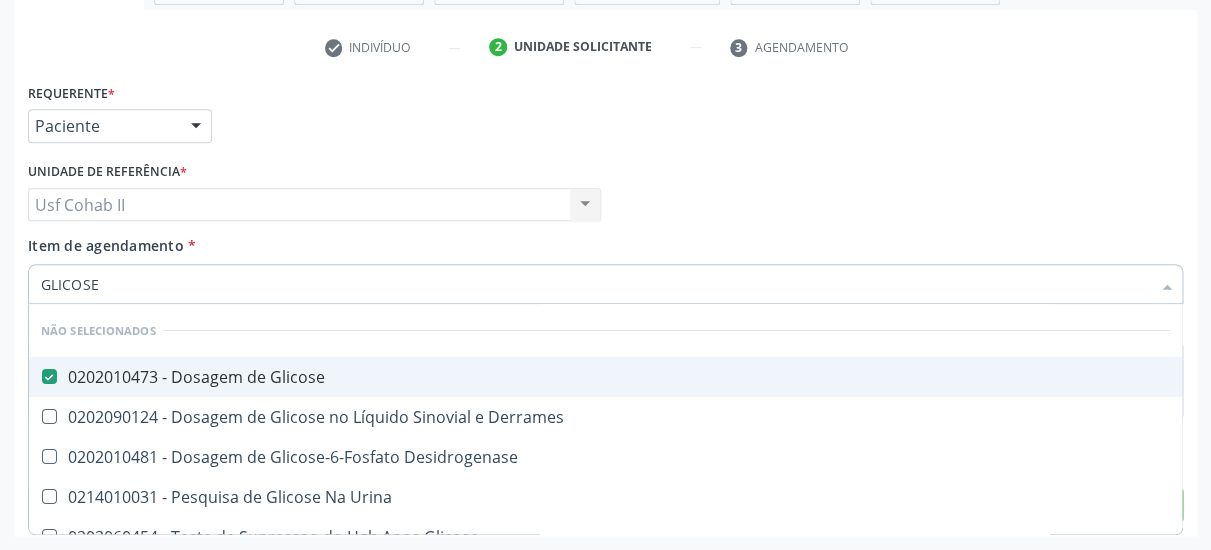 type on "GLICOSE" 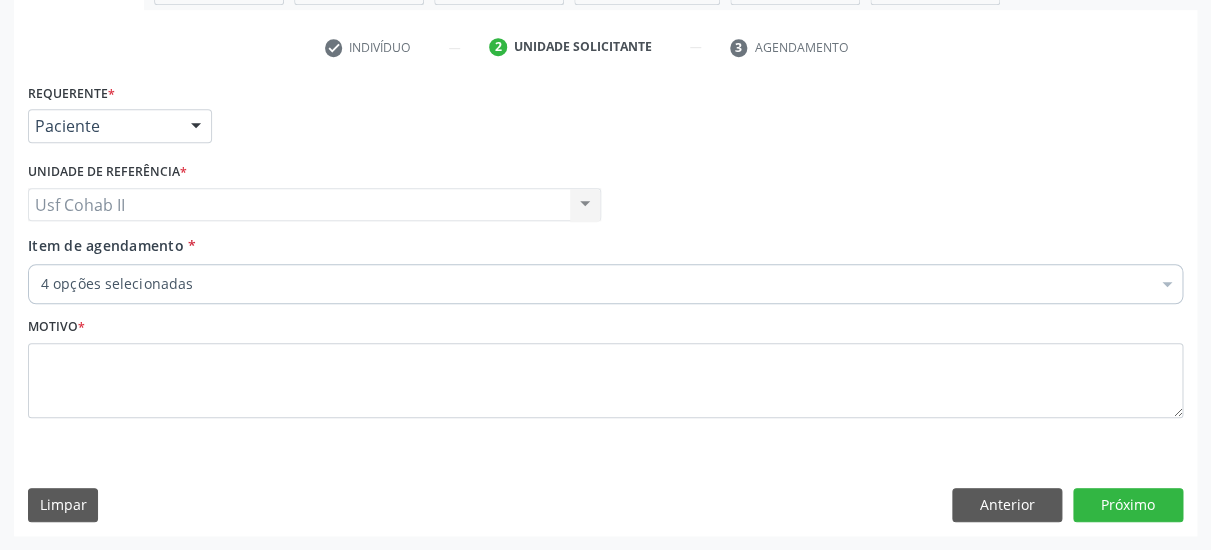 type 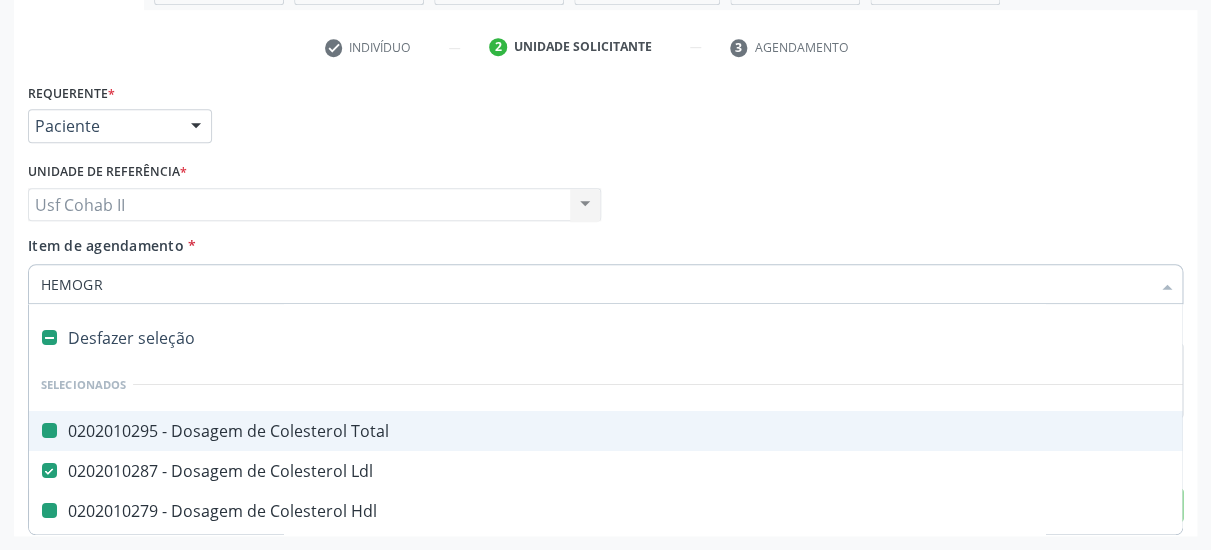 type on "HEMOGRA" 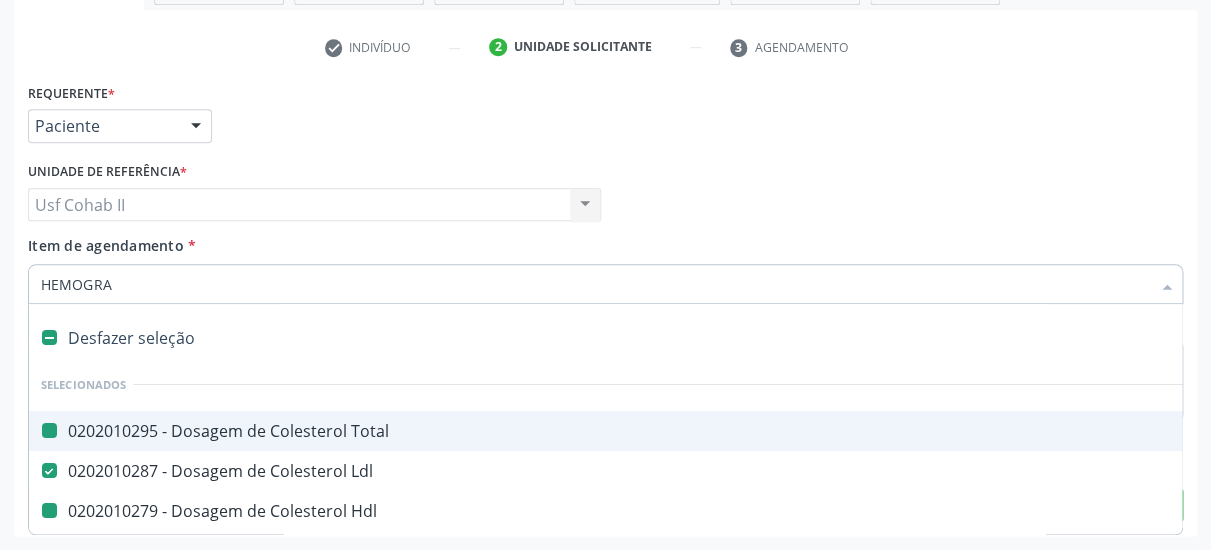 checkbox on "false" 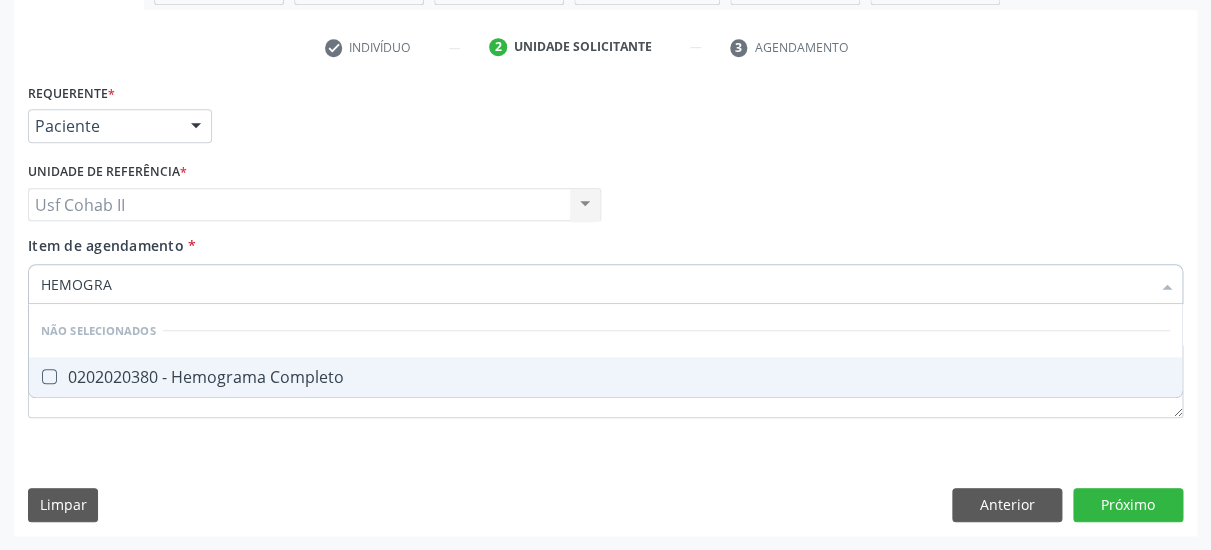 type on "HEMOGRAM" 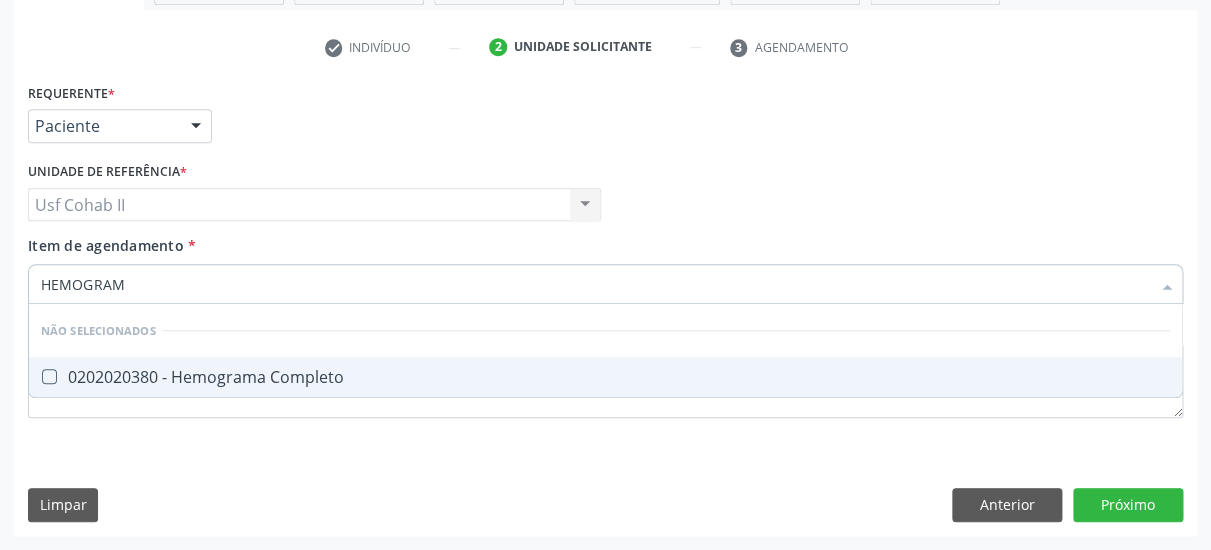 click on "0202020380 - Hemograma Completo" at bounding box center [605, 377] 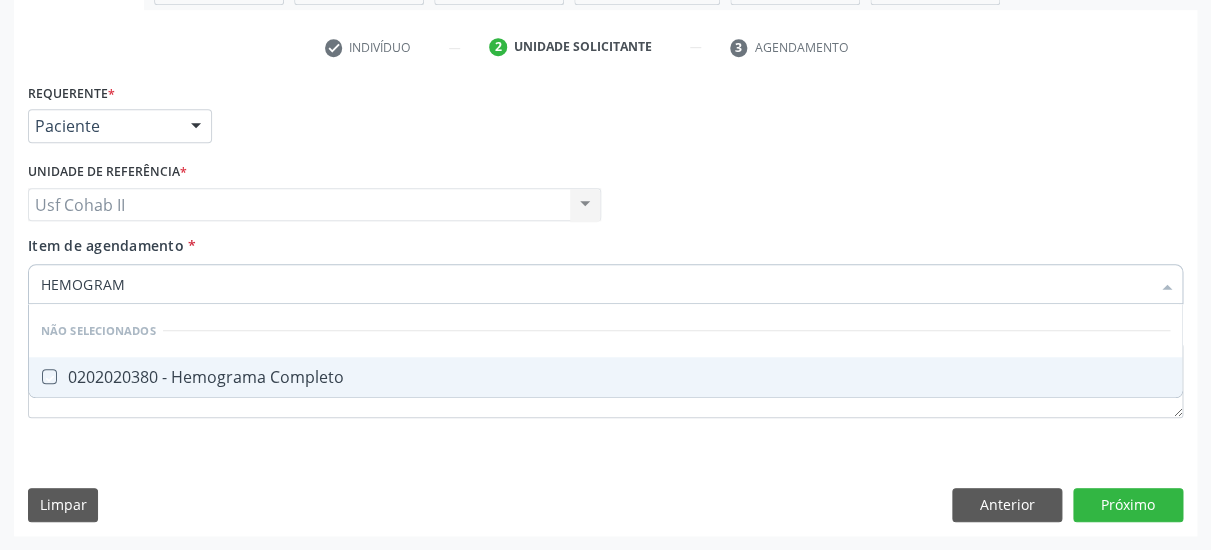 checkbox on "true" 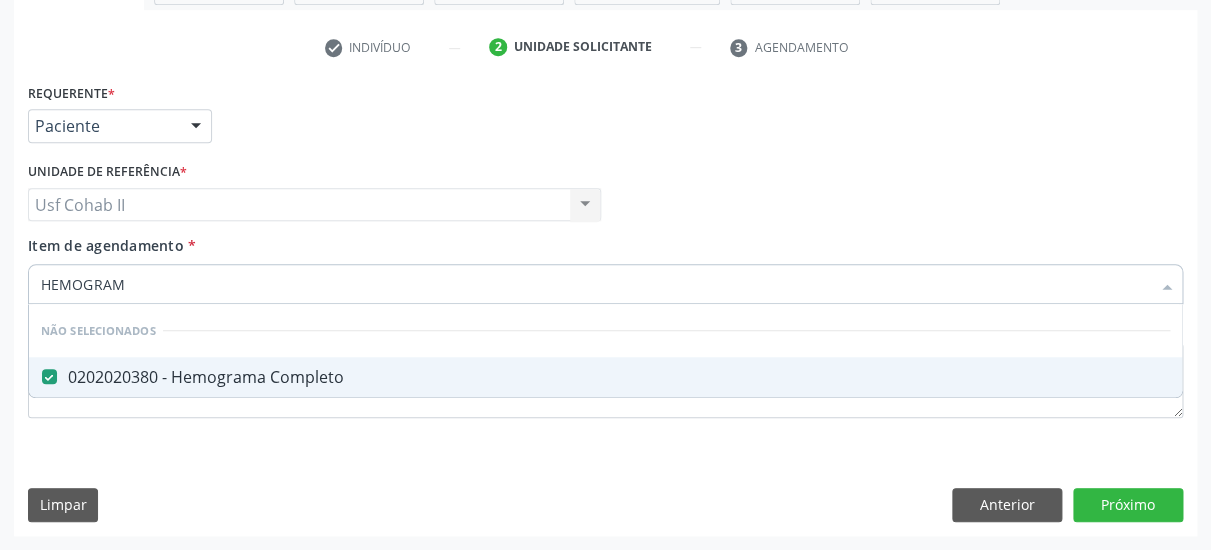 type on "HEMOGRAM" 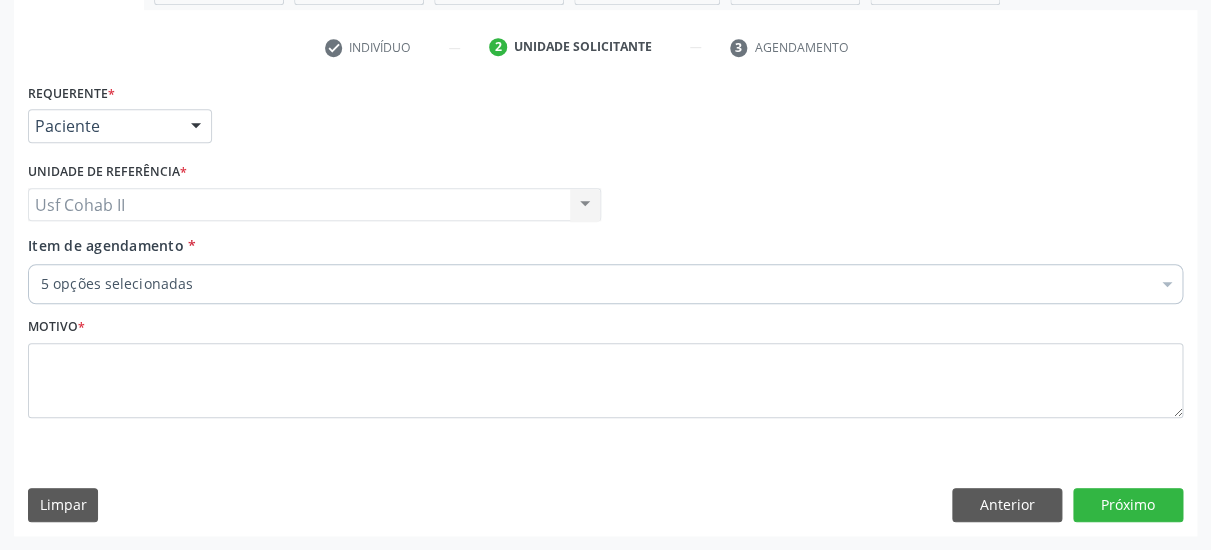 type 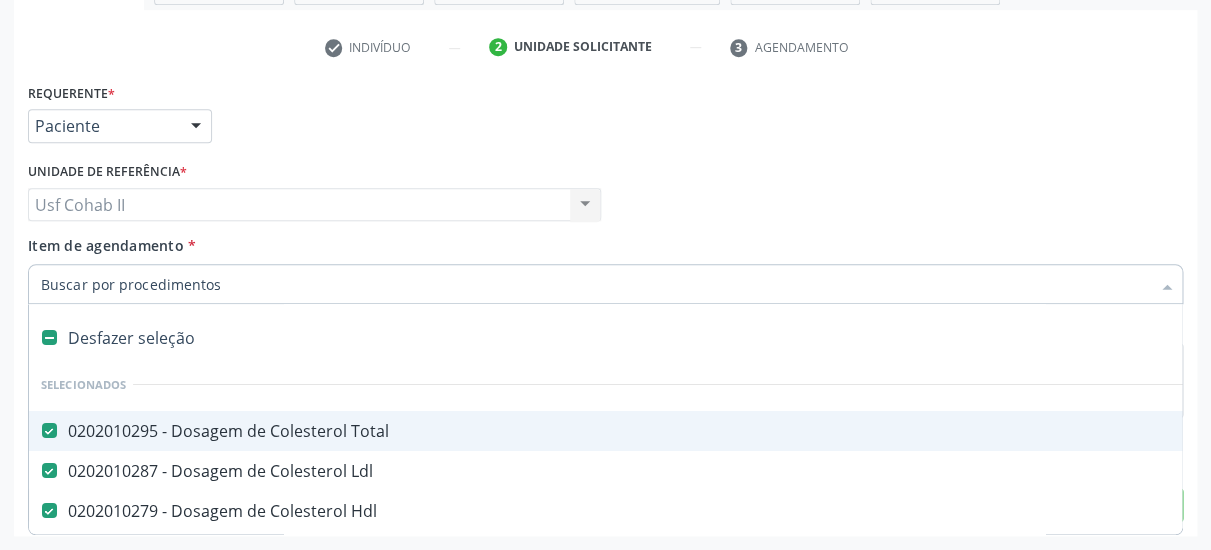 click on "Unidade de referência
*
Usf Cohab II         Usf Cohab II
Nenhum resultado encontrado para: "   "
Não há nenhuma opção para ser exibida." at bounding box center [314, 196] 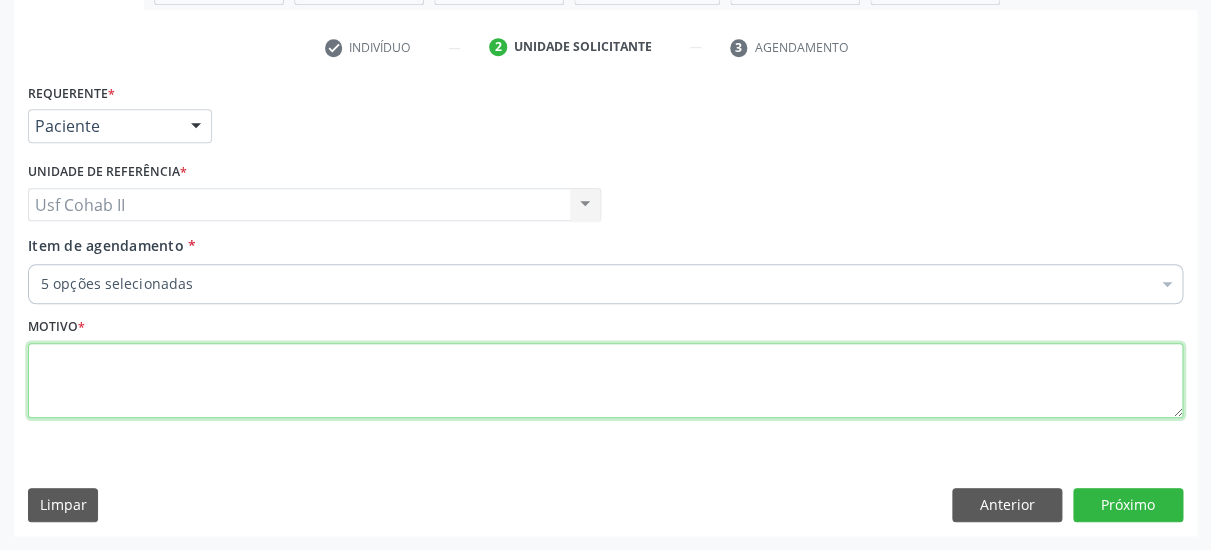 click at bounding box center (605, 381) 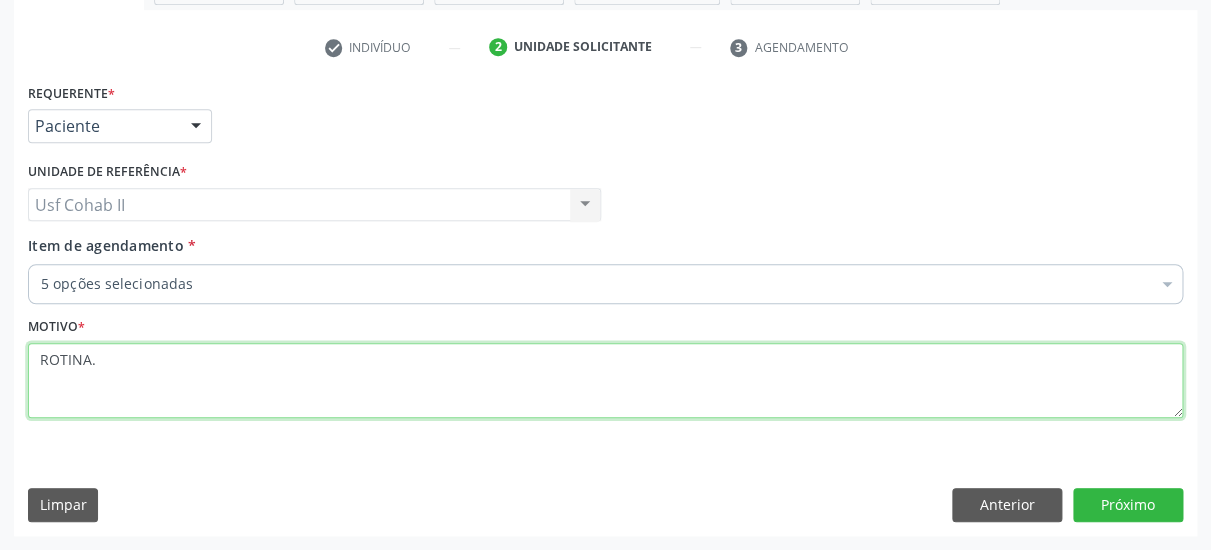 type on "ROTINA." 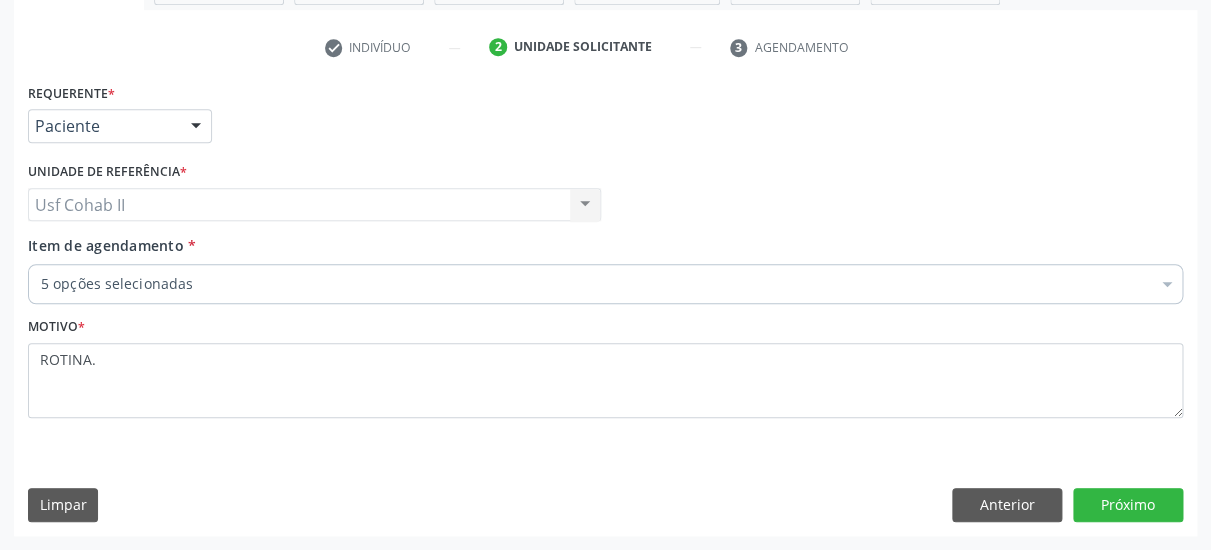 click on "Motivo
*
ROTINA." at bounding box center (605, 365) 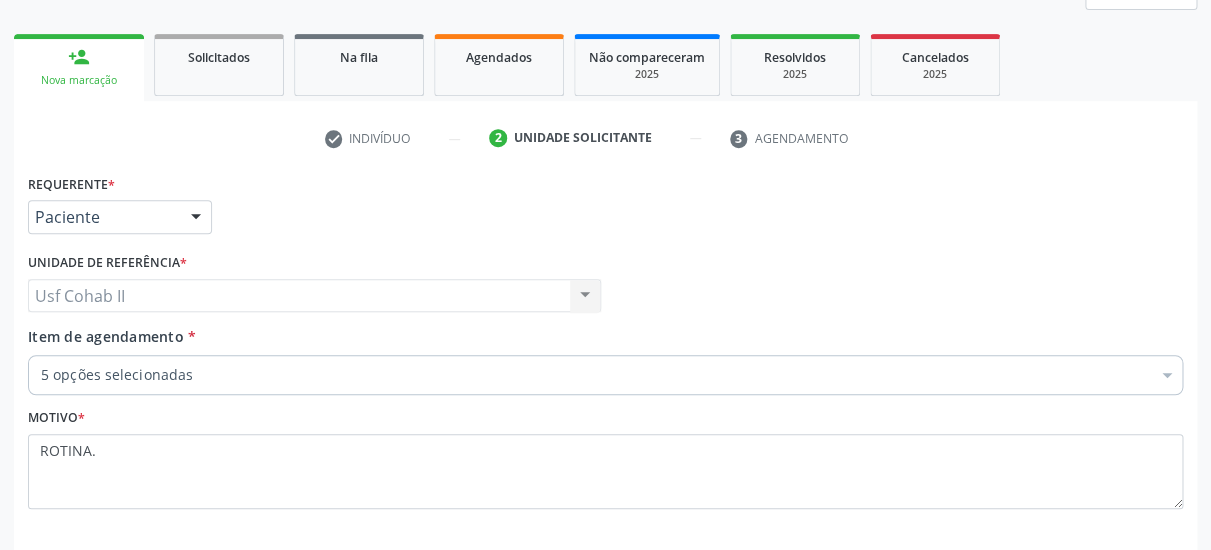 scroll, scrollTop: 373, scrollLeft: 0, axis: vertical 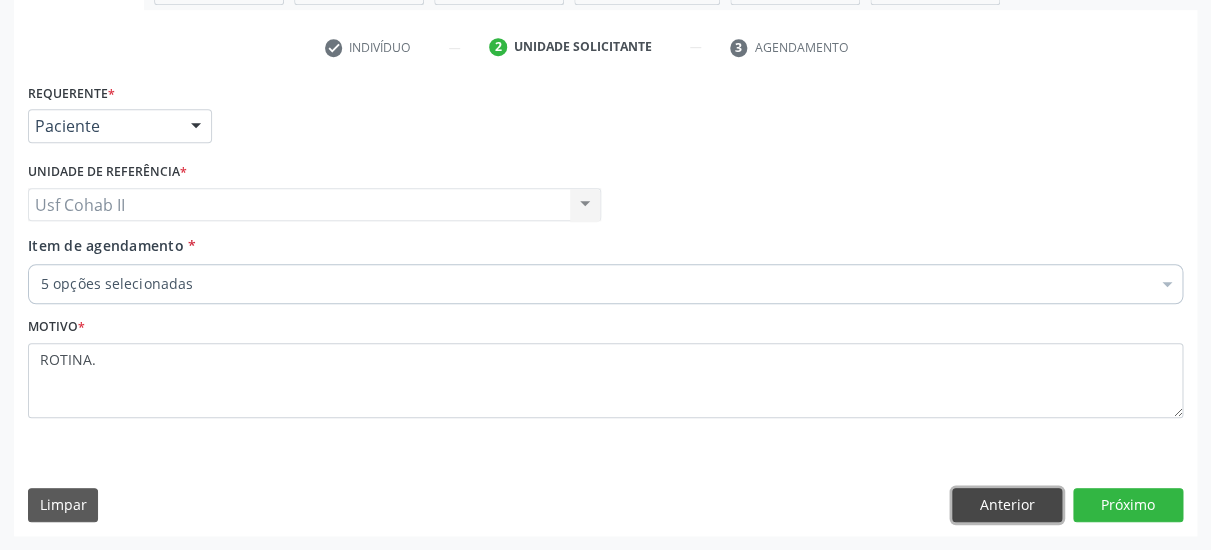 click on "Anterior" at bounding box center (1007, 505) 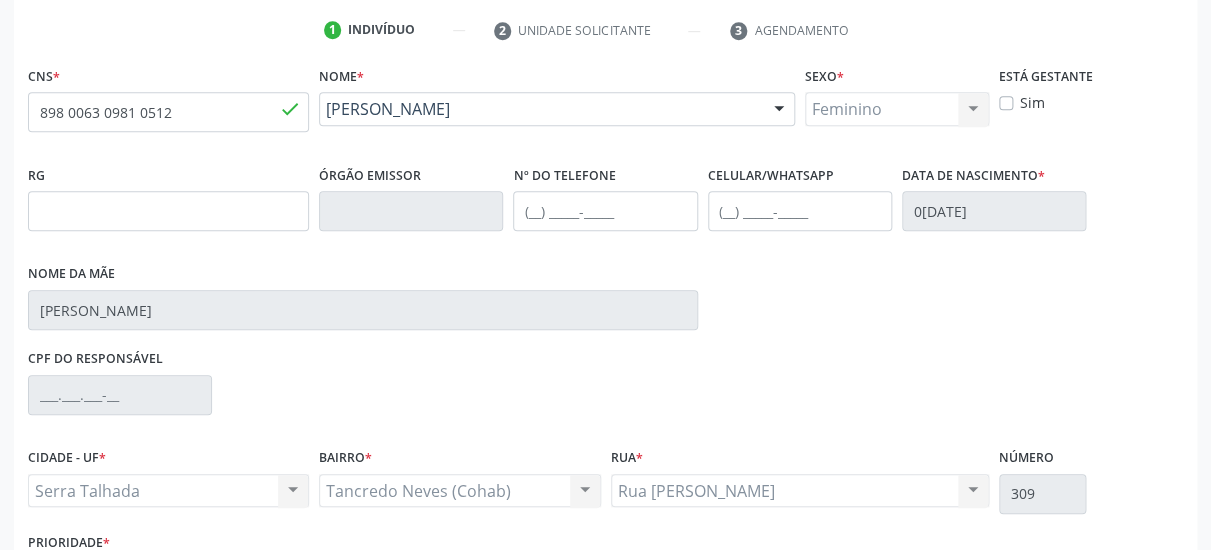 click on "RG
Órgão emissor
Nº do Telefone
Celular/WhatsApp
Data de nascimento
*
02/11/2022
Nome da mãe
Vitoria Guabiraba Pereira" at bounding box center (605, 252) 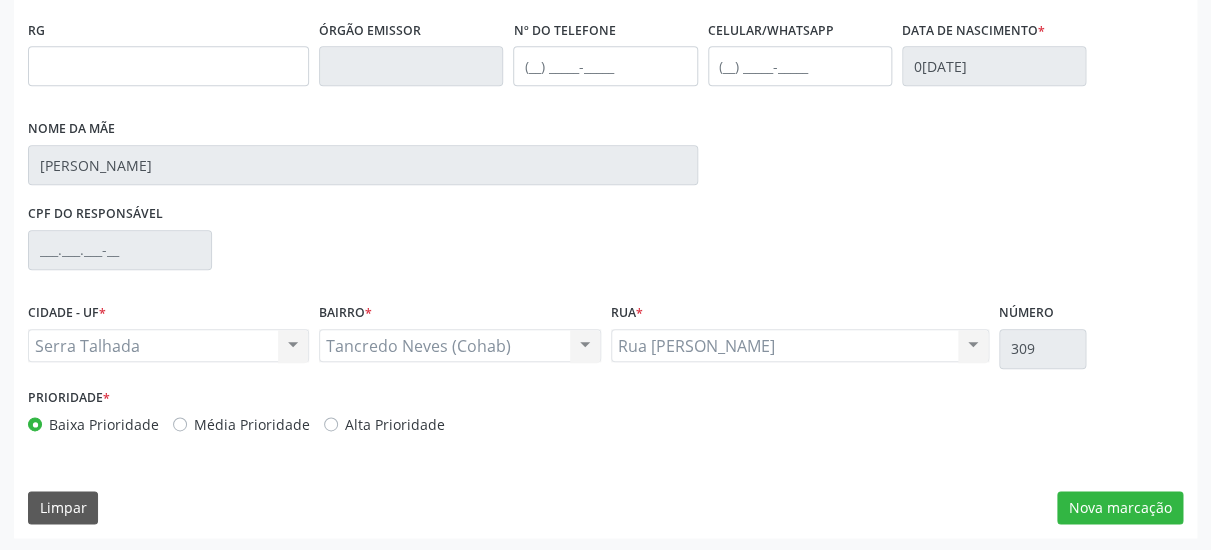 scroll, scrollTop: 519, scrollLeft: 0, axis: vertical 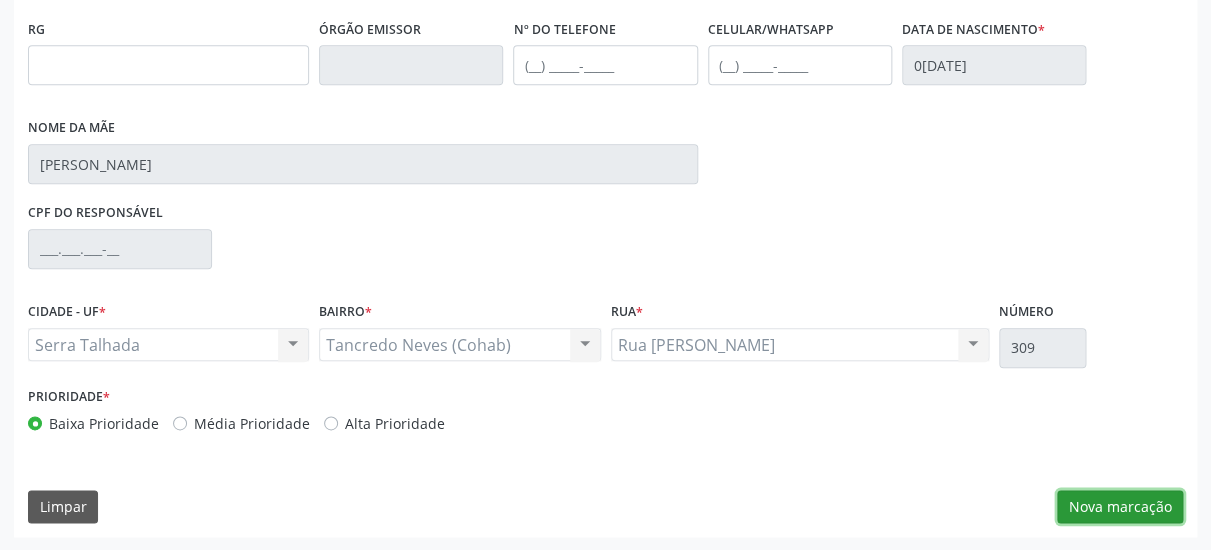 click on "Nova marcação" at bounding box center (1120, 507) 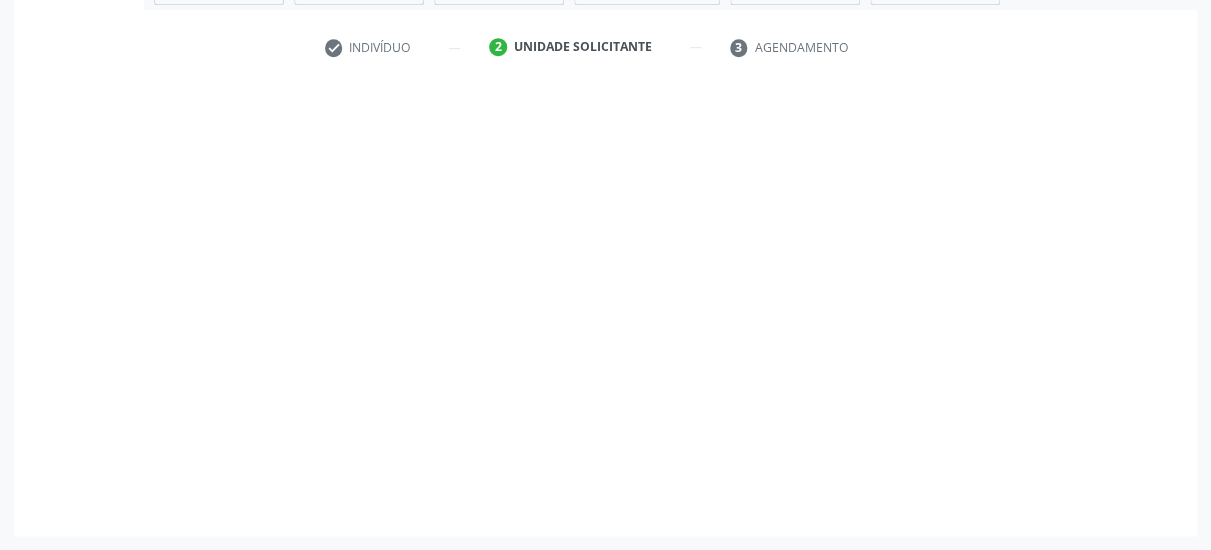 scroll, scrollTop: 373, scrollLeft: 0, axis: vertical 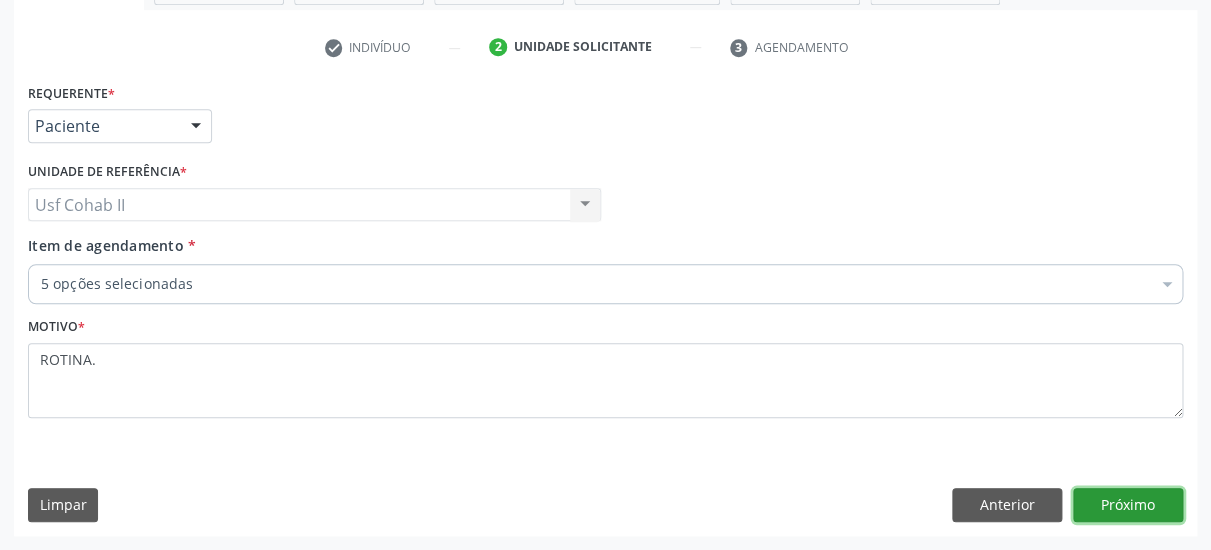 click on "Próximo" at bounding box center (1128, 505) 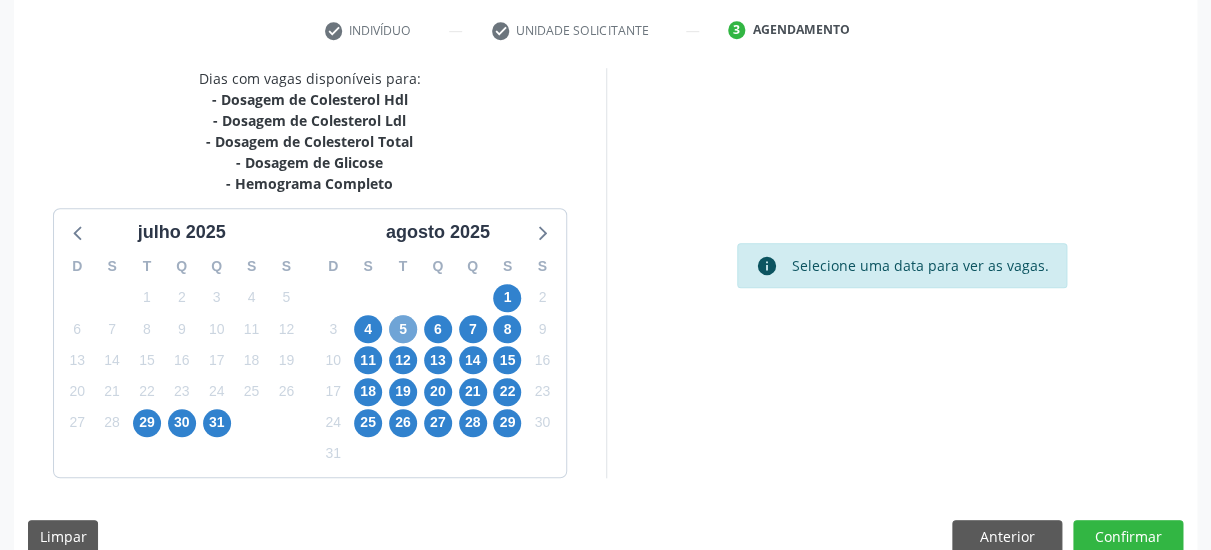 click on "5" at bounding box center [403, 329] 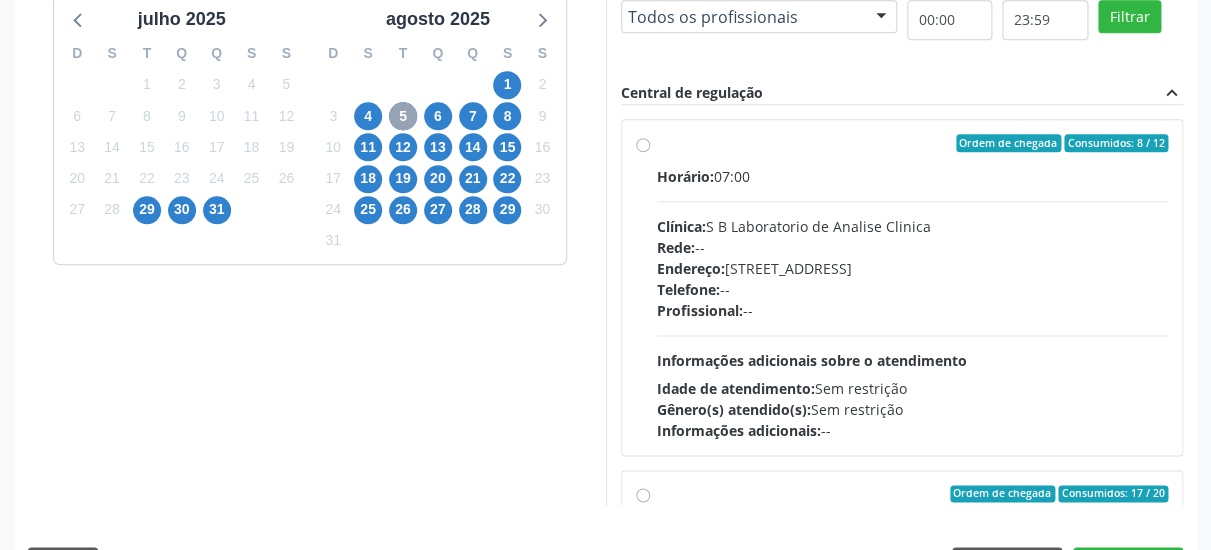 scroll, scrollTop: 589, scrollLeft: 0, axis: vertical 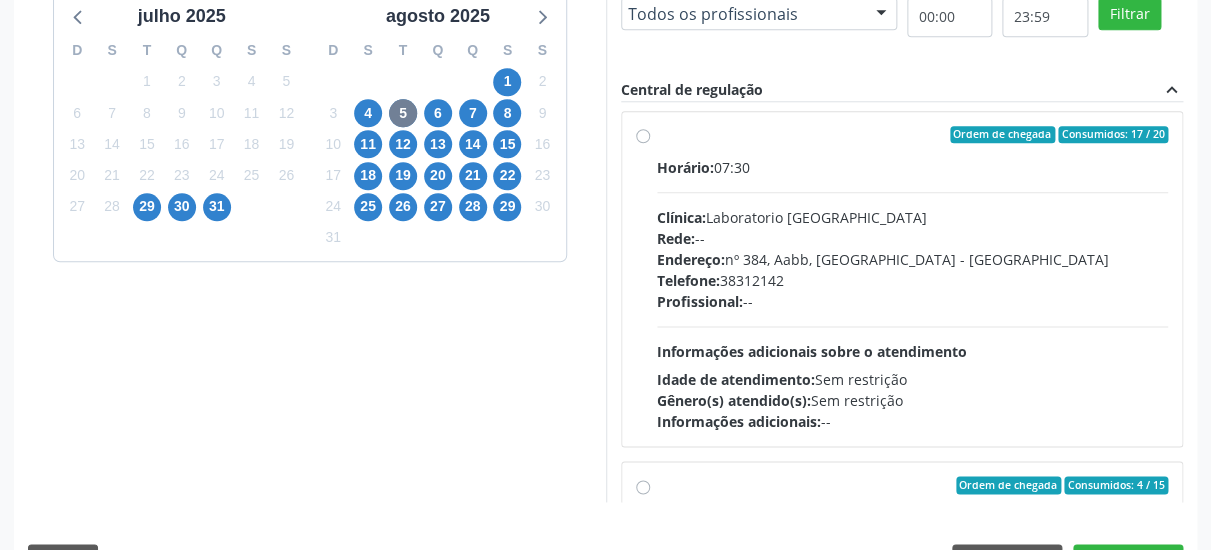 click on "Ordem de chegada
Consumidos: 17 / 20
Horário:   07:30
Clínica:  Laboratorio Sao Francisco
Rede:
--
Endereço:   nº 384, Aabb, Serra Talhada - PE
Telefone:   38312142
Profissional:
--
Informações adicionais sobre o atendimento
Idade de atendimento:
Sem restrição
Gênero(s) atendido(s):
Sem restrição
Informações adicionais:
--" at bounding box center (913, 279) 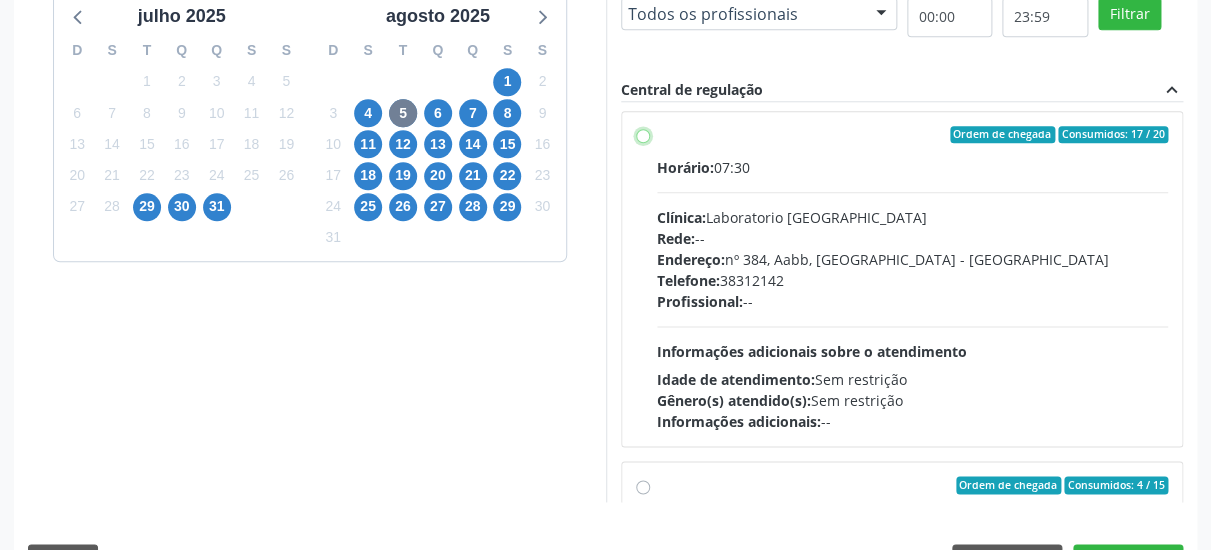 click on "Ordem de chegada
Consumidos: 17 / 20
Horário:   07:30
Clínica:  Laboratorio Sao Francisco
Rede:
--
Endereço:   nº 384, Aabb, Serra Talhada - PE
Telefone:   38312142
Profissional:
--
Informações adicionais sobre o atendimento
Idade de atendimento:
Sem restrição
Gênero(s) atendido(s):
Sem restrição
Informações adicionais:
--" at bounding box center [643, 135] 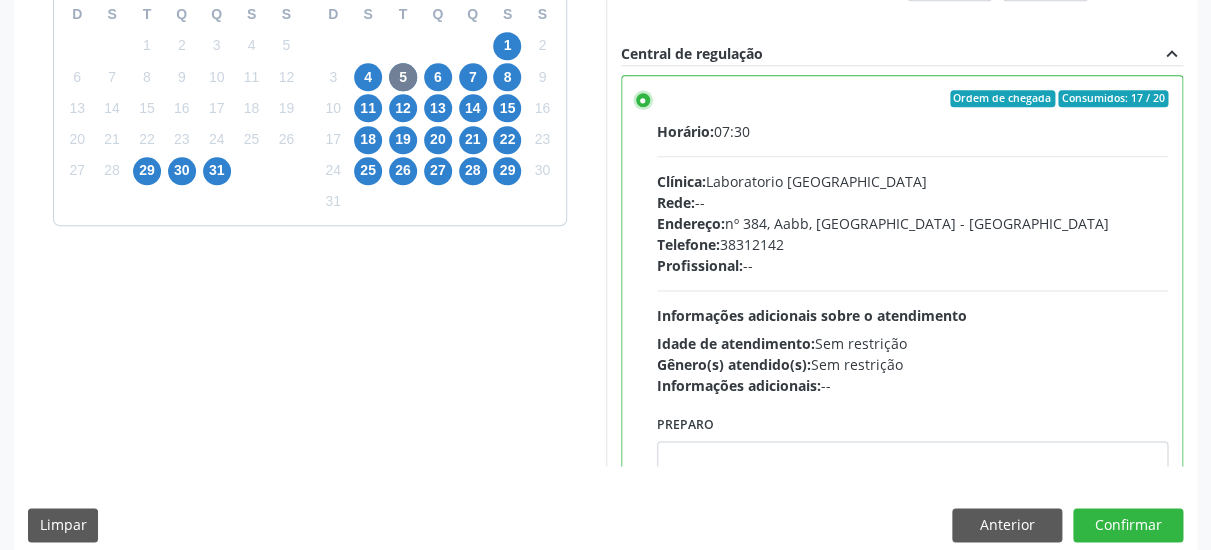 scroll, scrollTop: 644, scrollLeft: 0, axis: vertical 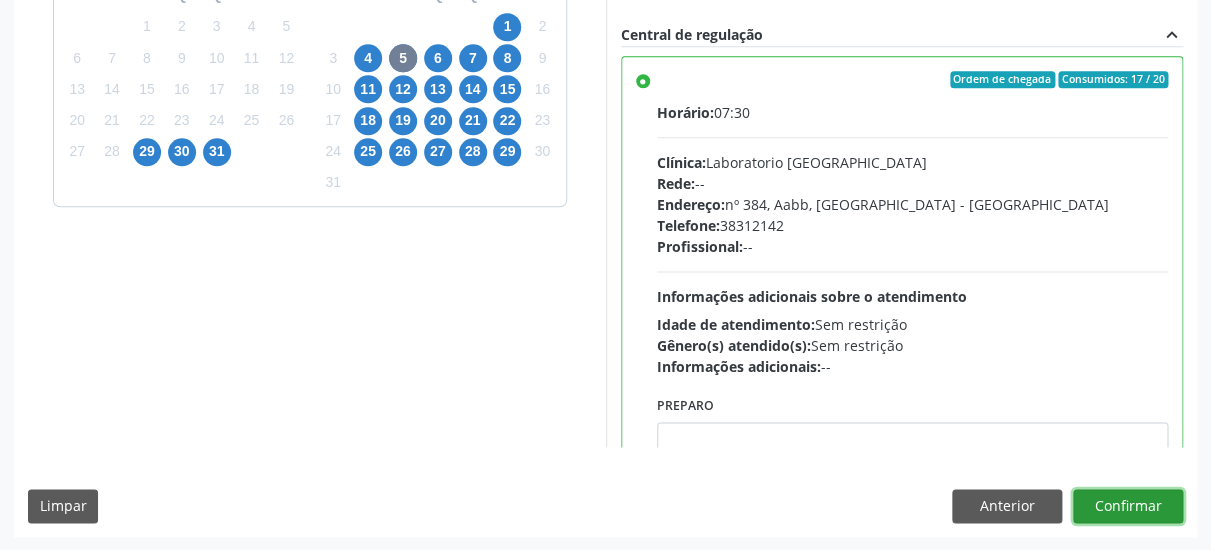 click on "Confirmar" at bounding box center (1128, 506) 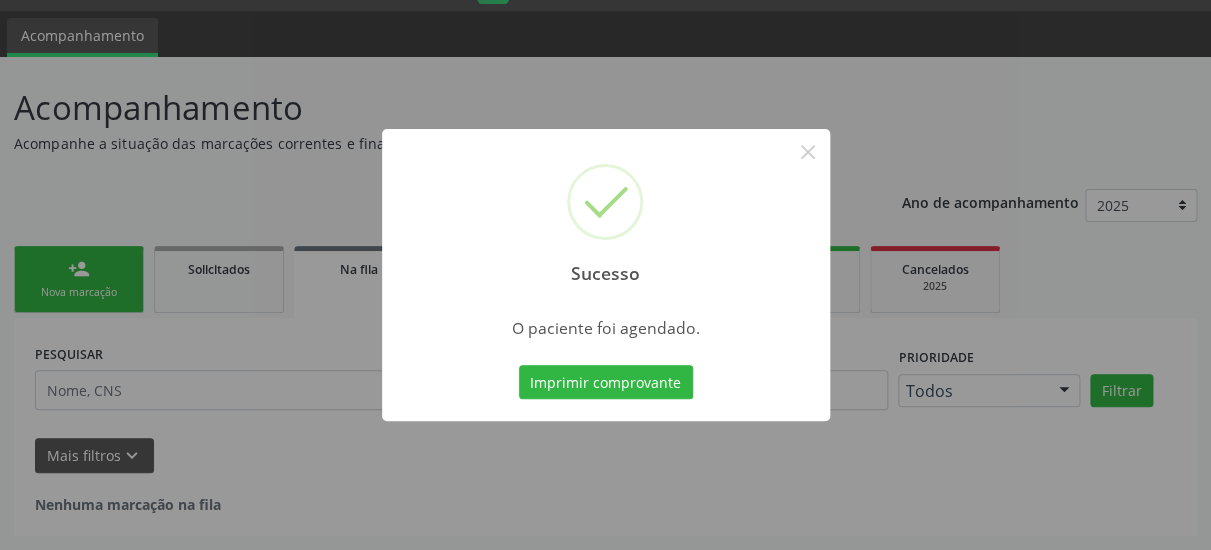 scroll, scrollTop: 51, scrollLeft: 0, axis: vertical 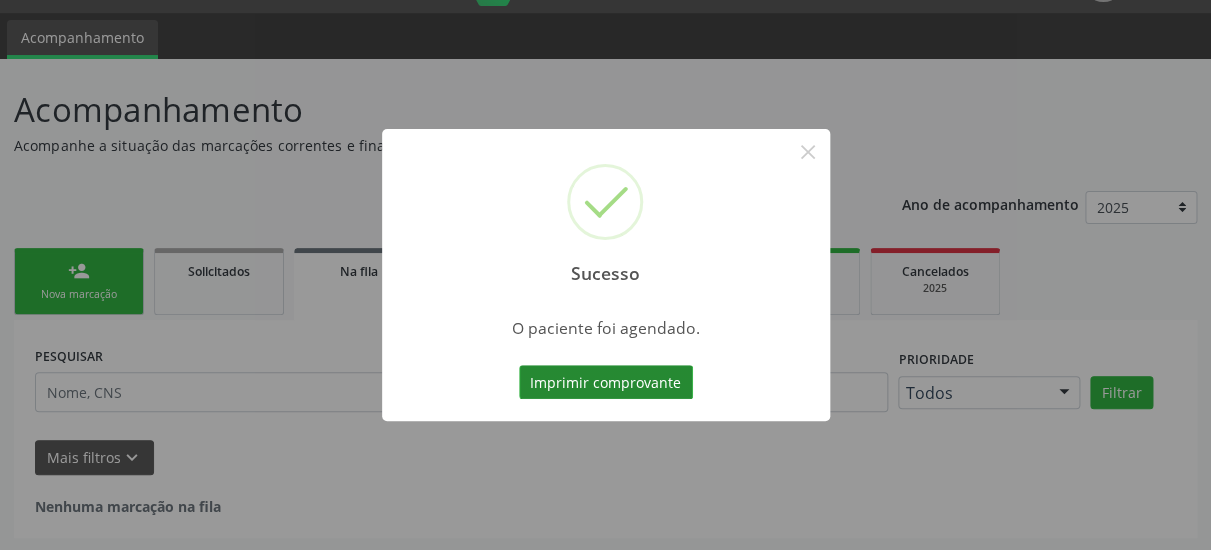 click on "Imprimir comprovante" at bounding box center [606, 382] 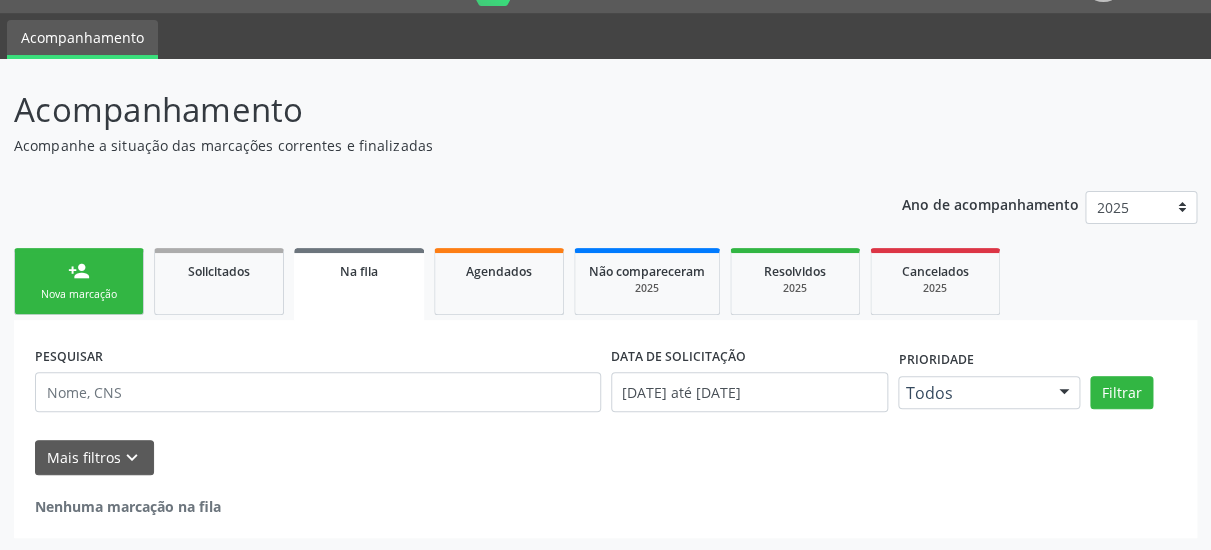 click on "Nova marcação" at bounding box center [79, 294] 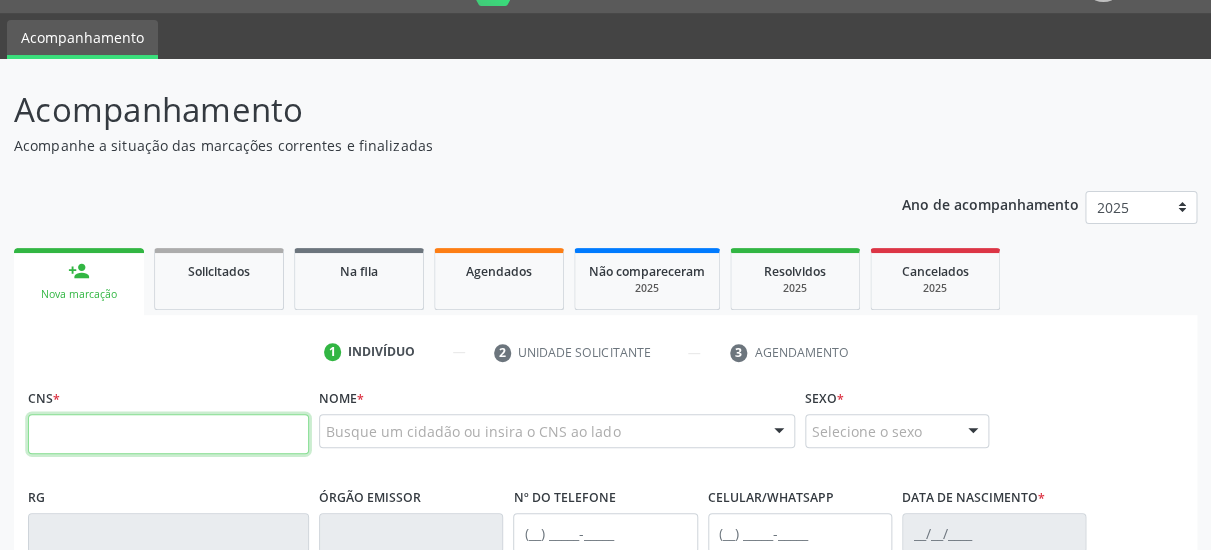 click at bounding box center [168, 434] 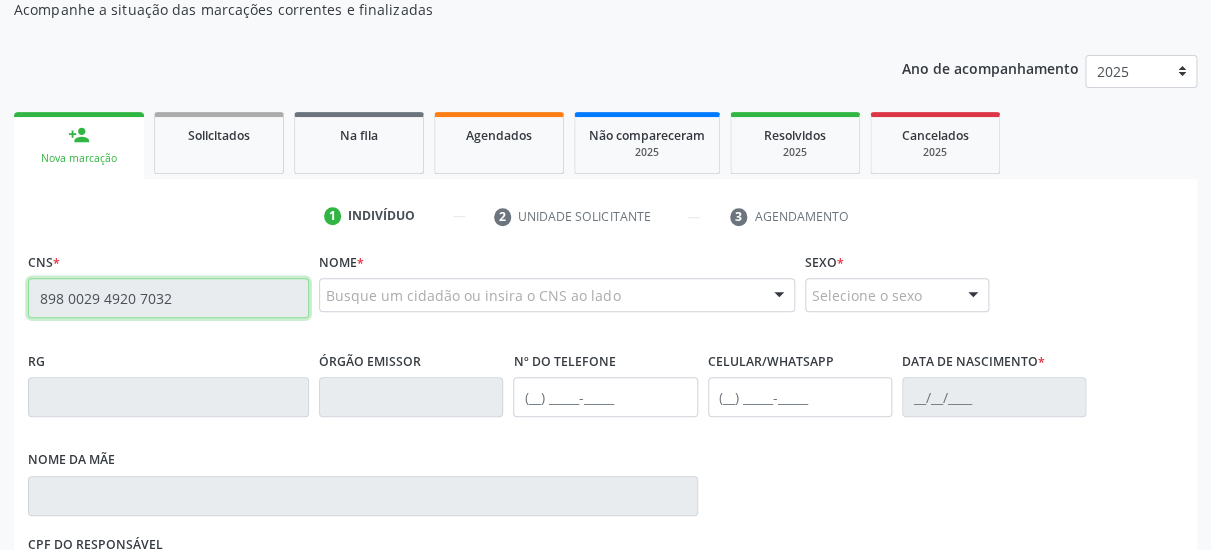 scroll, scrollTop: 267, scrollLeft: 0, axis: vertical 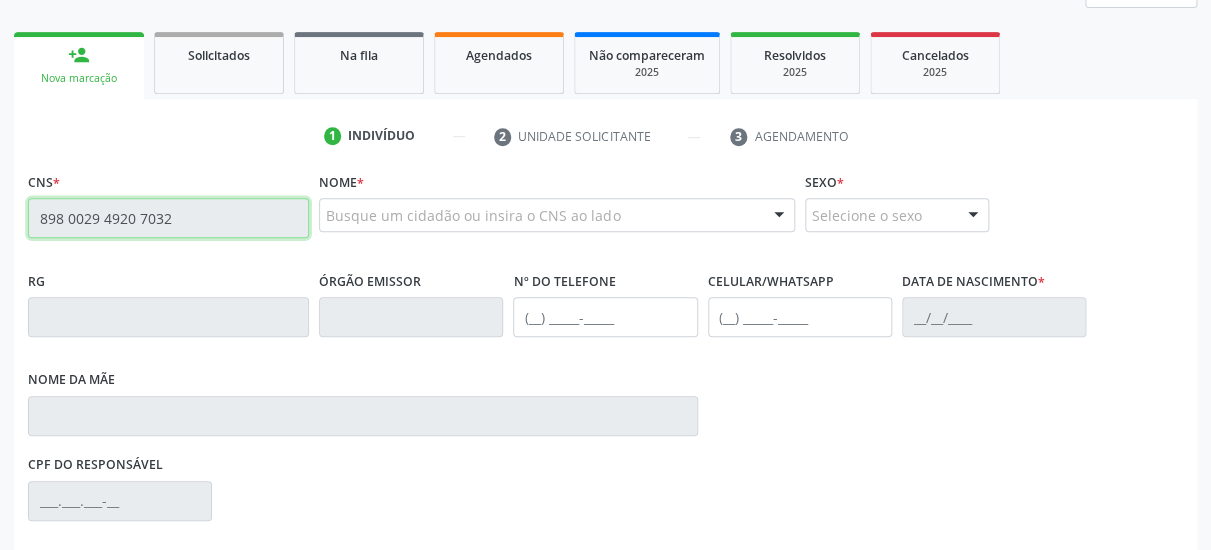 type on "898 0029 4920 7032" 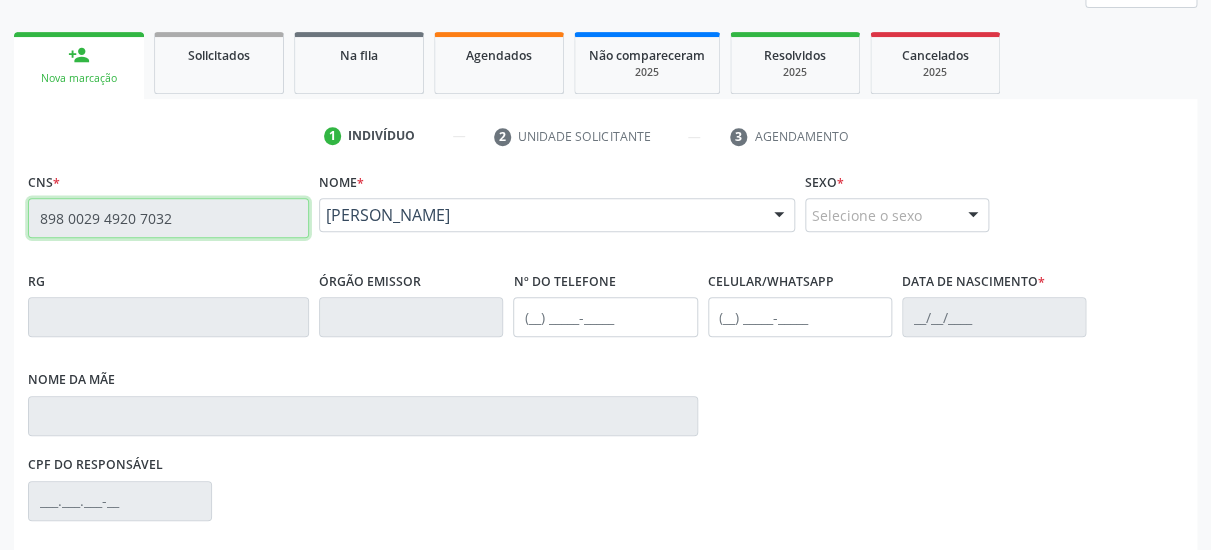 type on "(87) 98166-0044" 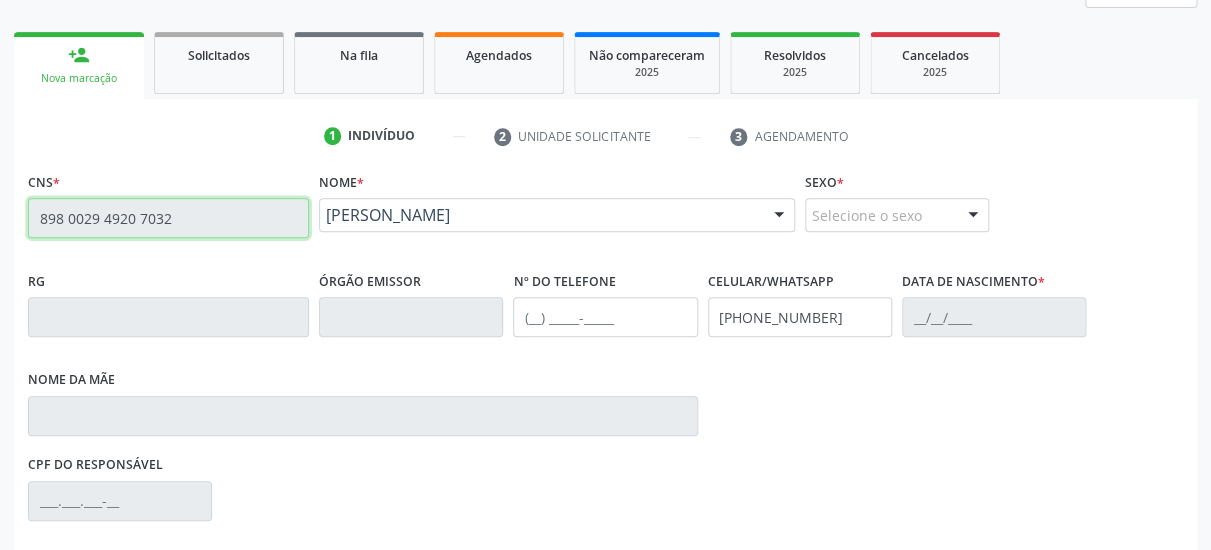 type on "0[DATE]" 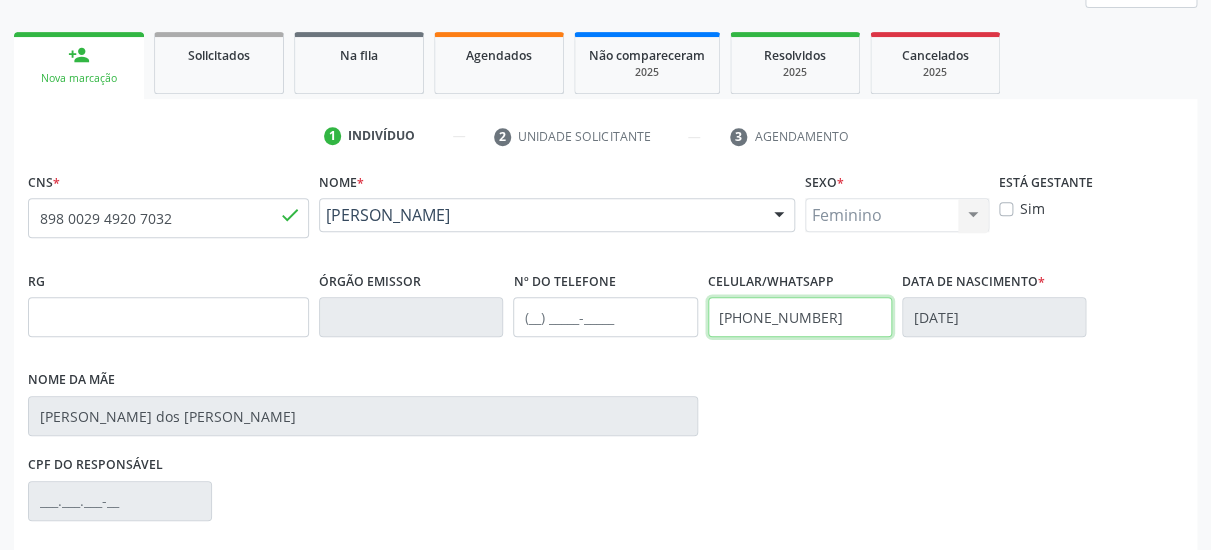 drag, startPoint x: 801, startPoint y: 321, endPoint x: 671, endPoint y: 318, distance: 130.0346 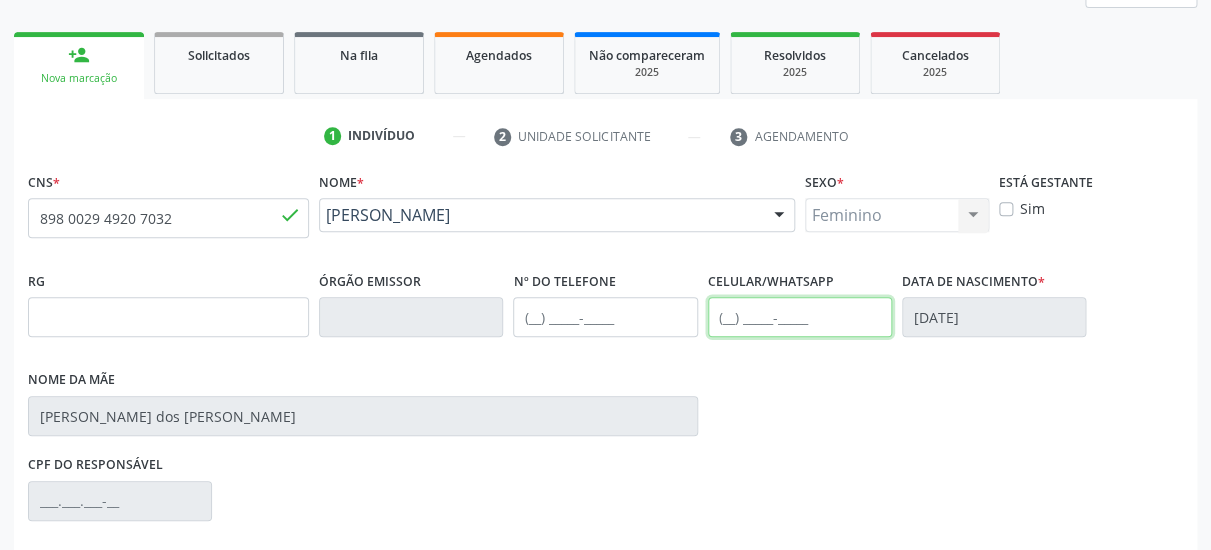 type 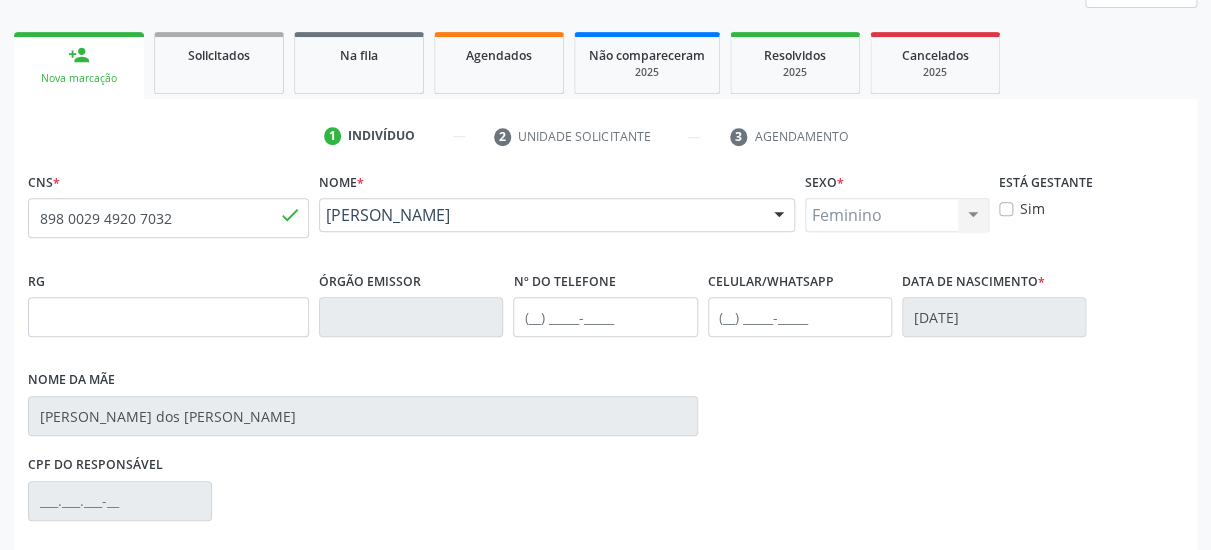 click on "RG
Órgão emissor
Nº do Telefone
Celular/WhatsApp
Data de nascimento
*
09/07/2000
Nome da mãe
Maria Odineide dos Santos Ferreira" at bounding box center (605, 358) 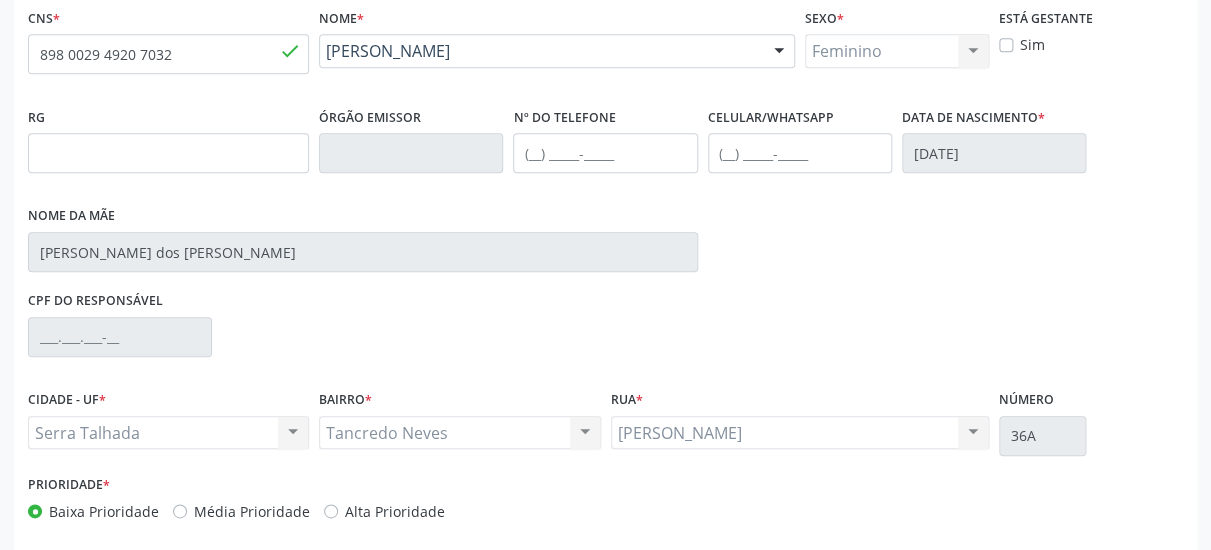 scroll, scrollTop: 519, scrollLeft: 0, axis: vertical 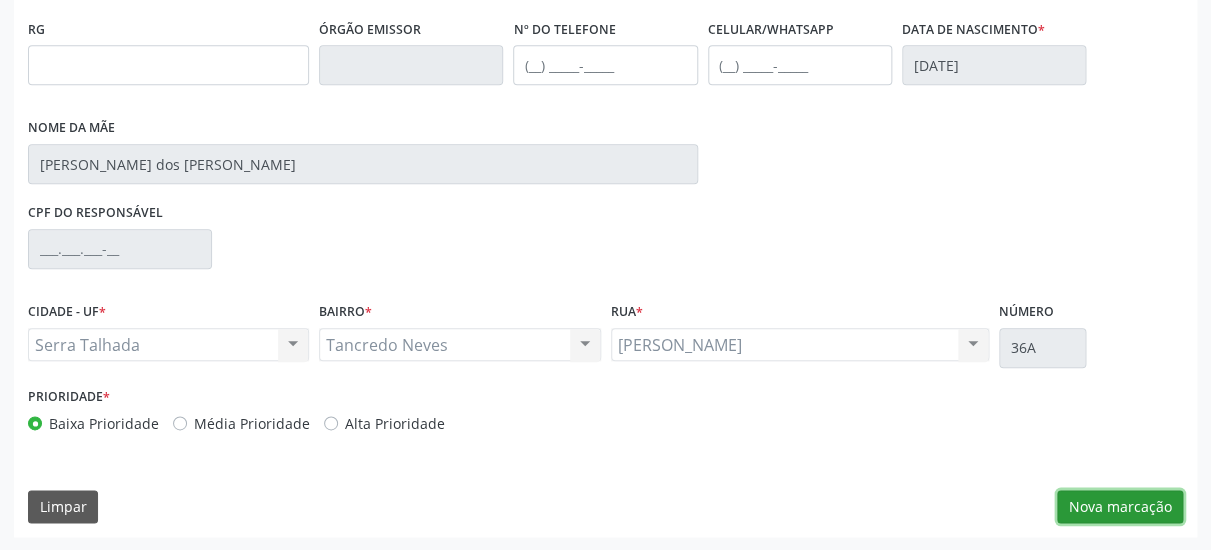 click on "Nova marcação" at bounding box center [1120, 507] 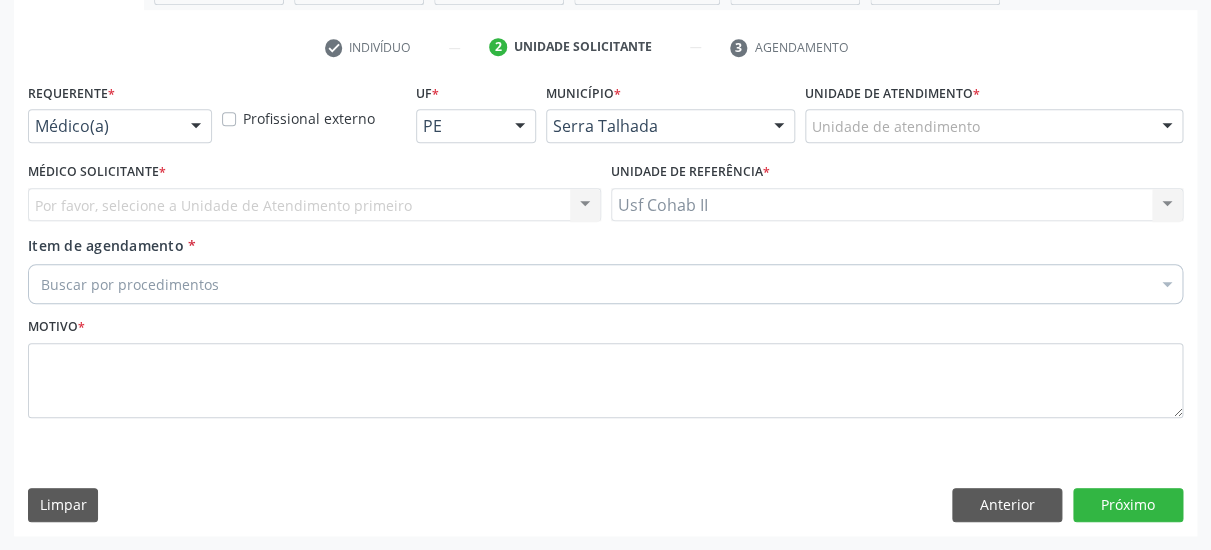 scroll, scrollTop: 373, scrollLeft: 0, axis: vertical 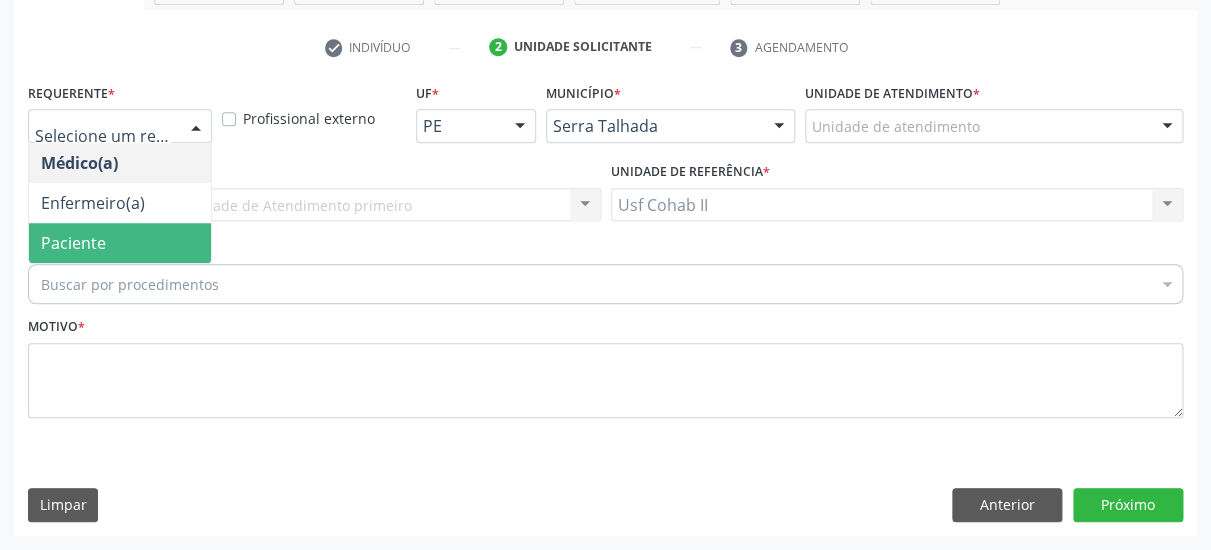 click on "Paciente" at bounding box center [73, 243] 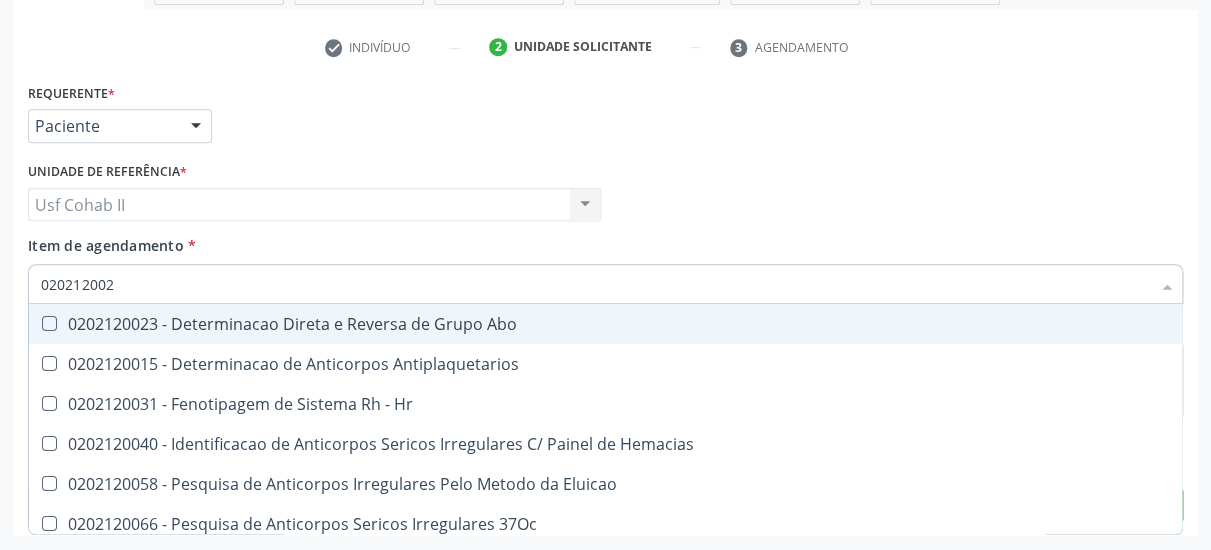 type on "0202120023" 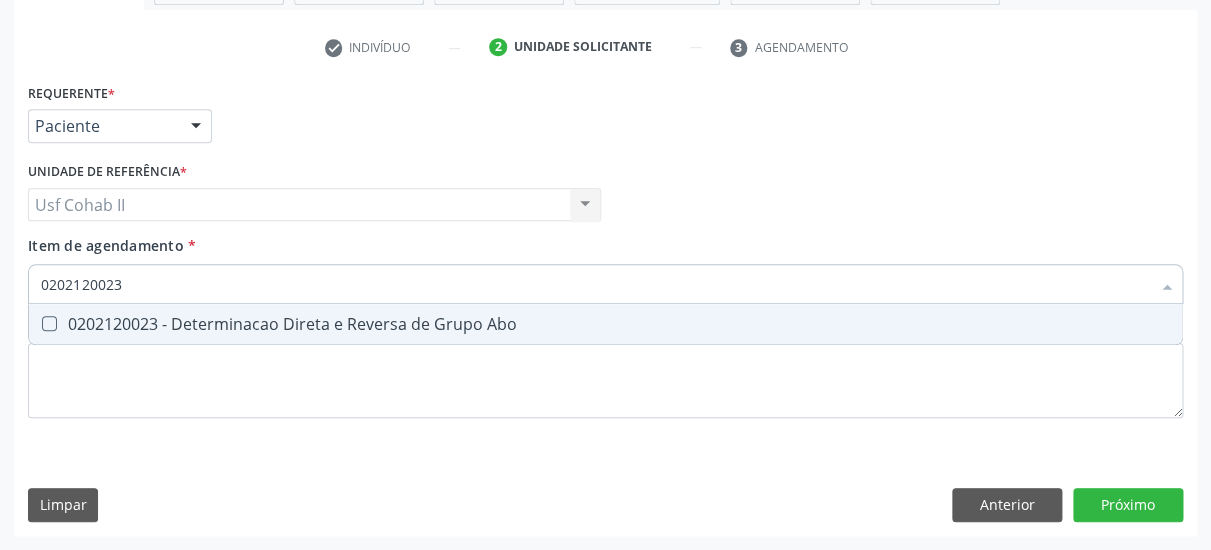 click on "0202120023 - Determinacao Direta e Reversa de Grupo Abo" at bounding box center (605, 324) 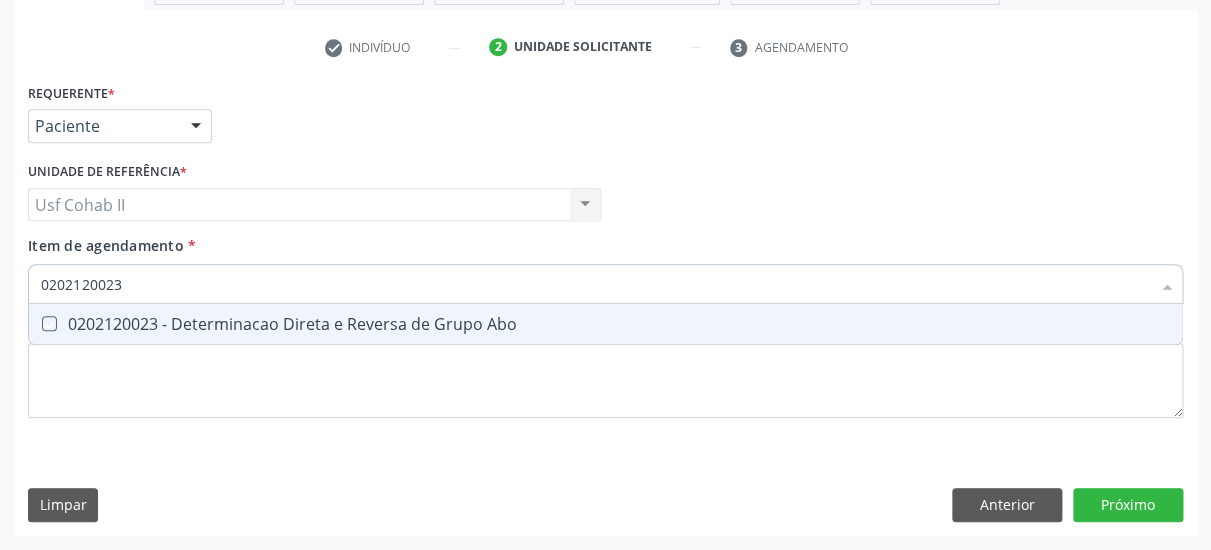 checkbox on "true" 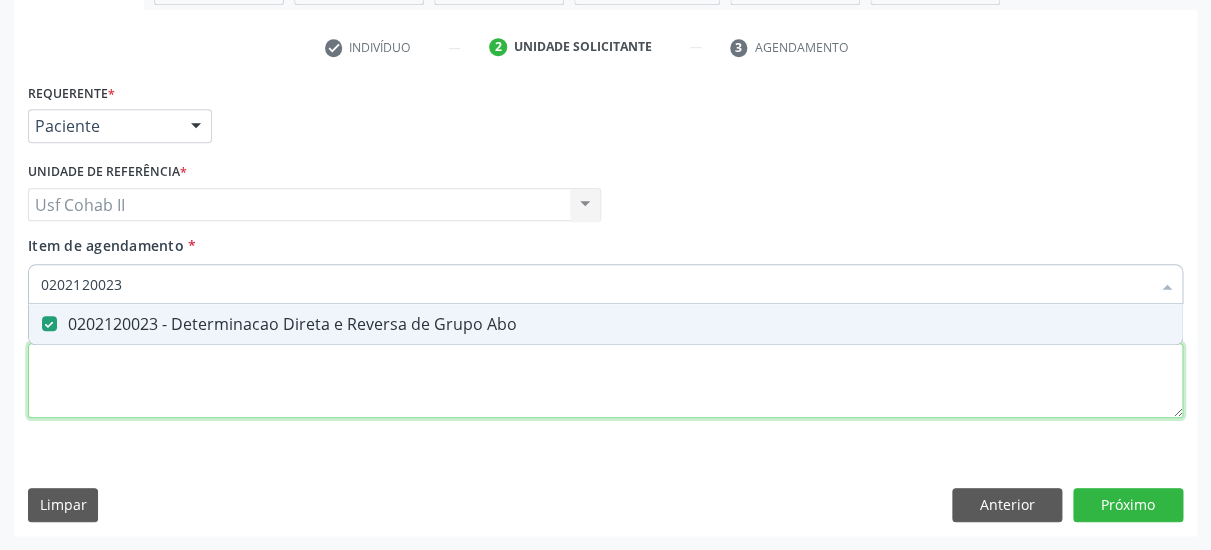 click at bounding box center (605, 381) 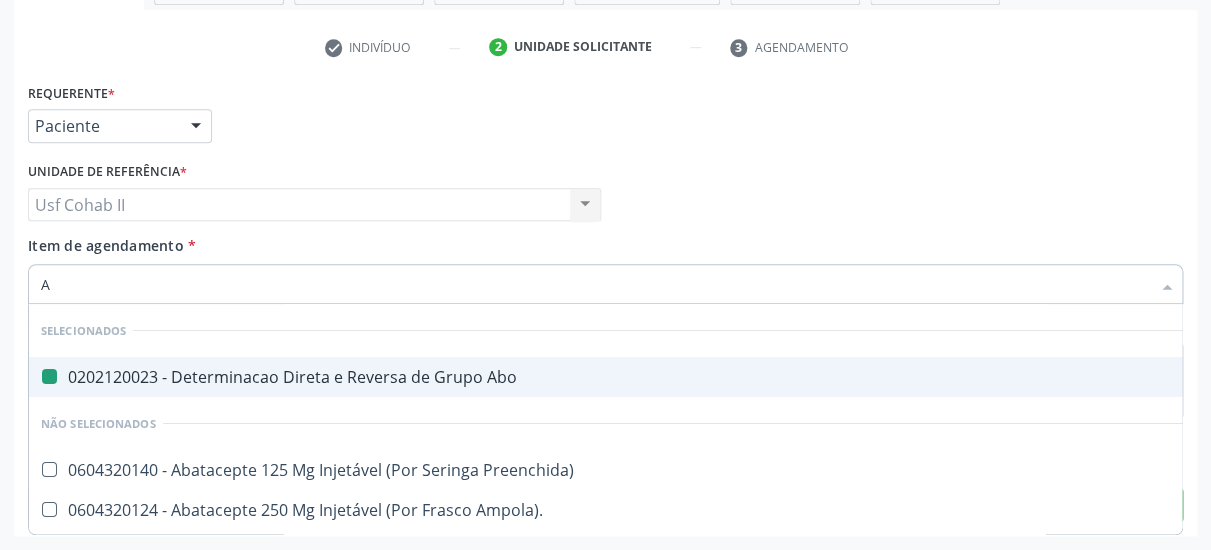 type on "AN" 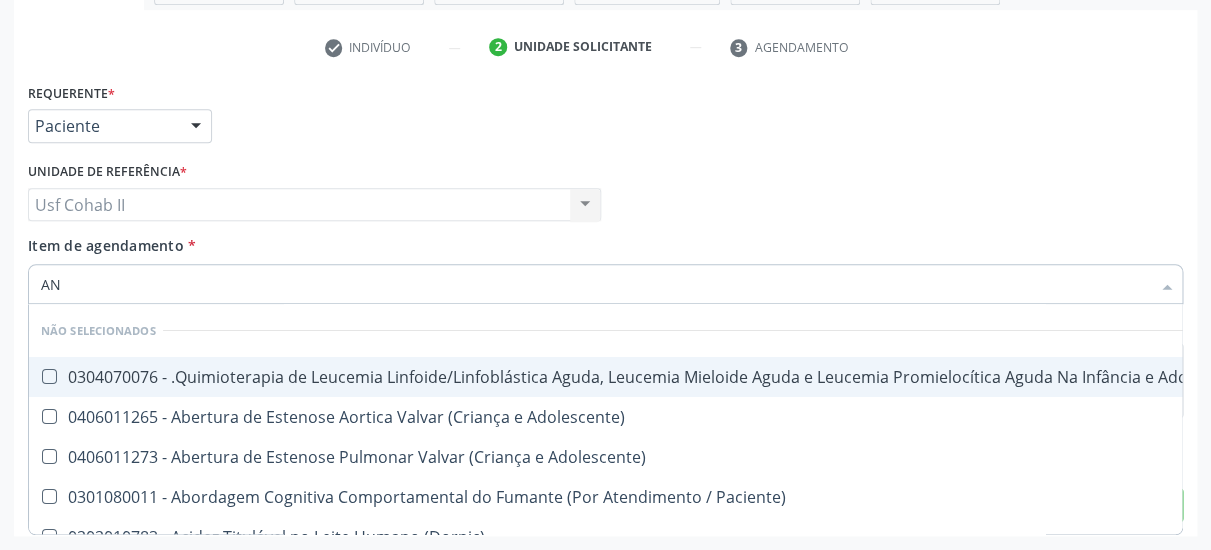 checkbox on "false" 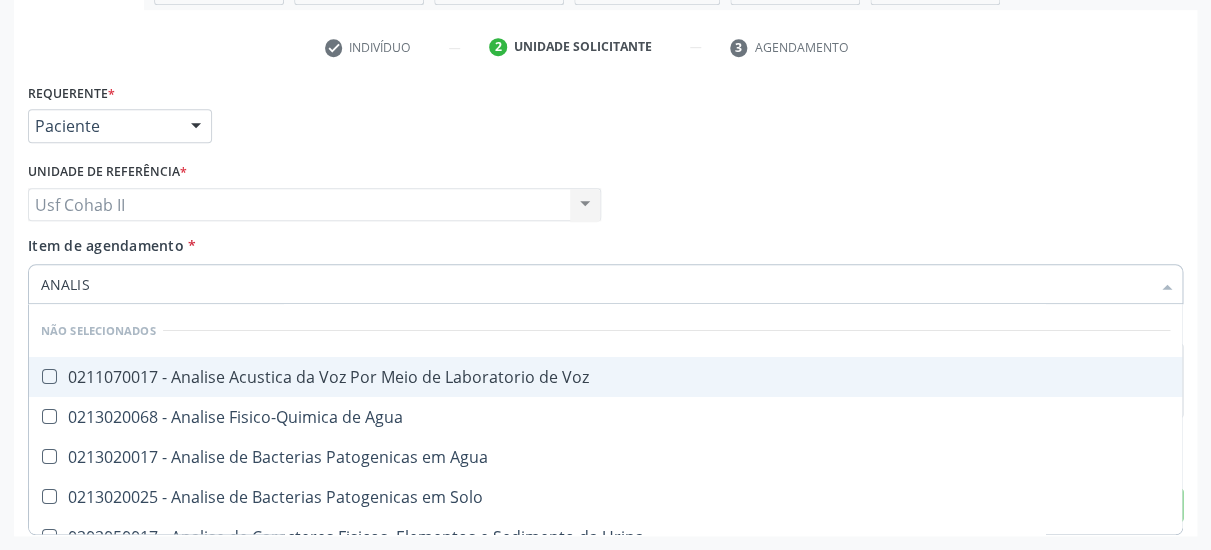 type on "ANALISE" 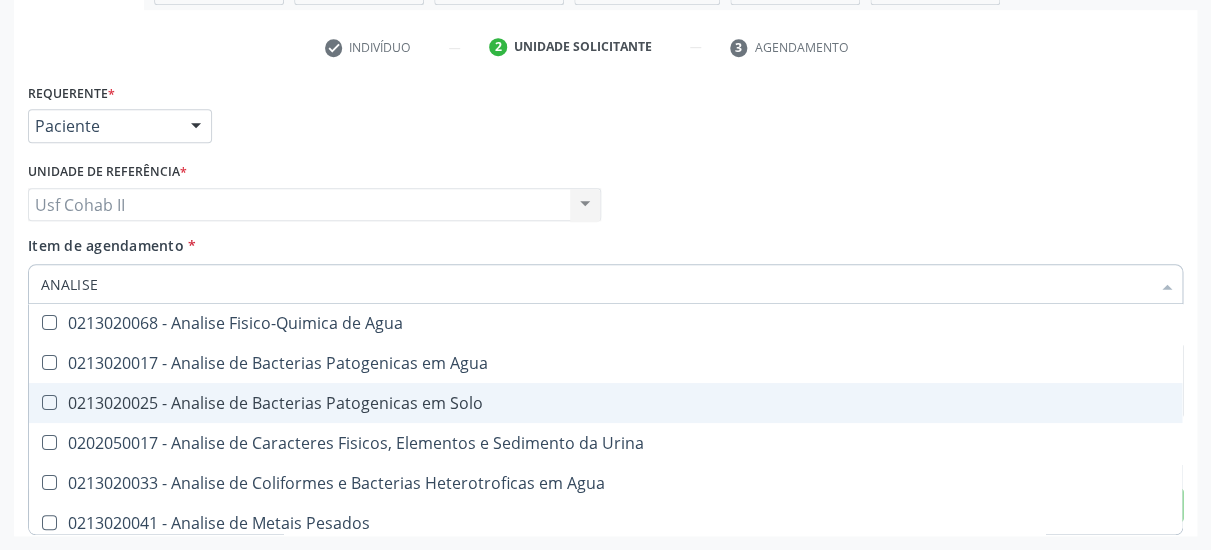 scroll, scrollTop: 130, scrollLeft: 0, axis: vertical 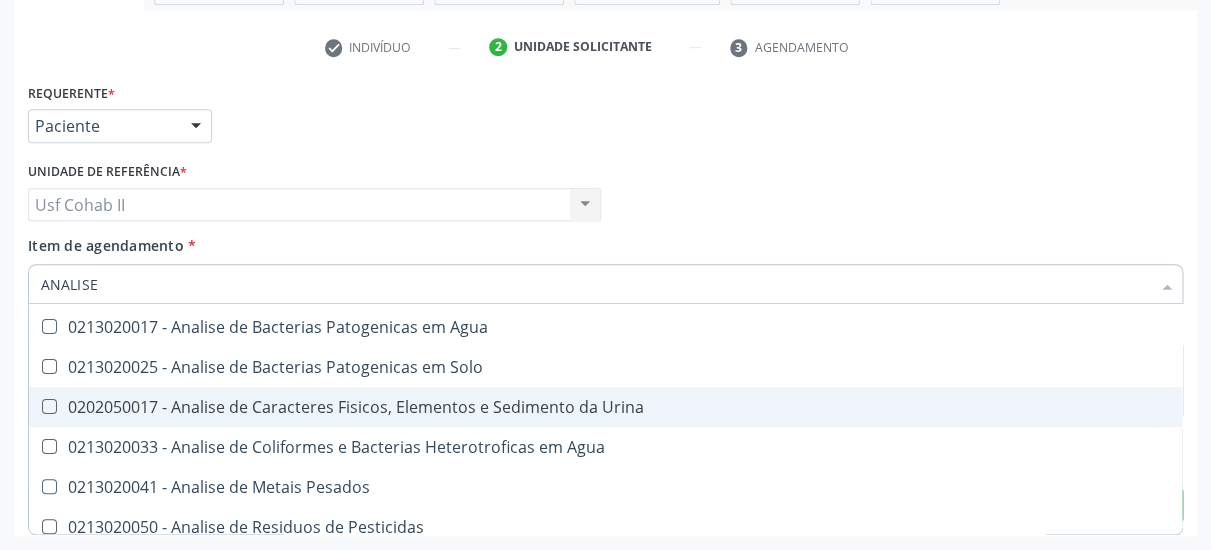 click on "0202050017 - Analise de Caracteres Fisicos, Elementos e Sedimento da Urina" at bounding box center (605, 407) 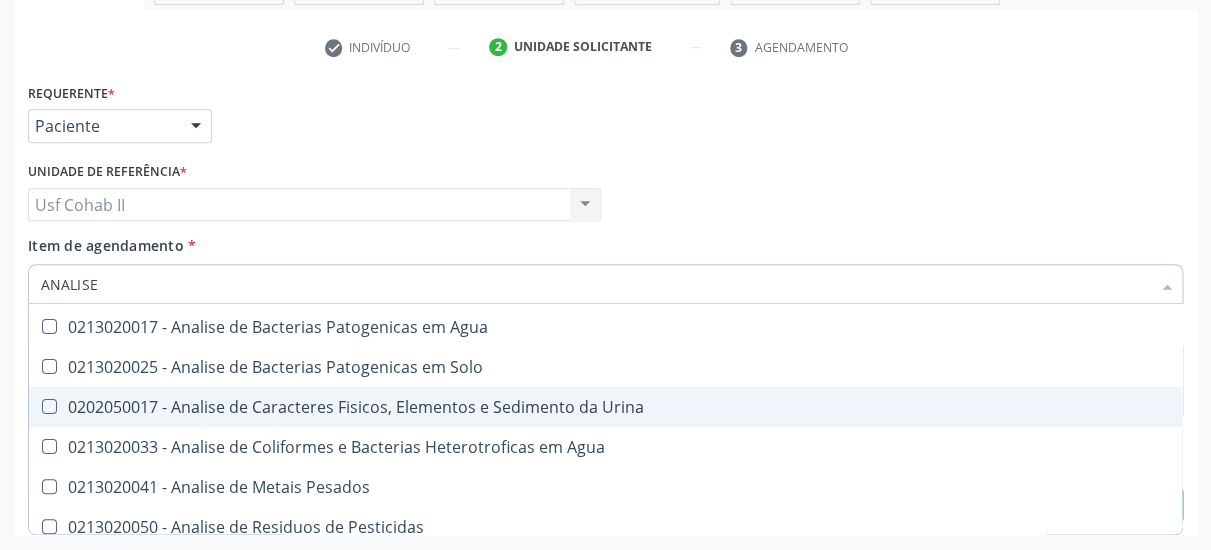 checkbox on "true" 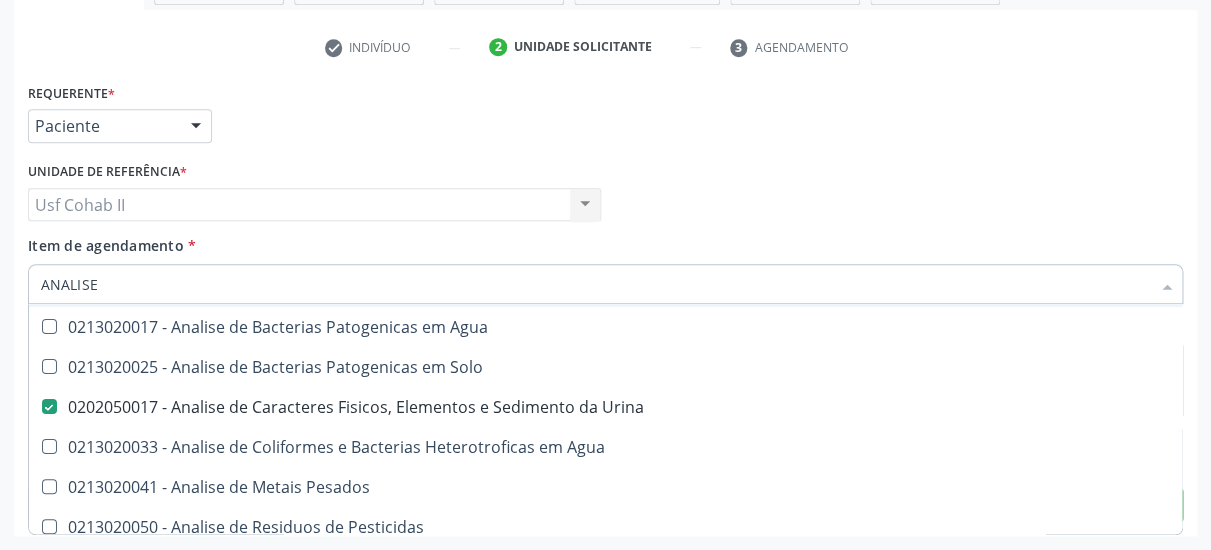 type on "ANALISE" 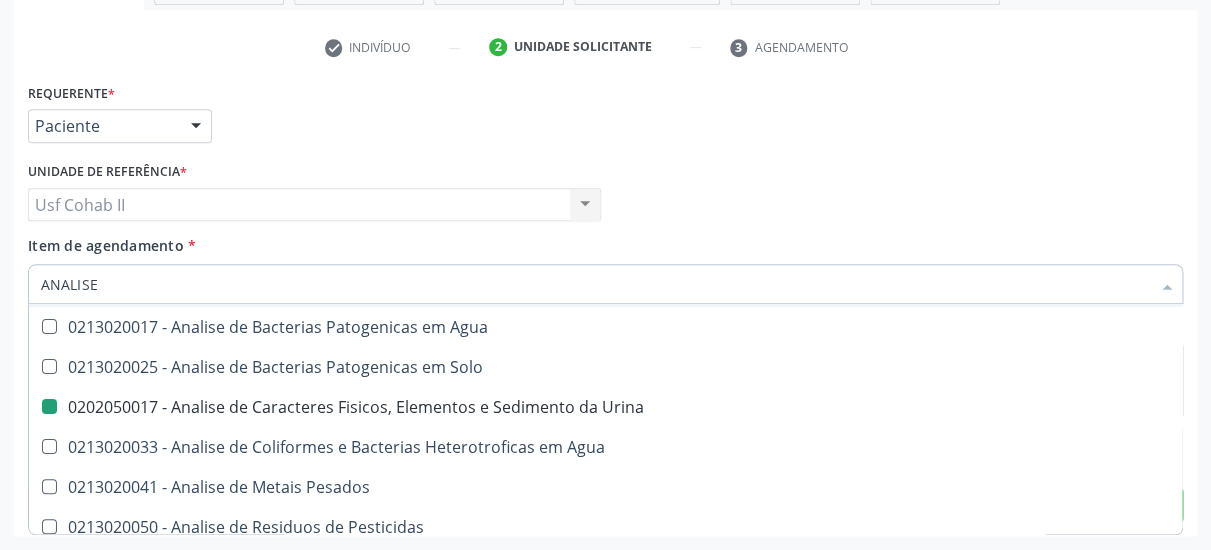 click on "Unidade de referência
*
Usf Cohab II         Usf Cohab II
Nenhum resultado encontrado para: "   "
Não há nenhuma opção para ser exibida." at bounding box center [314, 196] 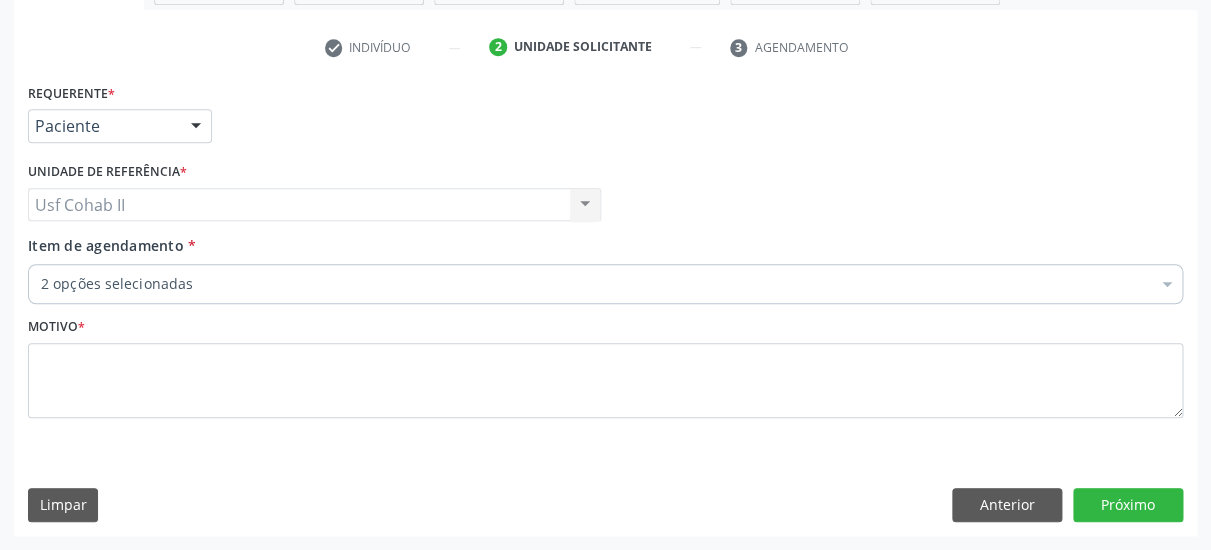 type 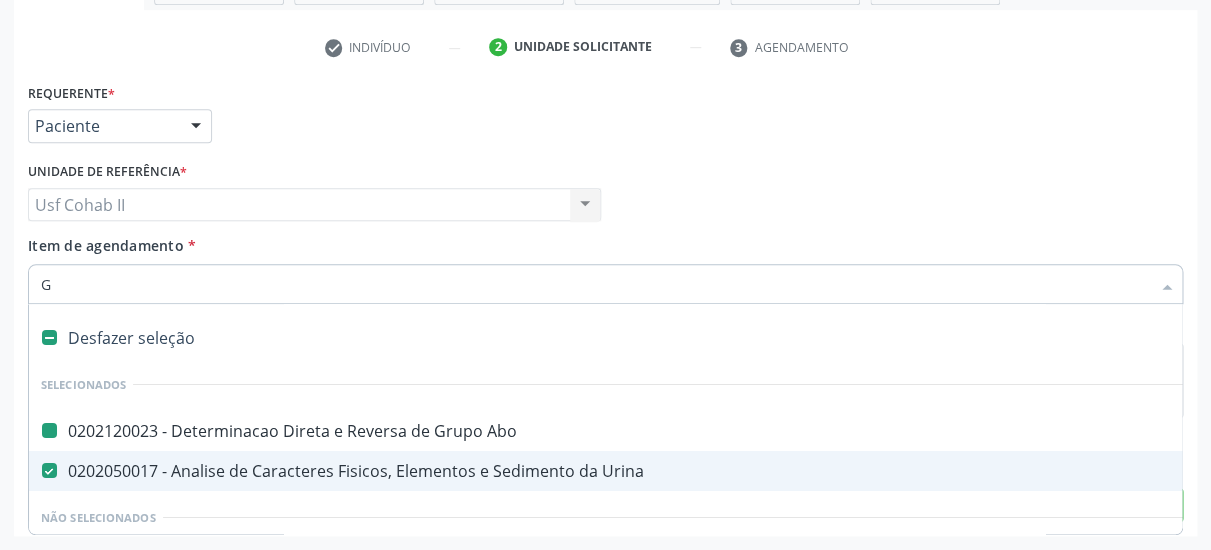 type on "GL" 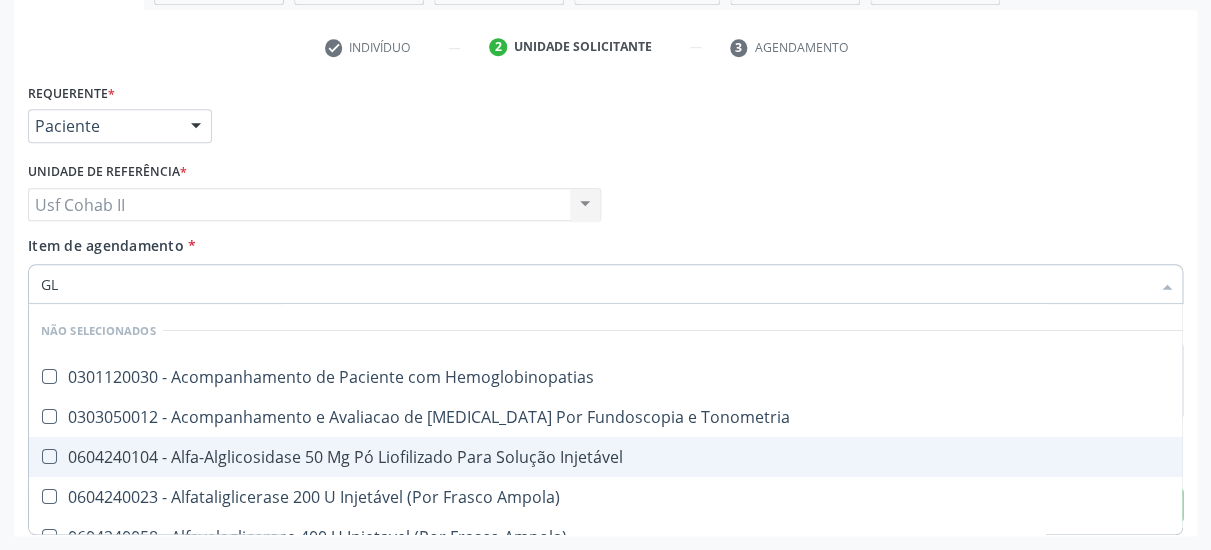 checkbox on "false" 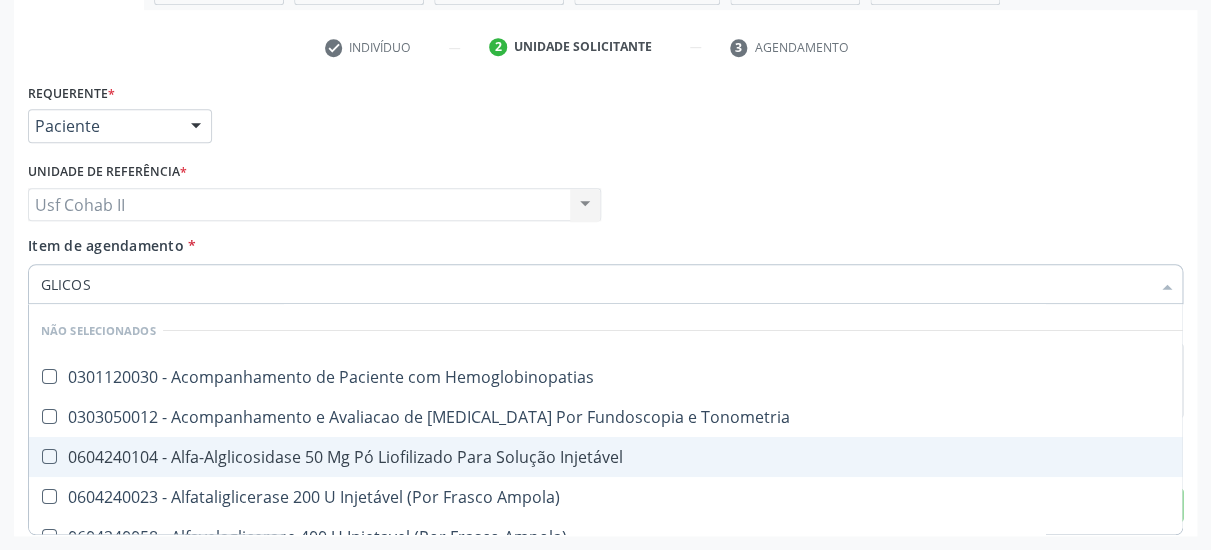 type on "GLICOSE" 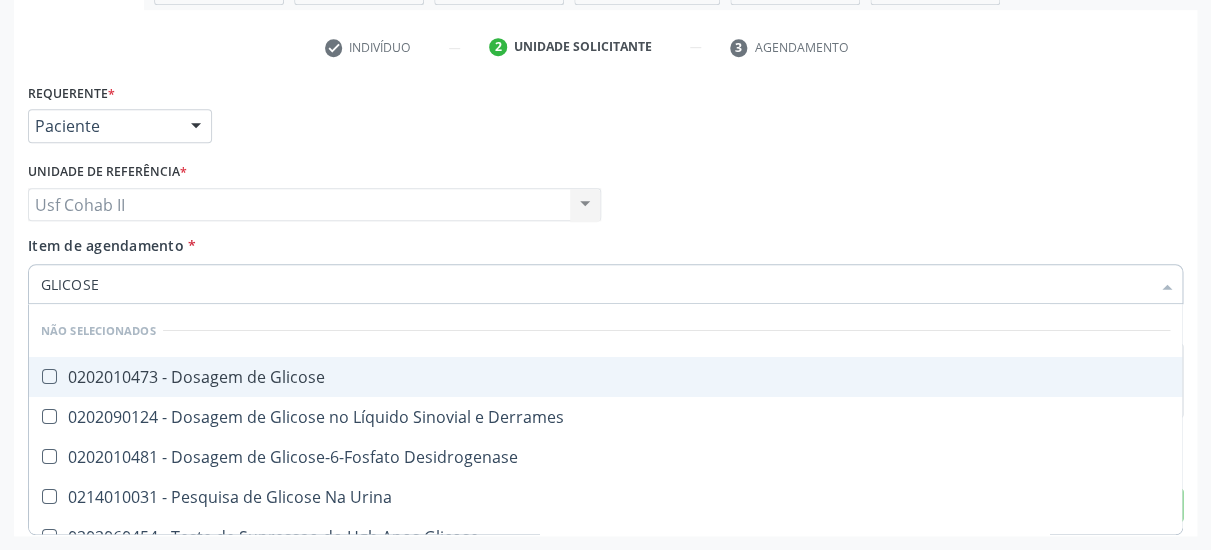 click on "0202010473 - Dosagem de Glicose" at bounding box center (605, 377) 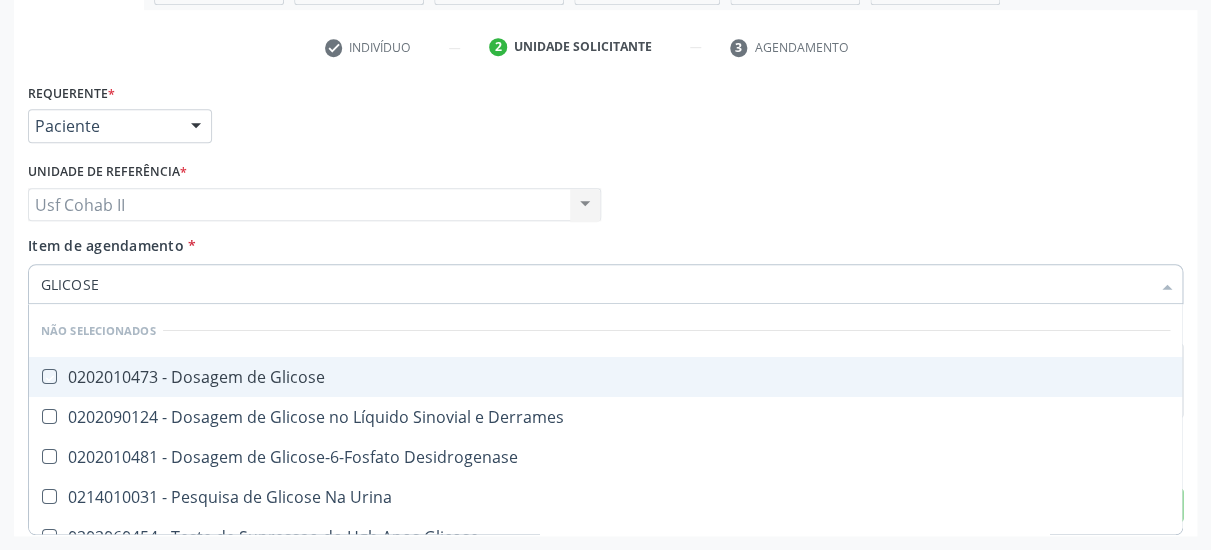 checkbox on "true" 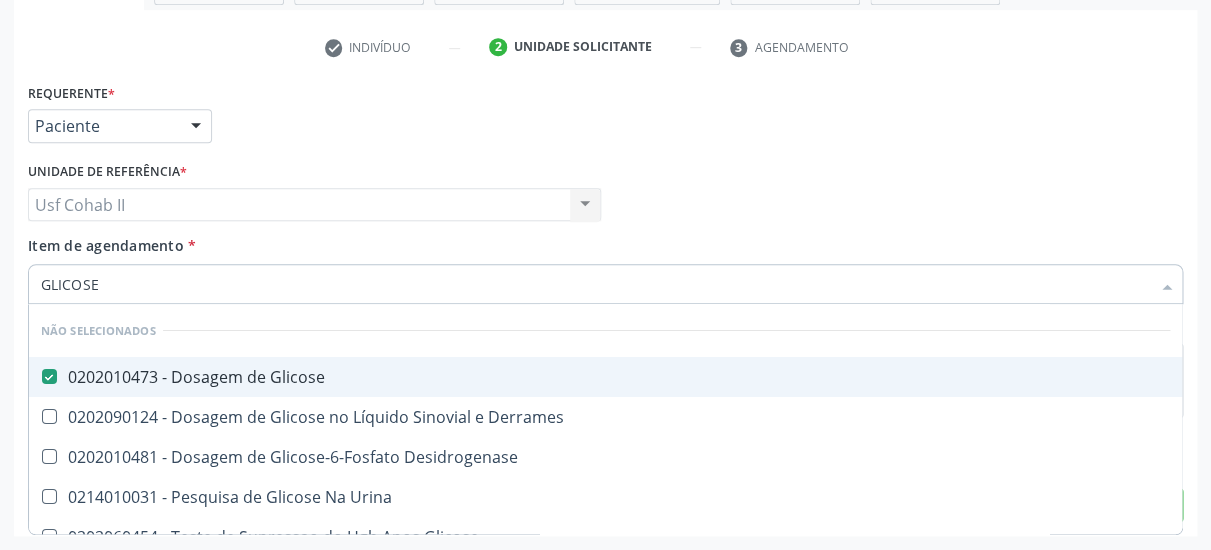 type on "GLICOSE" 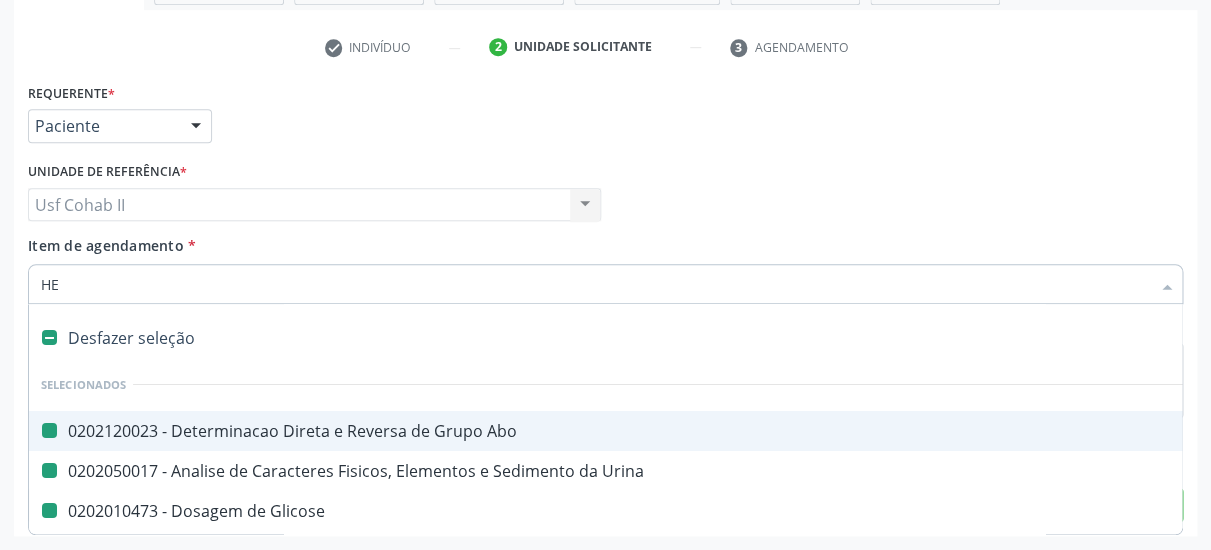 type on "HEN" 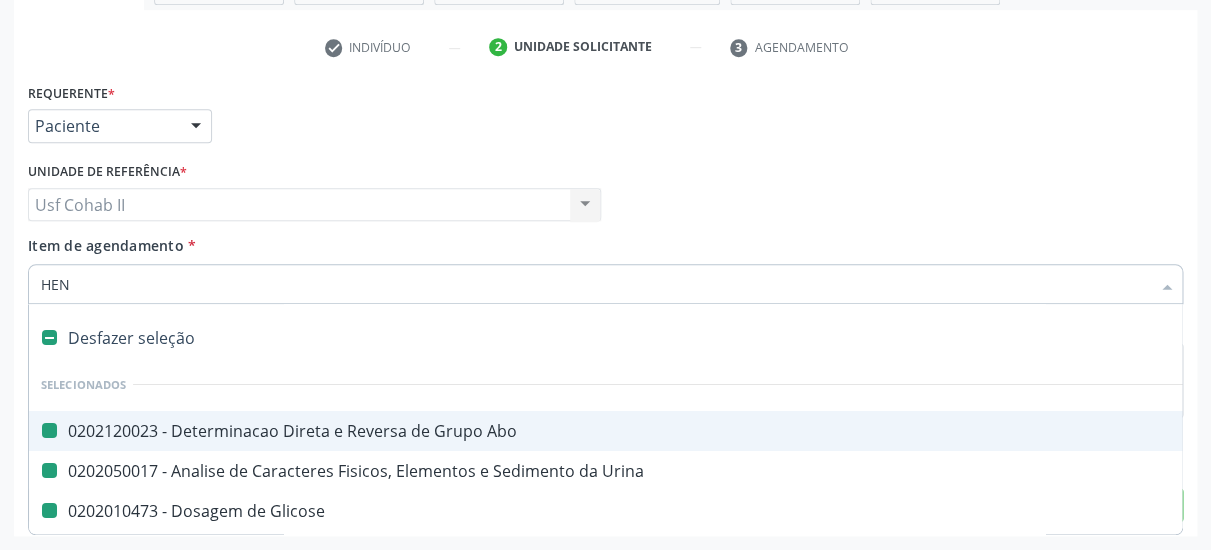 checkbox on "false" 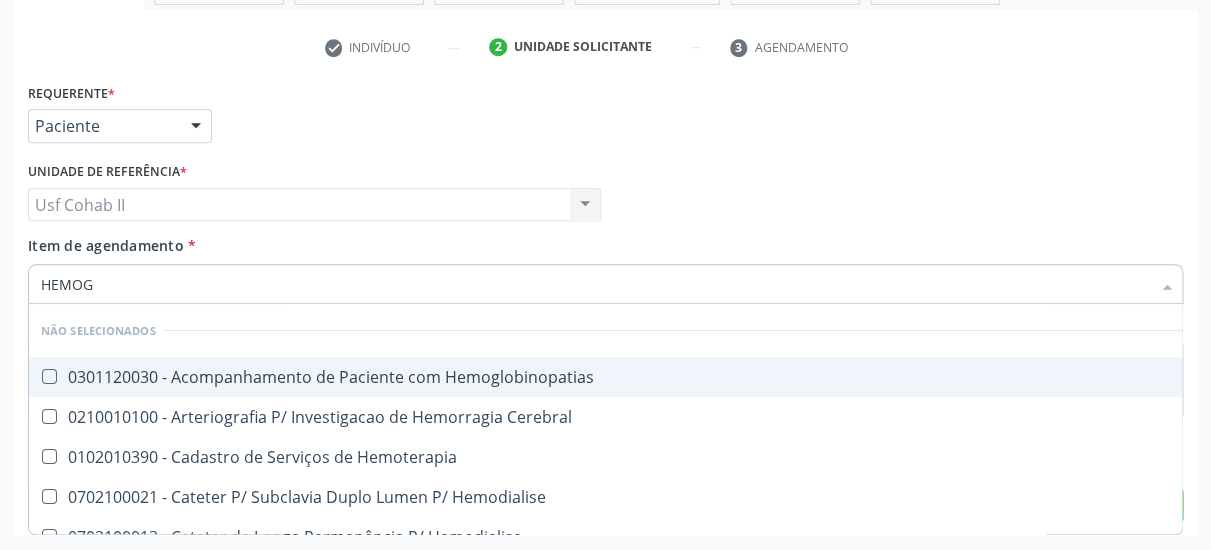 type on "HEMOGR" 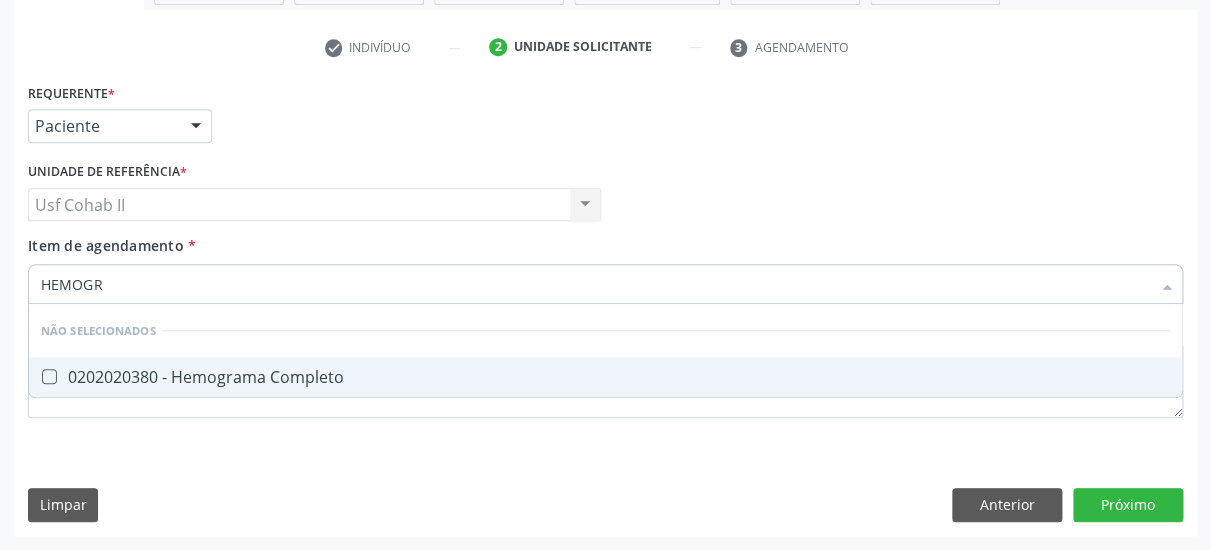 click on "0202020380 - Hemograma Completo" at bounding box center (605, 377) 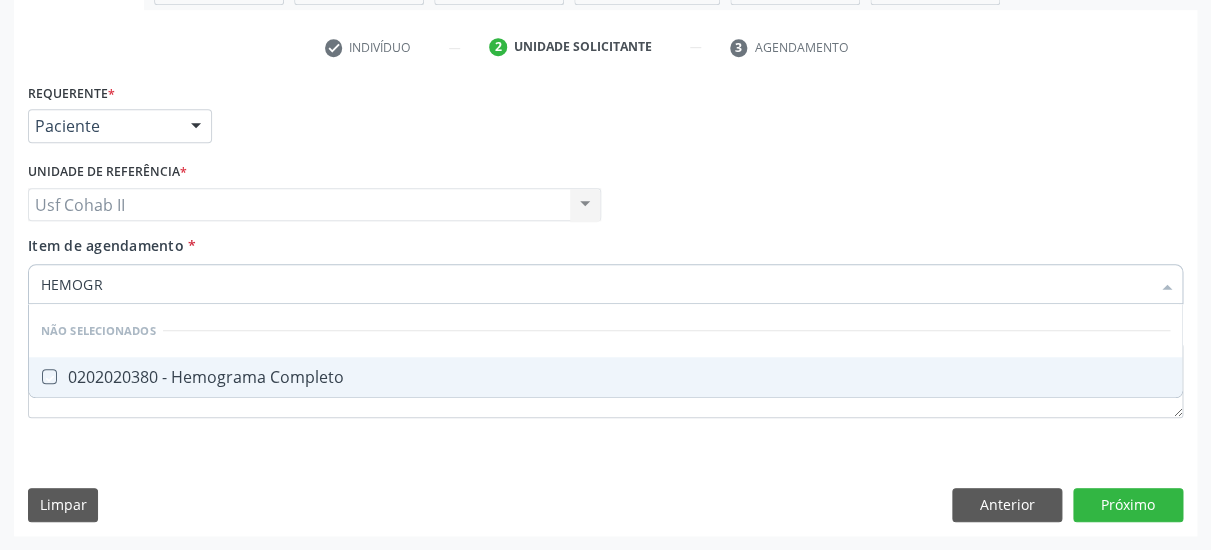 checkbox on "true" 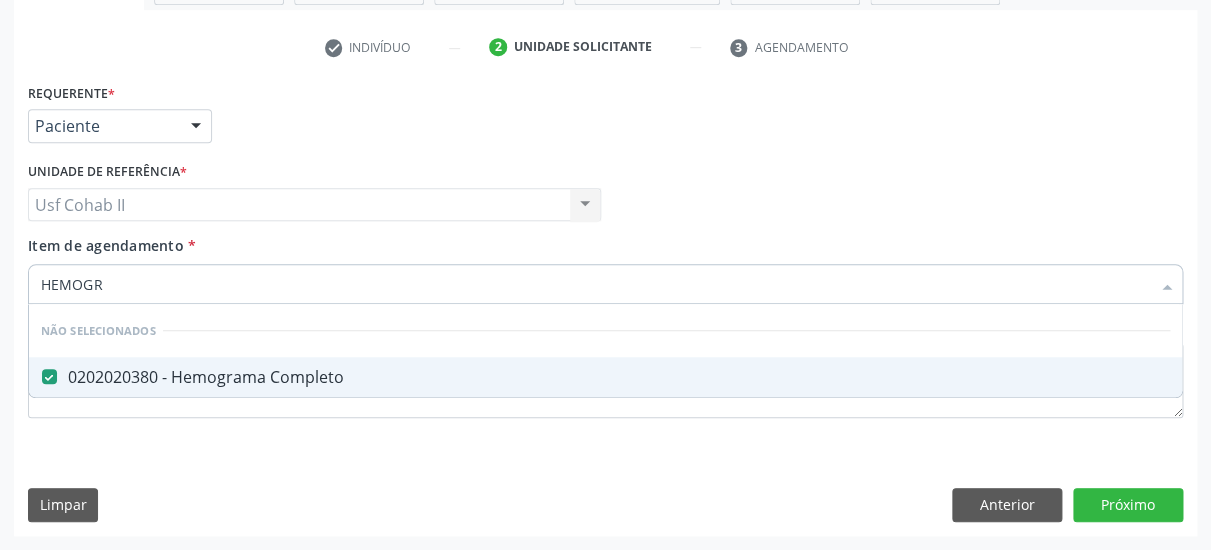 type on "HEMOGR" 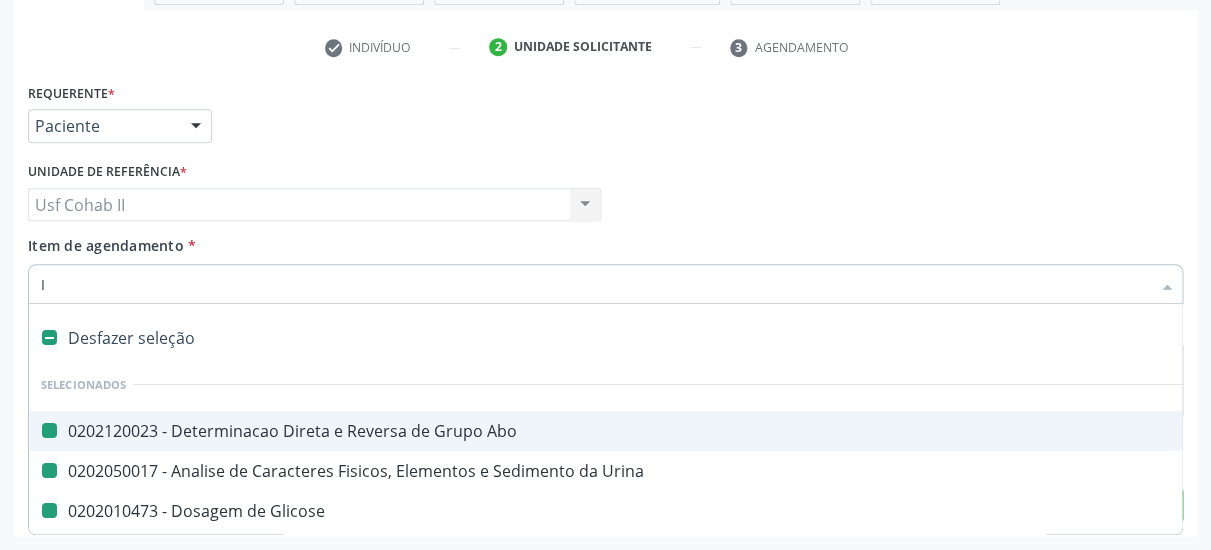 type on "IG" 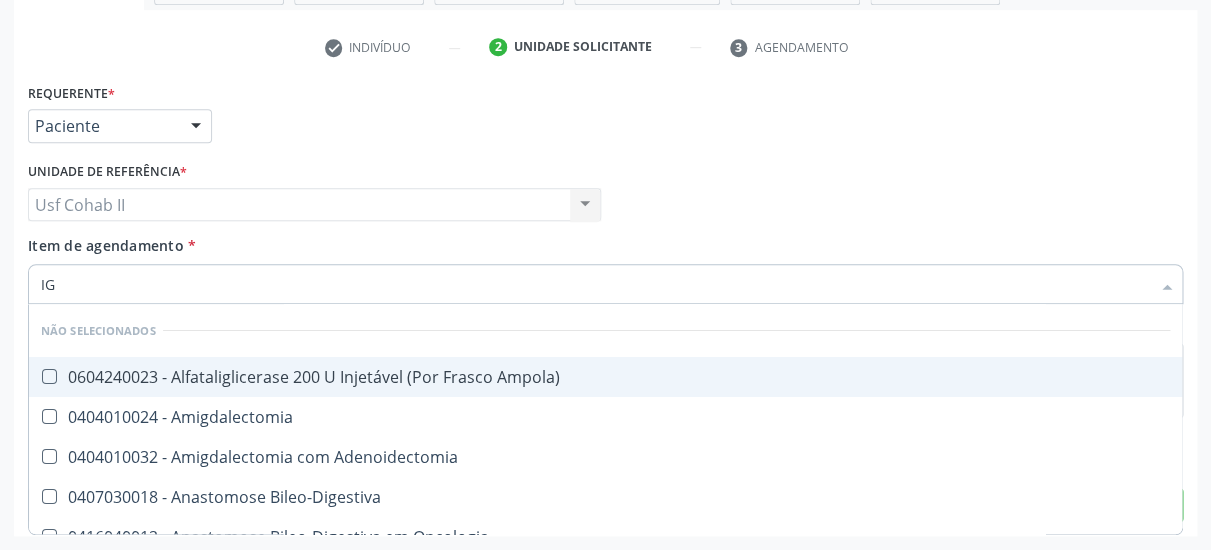 checkbox on "false" 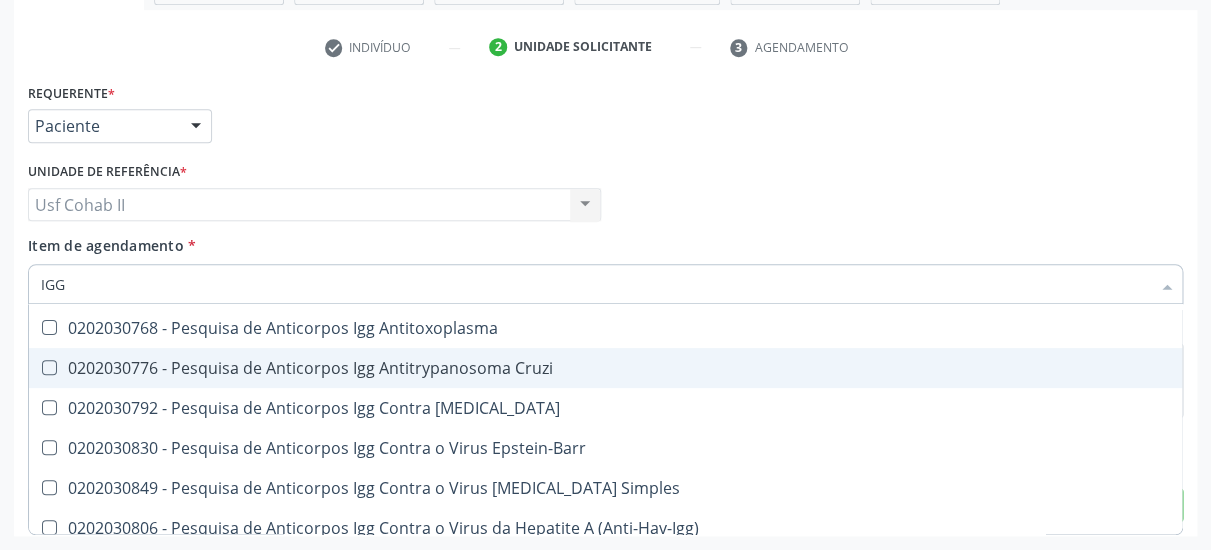 scroll, scrollTop: 259, scrollLeft: 0, axis: vertical 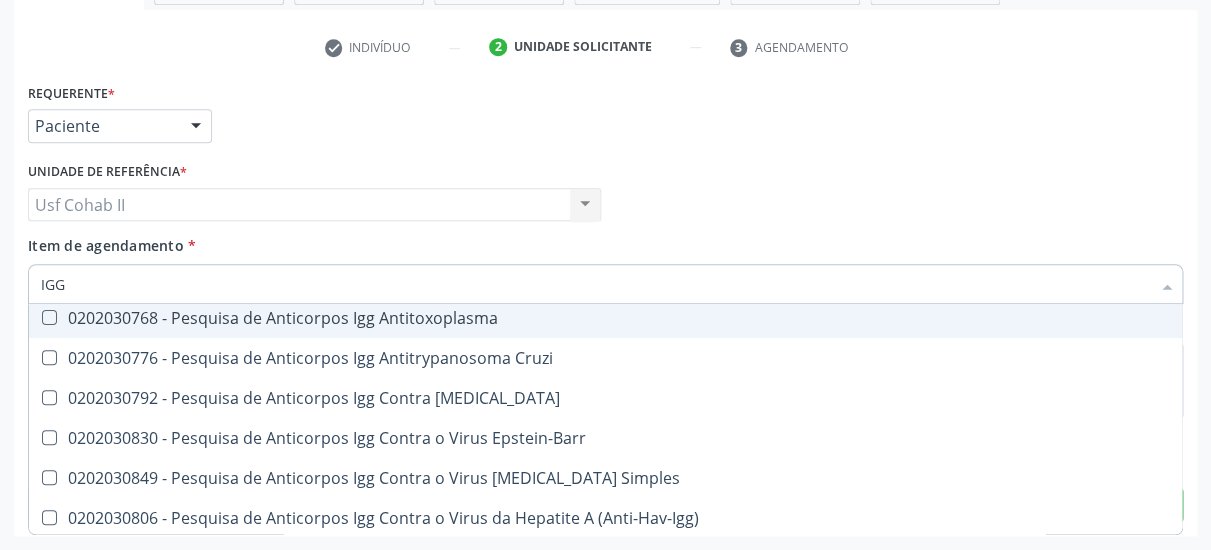 click on "0202030768 - Pesquisa de Anticorpos Igg Antitoxoplasma" at bounding box center (605, 318) 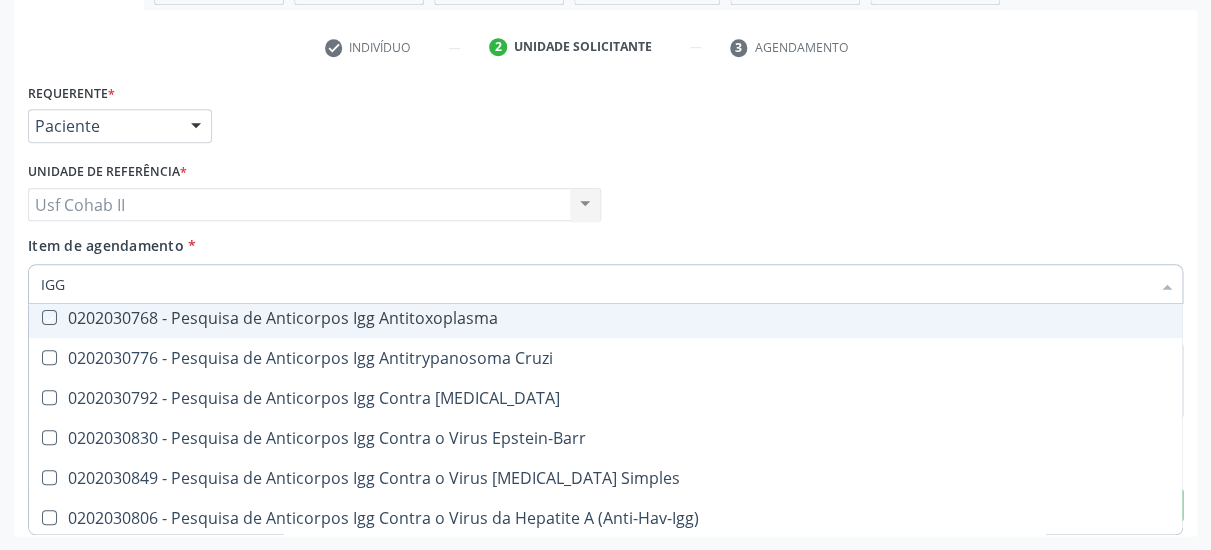 checkbox on "true" 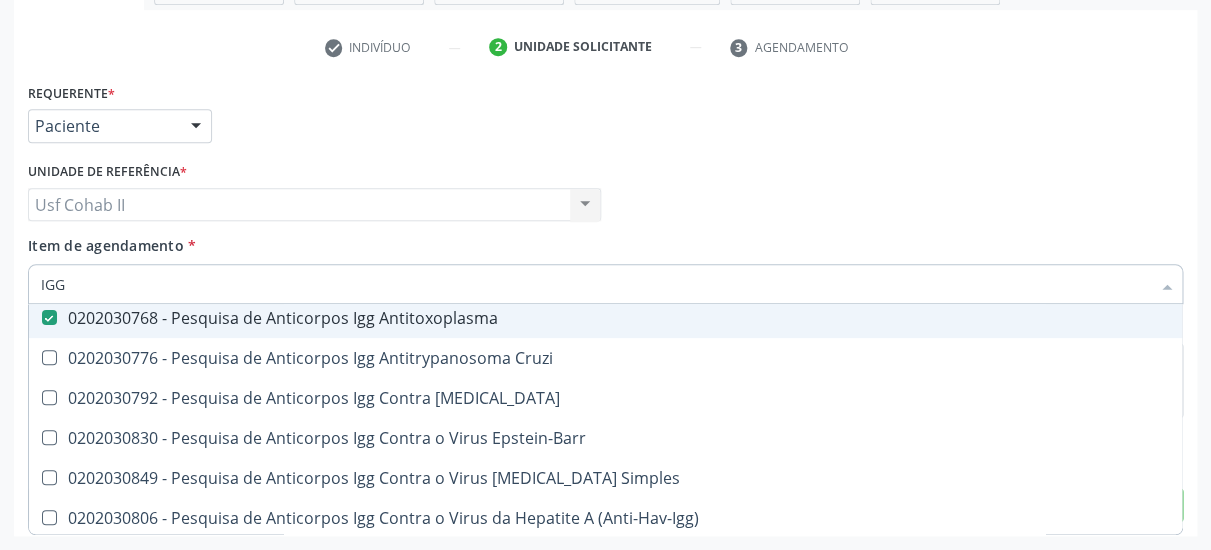 type on "IGG" 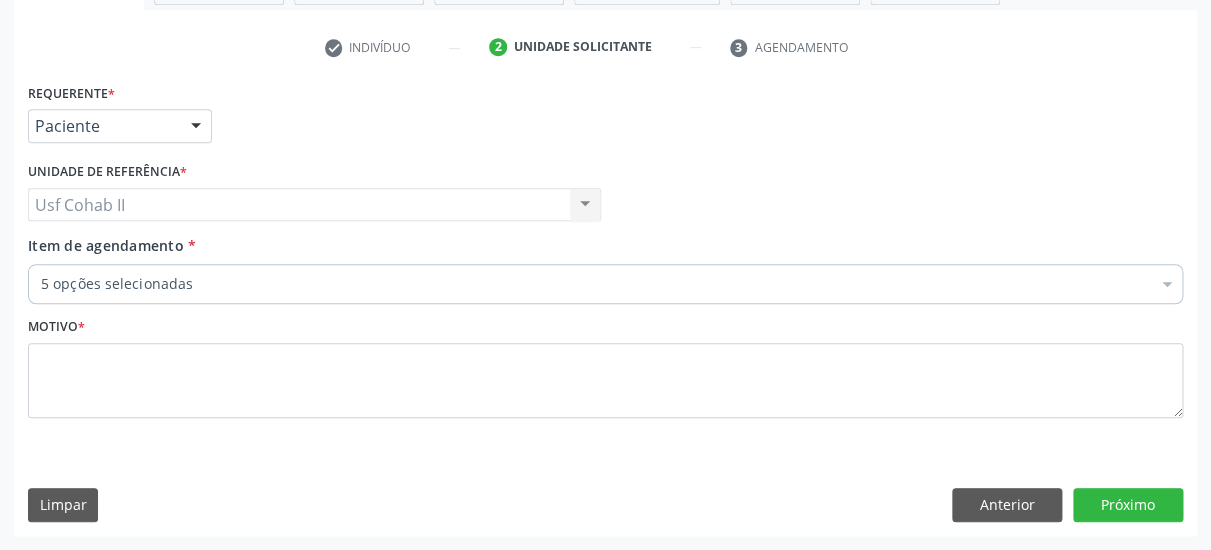 type 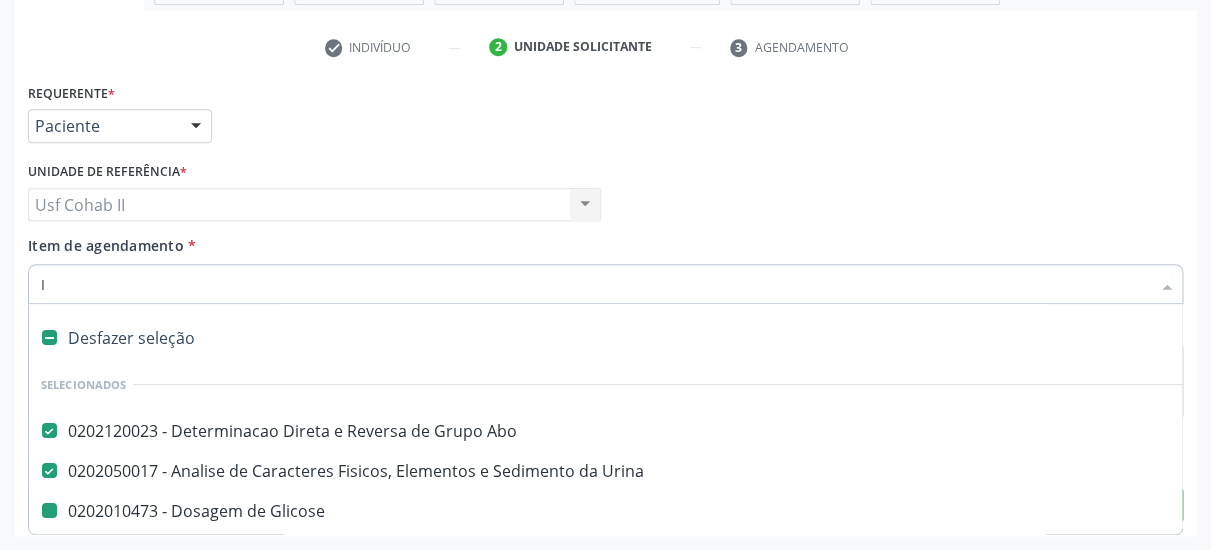 type on "IG" 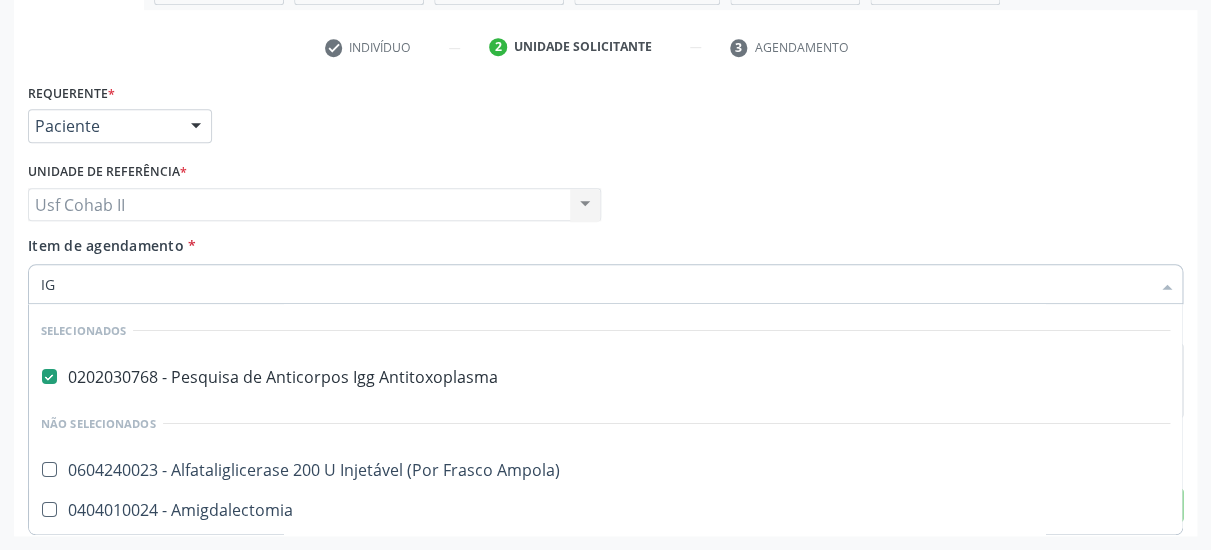 checkbox on "false" 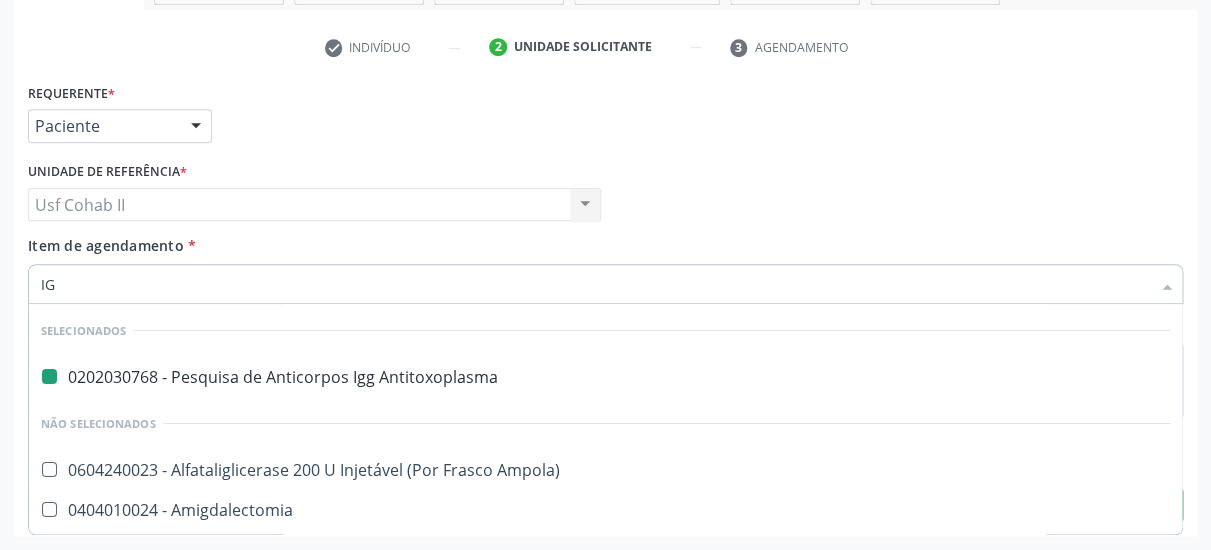 type on "IGM" 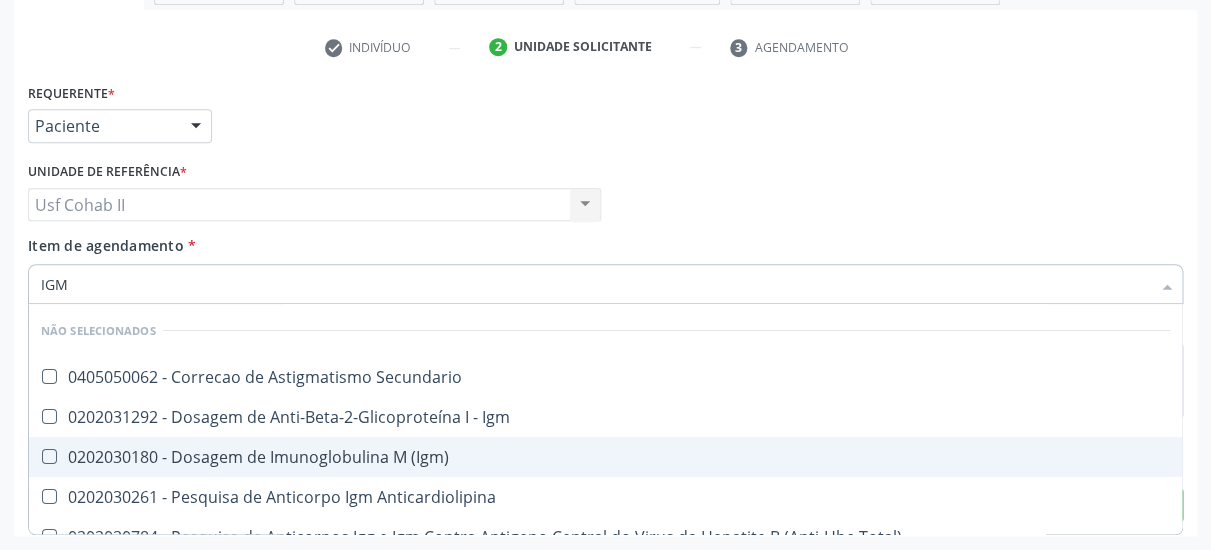 checkbox on "false" 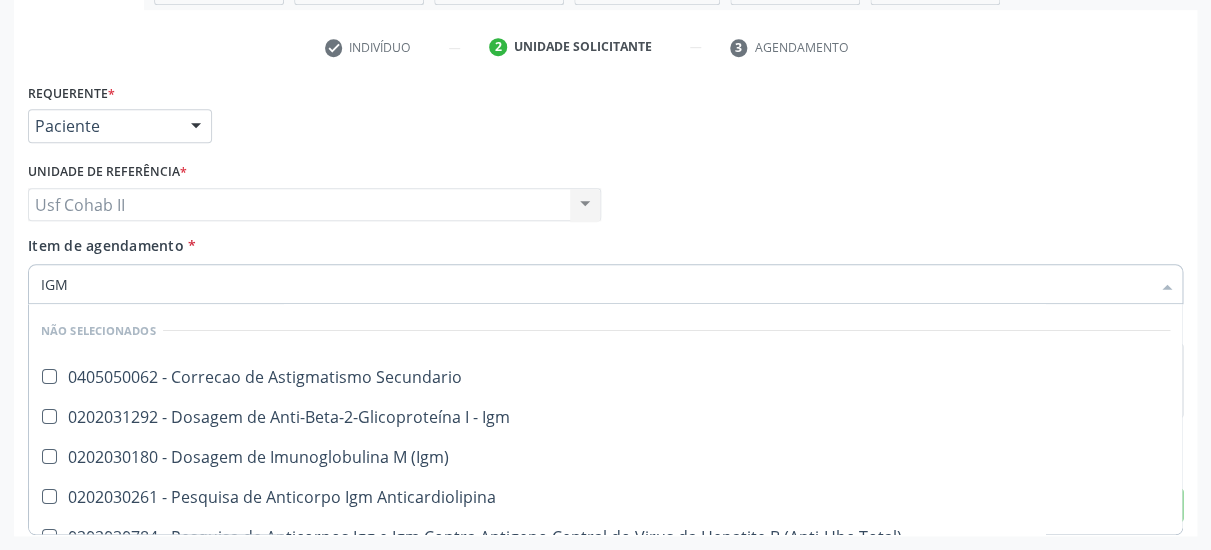 scroll, scrollTop: 374, scrollLeft: 0, axis: vertical 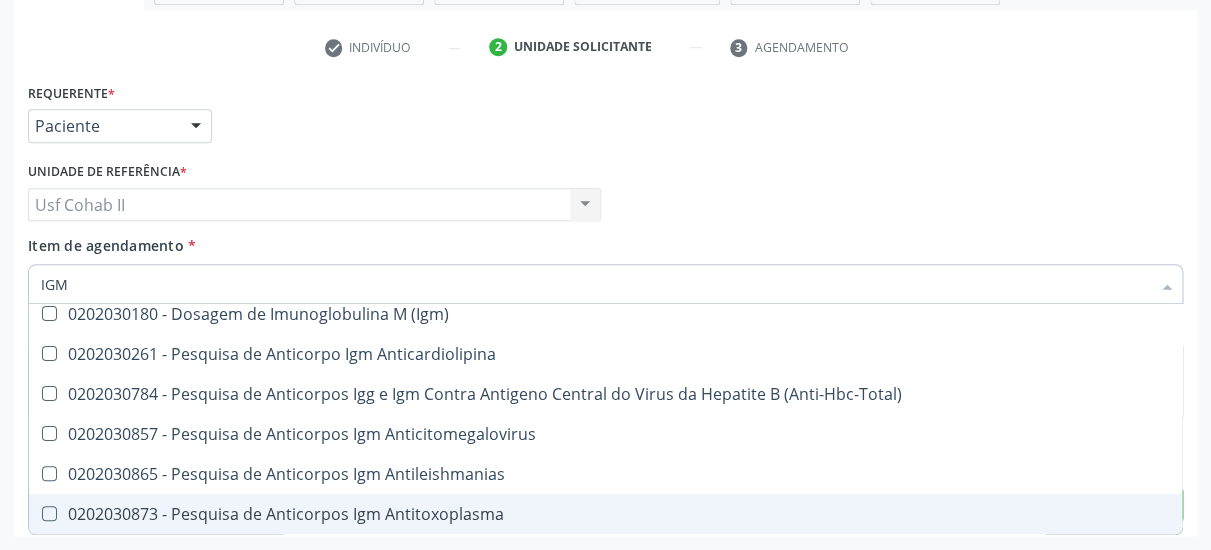 click on "0202030873 - Pesquisa de Anticorpos Igm Antitoxoplasma" at bounding box center (605, 514) 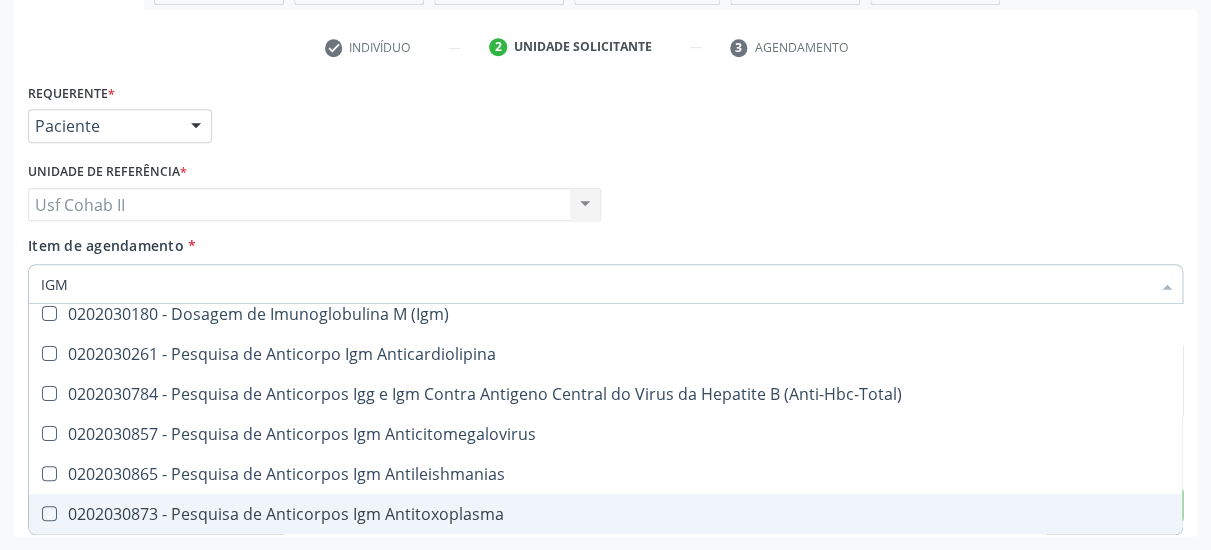 checkbox on "true" 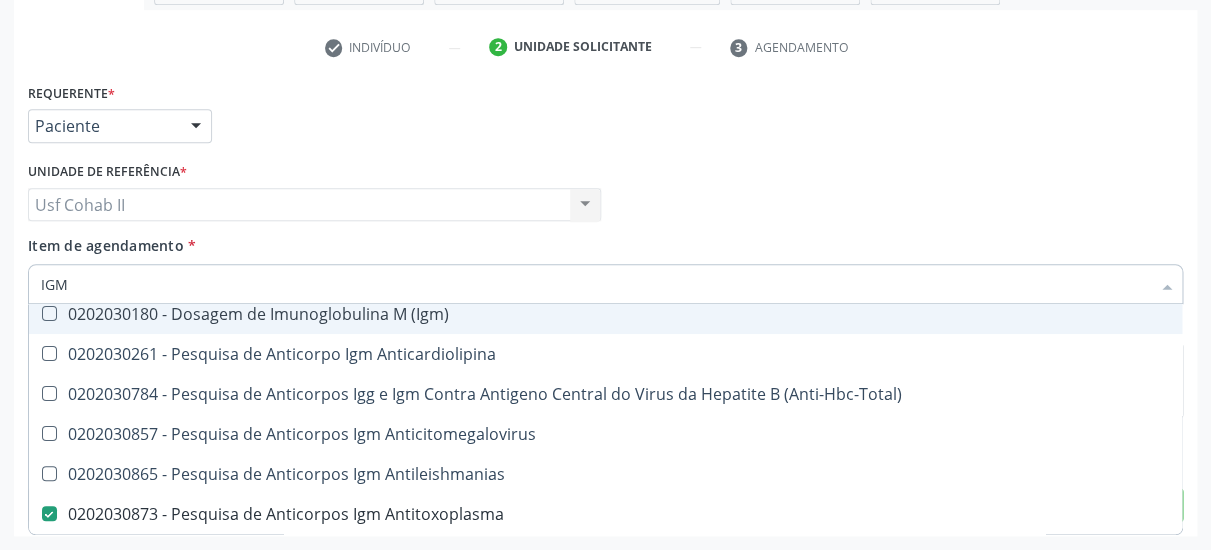 type on "IGM" 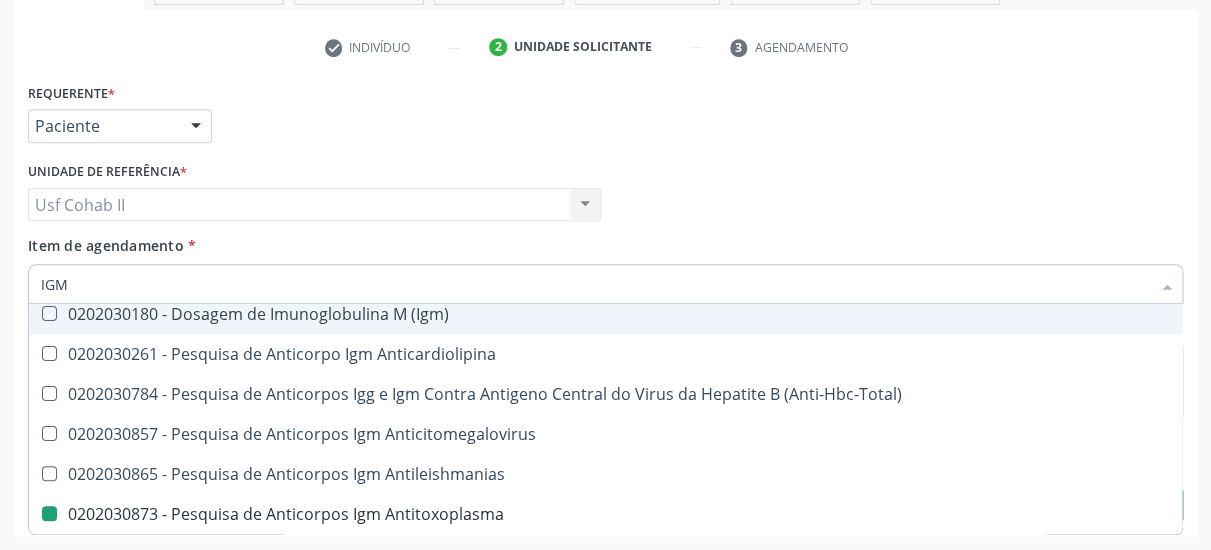 click on "Item de agendamento
*
IGM
Desfazer seleção
Não selecionados
0405050062 - Correcao de Astigmatismo Secundario
0202031292 - Dosagem de Anti-Beta-2-Glicoproteína I - Igm
0202030180 - Dosagem de Imunoglobulina M (Igm)
0202030261 - Pesquisa de Anticorpo Igm Anticardiolipina
0202030784 - Pesquisa de Anticorpos Igg e Igm Contra Antigeno Central do Virus da Hepatite B (Anti-Hbc-Total)
0202030857 - Pesquisa de Anticorpos Igm Anticitomegalovirus
0202030865 - Pesquisa de Anticorpos Igm Antileishmanias
0202030873 - Pesquisa de Anticorpos Igm Antitoxoplasma
0202030881 - Pesquisa de Anticorpos Igm Antitrypanosoma Cruzi
0202030890 - Pesquisa de Anticorpos Igm Contra Antigeno Central do Virus da Hepatite B (Anti-Hbc-Igm)
0202030903 - Pesquisa de Anticorpos Igm Contra [MEDICAL_DATA]" at bounding box center (605, 266) 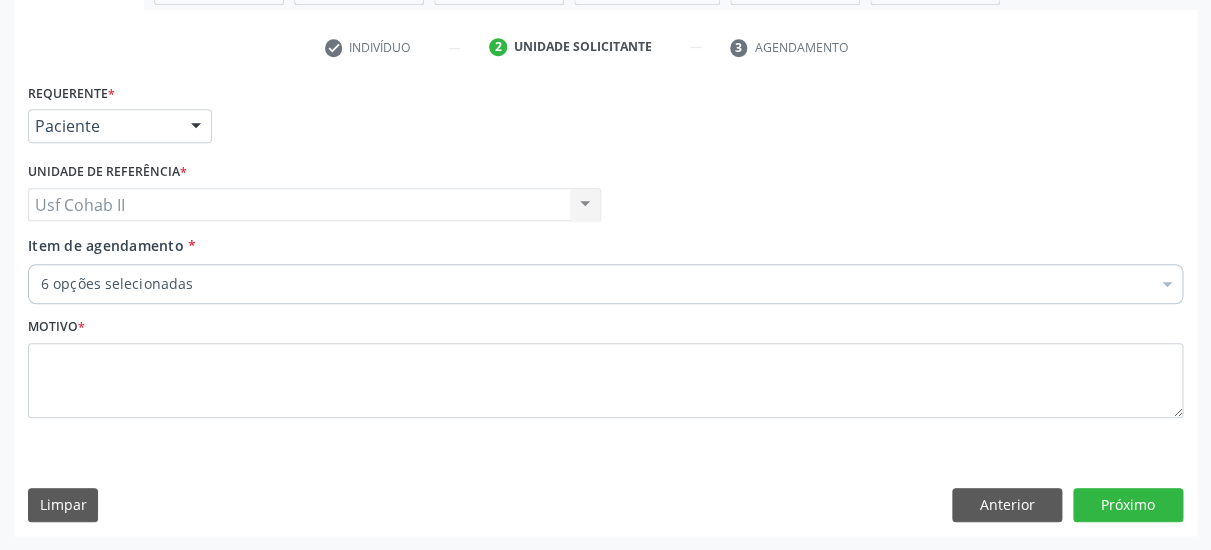 scroll, scrollTop: 0, scrollLeft: 0, axis: both 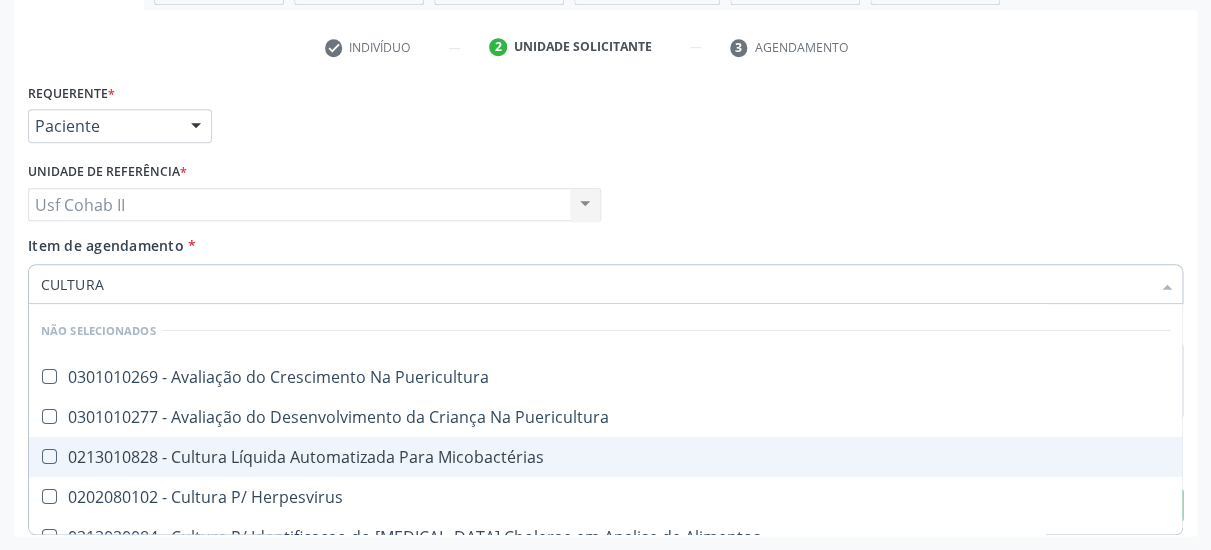 click on "CULTURA" at bounding box center [595, 284] 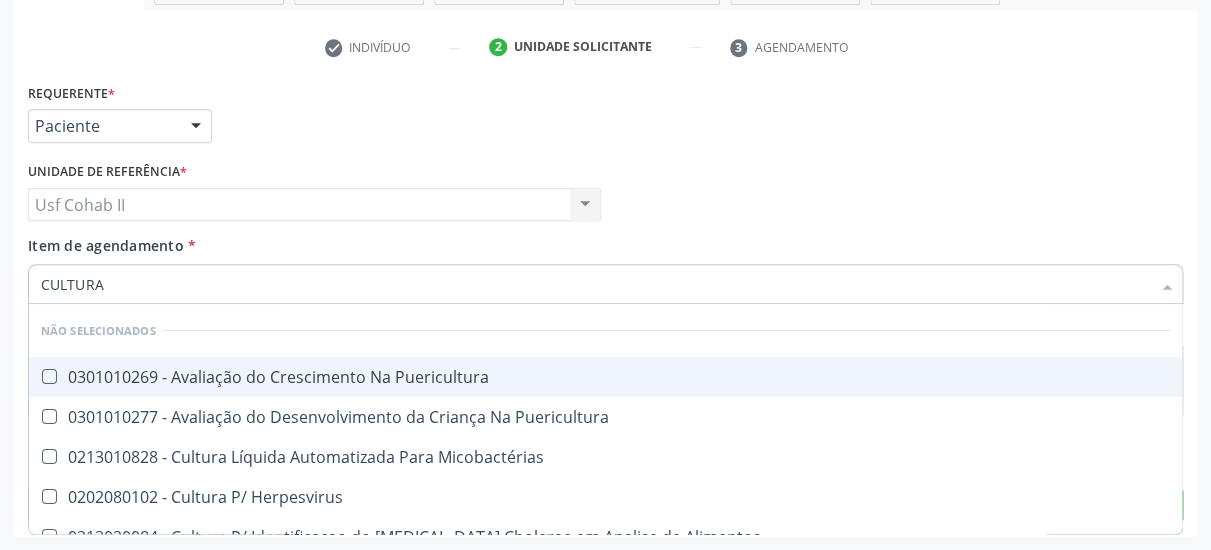 click on "Item de agendamento
*
CULTURA
Desfazer seleção
Não selecionados
0301010269 - Avaliação do Crescimento Na Puericultura
0301010277 - Avaliação do Desenvolvimento da Criança Na Puericultura
0213010828 - Cultura Líquida Automatizada Para Micobactérias
0202080102 - Cultura P/ Herpesvirus
0213020084 - Cultura P/ Identificacao do [MEDICAL_DATA] Cholerae em Analise de Alimentos
0202080129 - Cultura Para Bactérias Anaerobicas
0202080137 - Cultura Para Identificacao Morfológica de Fungos
0213020076 - Cultura Para Identificação do [MEDICAL_DATA] Cholerae em Análise de Água
0202080110 - Cultura Sólida Para Micobactérias
0202080080 - Cultura de Bactérias P/ Identificação
0202080099 - Cultura do Leite Humano (Pos-Pasteurização)
0202080153 - Hemocultura
Nenhum resultado encontrado para: " CULTURA" at bounding box center (605, 266) 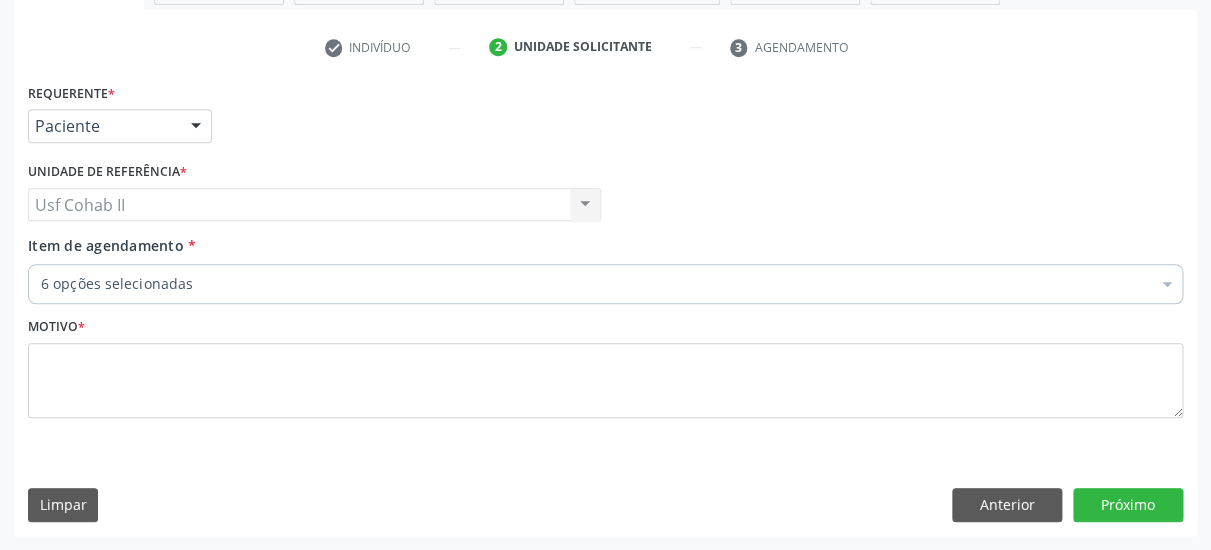 scroll, scrollTop: 0, scrollLeft: 0, axis: both 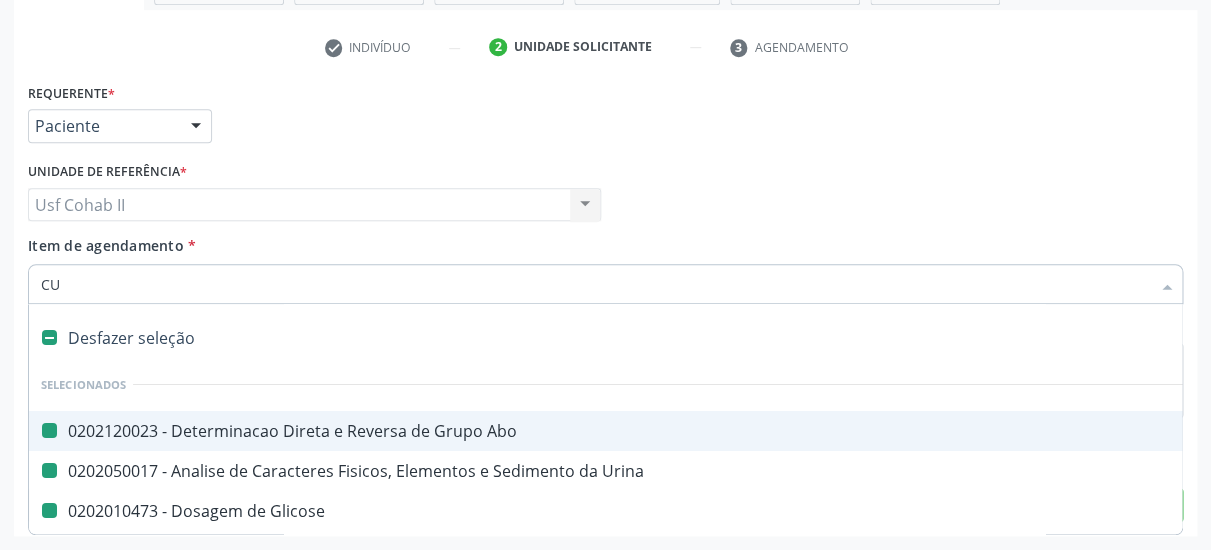 type on "CUL" 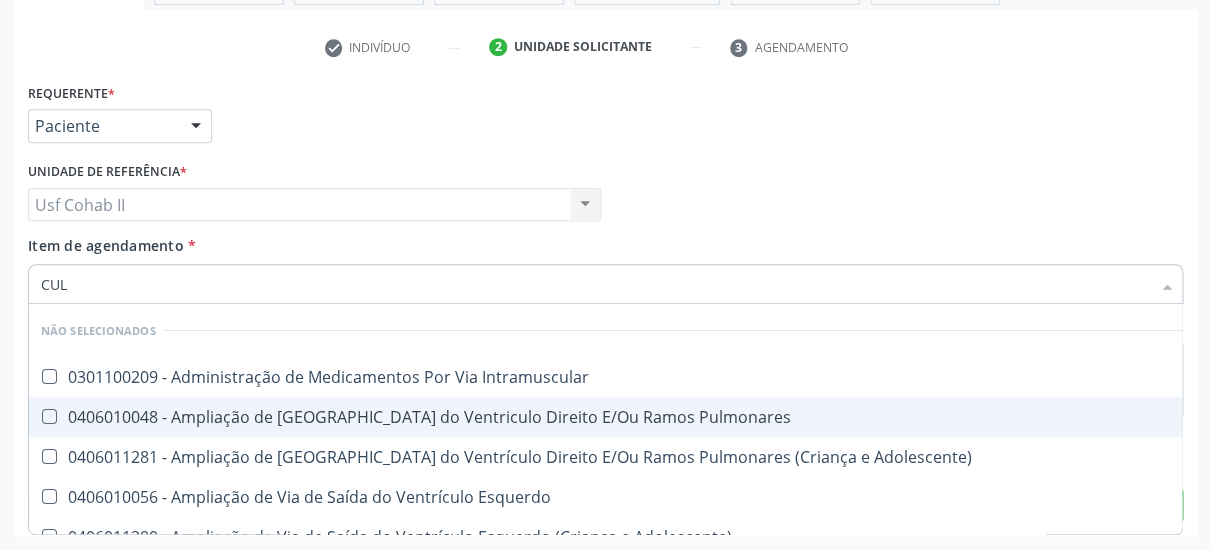 checkbox on "false" 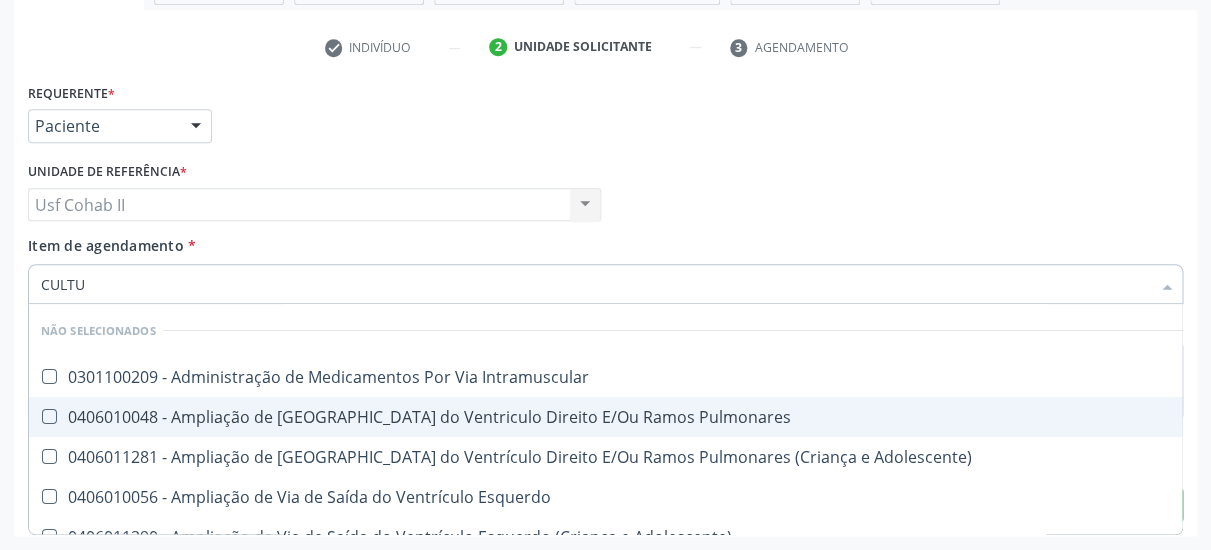 type on "CULTUR" 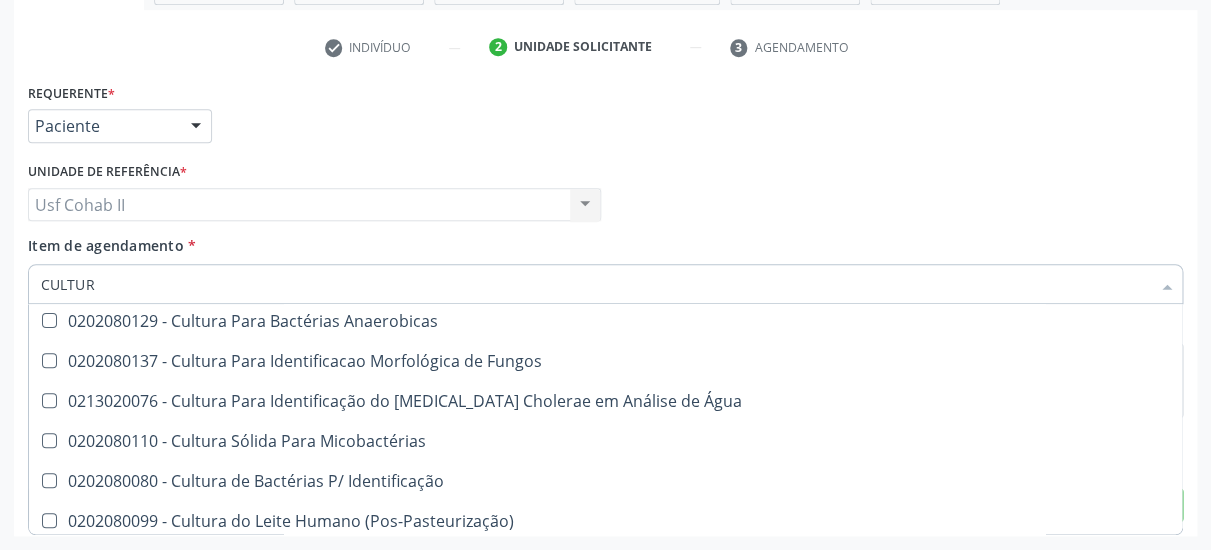scroll, scrollTop: 259, scrollLeft: 0, axis: vertical 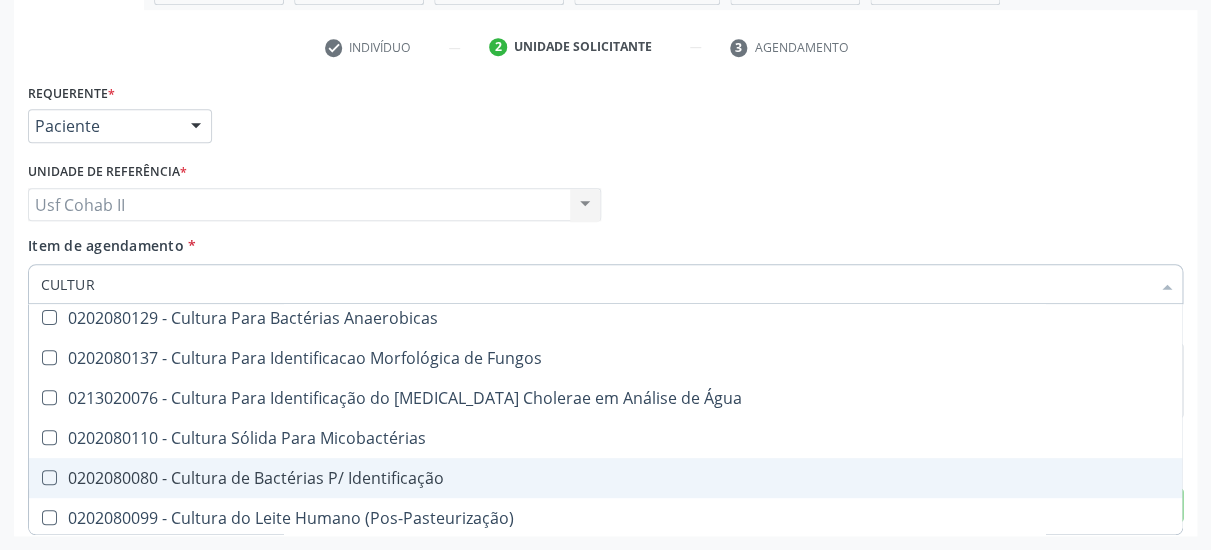 click on "0202080080 - Cultura de Bactérias P/ Identificação" at bounding box center (605, 478) 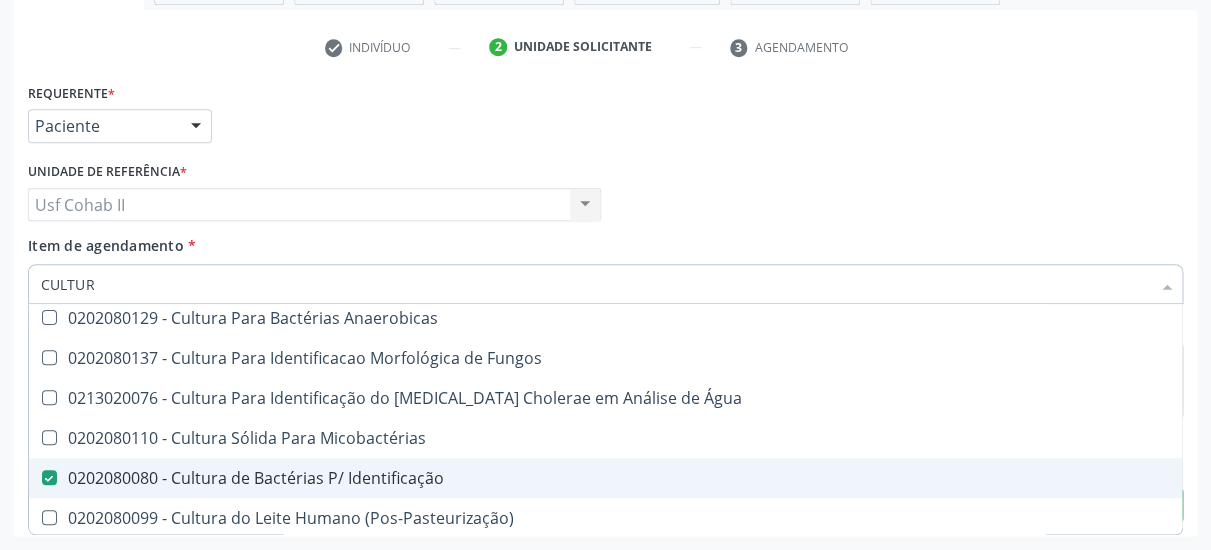 checkbox on "true" 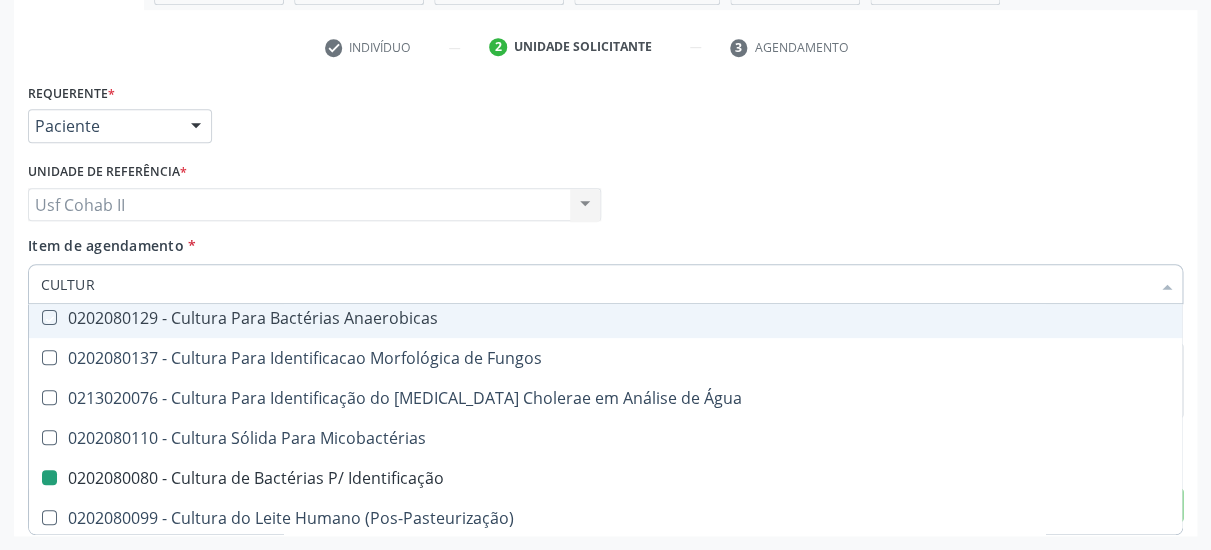 click on "Item de agendamento
*
CULTUR
Desfazer seleção
Não selecionados
0301010269 - Avaliação do Crescimento Na Puericultura
0301010277 - Avaliação do Desenvolvimento da Criança Na Puericultura
0213010828 - Cultura Líquida Automatizada Para Micobactérias
0202080102 - Cultura P/ Herpesvirus
0213020084 - Cultura P/ Identificacao do [MEDICAL_DATA] Cholerae em Analise de Alimentos
0202080129 - Cultura Para Bactérias Anaerobicas
0202080137 - Cultura Para Identificacao Morfológica de Fungos
0213020076 - Cultura Para Identificação do [MEDICAL_DATA] Cholerae em Análise de Água
0202080110 - Cultura Sólida Para Micobactérias
0202080080 - Cultura de Bactérias P/ Identificação
0202080099 - Cultura do Leite Humano (Pos-Pasteurização)
0202080153 - Hemocultura
Nenhum resultado encontrado para: " CULTUR" at bounding box center [605, 266] 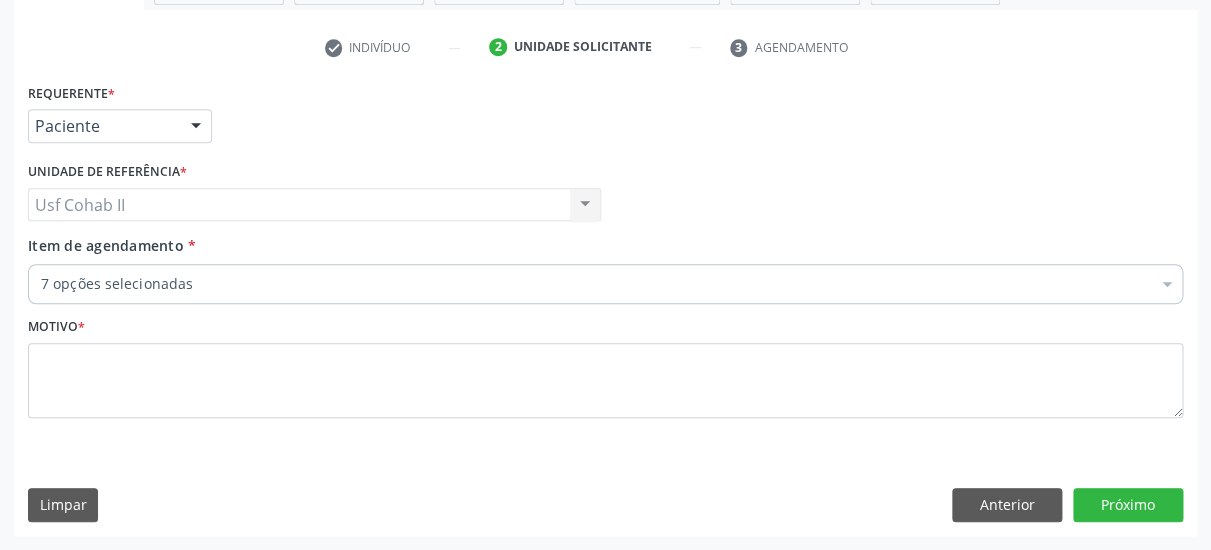 scroll, scrollTop: 0, scrollLeft: 0, axis: both 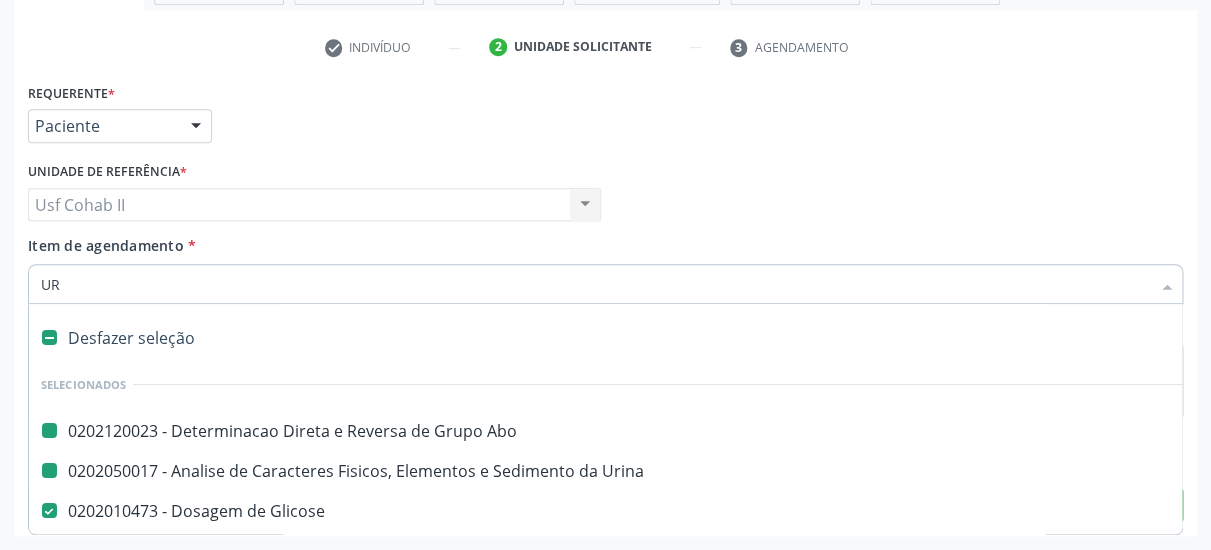 type on "URE" 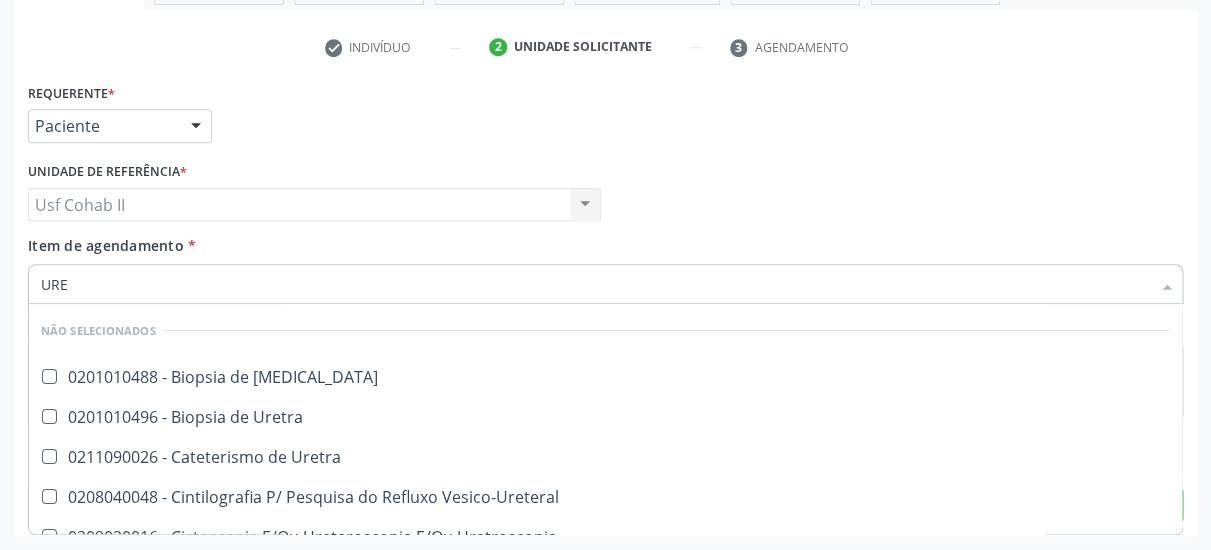 checkbox on "false" 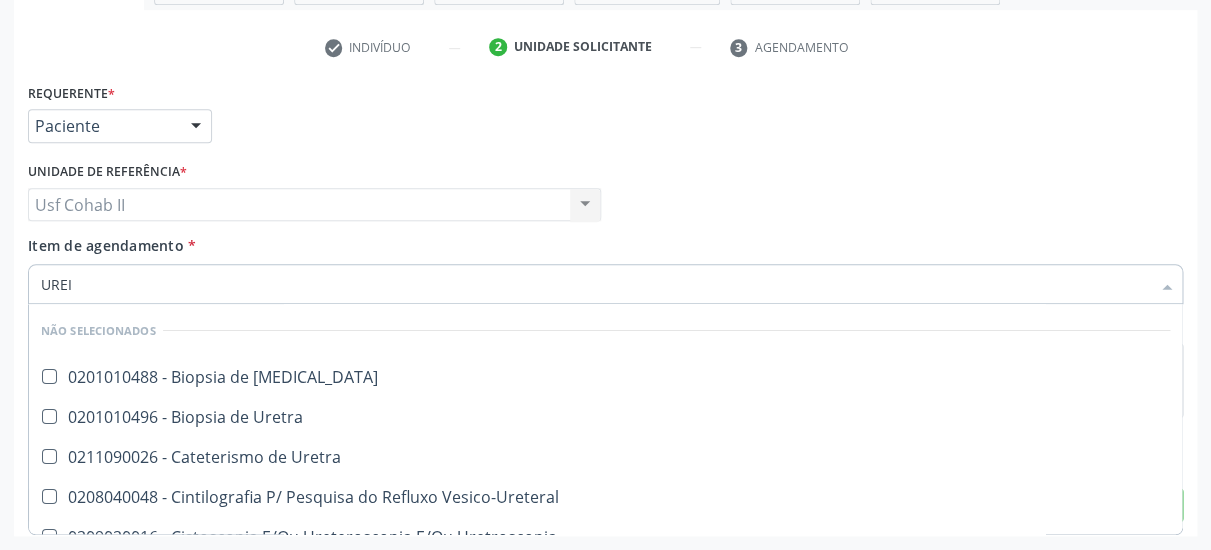 type on "UREIA" 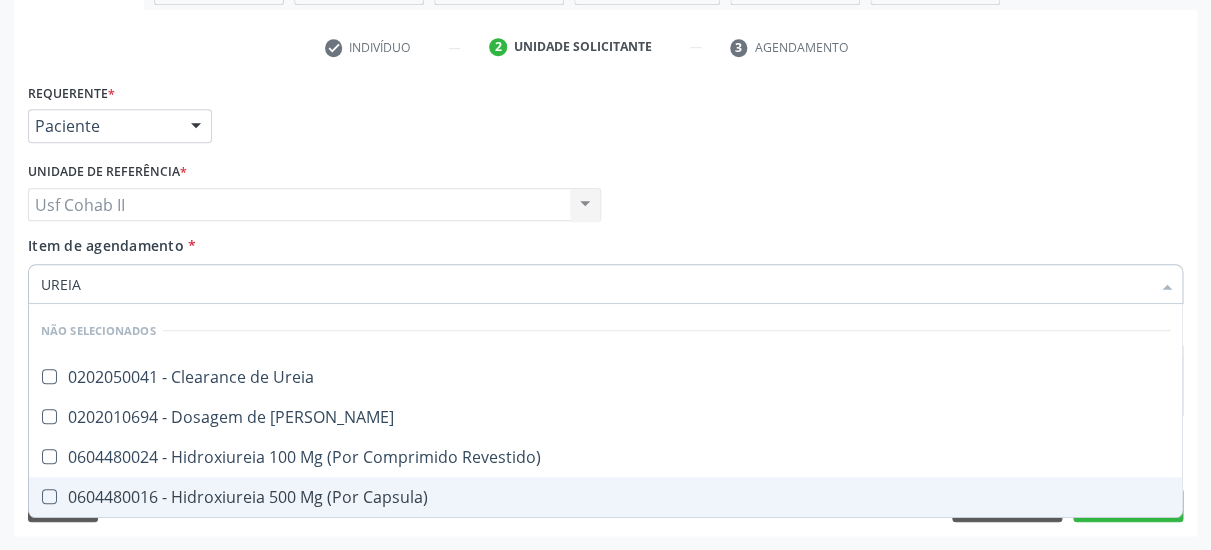 scroll, scrollTop: 0, scrollLeft: 0, axis: both 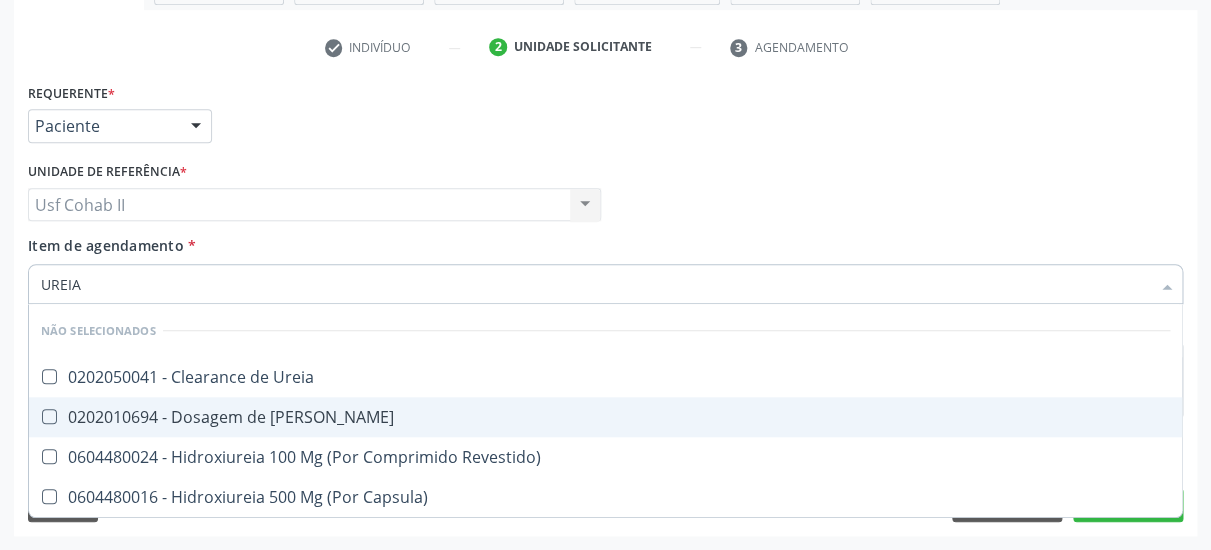 click on "0202010694 - Dosagem de [PERSON_NAME]" at bounding box center [605, 417] 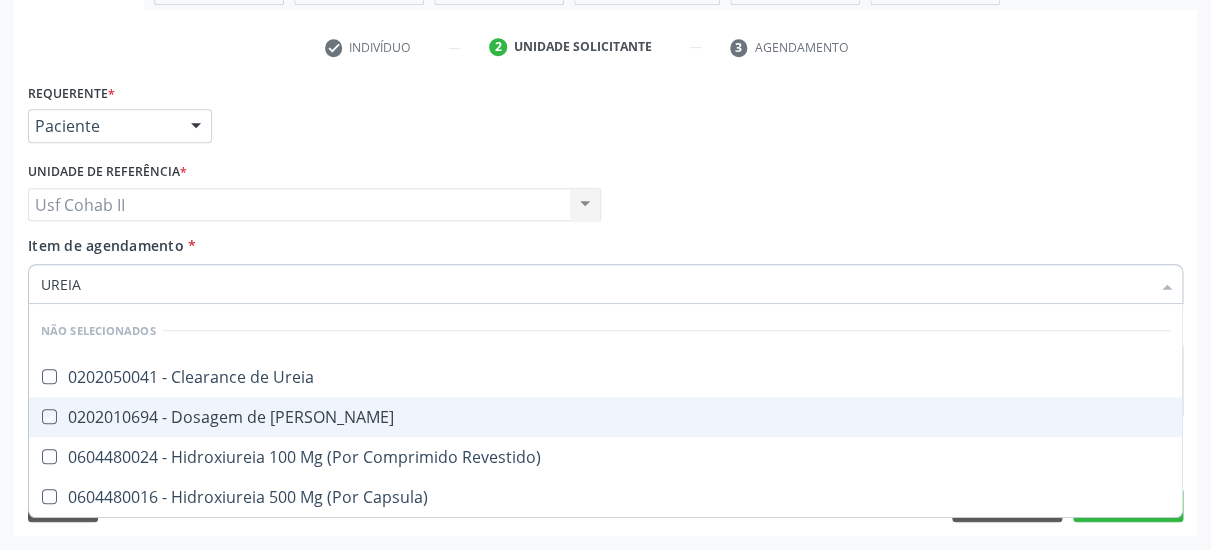 checkbox on "true" 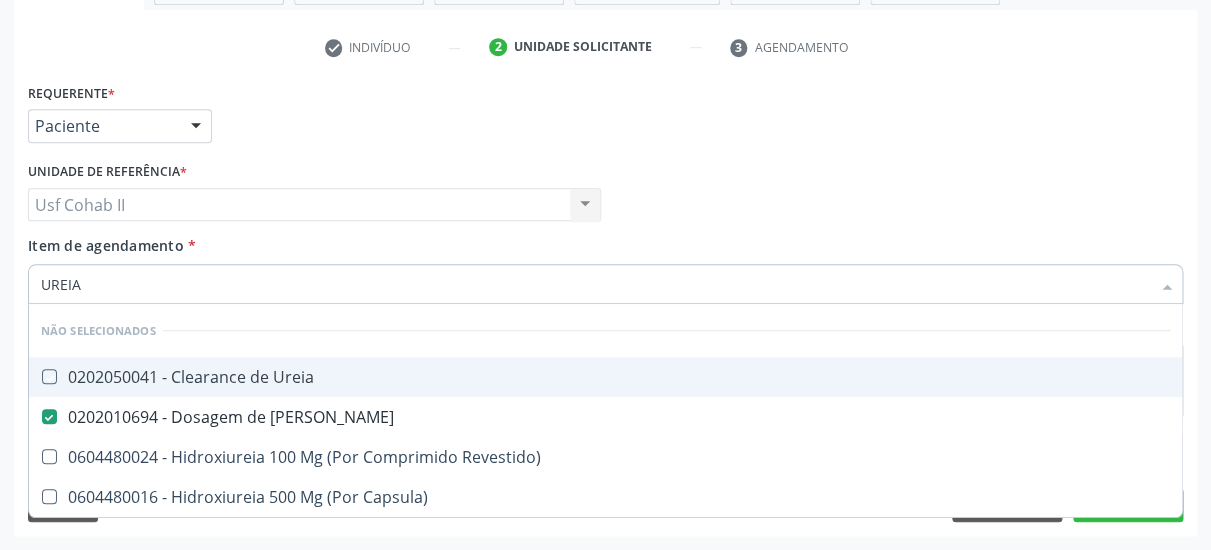 click on "Unidade de referência
*
Usf Cohab II         Usf Cohab II
Nenhum resultado encontrado para: "   "
Não há nenhuma opção para ser exibida." at bounding box center [314, 196] 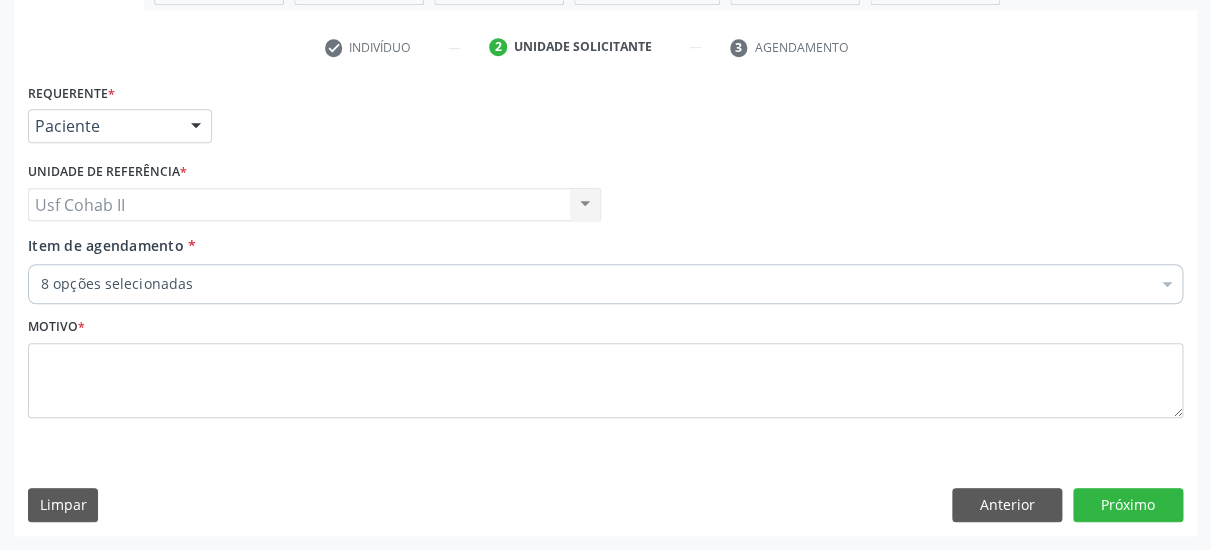 checkbox on "true" 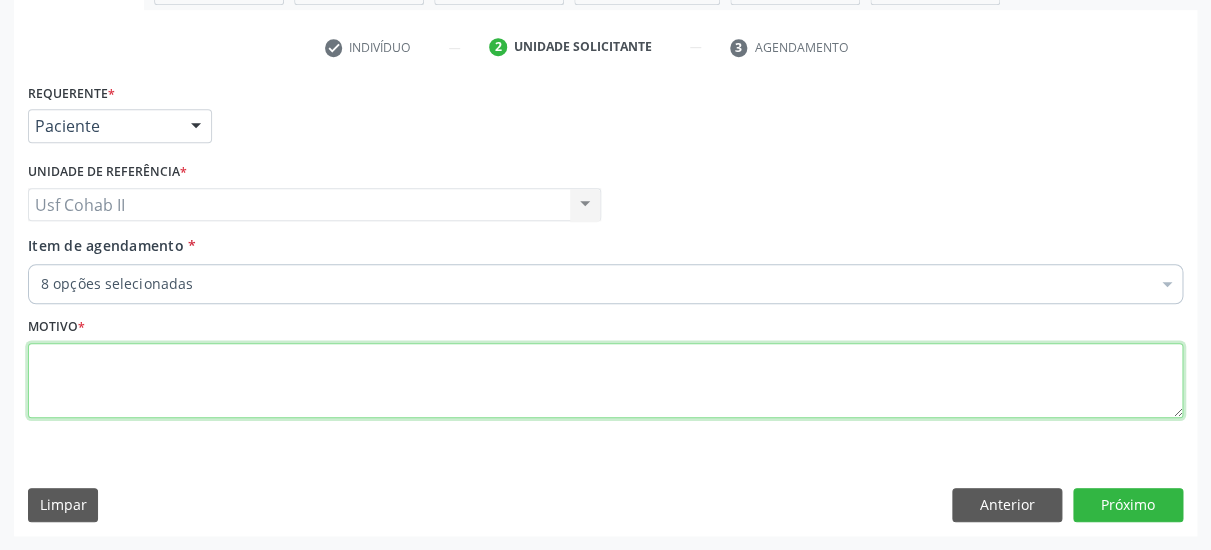 click at bounding box center (605, 381) 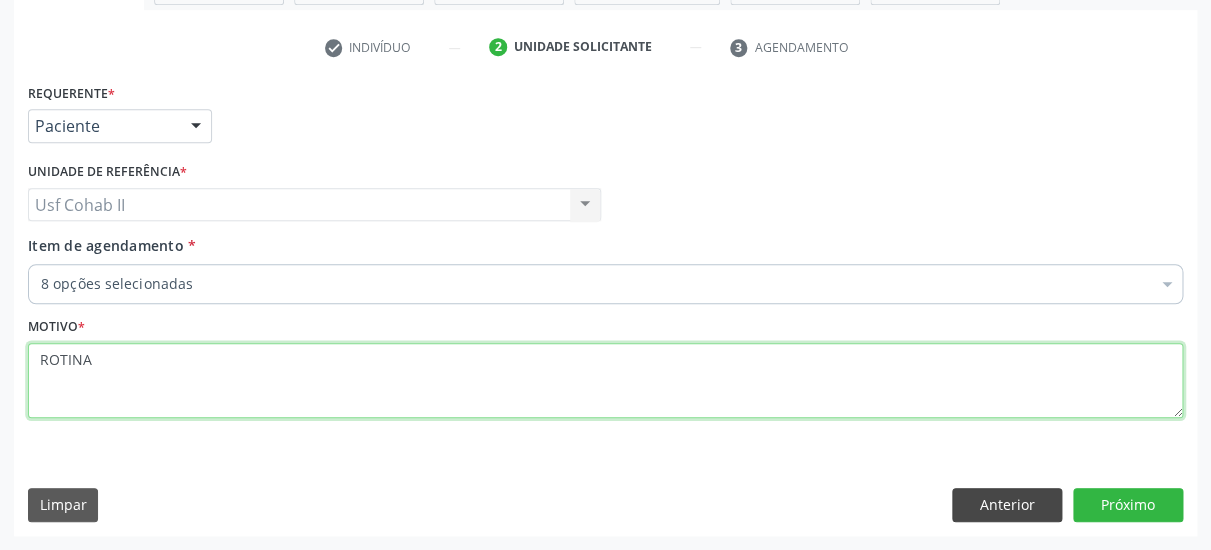 type on "ROTINA" 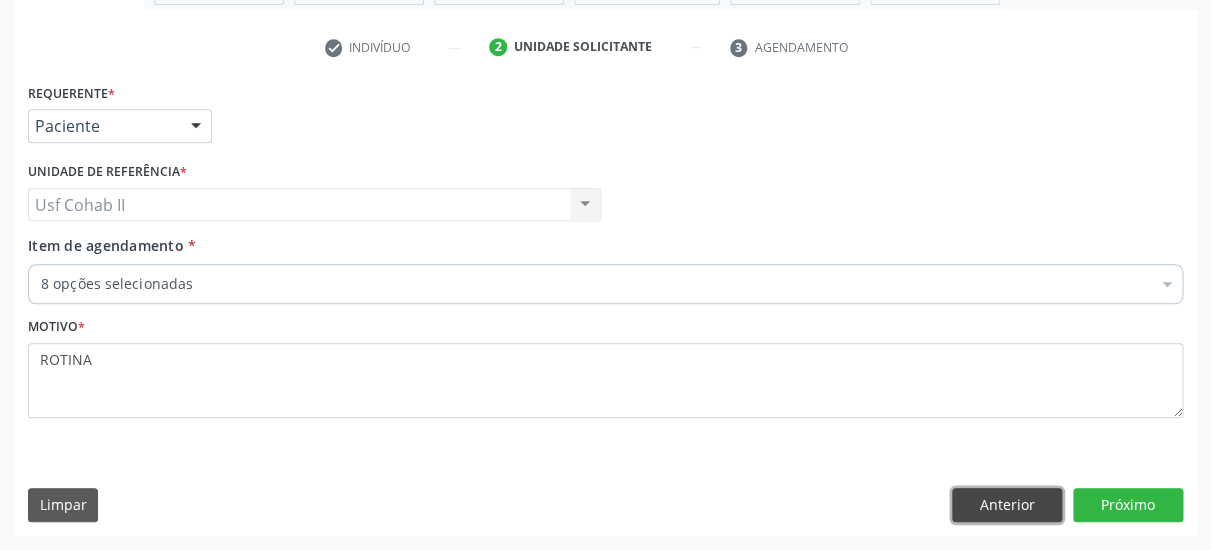 click on "Anterior" at bounding box center (1007, 505) 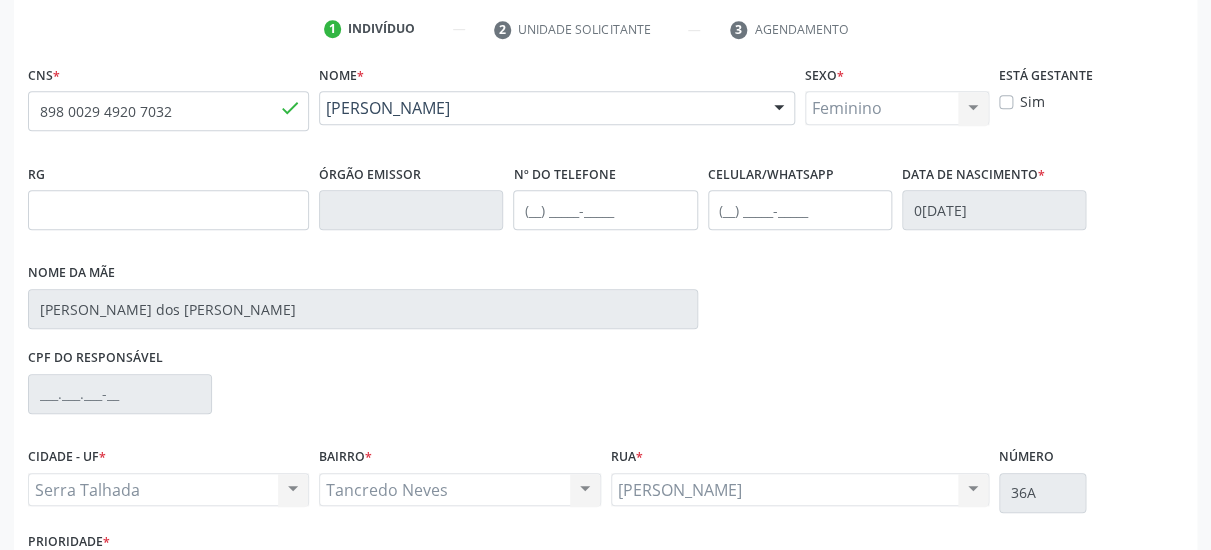 click on "Sim" at bounding box center (1091, 101) 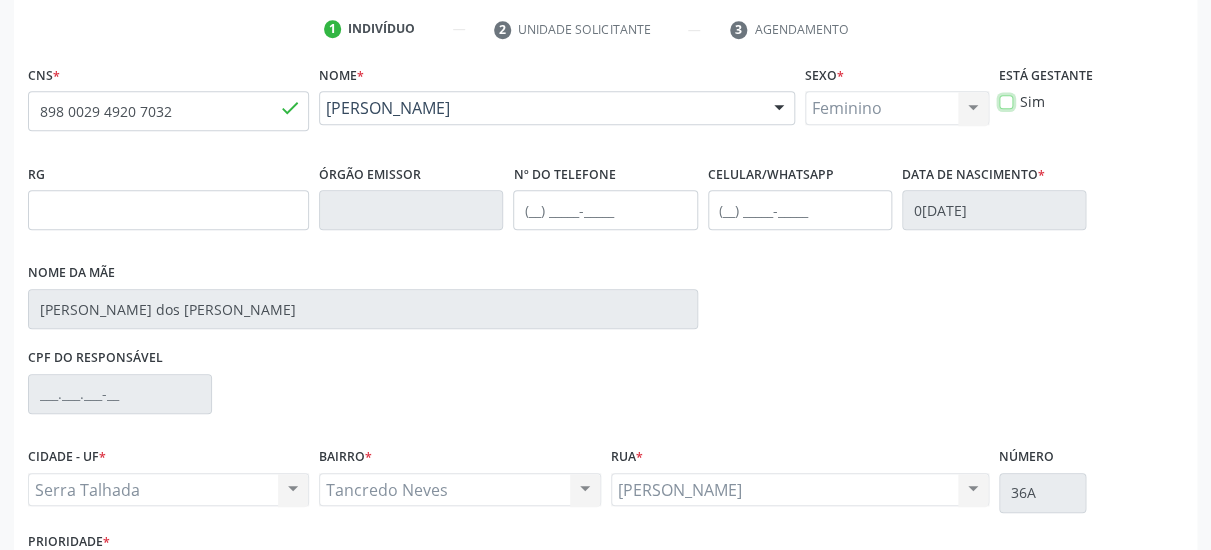 click on "Sim" at bounding box center (1006, 100) 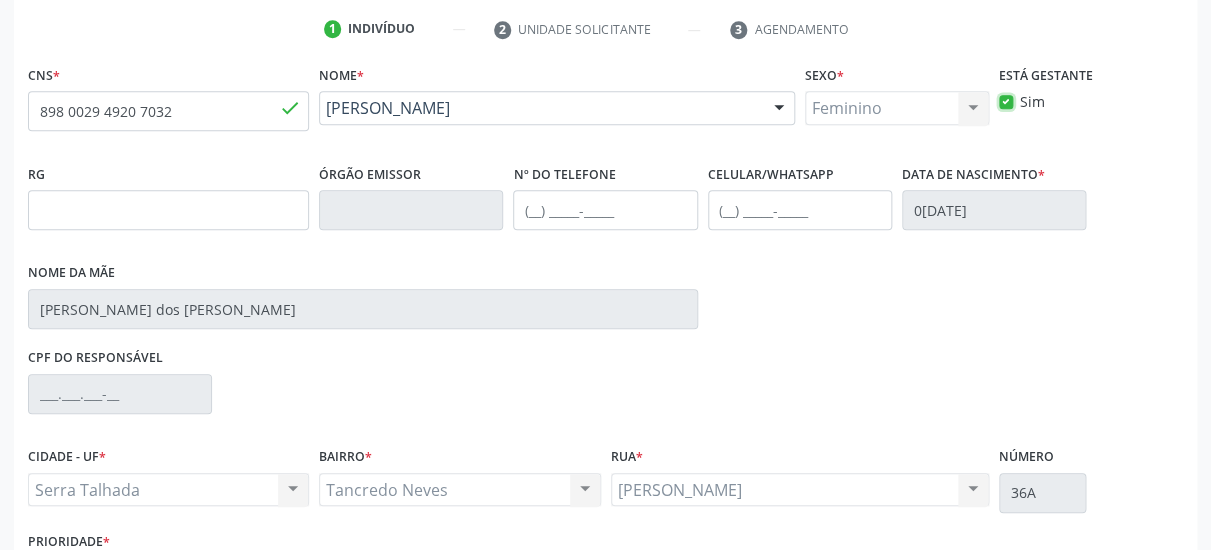 scroll, scrollTop: 519, scrollLeft: 0, axis: vertical 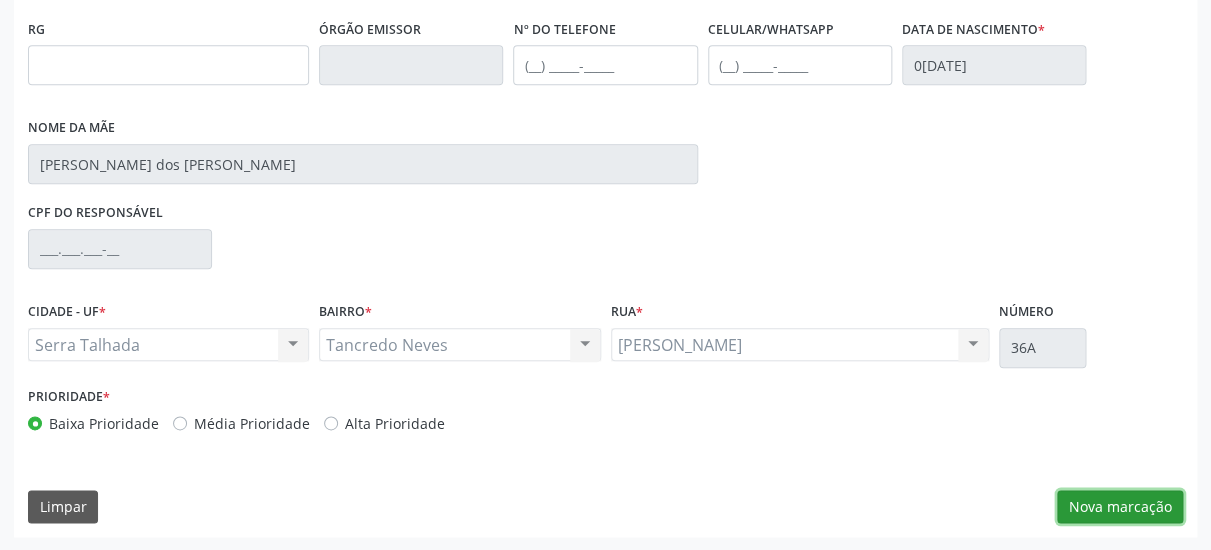 click on "Nova marcação" at bounding box center (1120, 507) 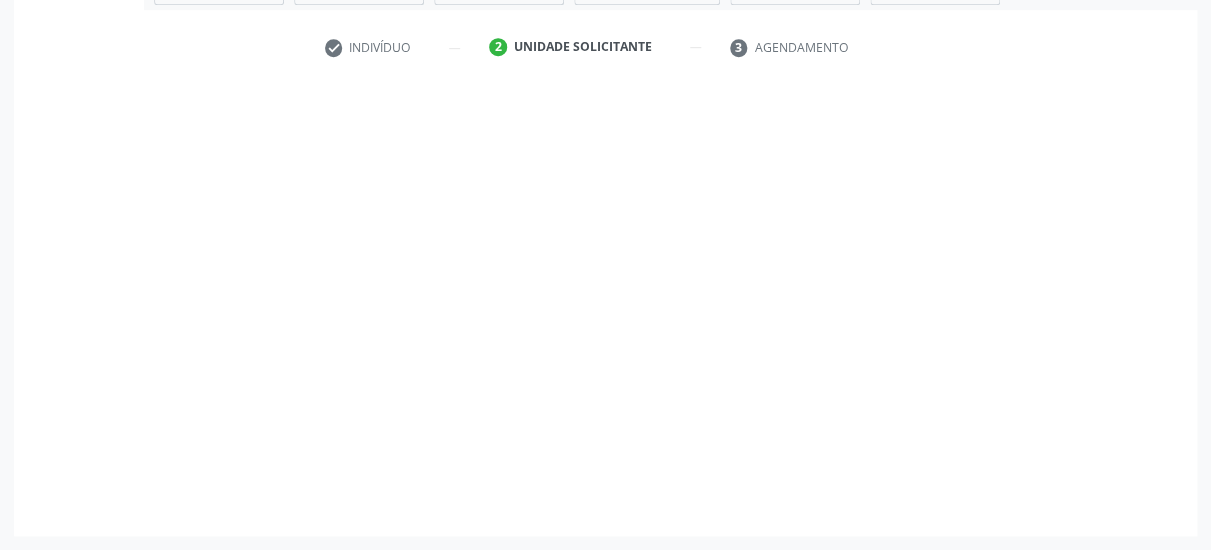 scroll, scrollTop: 373, scrollLeft: 0, axis: vertical 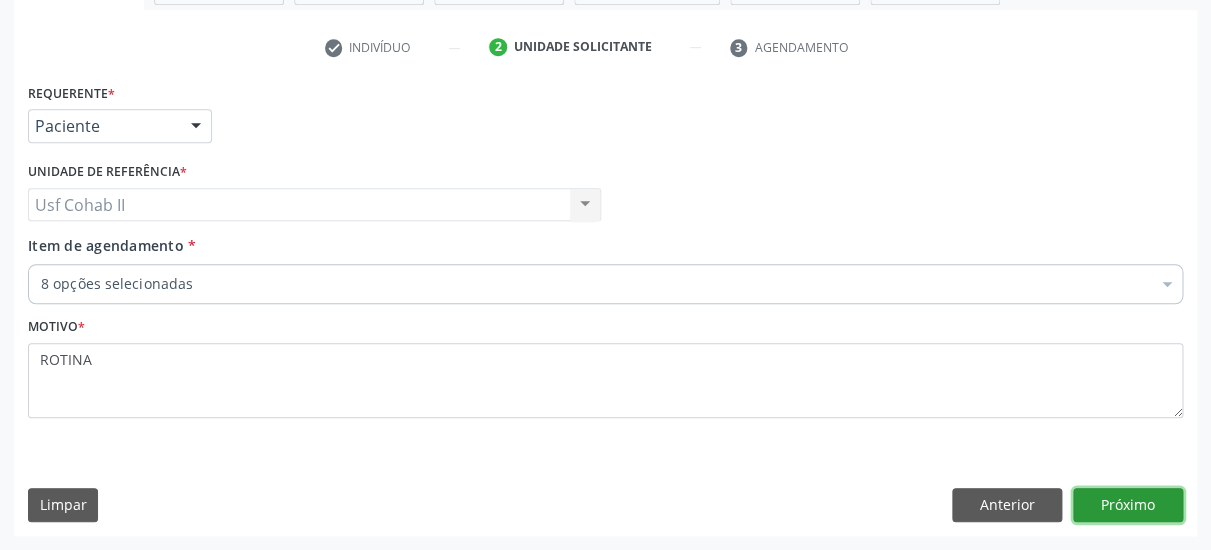 click on "Próximo" at bounding box center [1128, 505] 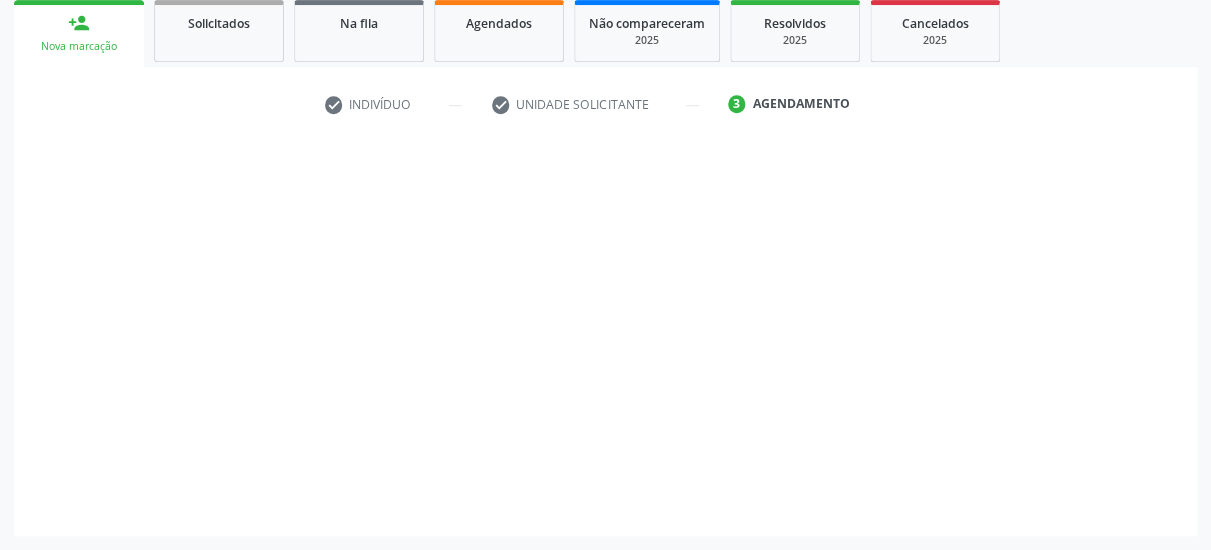 scroll, scrollTop: 298, scrollLeft: 0, axis: vertical 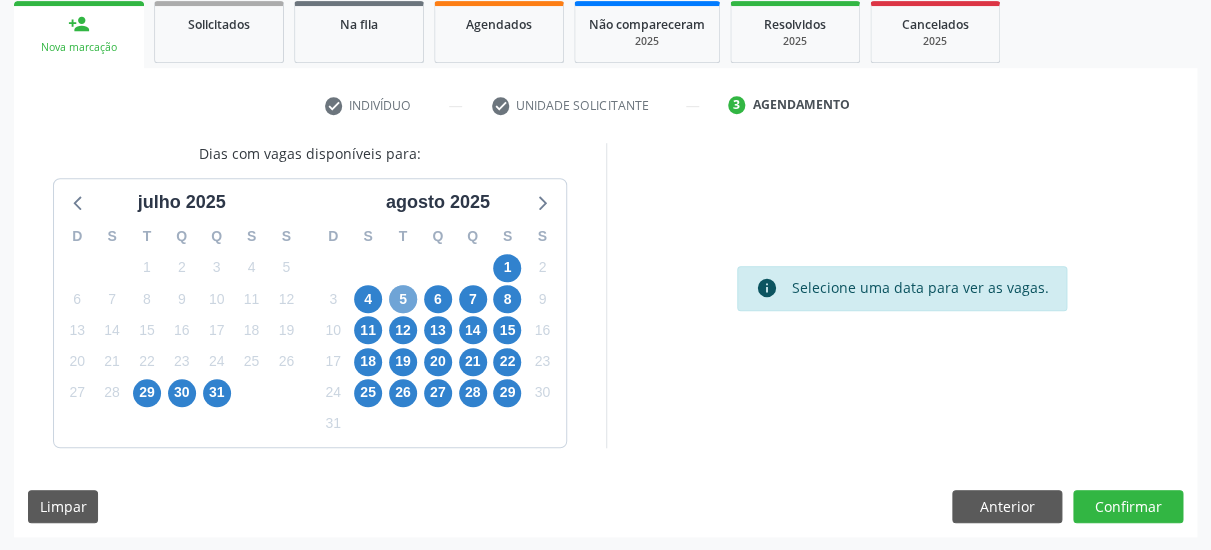 click on "5" at bounding box center (403, 299) 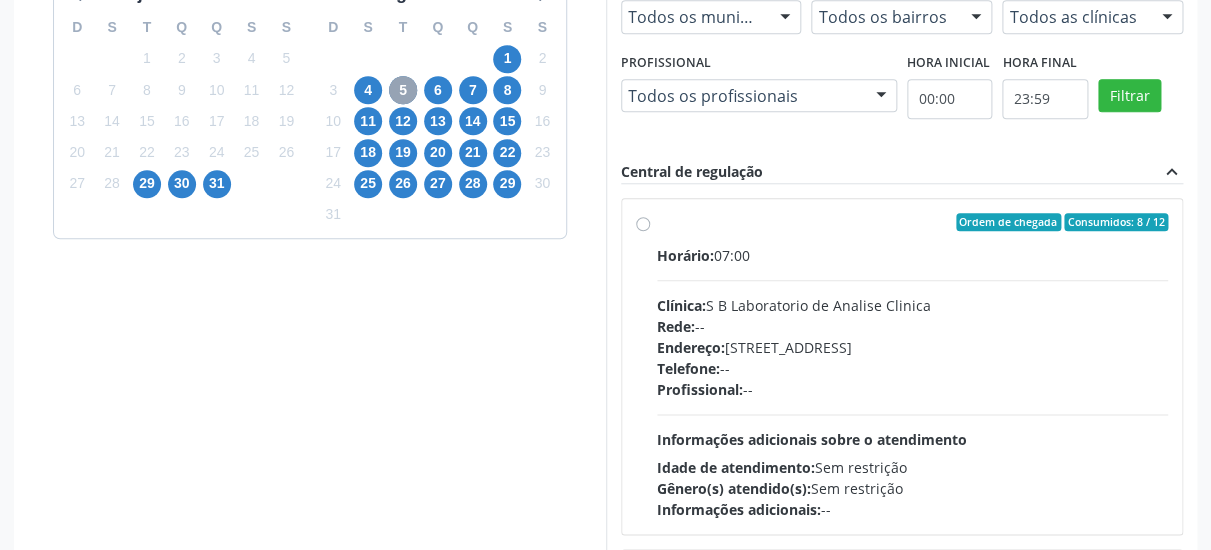 scroll, scrollTop: 514, scrollLeft: 0, axis: vertical 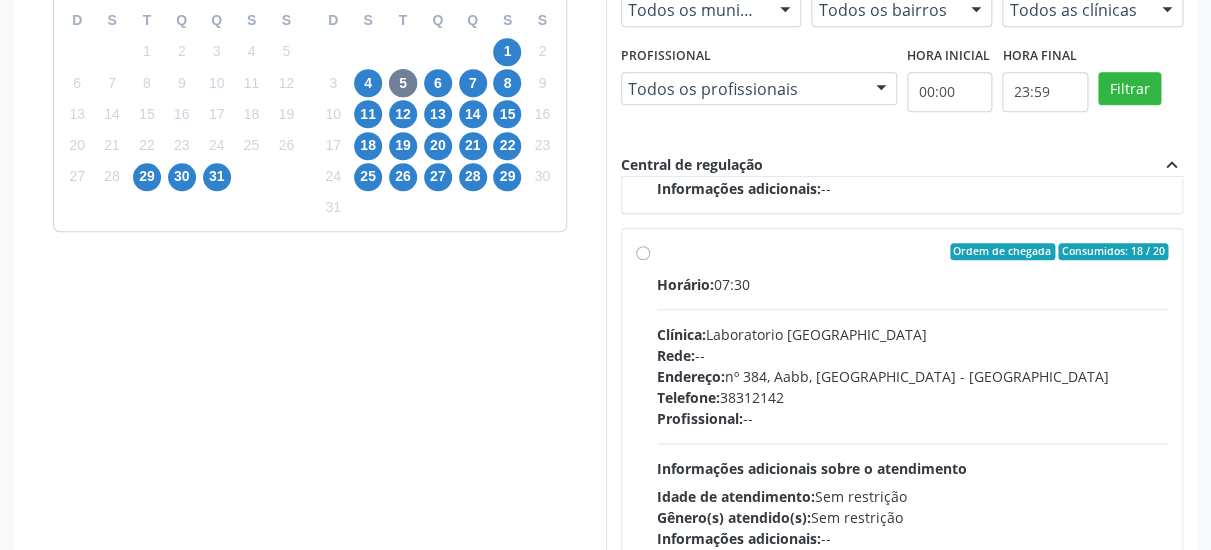 click on "Ordem de chegada
Consumidos: 18 / 20
Horário:   07:30
Clínica:  Laboratorio [GEOGRAPHIC_DATA]
Rede:
--
Endereço:   [STREET_ADDRESS]
Telefone:   [PHONE_NUMBER]
Profissional:
--
Informações adicionais sobre o atendimento
Idade de atendimento:
Sem restrição
Gênero(s) atendido(s):
Sem restrição
Informações adicionais:
--" at bounding box center [913, 396] 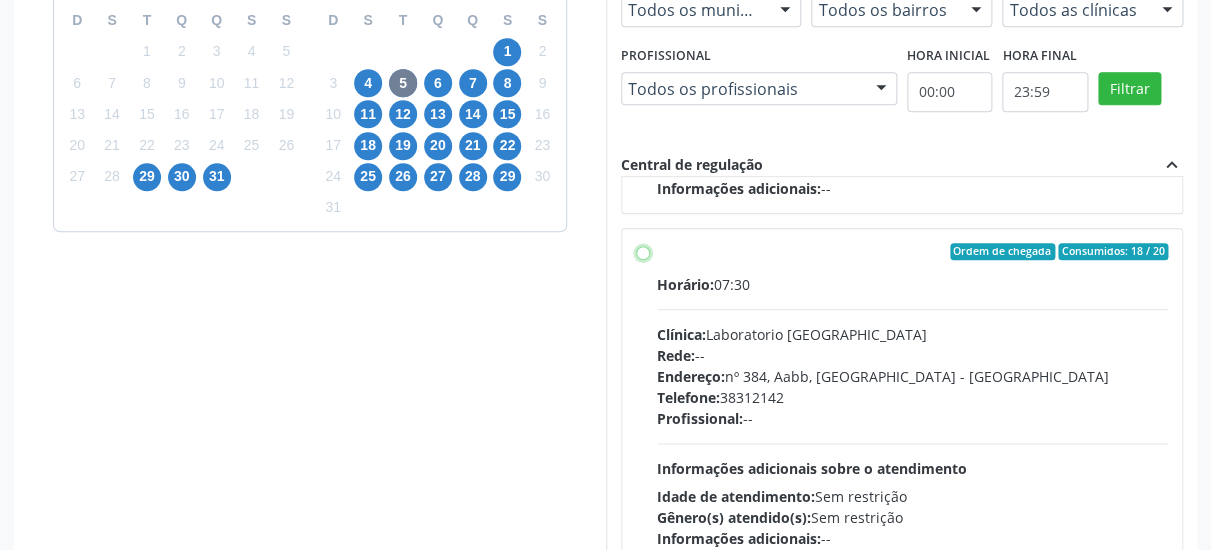 radio on "true" 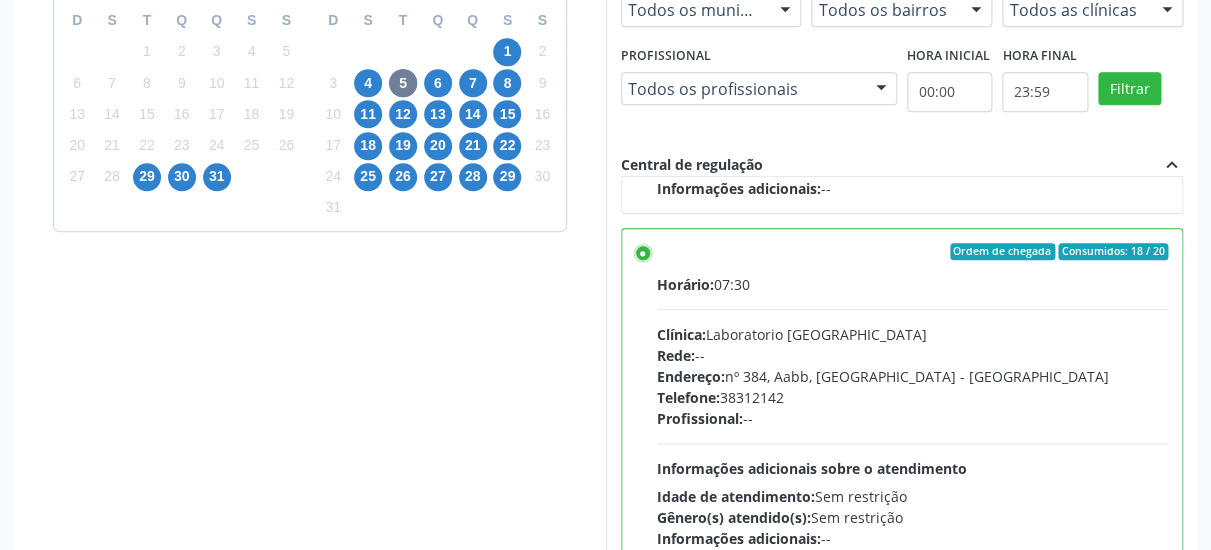scroll, scrollTop: 449, scrollLeft: 0, axis: vertical 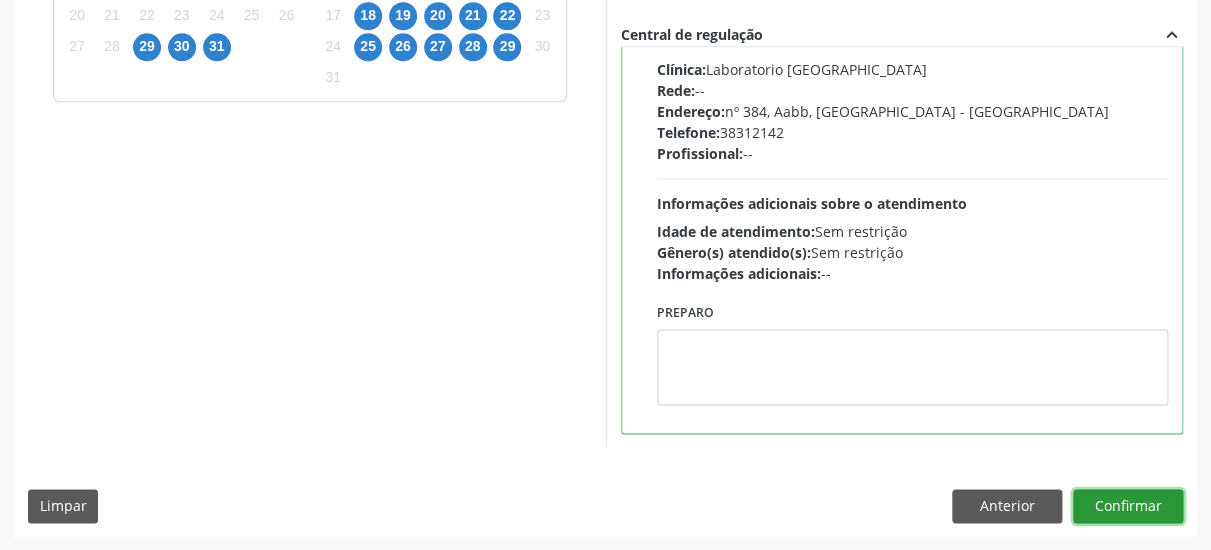 click on "Confirmar" at bounding box center [1128, 506] 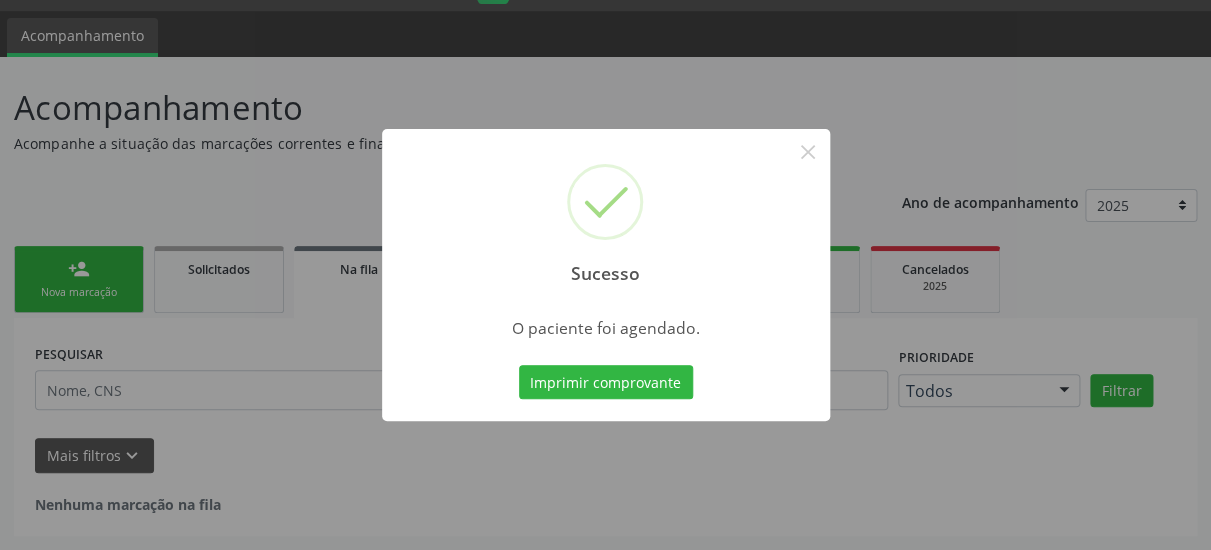 scroll, scrollTop: 51, scrollLeft: 0, axis: vertical 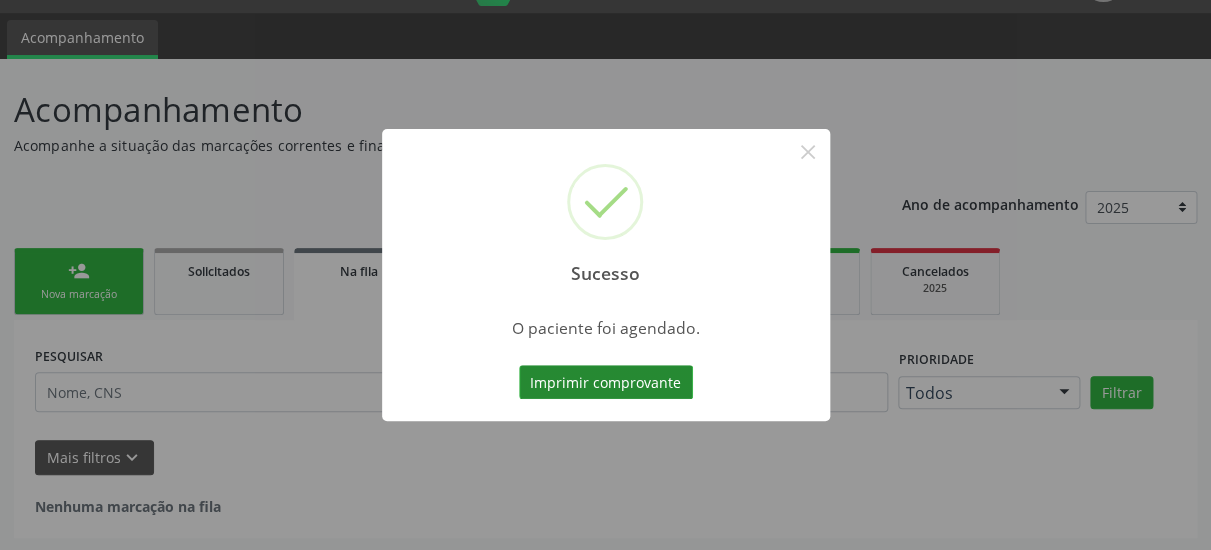 click on "Imprimir comprovante" at bounding box center [606, 382] 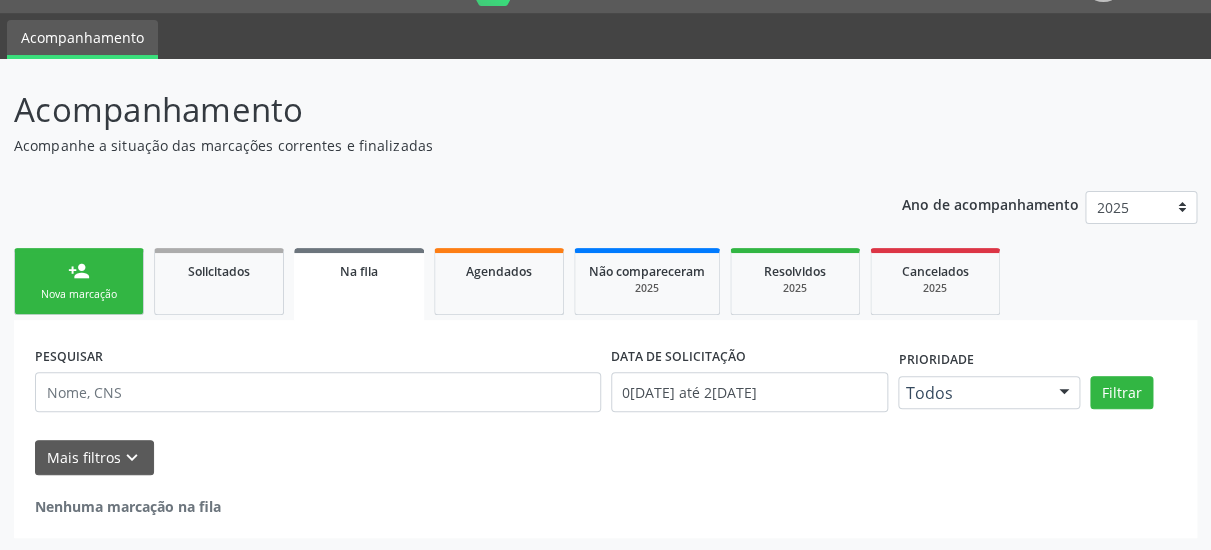 click on "person_add" at bounding box center (79, 271) 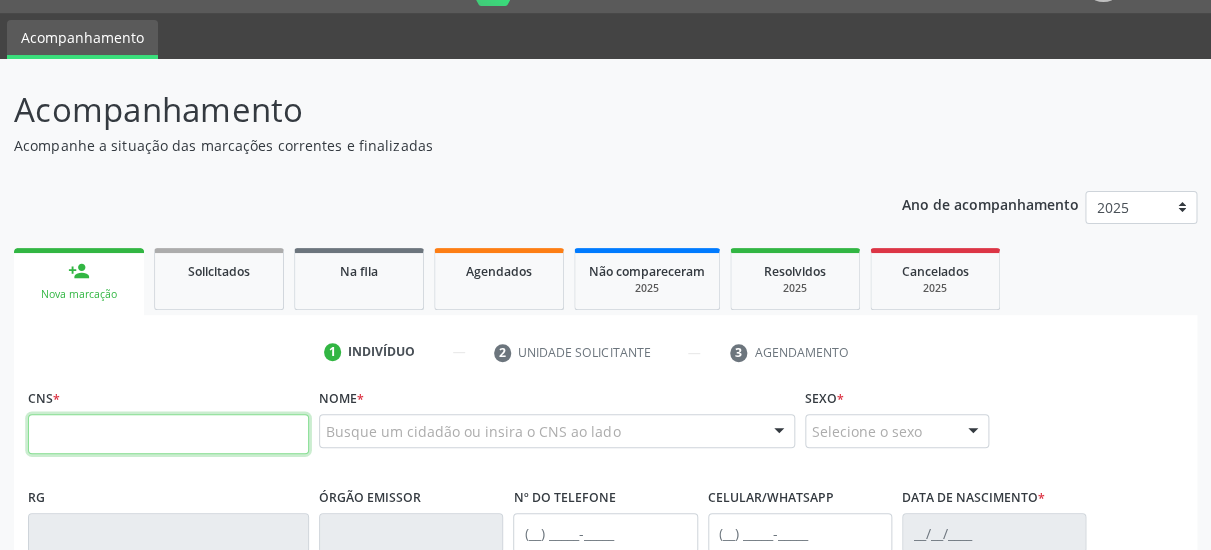 click at bounding box center [168, 434] 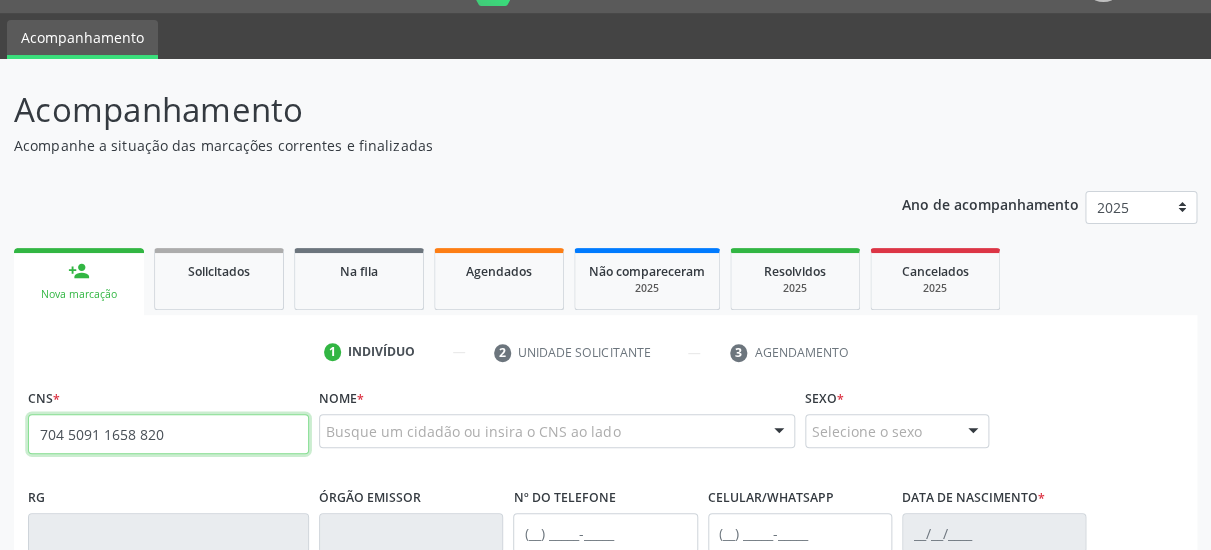 click on "704 5091 1658 820" at bounding box center (168, 434) 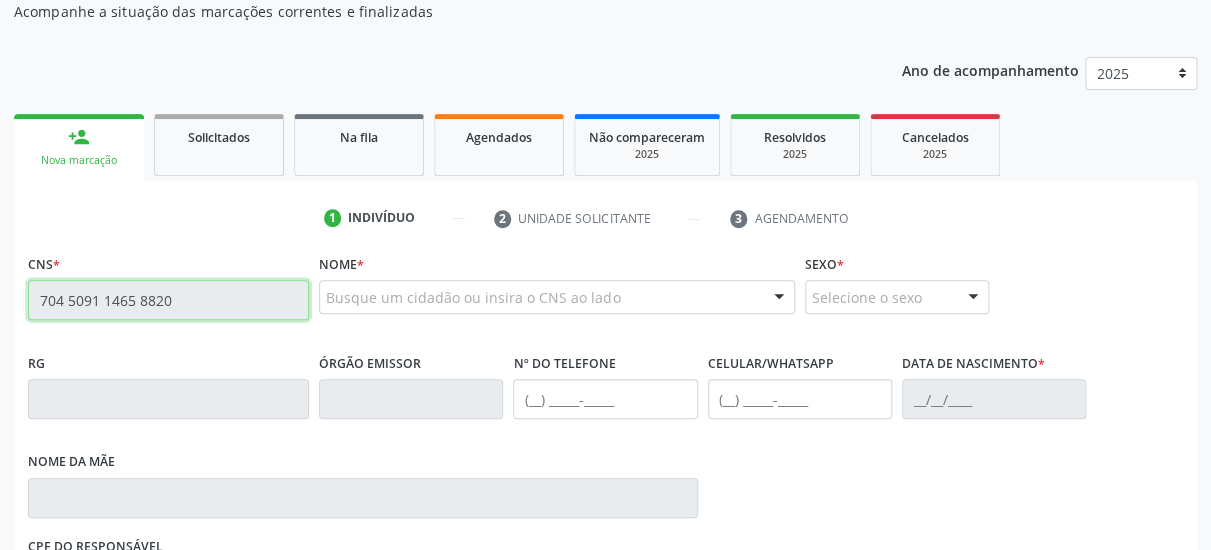 scroll, scrollTop: 261, scrollLeft: 0, axis: vertical 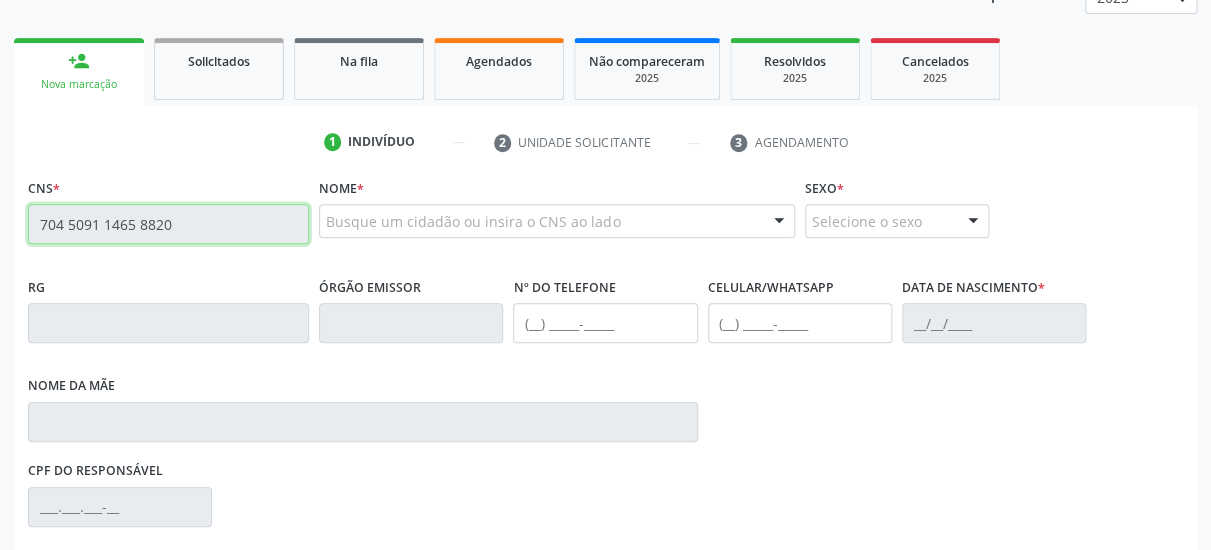 type on "704 5091 1465 8820" 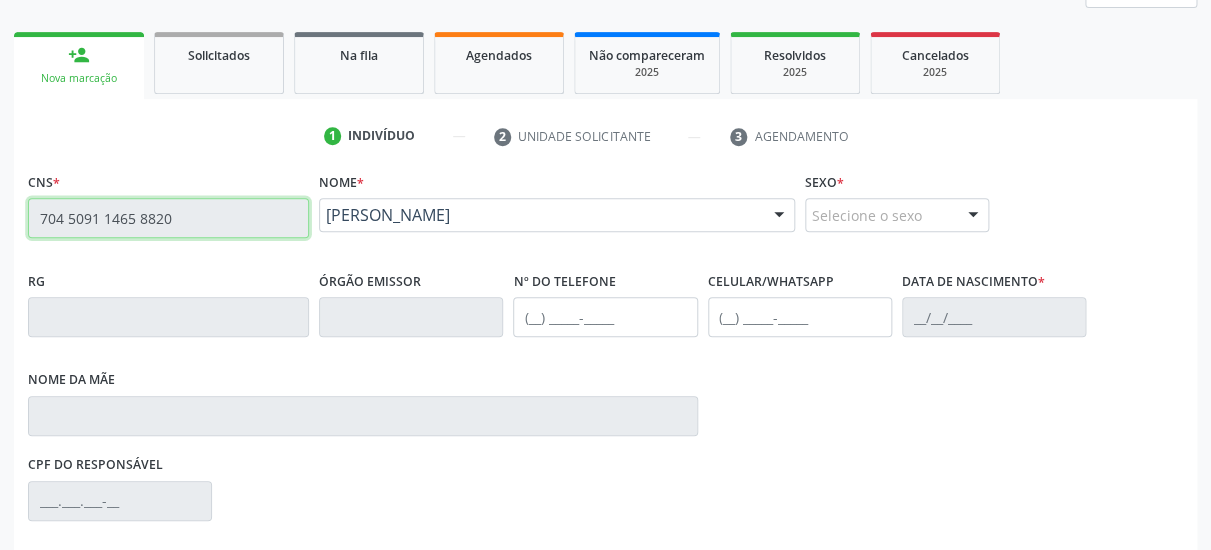 type on "[PHONE_NUMBER]" 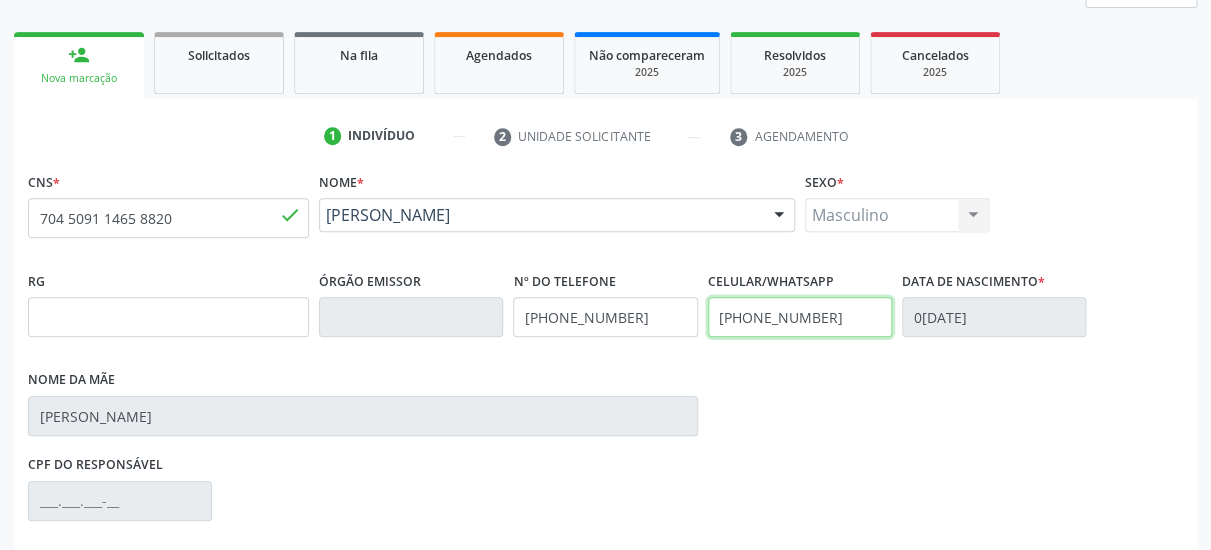 drag, startPoint x: 823, startPoint y: 320, endPoint x: 703, endPoint y: 315, distance: 120.10412 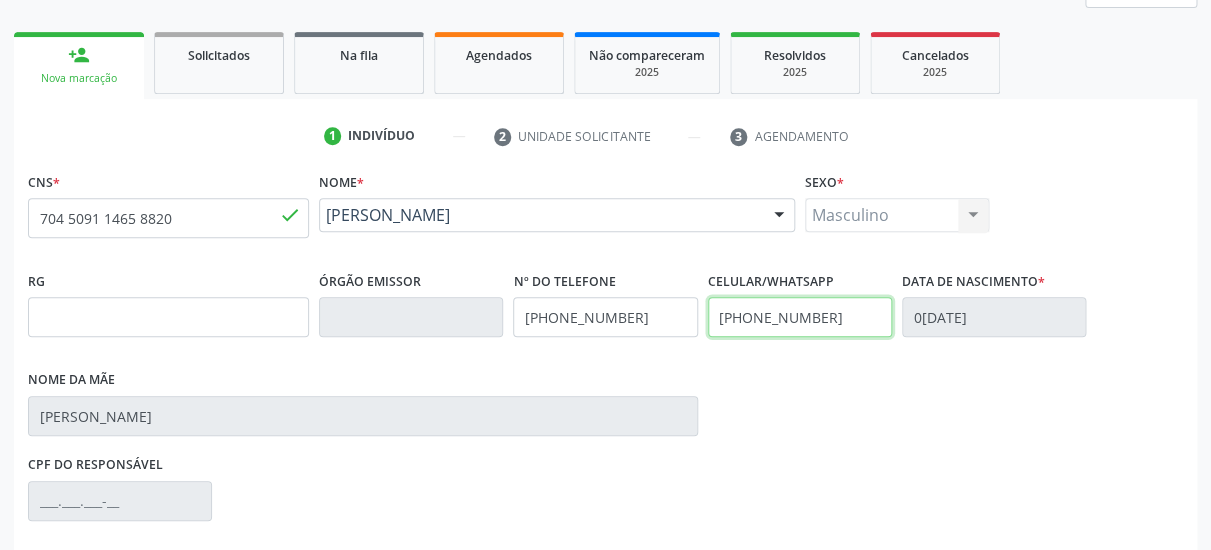 click on "[PHONE_NUMBER]" at bounding box center (800, 317) 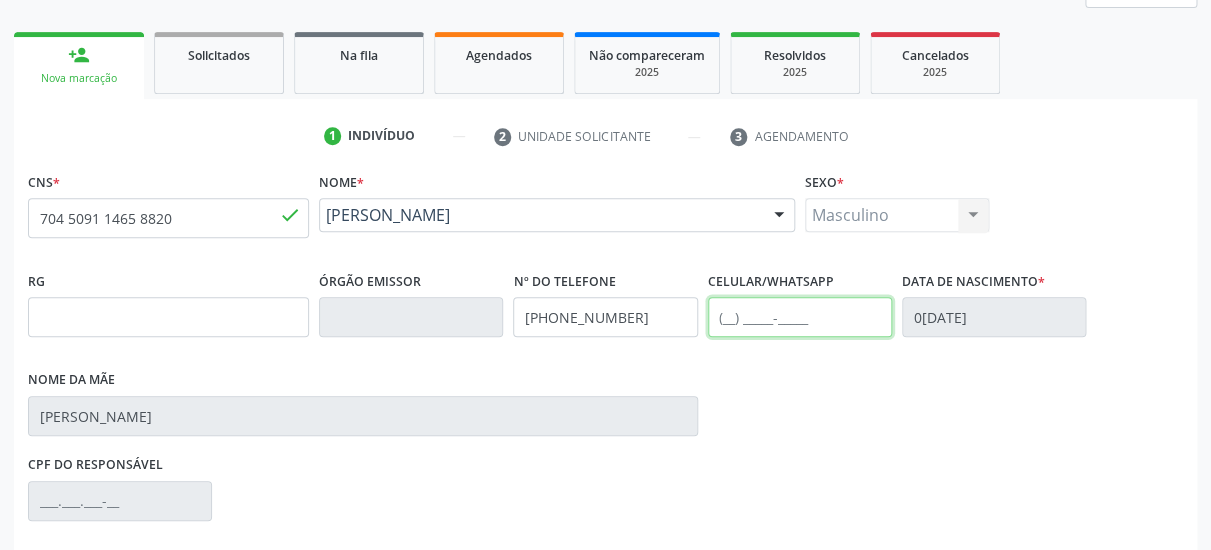 type 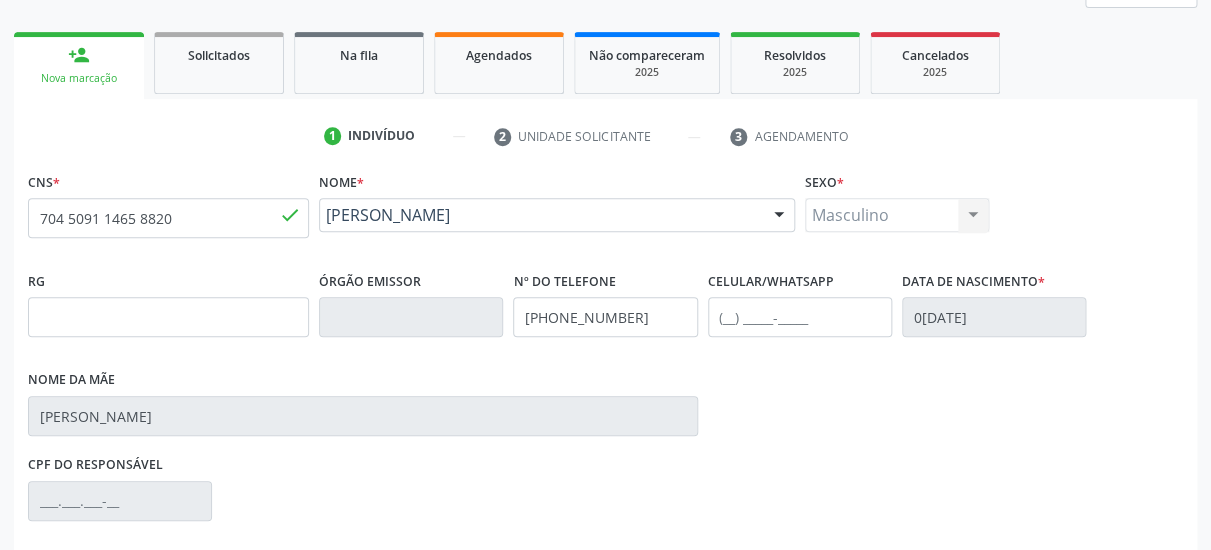 click on "RG
Órgão emissor
Nº do Telefone
[PHONE_NUMBER]
Celular/WhatsApp
Data de nascimento
*
[DATE]
Nome da mãe
[PERSON_NAME]" at bounding box center [605, 358] 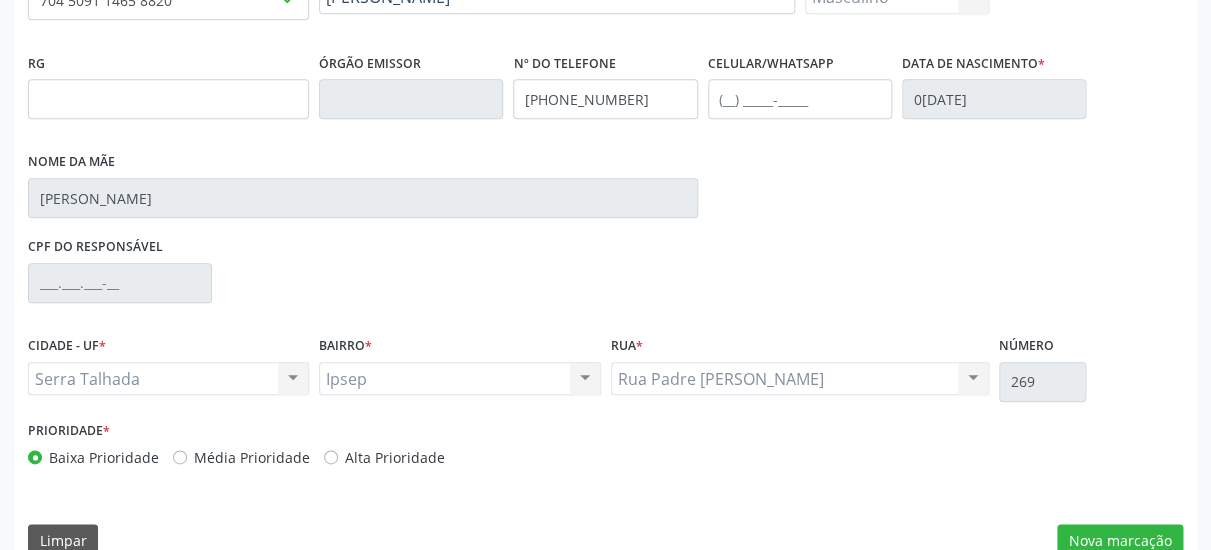 scroll, scrollTop: 519, scrollLeft: 0, axis: vertical 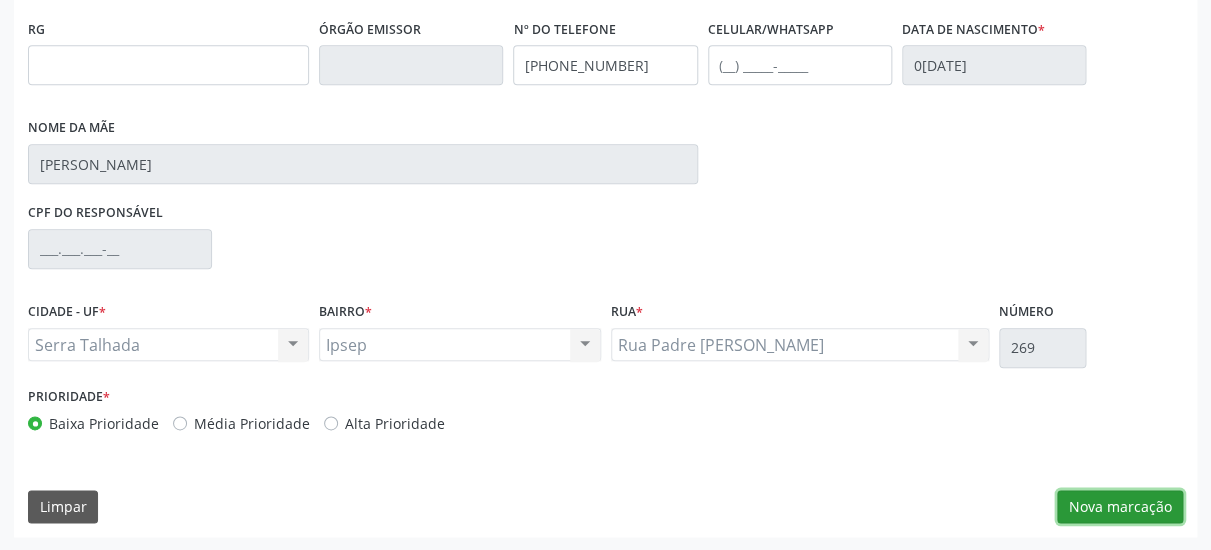 click on "Nova marcação" at bounding box center [1120, 507] 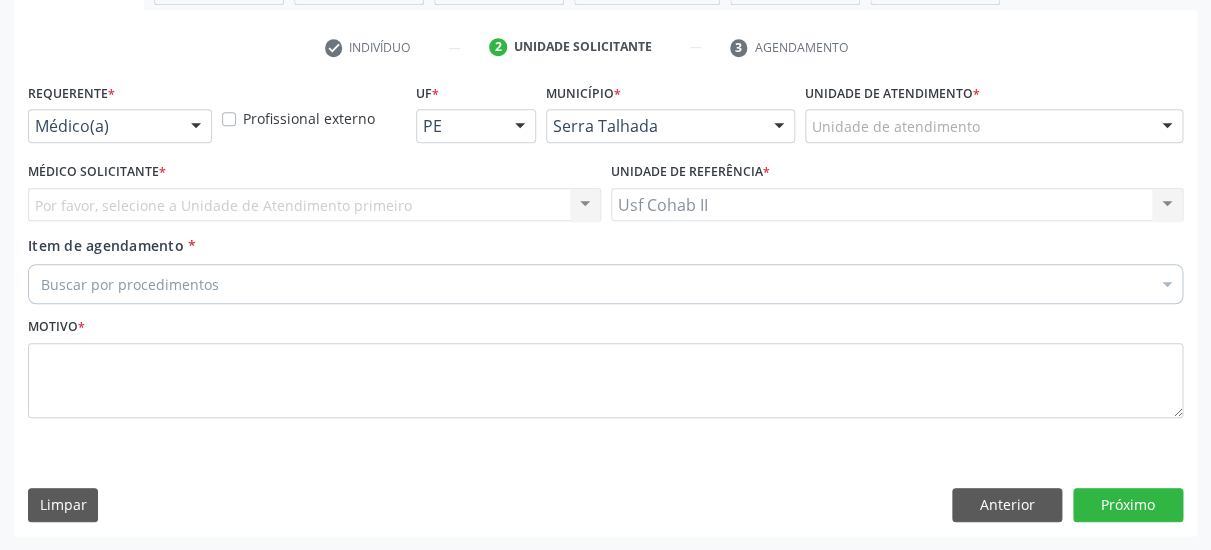 scroll, scrollTop: 373, scrollLeft: 0, axis: vertical 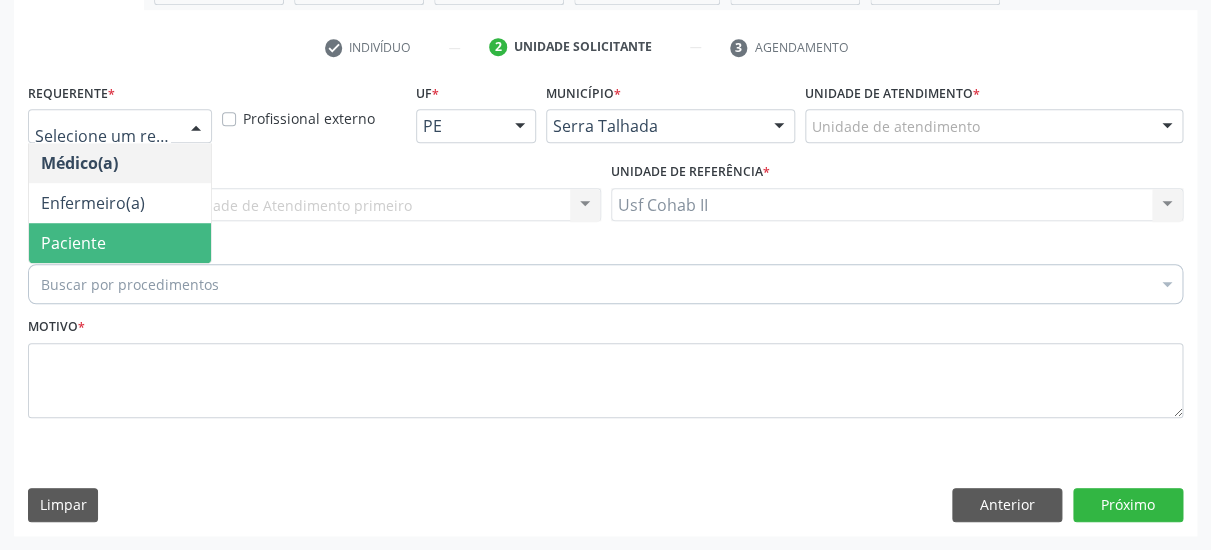 click on "Paciente" at bounding box center [120, 243] 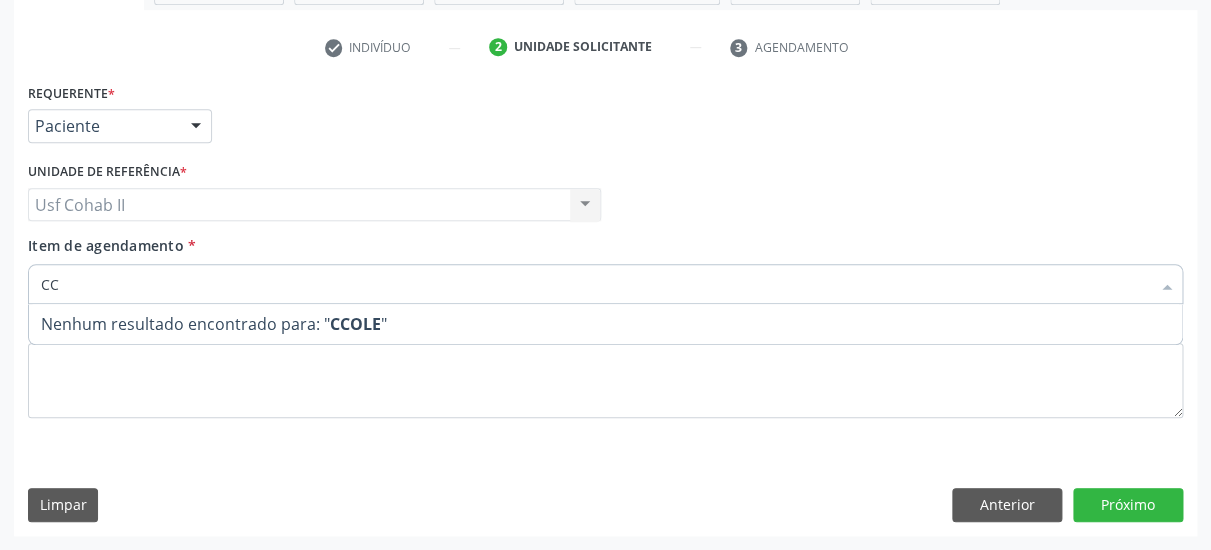 type on "C" 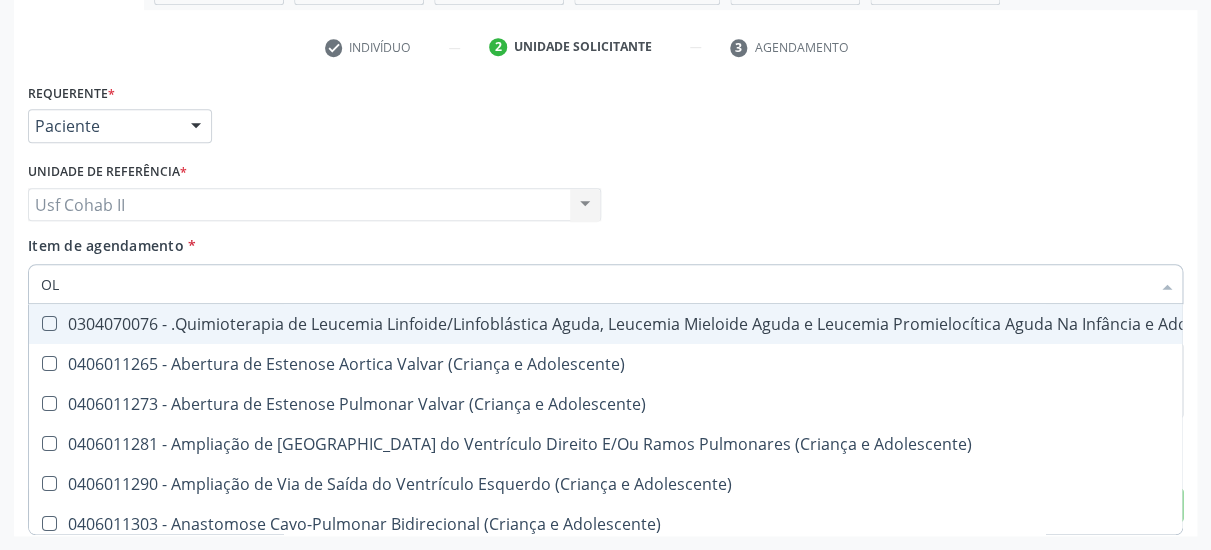 type on "O" 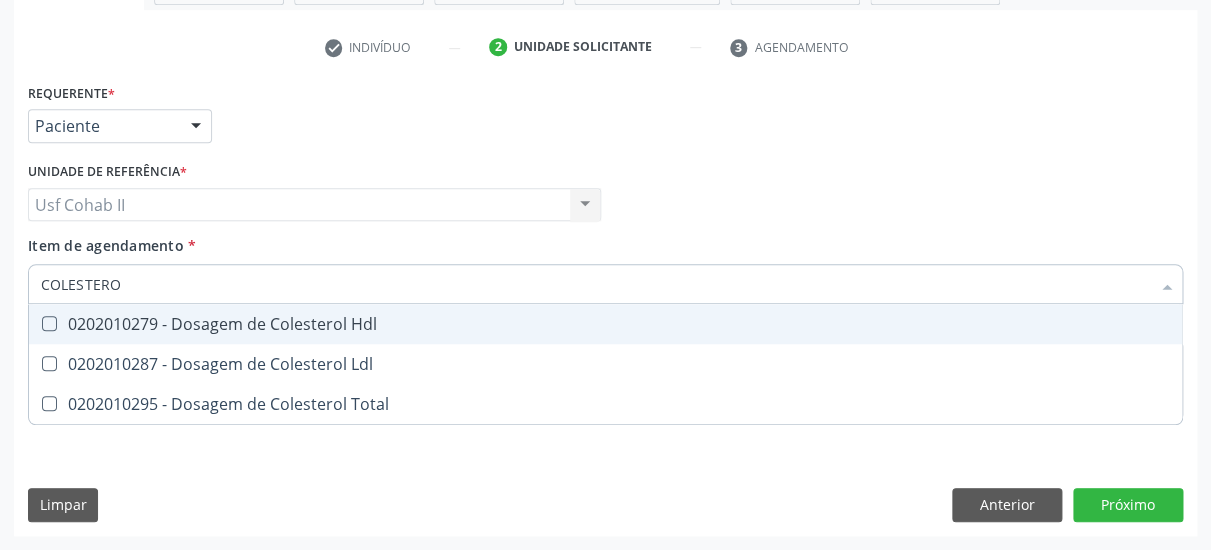 type on "COLESTEROL" 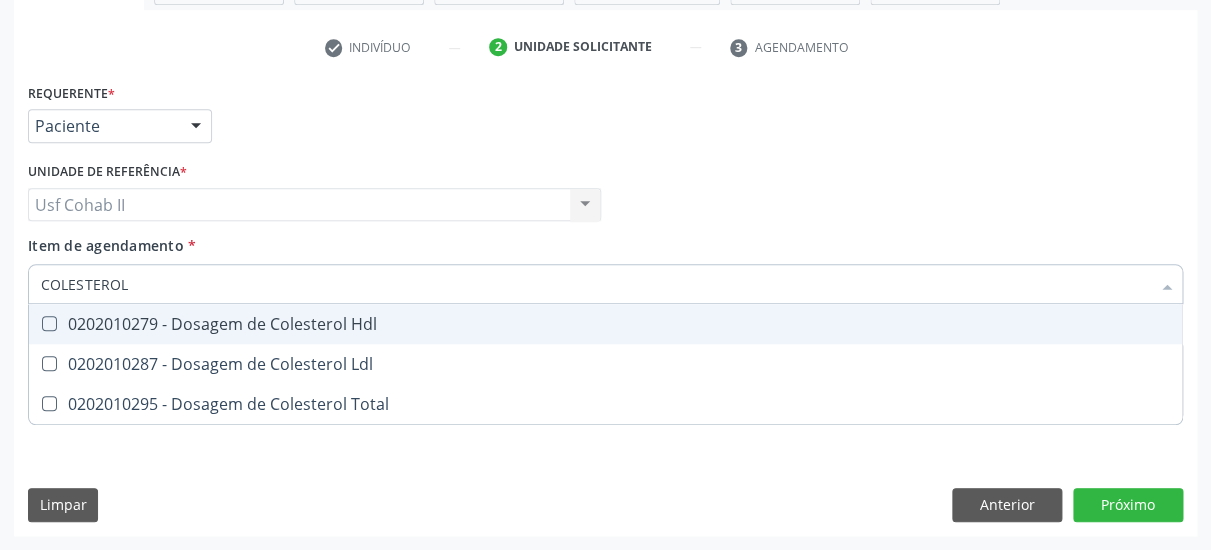 click on "0202010279 - Dosagem de Colesterol Hdl" at bounding box center [605, 324] 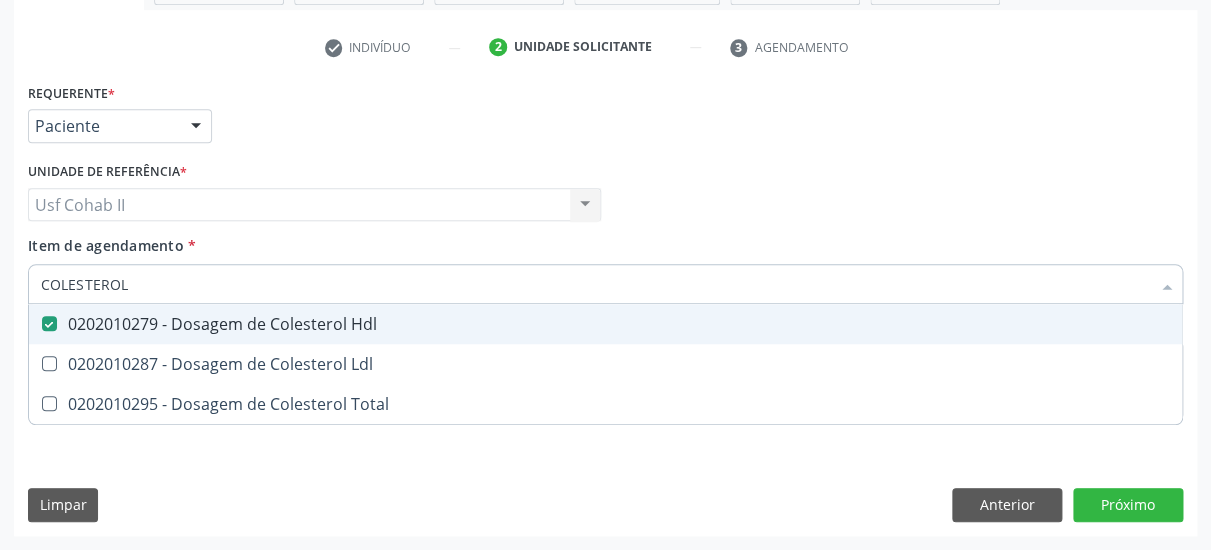 checkbox on "true" 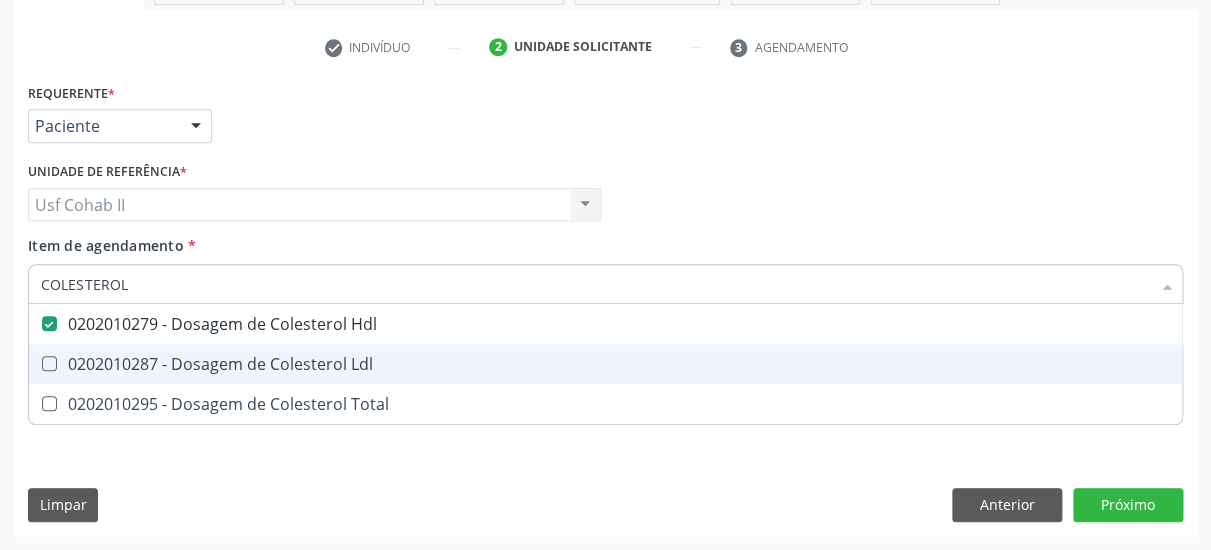 click on "0202010287 - Dosagem de Colesterol Ldl" at bounding box center [605, 364] 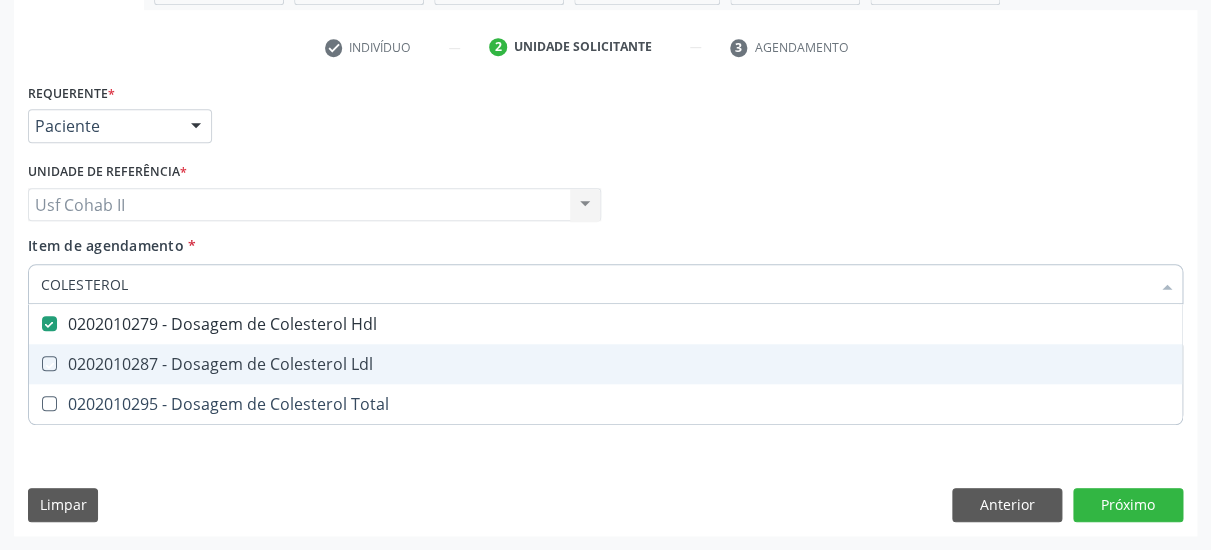 checkbox on "true" 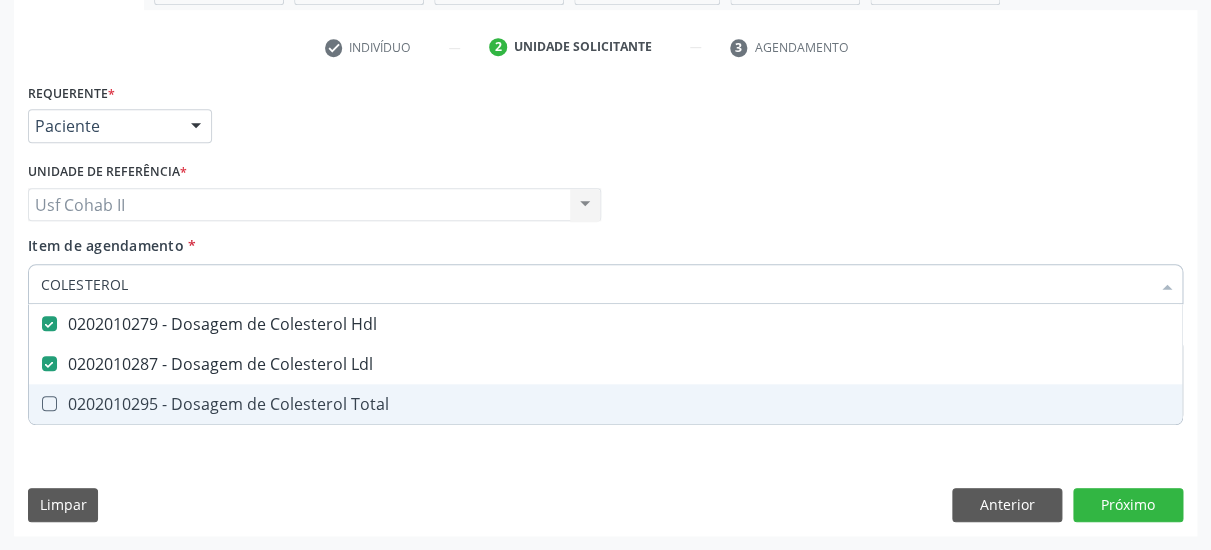 click on "0202010295 - Dosagem de Colesterol Total" at bounding box center (605, 404) 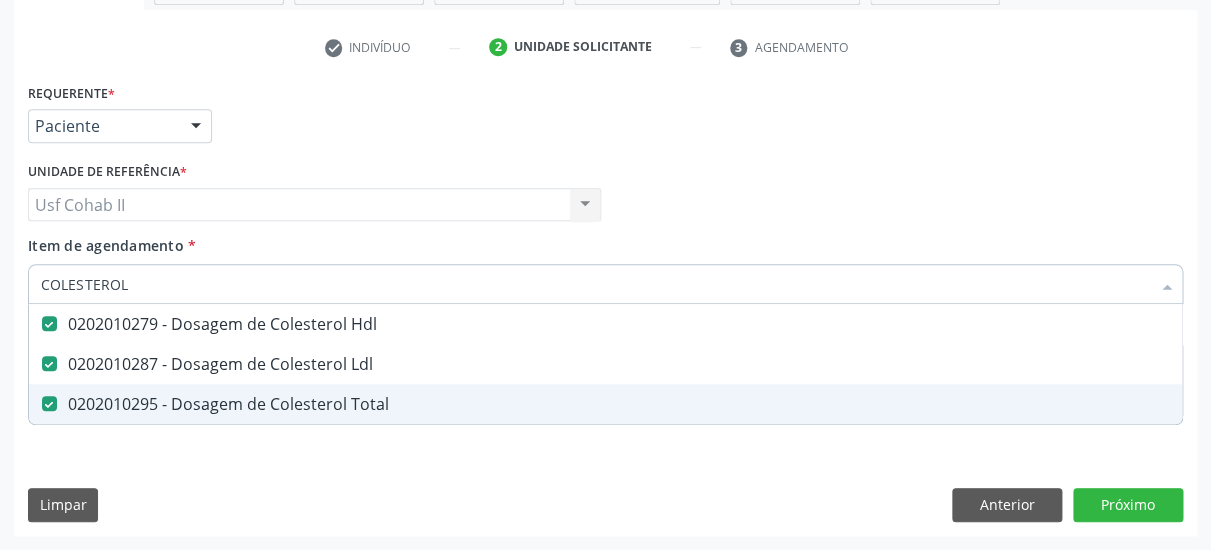 checkbox on "true" 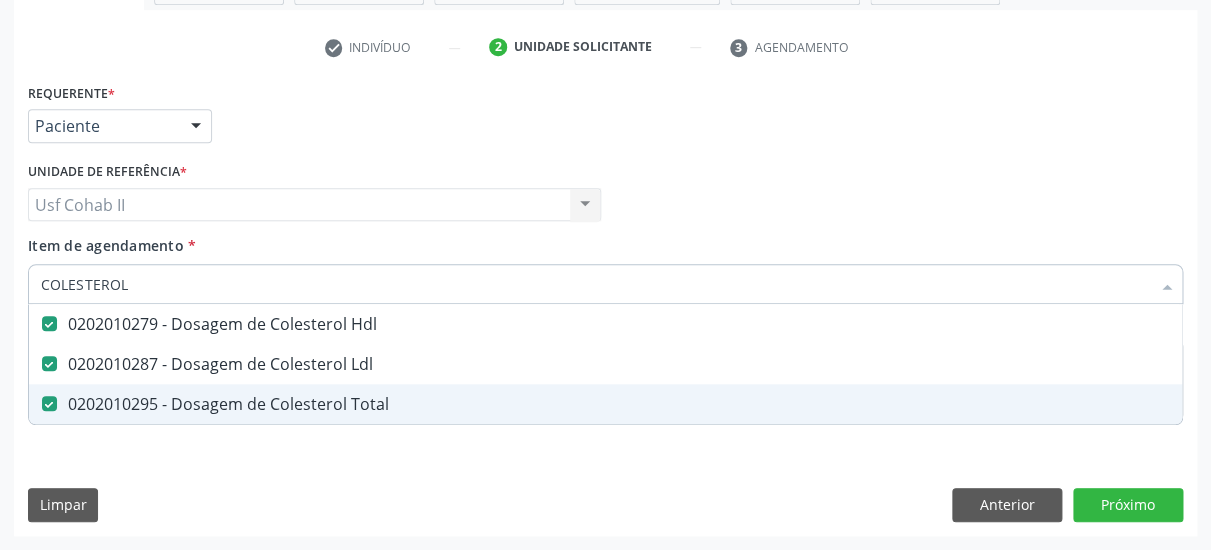 type on "COLESTEROL" 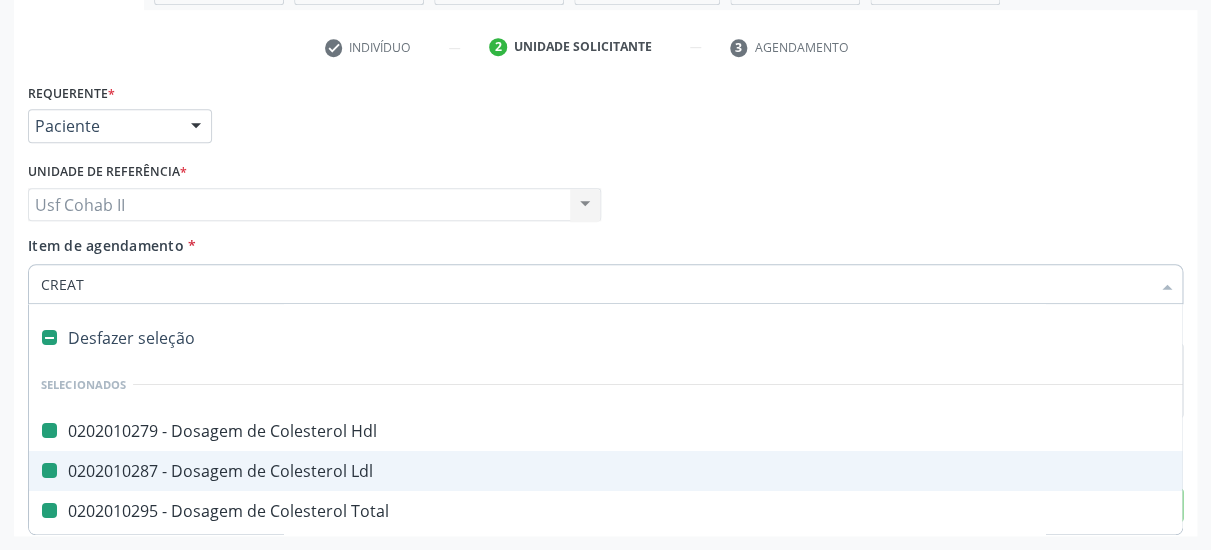type on "CREATI" 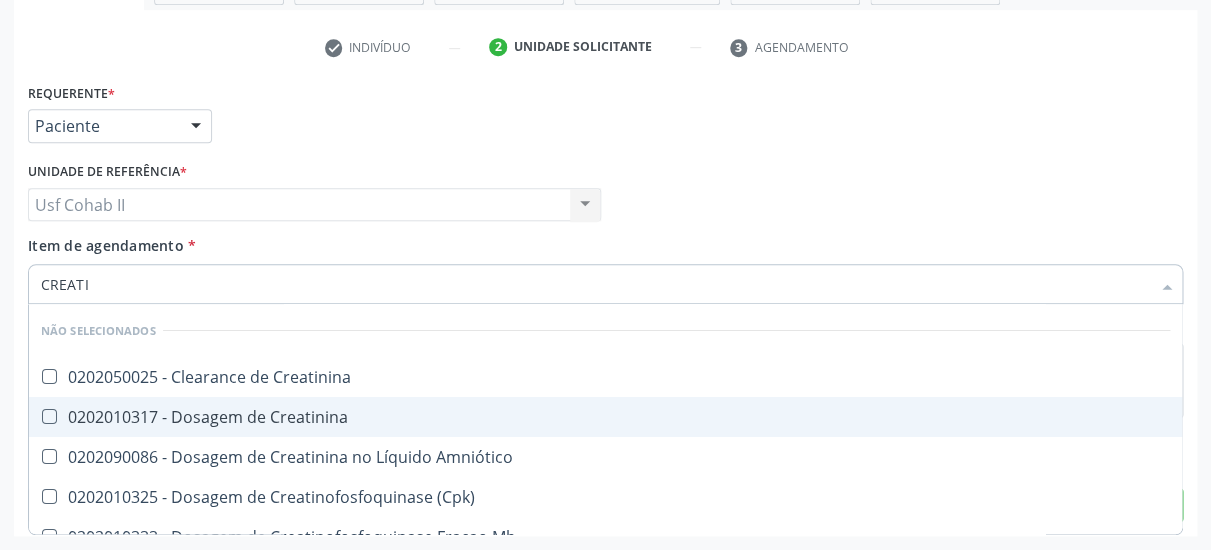 checkbox on "false" 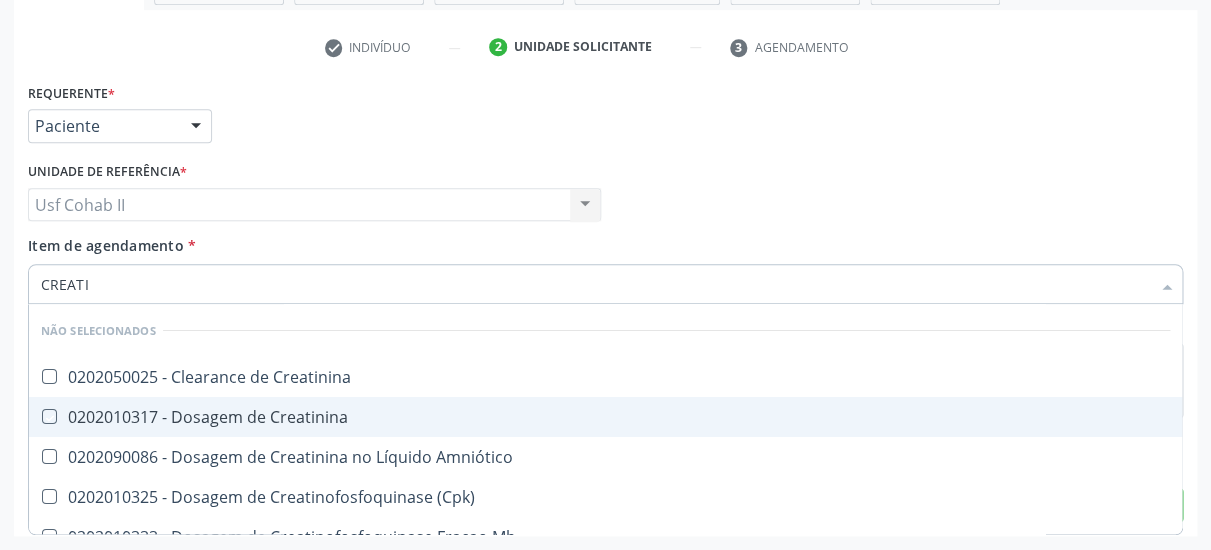 checkbox on "true" 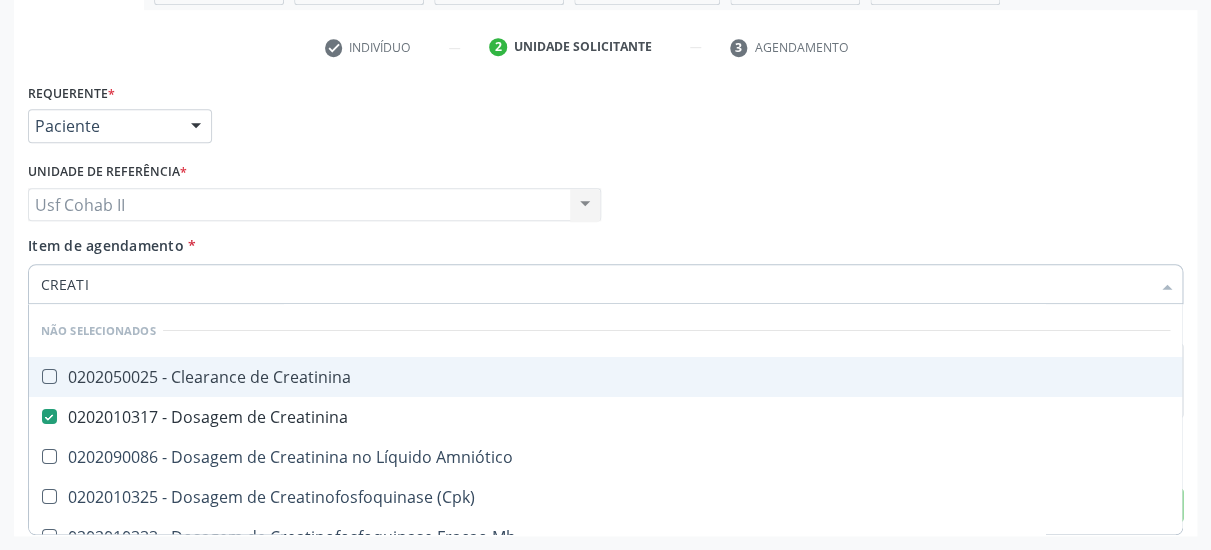 type on "CREATI" 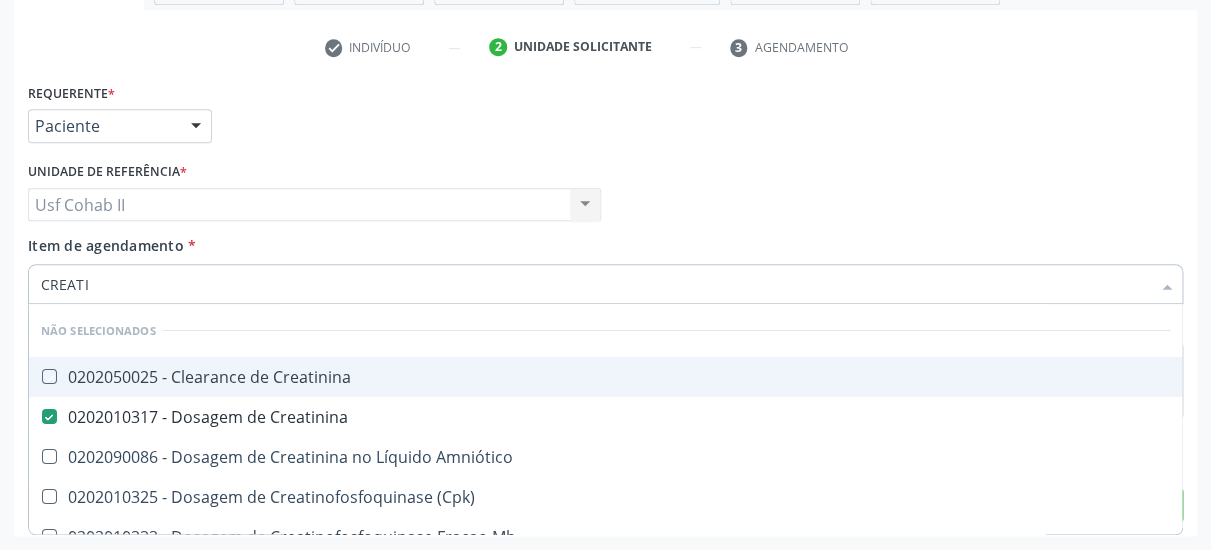 click on "Item de agendamento
*
CREATI
Desfazer seleção
Não selecionados
0202050025 - Clearance de Creatinina
0202010317 - Dosagem de Creatinina
0202090086 - Dosagem de Creatinina no Líquido Amniótico
0202010325 - Dosagem de Creatinofosfoquinase (Cpk)
0202010333 - Dosagem de Creatinofosfoquinase Fracao Mb
0604580010 - Pancreatina 10.000 Ui (Por Capsula)
0604580029 - Pancreatina 25000 Ui ([GEOGRAPHIC_DATA])
Nenhum resultado encontrado para: " CREATI  "
Não há nenhuma opção para ser exibida." at bounding box center [605, 266] 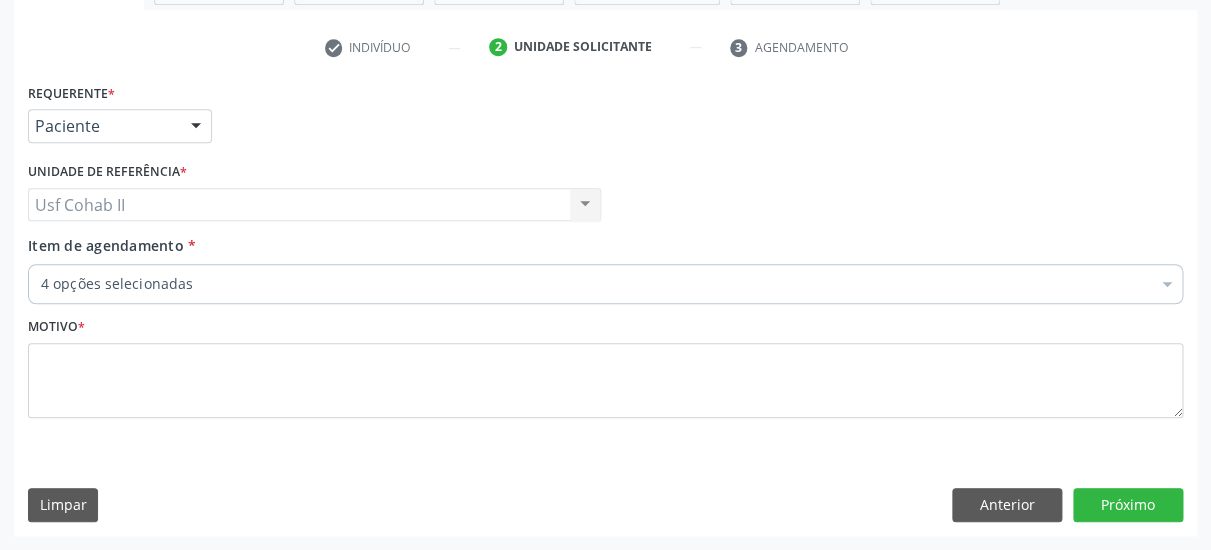 type 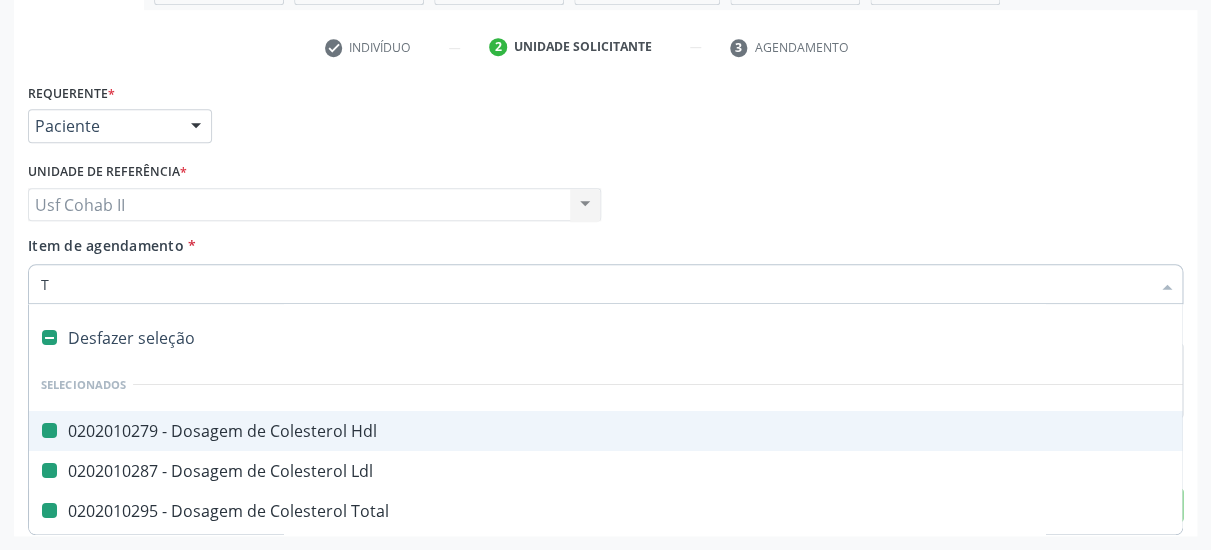 type on "TR" 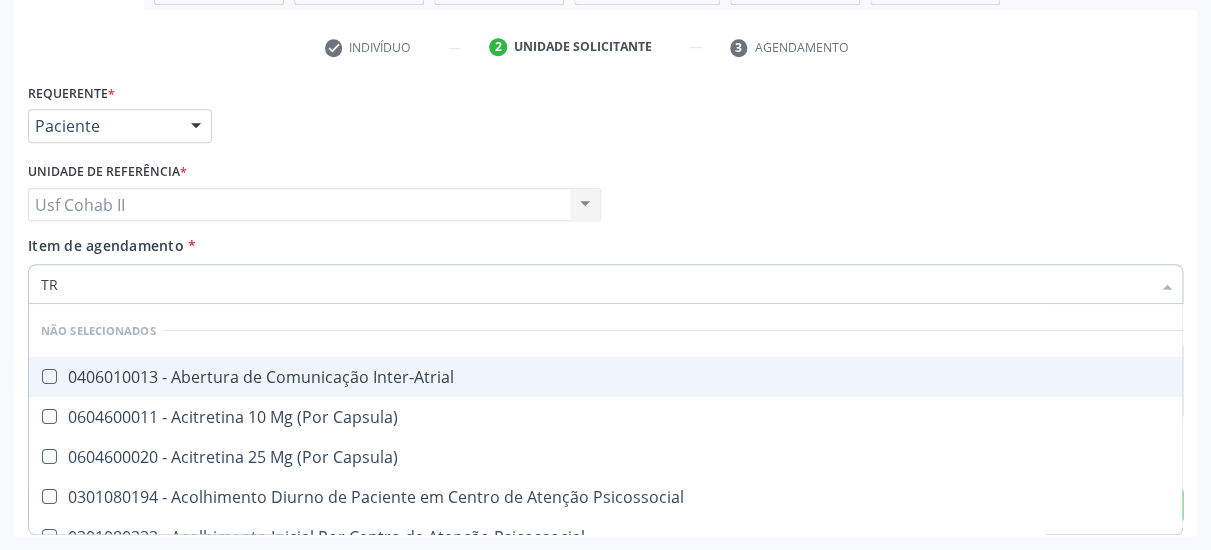 checkbox on "false" 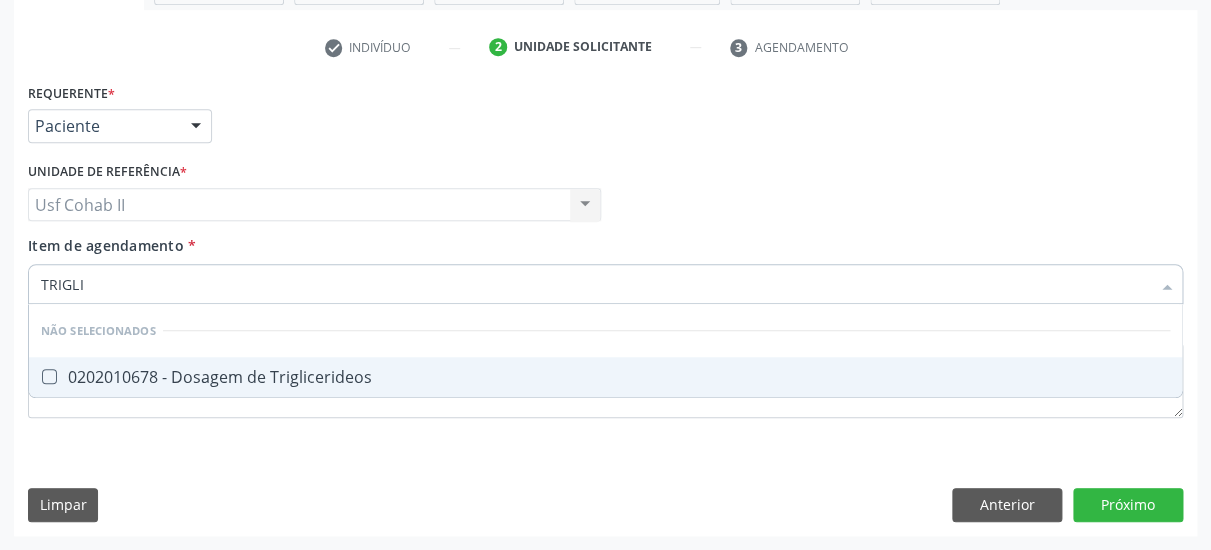 type on "TRIGLIC" 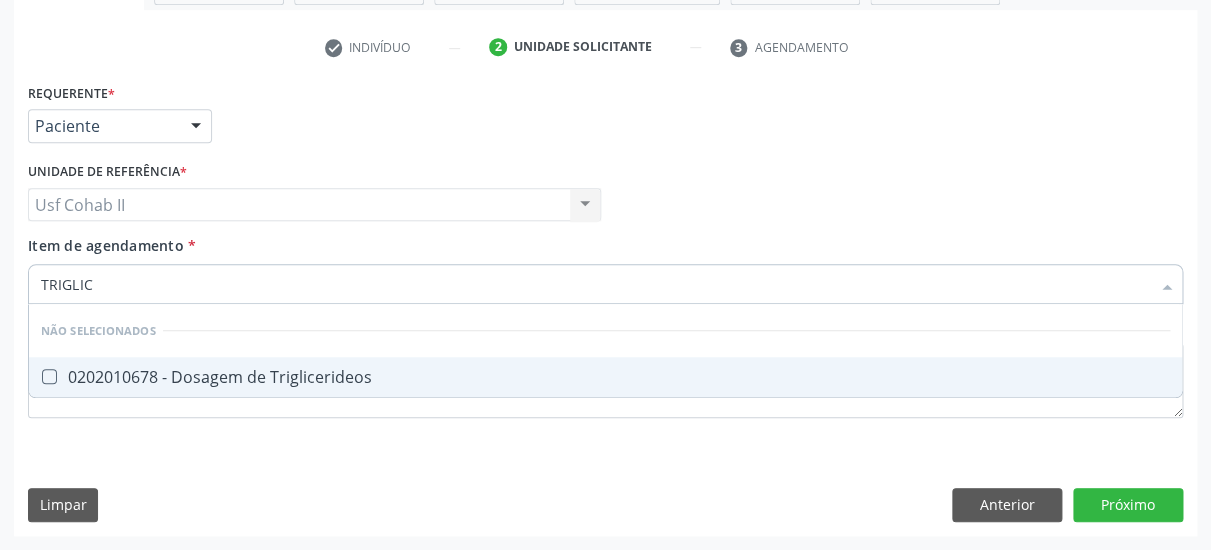 click on "0202010678 - Dosagem de Triglicerideos" at bounding box center [605, 377] 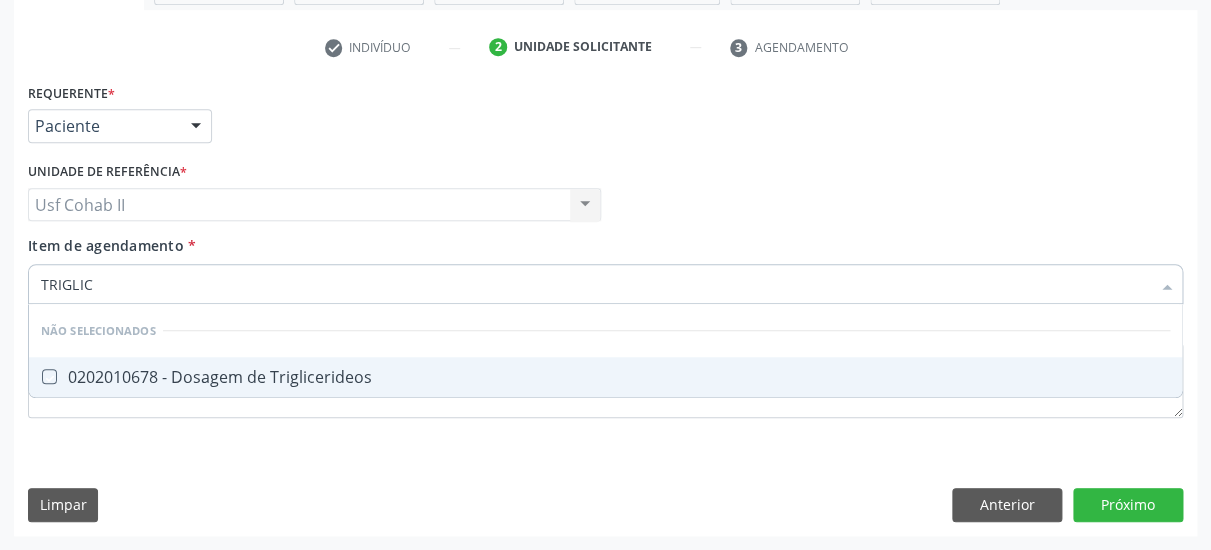 checkbox on "true" 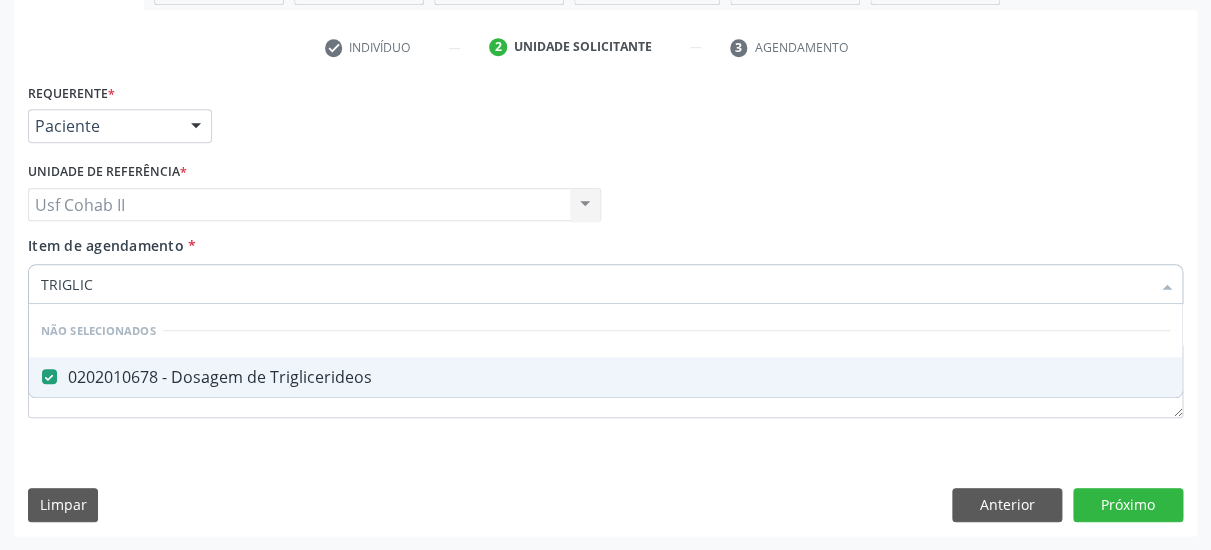 click on "Não selecionados" at bounding box center (605, 330) 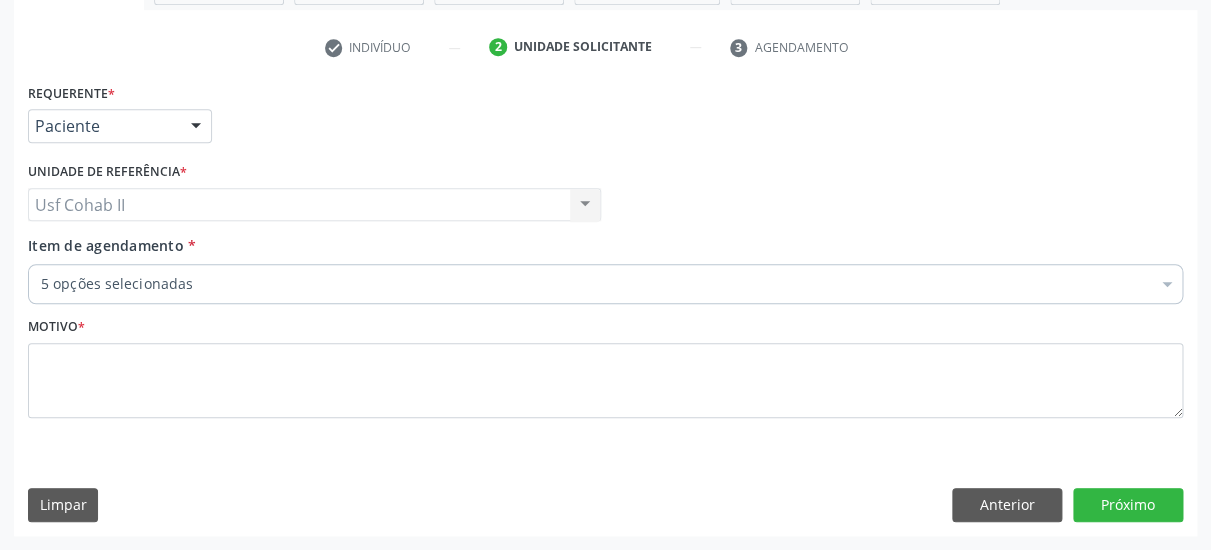 click on "Requerente
*
Paciente         Médico(a)   Enfermeiro(a)   Paciente
Nenhum resultado encontrado para: "   "
Não há nenhuma opção para ser exibida.
UF
PE         PE
Nenhum resultado encontrado para: "   "
Não há nenhuma opção para ser exibida.
Município
Serra Talhada         [GEOGRAPHIC_DATA] resultado encontrado para: "   "
Não há nenhuma opção para ser exibida.
Médico Solicitante
Por favor, selecione a Unidade de Atendimento primeiro
Nenhum resultado encontrado para: "   "
Não há nenhuma opção para ser exibida.
Unidade de referência
*
Usf Cohab II         Usf Cohab II
Nenhum resultado encontrado para: "   "
Não há nenhuma opção para ser exibida.
Item de agendamento
*" at bounding box center (605, 262) 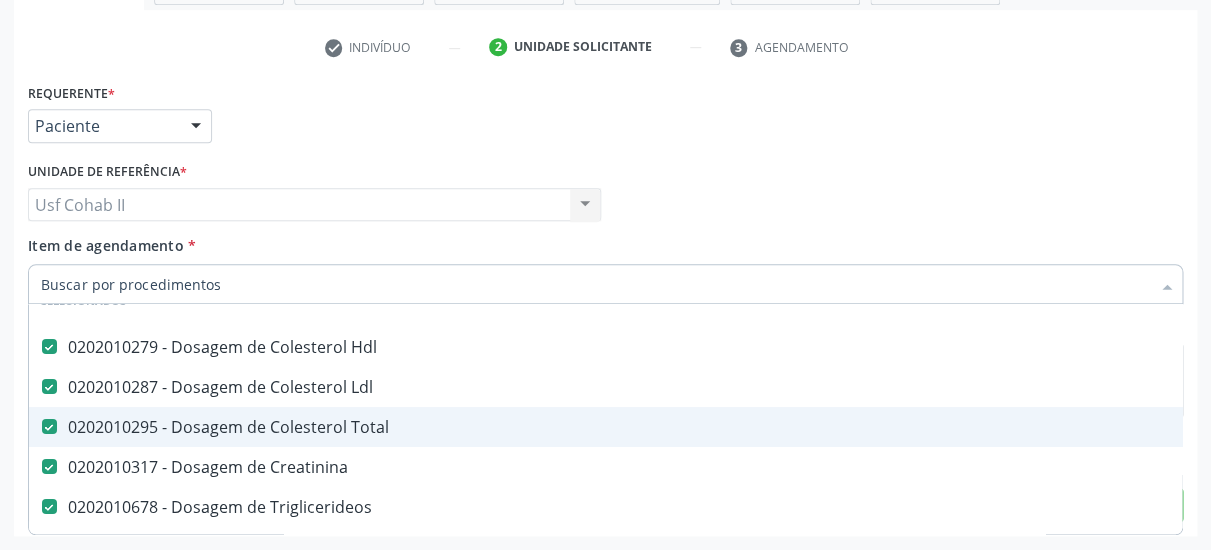 scroll, scrollTop: 130, scrollLeft: 0, axis: vertical 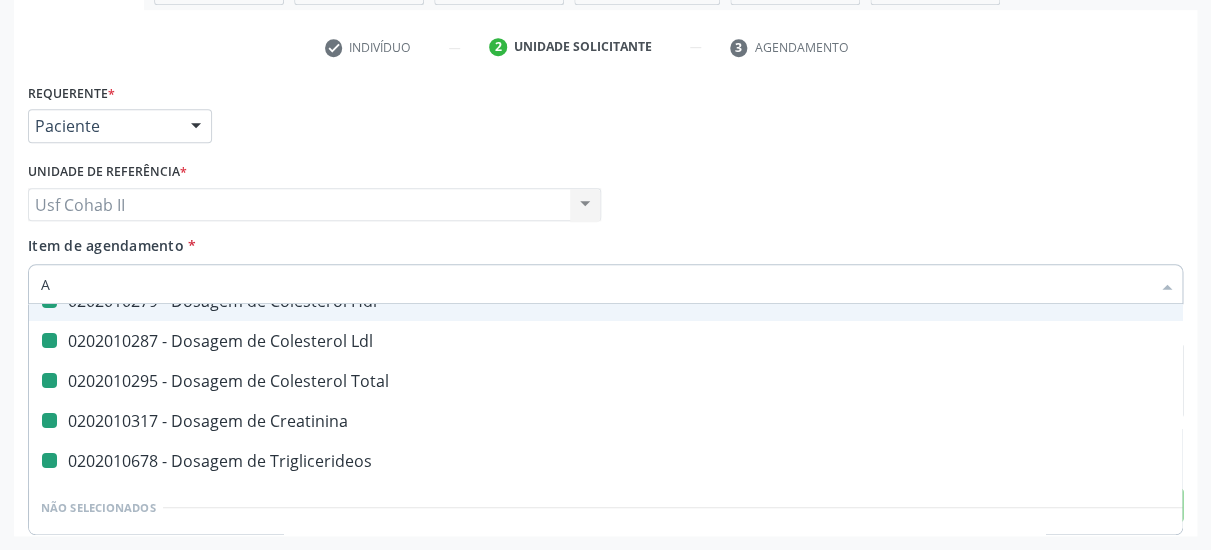 type on "AN" 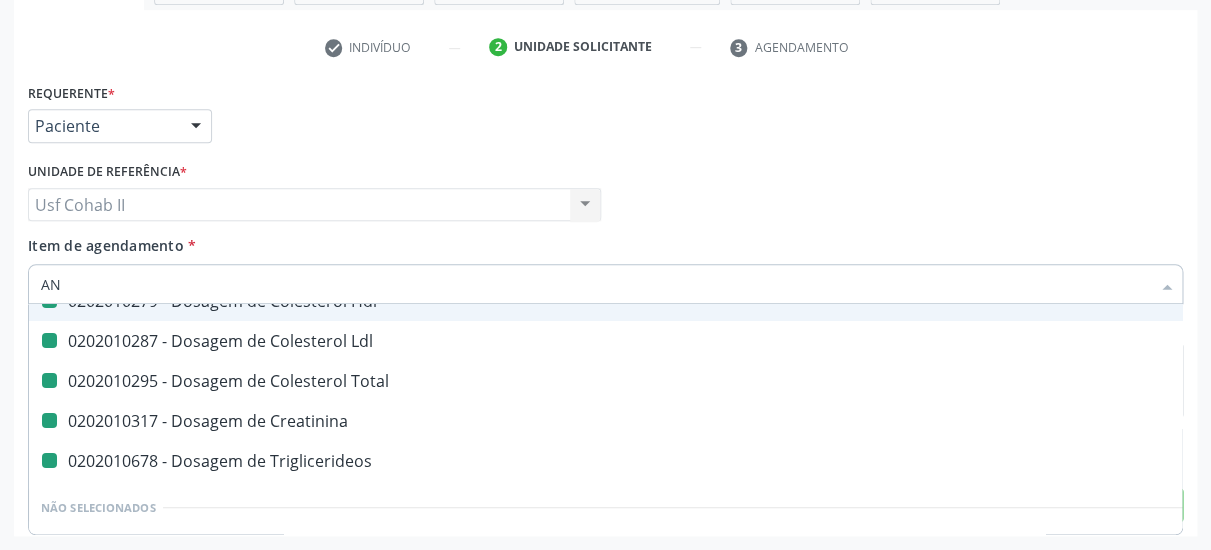checkbox on "false" 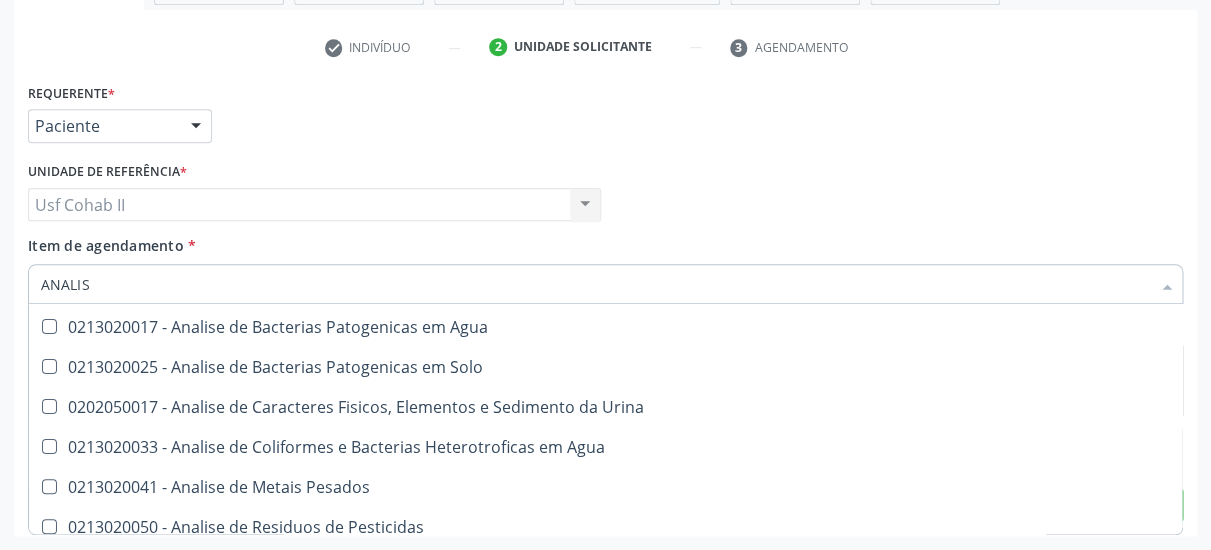 type on "ANALISE" 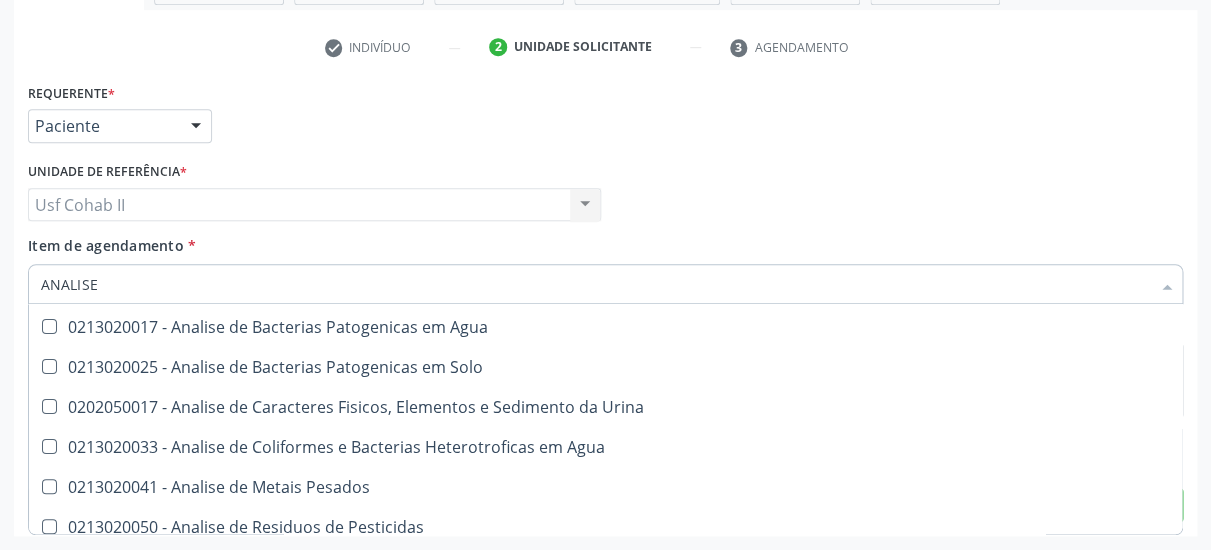 scroll, scrollTop: 76, scrollLeft: 0, axis: vertical 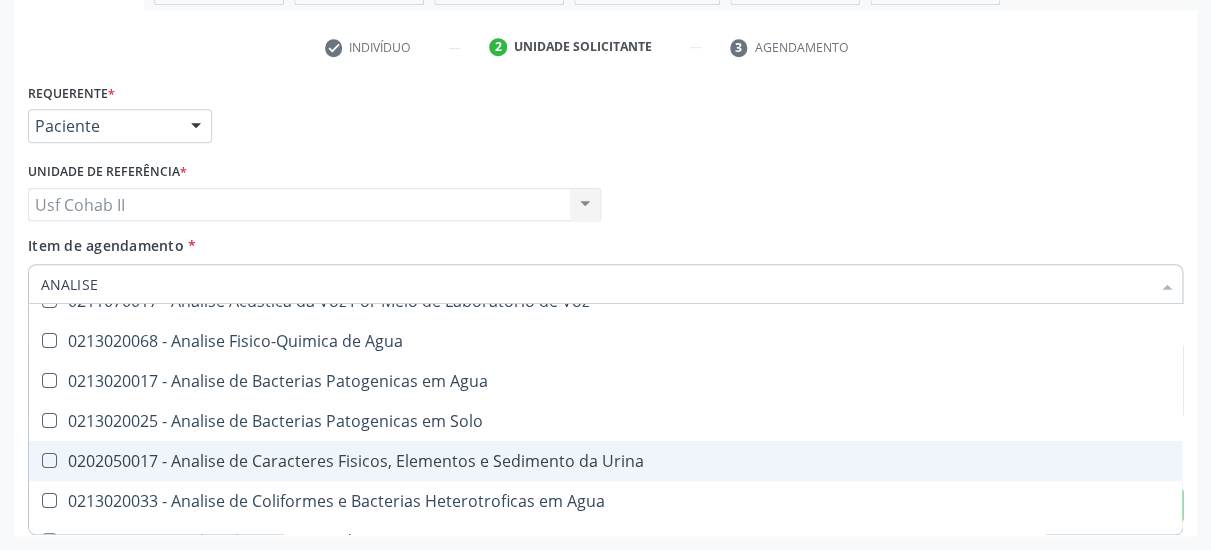 click on "0202050017 - Analise de Caracteres Fisicos, Elementos e Sedimento da Urina" at bounding box center [605, 461] 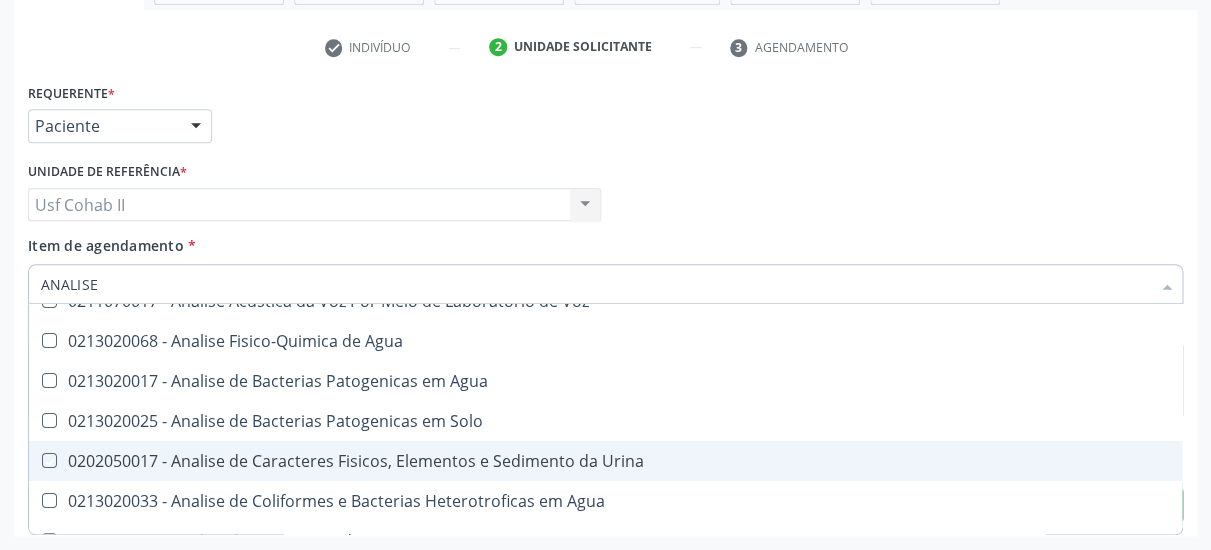 checkbox on "true" 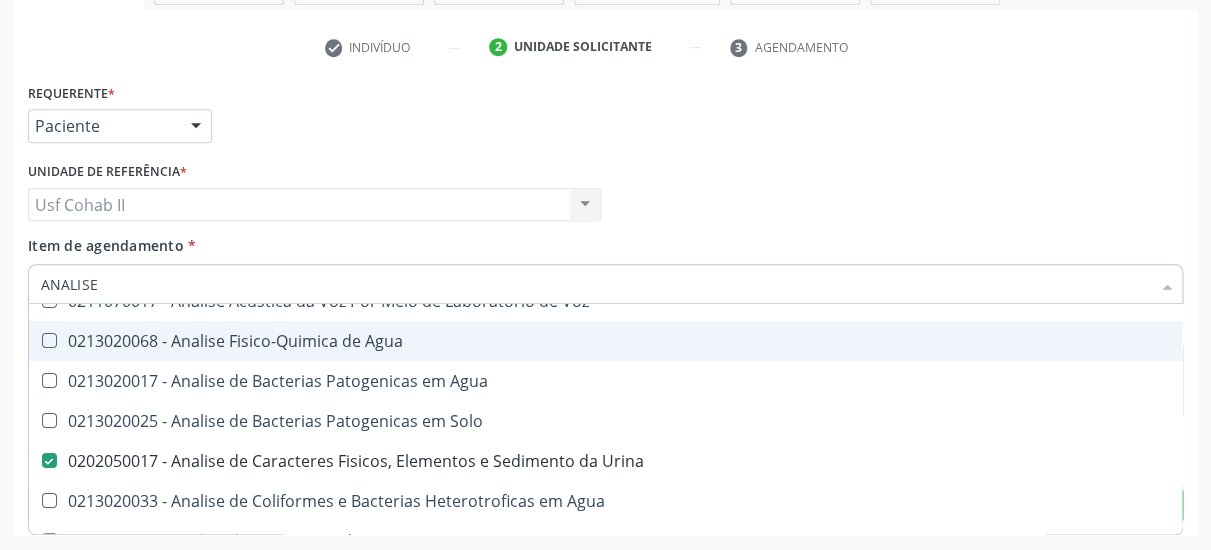 type on "ANALISE" 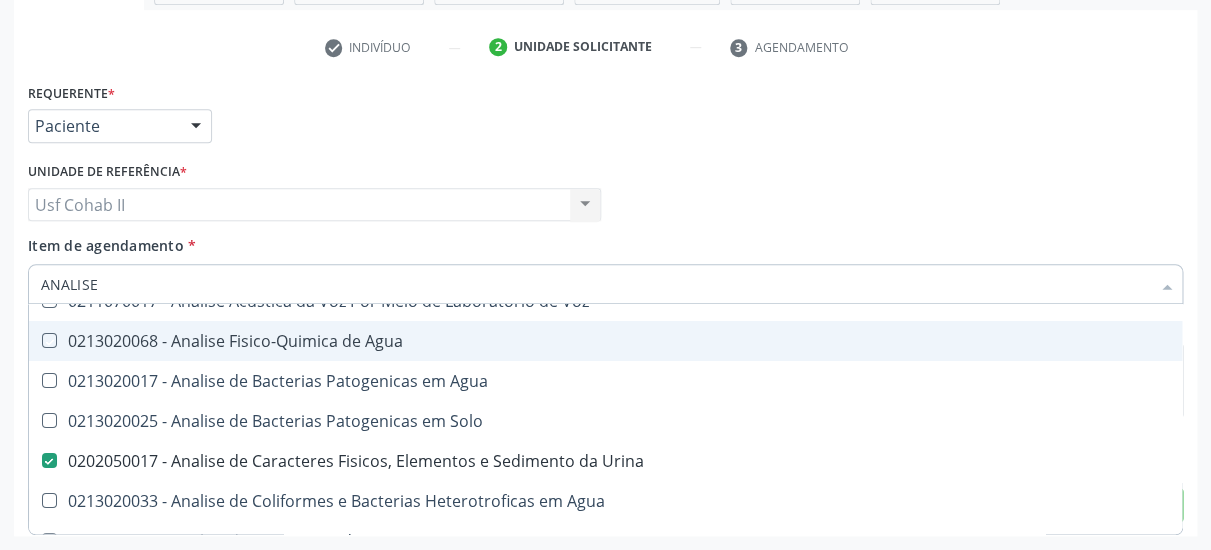 click on "Unidade de referência
*
Usf Cohab II         Usf Cohab II
Nenhum resultado encontrado para: "   "
Não há nenhuma opção para ser exibida." at bounding box center [314, 196] 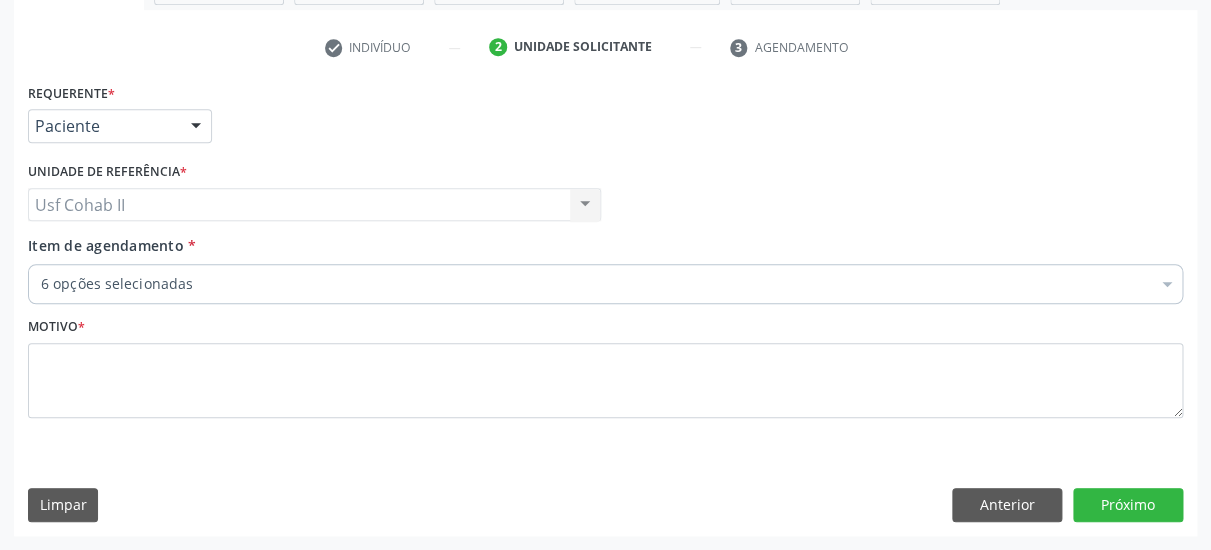 type 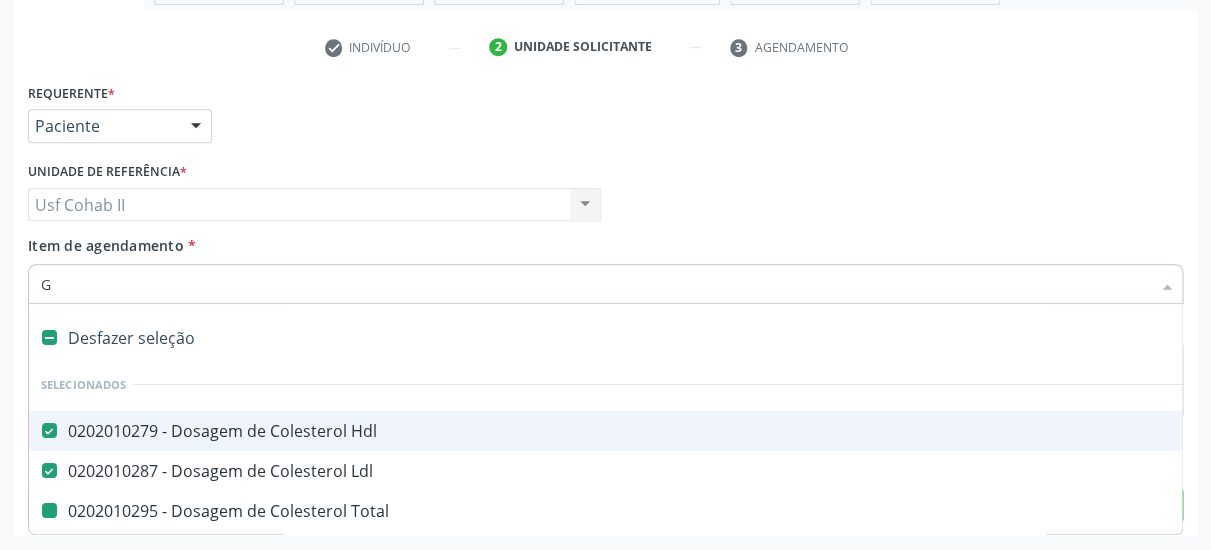 type on "GL" 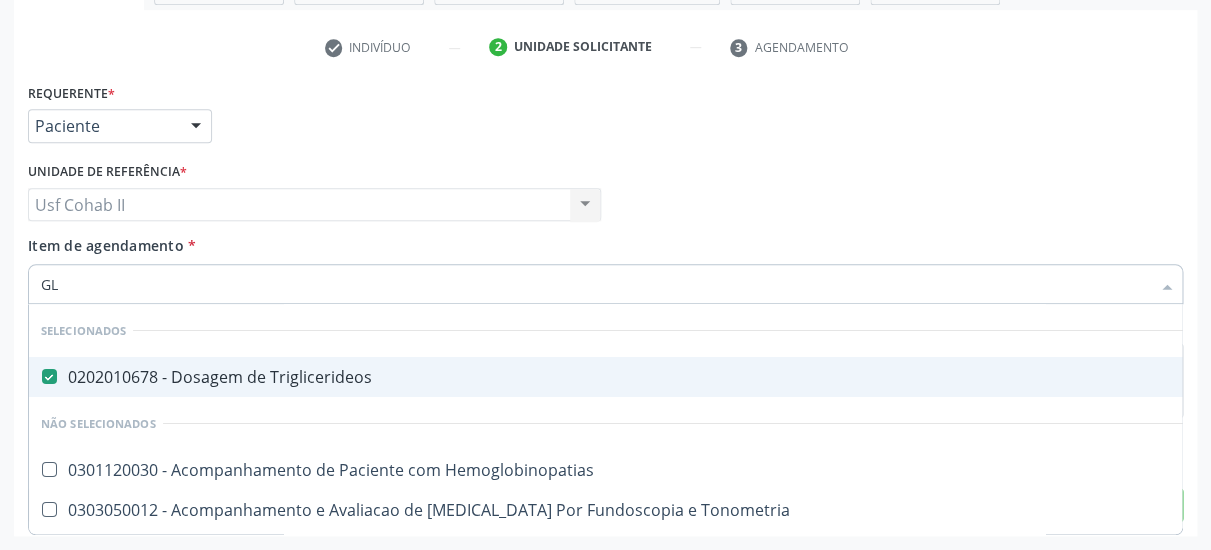 checkbox on "false" 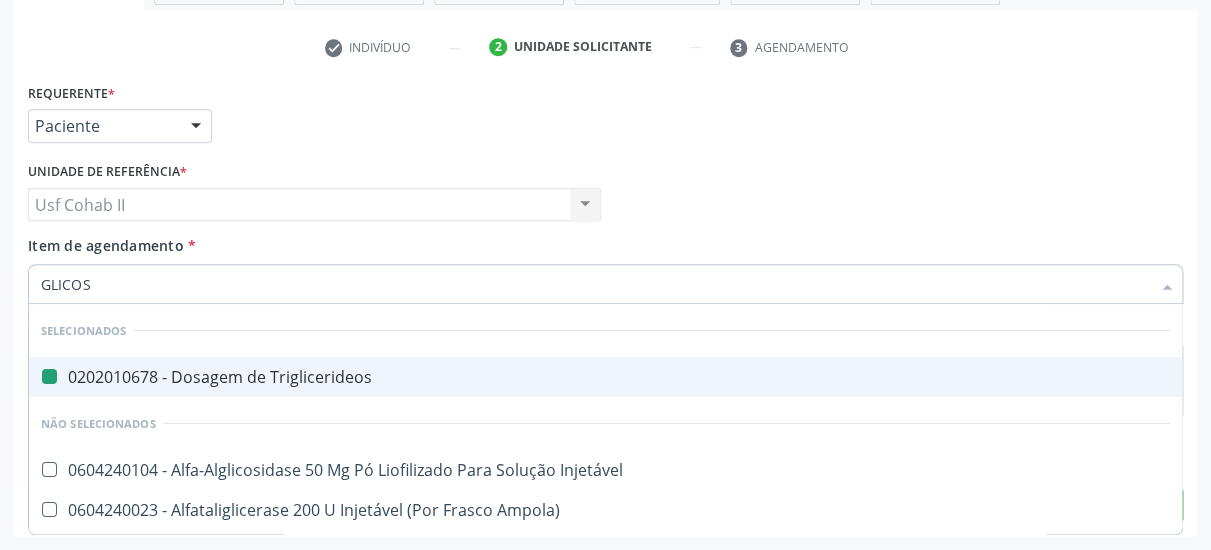 type on "GLICOSE" 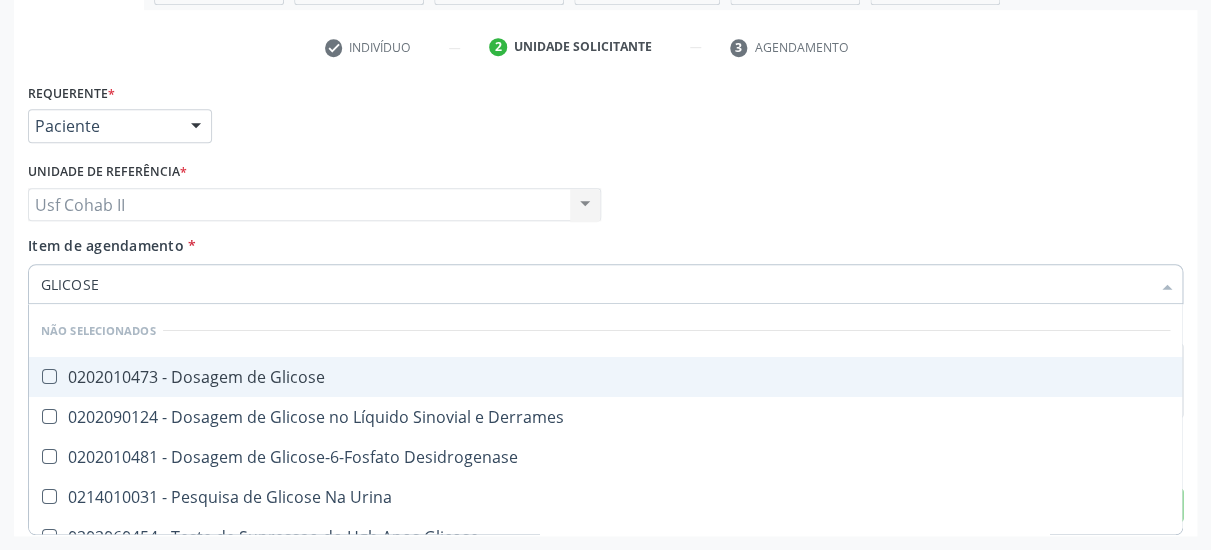 click on "0202010473 - Dosagem de Glicose" at bounding box center [605, 377] 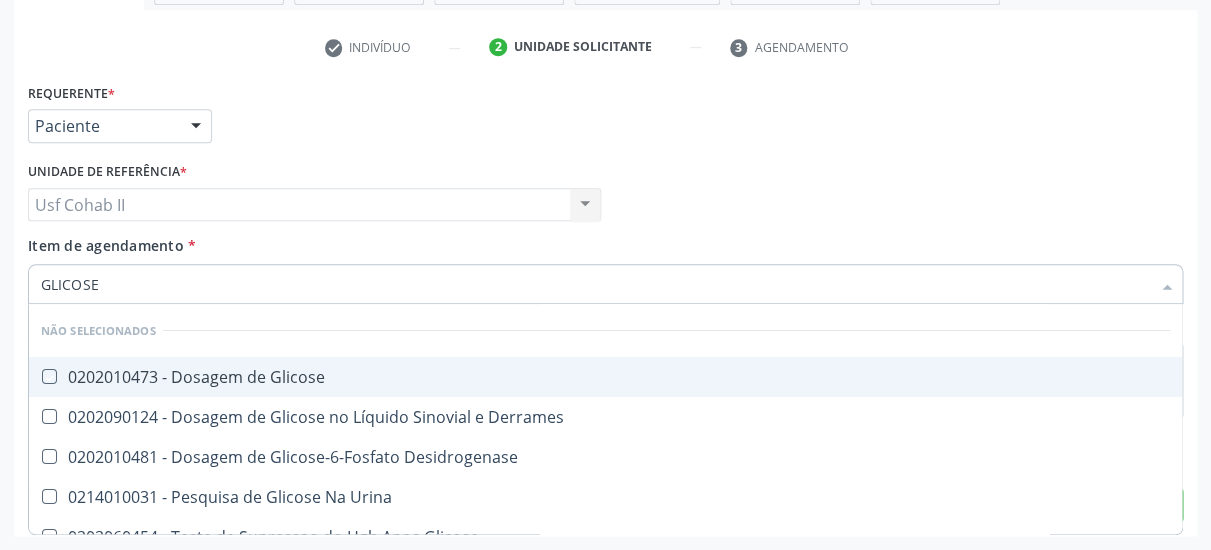 checkbox on "true" 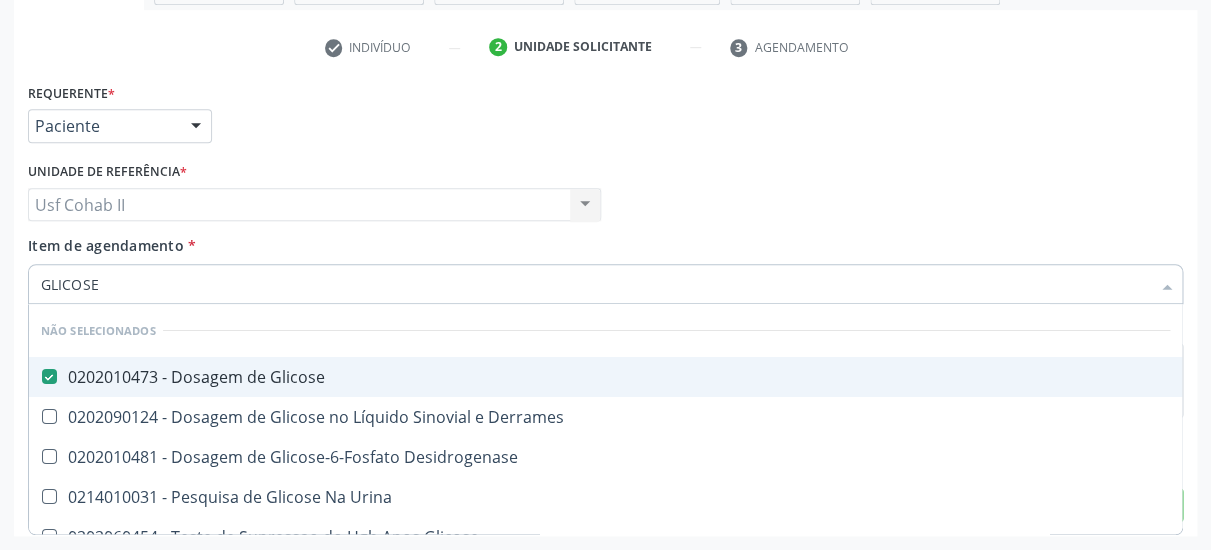 type on "GLICOSE" 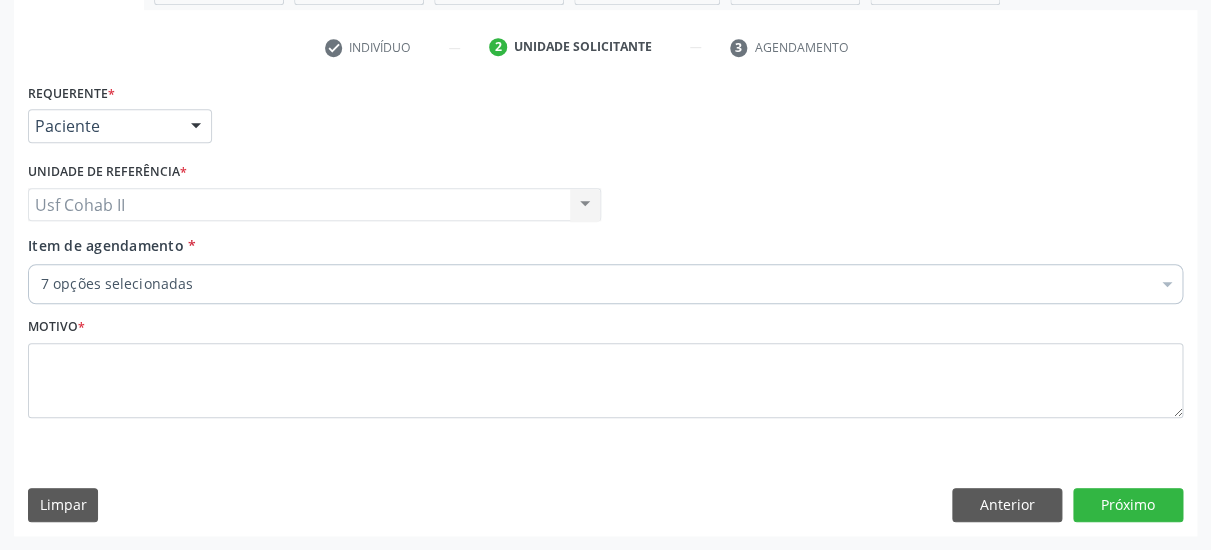 type 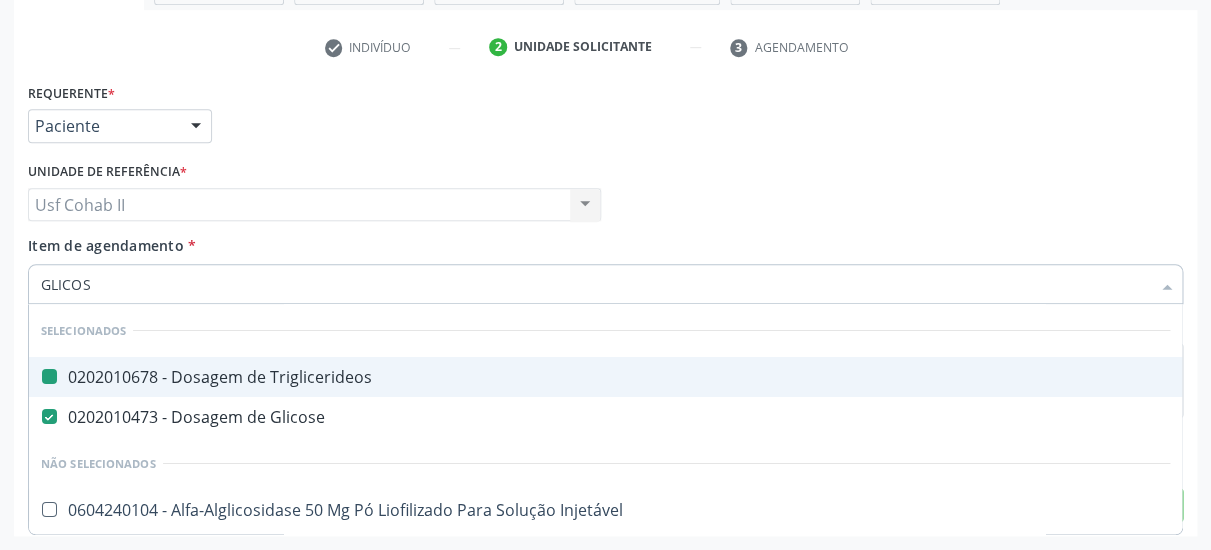 type on "GLICOSI" 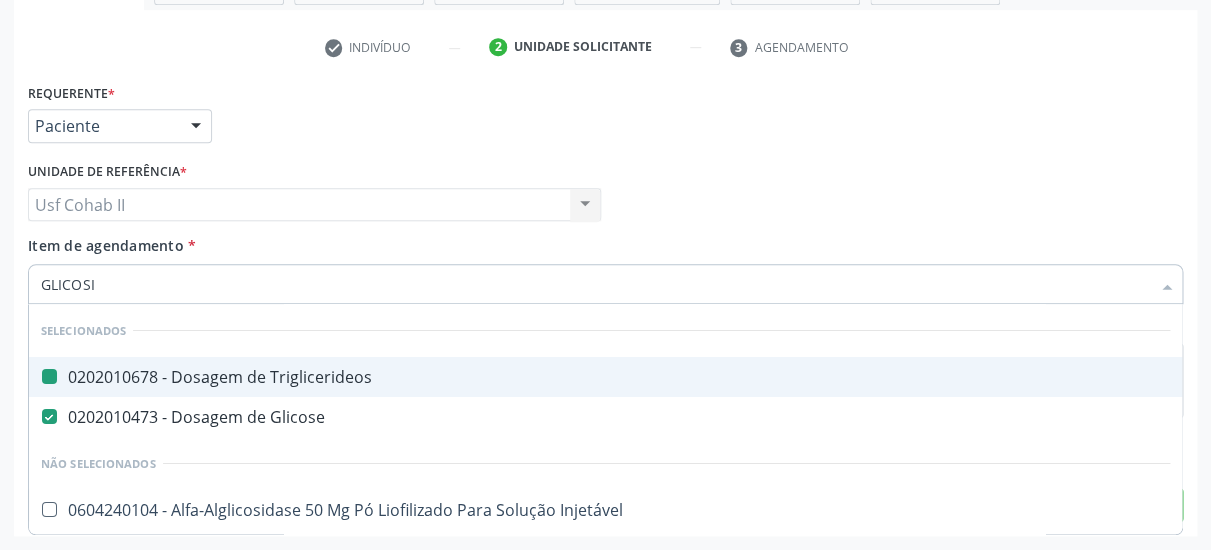 checkbox on "false" 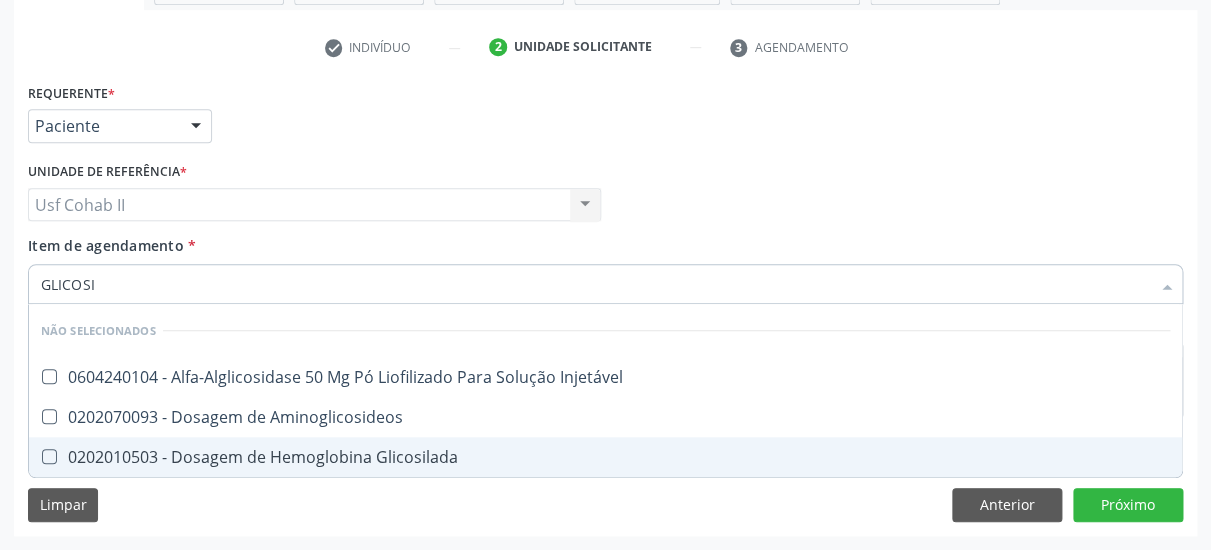 click on "0202010503 - Dosagem de Hemoglobina Glicosilada" at bounding box center (605, 457) 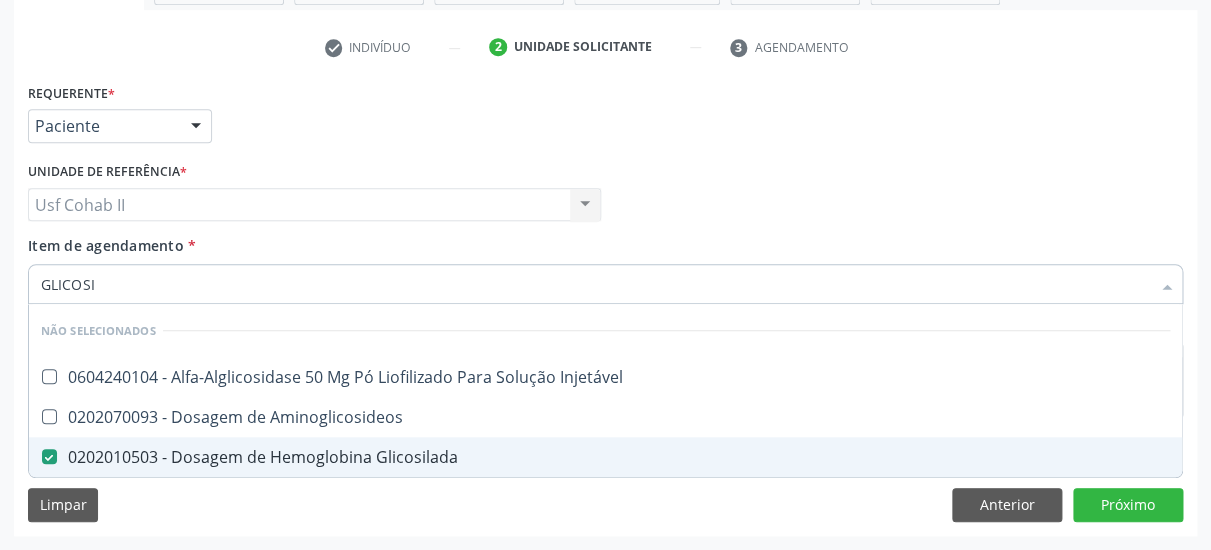 checkbox on "true" 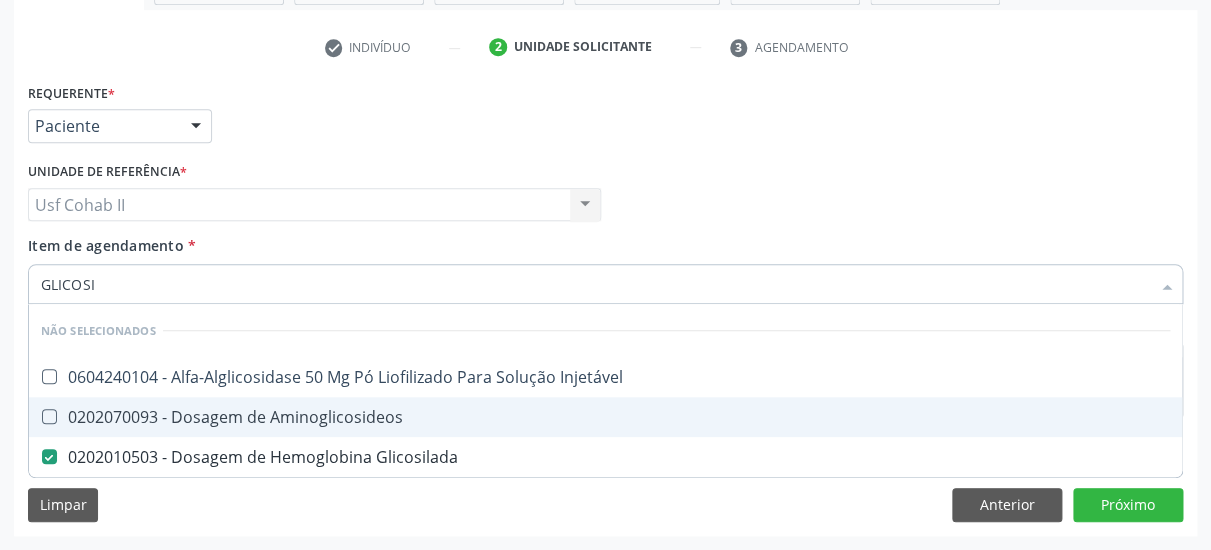 type on "GLICOSI" 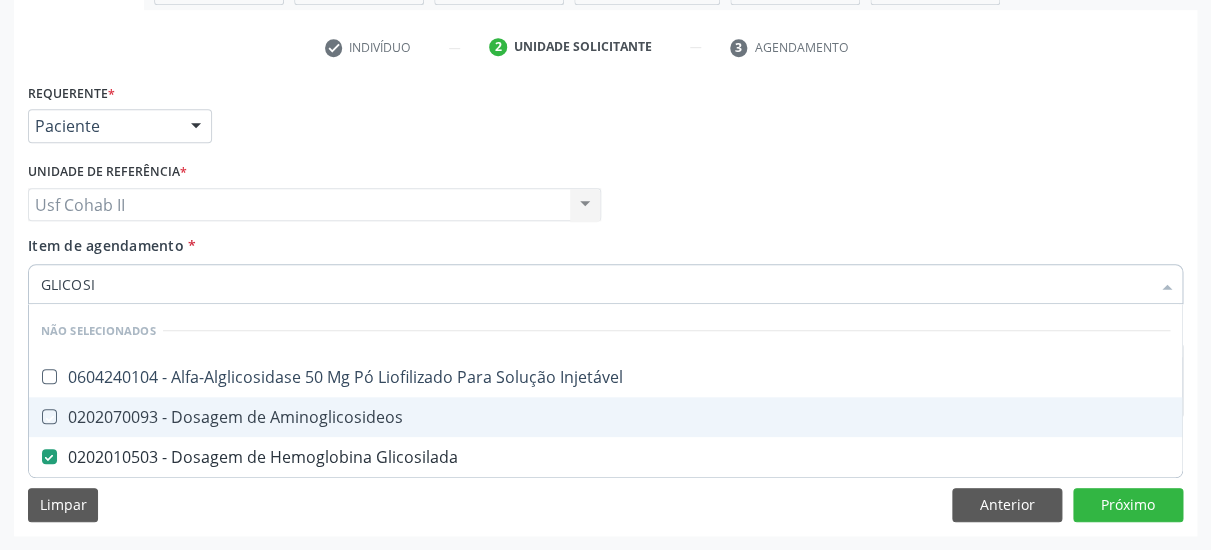 click on "Unidade de referência
*
Usf Cohab II         Usf Cohab II
Nenhum resultado encontrado para: "   "
Não há nenhuma opção para ser exibida." at bounding box center [314, 196] 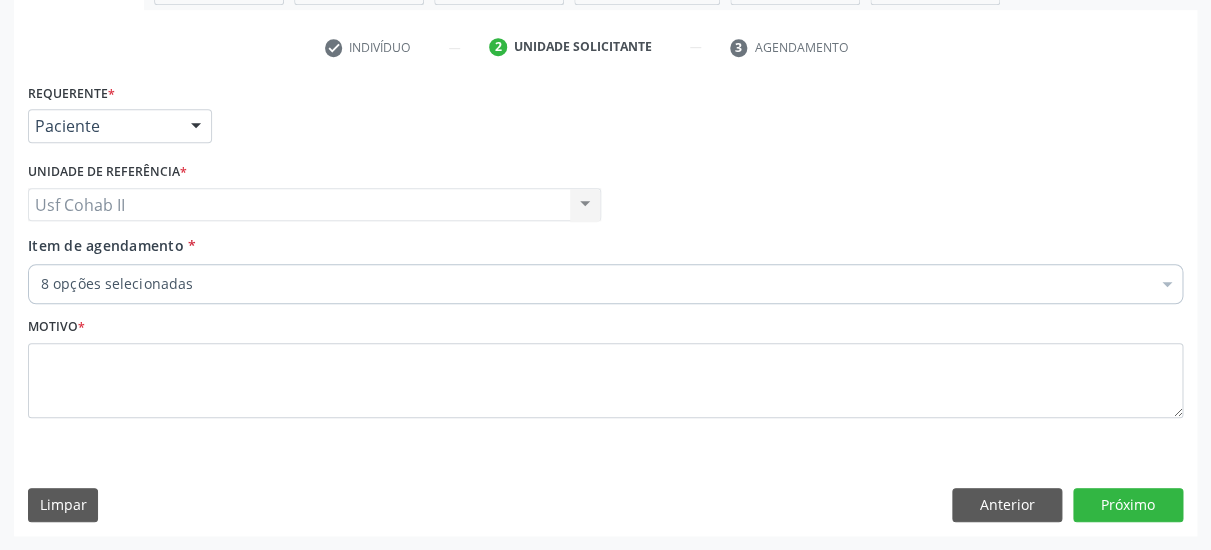 type 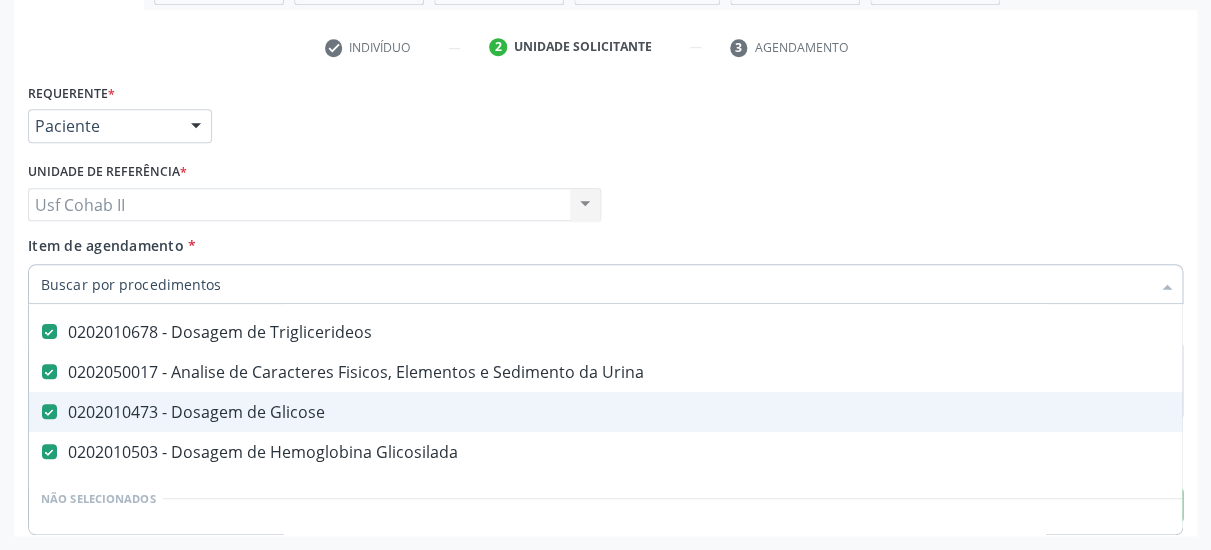 scroll, scrollTop: 389, scrollLeft: 0, axis: vertical 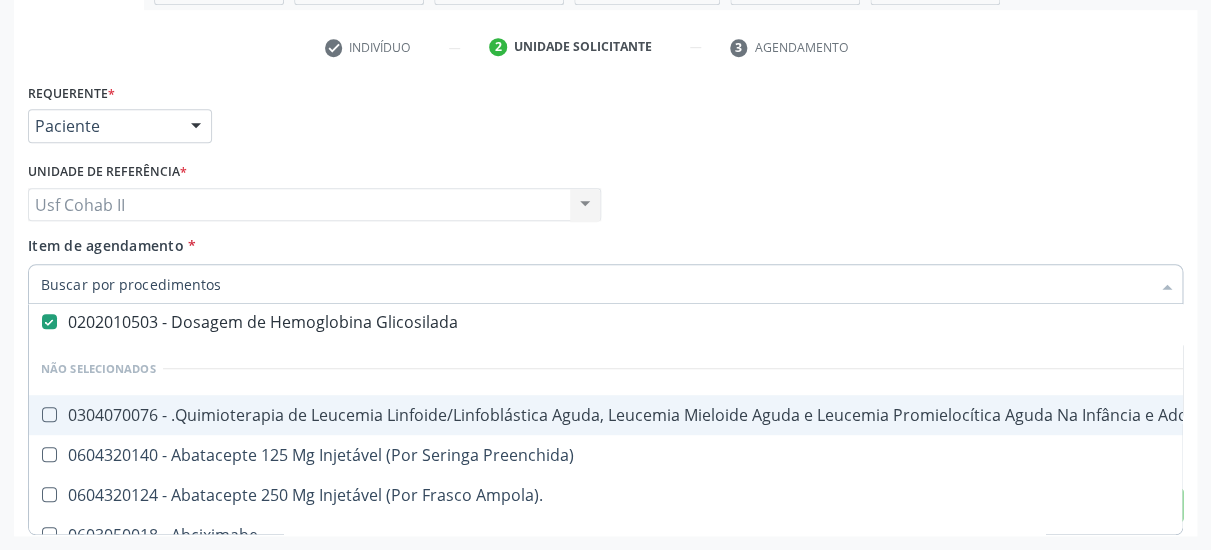 click on "Item de agendamento
*
Desfazer seleção
Selecionados
0202010279 - Dosagem de Colesterol Hdl
0202010287 - Dosagem de Colesterol Ldl
0202010295 - Dosagem de Colesterol Total
0202010317 - Dosagem de Creatinina
0202010678 - Dosagem de Triglicerideos
0202050017 - Analise de Caracteres Fisicos, Elementos e Sedimento da Urina
0202010473 - Dosagem de Glicose
0202010503 - Dosagem de Hemoglobina Glicosilada
Não selecionados
0304070076 - .Quimioterapia de Leucemia Linfoide/Linfoblástica Aguda, Leucemia Mieloide Aguda e Leucemia Promielocítica Aguda Na Infância e Adolescência - 1ª Linha - Fase de Manutenção
0604320140 - Abatacepte 125 Mg Injetável (Por Seringa Preenchida)
0604320124 - Abatacepte 250 Mg Injetável (Por Frasco Ampola).
0603050018 - Abciximabe" at bounding box center [605, 266] 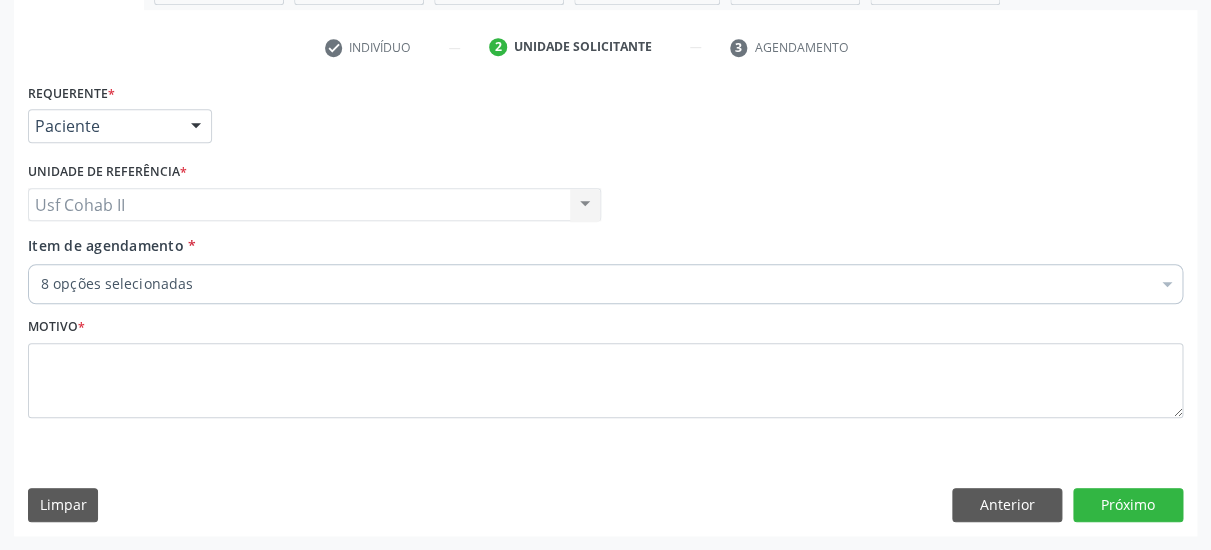 scroll, scrollTop: 0, scrollLeft: 0, axis: both 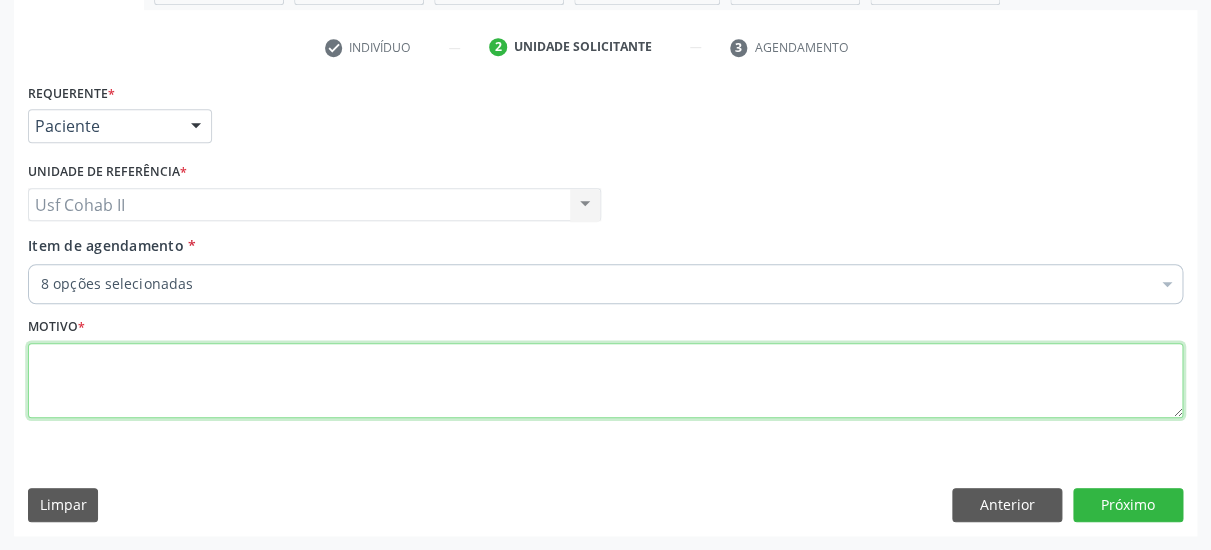 click at bounding box center [605, 381] 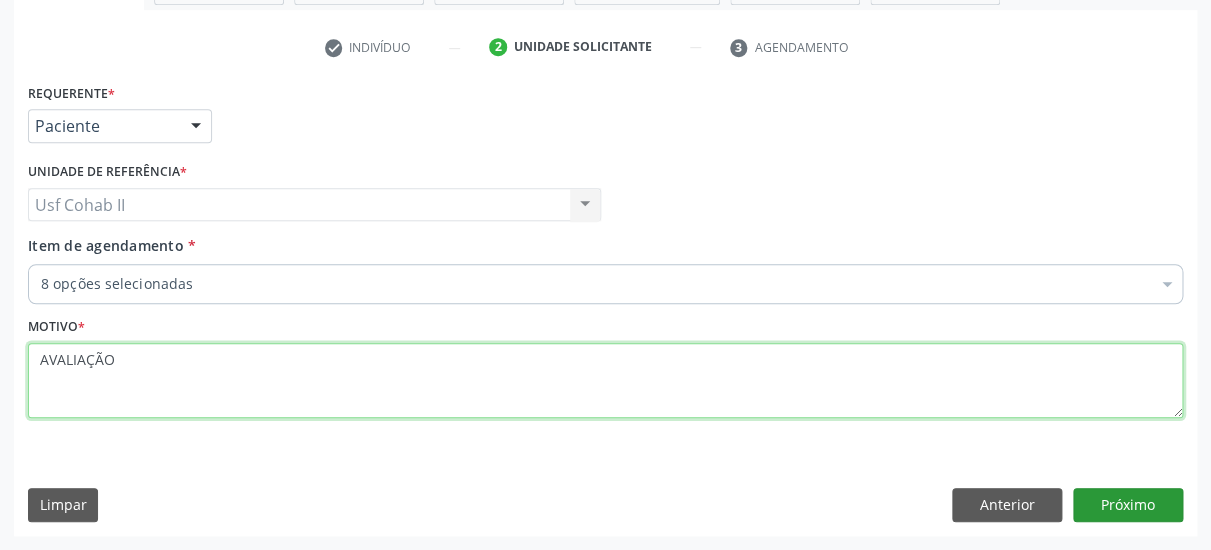 type on "AVALIAÇÃO" 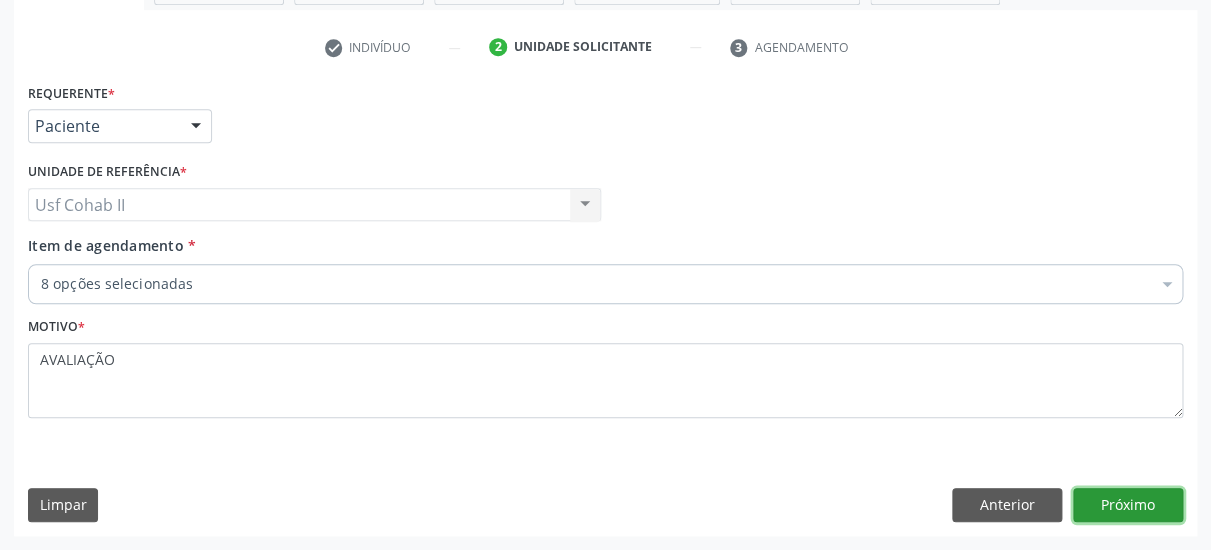 click on "Próximo" at bounding box center (1128, 505) 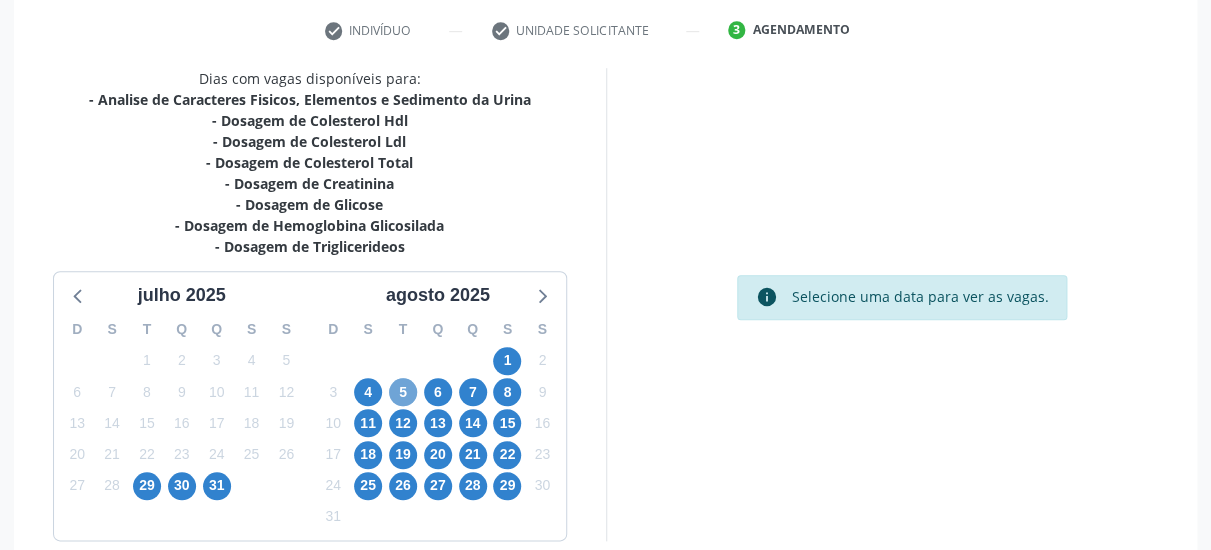 click on "5" at bounding box center [403, 392] 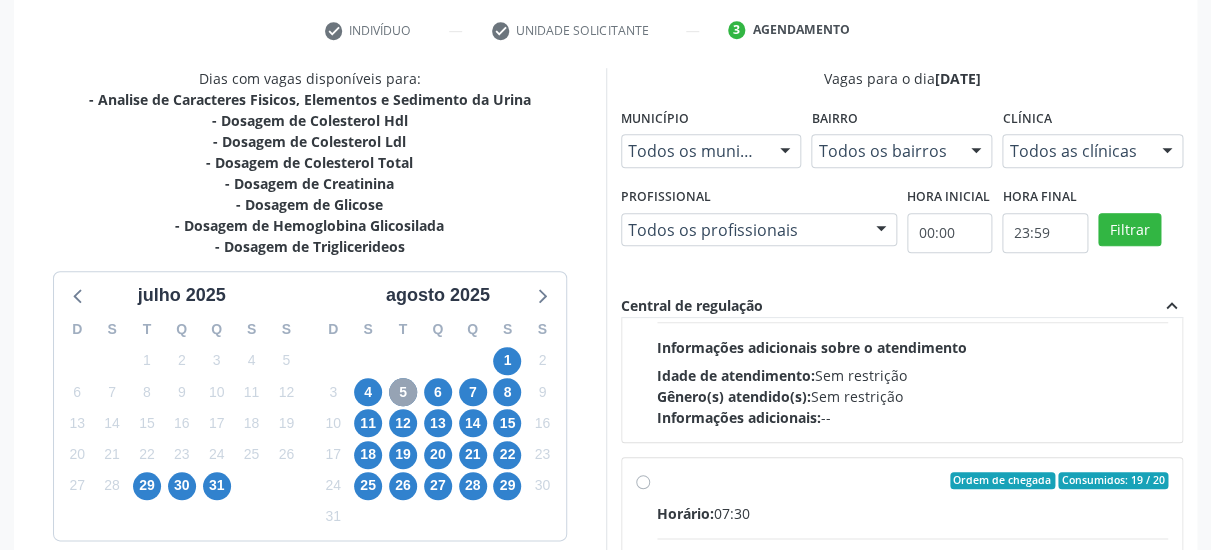 scroll, scrollTop: 314, scrollLeft: 0, axis: vertical 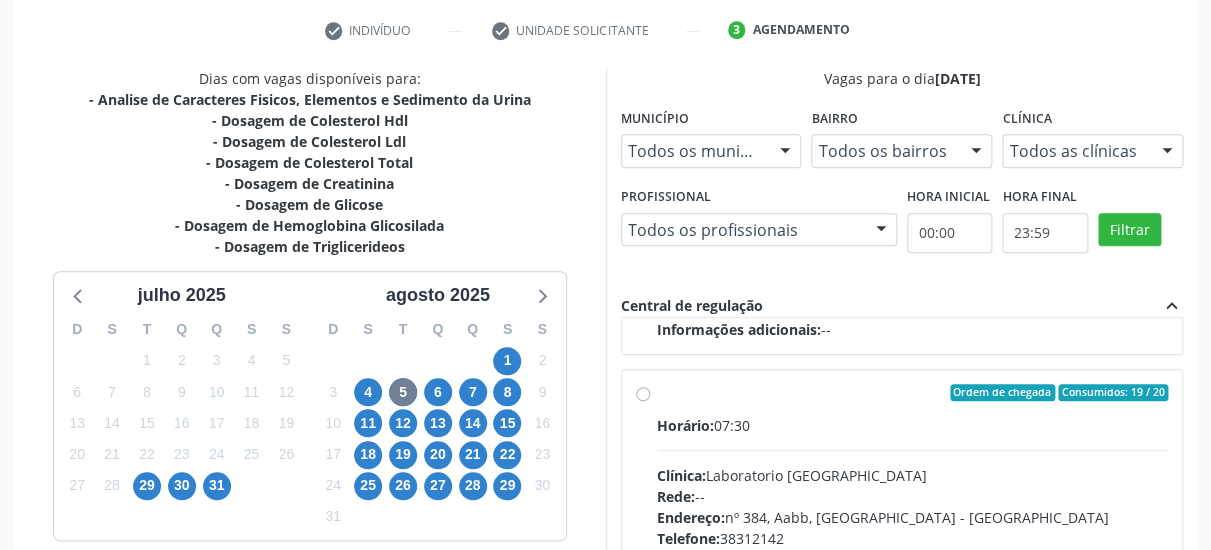 click on "Ordem de chegada
Consumidos: 19 / 20
Horário:   07:30
Clínica:  Laboratorio [GEOGRAPHIC_DATA]
Rede:
--
Endereço:   [STREET_ADDRESS]
Telefone:   [PHONE_NUMBER]
Profissional:
--
Informações adicionais sobre o atendimento
Idade de atendimento:
Sem restrição
Gênero(s) atendido(s):
Sem restrição
Informações adicionais:
--" at bounding box center [913, 537] 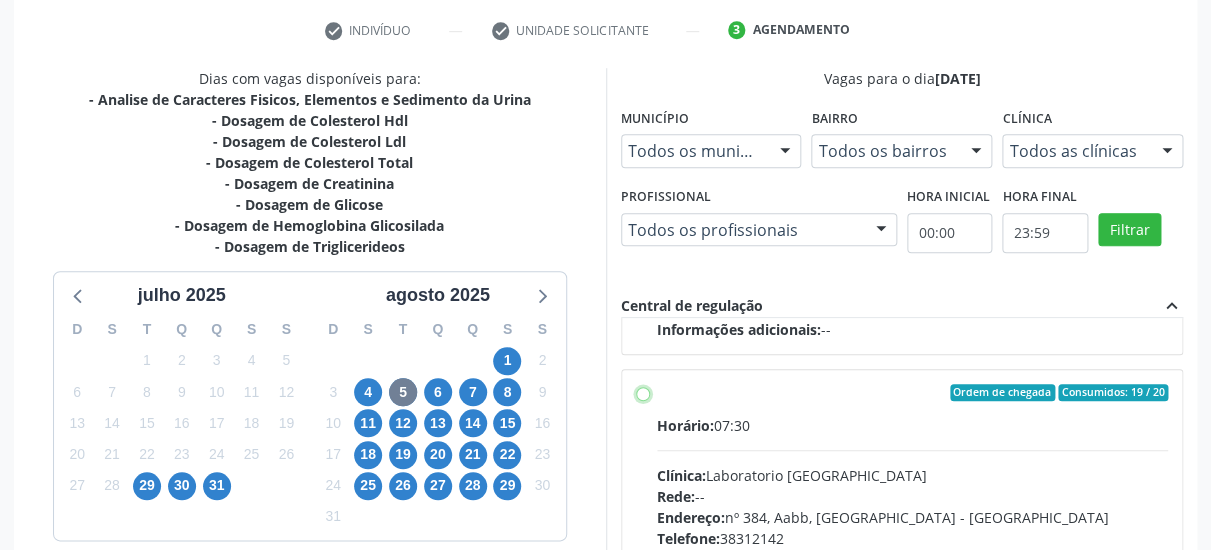 click on "Ordem de chegada
Consumidos: 19 / 20
Horário:   07:30
Clínica:  Laboratorio [GEOGRAPHIC_DATA]
Rede:
--
Endereço:   [STREET_ADDRESS]
Telefone:   [PHONE_NUMBER]
Profissional:
--
Informações adicionais sobre o atendimento
Idade de atendimento:
Sem restrição
Gênero(s) atendido(s):
Sem restrição
Informações adicionais:
--" at bounding box center (643, 393) 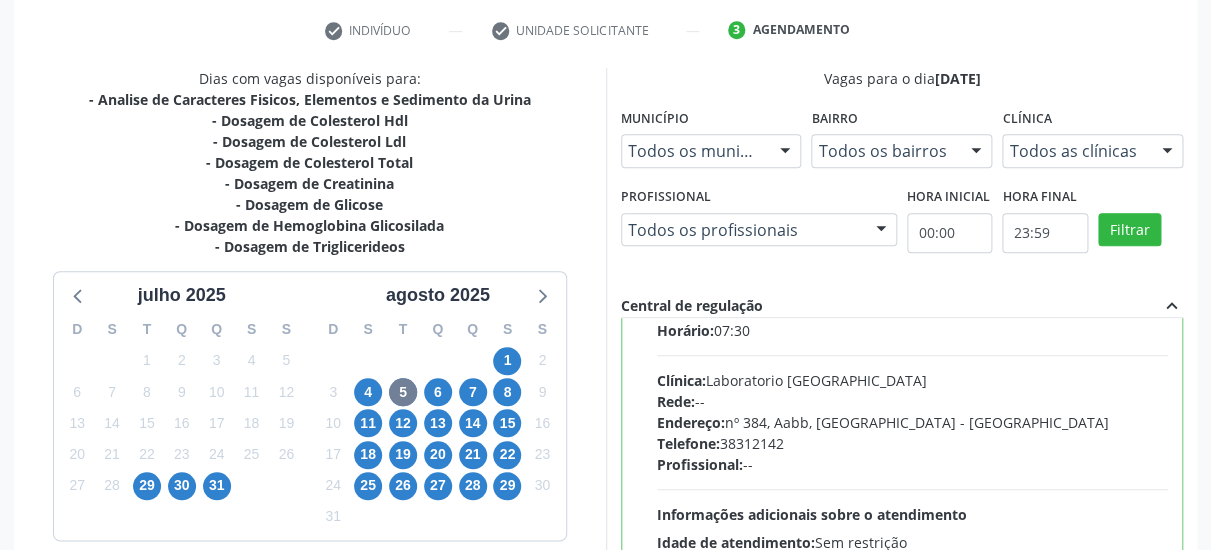 scroll, scrollTop: 449, scrollLeft: 0, axis: vertical 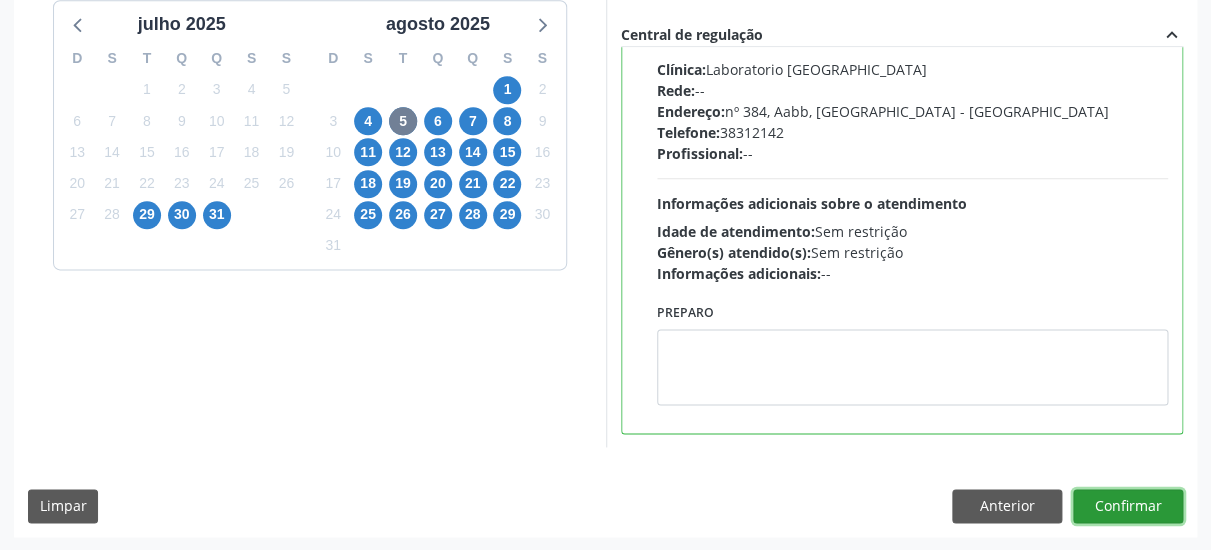 click on "Confirmar" at bounding box center (1128, 506) 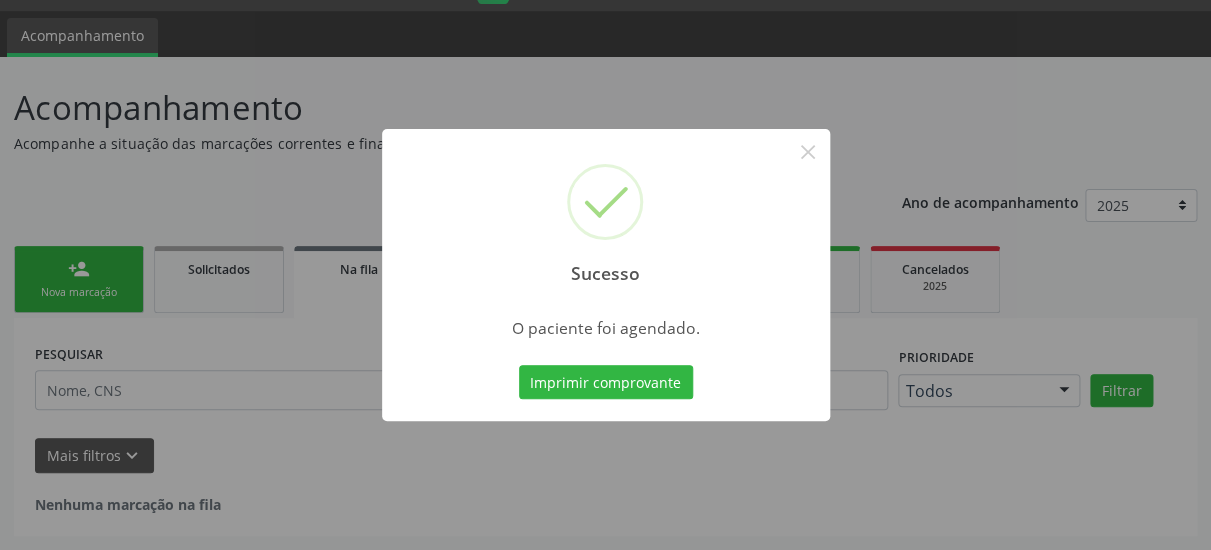 scroll, scrollTop: 51, scrollLeft: 0, axis: vertical 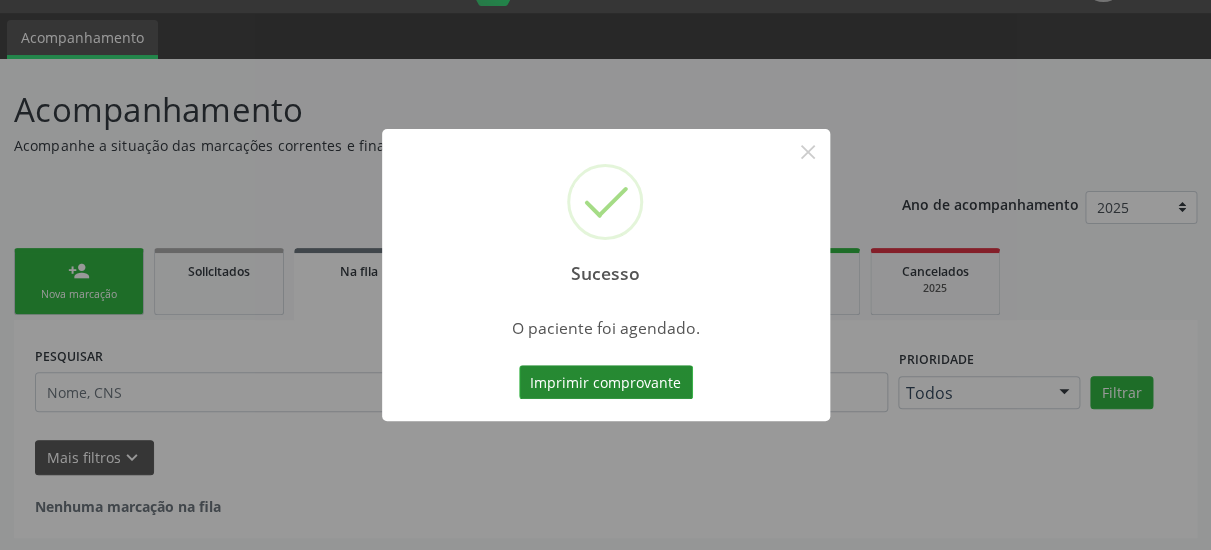 click on "Imprimir comprovante" at bounding box center (606, 382) 